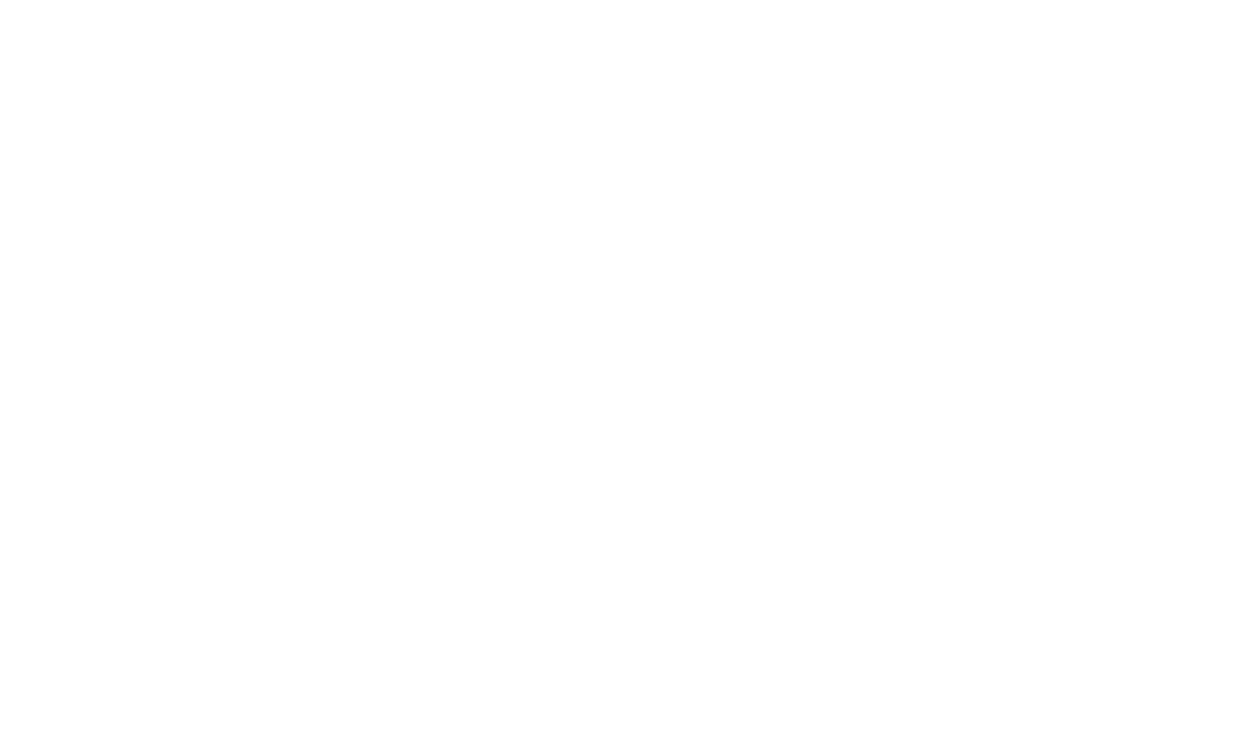 scroll, scrollTop: 0, scrollLeft: 0, axis: both 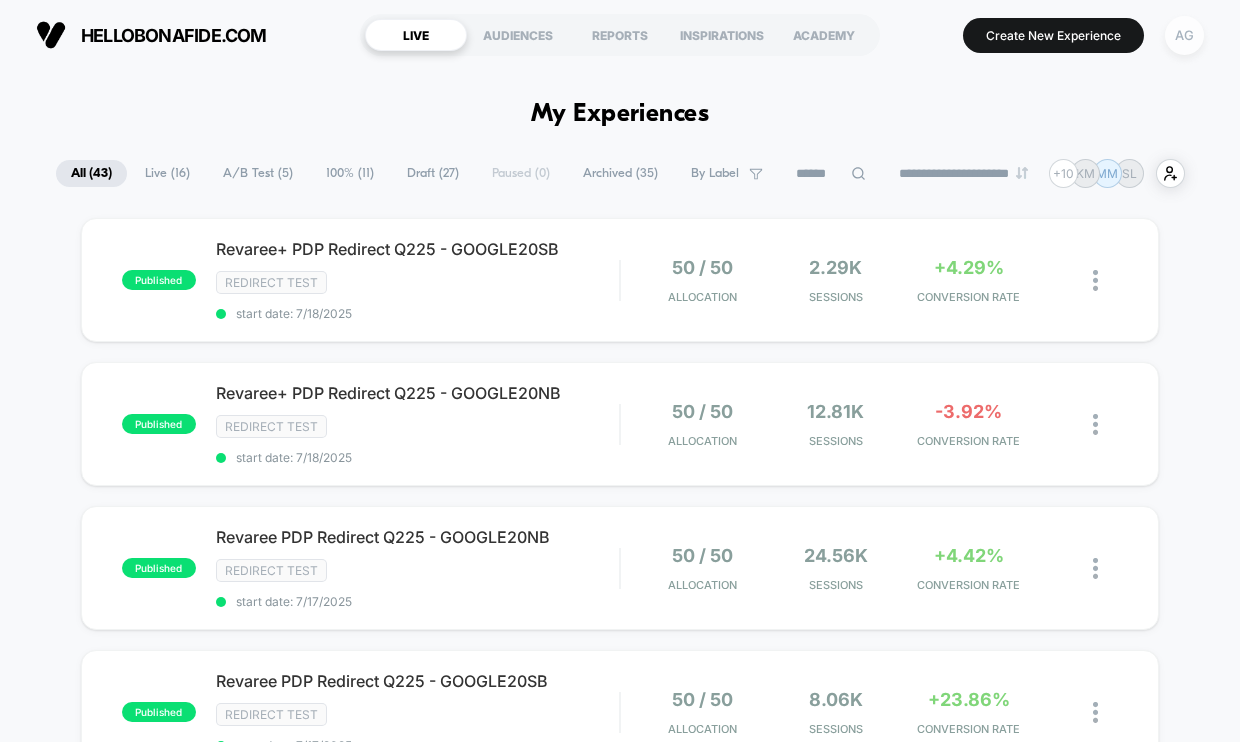 click on "AG" at bounding box center (1184, 35) 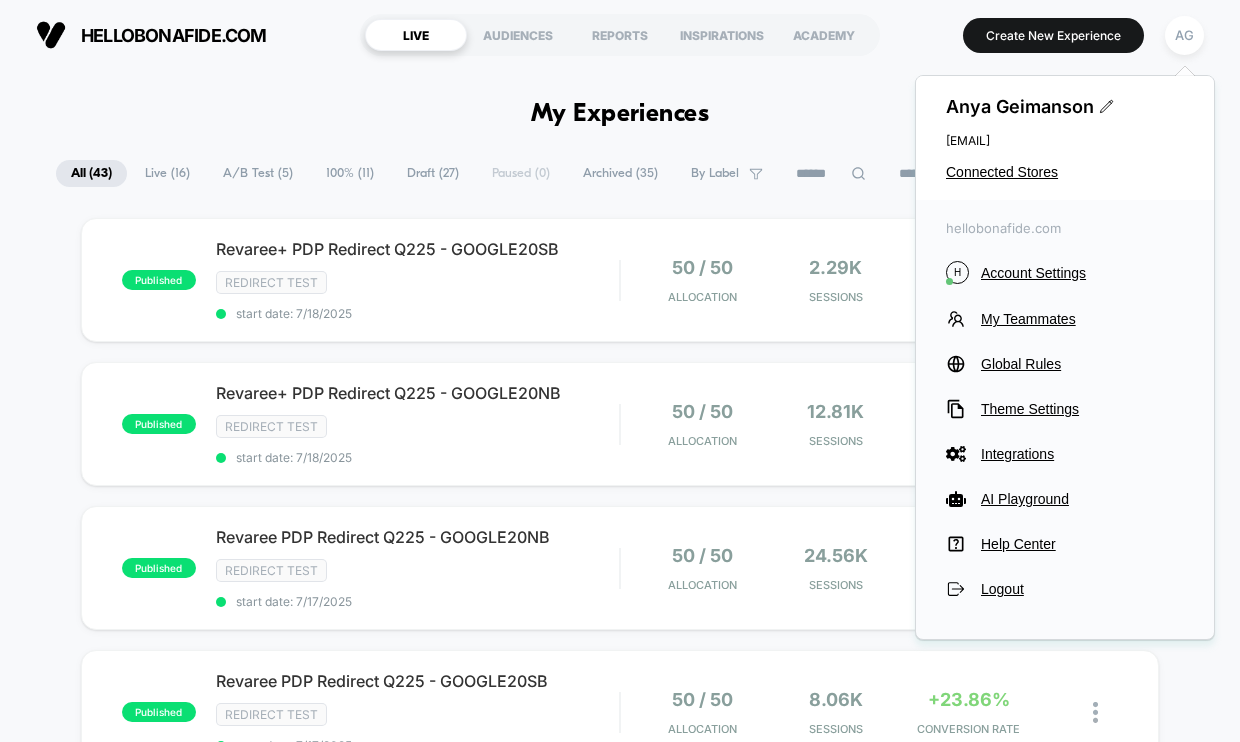click on "Anya   Geimanson anya@loomi.me Connected Stores" at bounding box center (1065, 138) 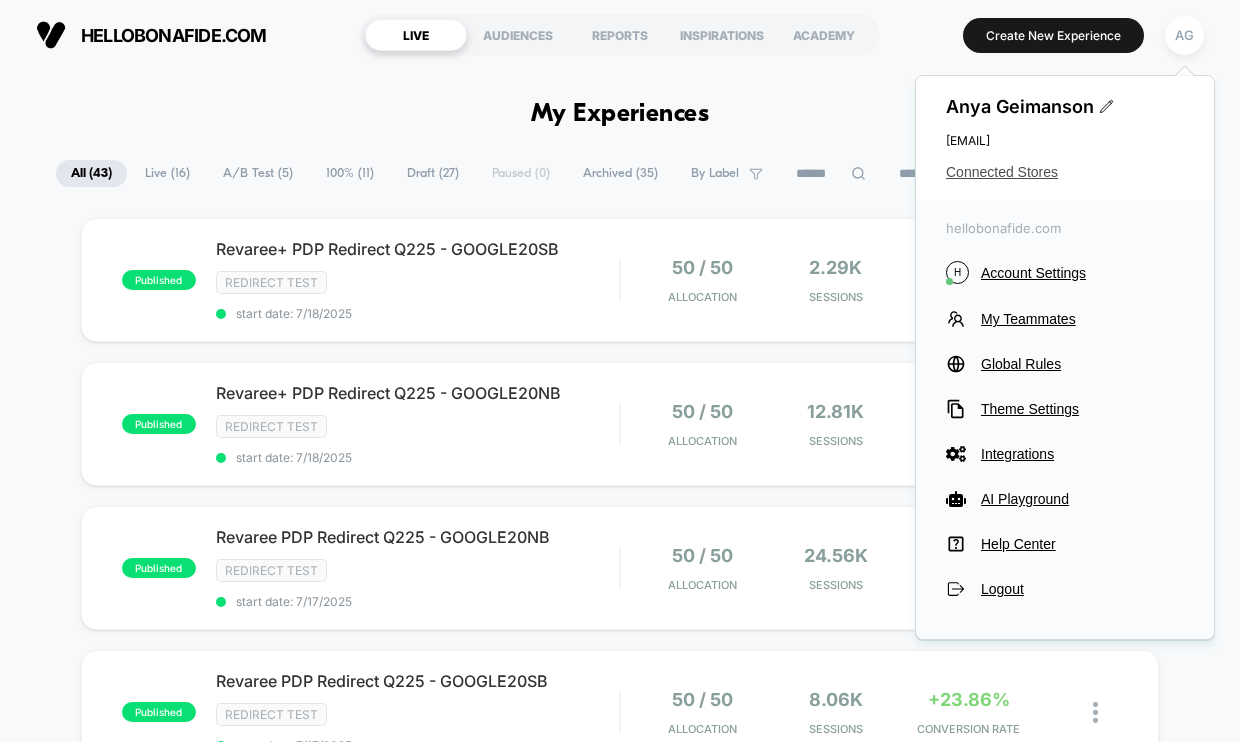 click on "Connected Stores" at bounding box center (1065, 172) 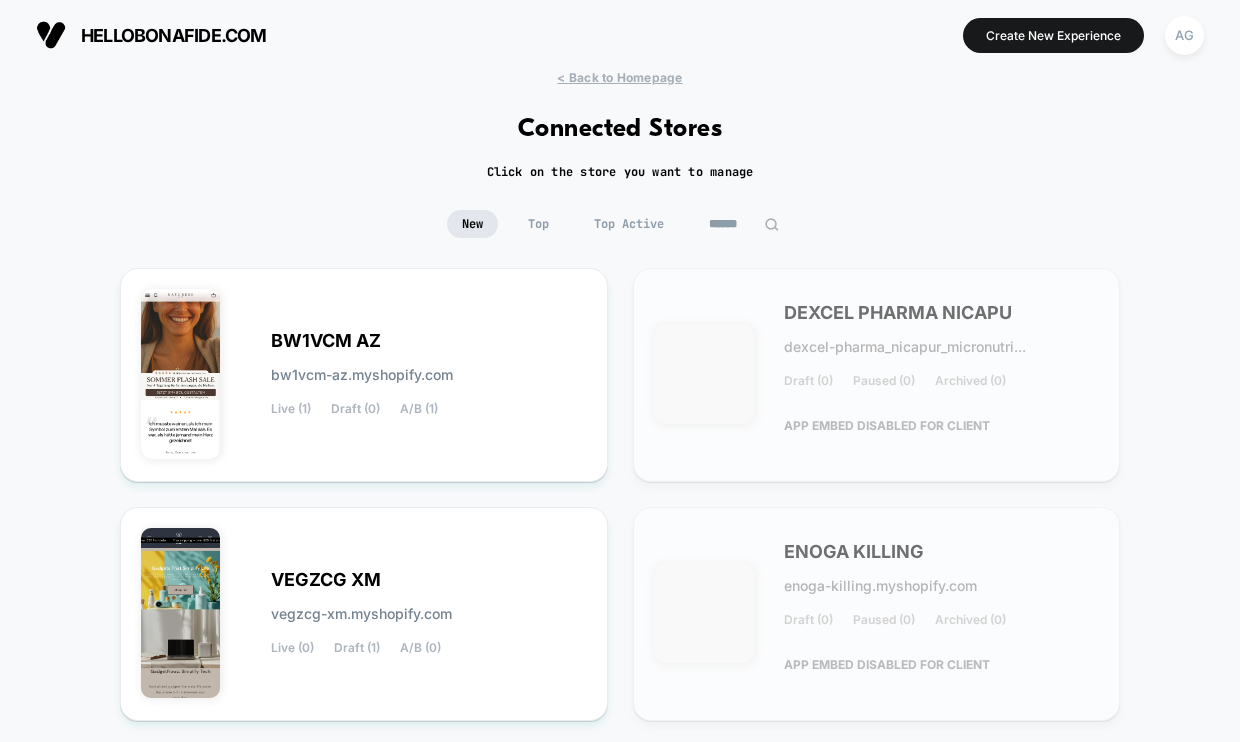 click at bounding box center (744, 224) 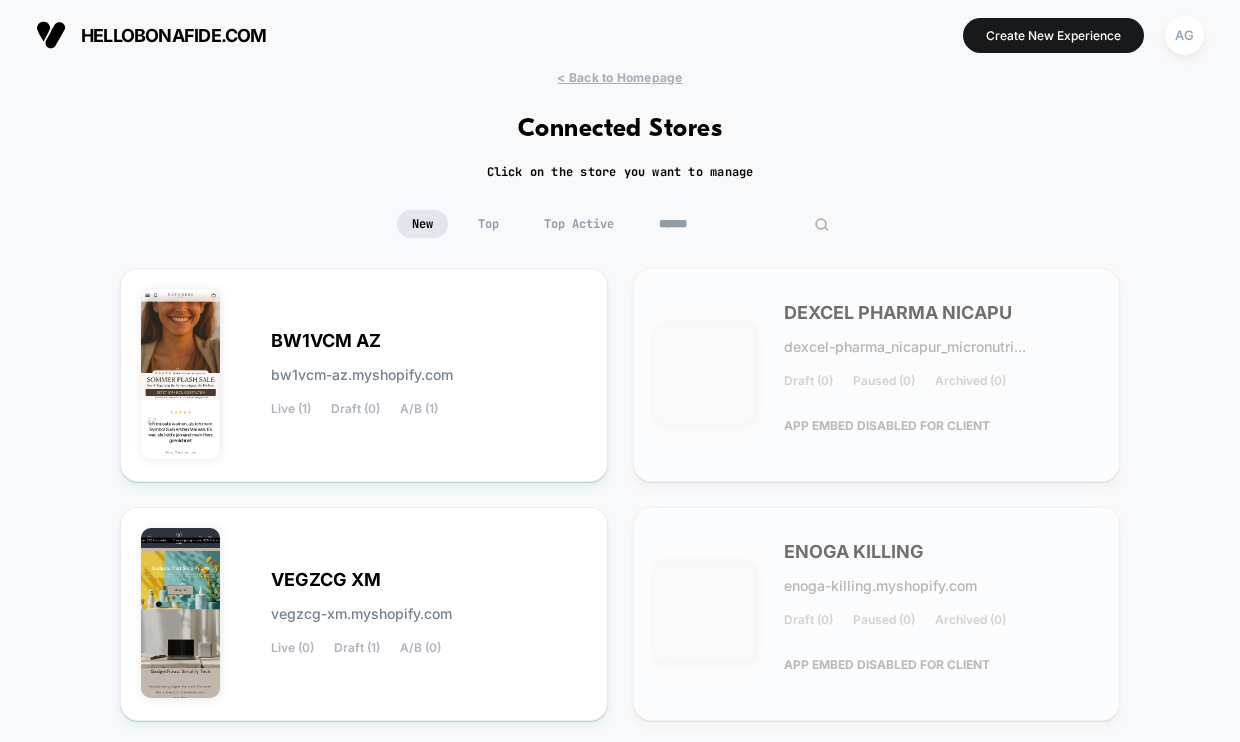 click at bounding box center (744, 224) 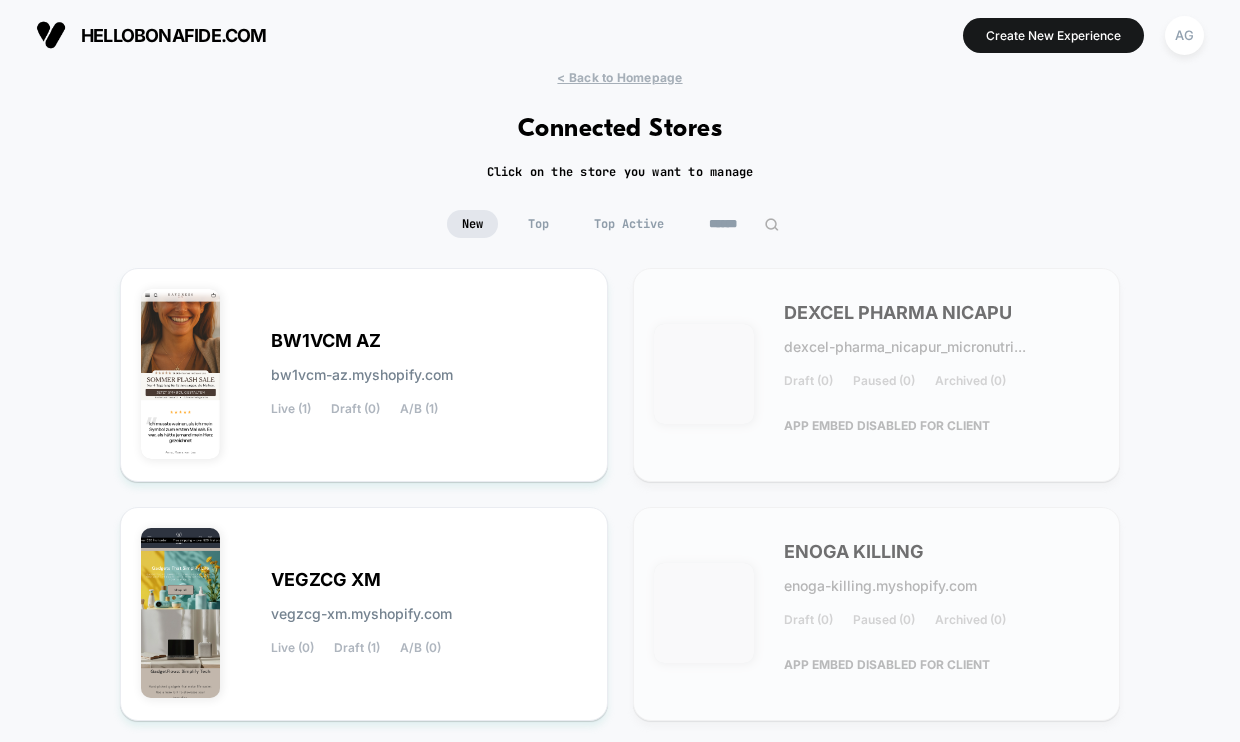click on "Top Active" at bounding box center [629, 224] 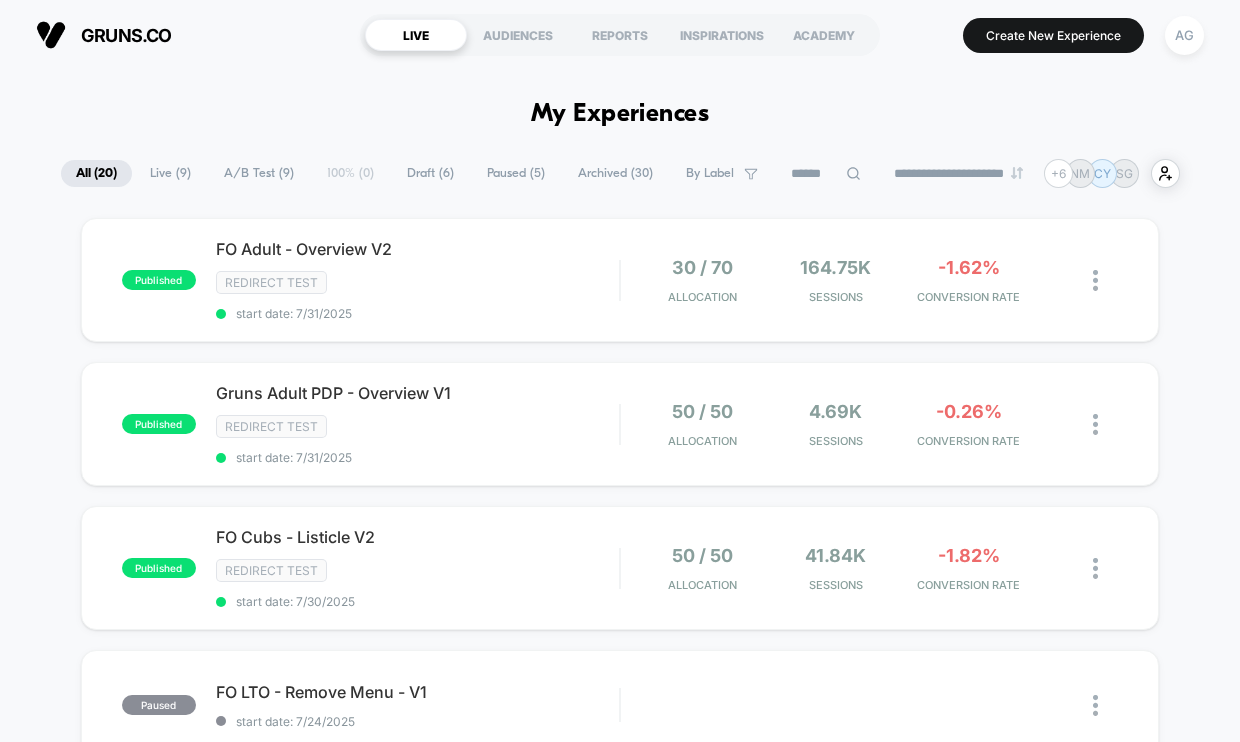 scroll, scrollTop: 0, scrollLeft: 0, axis: both 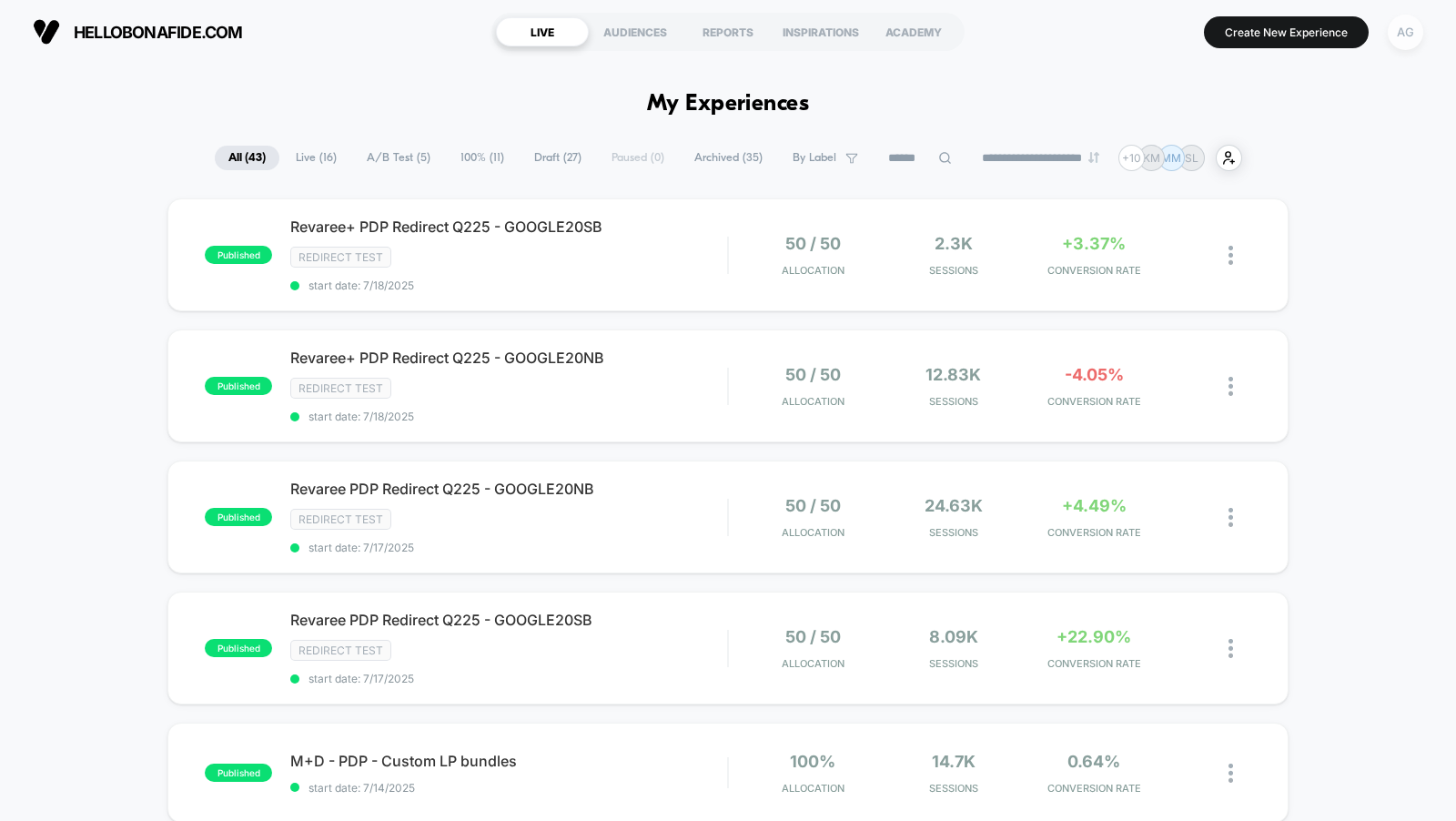 click on "AG" at bounding box center [1405, 32] 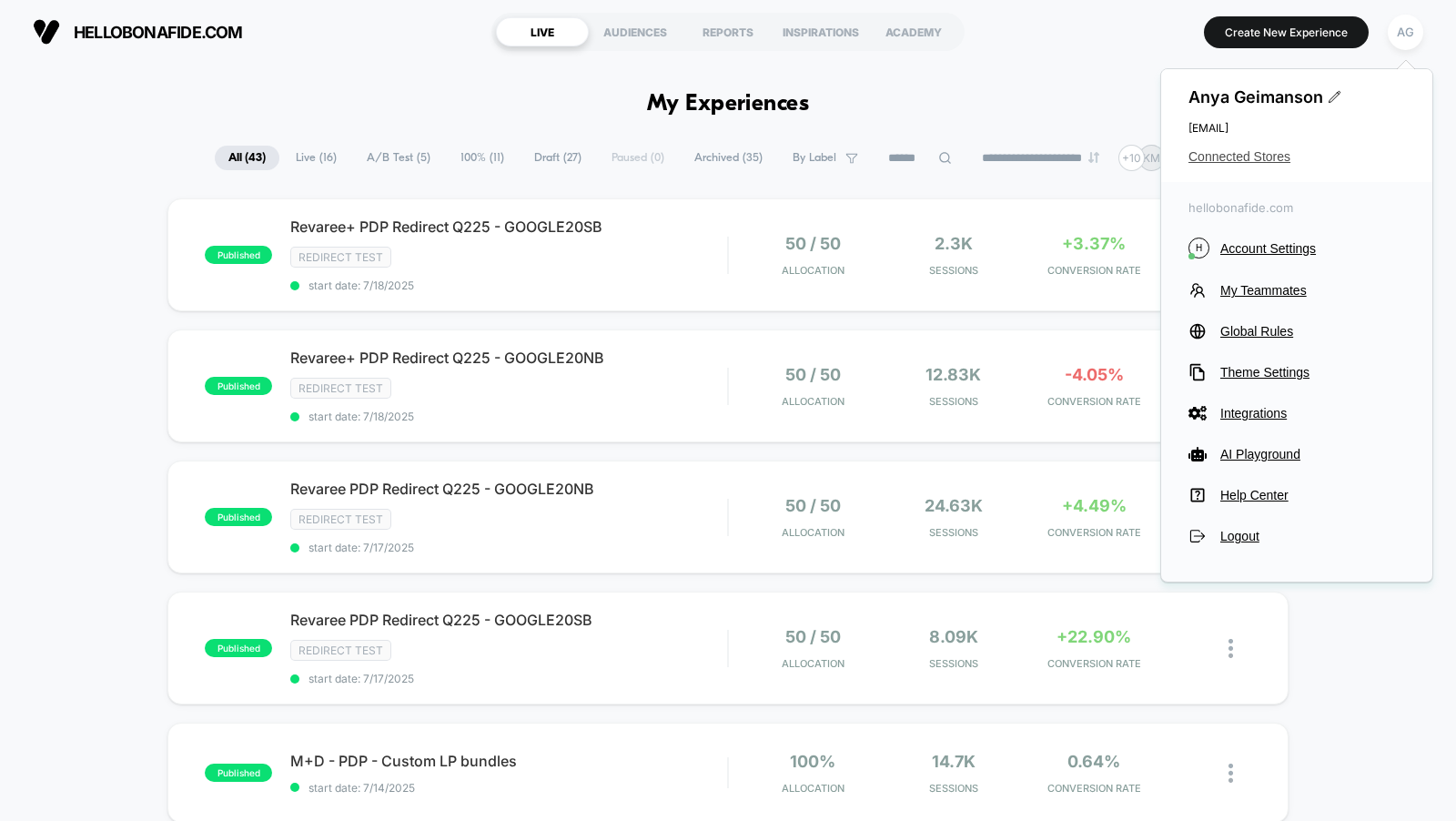 click on "Connected Stores" at bounding box center (1297, 157) 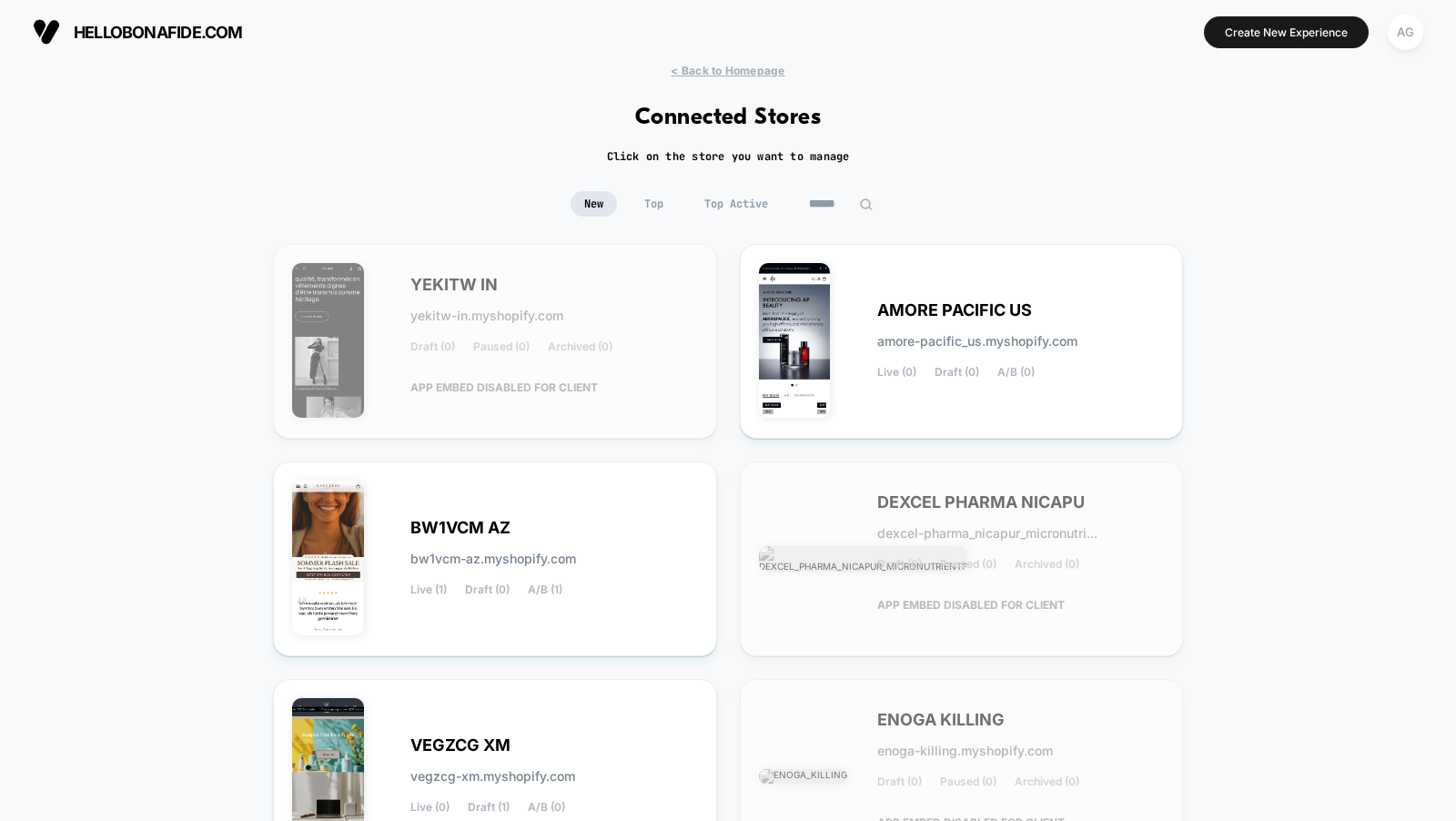 click at bounding box center (841, 204) 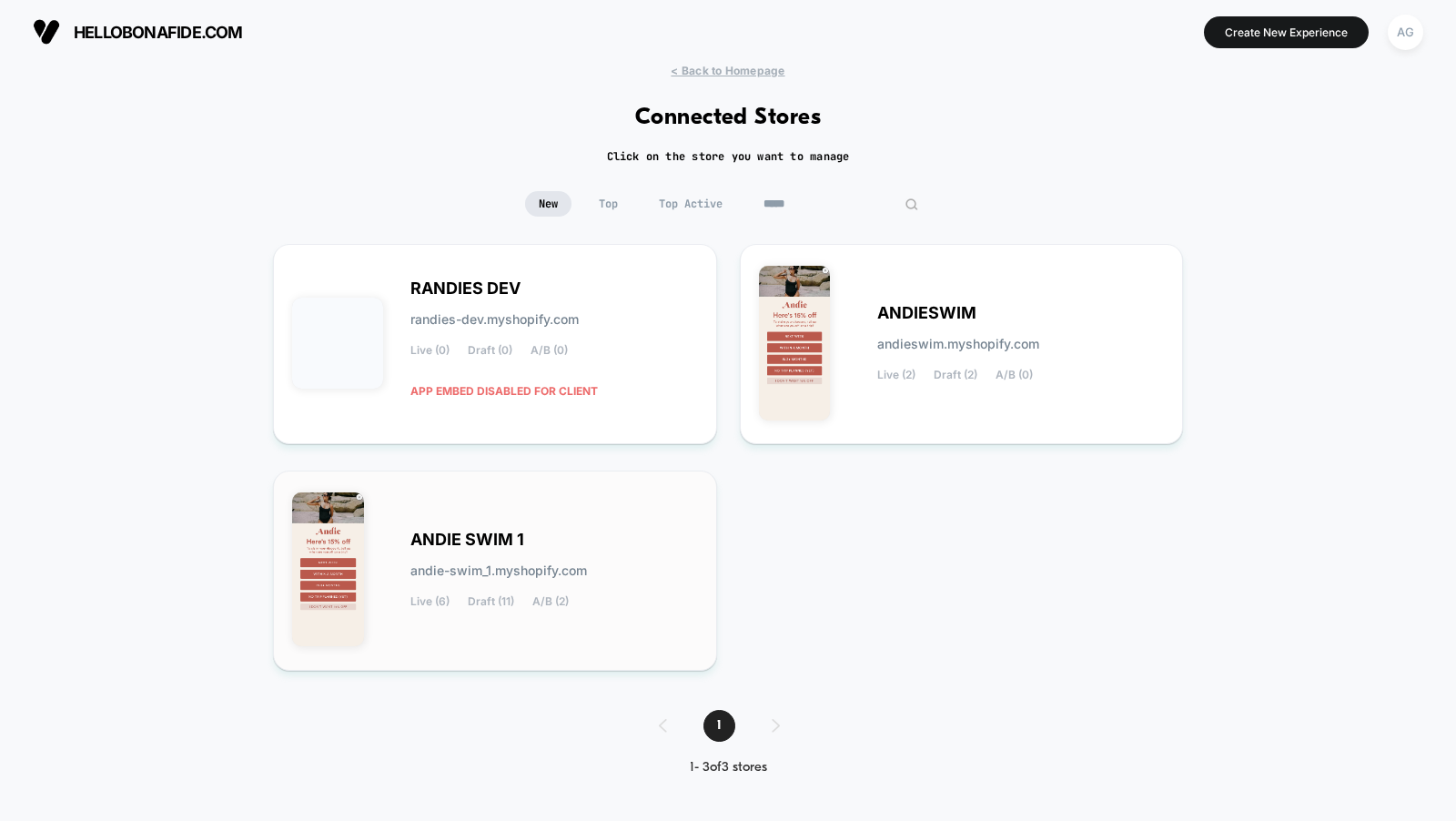 type on "*****" 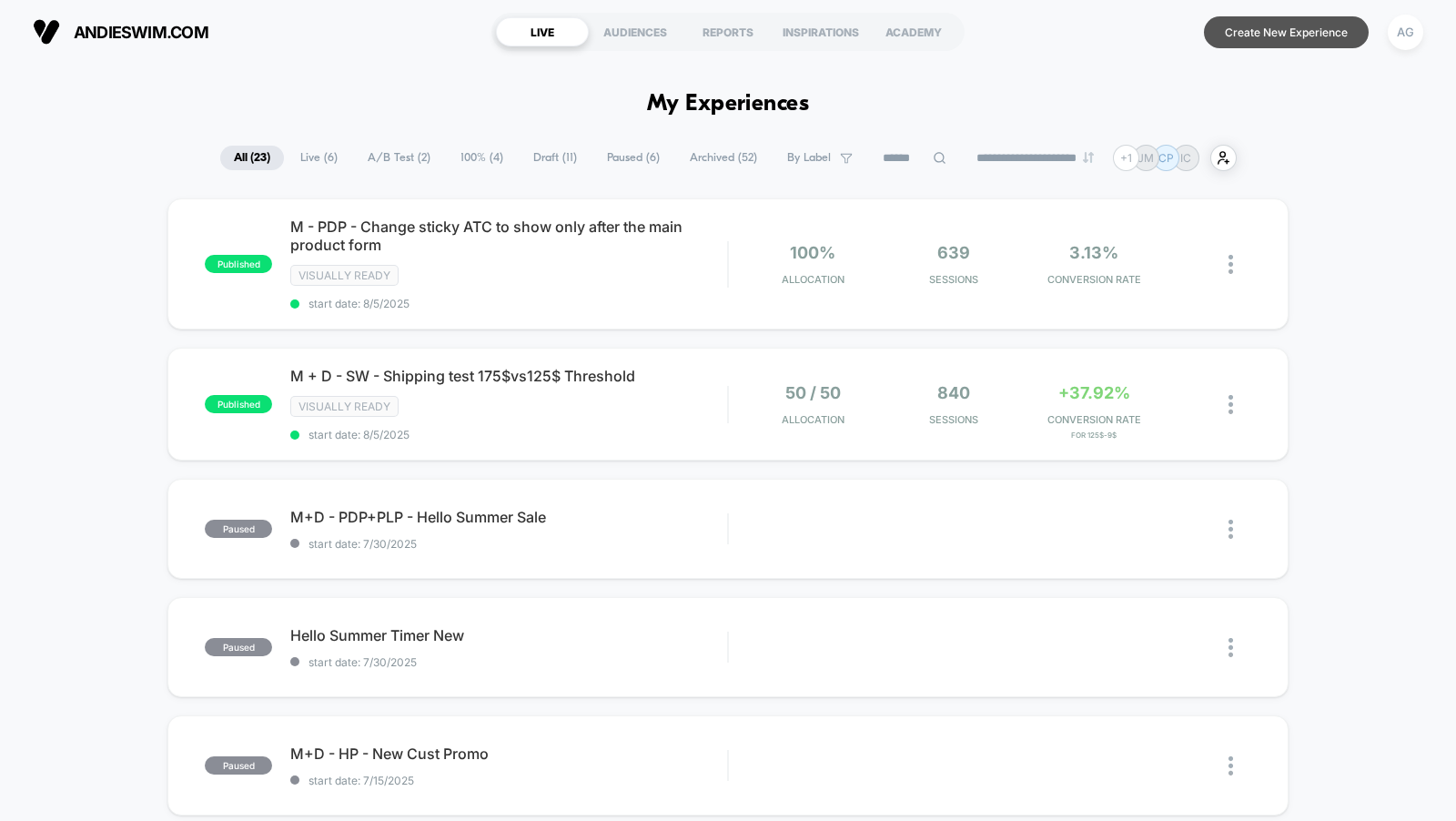 click on "Create New Experience" at bounding box center (1286, 32) 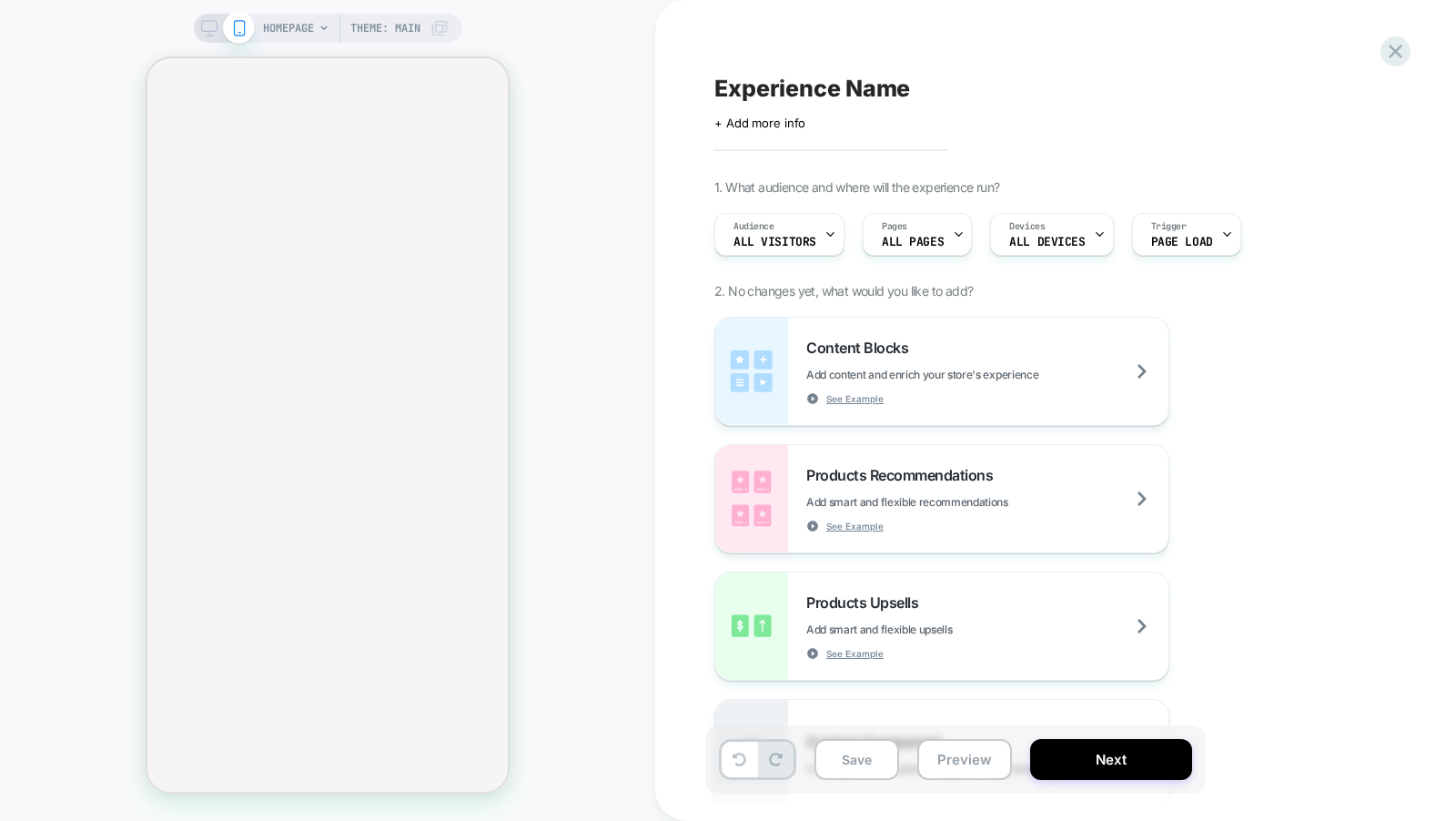 click on "HOMEPAGE" at bounding box center (288, 28) 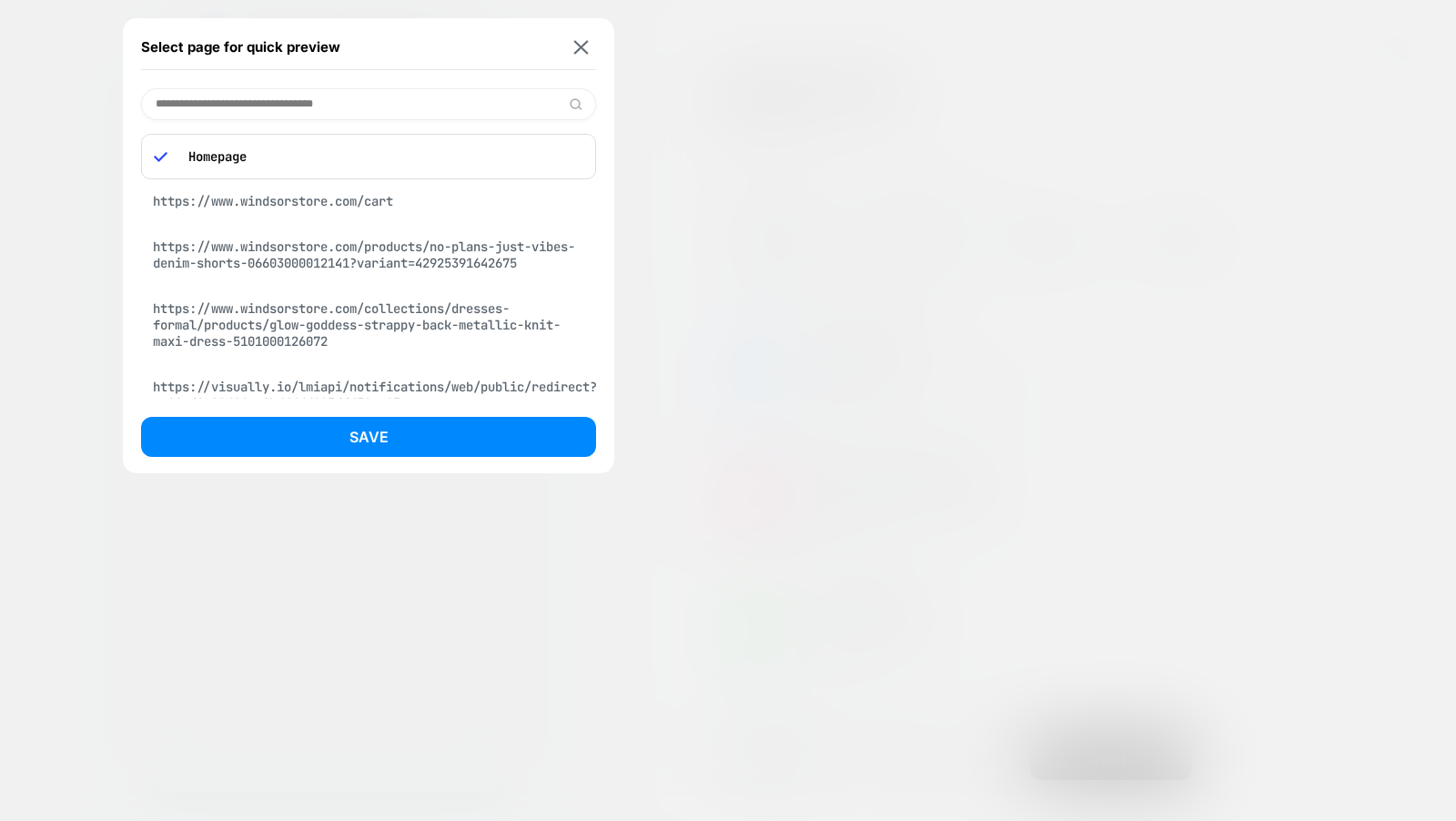 click at bounding box center [369, 104] 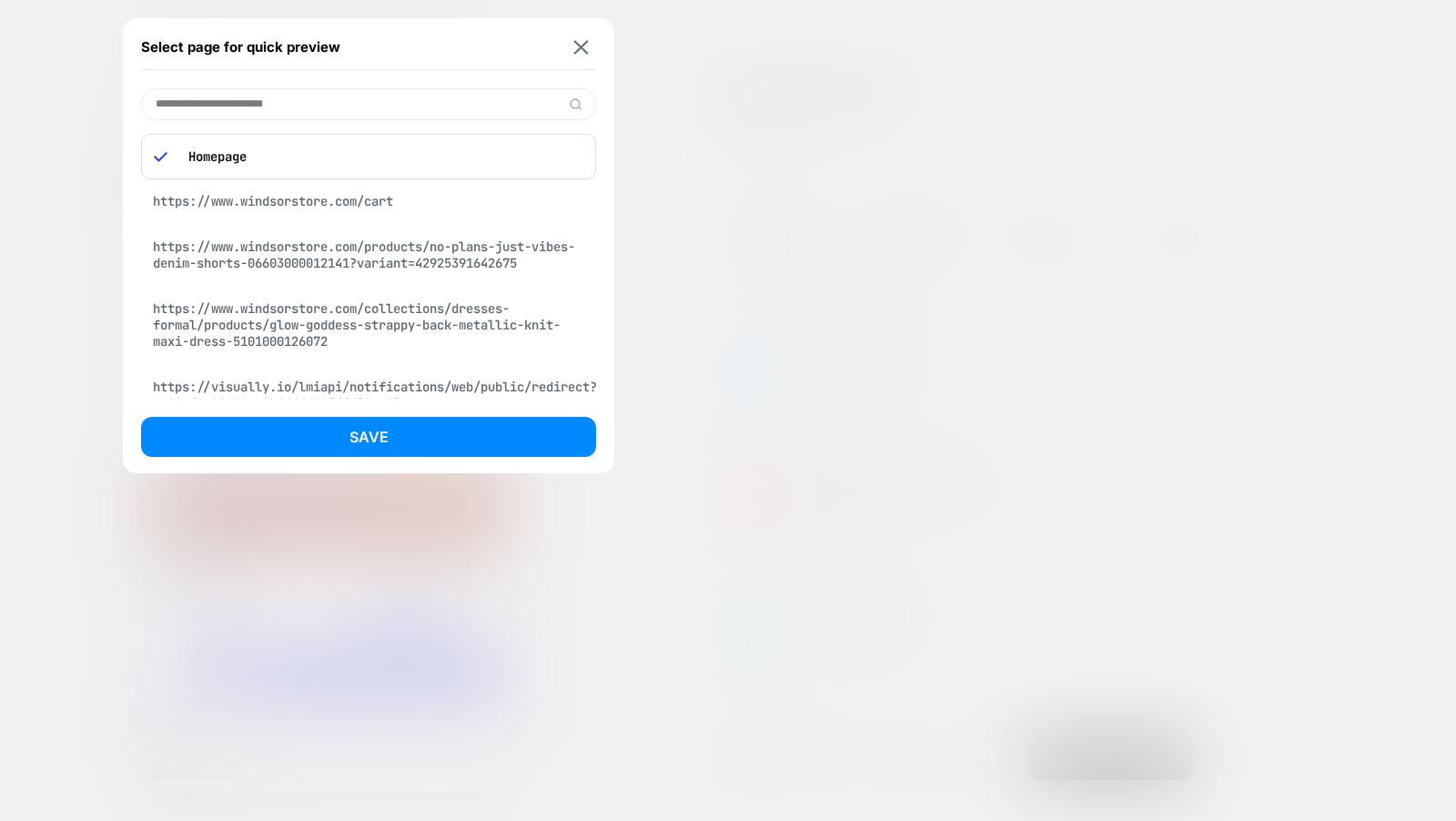 scroll, scrollTop: 0, scrollLeft: 0, axis: both 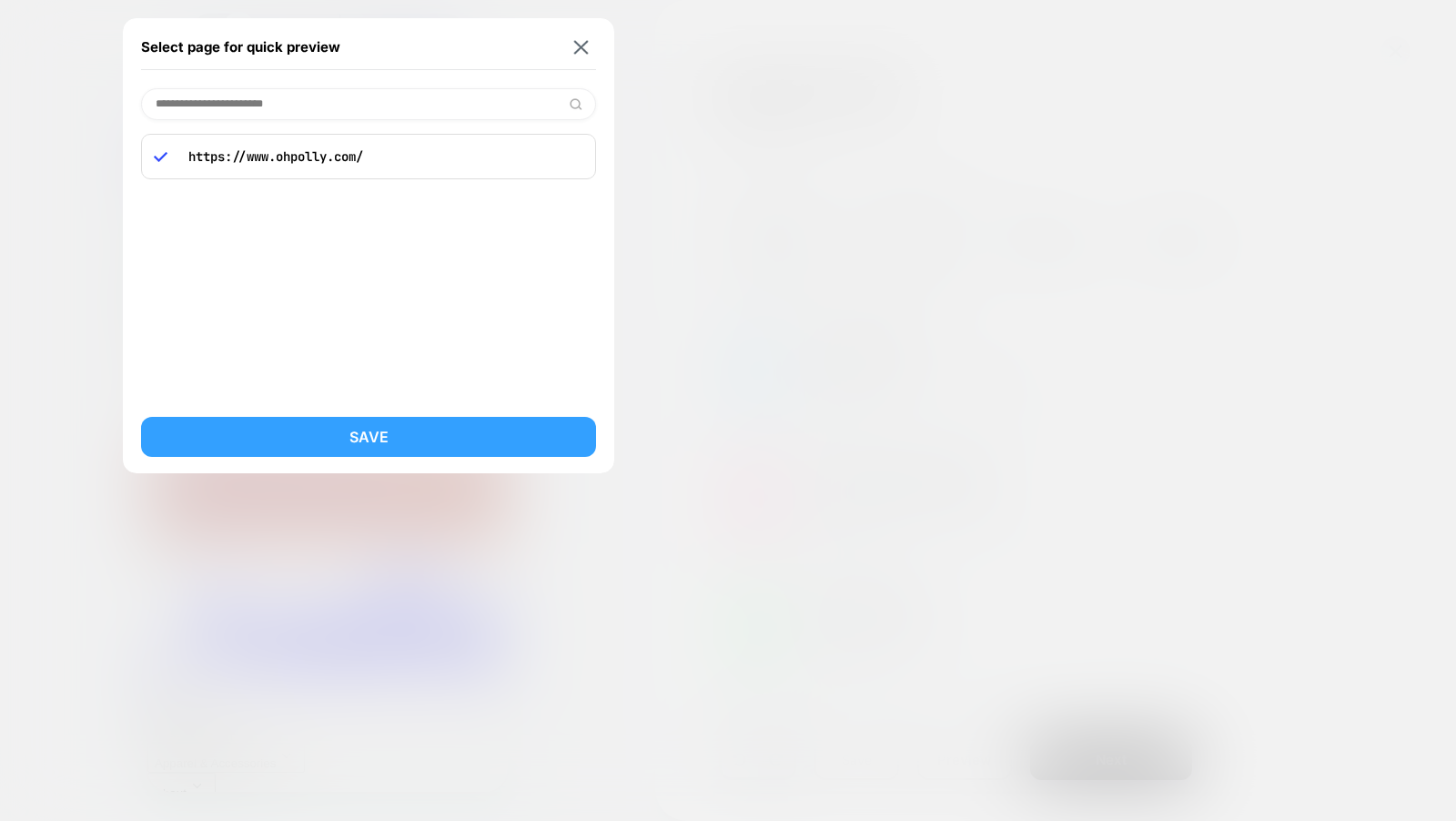 type on "**********" 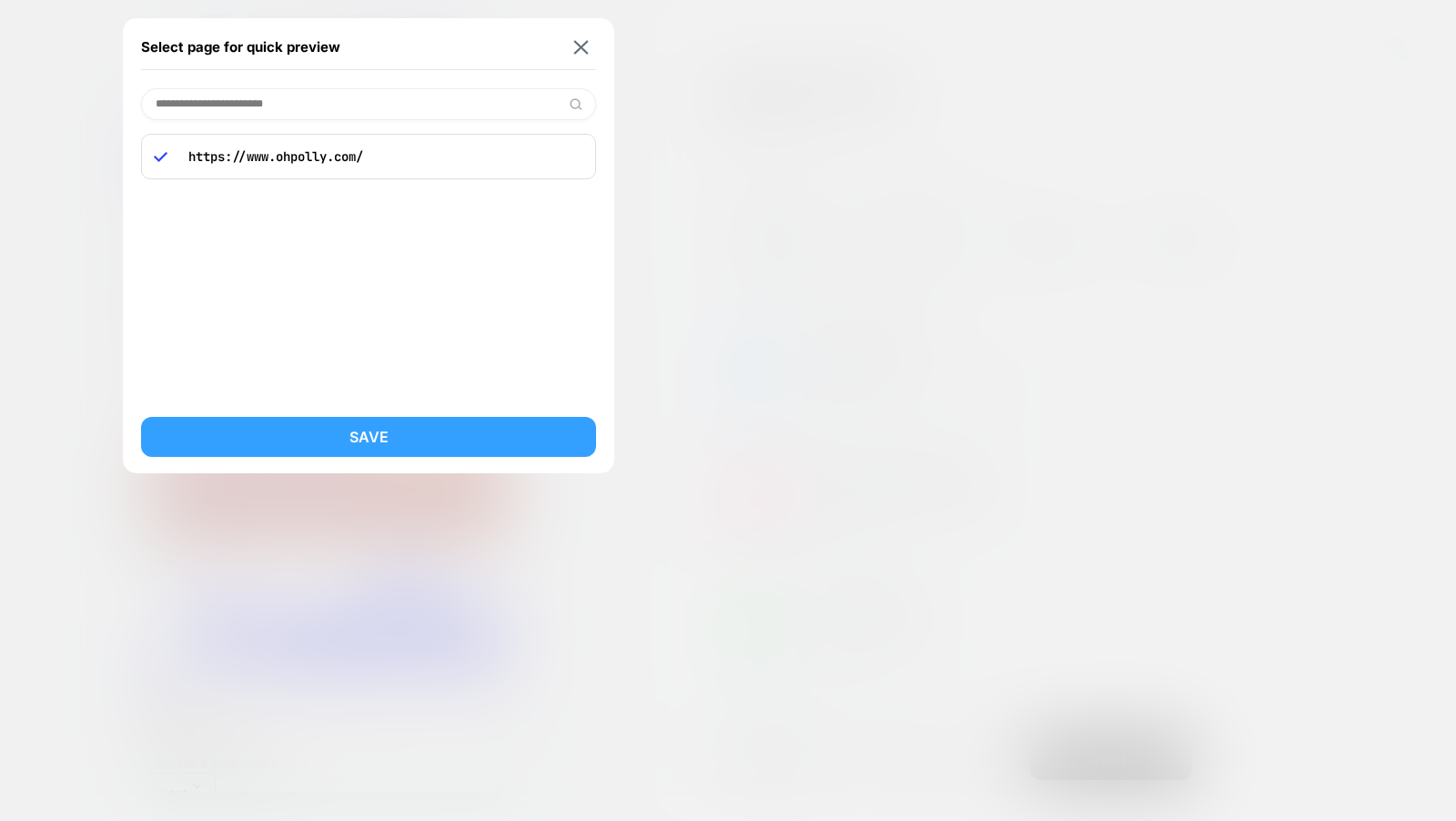 click on "Save" at bounding box center [369, 437] 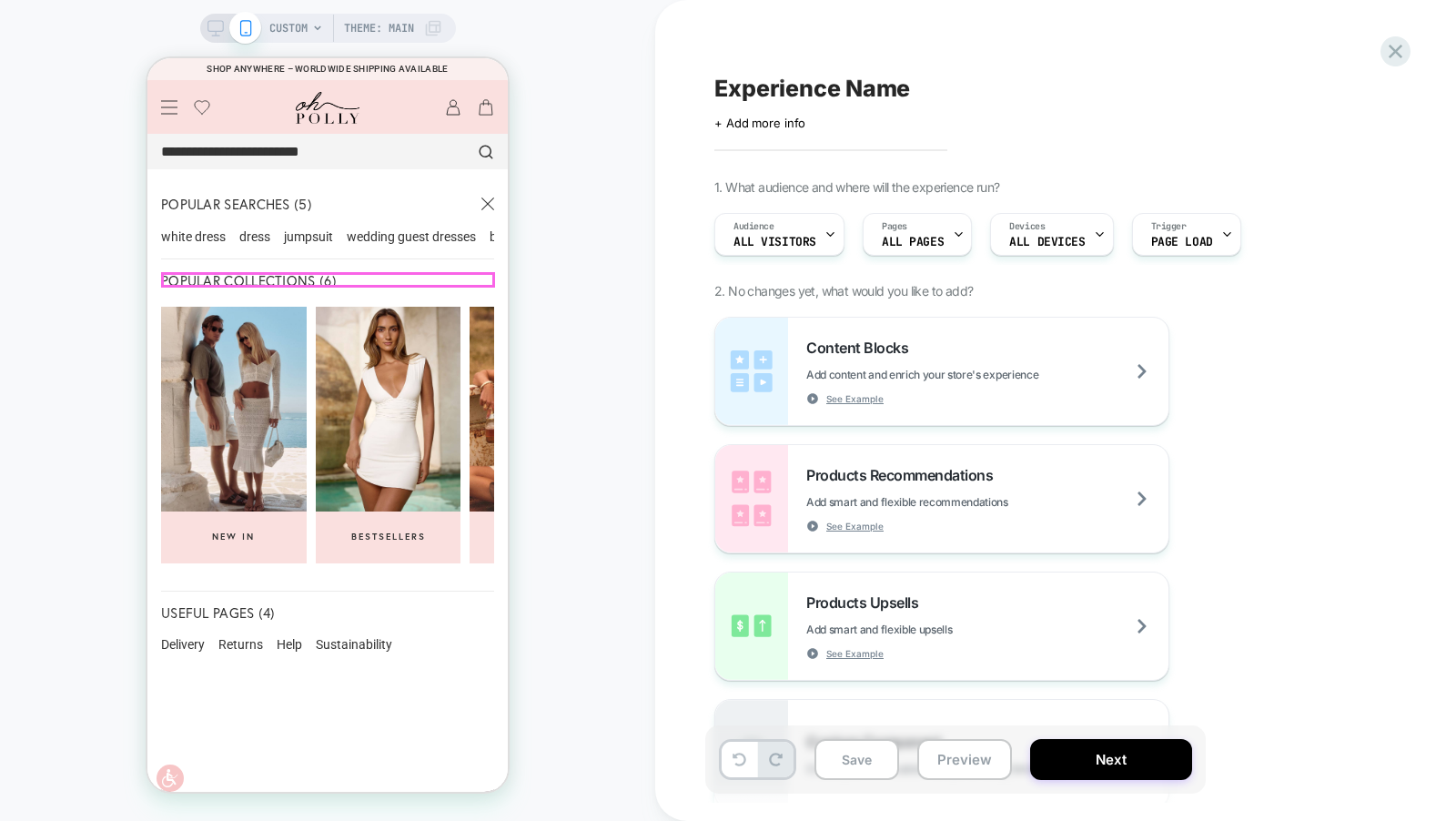 scroll, scrollTop: 0, scrollLeft: 0, axis: both 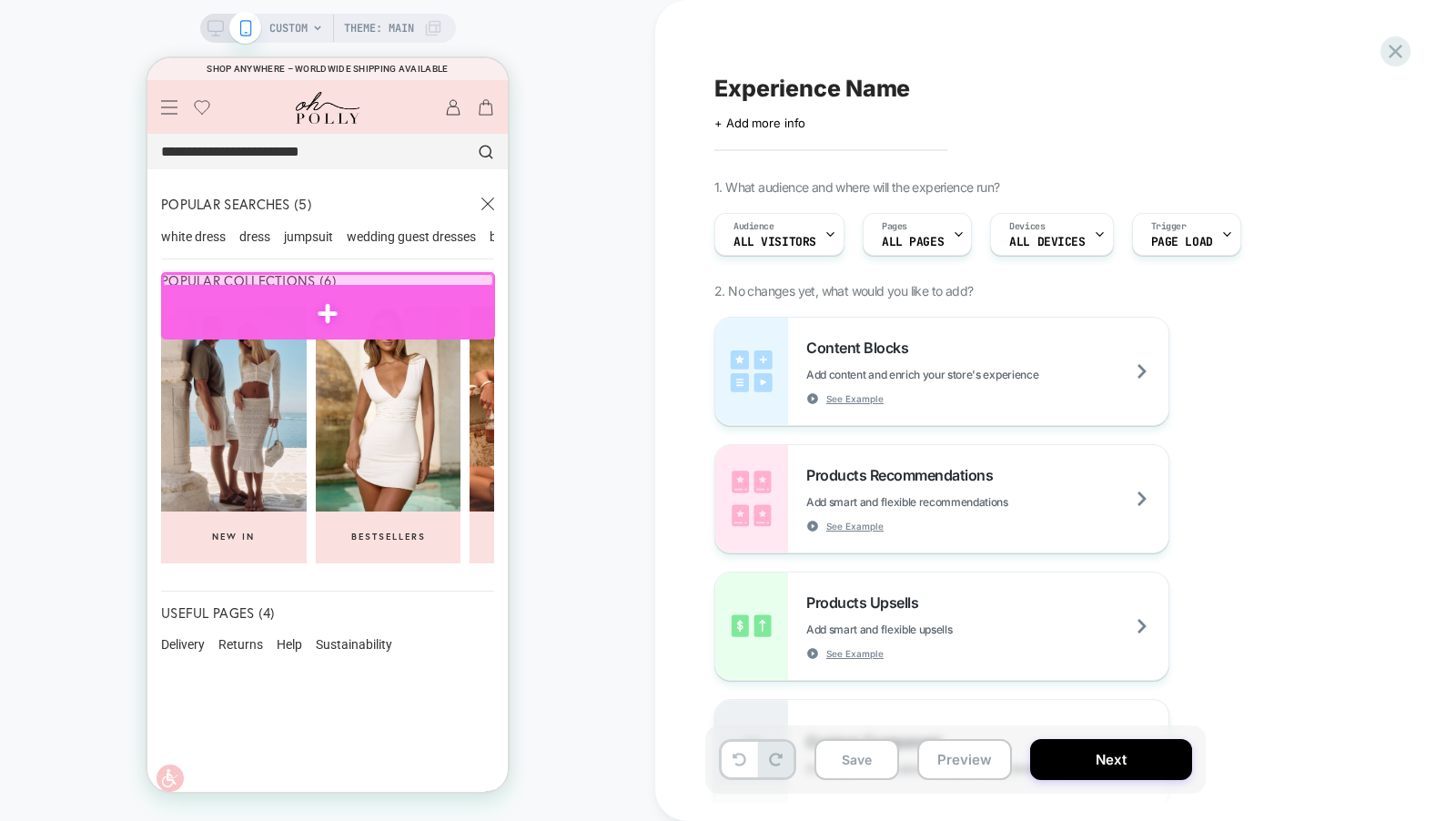 click at bounding box center [328, 313] 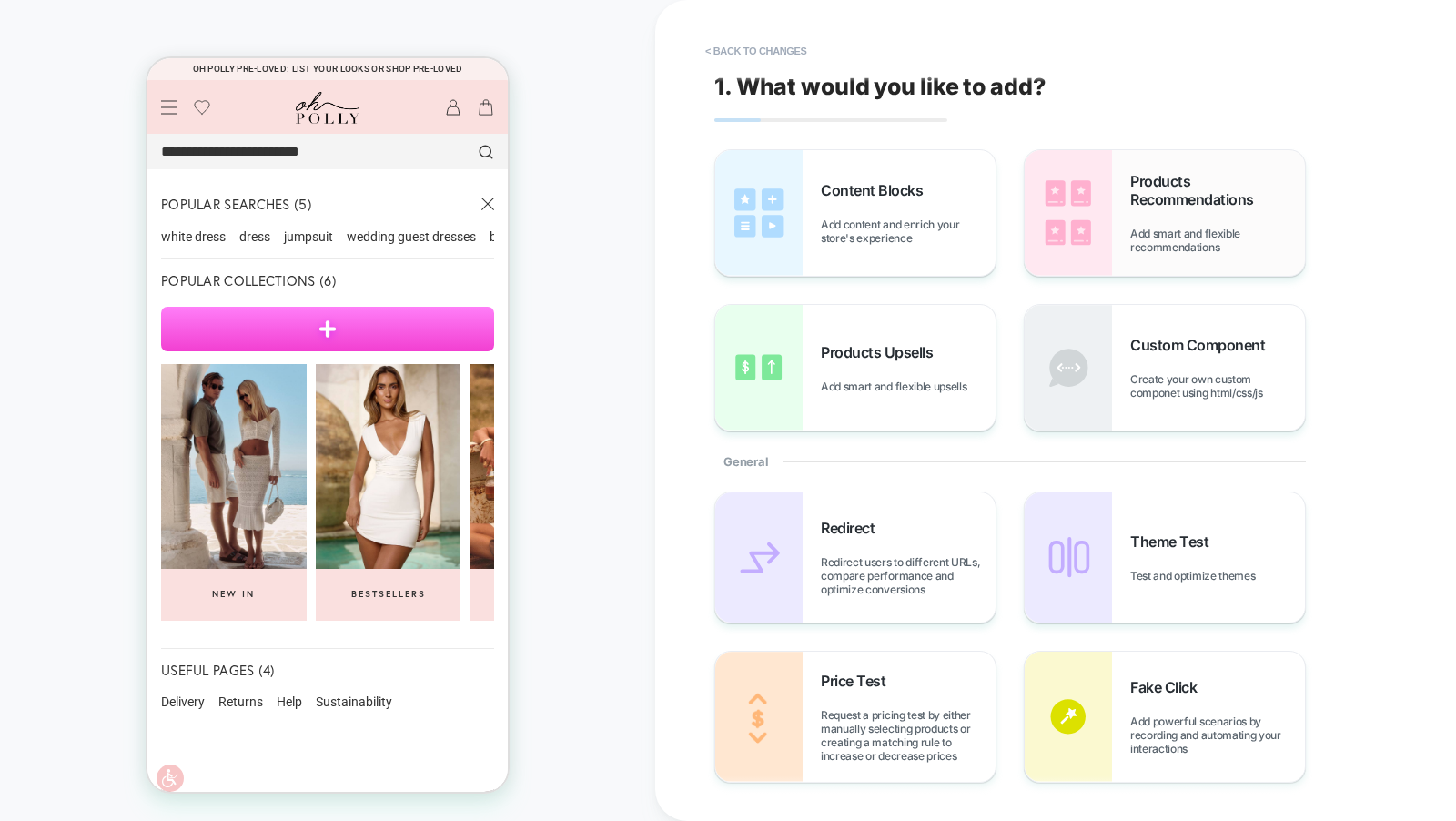 click on "Products Recommendations Add smart and flexible recommendations" at bounding box center (1165, 213) 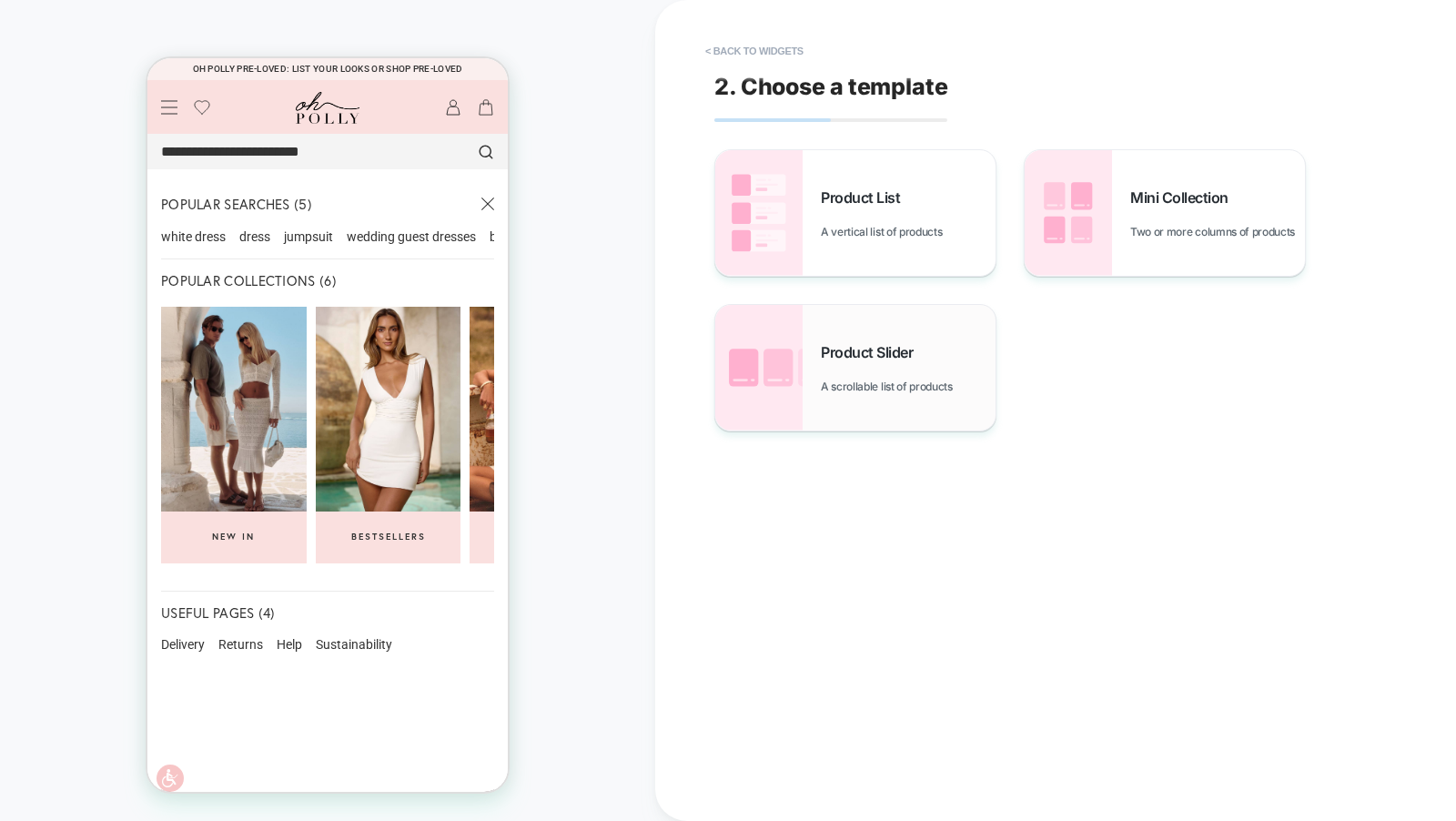 scroll, scrollTop: 0, scrollLeft: 0, axis: both 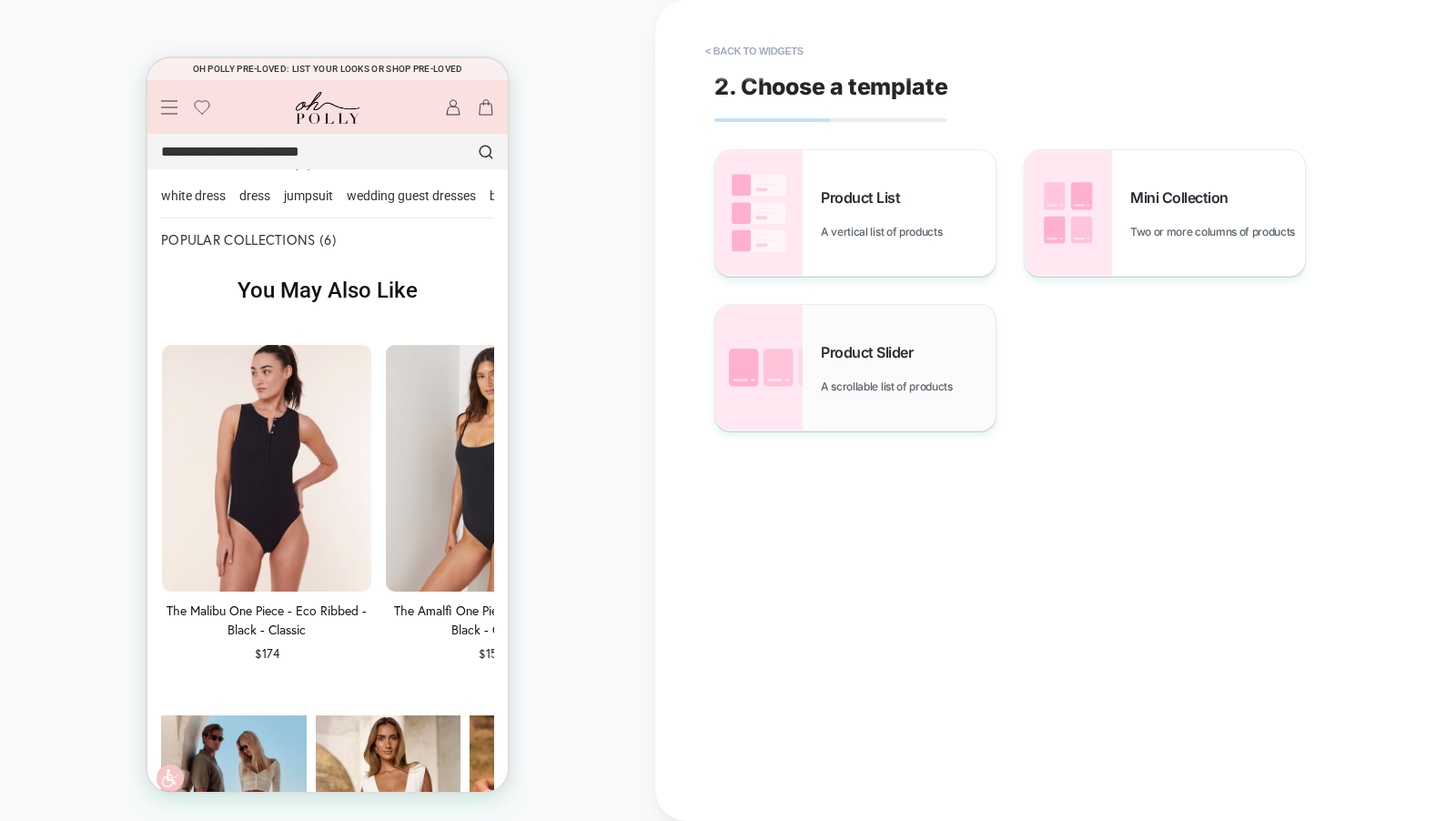 click on "Product Slider" at bounding box center [871, 352] 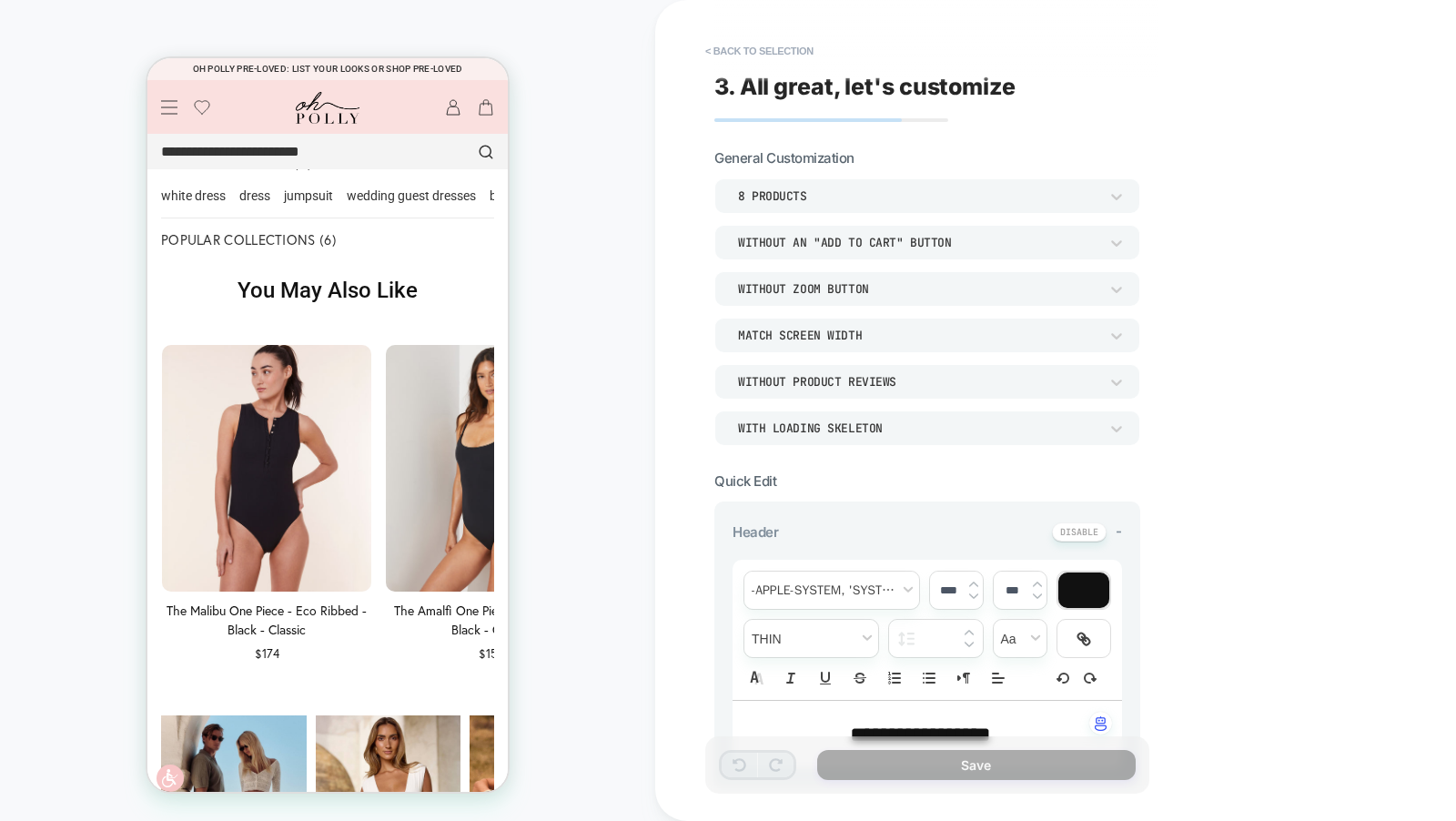 scroll, scrollTop: 0, scrollLeft: 0, axis: both 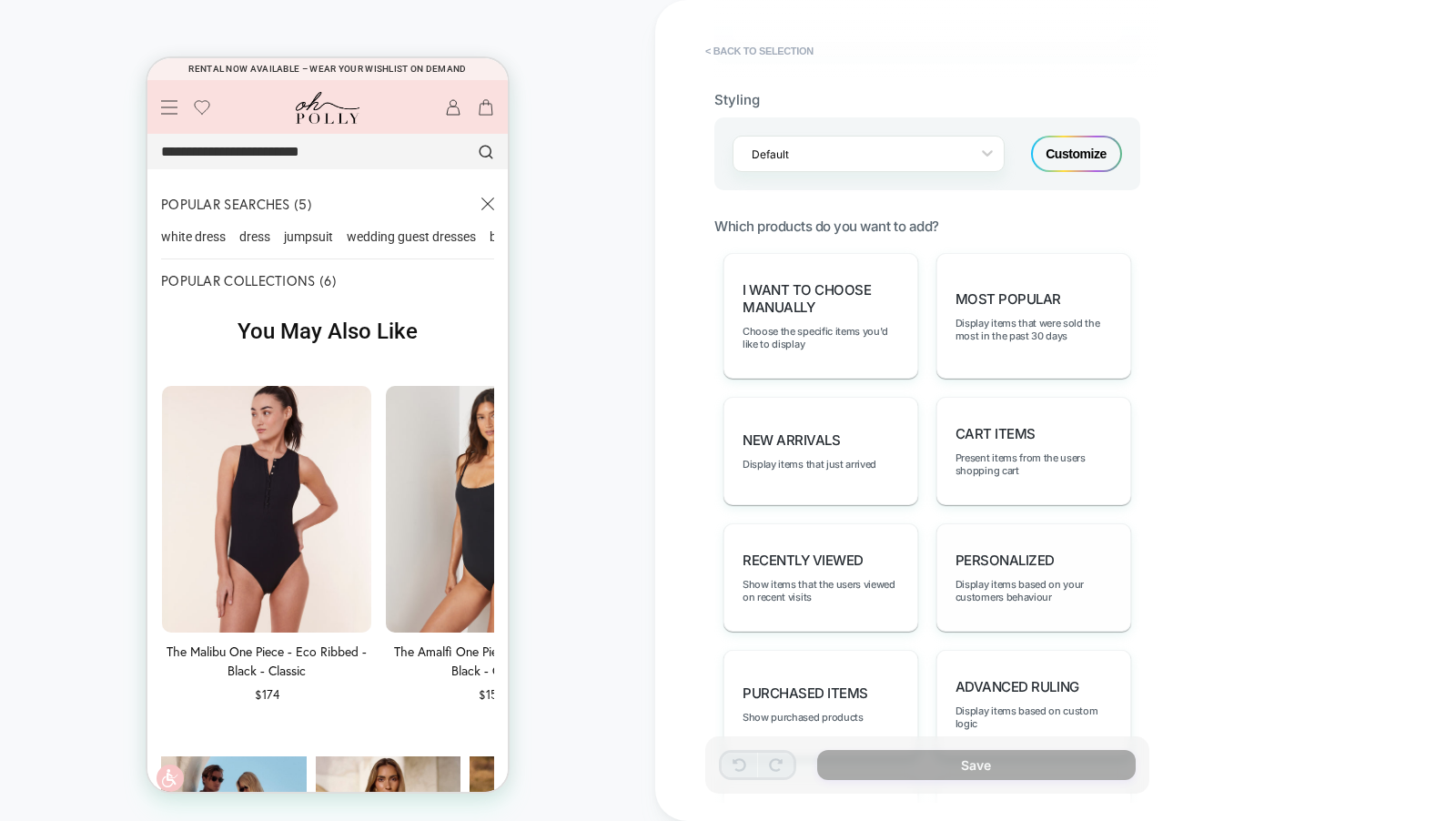 click on "personalized" at bounding box center [1005, 560] 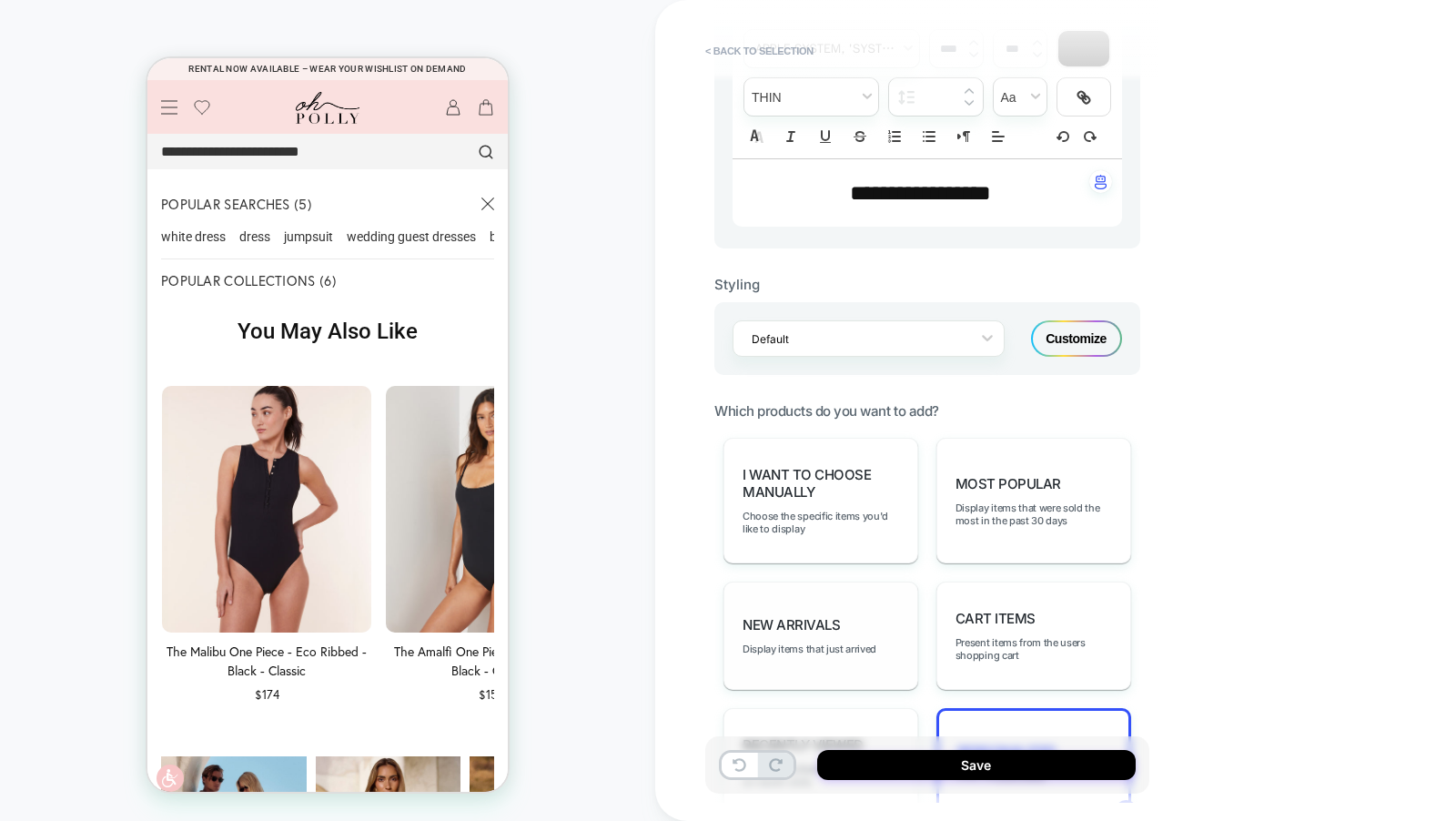 scroll, scrollTop: 378, scrollLeft: 0, axis: vertical 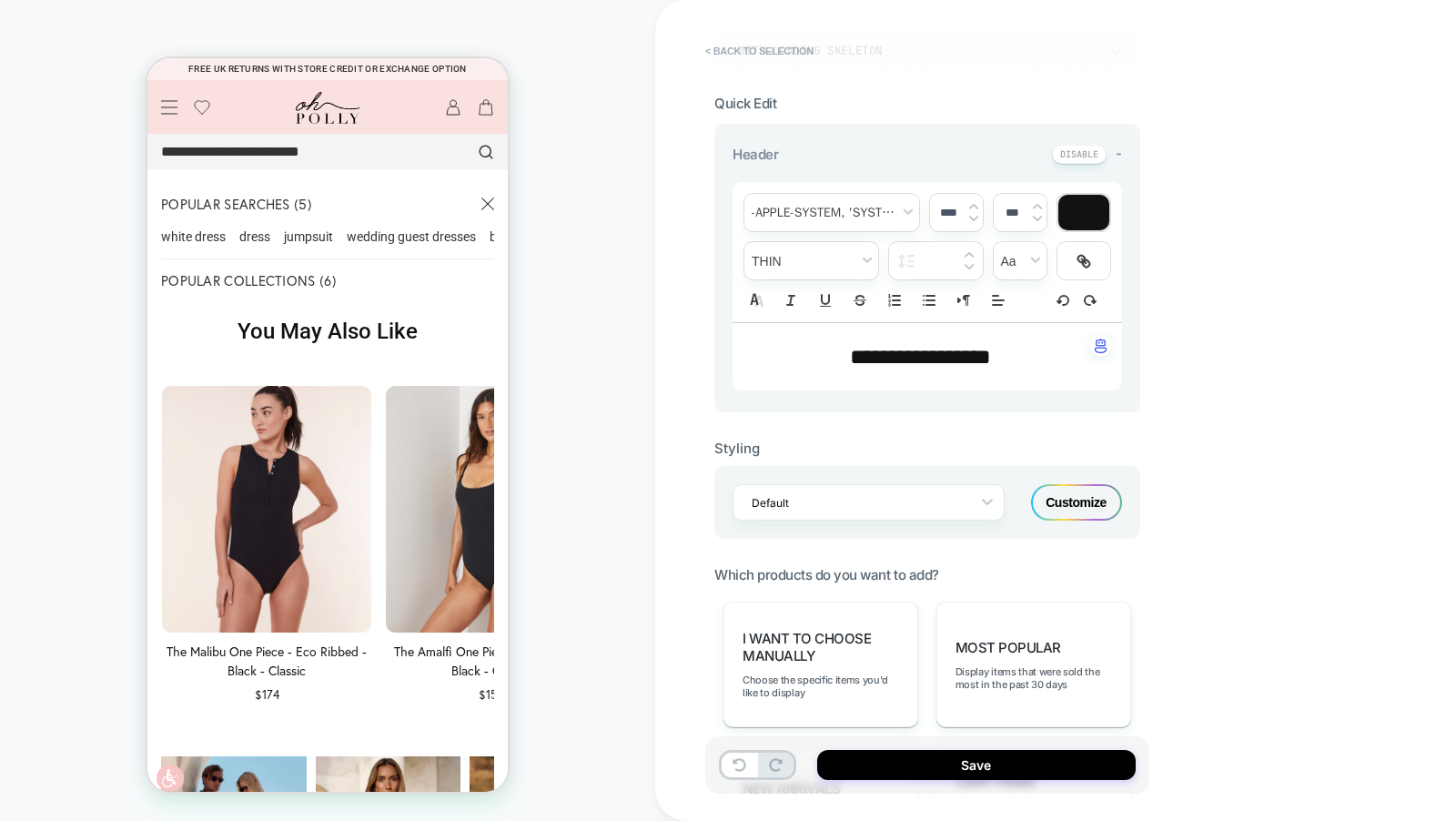 click on "Customize" at bounding box center (1077, 502) 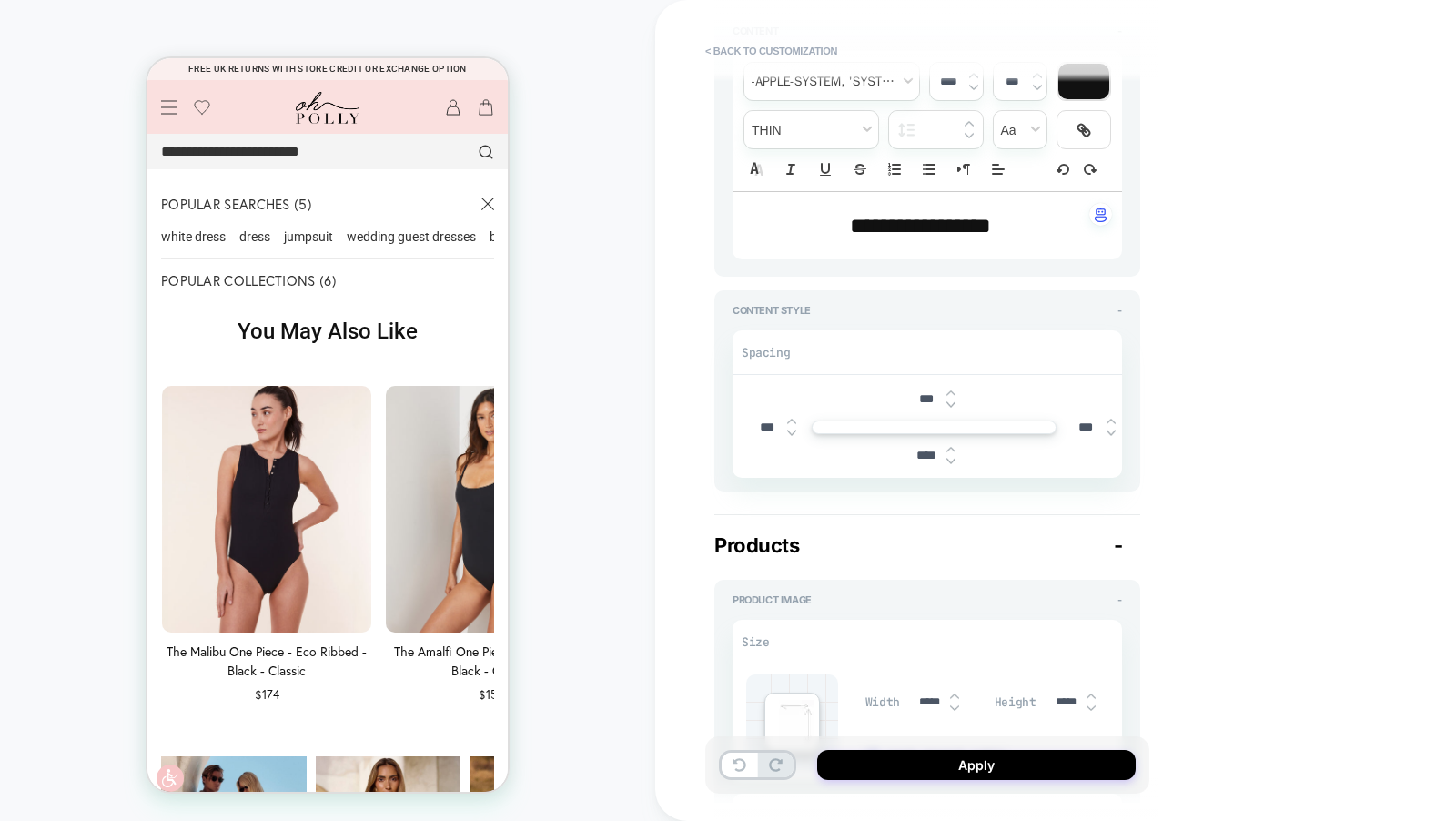type on "*" 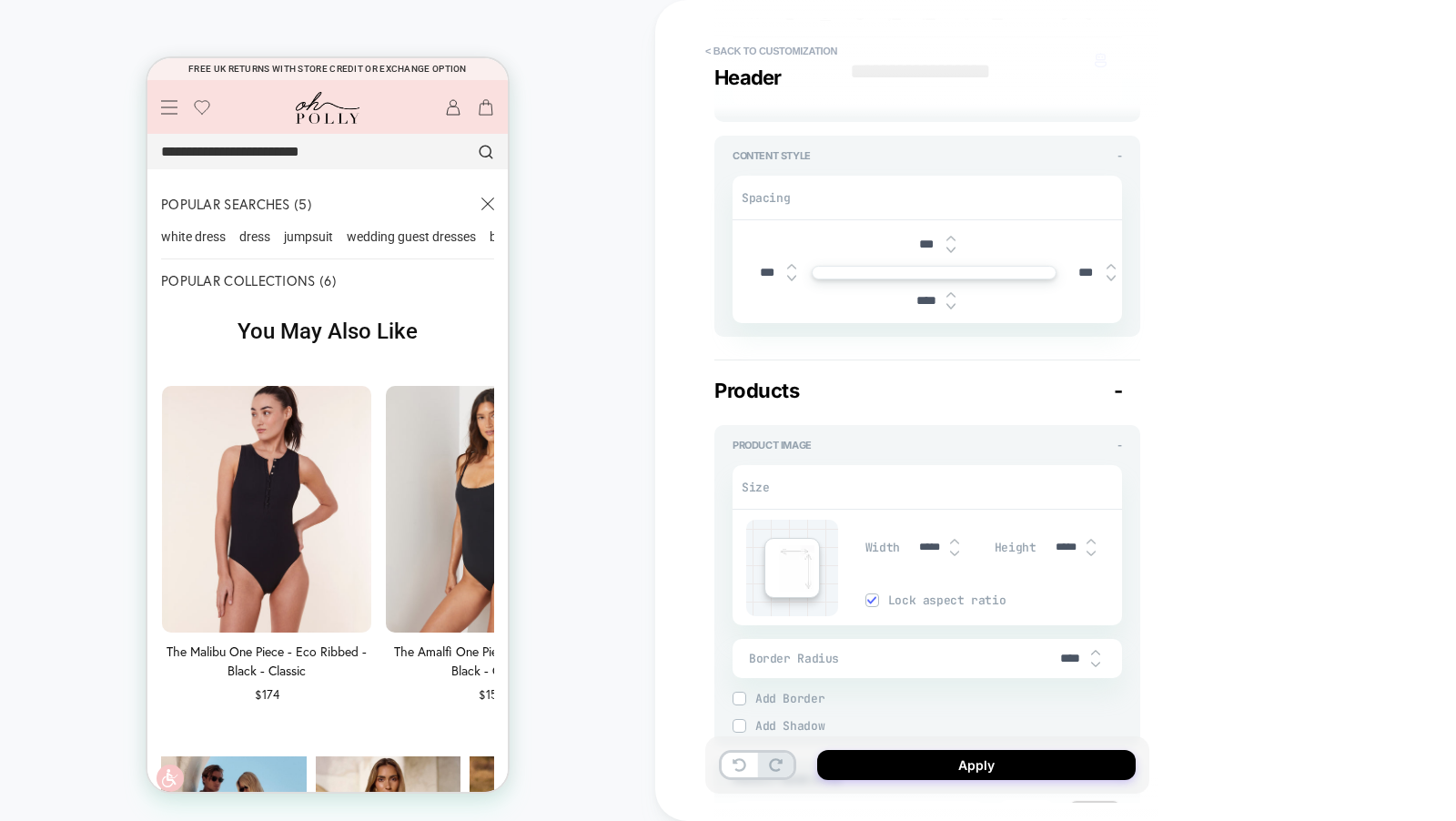 scroll, scrollTop: 474, scrollLeft: 0, axis: vertical 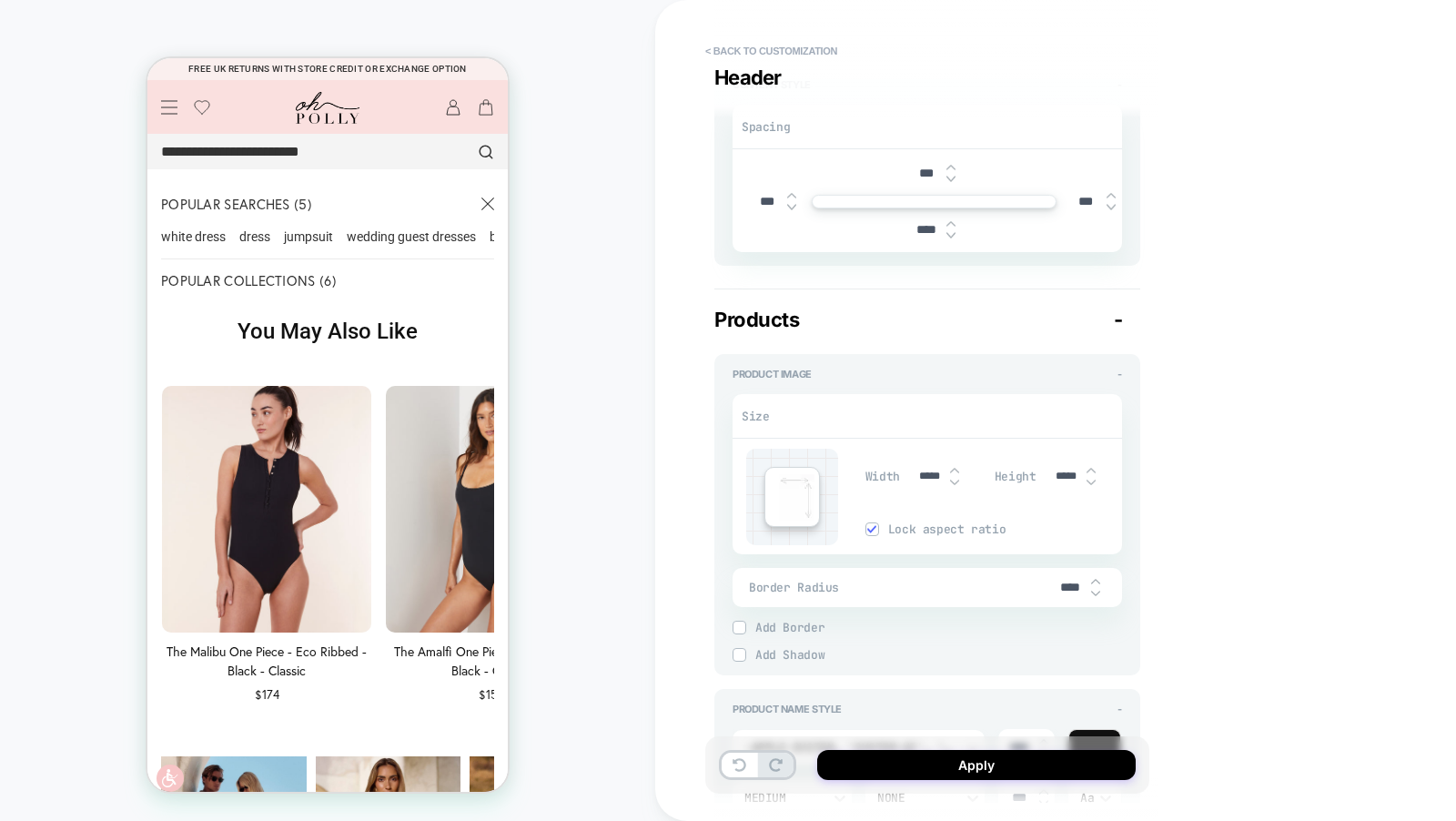 click on "****" at bounding box center (1070, 587) 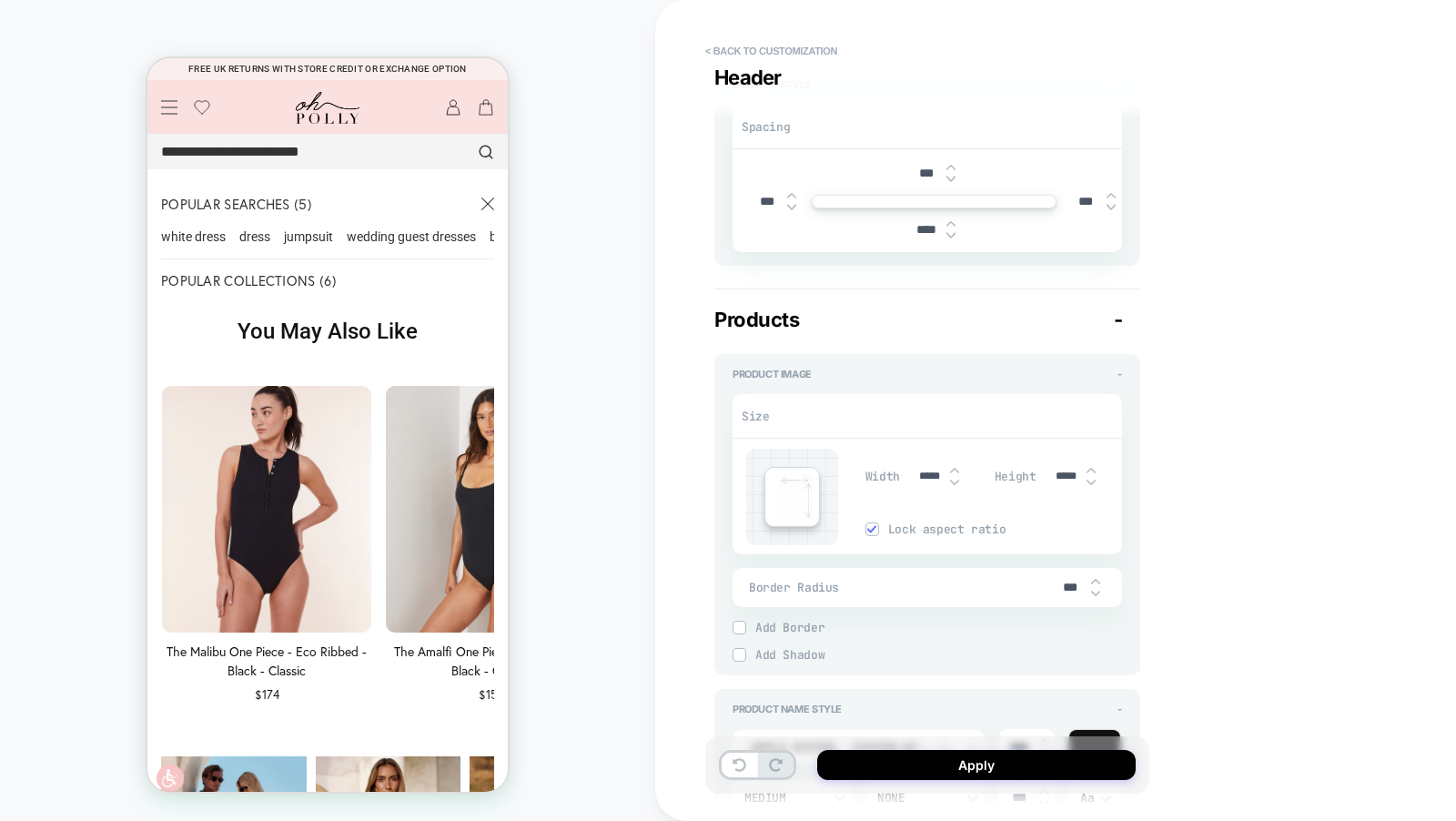 type on "*" 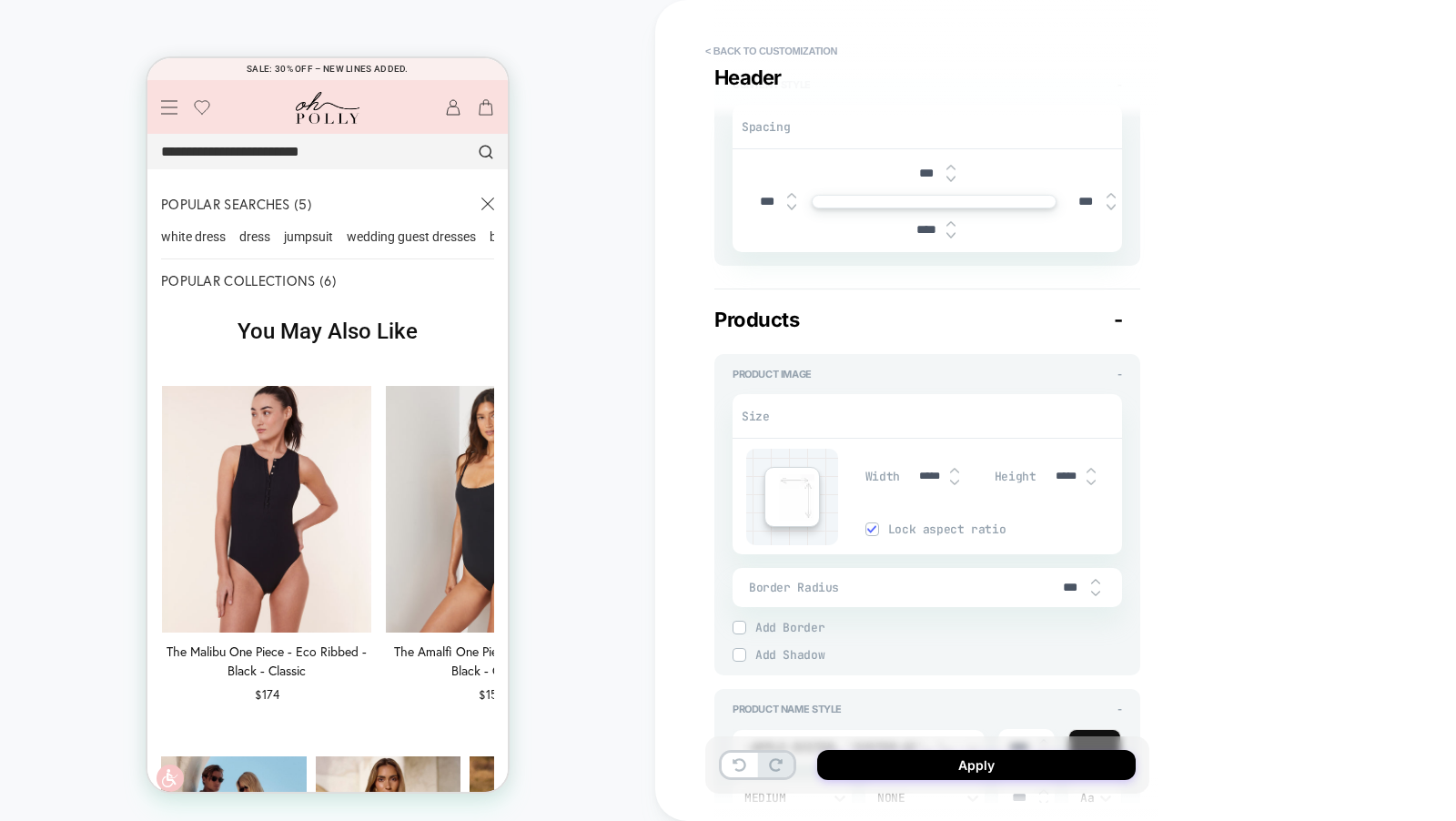 type on "***" 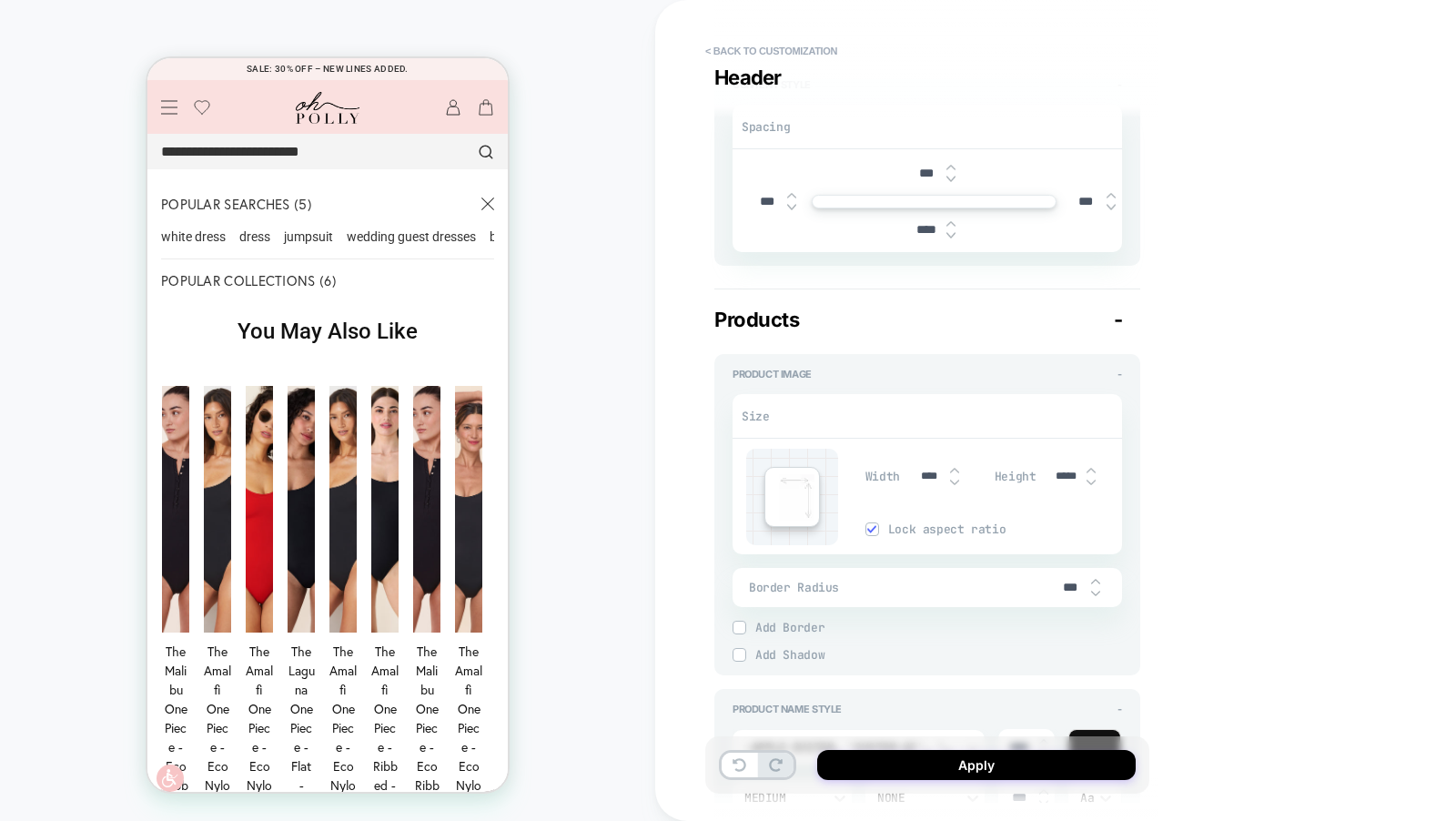 type on "*" 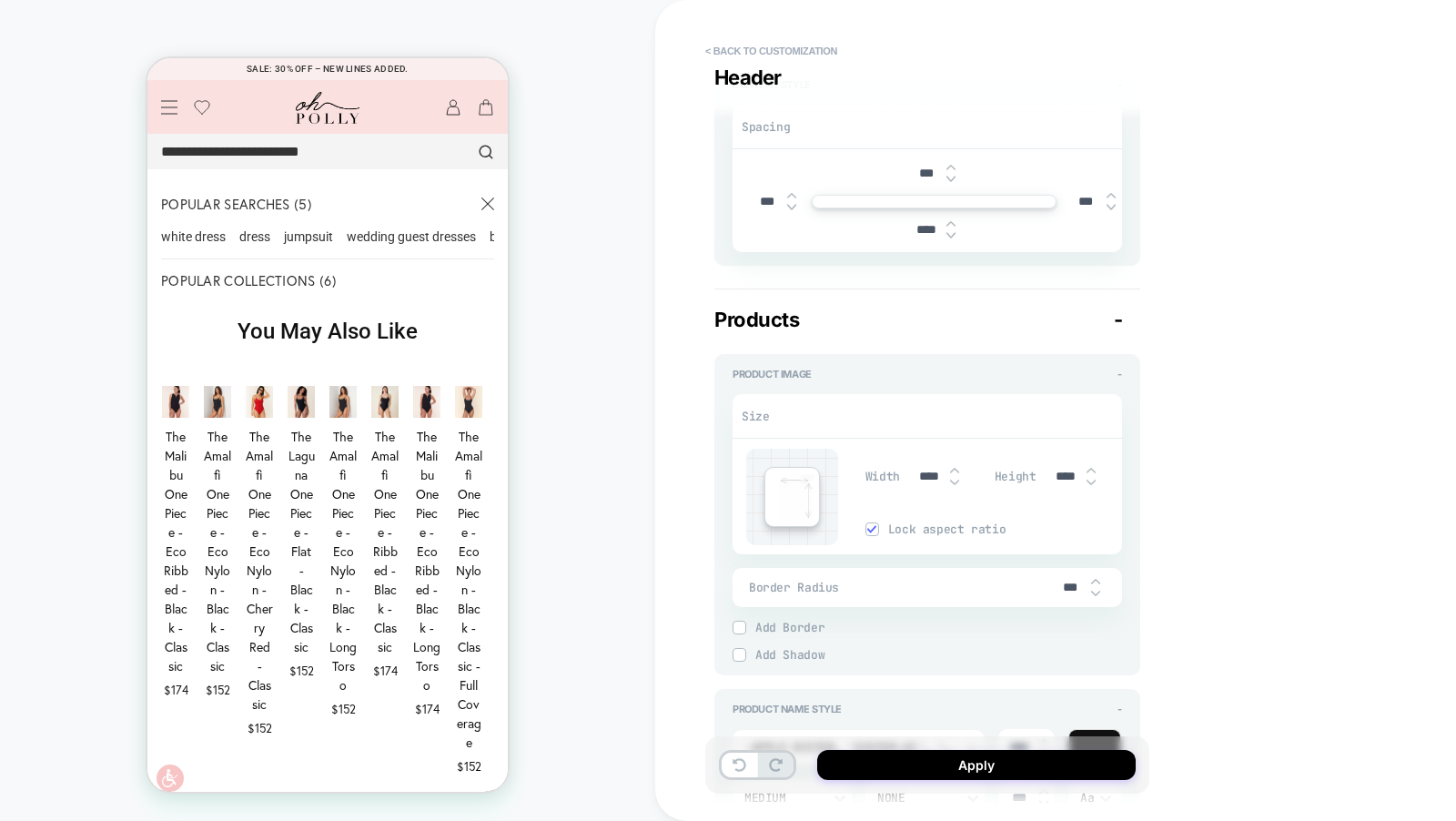 type on "*" 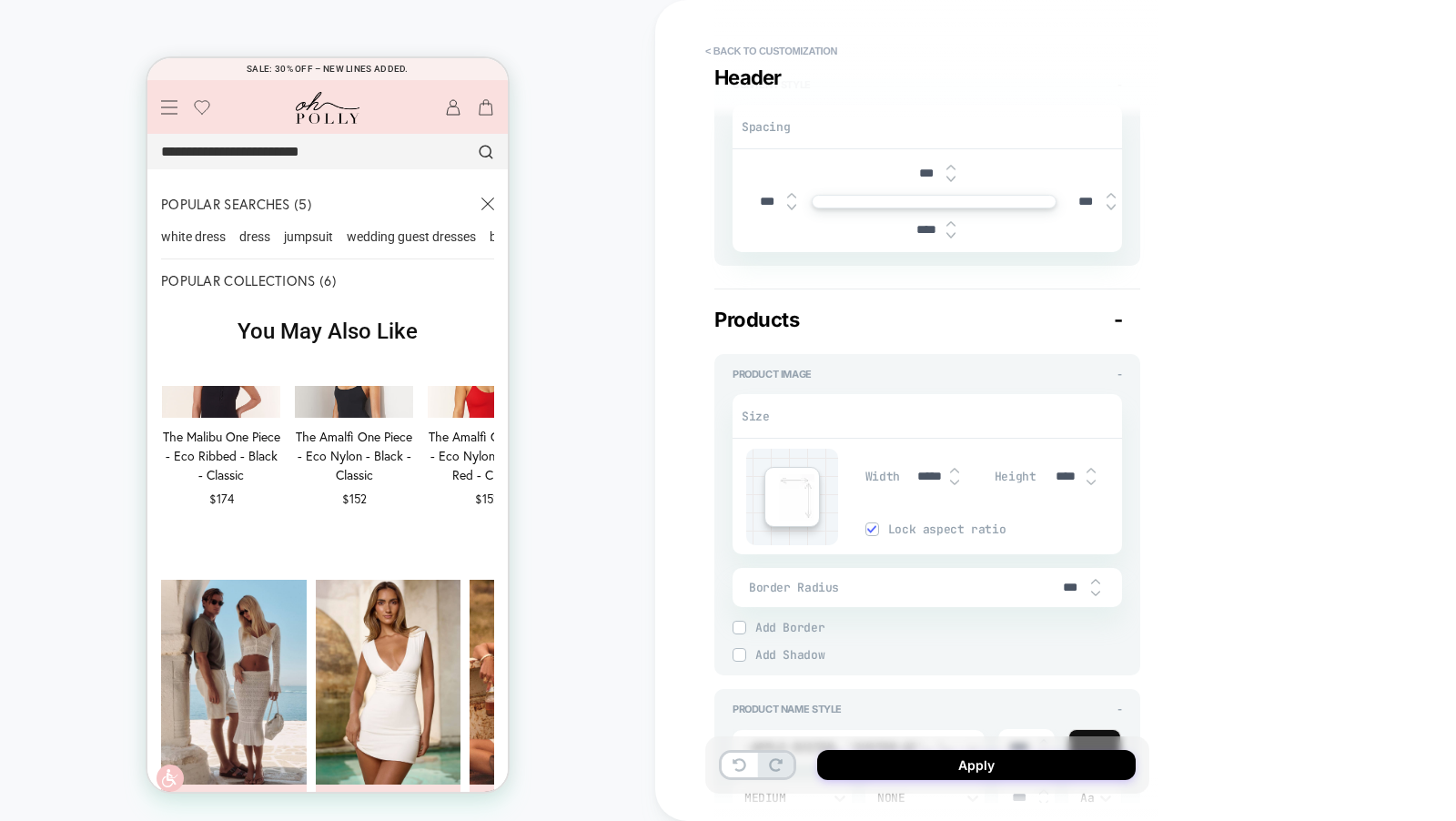 type on "*" 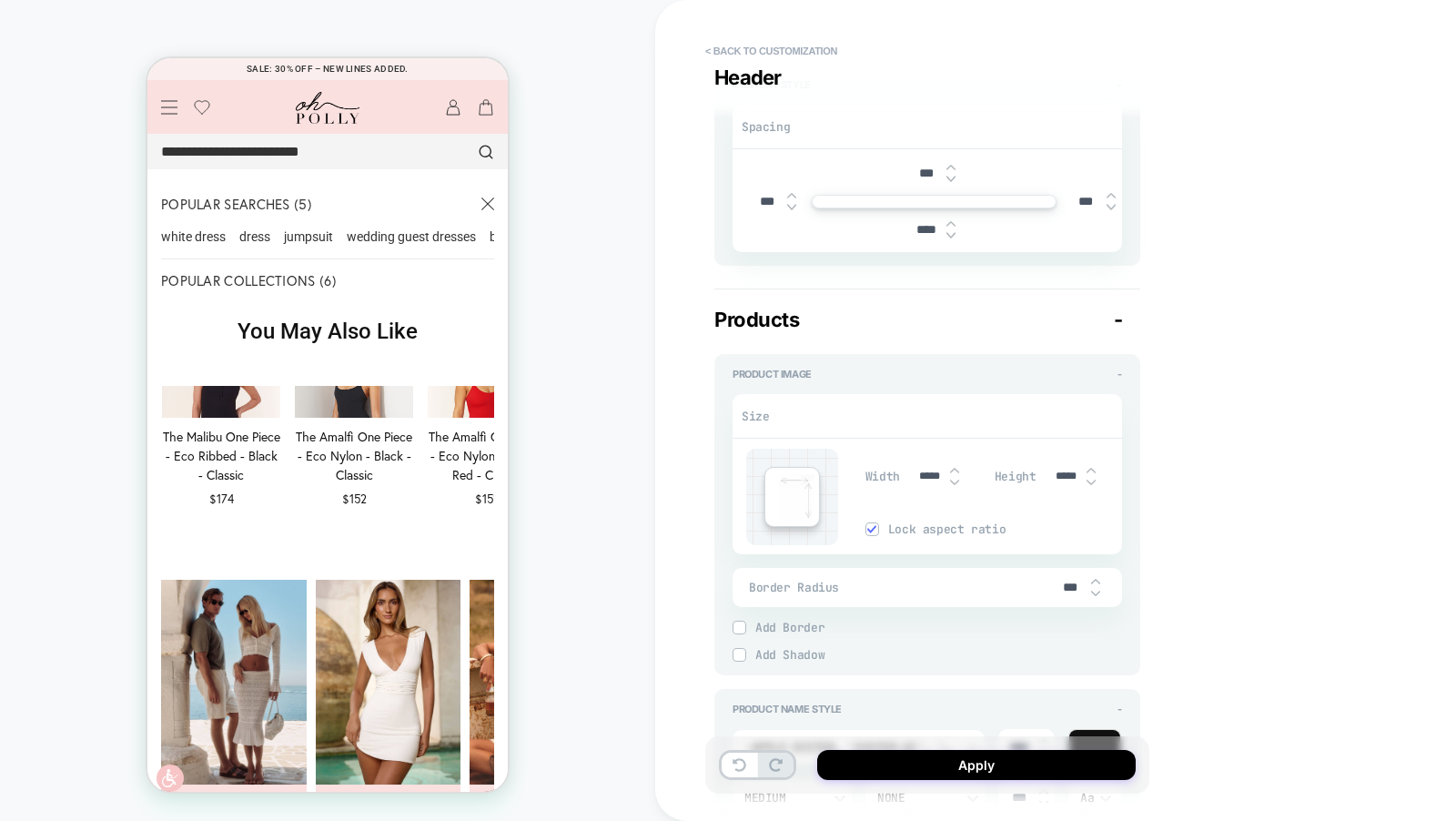 type on "*" 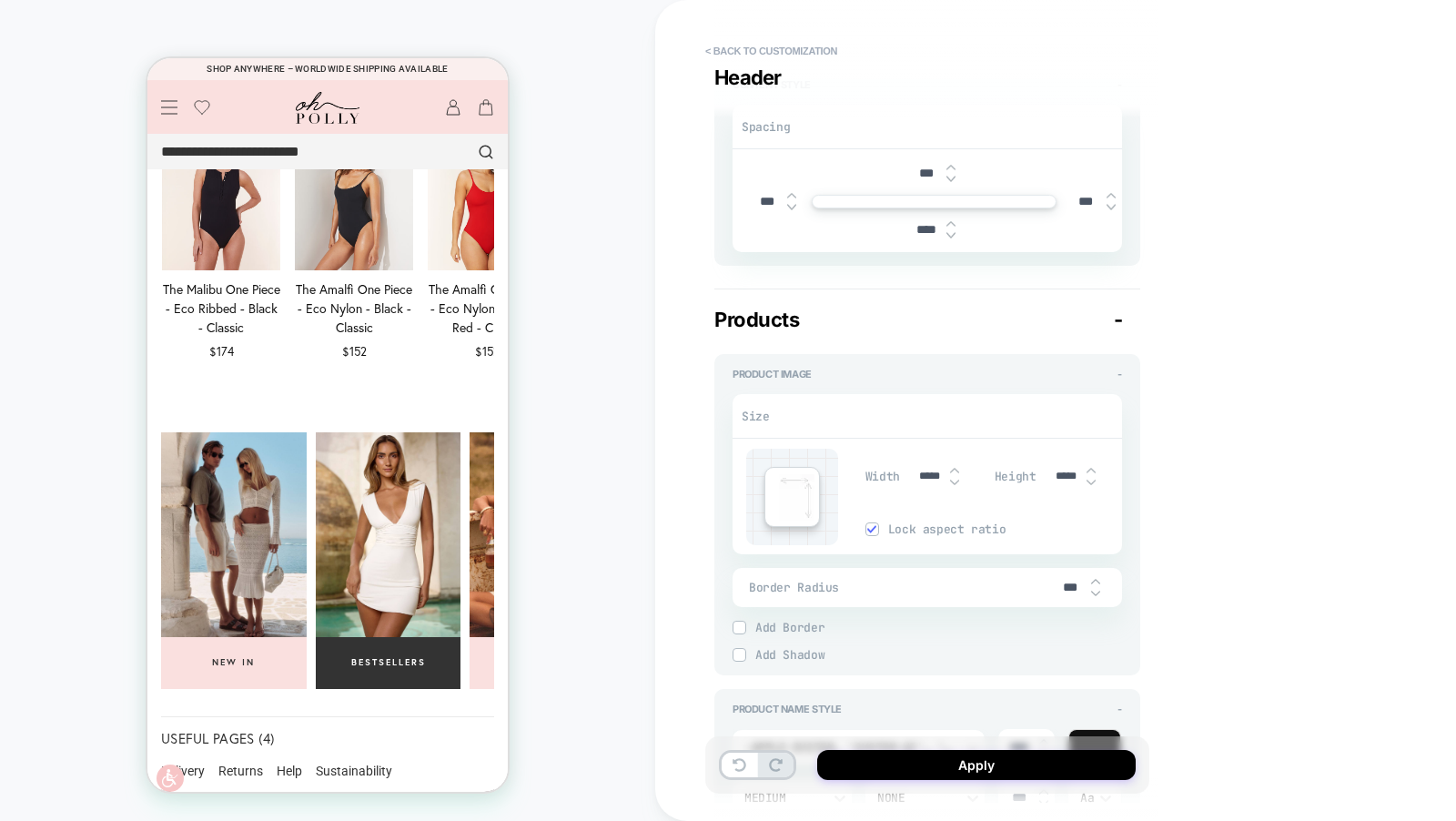 scroll, scrollTop: 0, scrollLeft: 0, axis: both 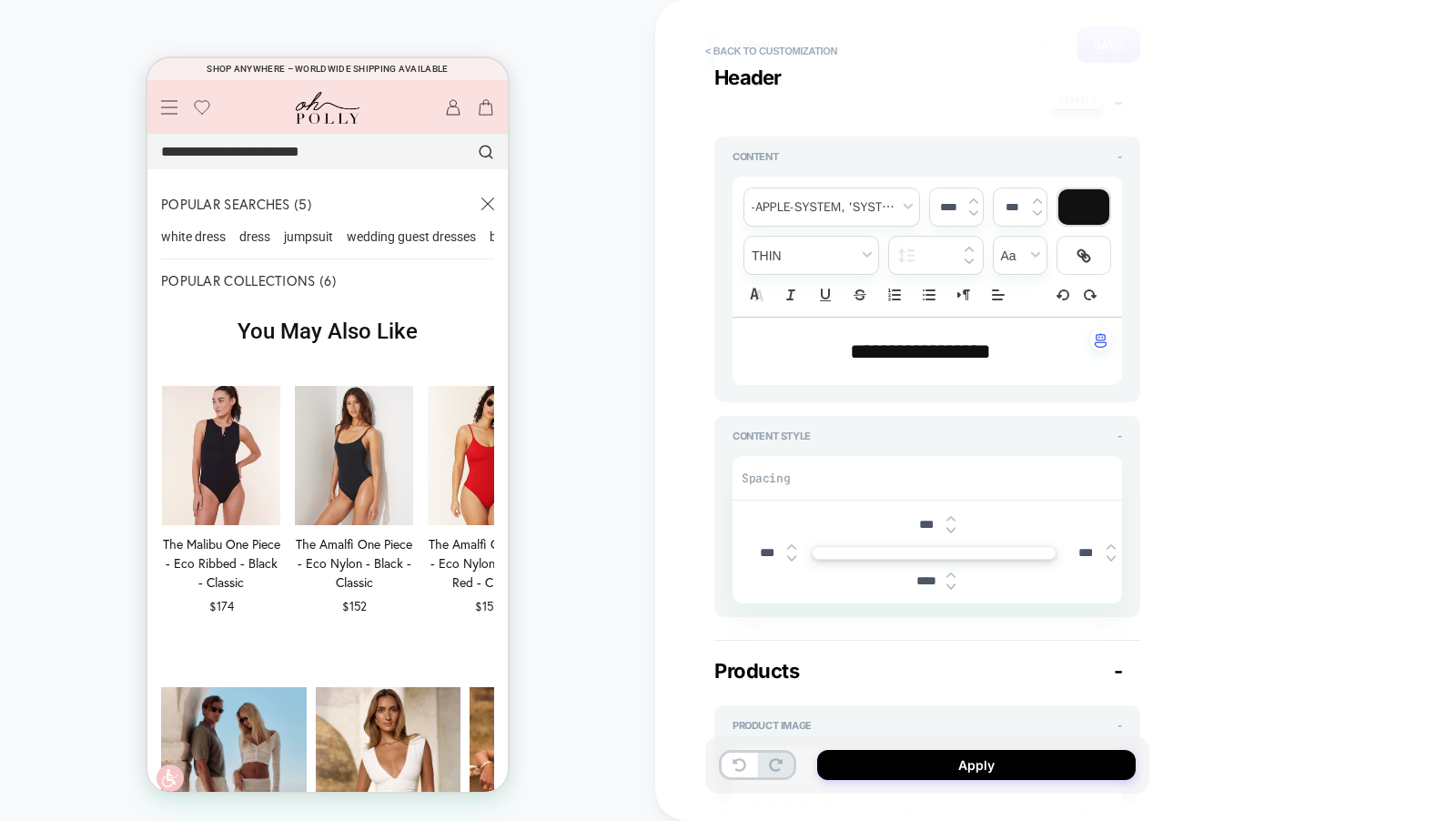 type on "*****" 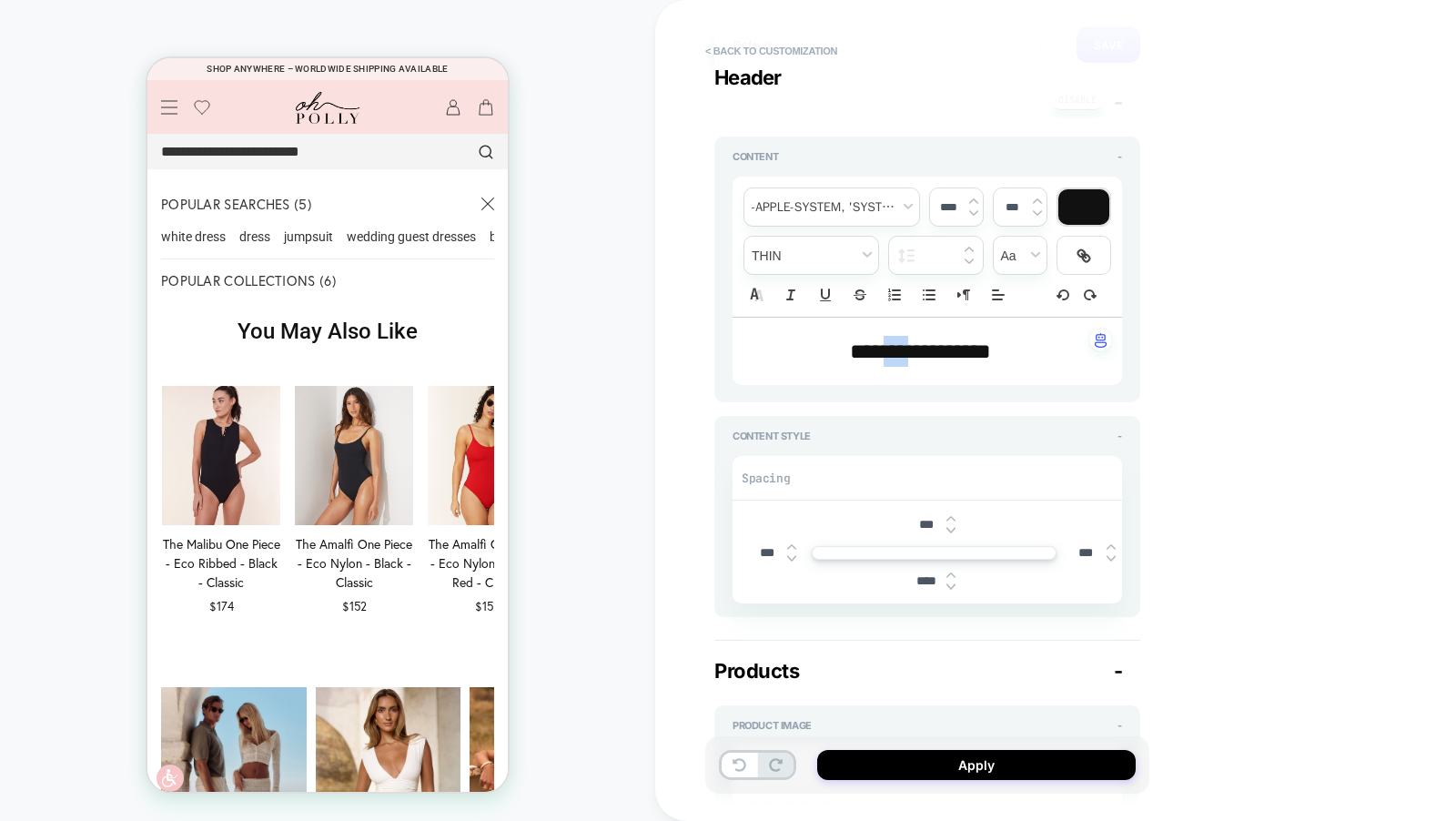 click on "**********" at bounding box center (920, 351) 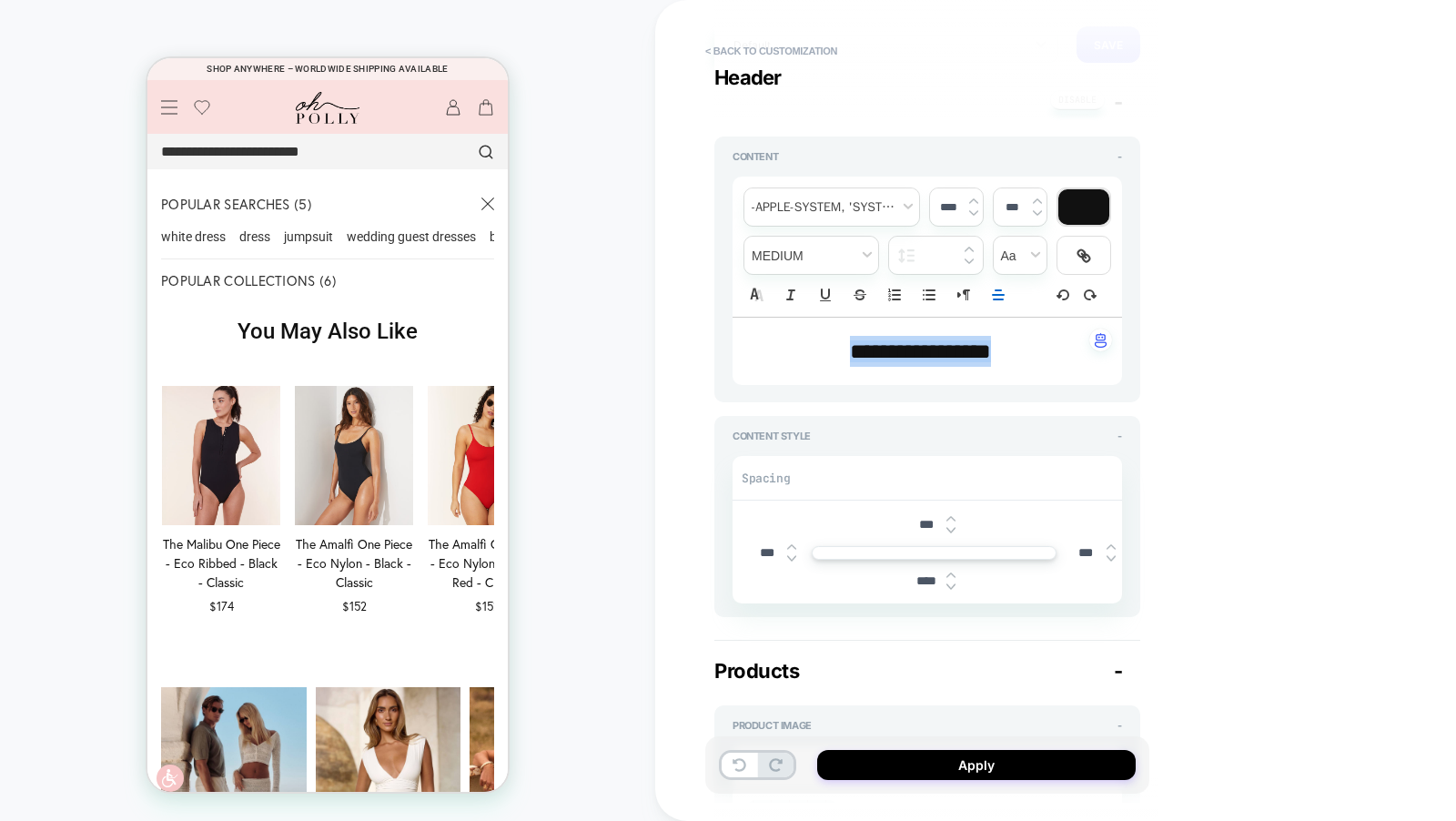 type on "*" 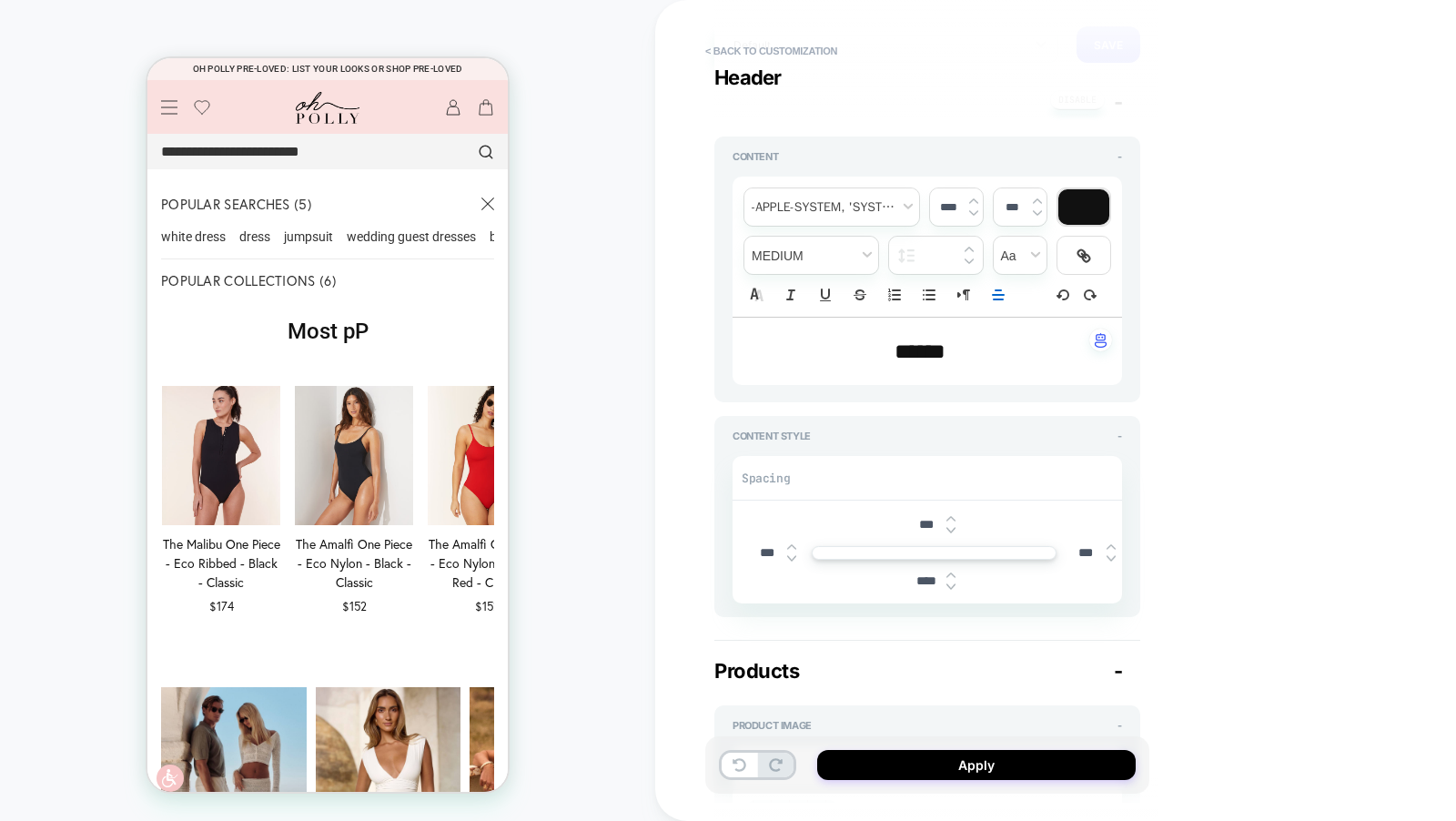 type on "*" 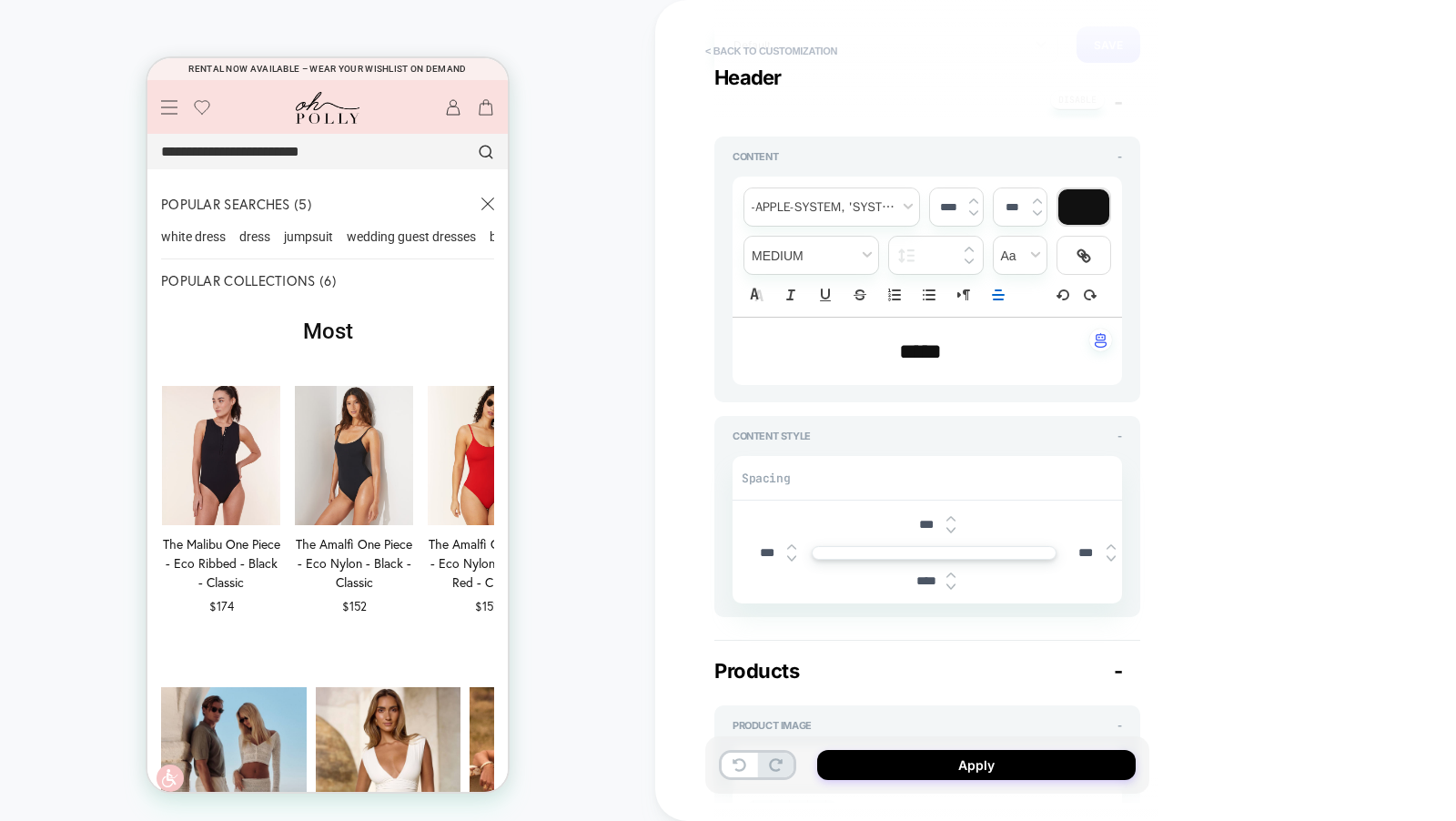 click on "< Back to customization" at bounding box center [771, 51] 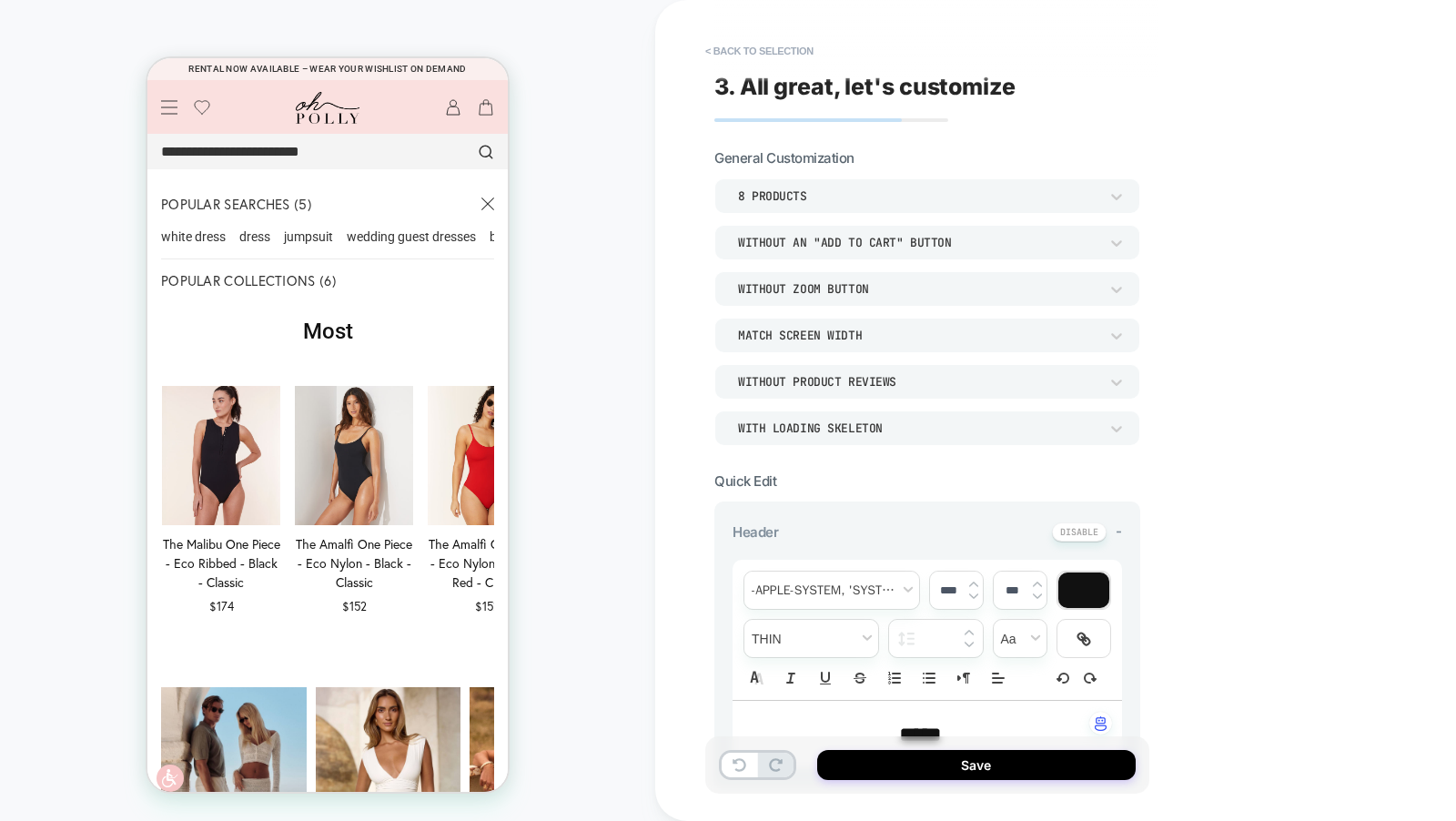 click on "< Back to selection" at bounding box center [759, 51] 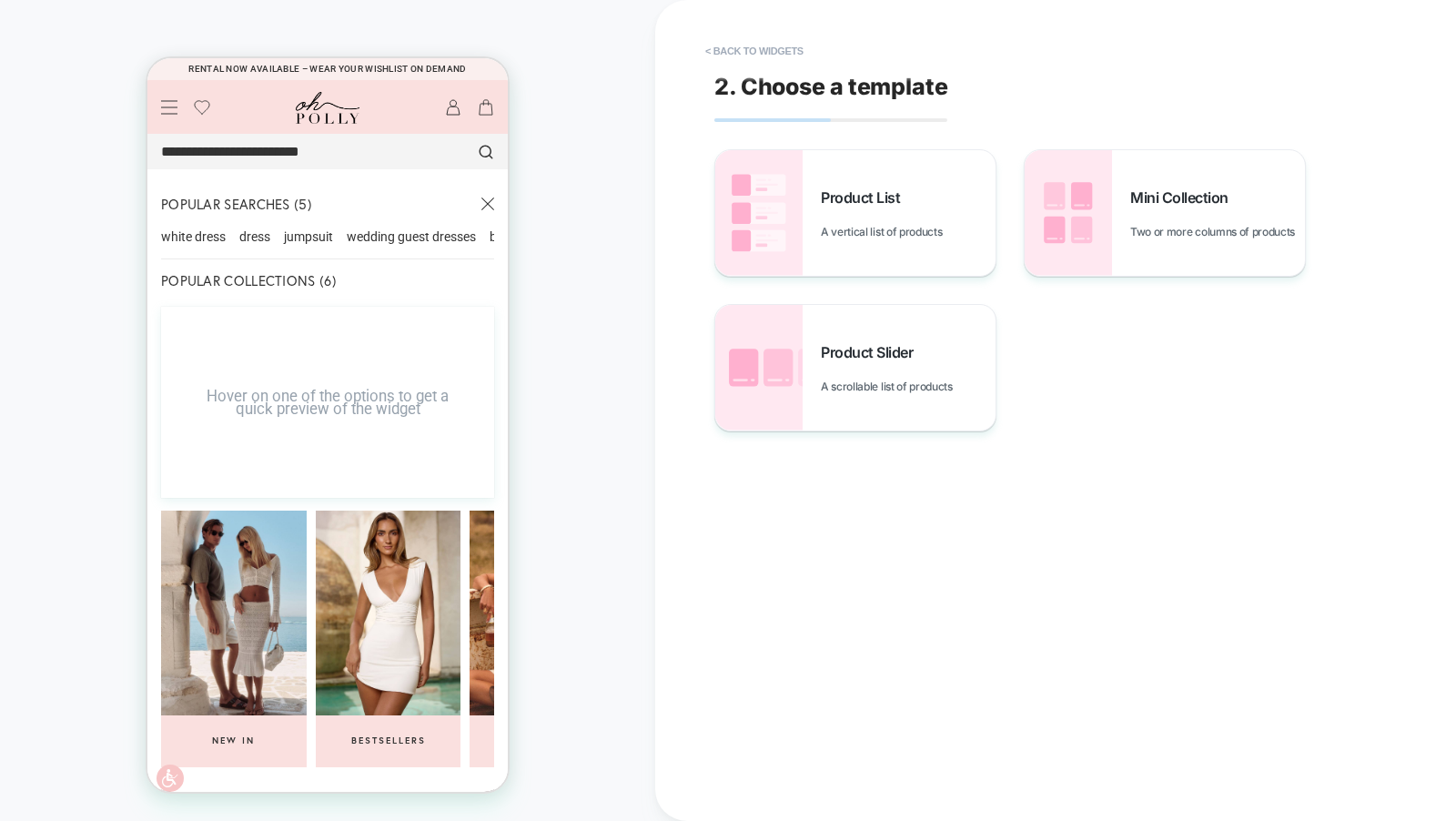 click on "< Back to widgets" at bounding box center [754, 51] 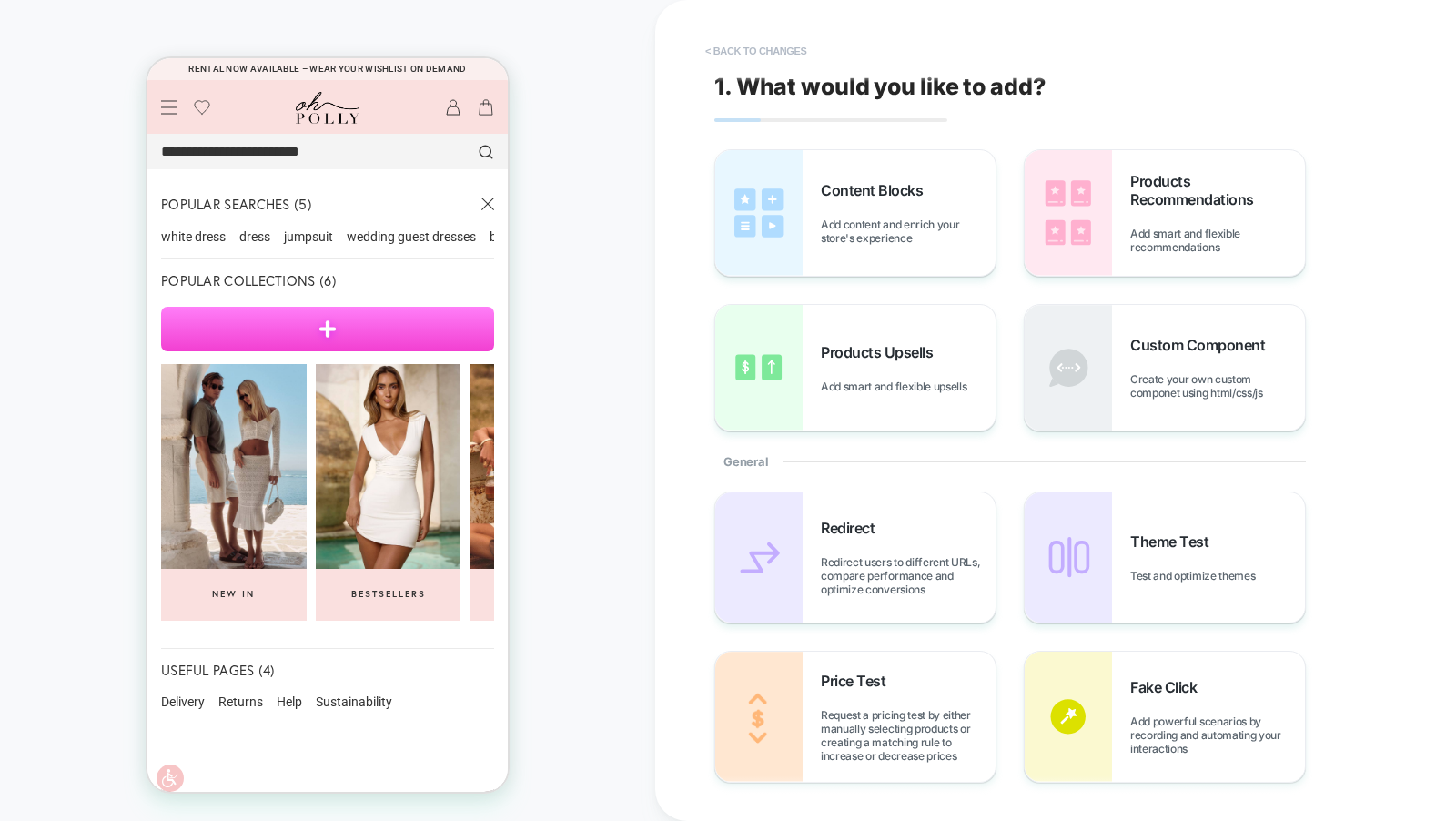 click on "< Back to changes" at bounding box center [756, 51] 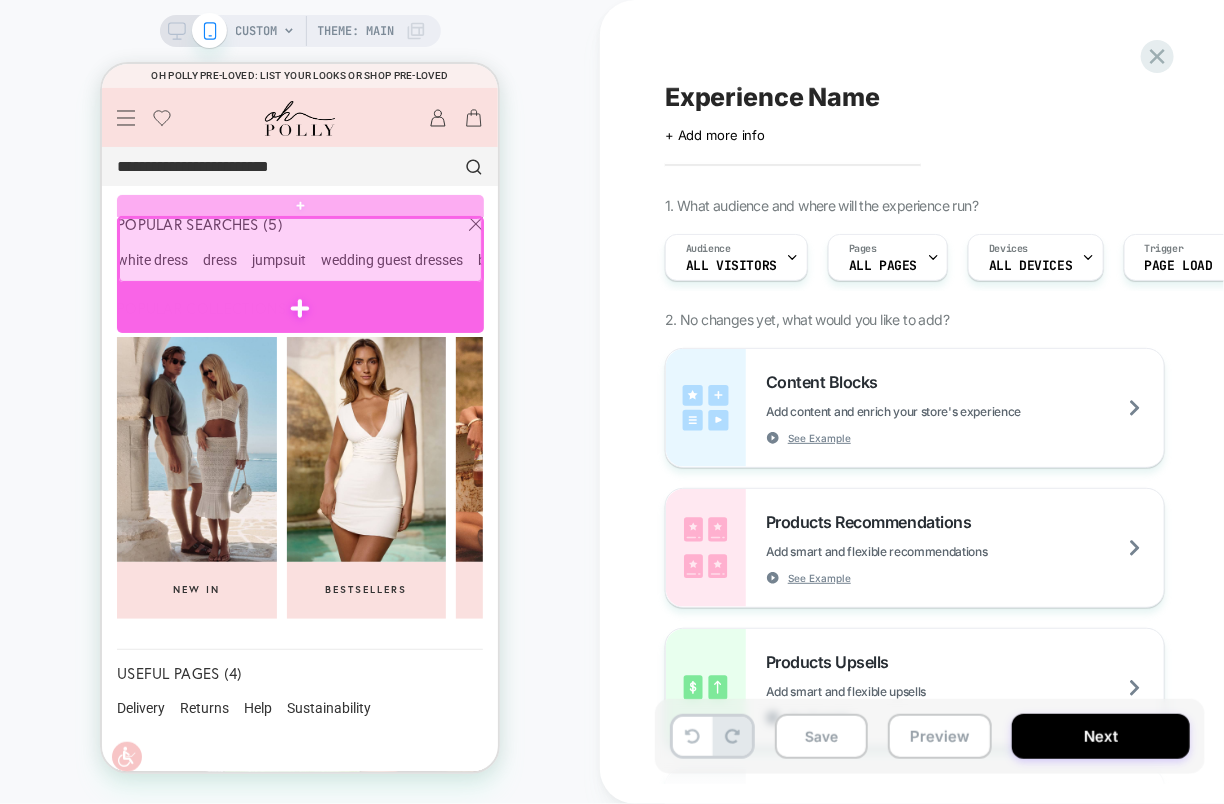 click at bounding box center [299, 307] 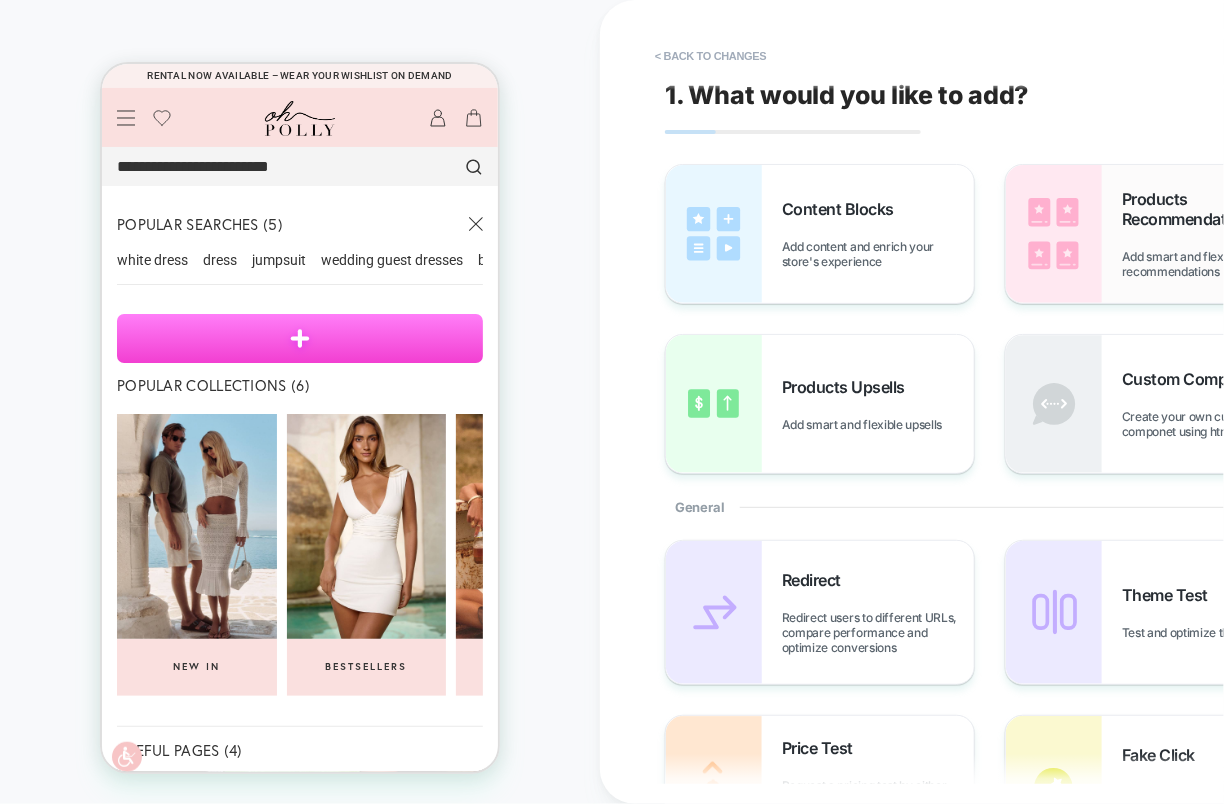 click at bounding box center (1054, 234) 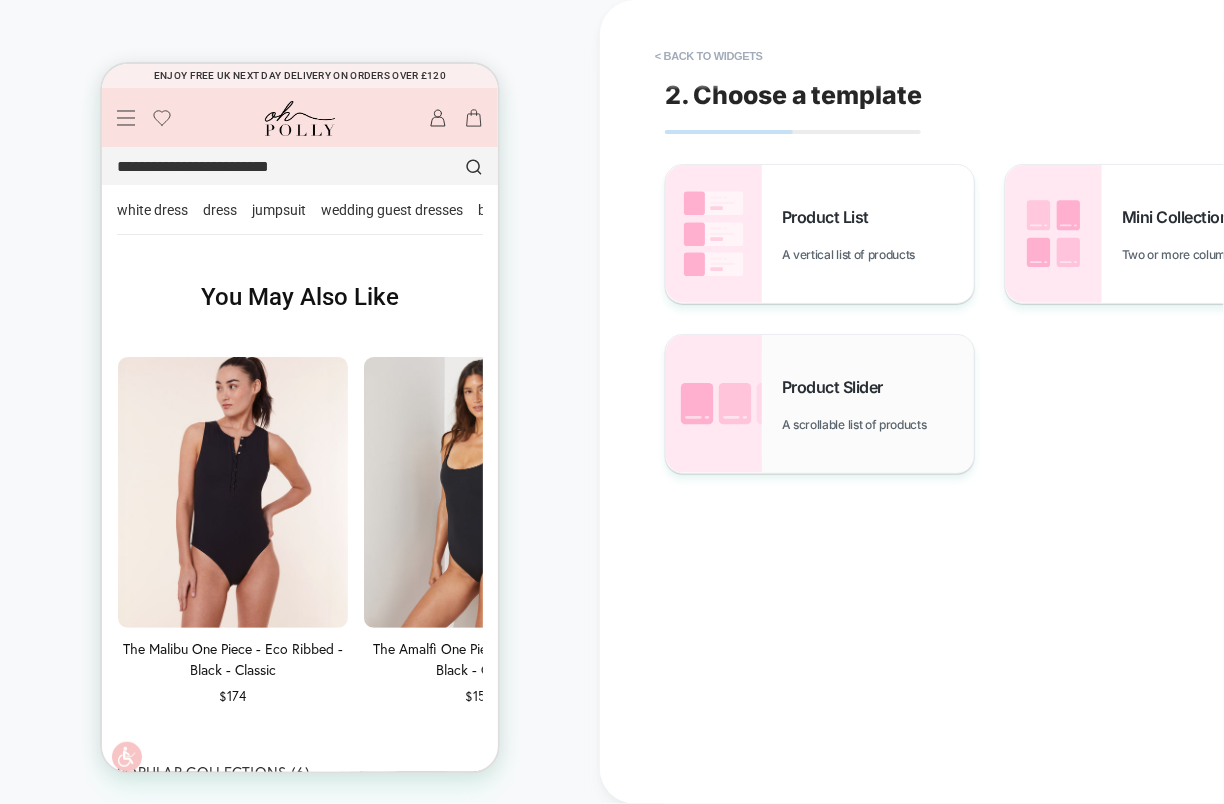 scroll, scrollTop: 77, scrollLeft: 0, axis: vertical 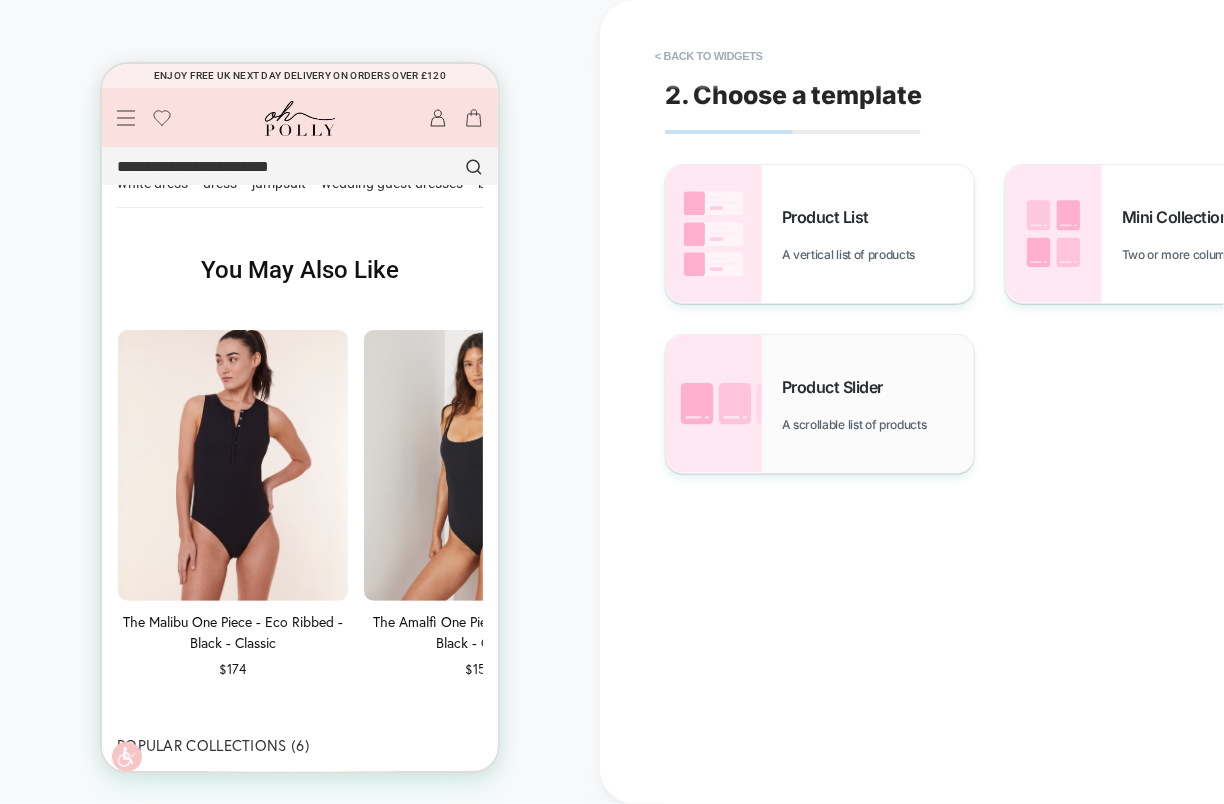click on "Product Slider A scrollable list of products" at bounding box center [820, 404] 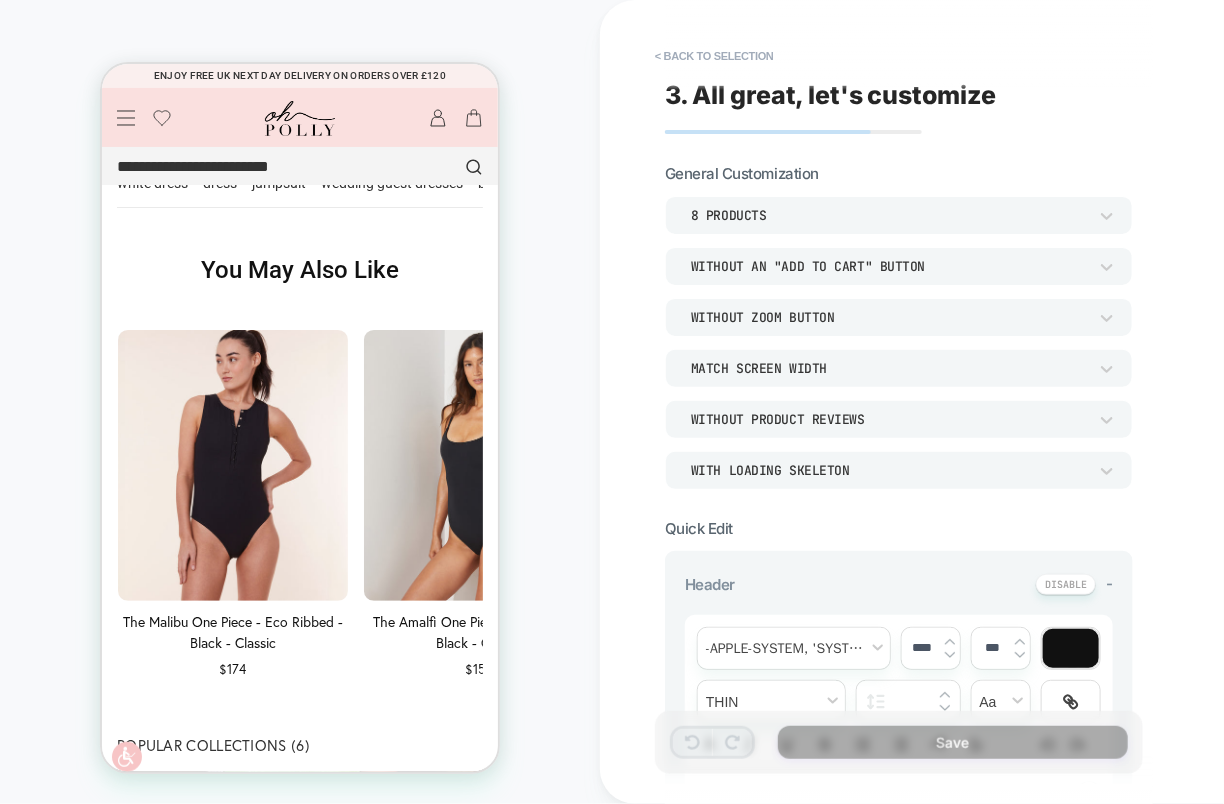 scroll, scrollTop: 0, scrollLeft: 0, axis: both 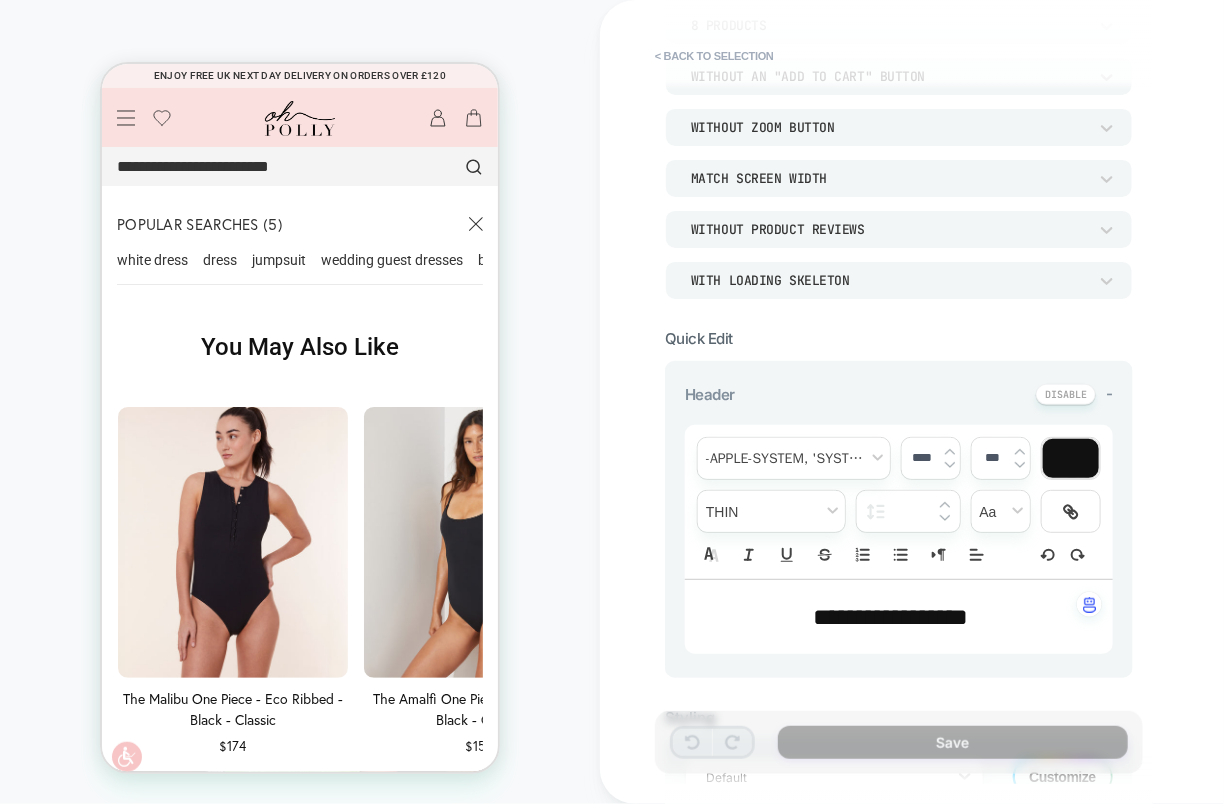 click on "**********" at bounding box center [891, 617] 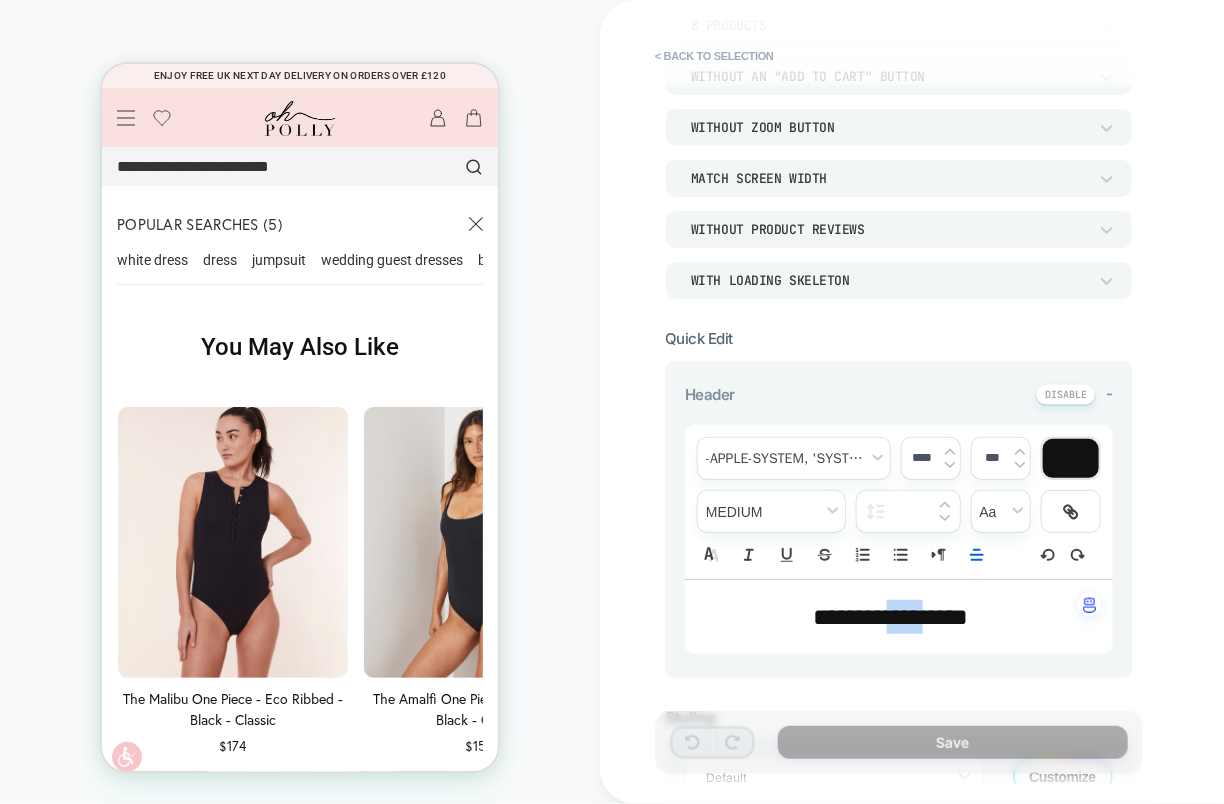 click on "**********" at bounding box center (891, 617) 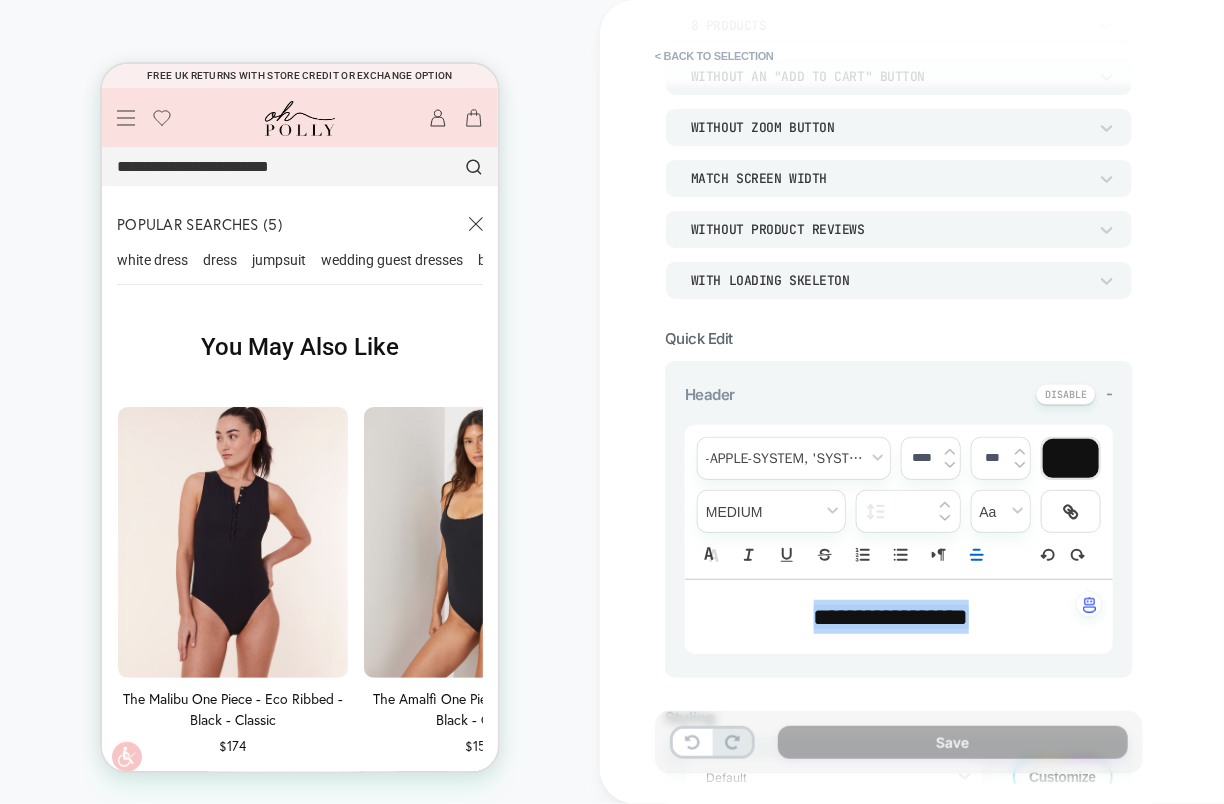 type 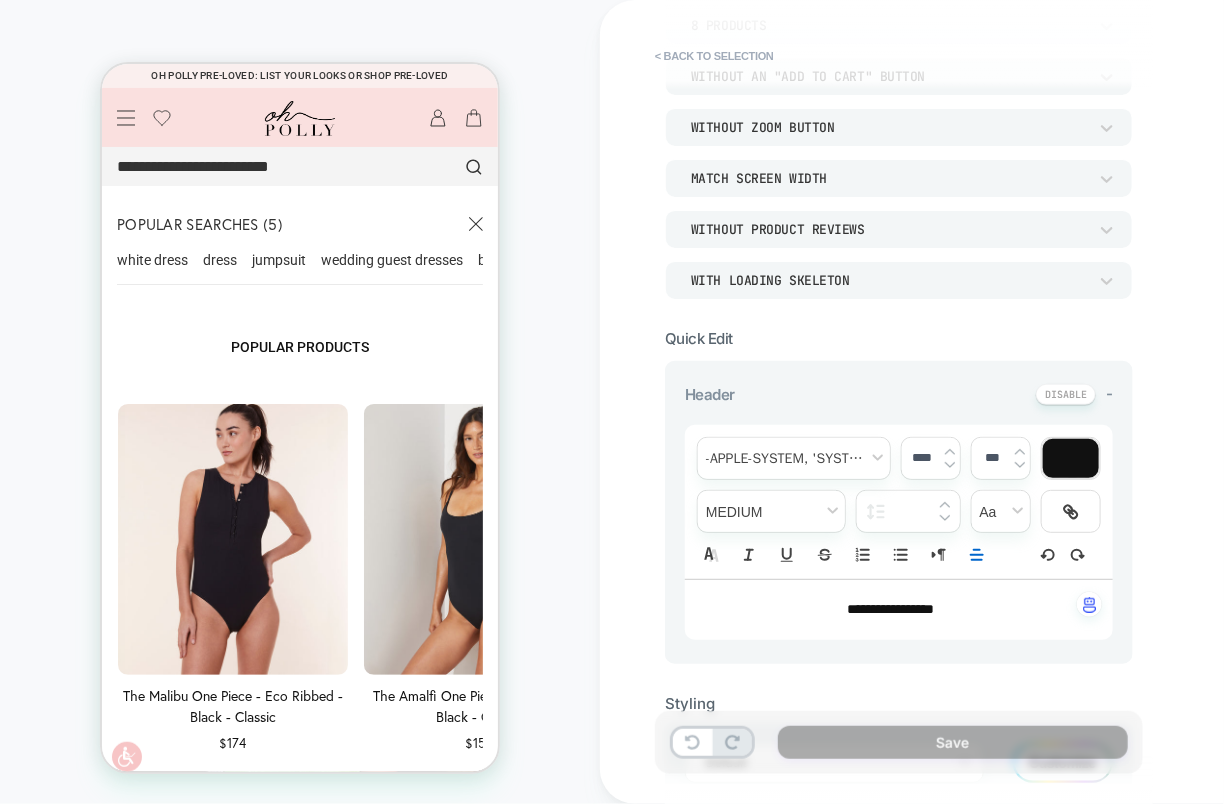 click on "**********" at bounding box center (891, 609) 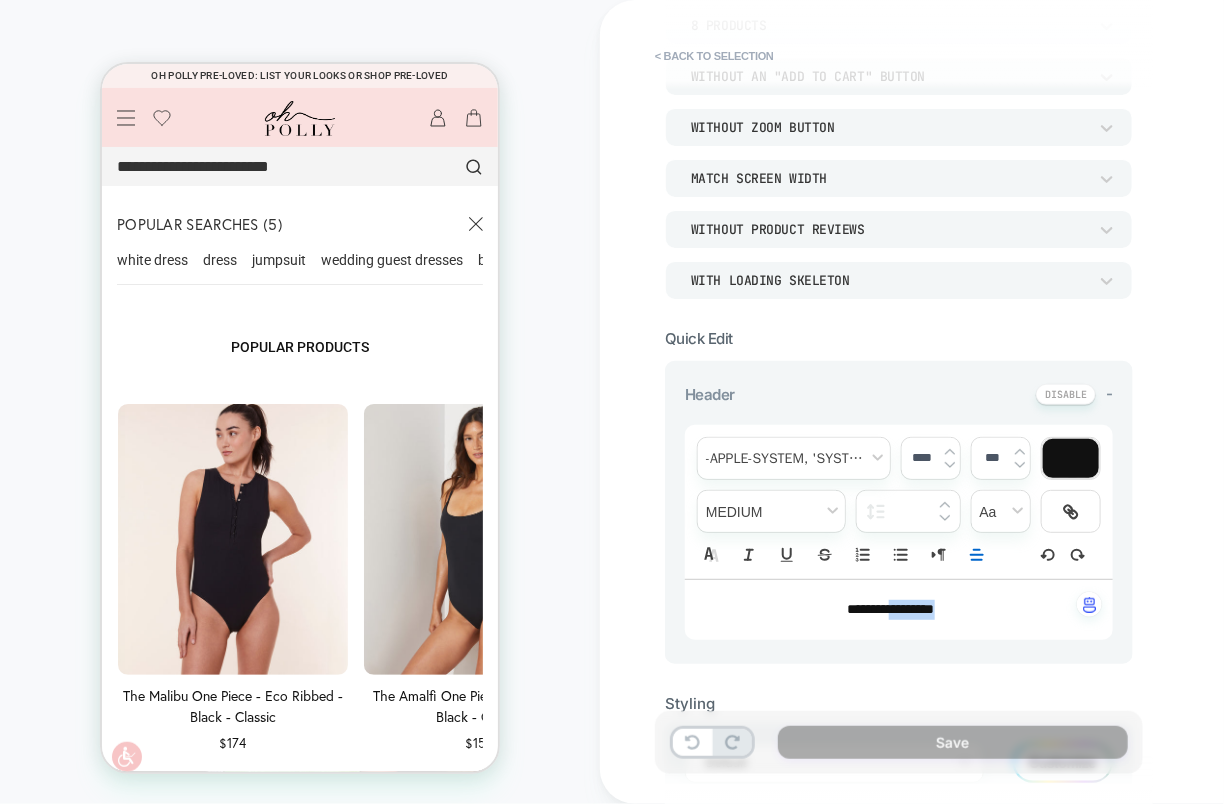 click on "**********" at bounding box center [891, 609] 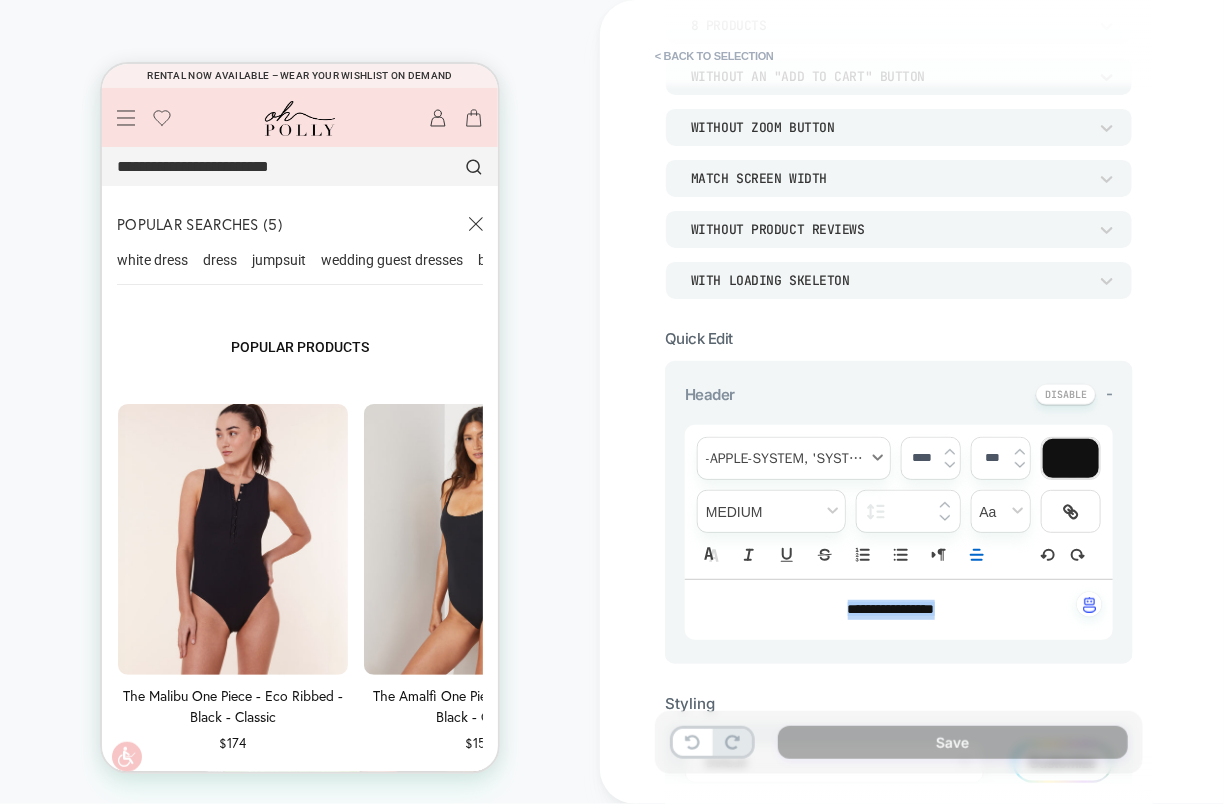 click at bounding box center [794, 458] 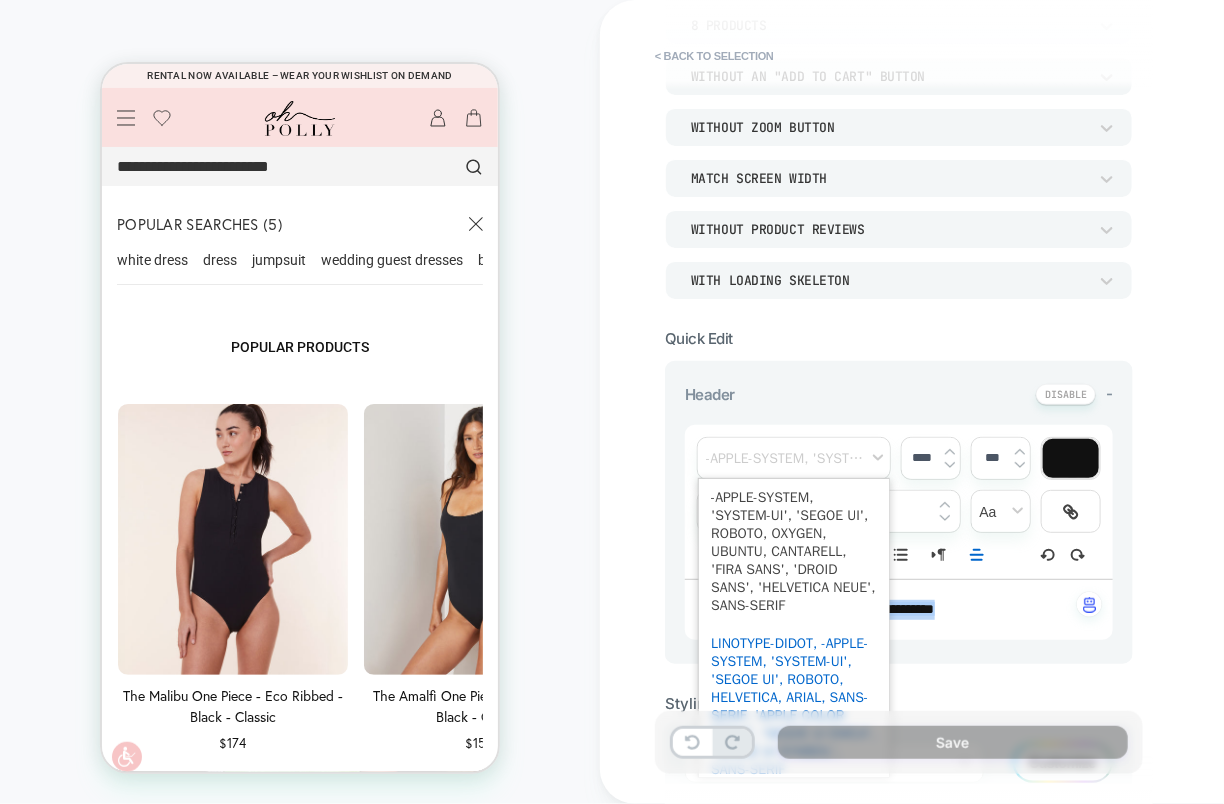 click at bounding box center (794, 707) 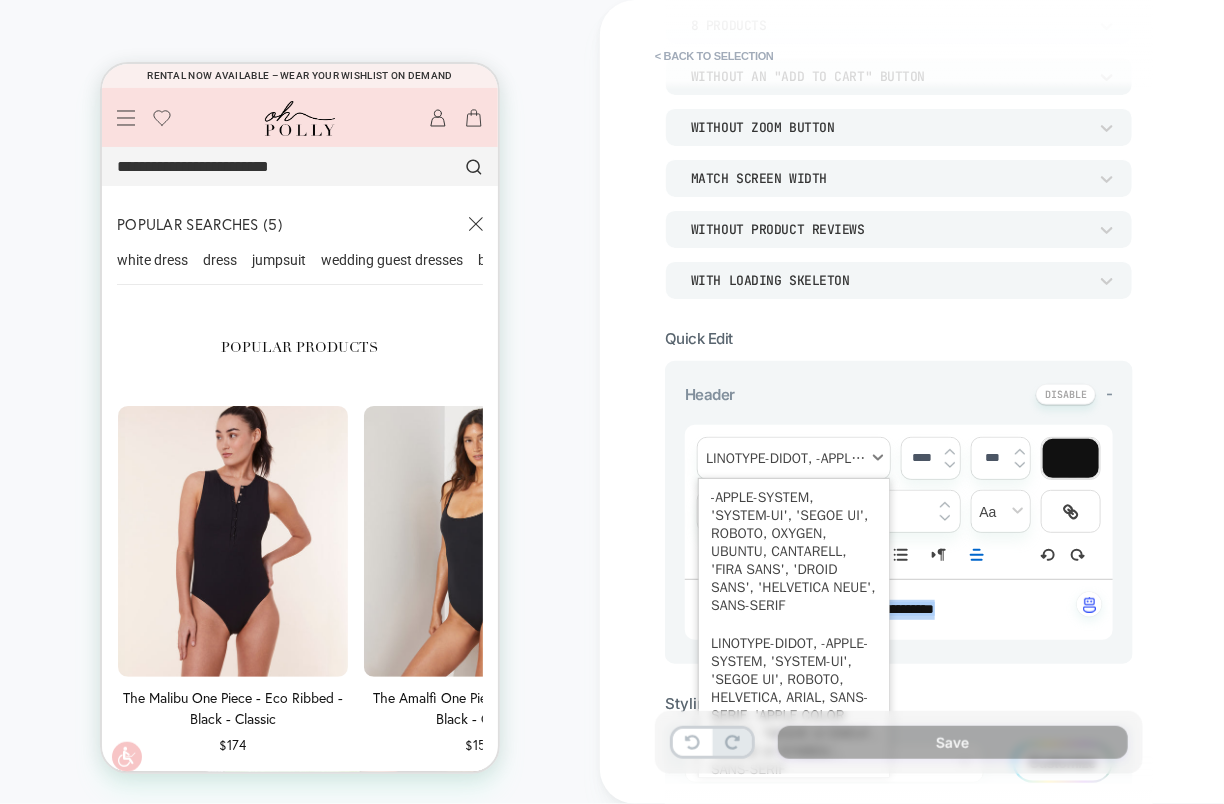 click at bounding box center (794, 458) 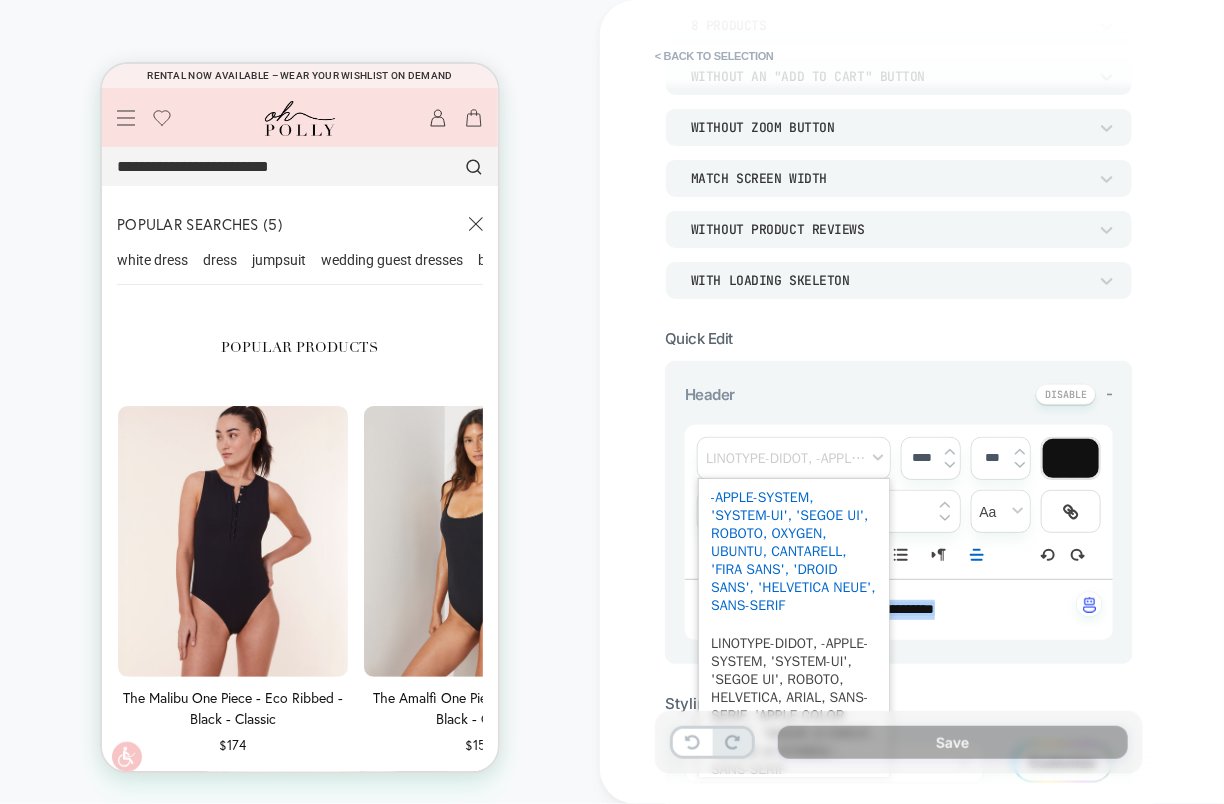 click at bounding box center (794, 552) 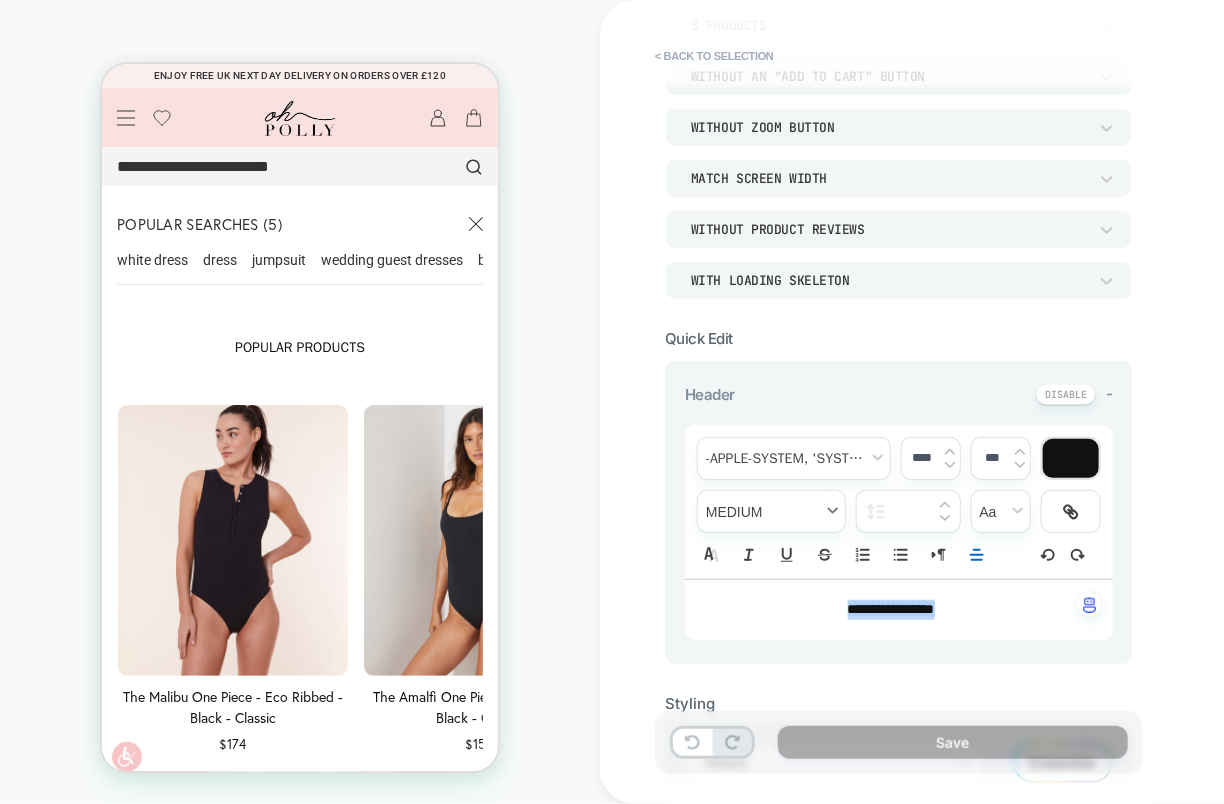 click at bounding box center [771, 511] 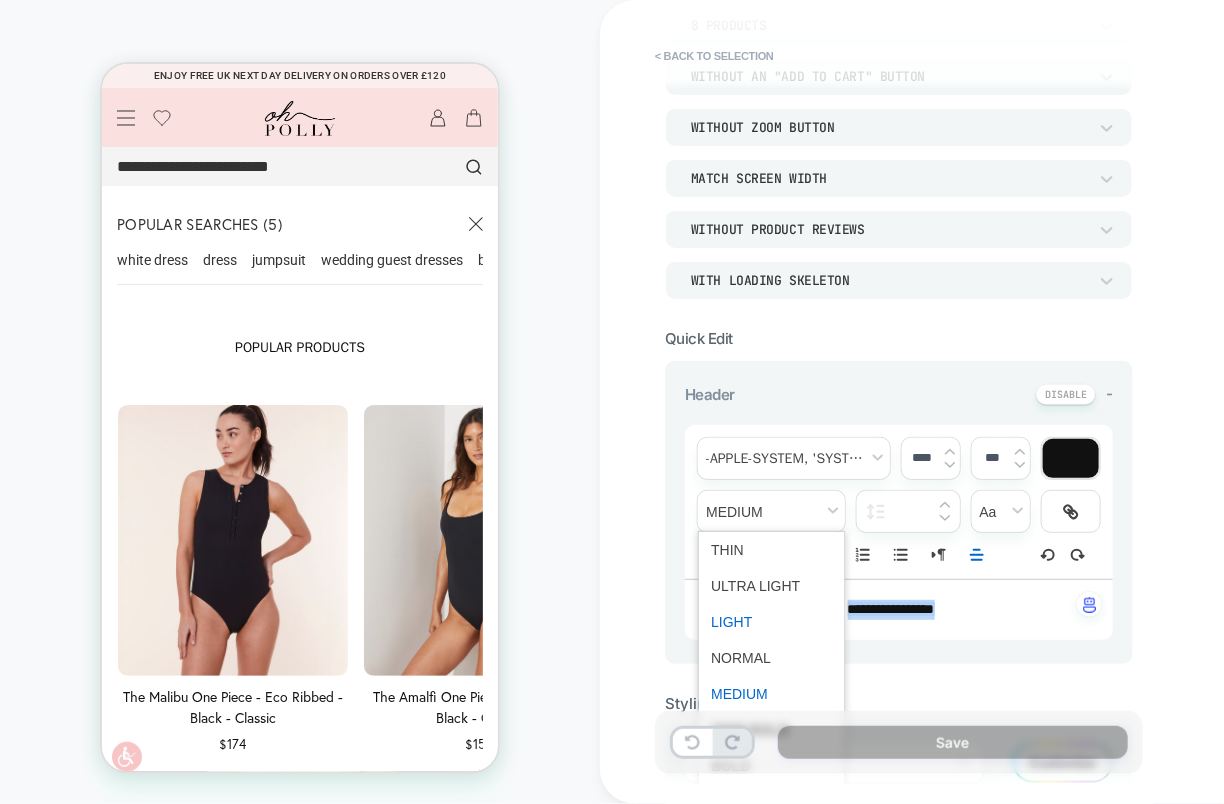 click at bounding box center [771, 622] 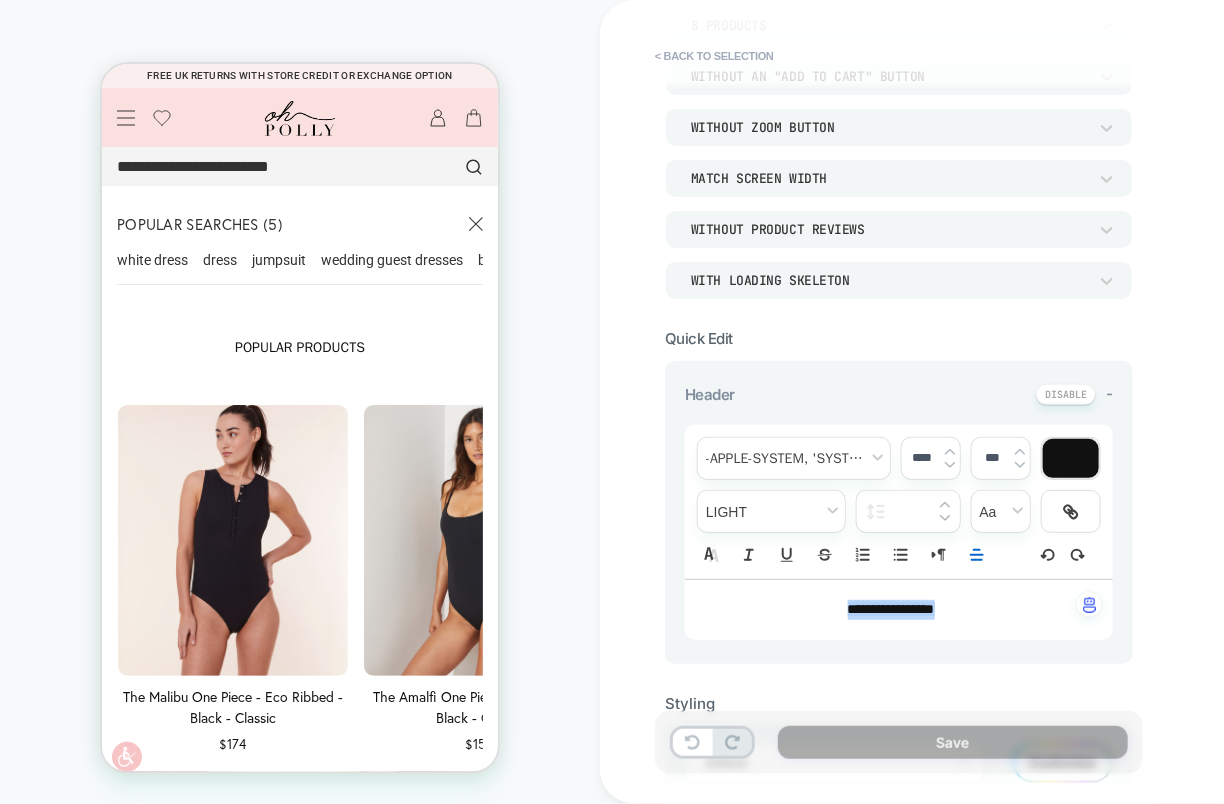 click 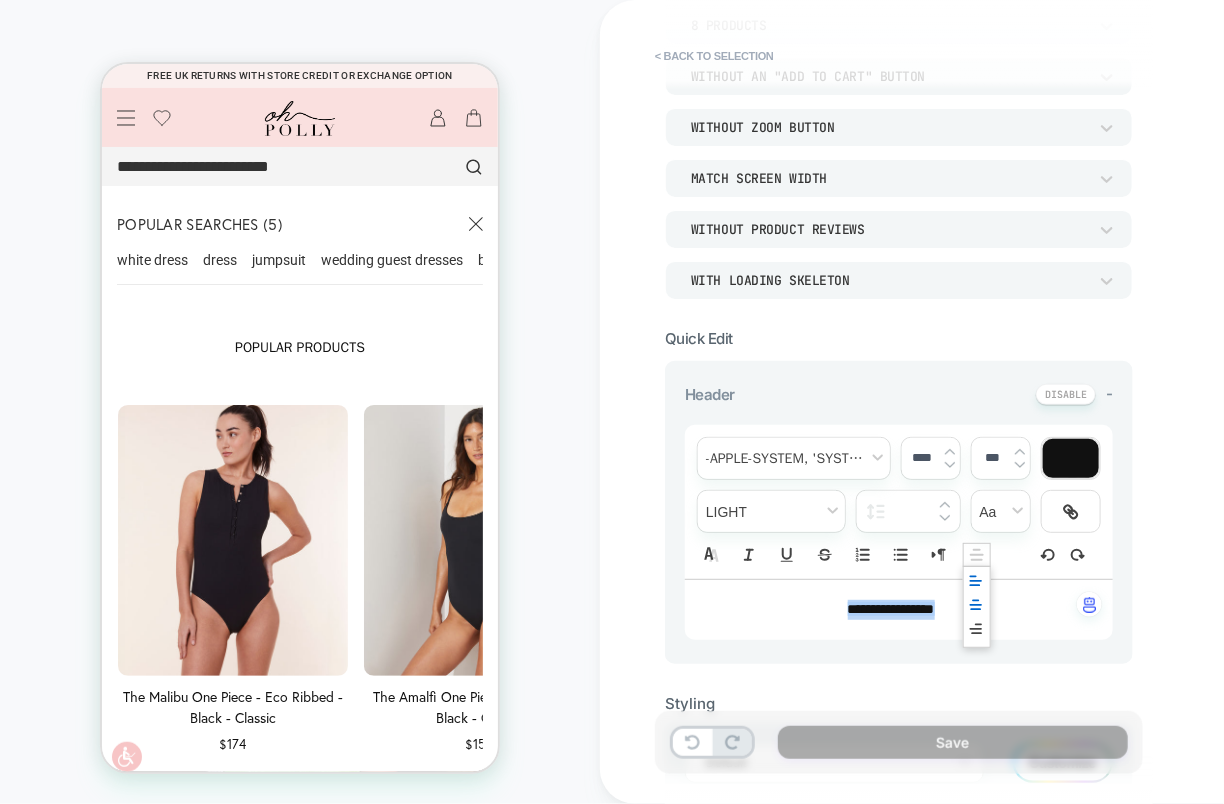 click 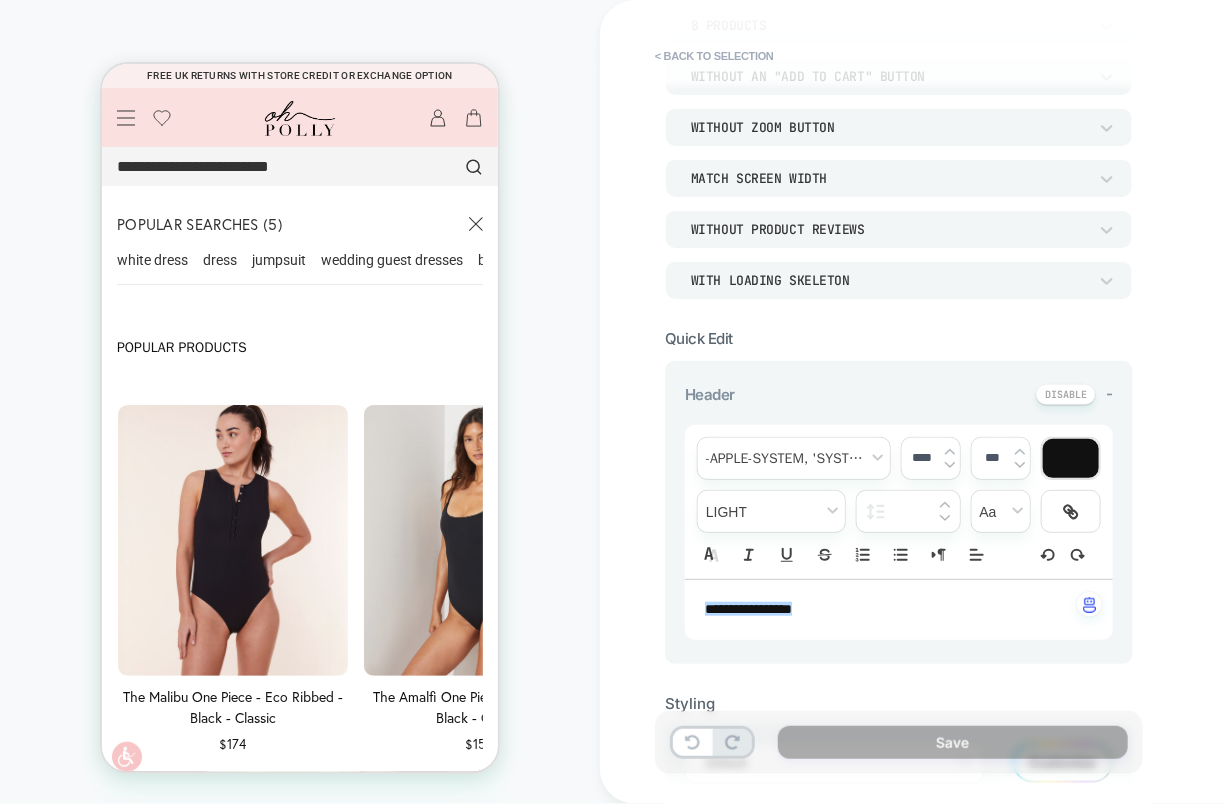 click on "****" at bounding box center [922, 458] 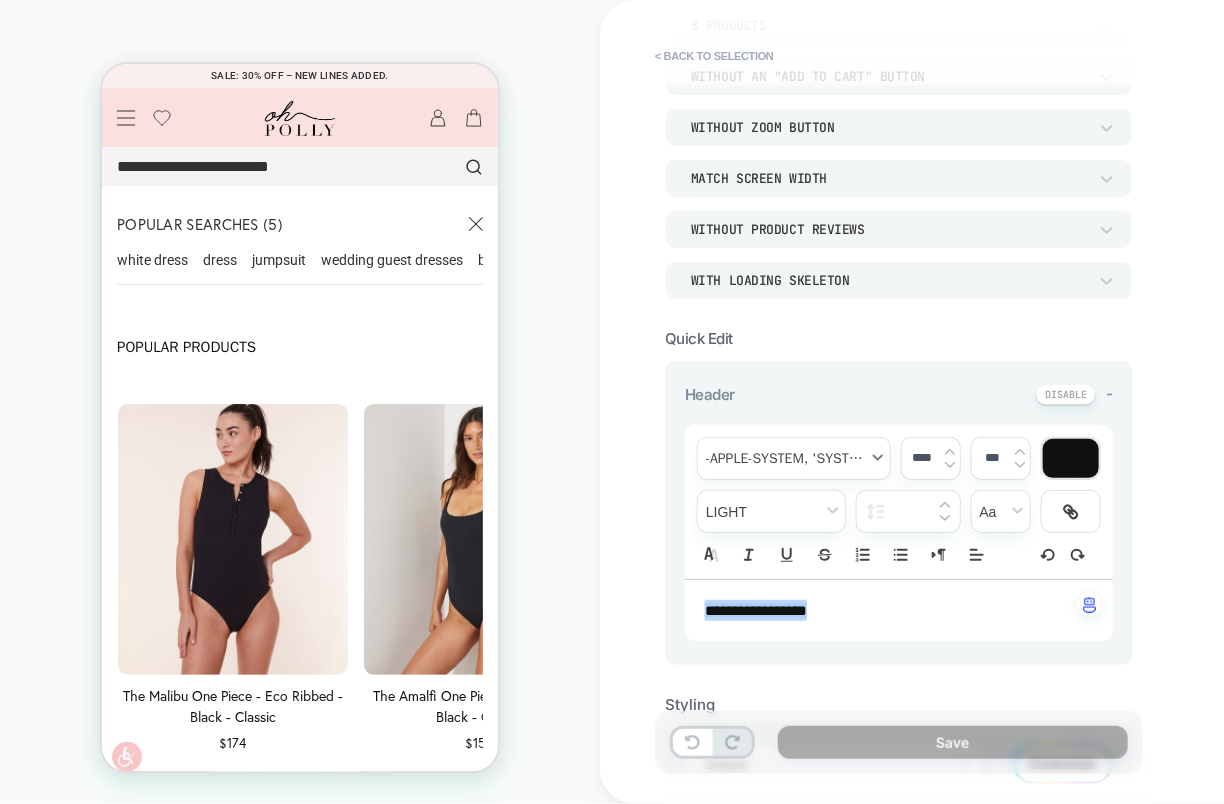 click at bounding box center (794, 458) 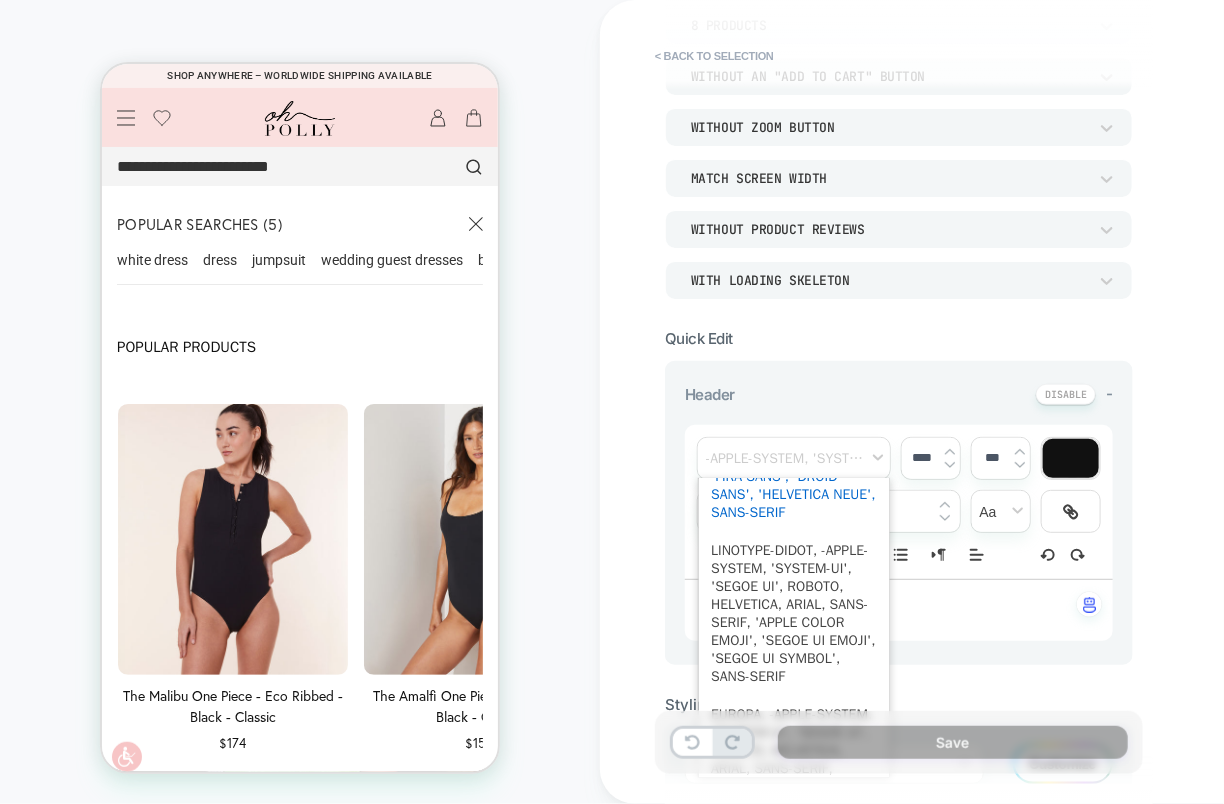 scroll, scrollTop: 111, scrollLeft: 0, axis: vertical 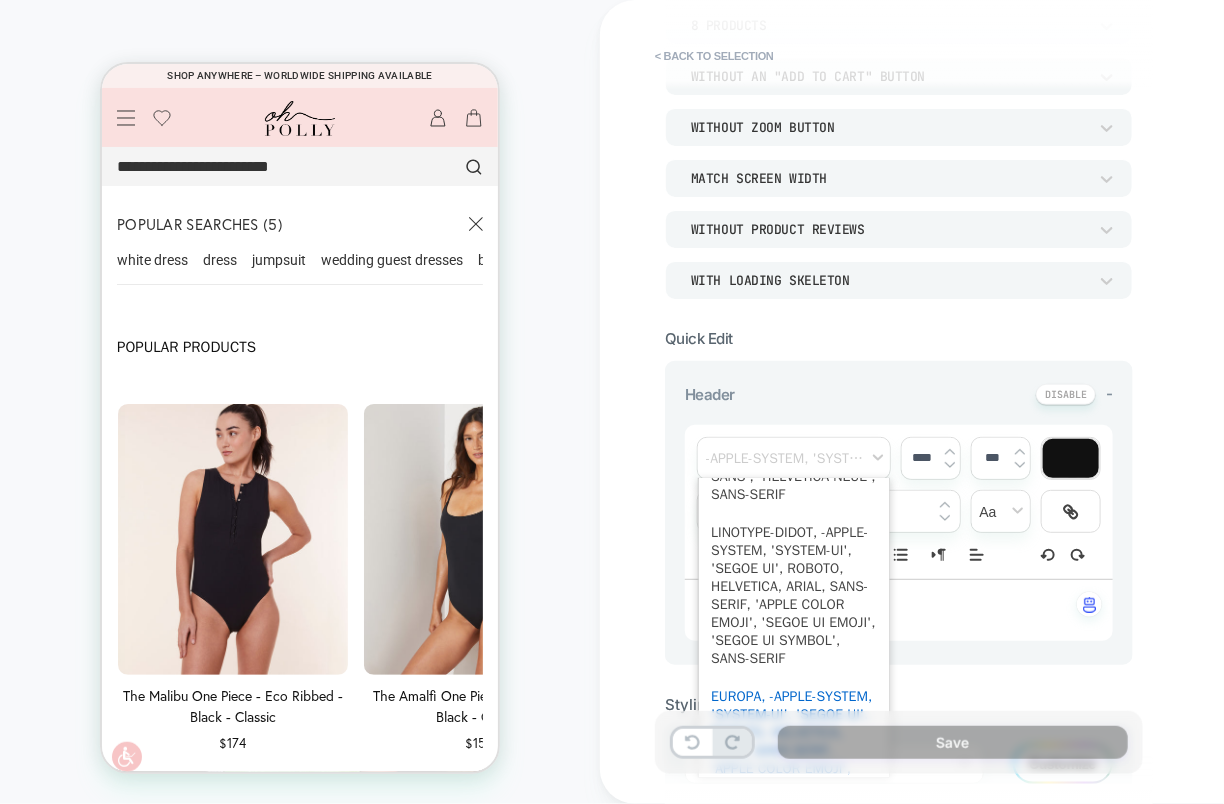 click at bounding box center [794, 751] 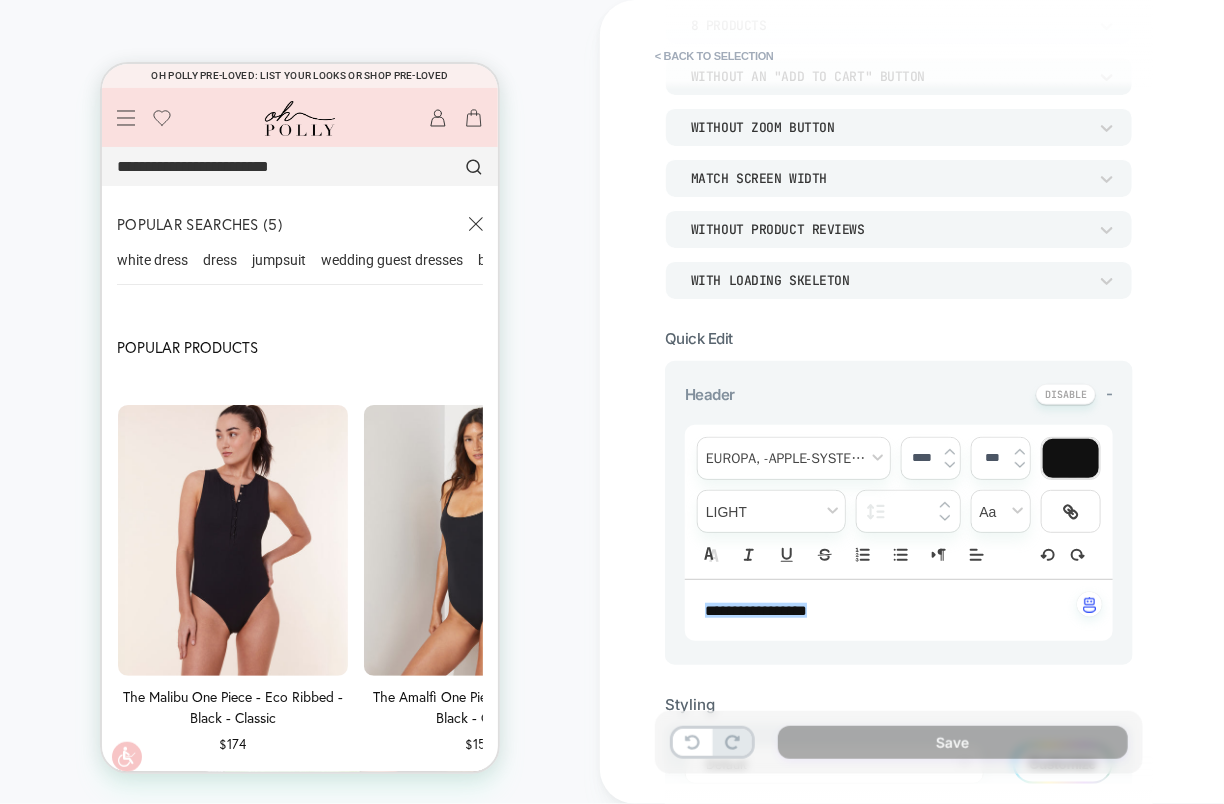 click on "****" at bounding box center (922, 458) 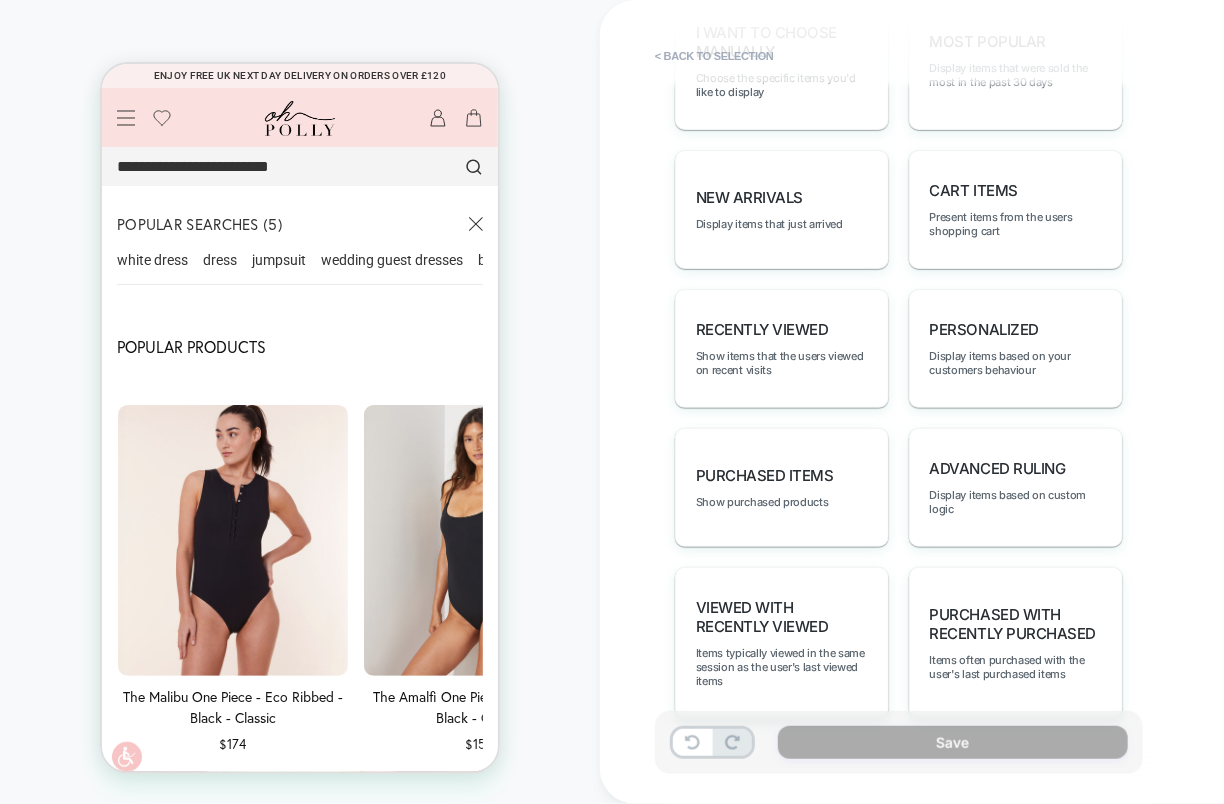 scroll, scrollTop: 1095, scrollLeft: 0, axis: vertical 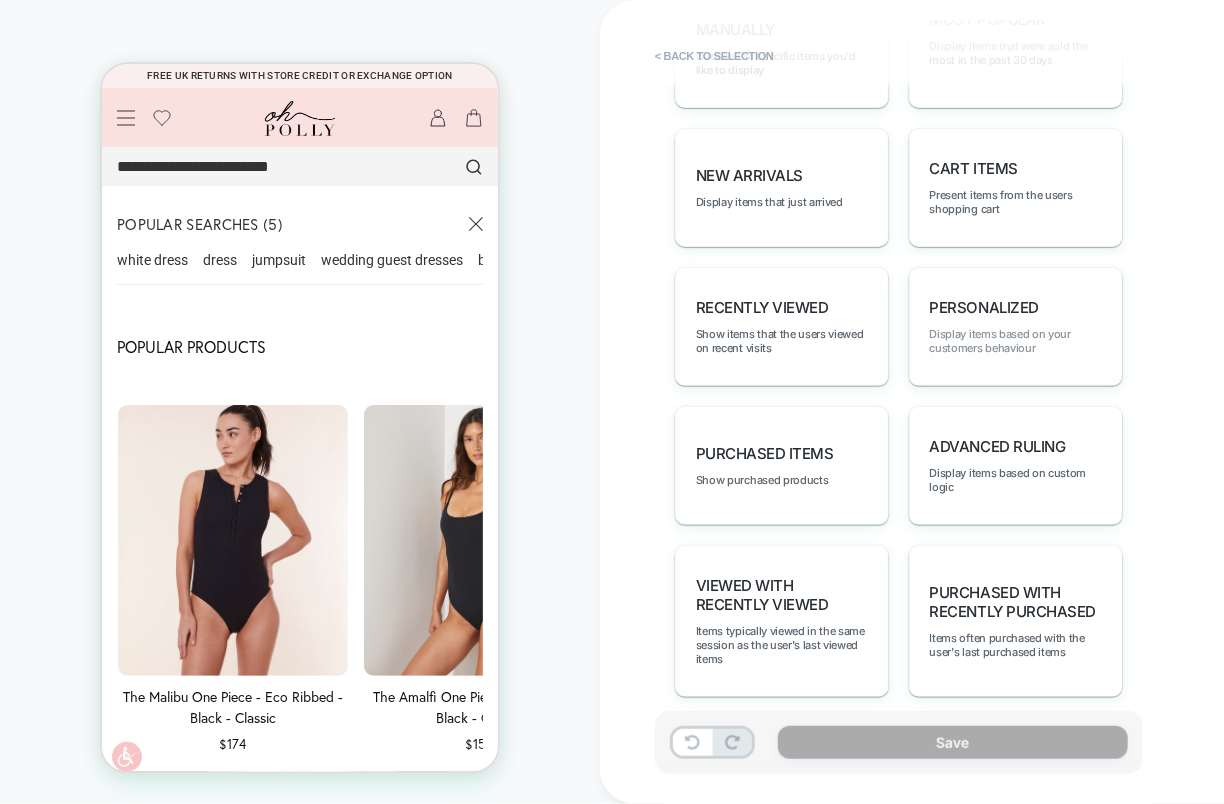 click on "Display items based on your customers behaviour" at bounding box center (1016, 341) 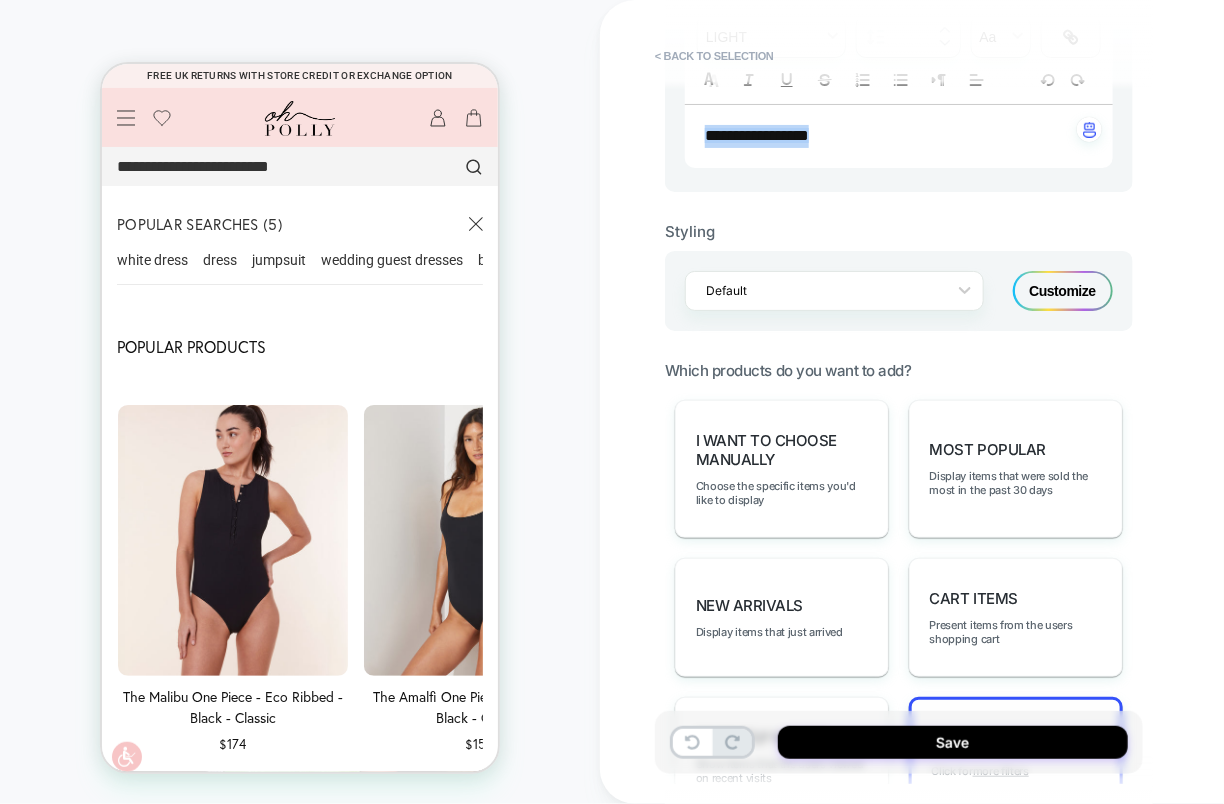 scroll, scrollTop: 620, scrollLeft: 0, axis: vertical 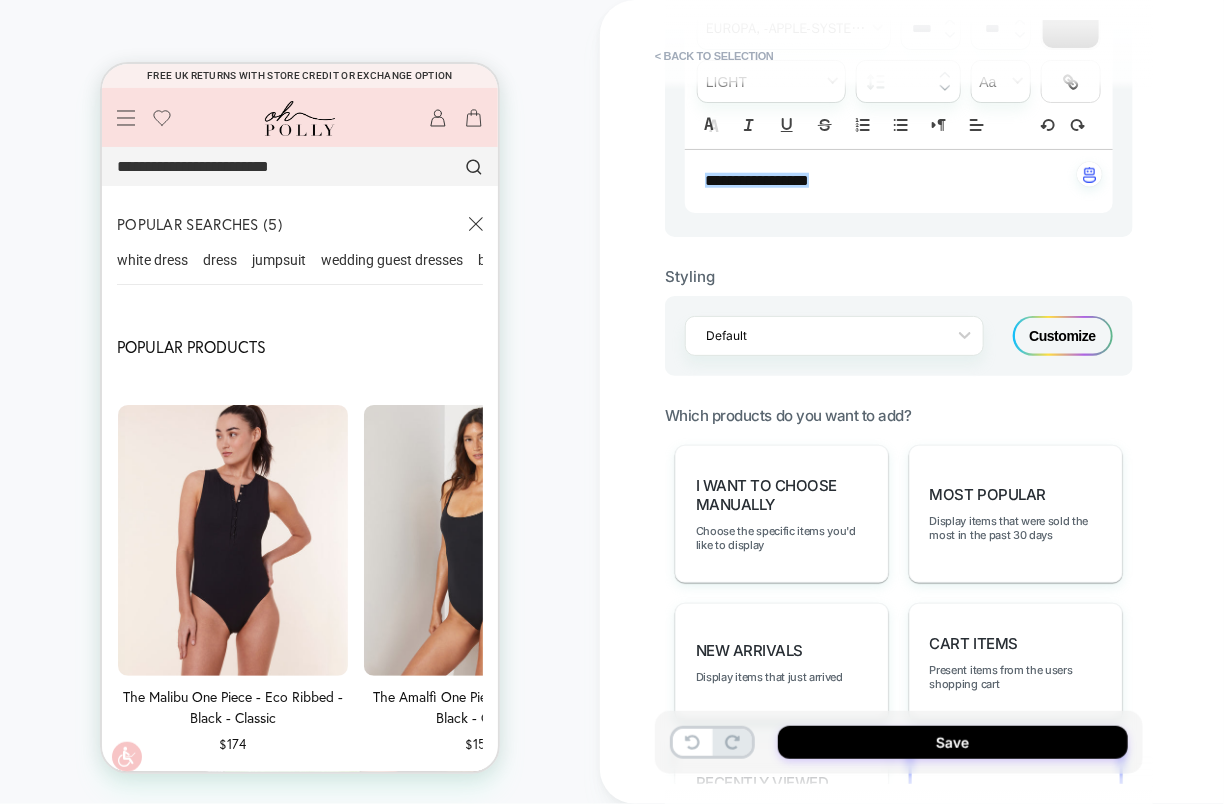 click on "Customize" at bounding box center (1063, 336) 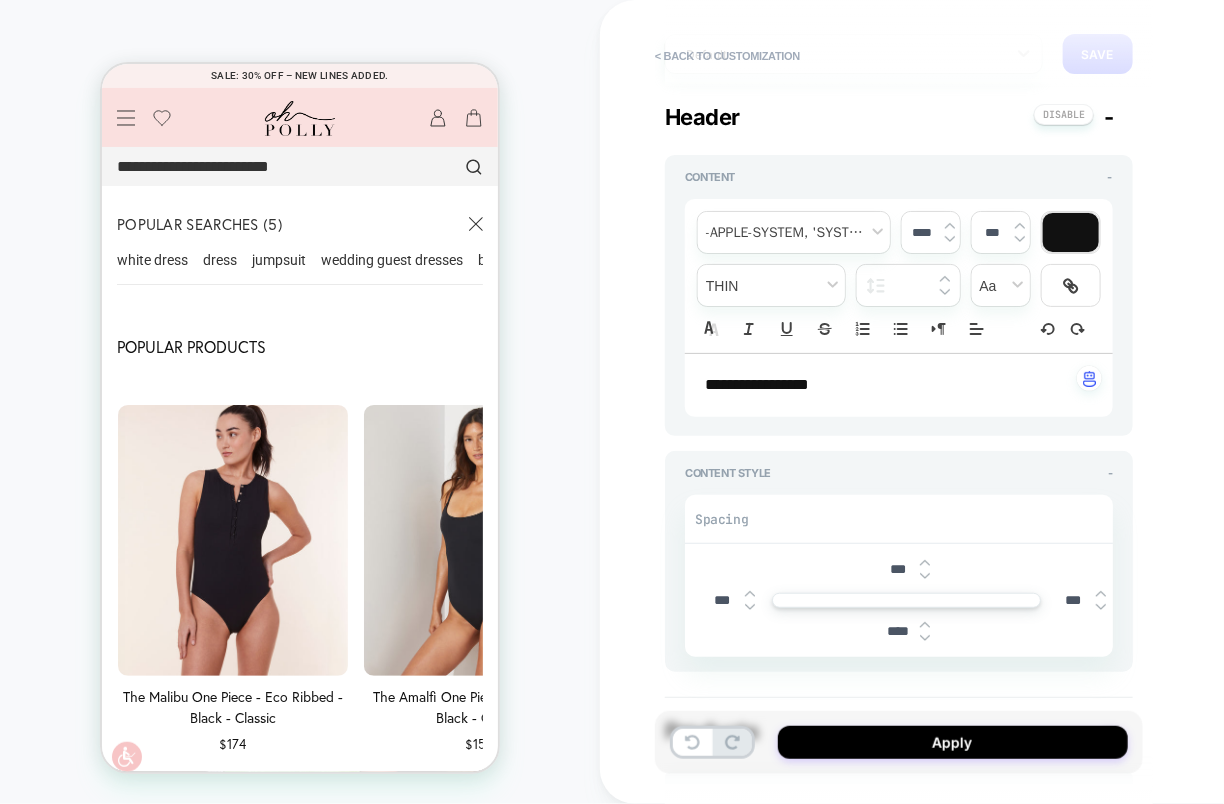 type on "*" 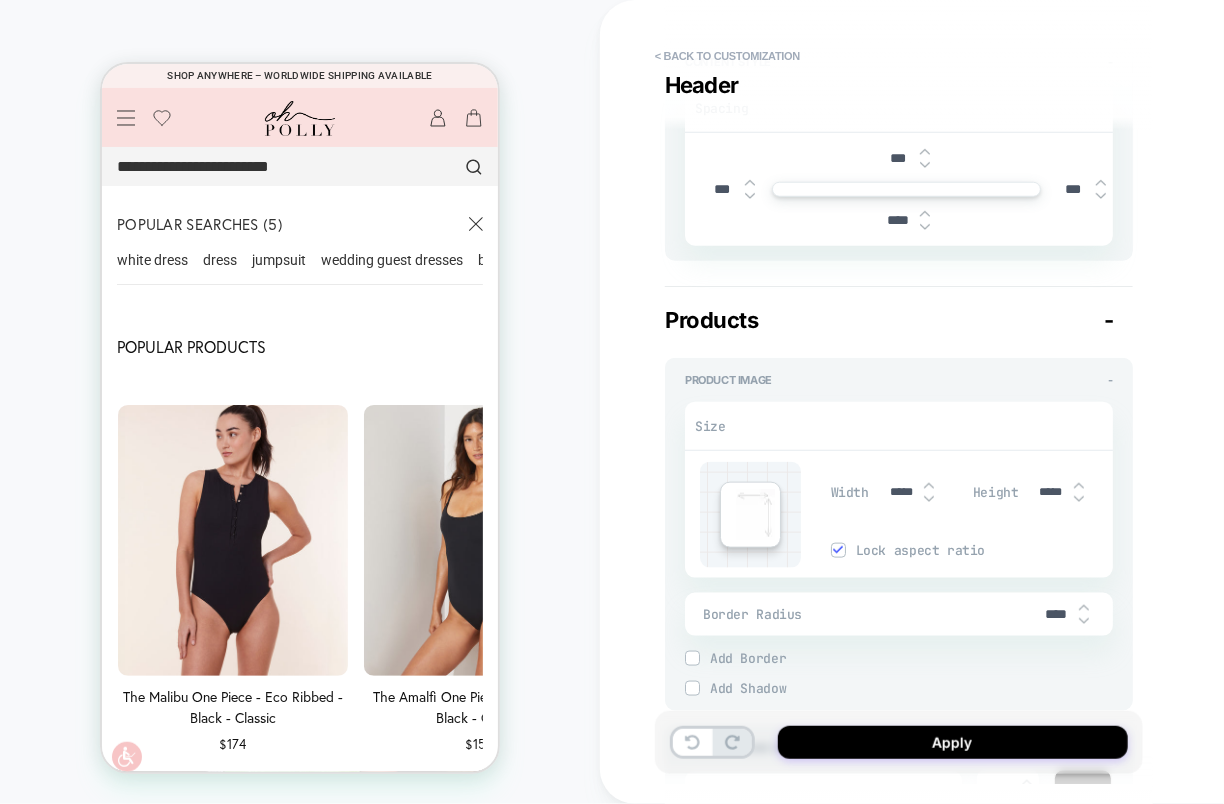 scroll, scrollTop: 628, scrollLeft: 0, axis: vertical 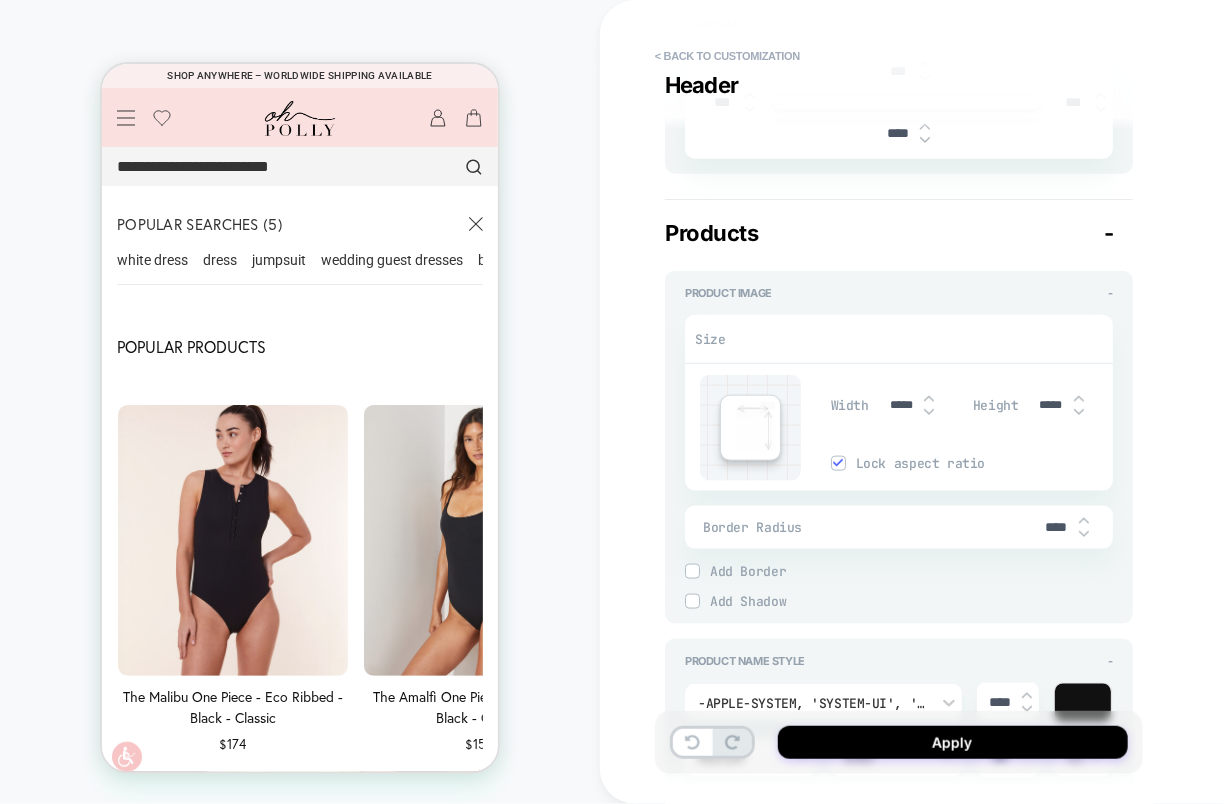 click on "****" at bounding box center [1056, 527] 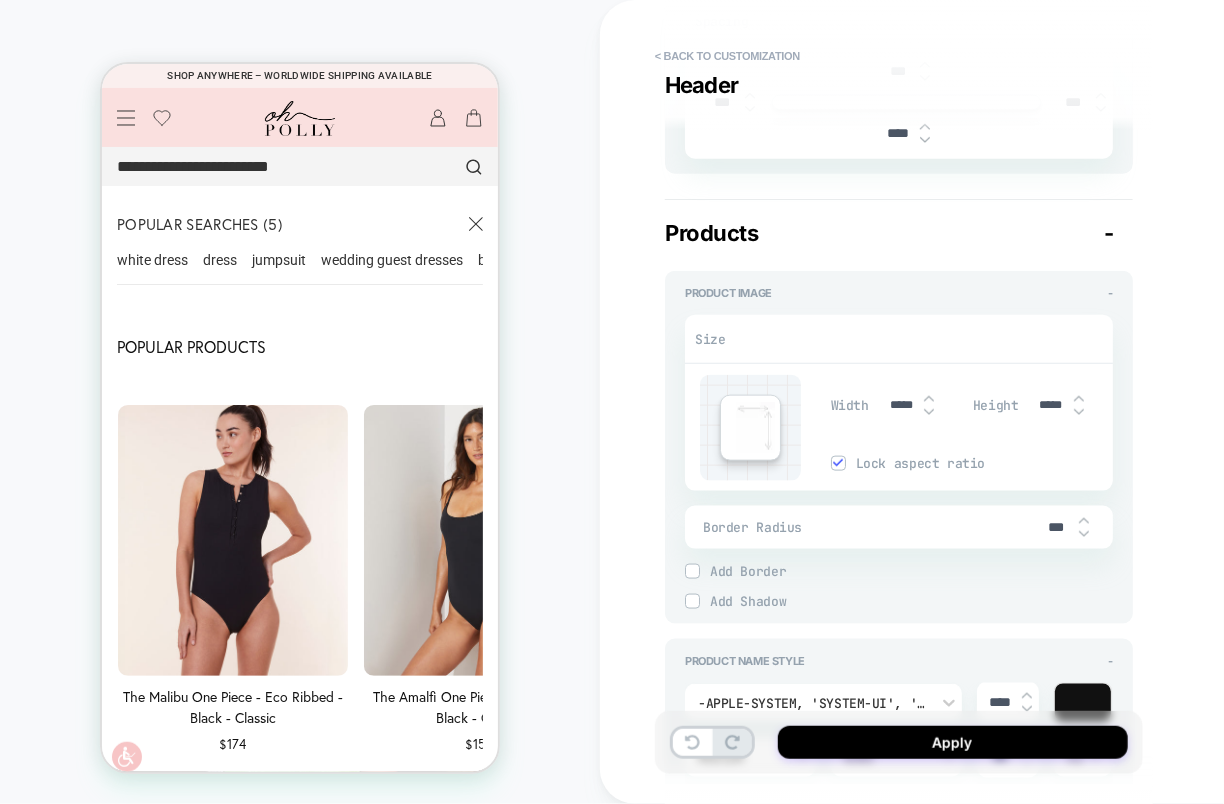 type on "*" 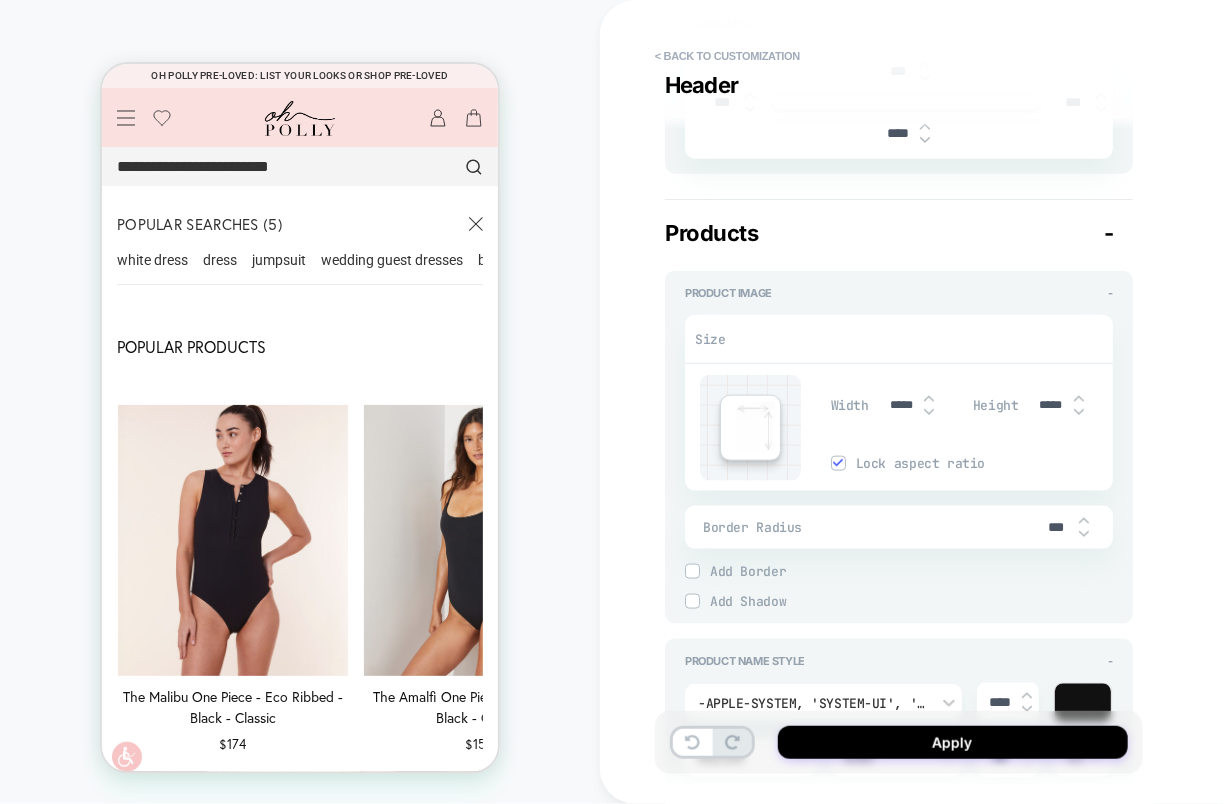 type on "***" 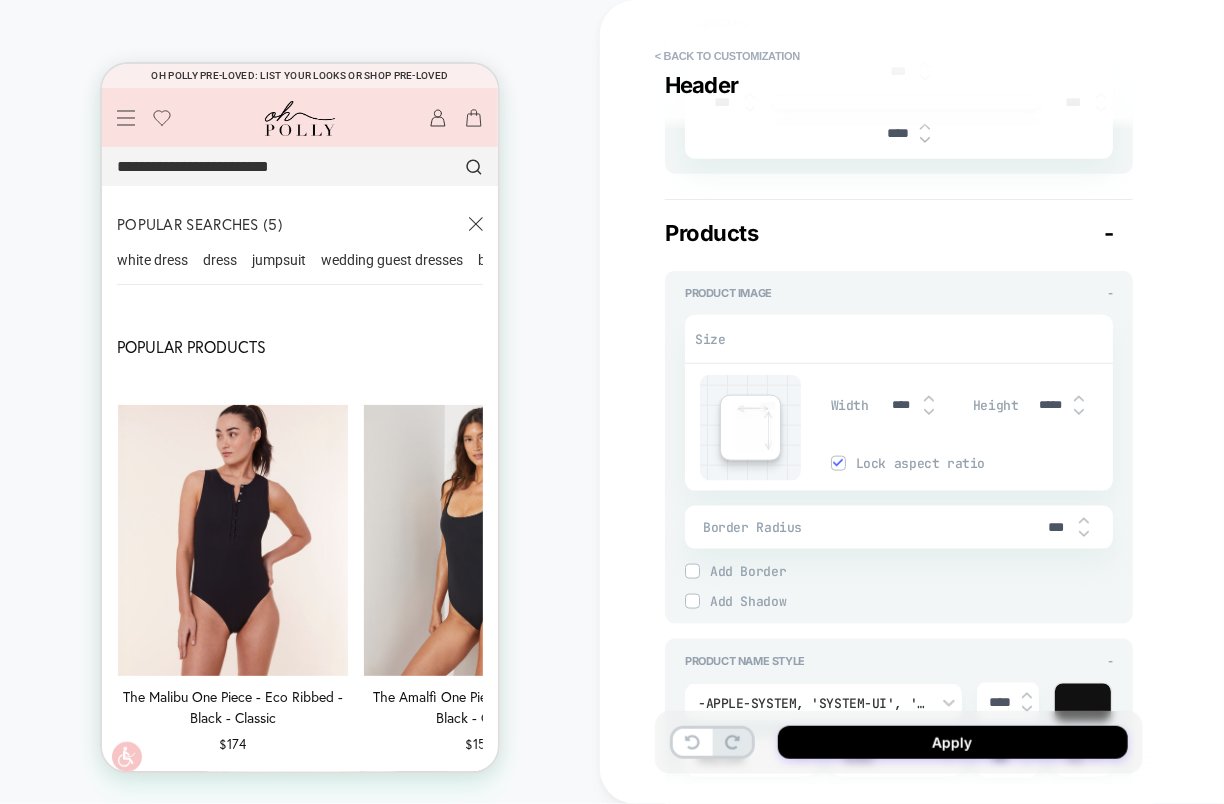 type on "*" 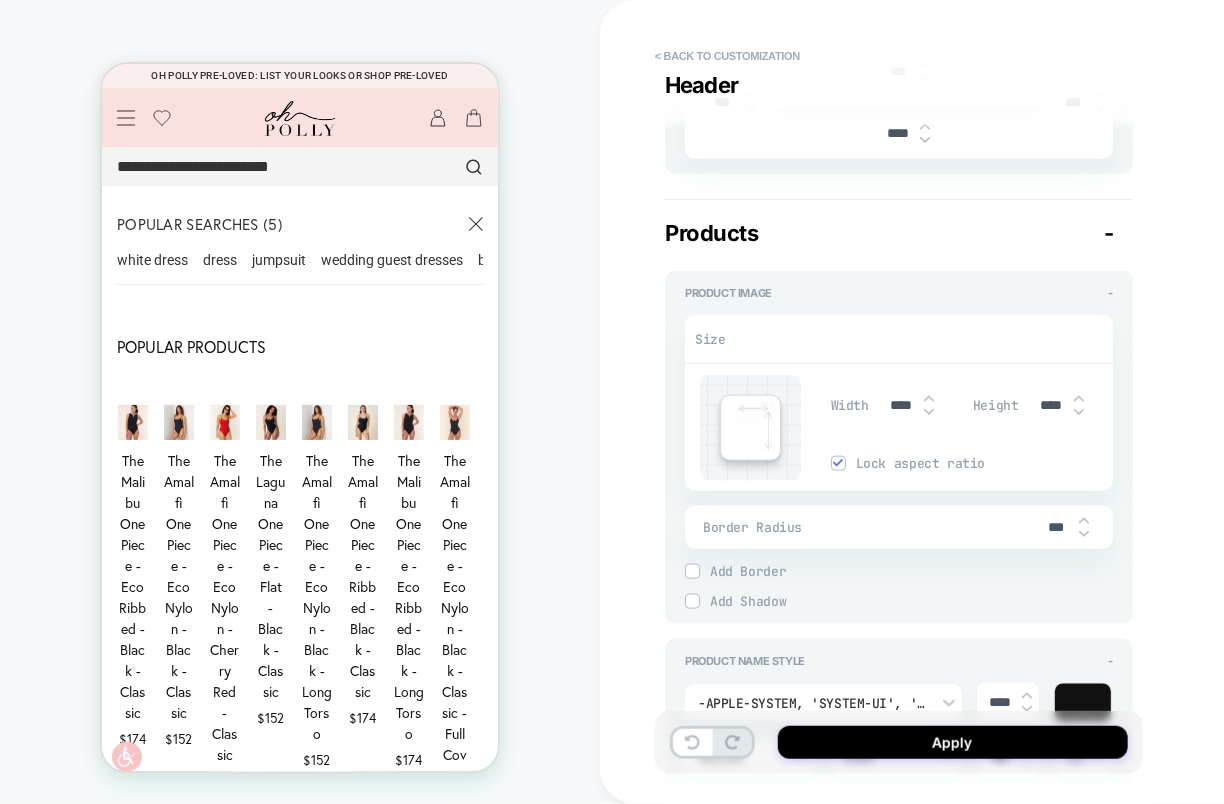 type on "*" 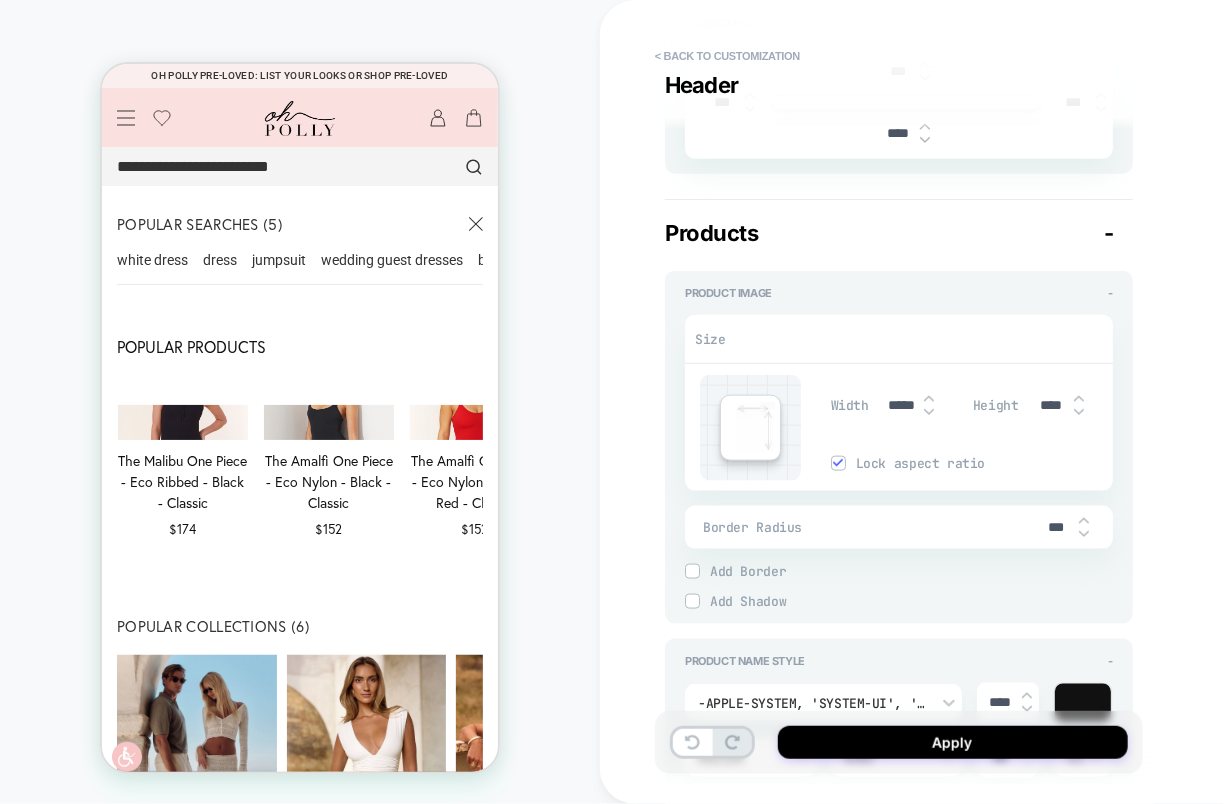 type on "*" 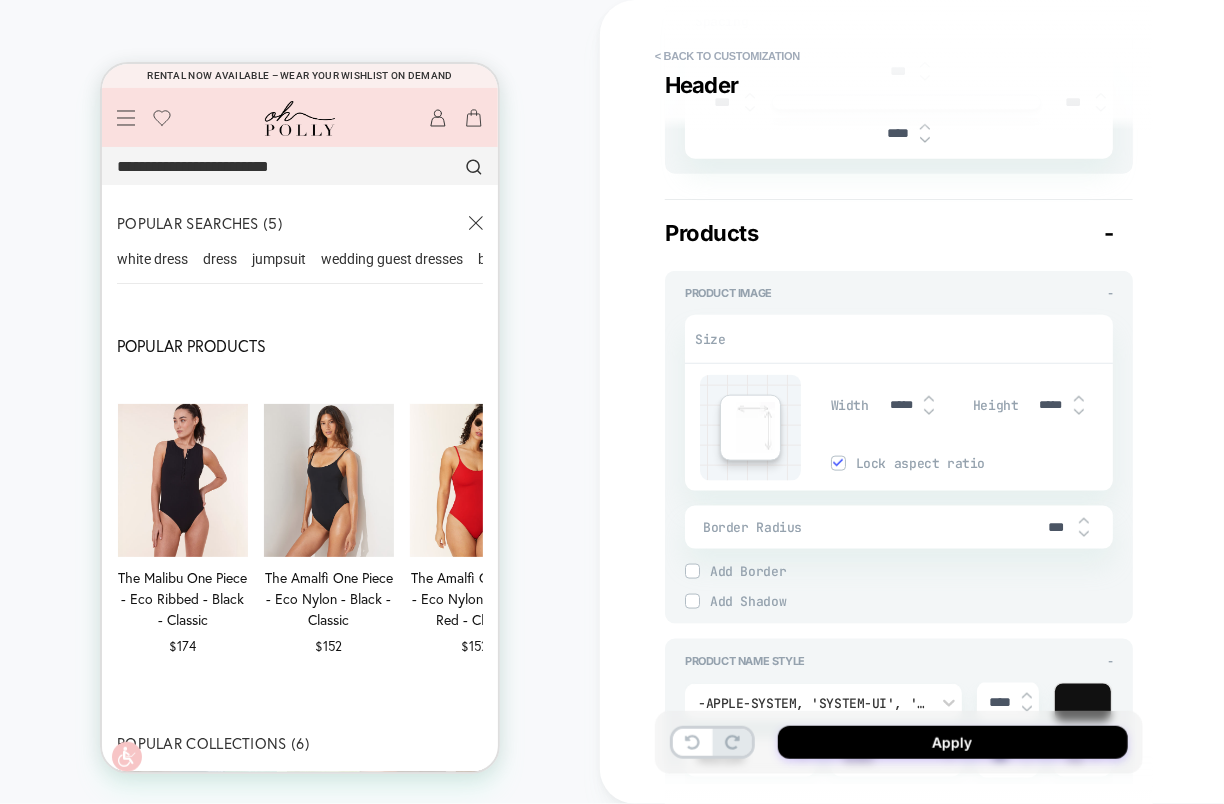 scroll, scrollTop: 0, scrollLeft: 0, axis: both 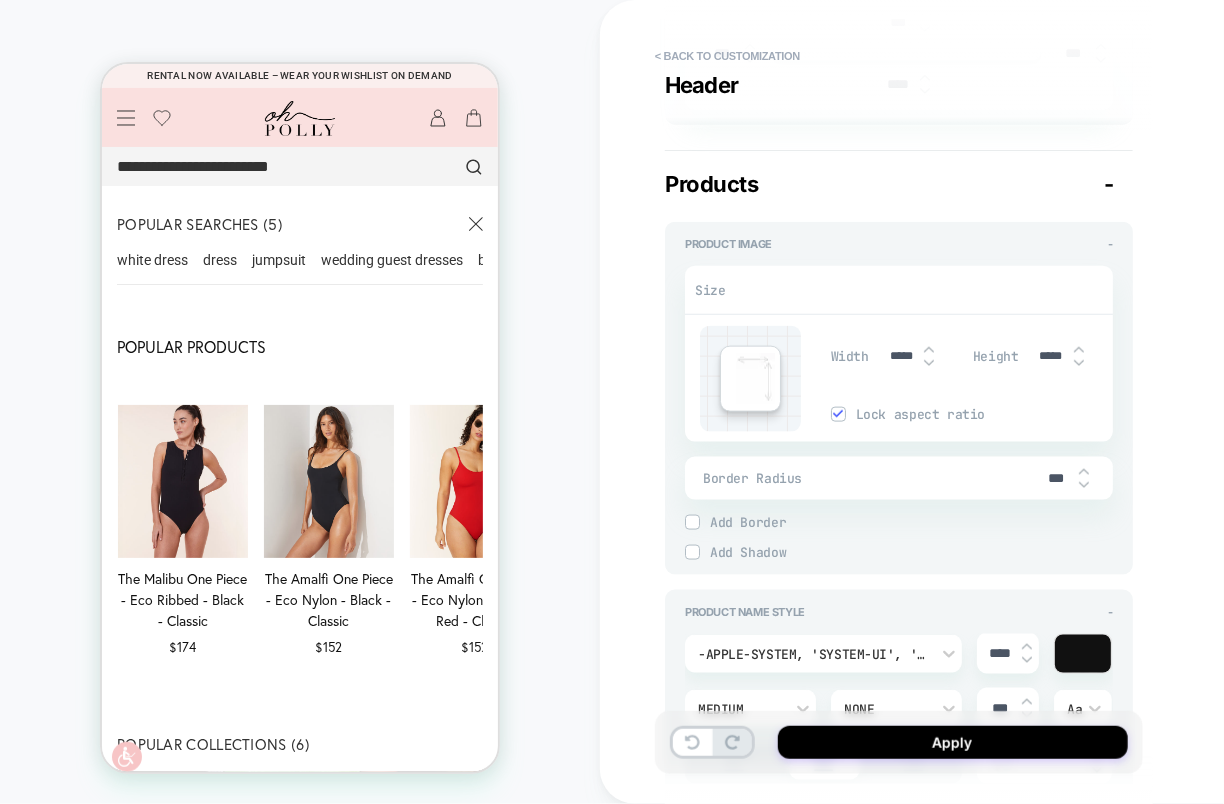 type on "*" 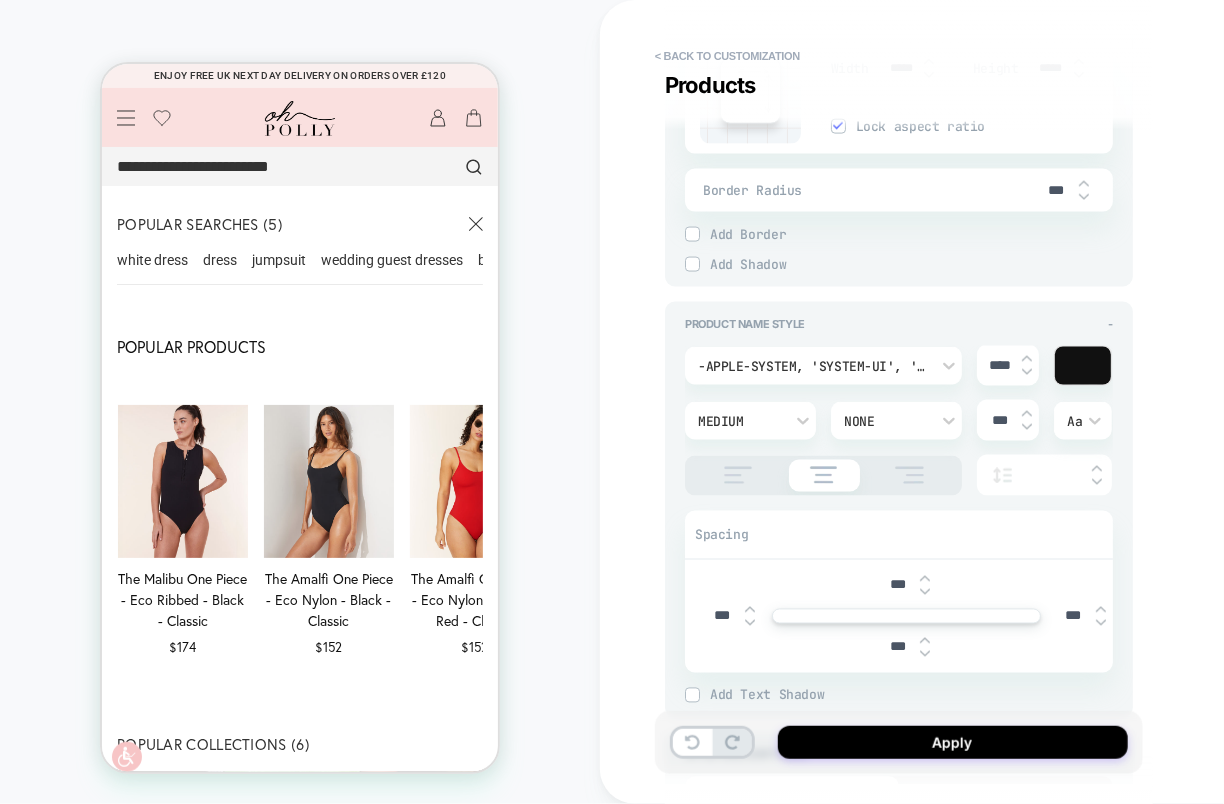 scroll, scrollTop: 1035, scrollLeft: 0, axis: vertical 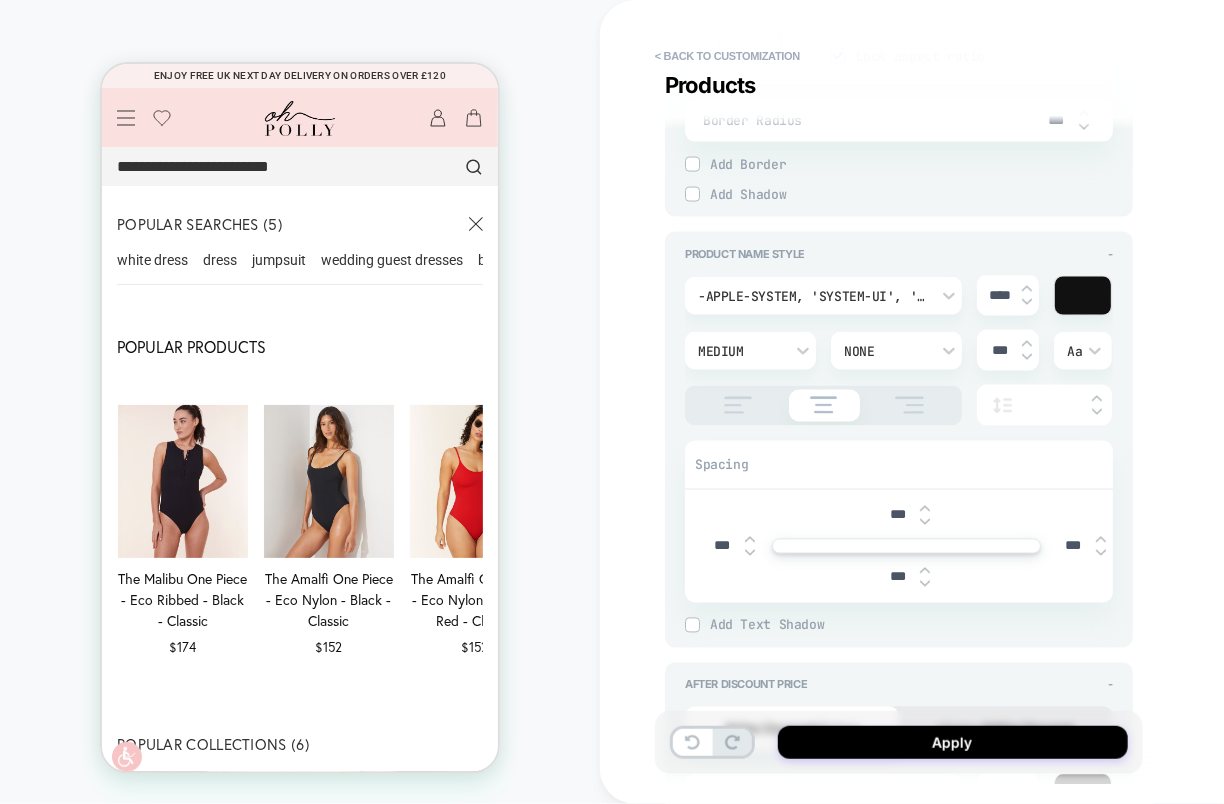 type on "*****" 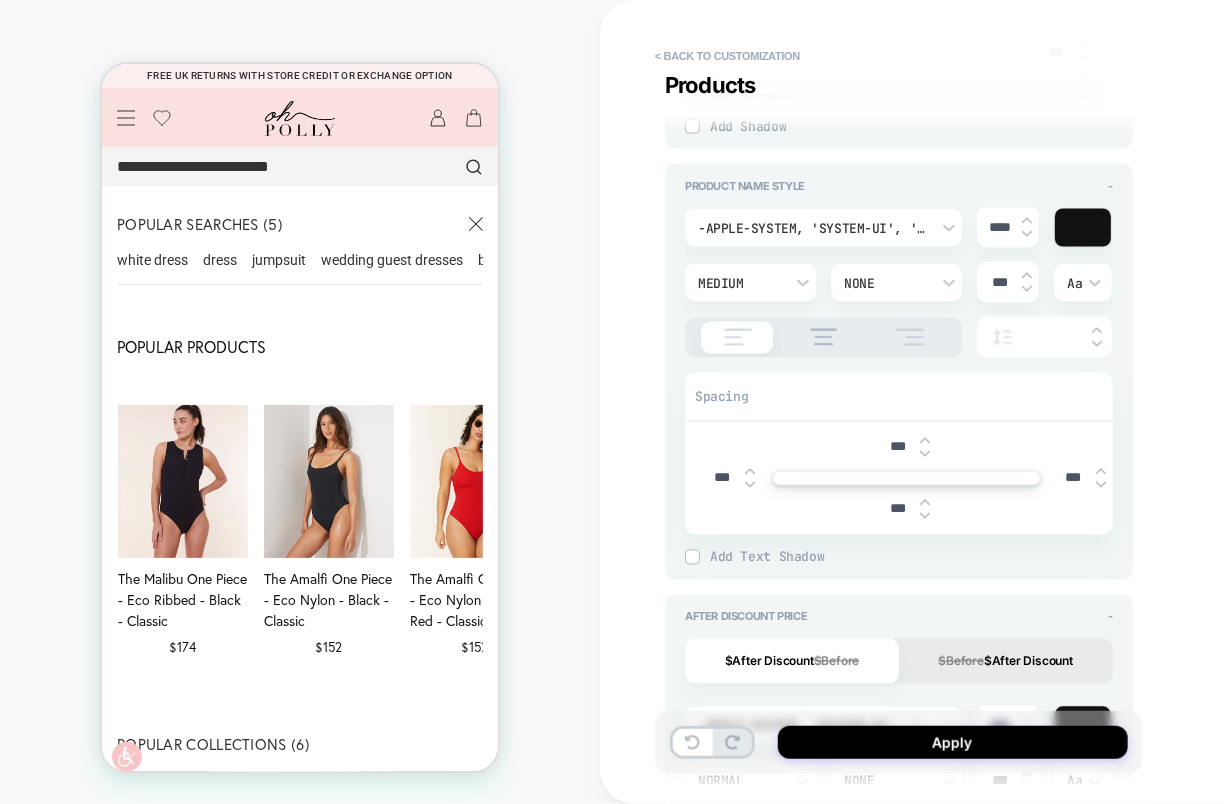 scroll, scrollTop: 1104, scrollLeft: 0, axis: vertical 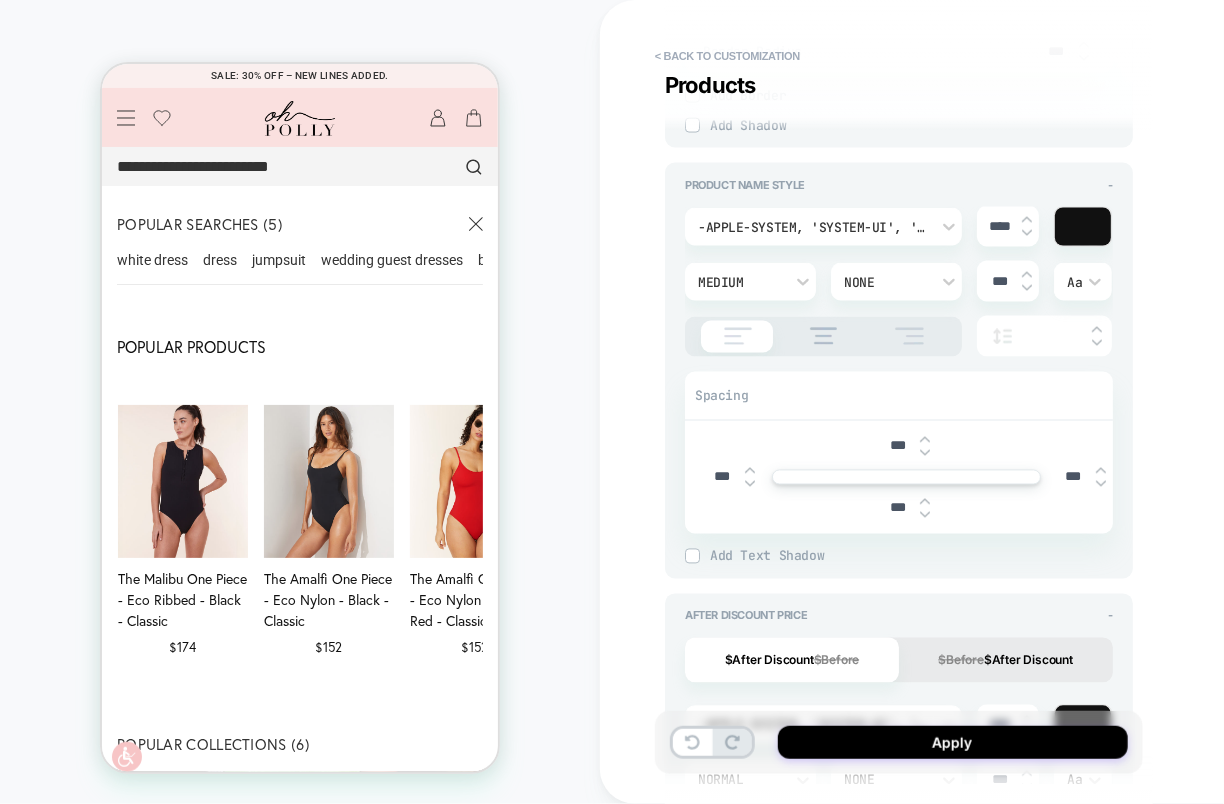 click at bounding box center [1083, 227] 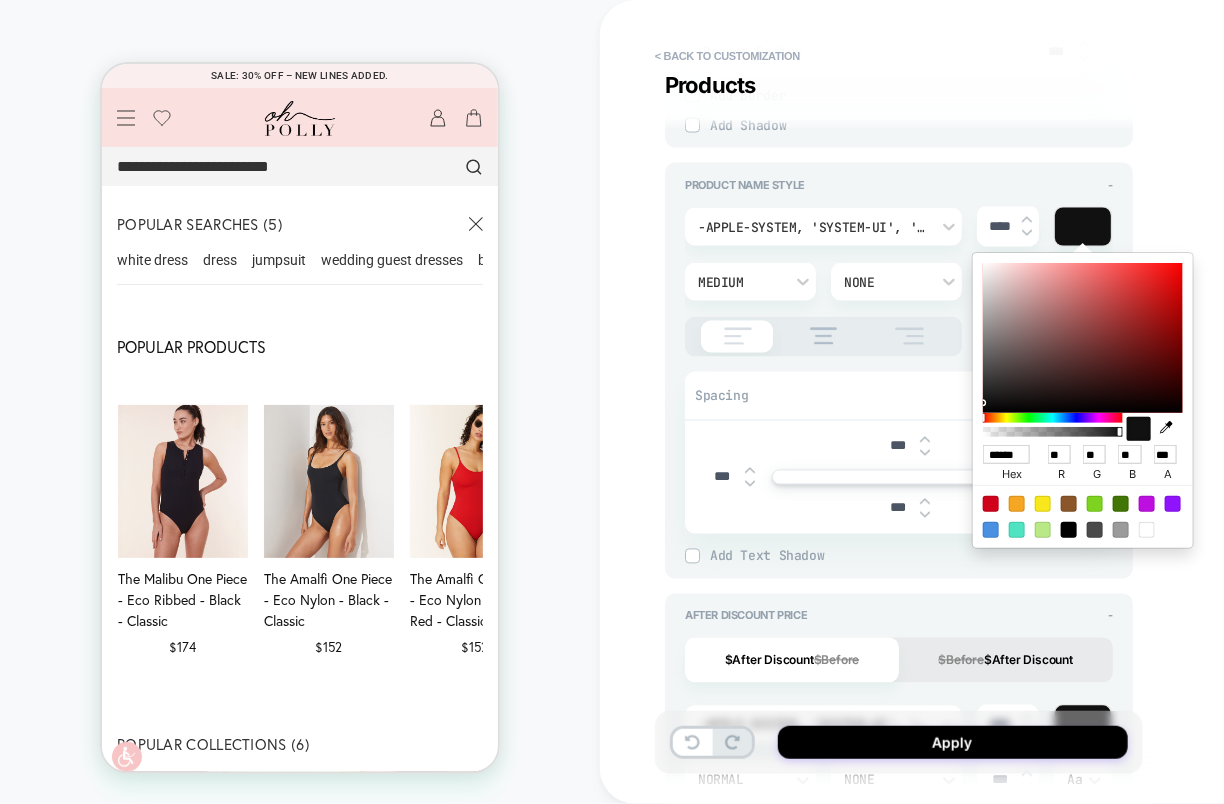 click at bounding box center [1121, 530] 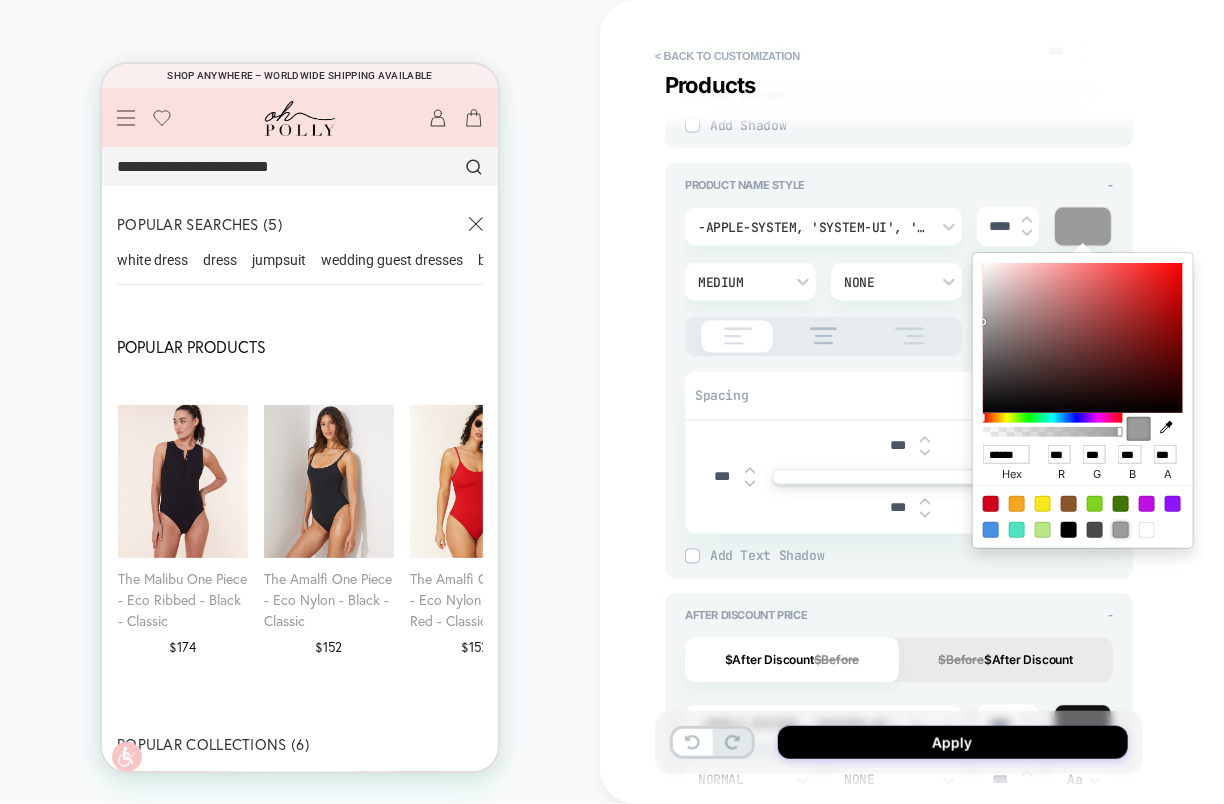 click at bounding box center [1095, 530] 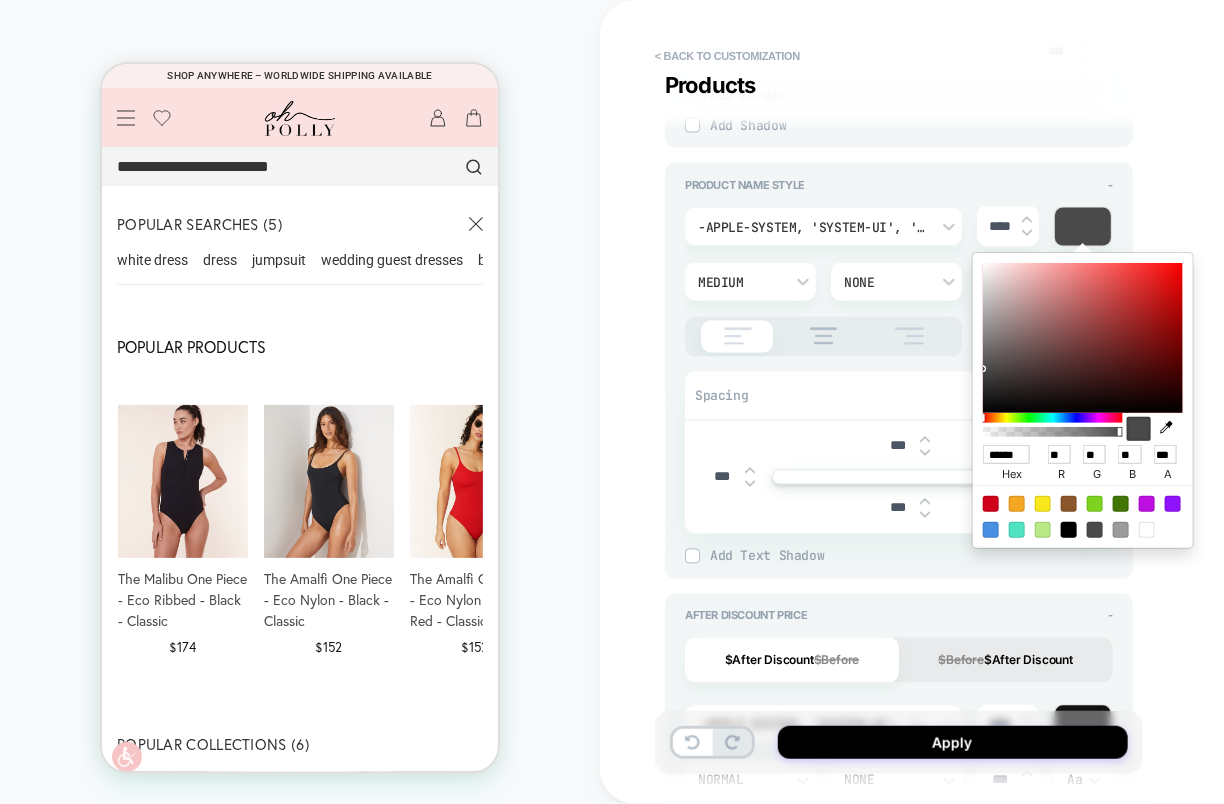 click on "**********" at bounding box center [909, 402] 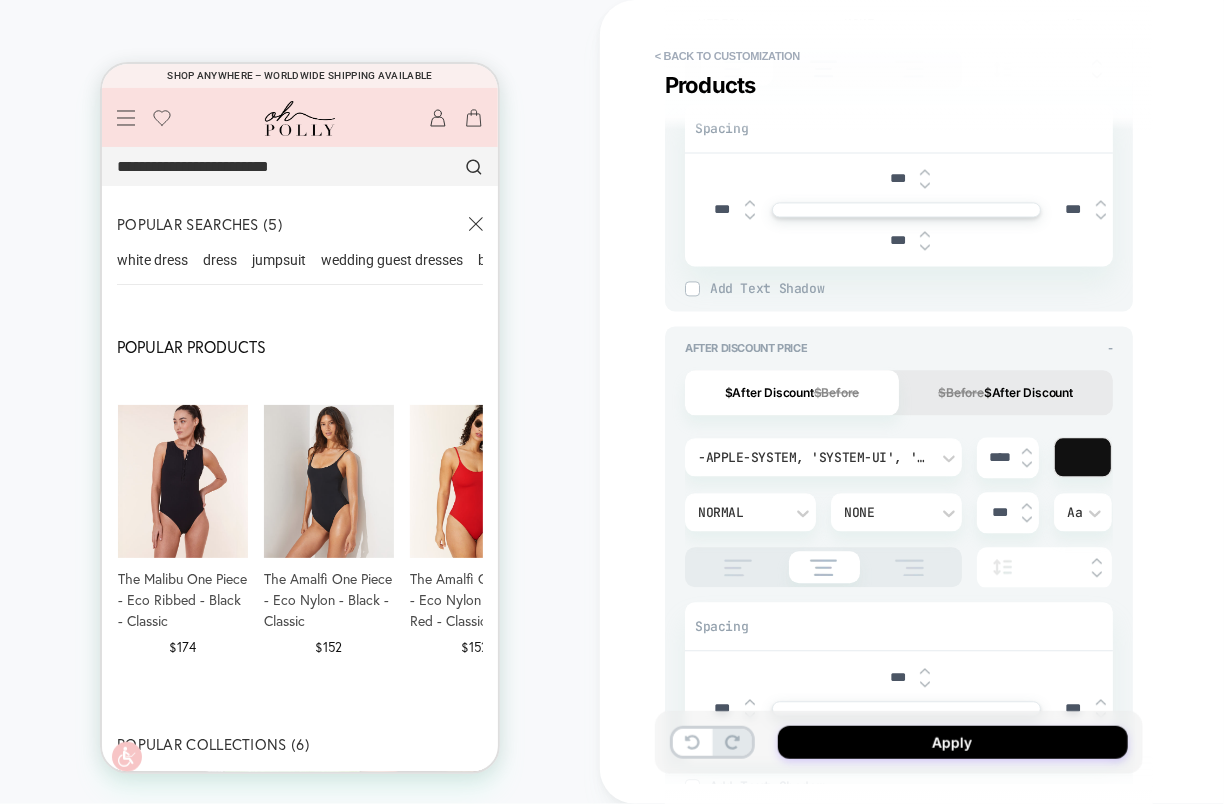 scroll, scrollTop: 1518, scrollLeft: 0, axis: vertical 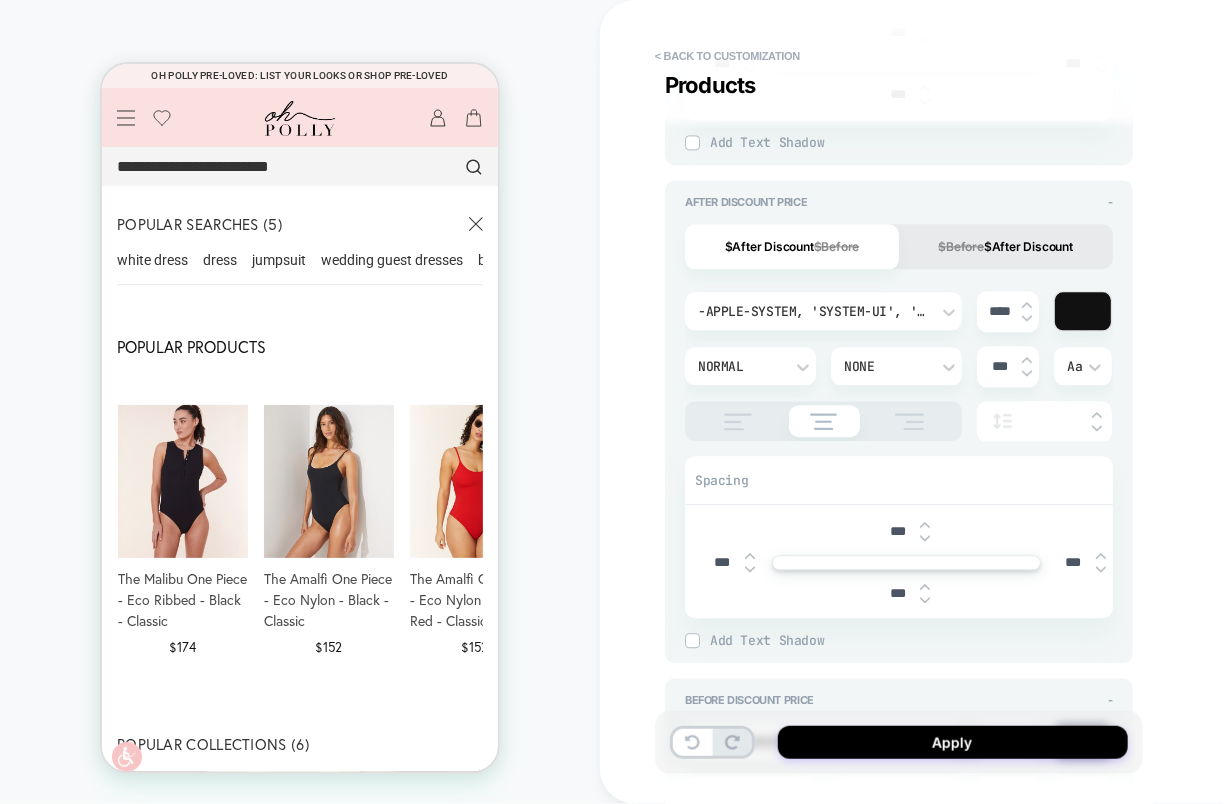 click at bounding box center [823, 421] 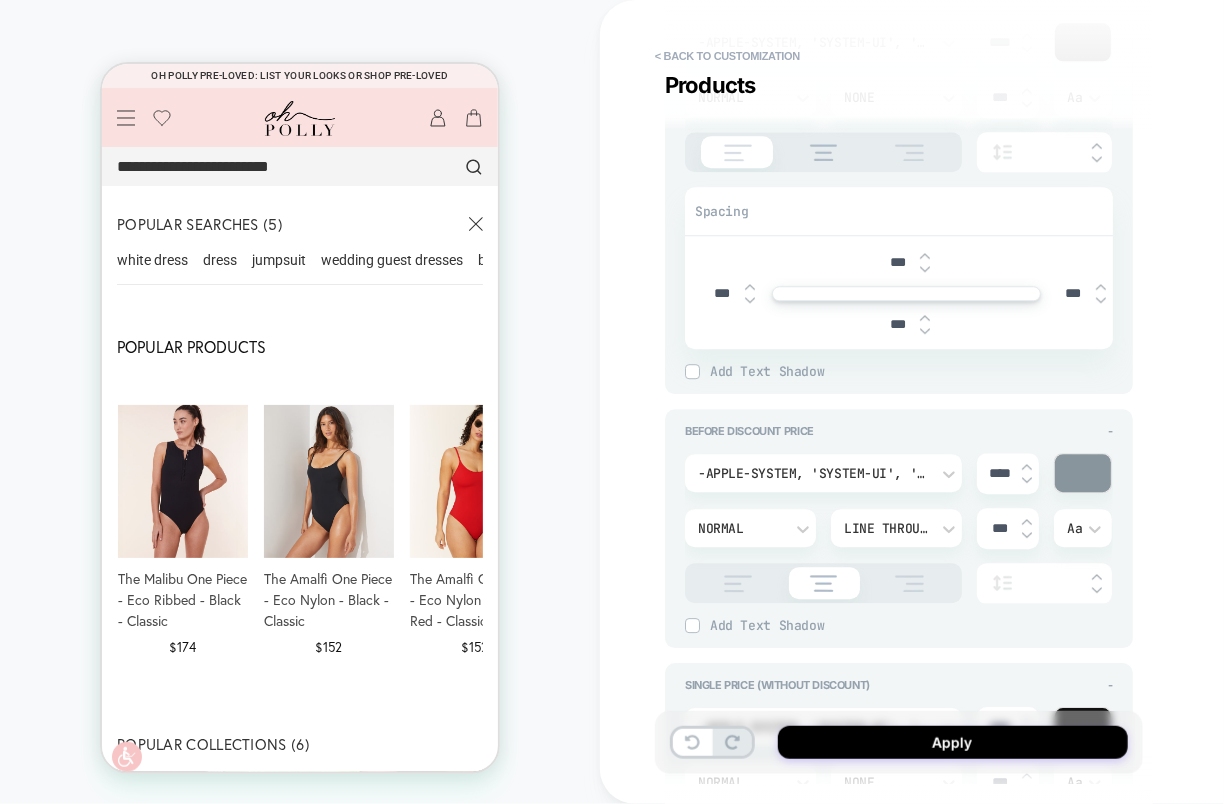 scroll, scrollTop: 1845, scrollLeft: 0, axis: vertical 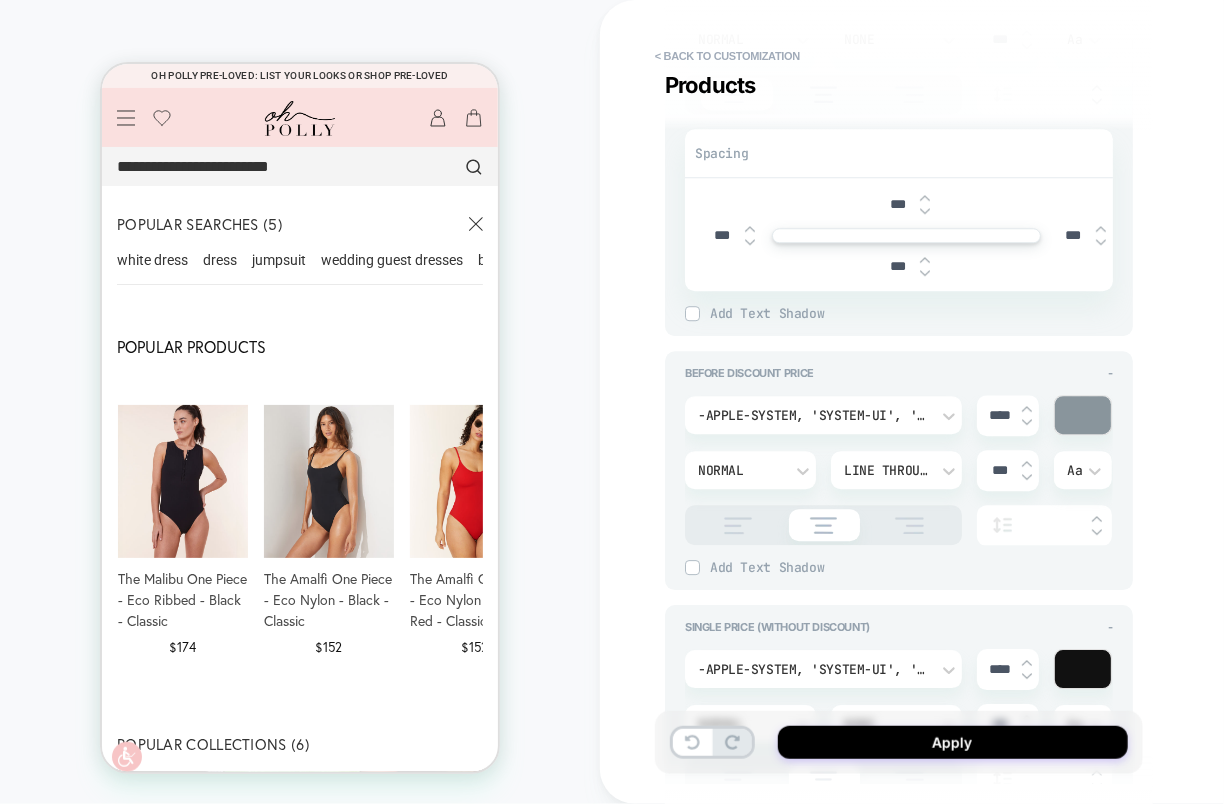 click at bounding box center [823, 525] 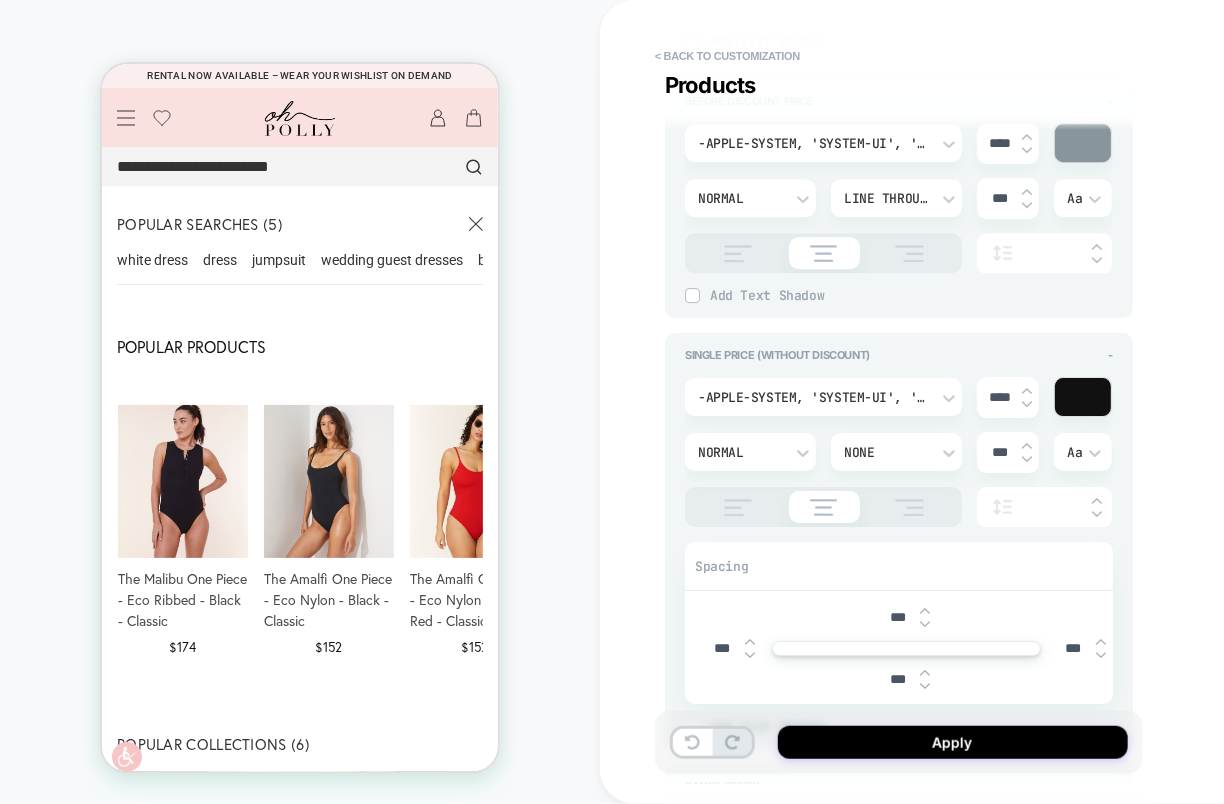 scroll, scrollTop: 2137, scrollLeft: 0, axis: vertical 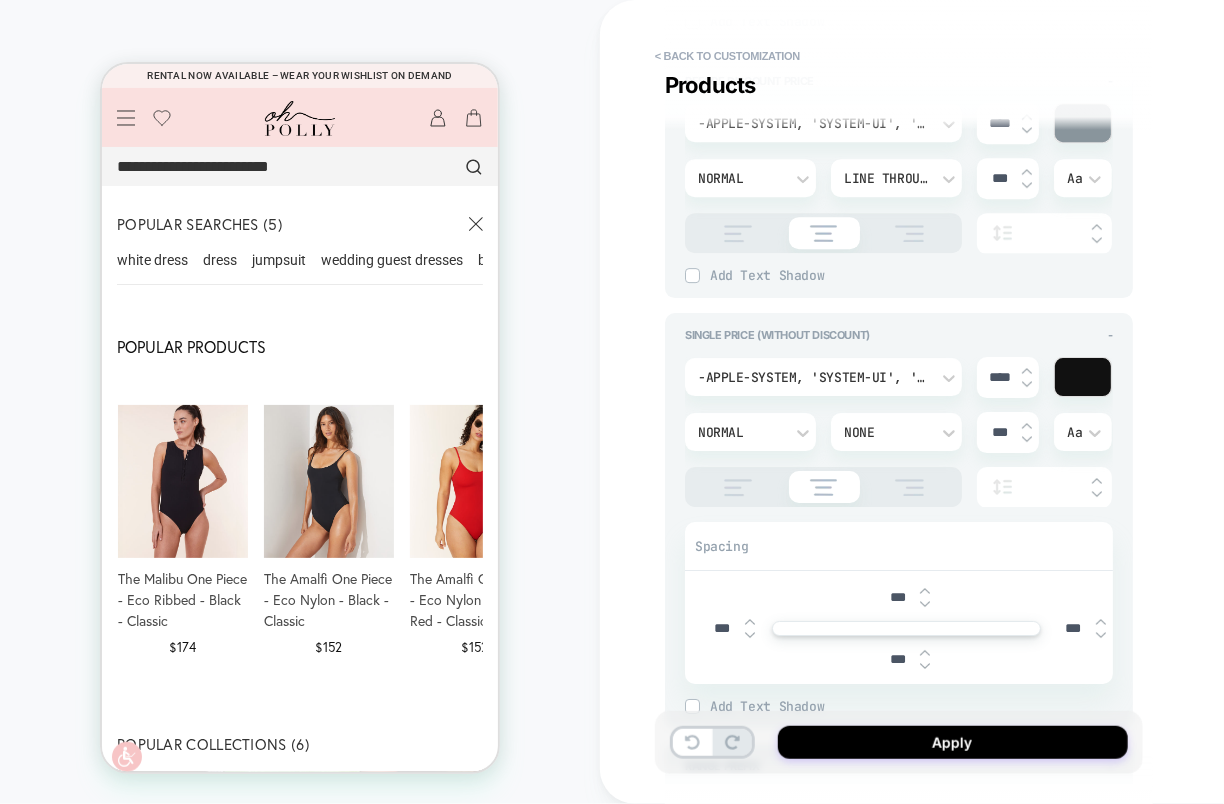 click at bounding box center [738, 487] 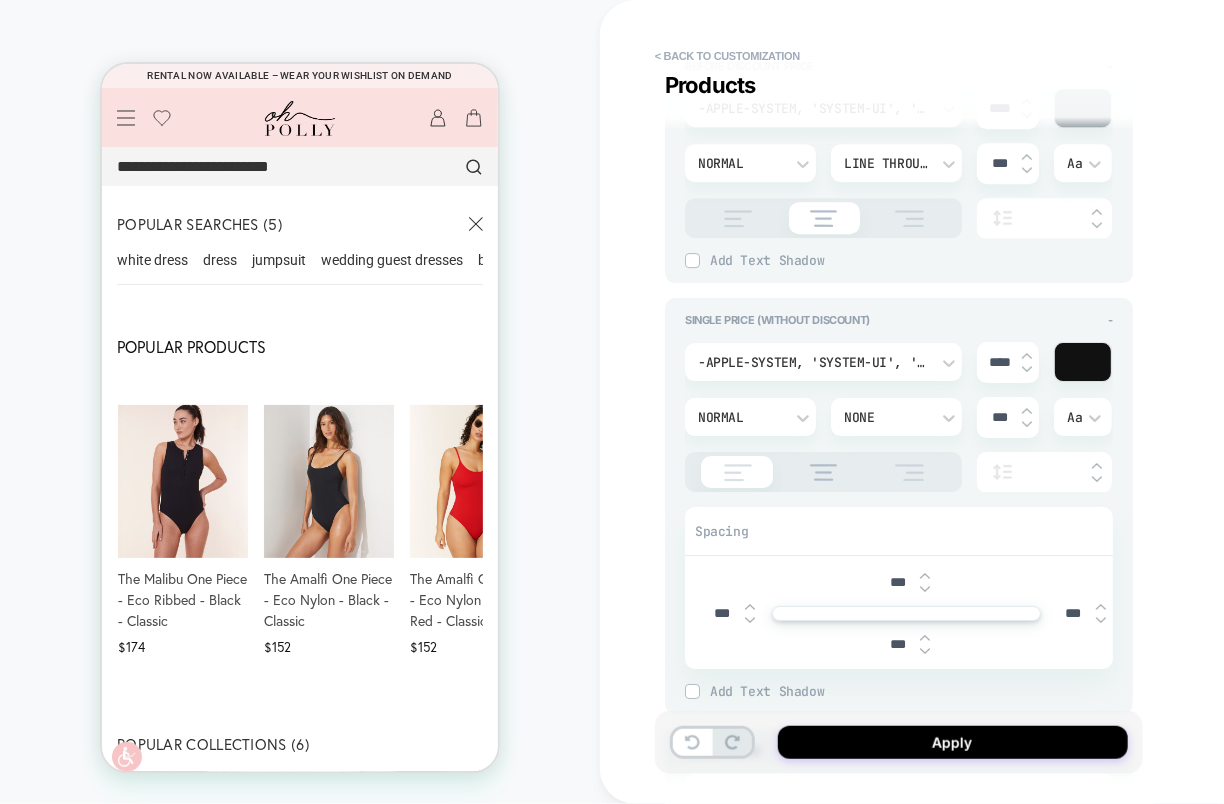 scroll, scrollTop: 2162, scrollLeft: 0, axis: vertical 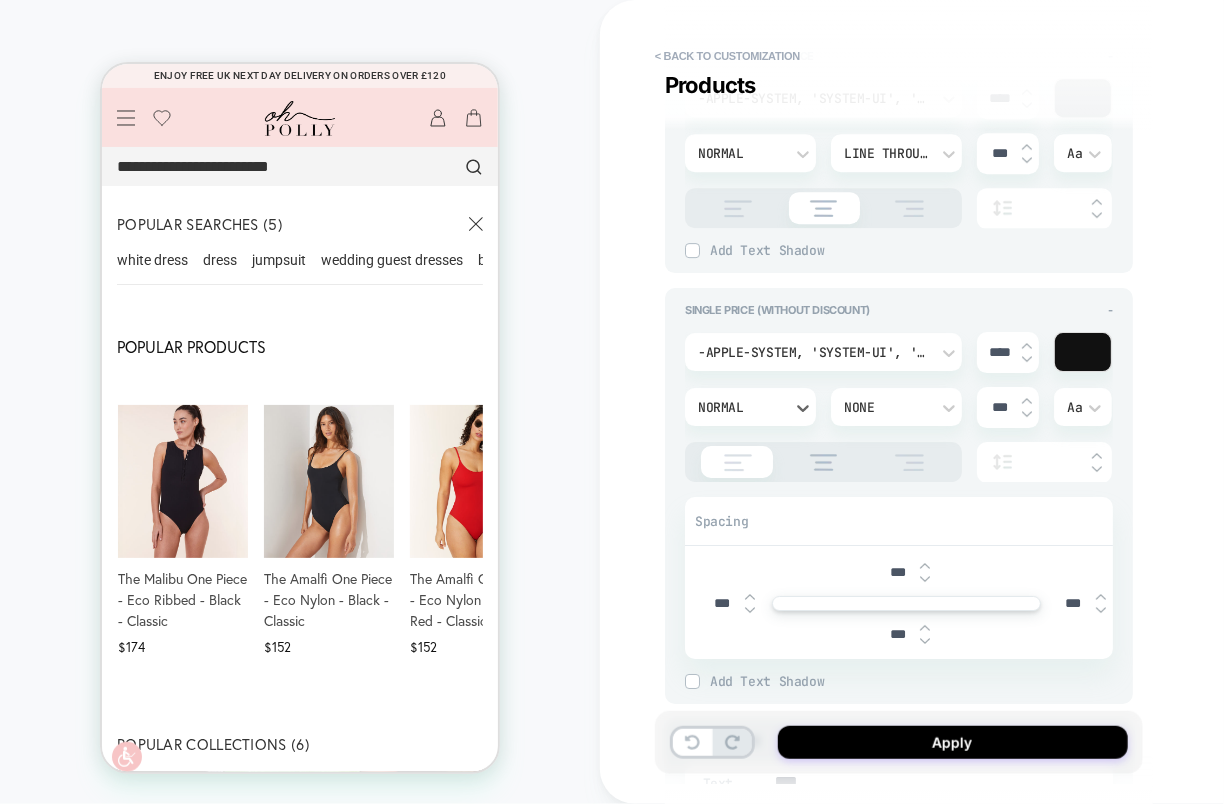 click on "Normal" at bounding box center [750, 407] 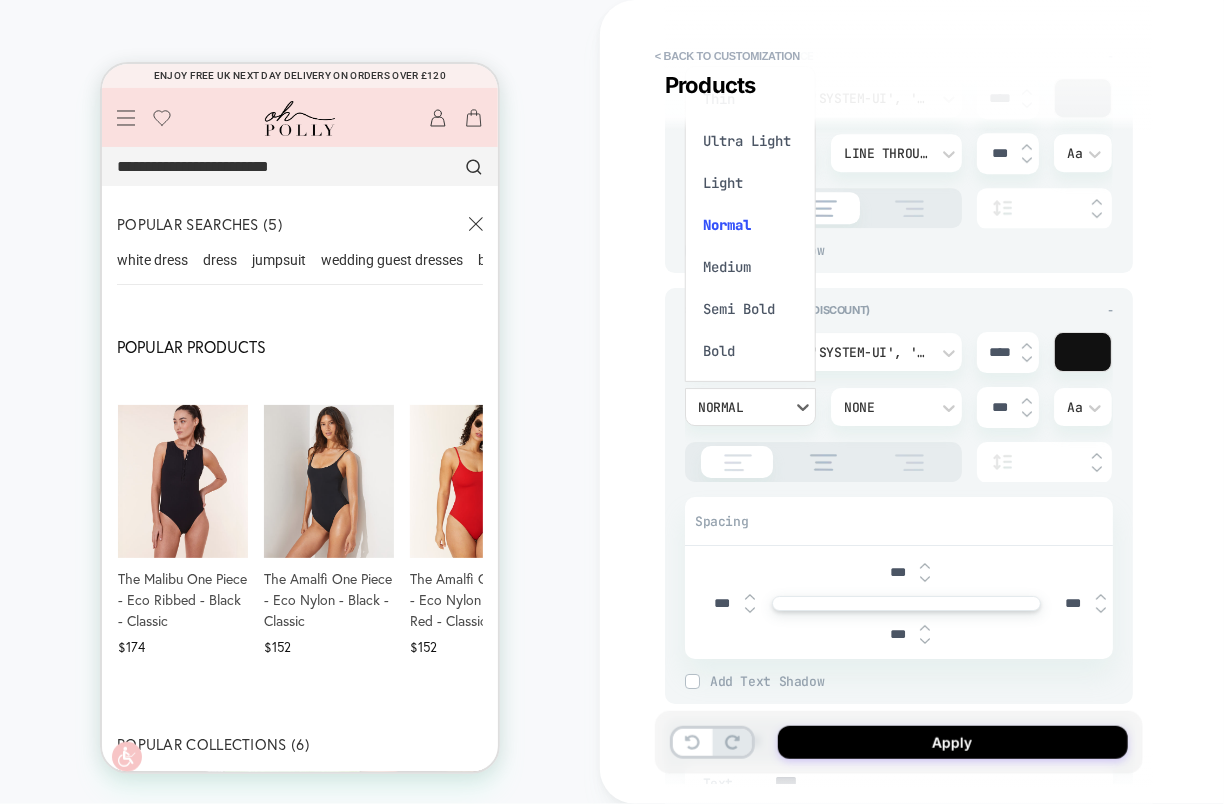 scroll, scrollTop: 18, scrollLeft: 0, axis: vertical 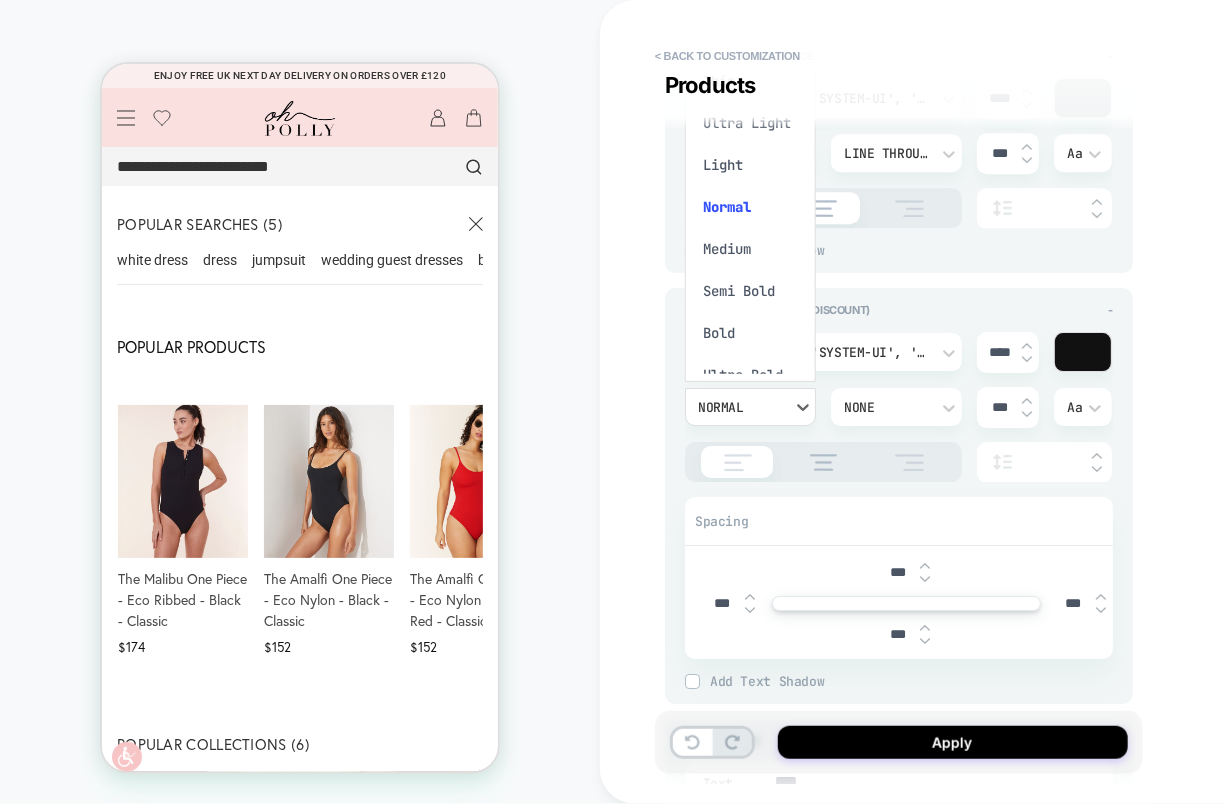 click on "Medium" at bounding box center (750, 249) 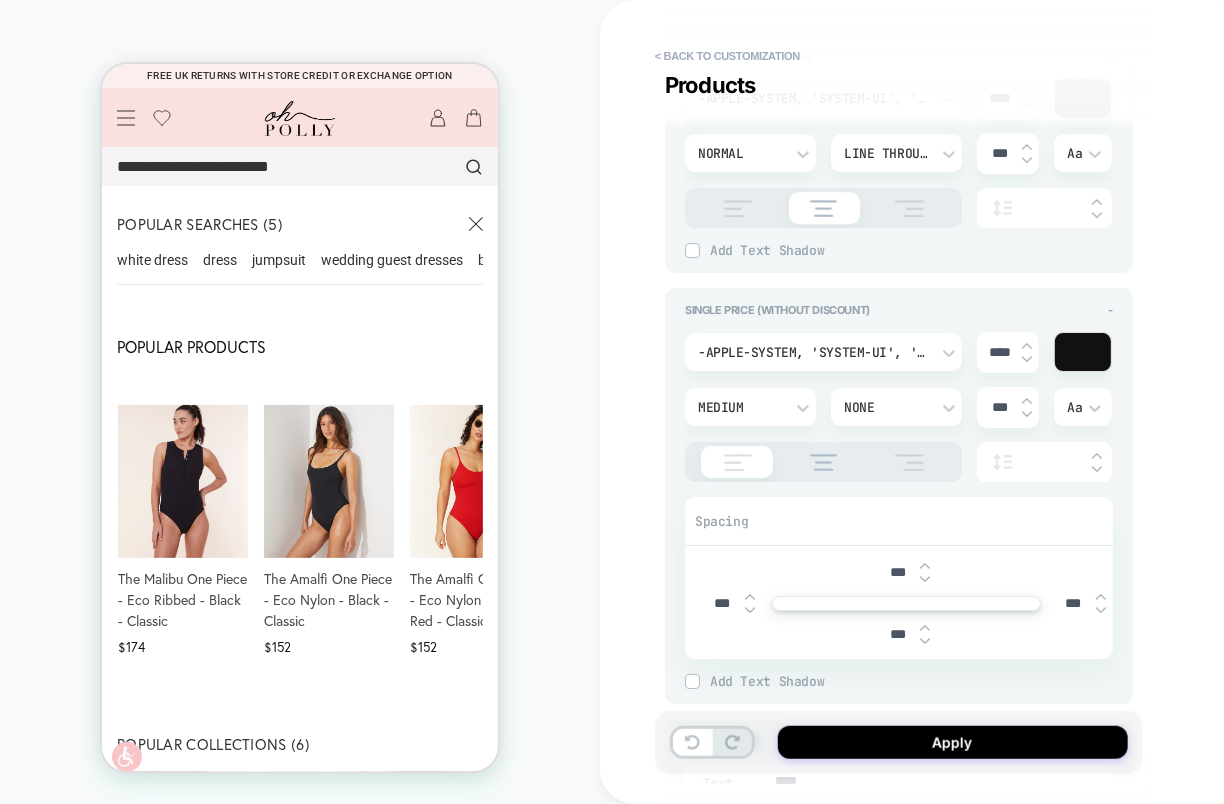 click on "Medium" at bounding box center [740, 407] 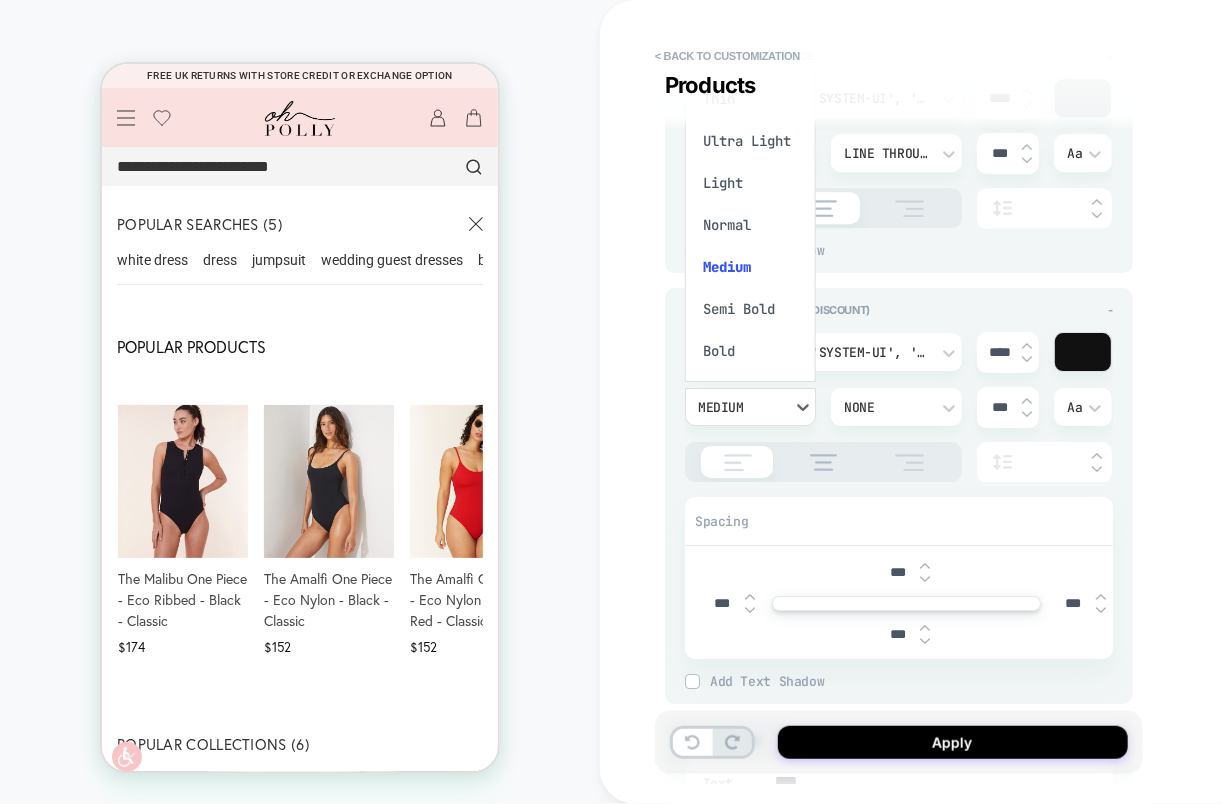 scroll, scrollTop: 18, scrollLeft: 0, axis: vertical 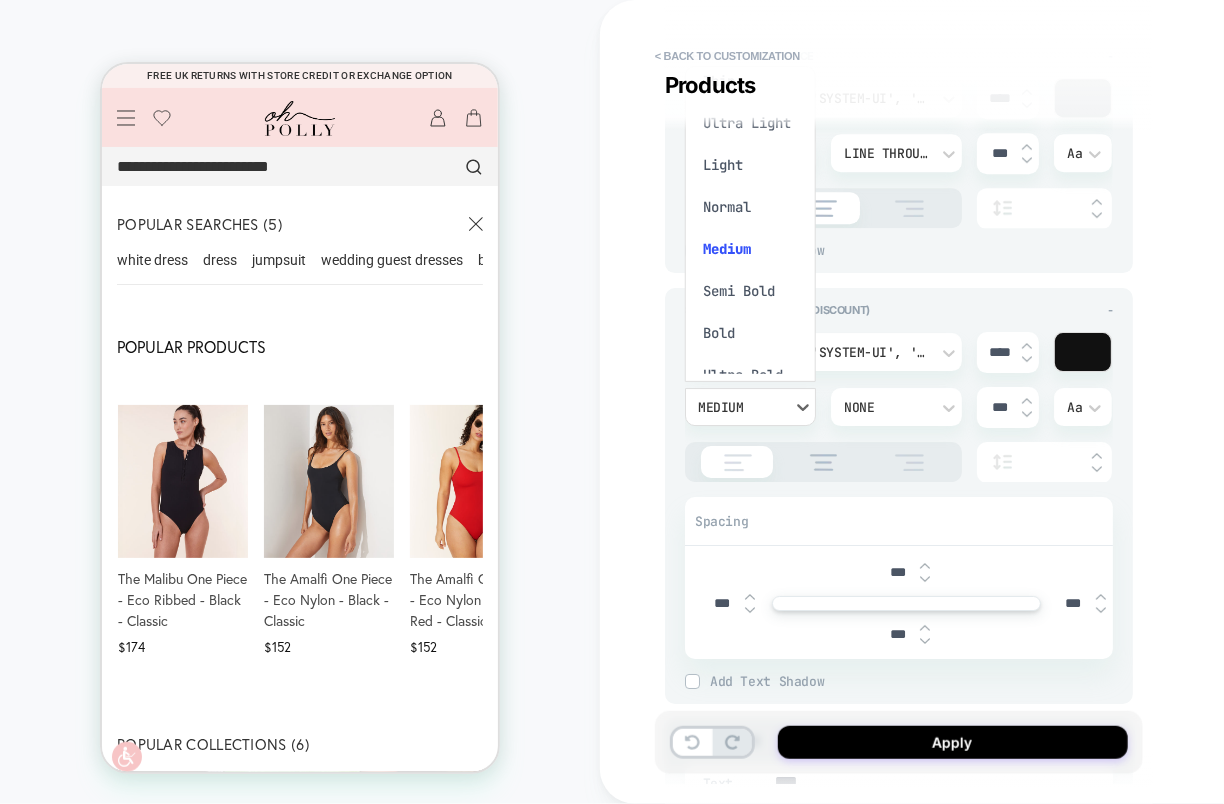 click on "Semi Bold" at bounding box center (750, 291) 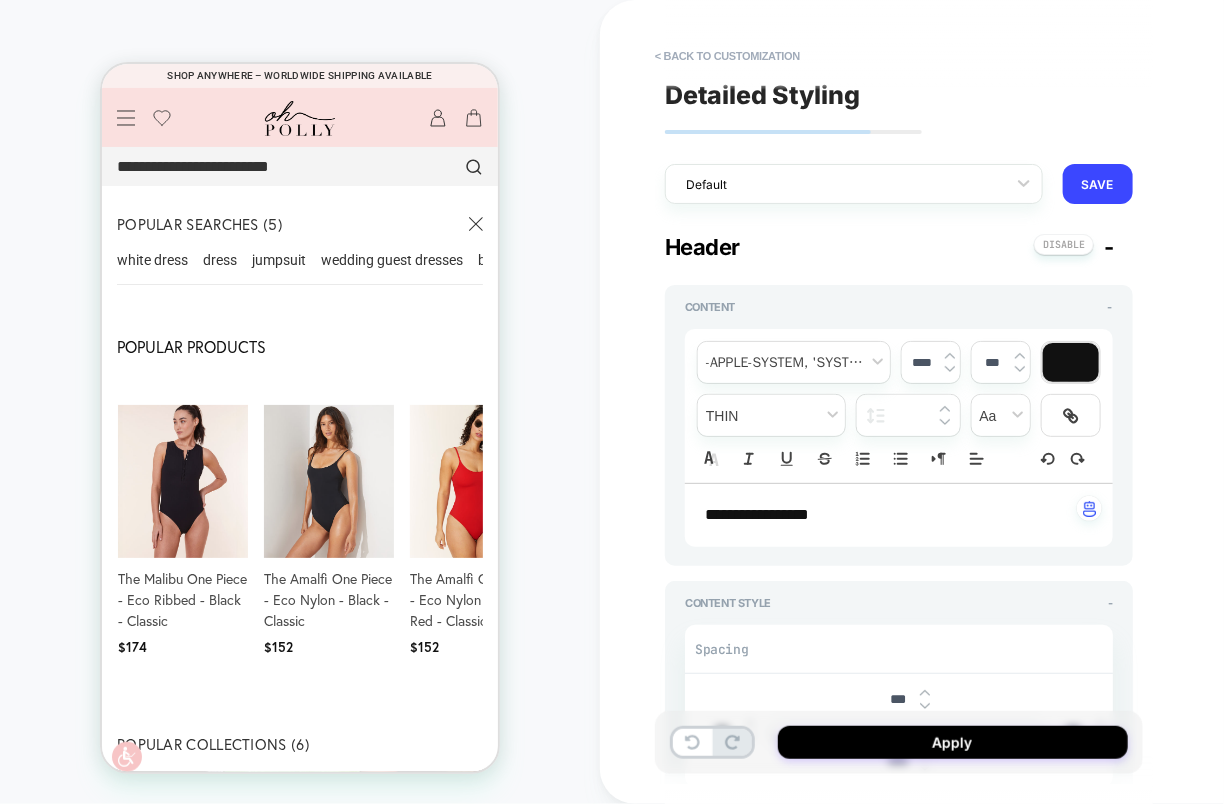 scroll, scrollTop: 131, scrollLeft: 0, axis: vertical 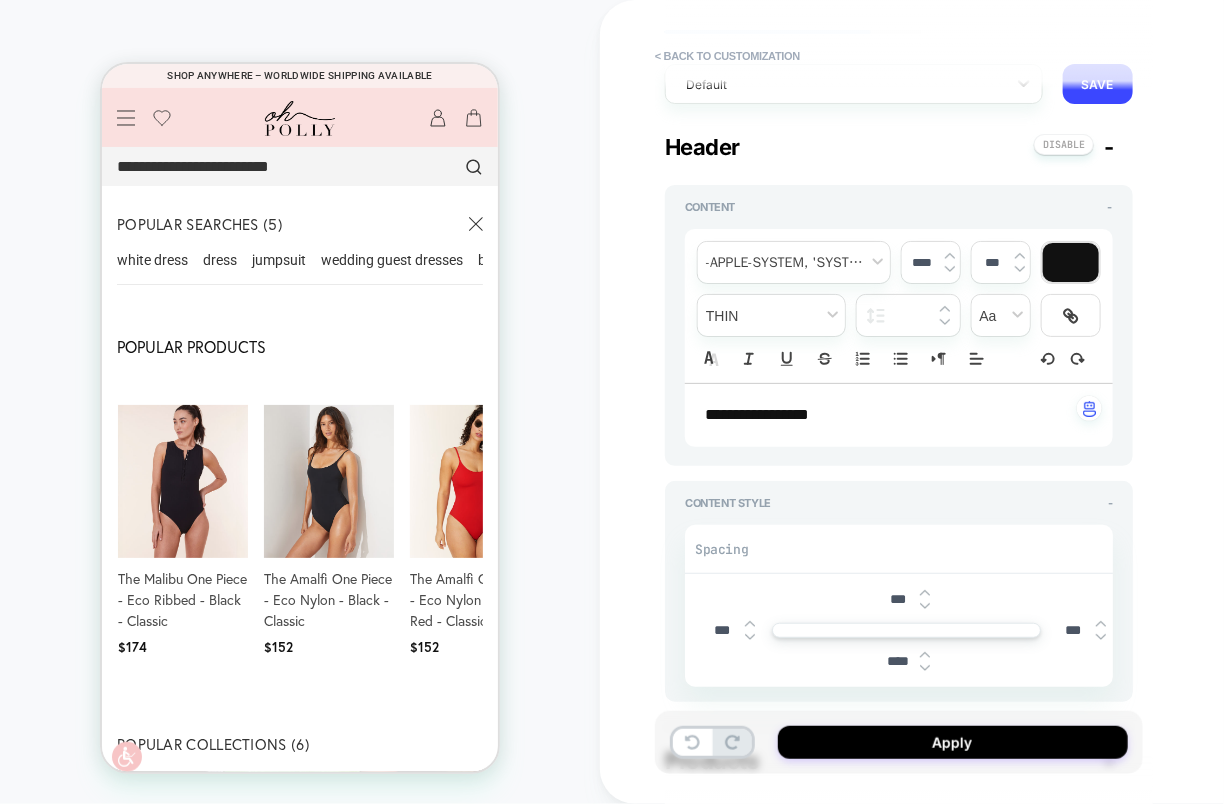 type on "*" 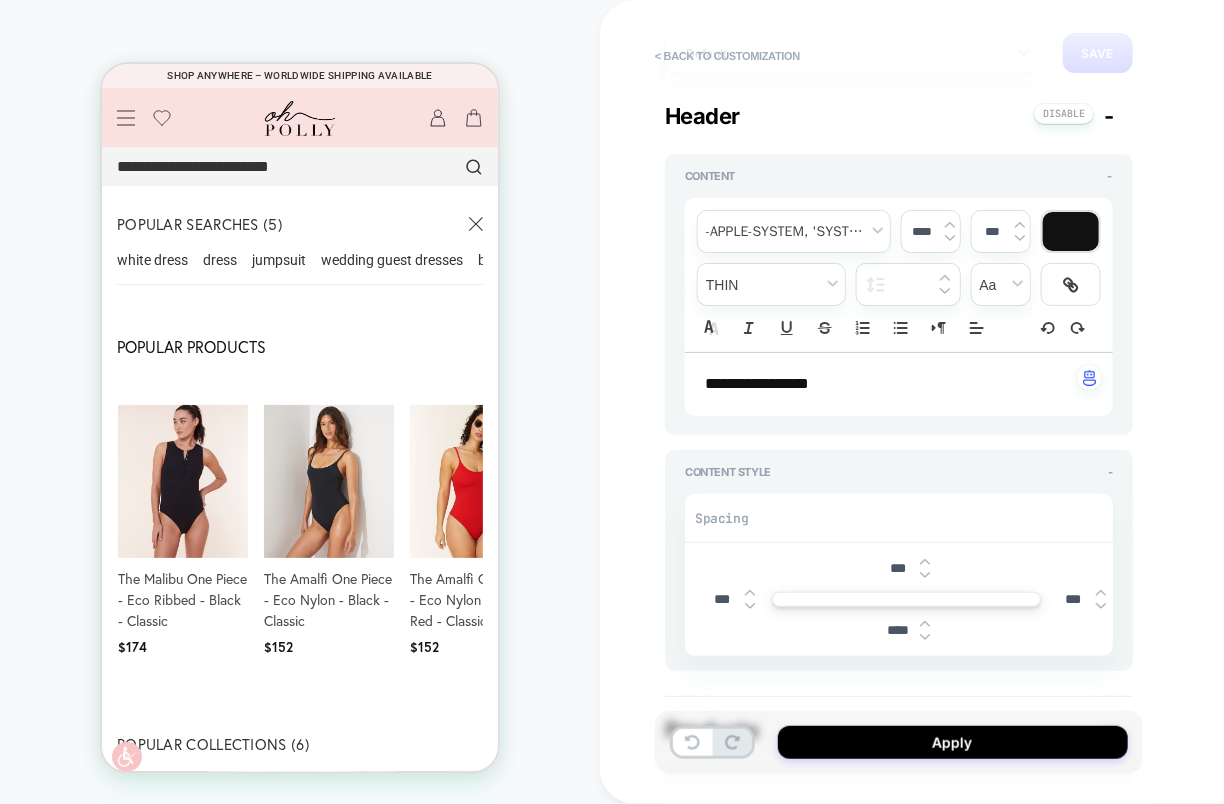 click on "****" at bounding box center [897, 630] 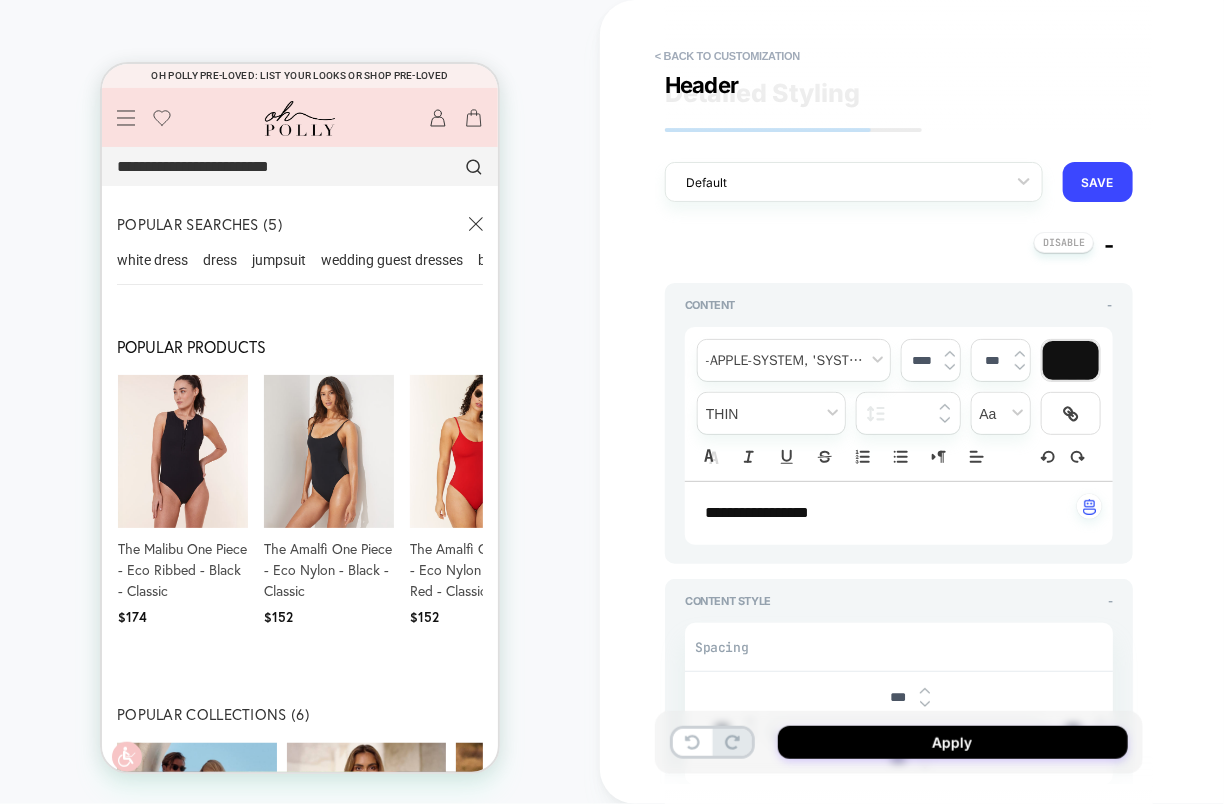 scroll, scrollTop: 0, scrollLeft: 0, axis: both 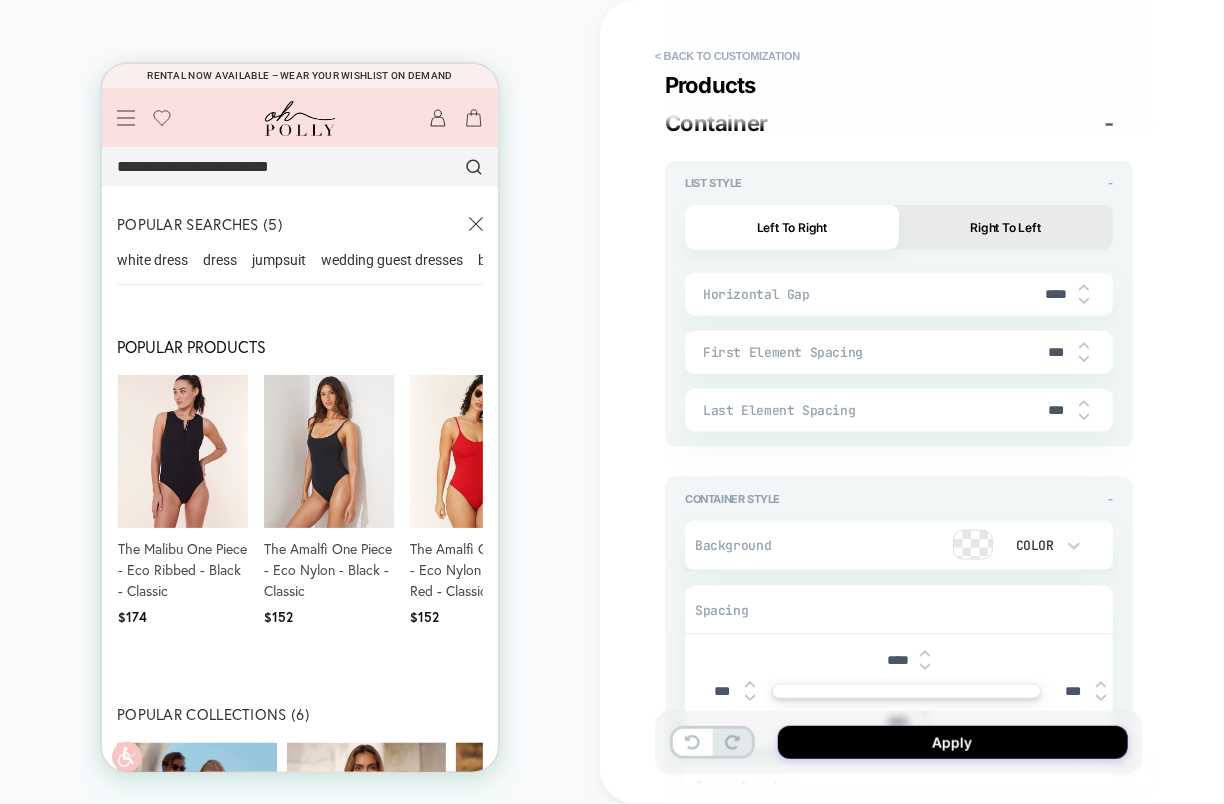type on "*" 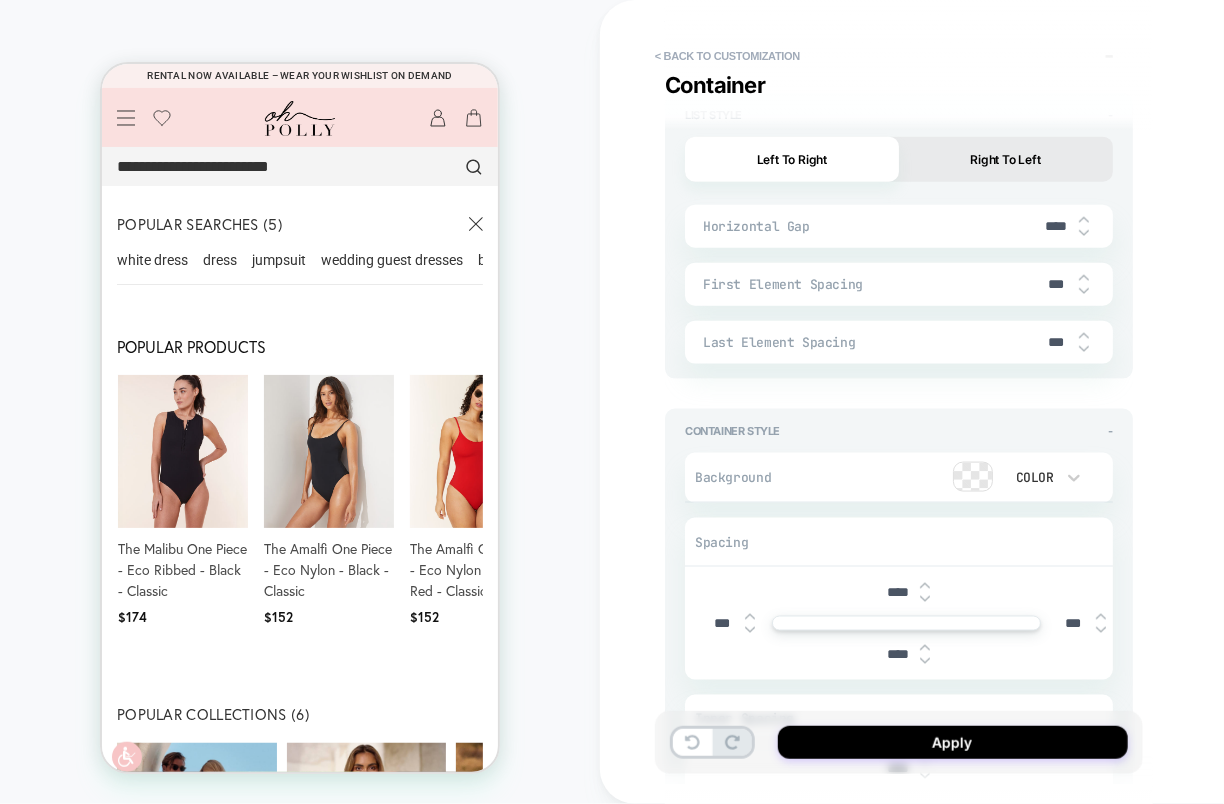 scroll, scrollTop: 3515, scrollLeft: 0, axis: vertical 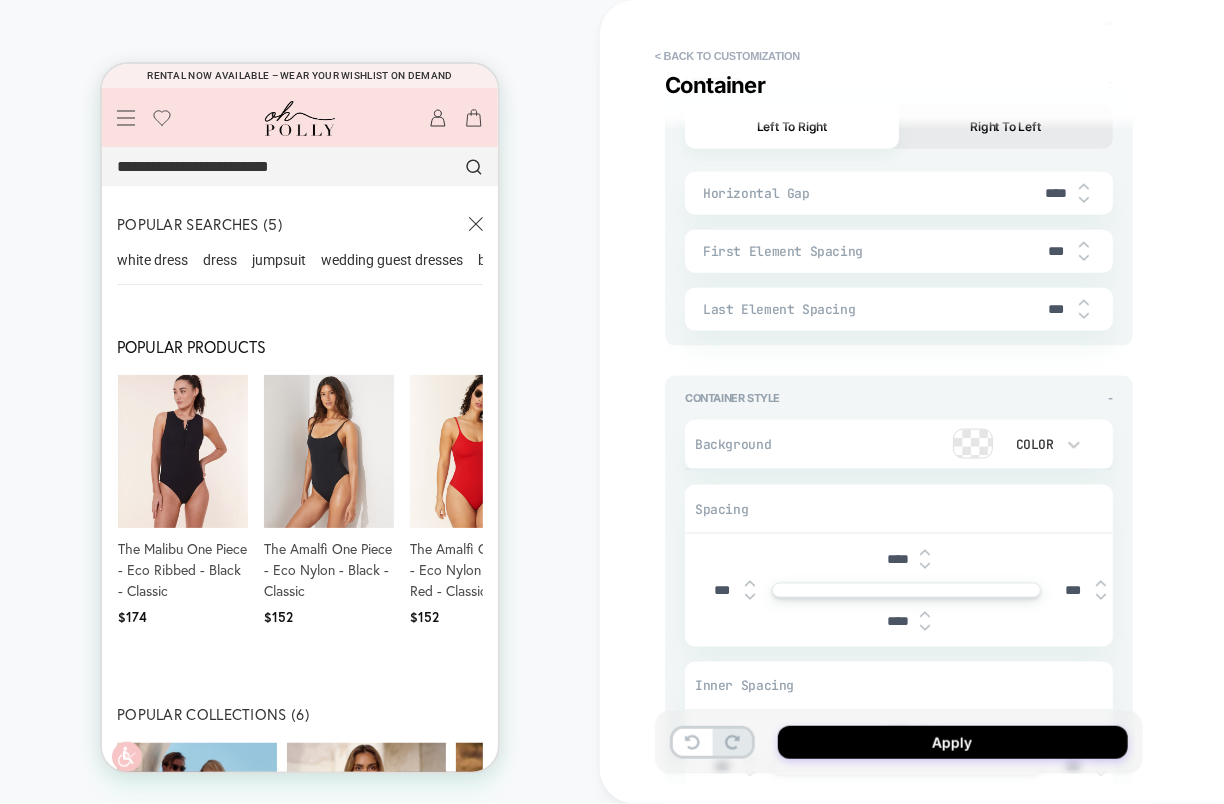 type on "***" 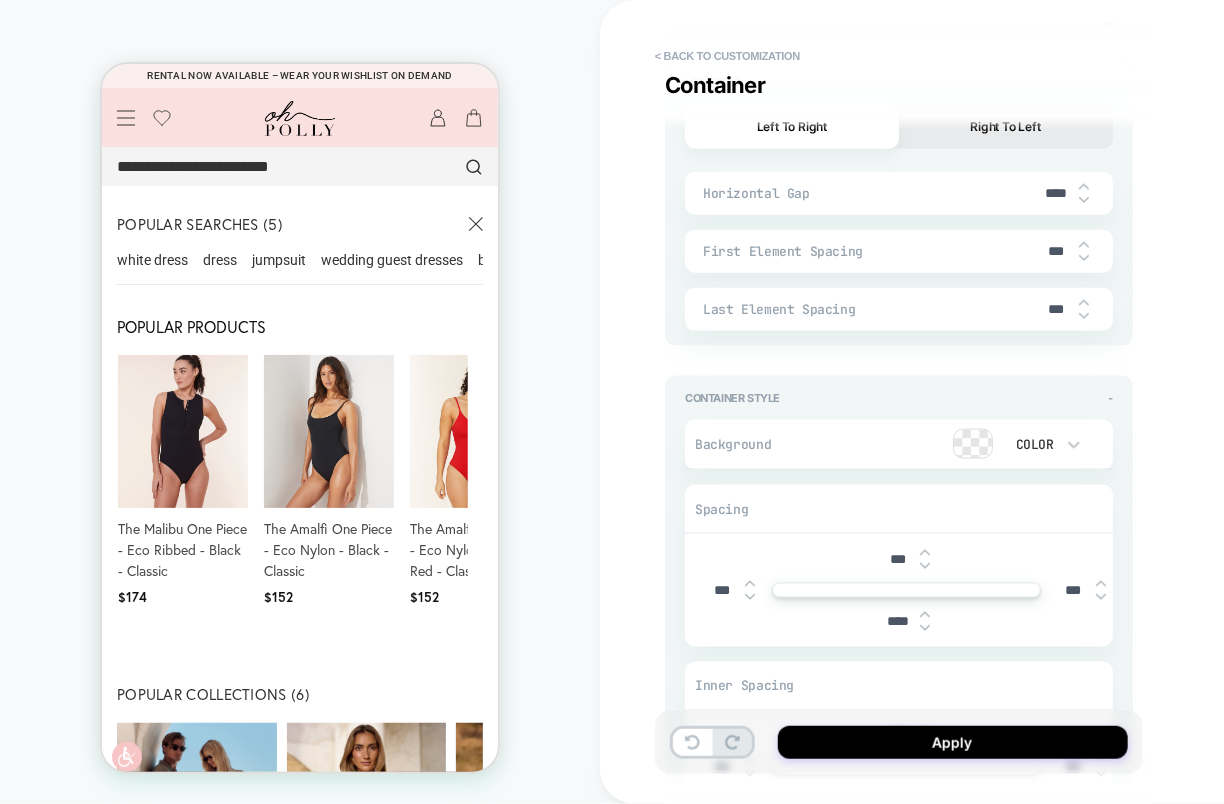 type on "*" 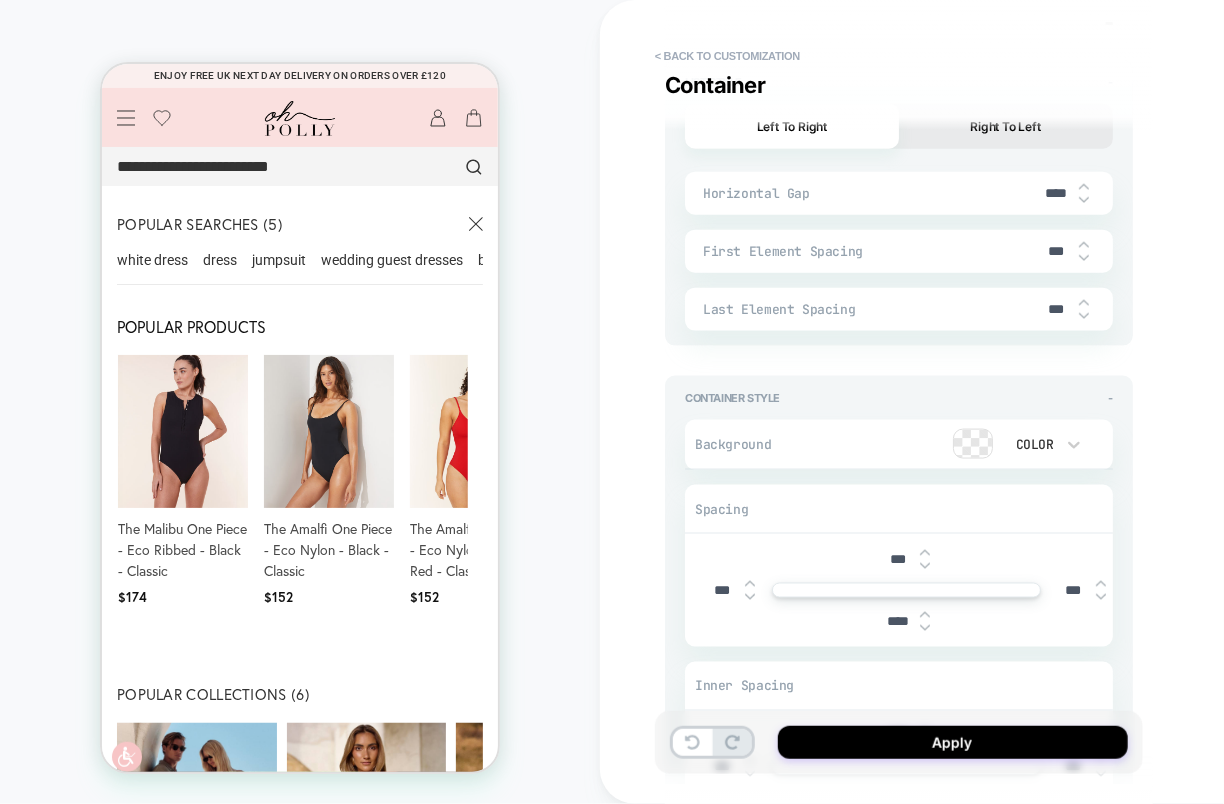 type on "***" 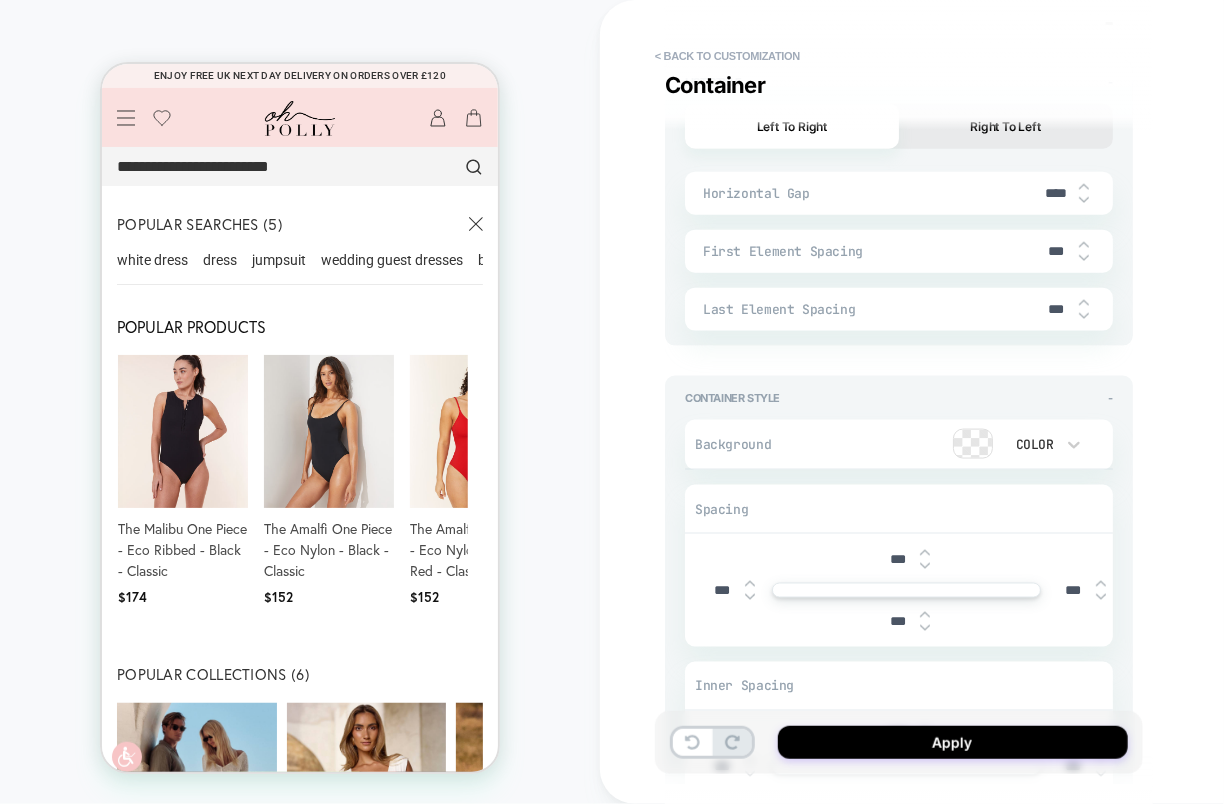 type on "*" 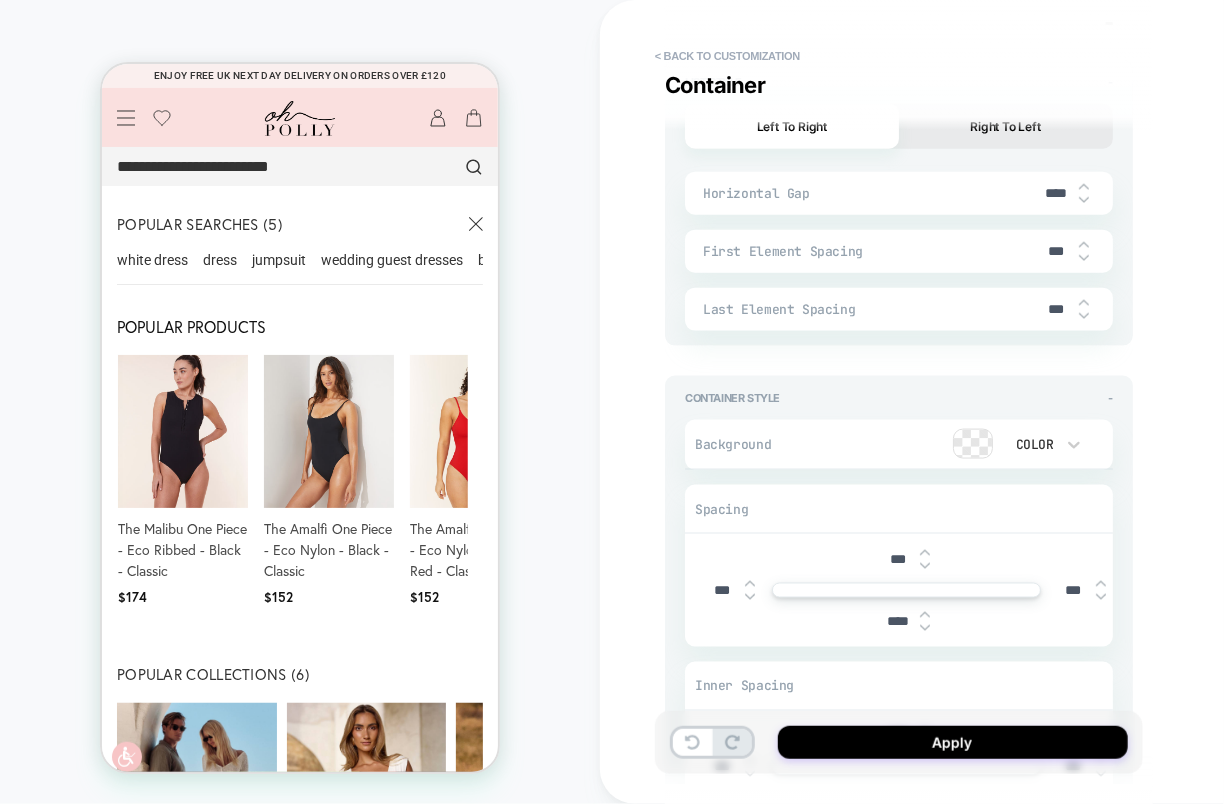type on "*" 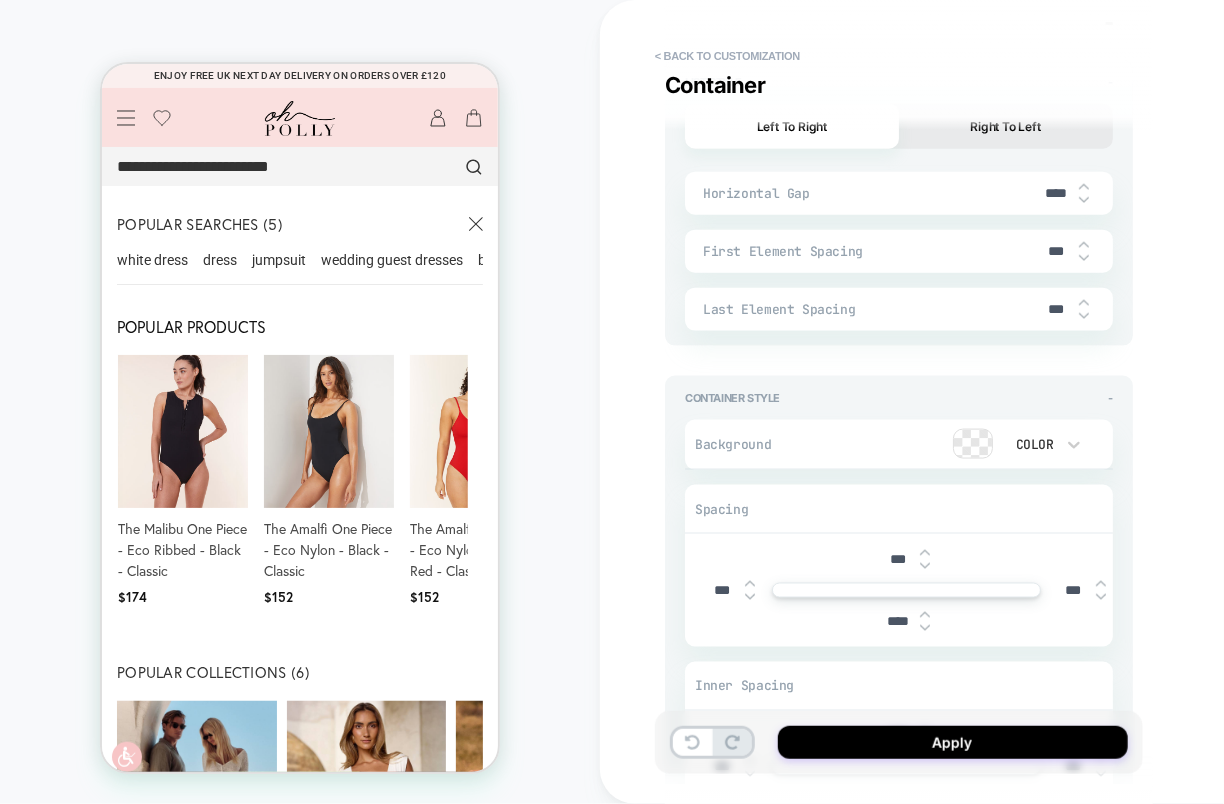 type on "*" 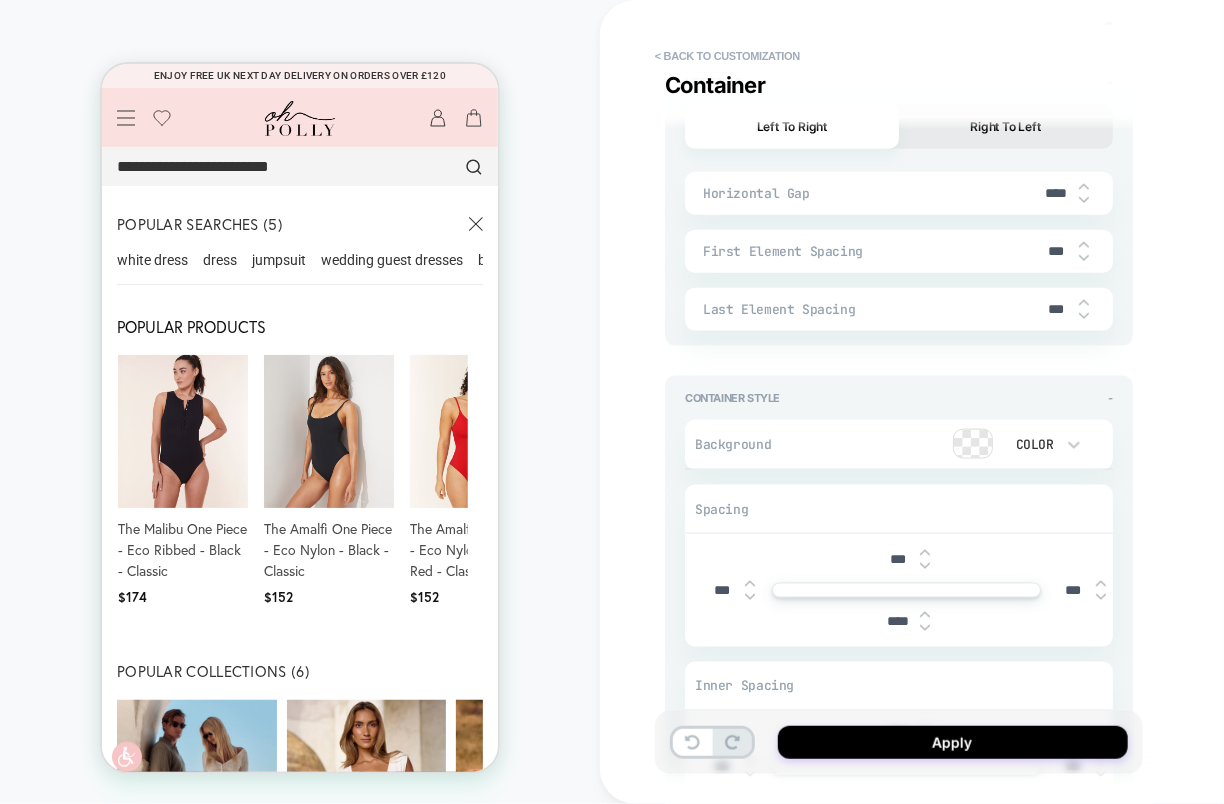 type on "*" 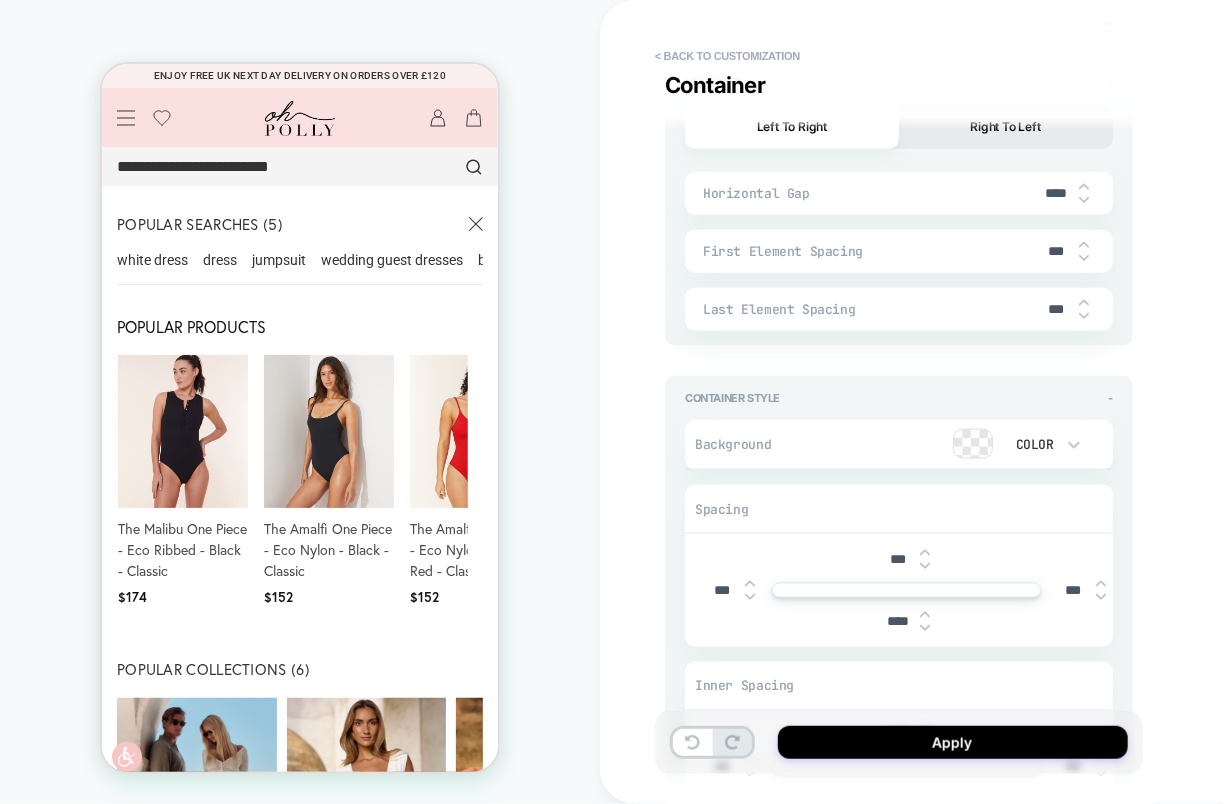 type on "*" 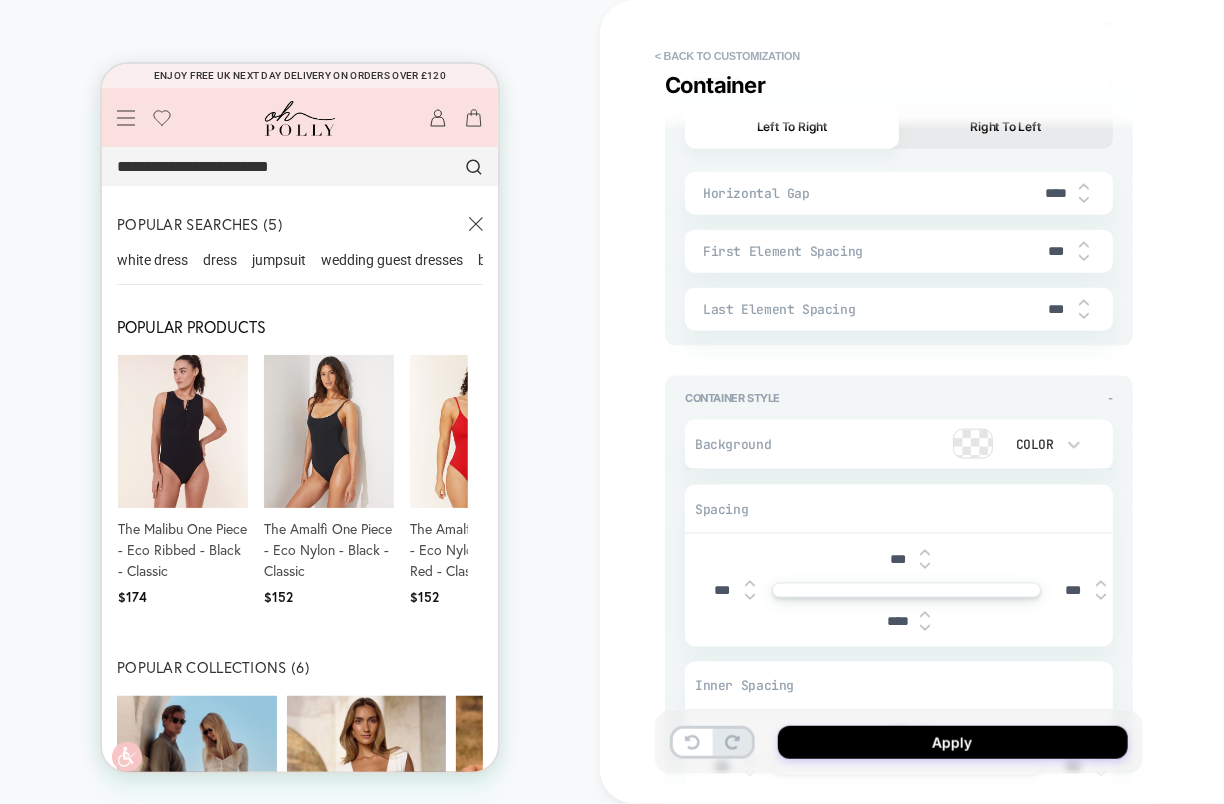 type on "*" 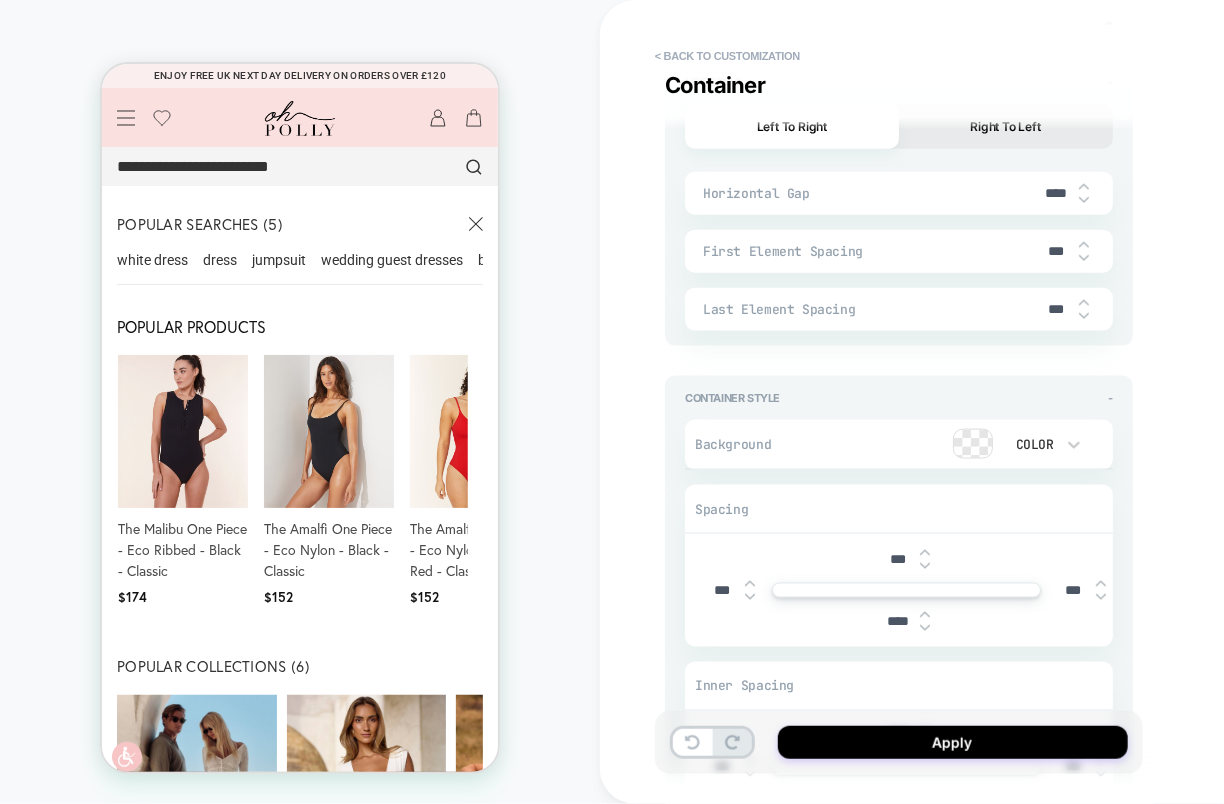 type on "*" 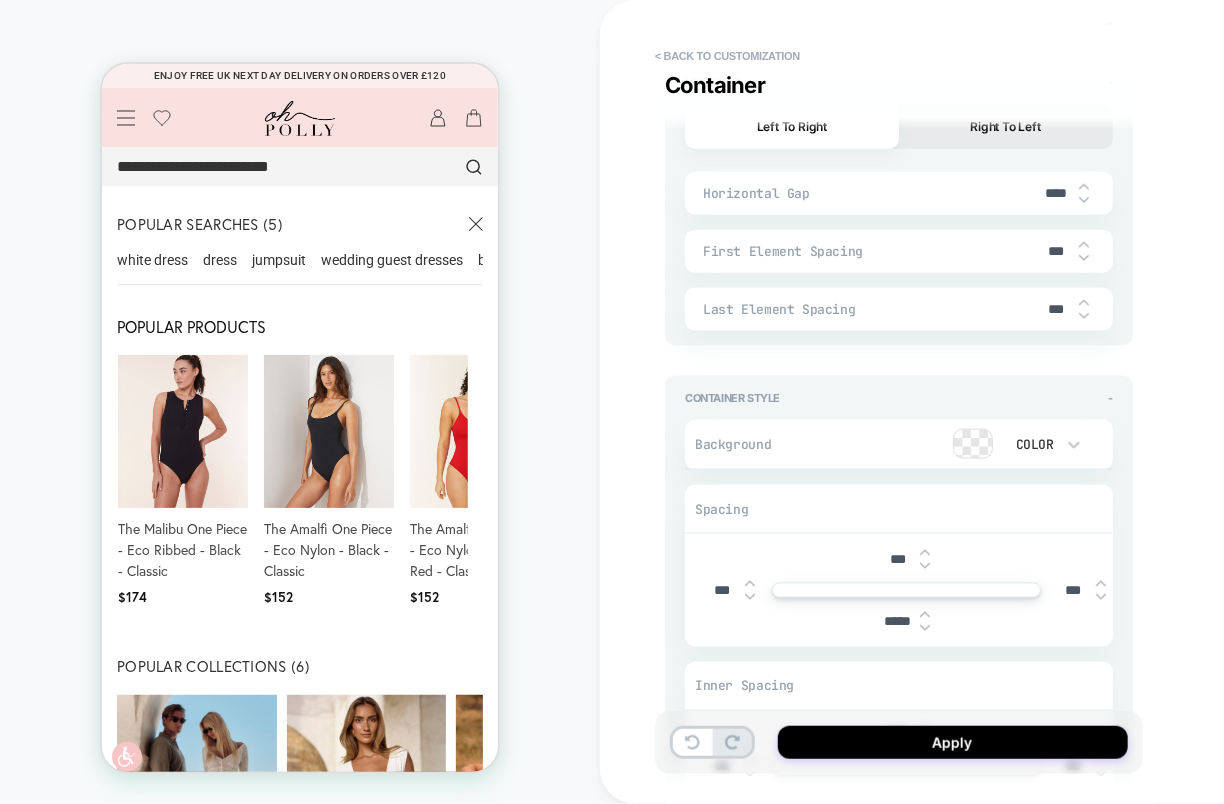 type on "*" 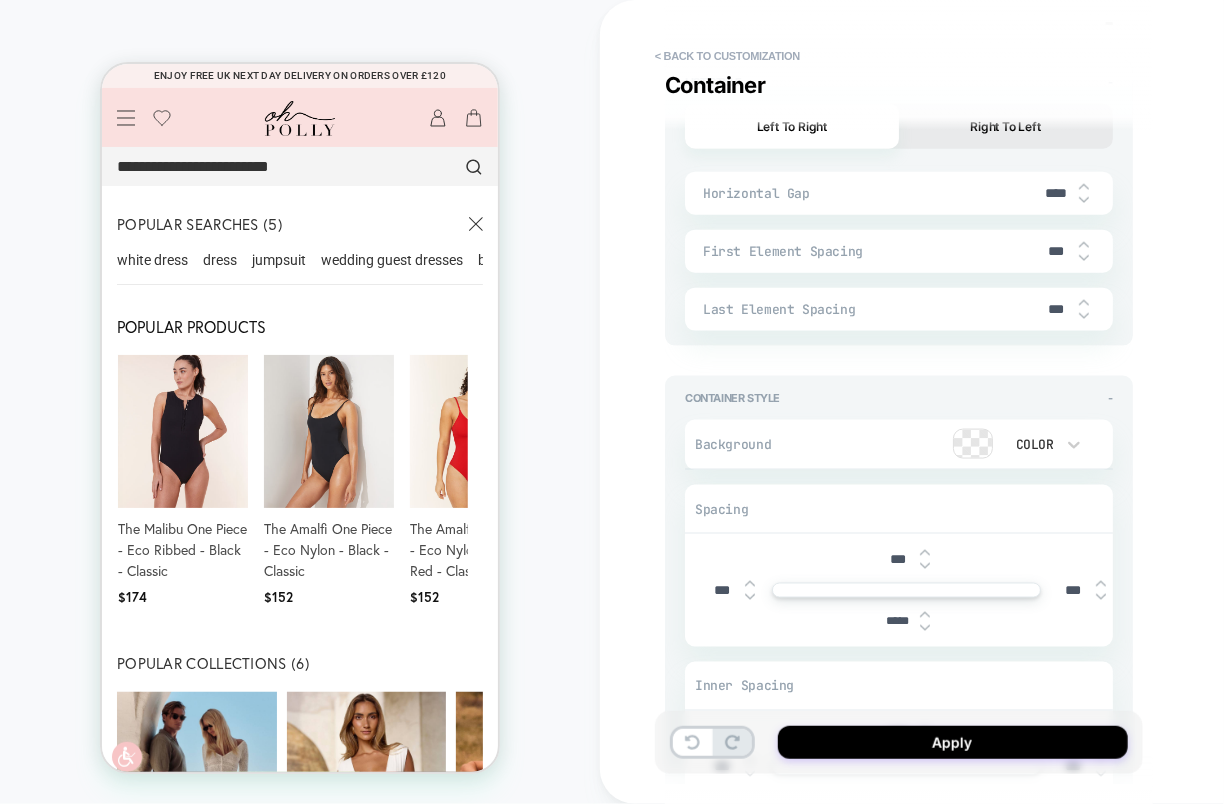 type on "*" 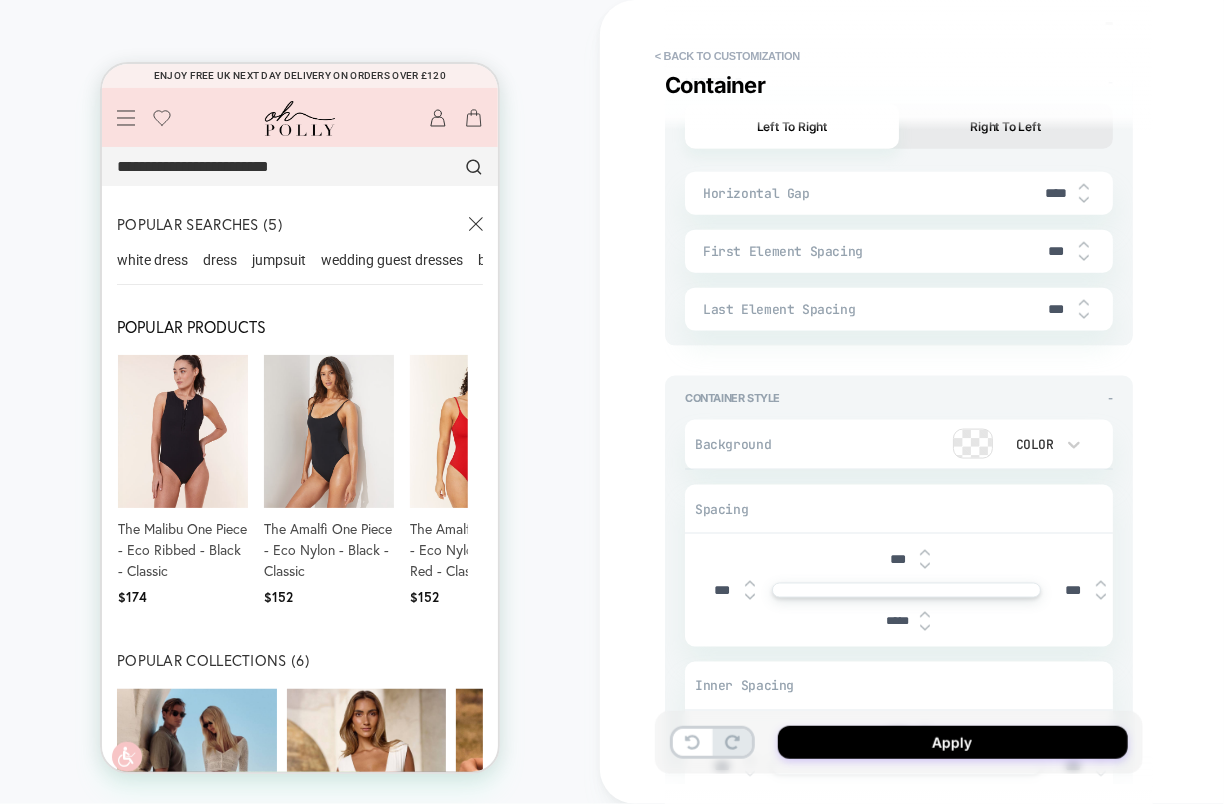 type on "*" 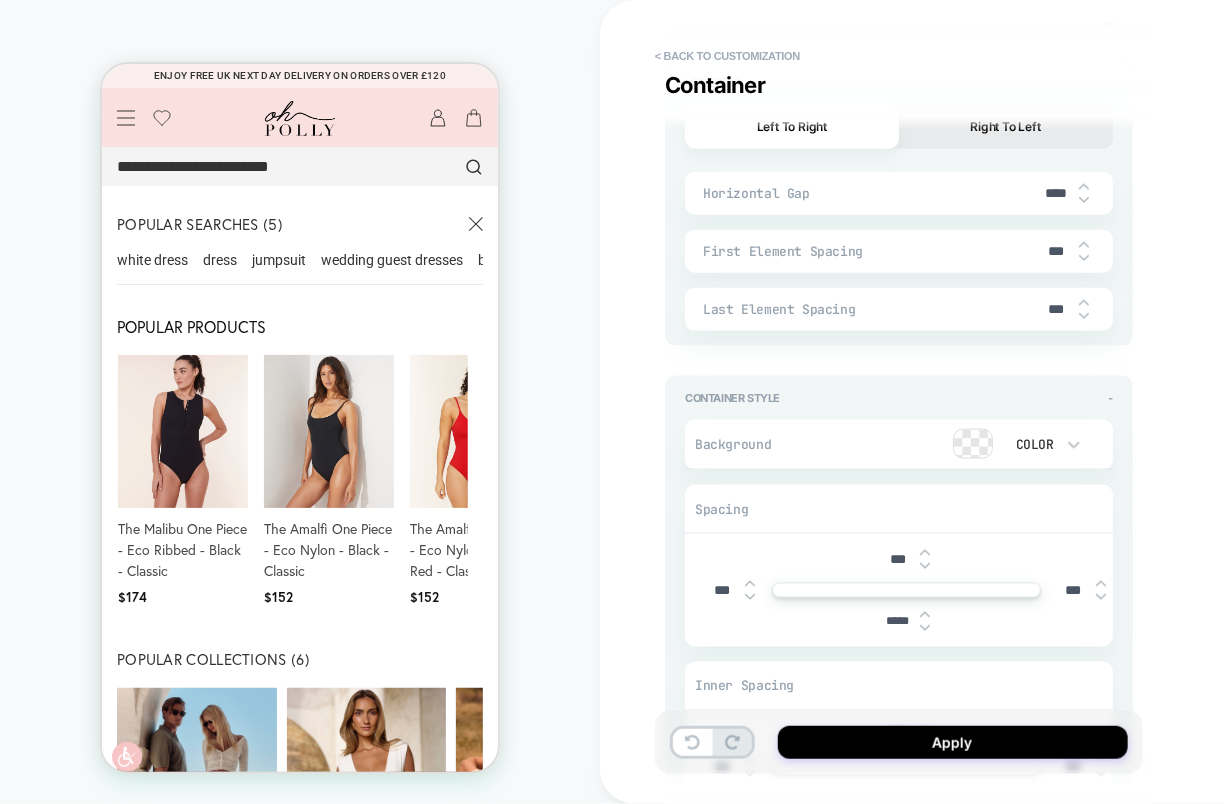 type on "*" 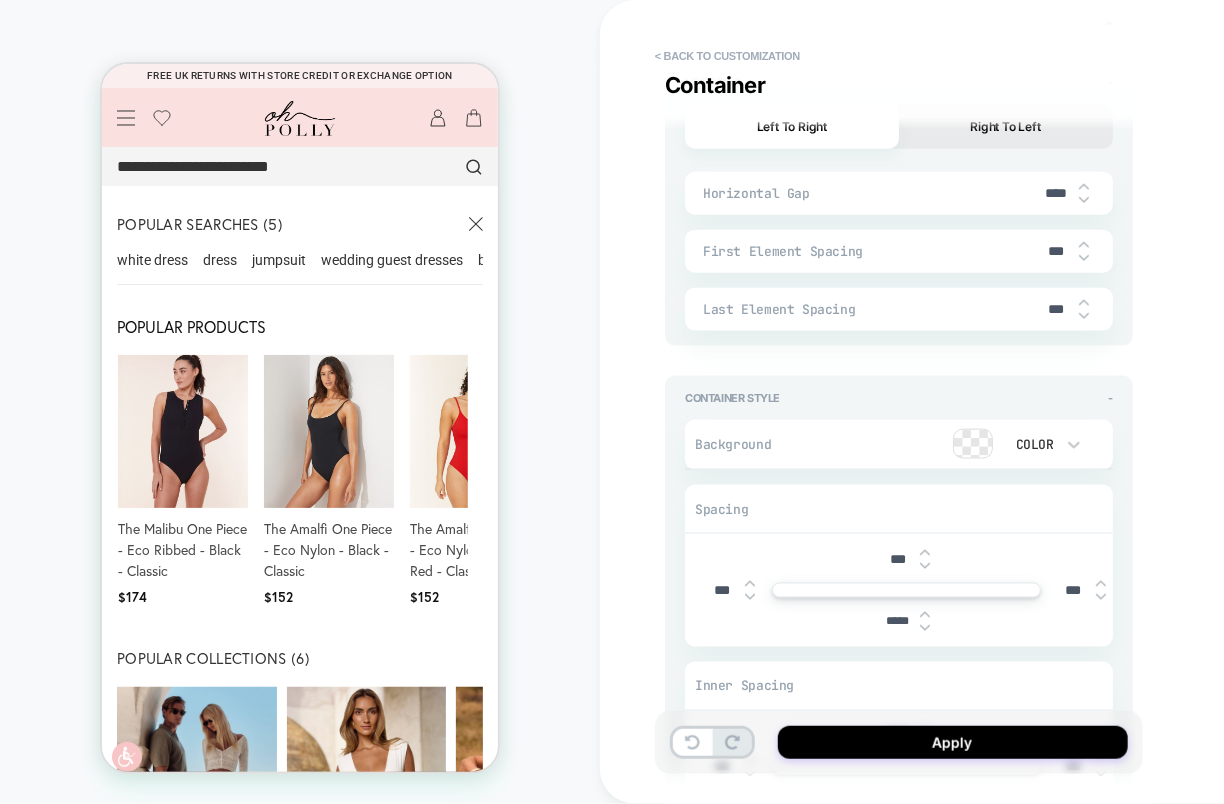 type on "*****" 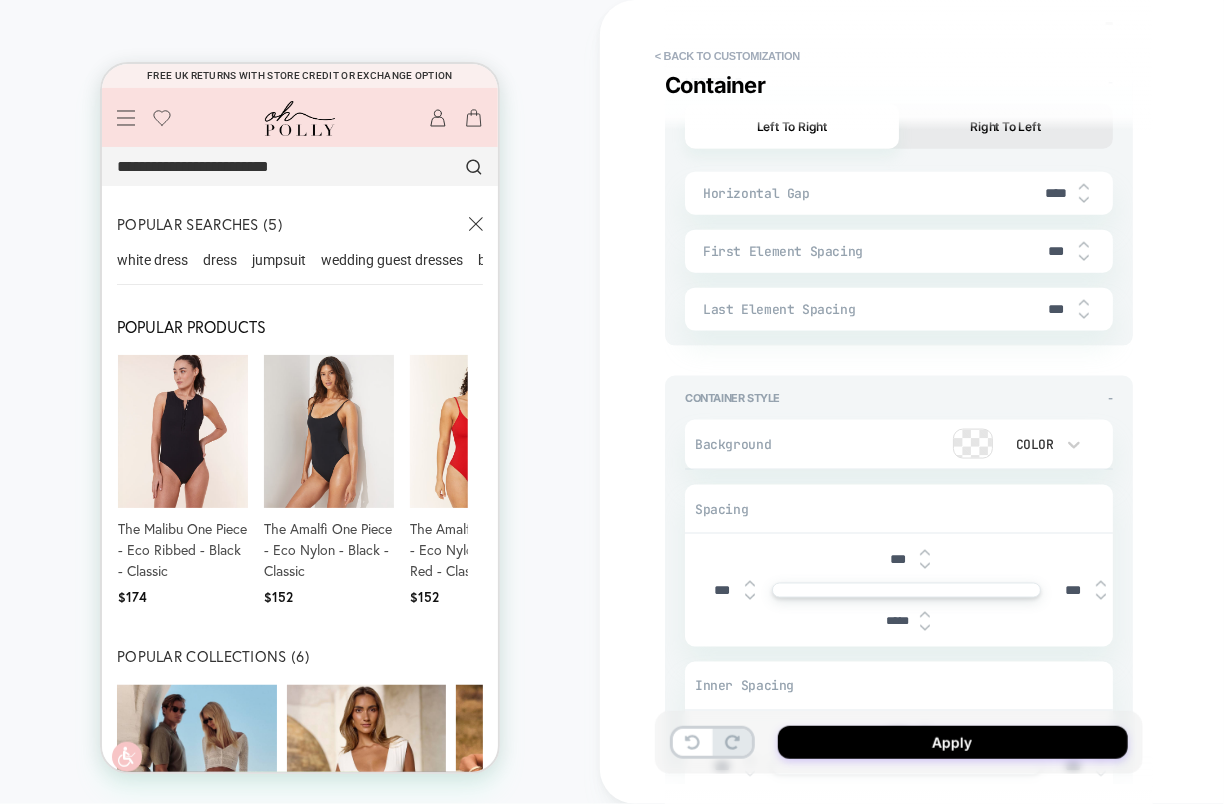 type on "*" 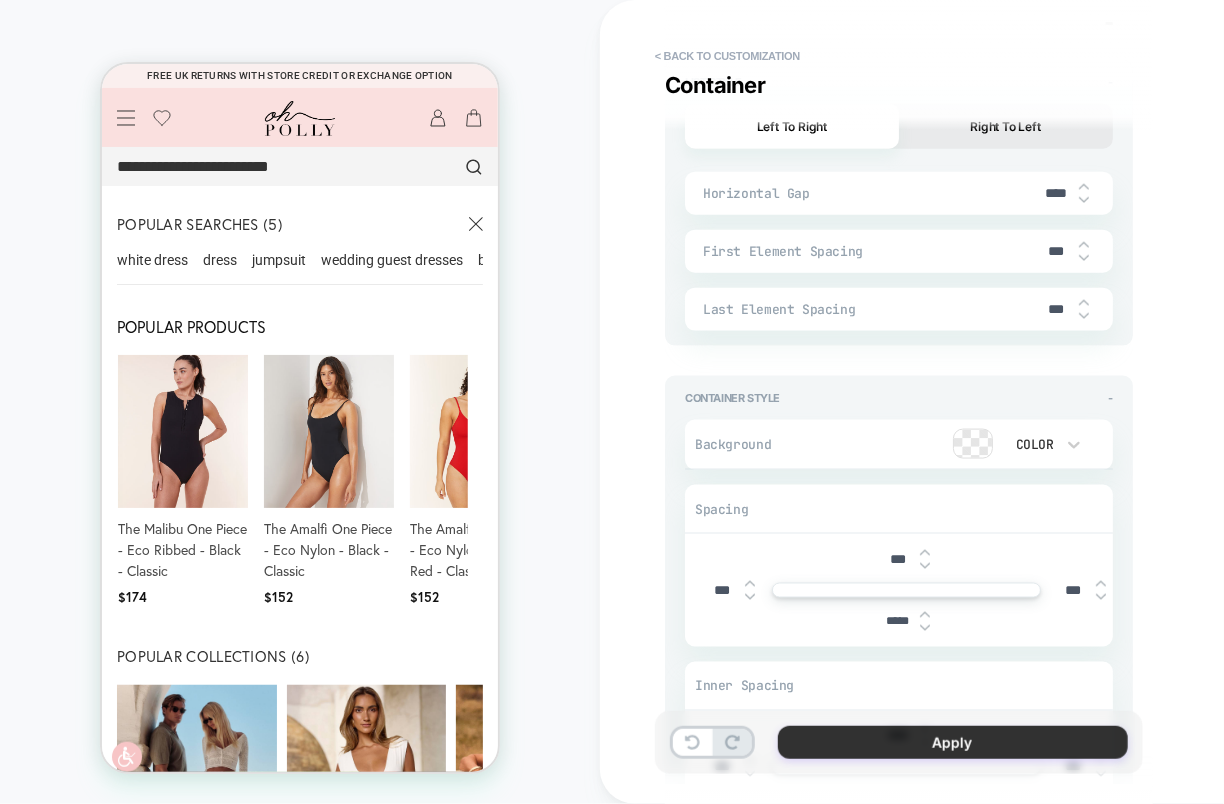 type on "*****" 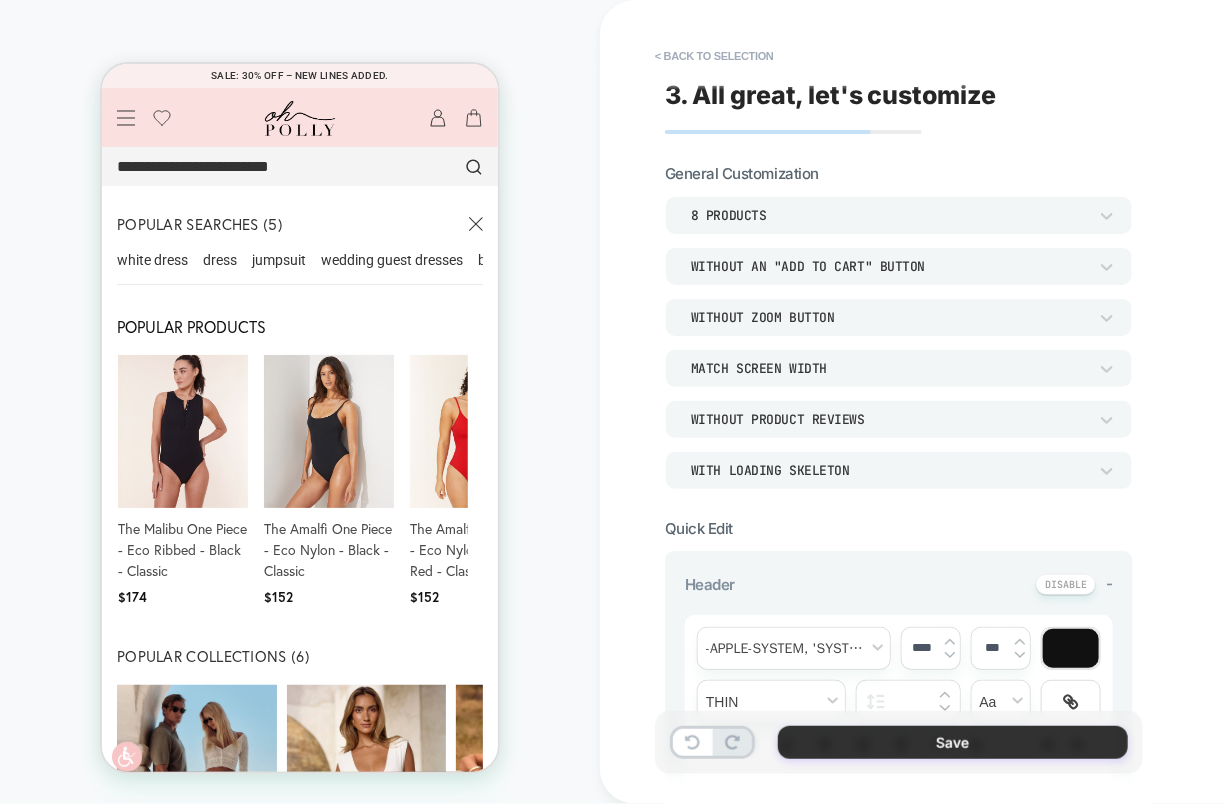 click on "Save" at bounding box center (953, 742) 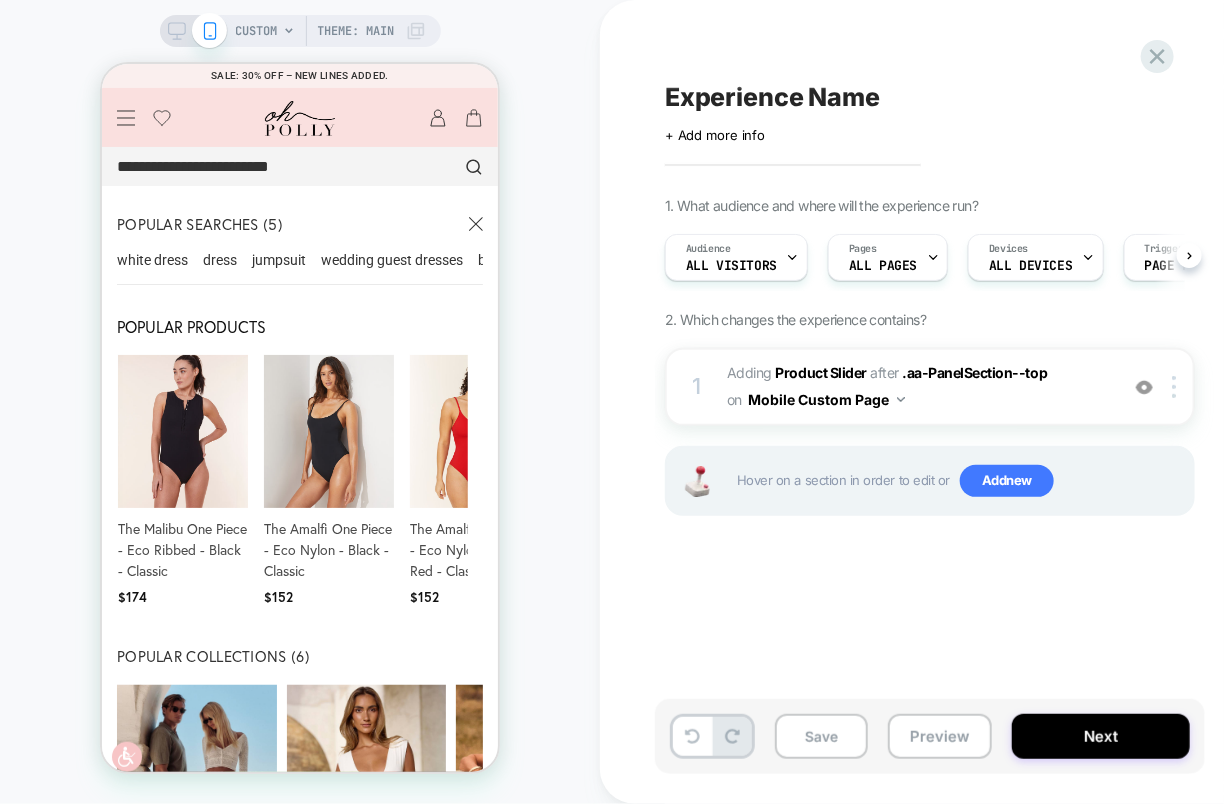 scroll, scrollTop: 0, scrollLeft: 1, axis: horizontal 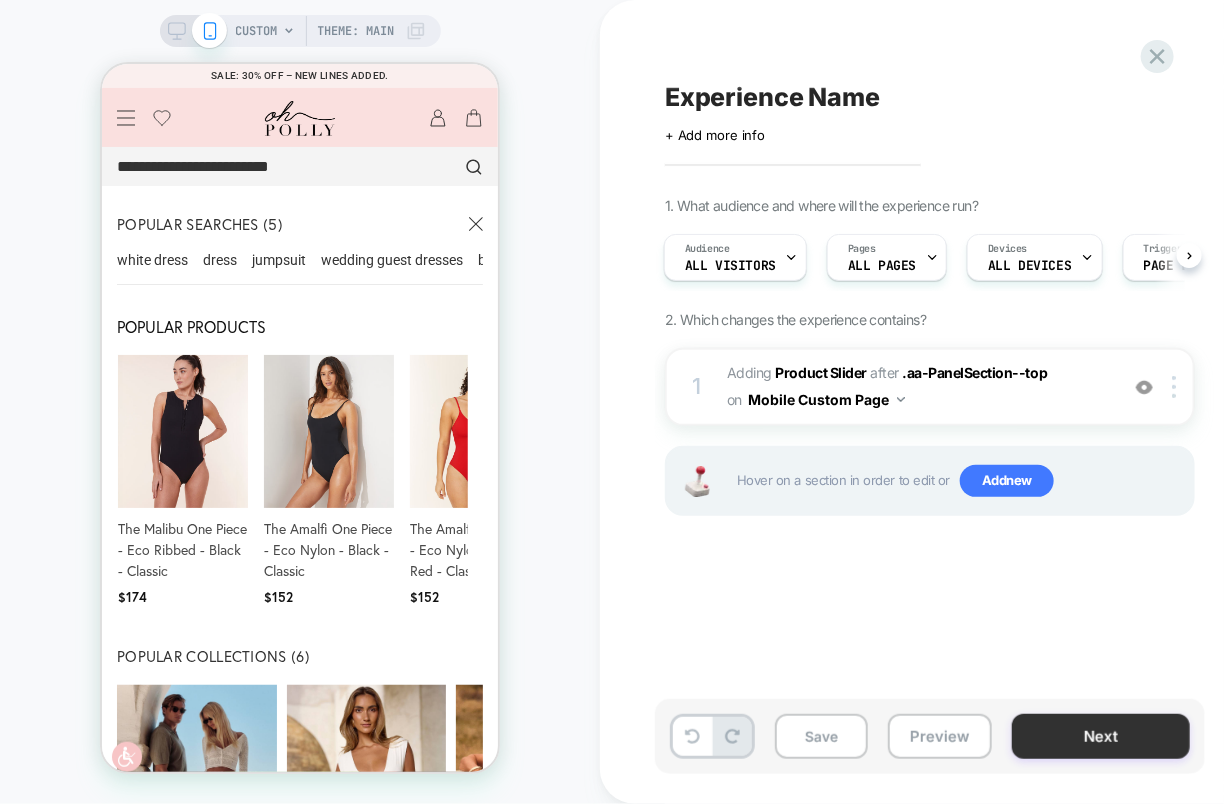 click on "Next" at bounding box center [1101, 736] 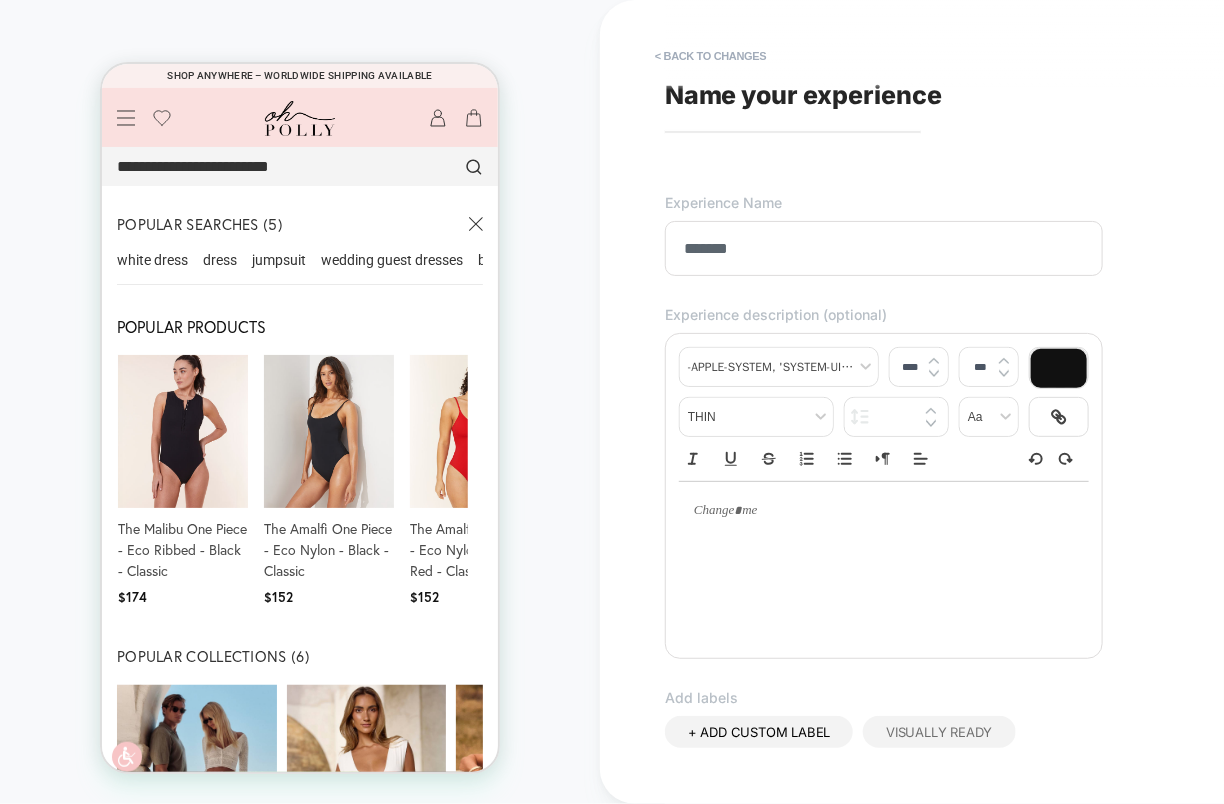 scroll, scrollTop: 465, scrollLeft: 0, axis: vertical 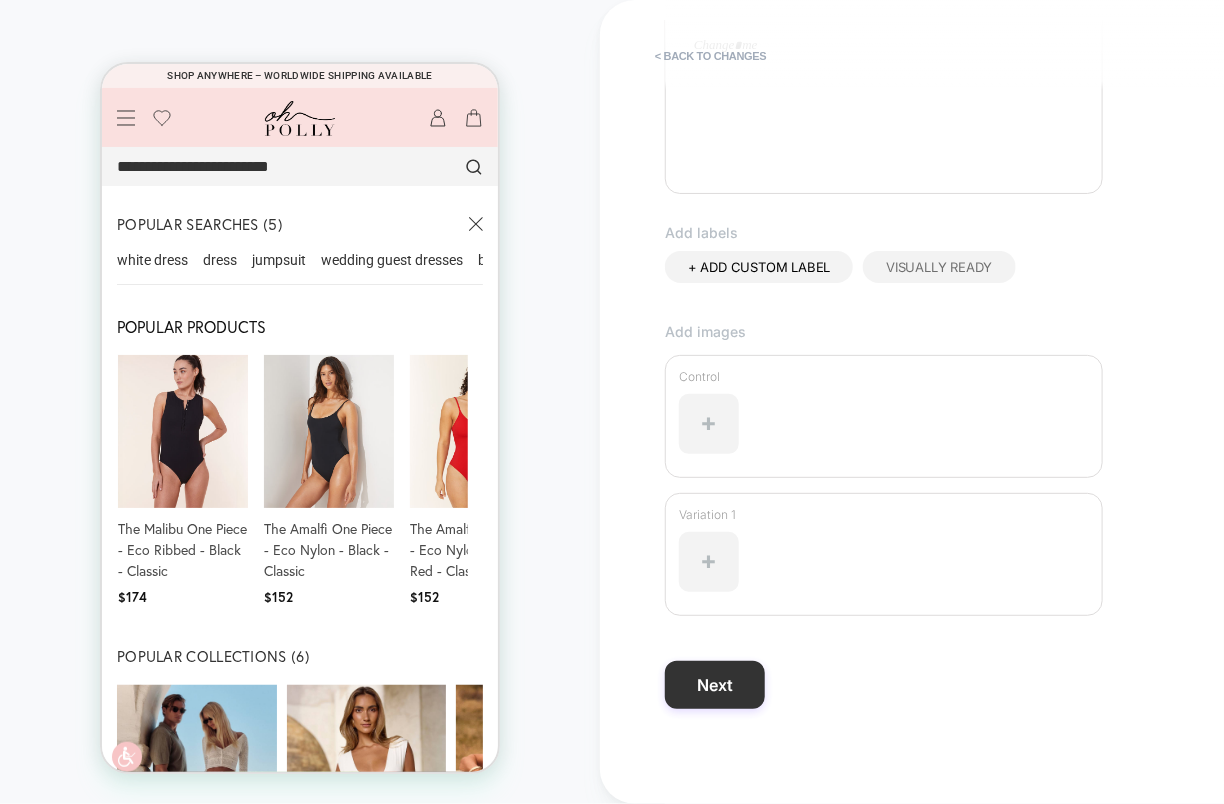 type on "*******" 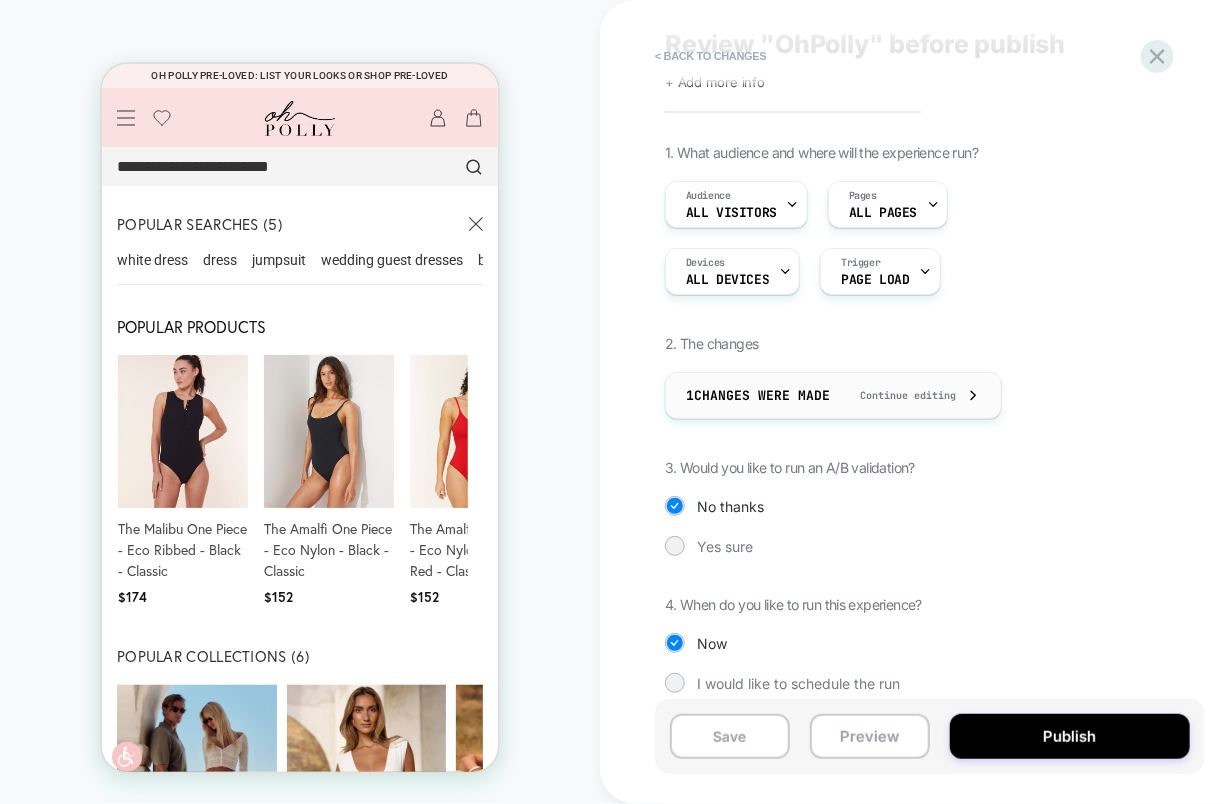 scroll, scrollTop: 68, scrollLeft: 0, axis: vertical 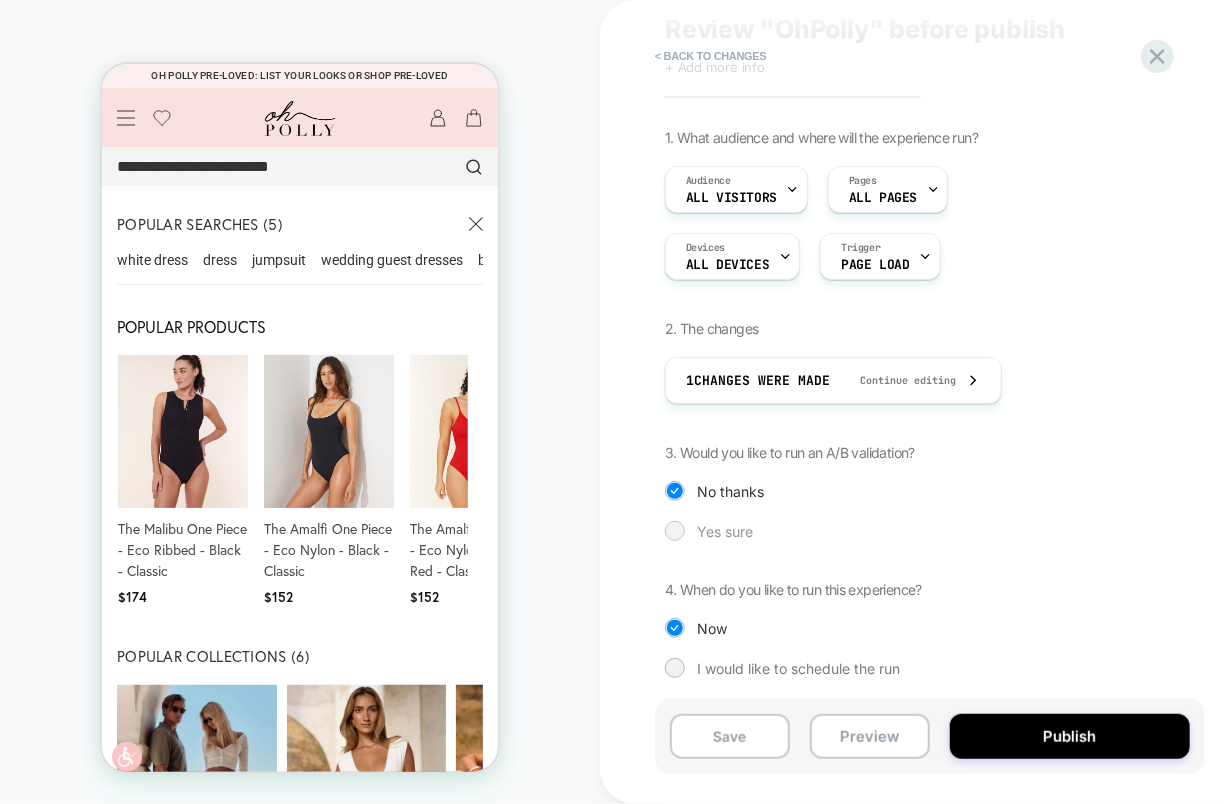 click on "Yes sure" at bounding box center [930, 531] 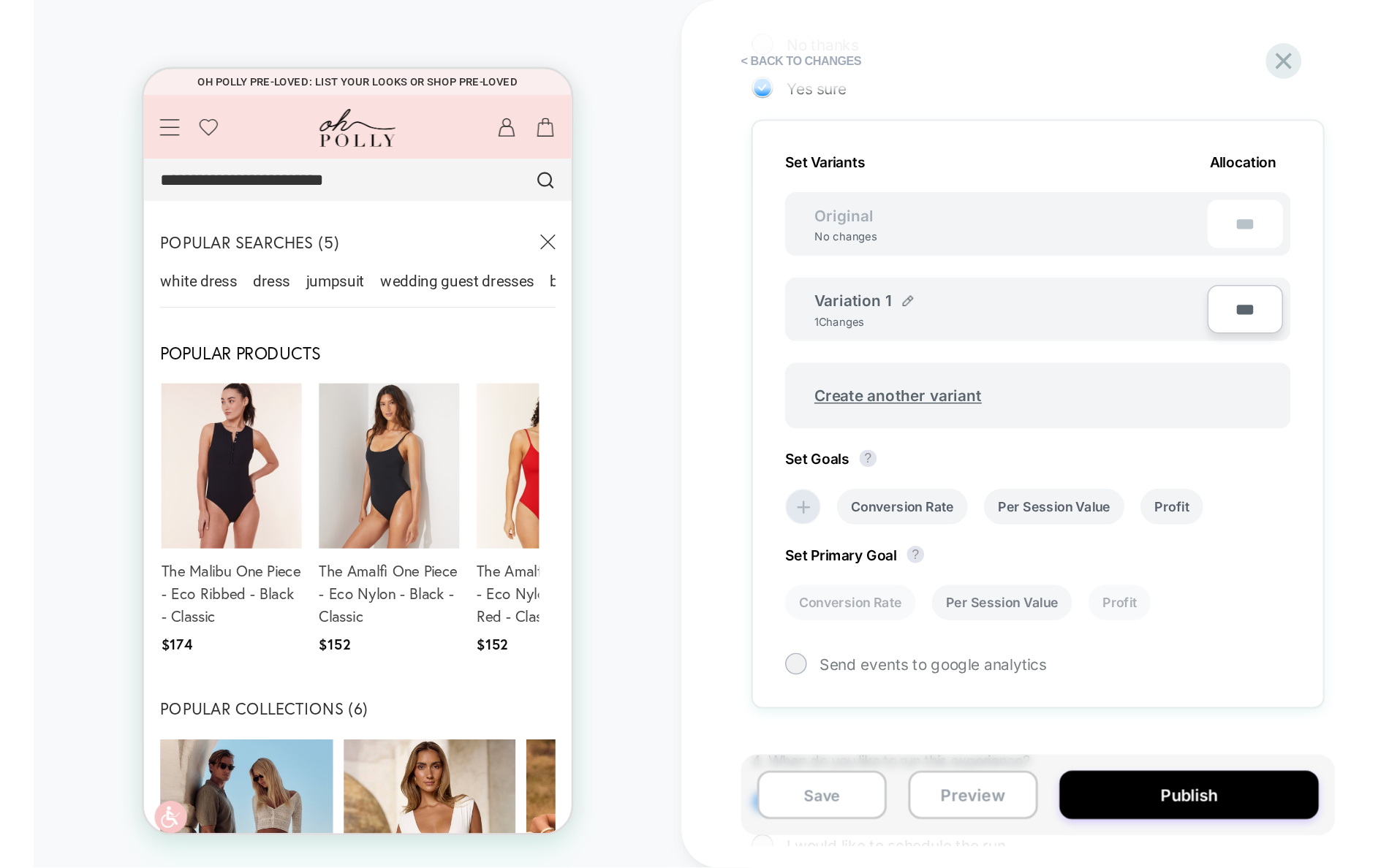 scroll, scrollTop: 349, scrollLeft: 0, axis: vertical 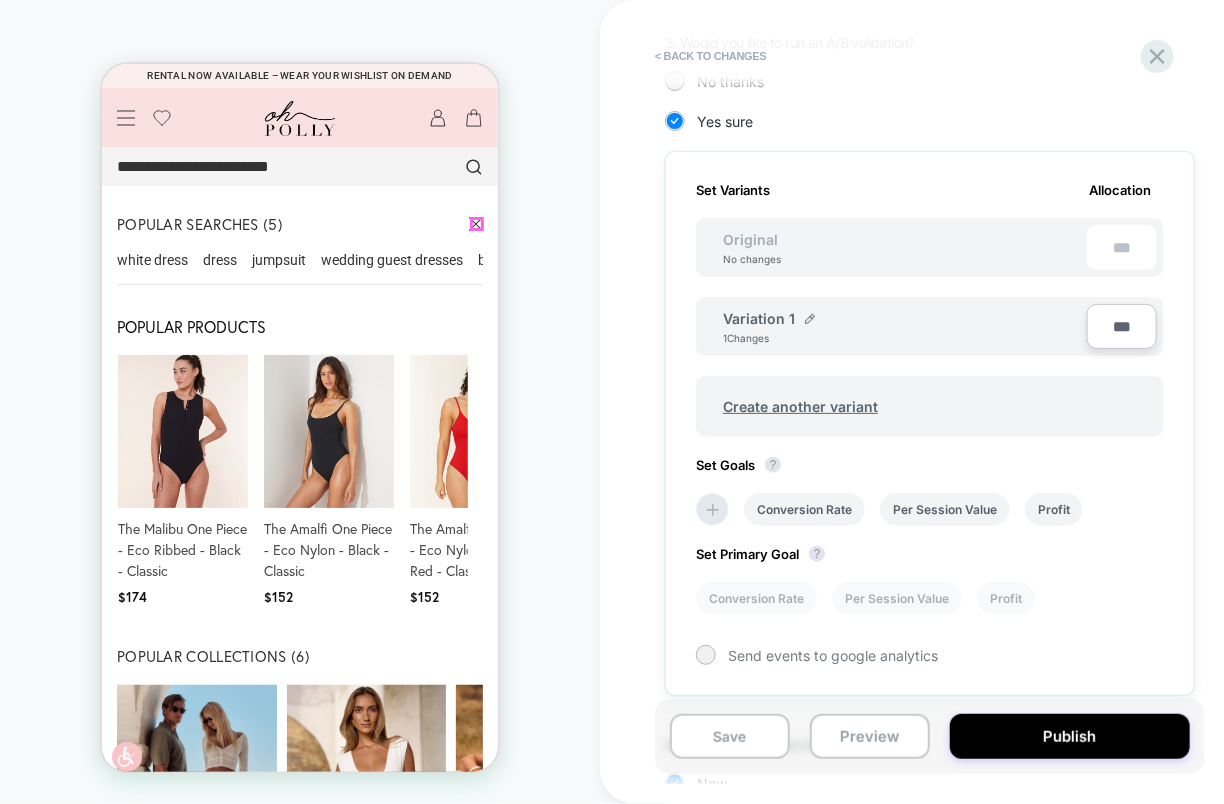 click 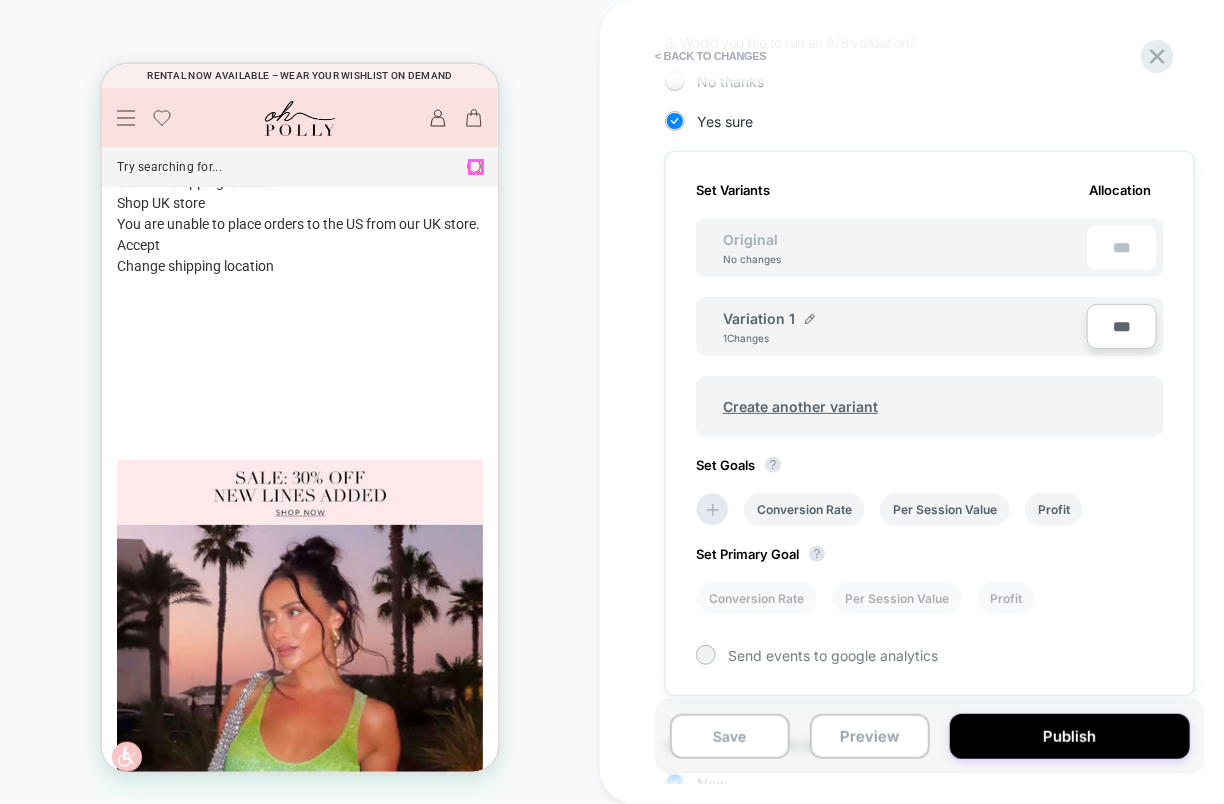 click 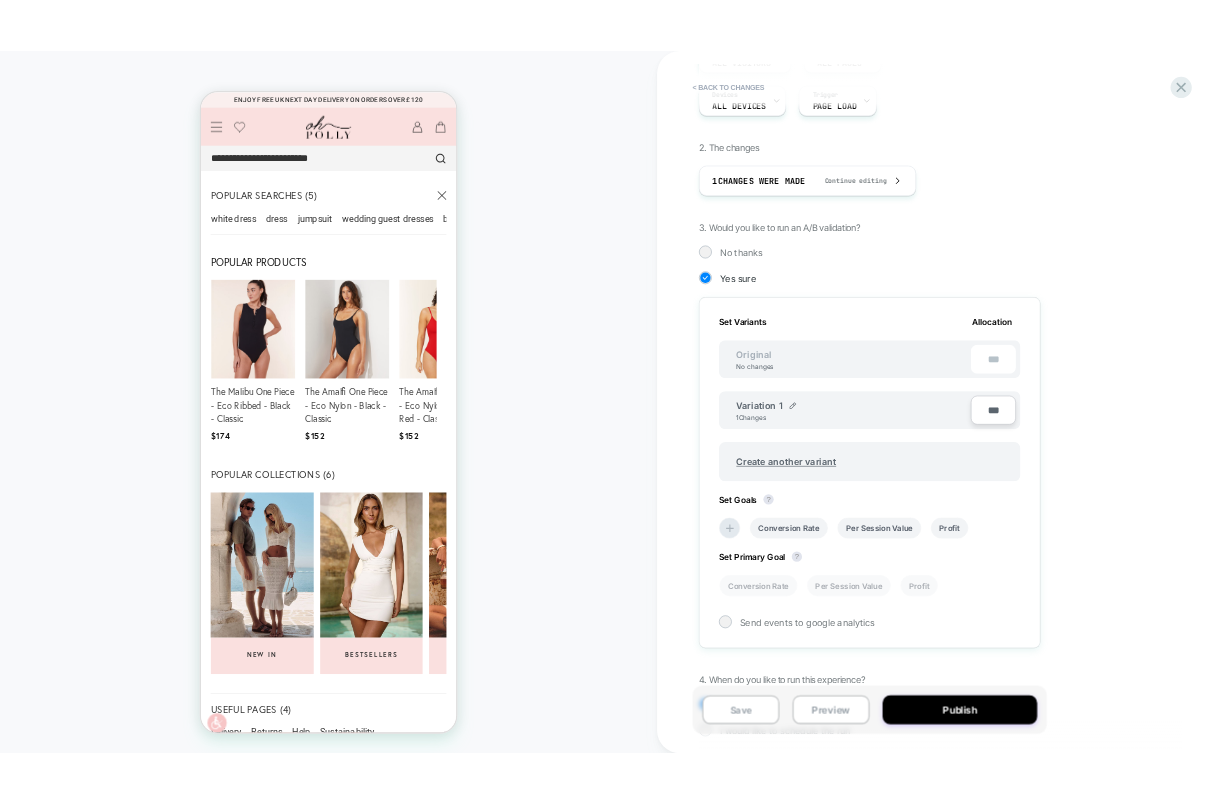 scroll, scrollTop: 345, scrollLeft: 0, axis: vertical 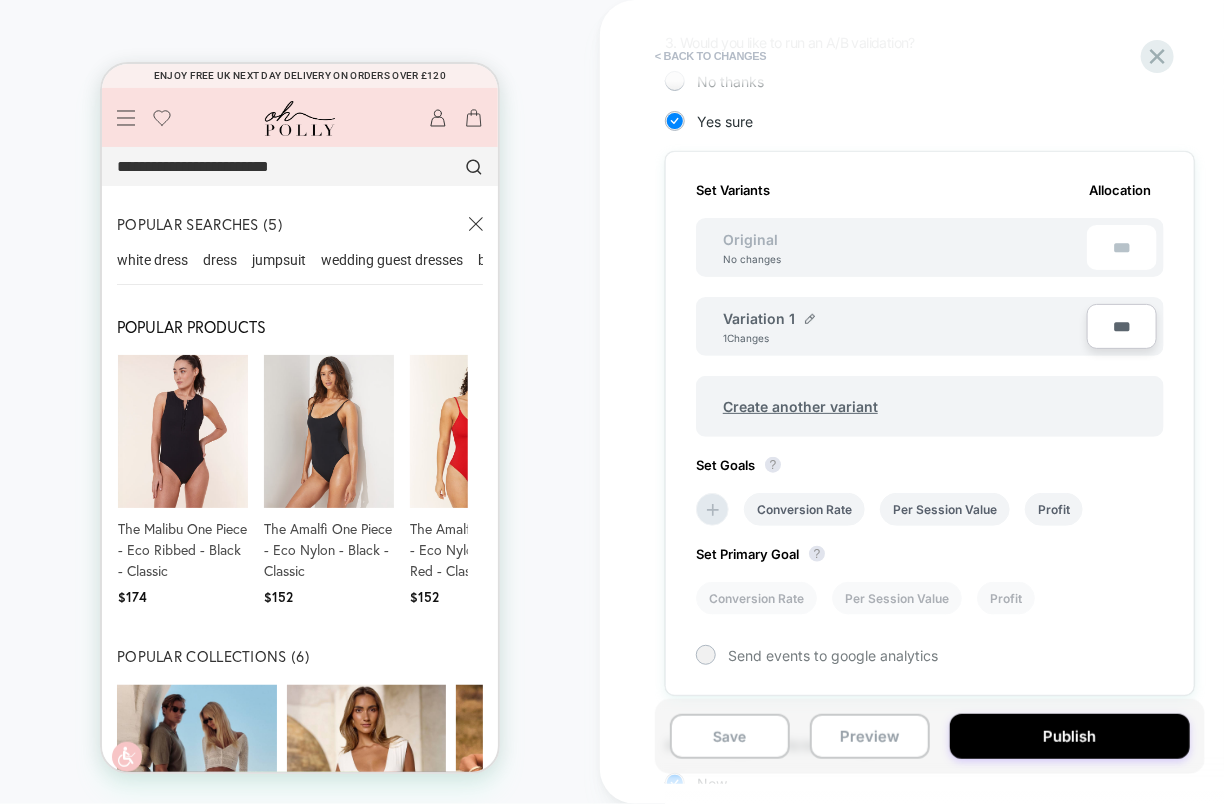 click on "< Back to changes" at bounding box center (711, 56) 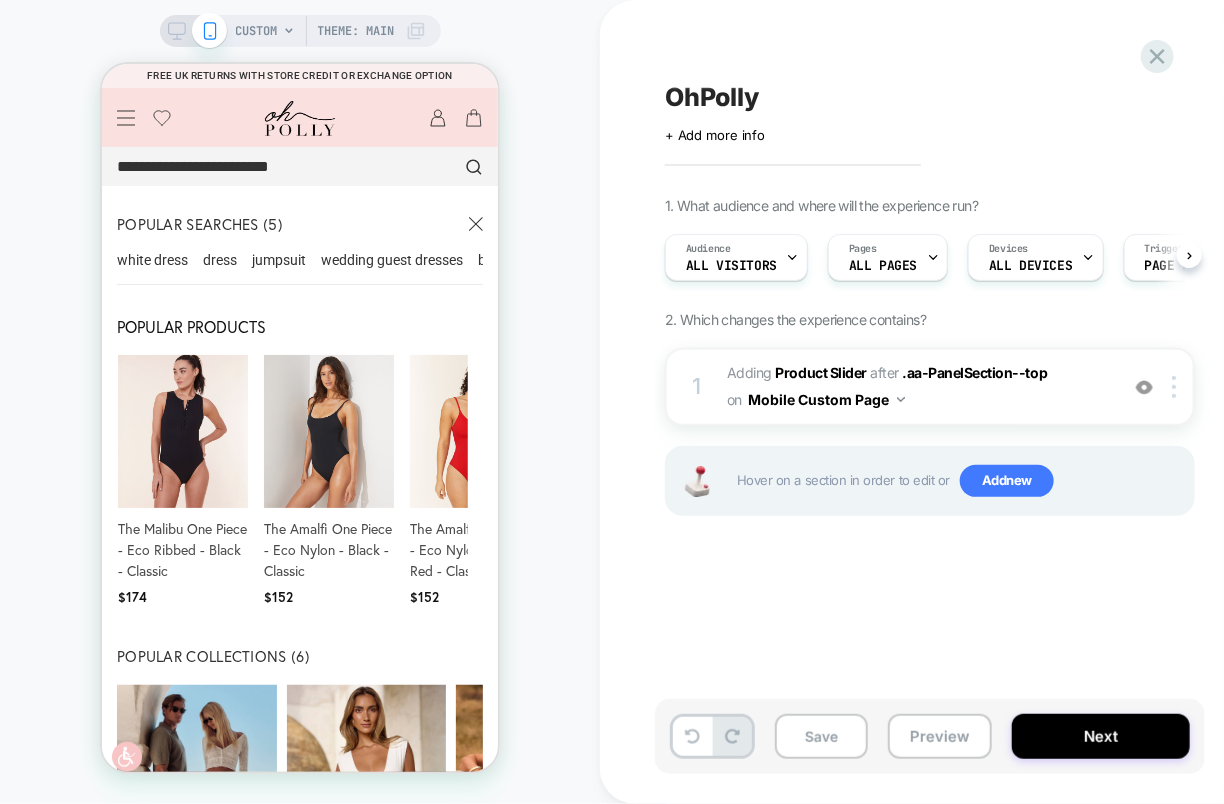 scroll, scrollTop: 0, scrollLeft: 1, axis: horizontal 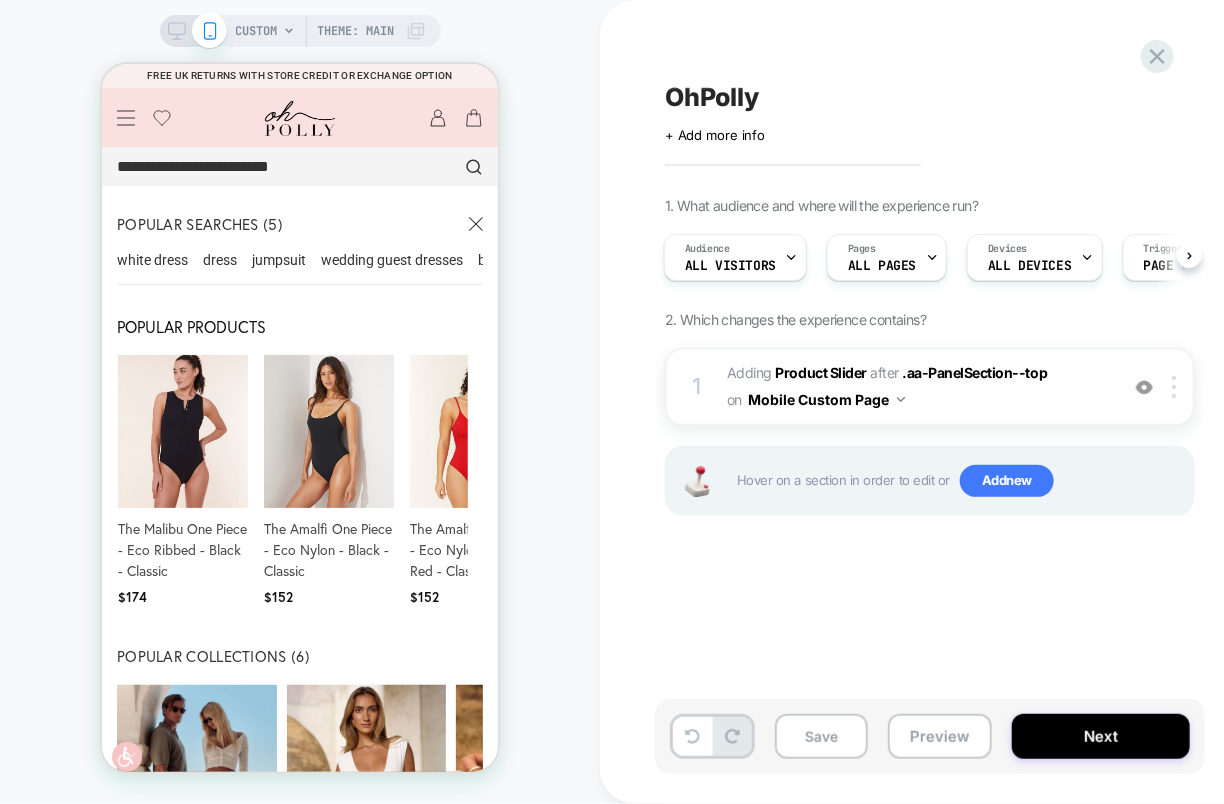 click on "#_loomi_addon_1754421957876 Adding   Product Slider   AFTER .aa-PanelSection--top .aa-PanelSection--top   on Mobile Custom Page" at bounding box center (917, 387) 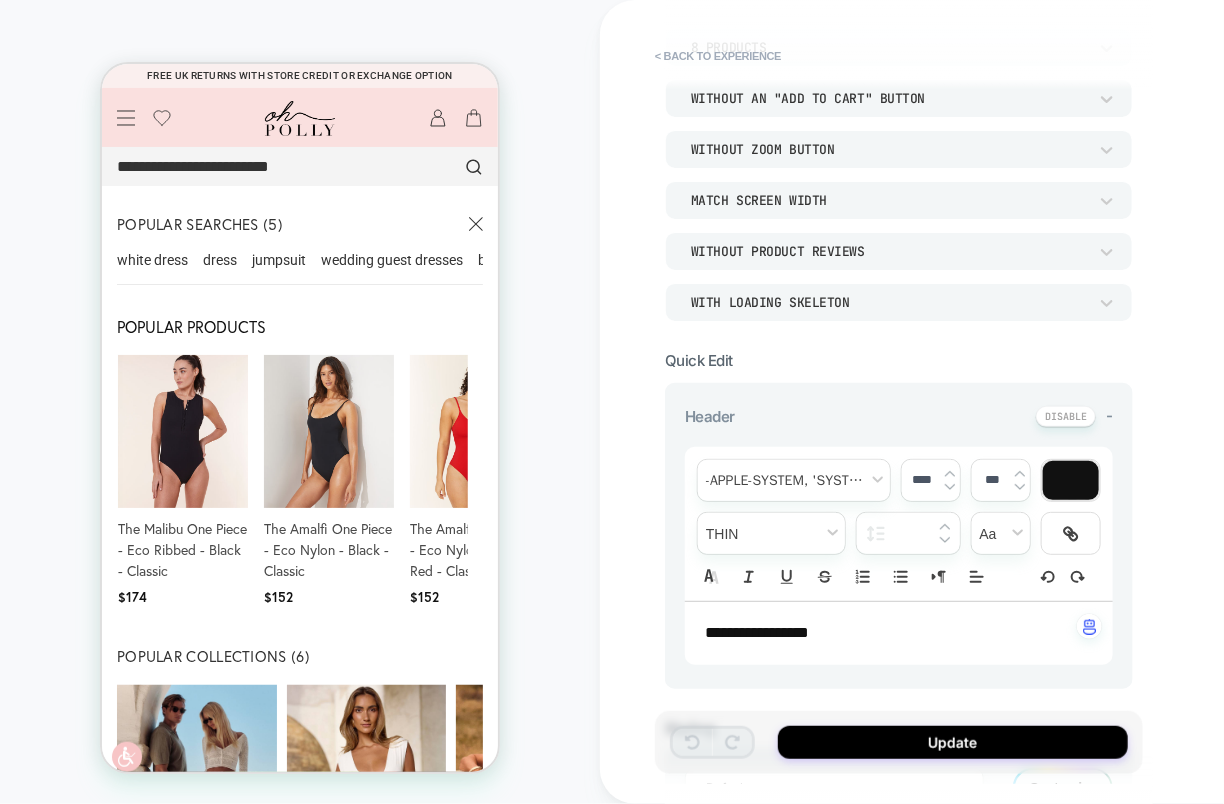 scroll, scrollTop: 391, scrollLeft: 0, axis: vertical 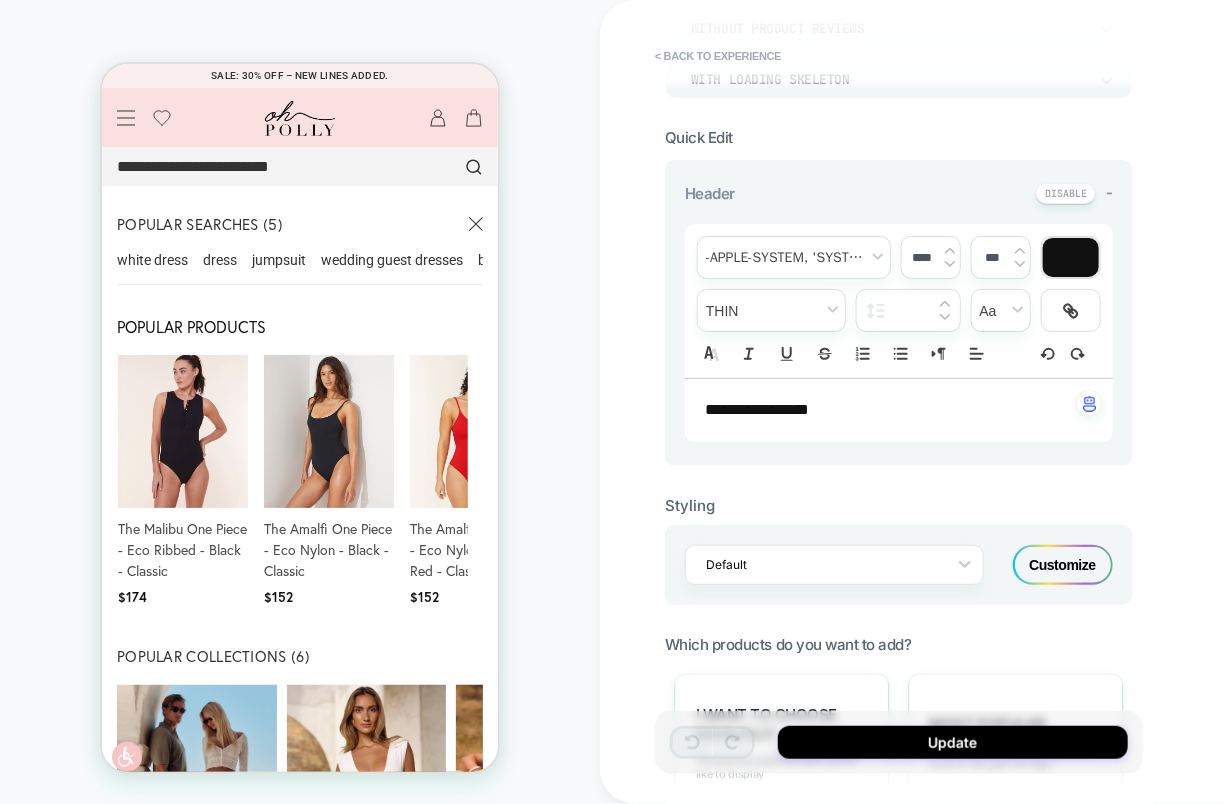 click on "**********" at bounding box center (757, 409) 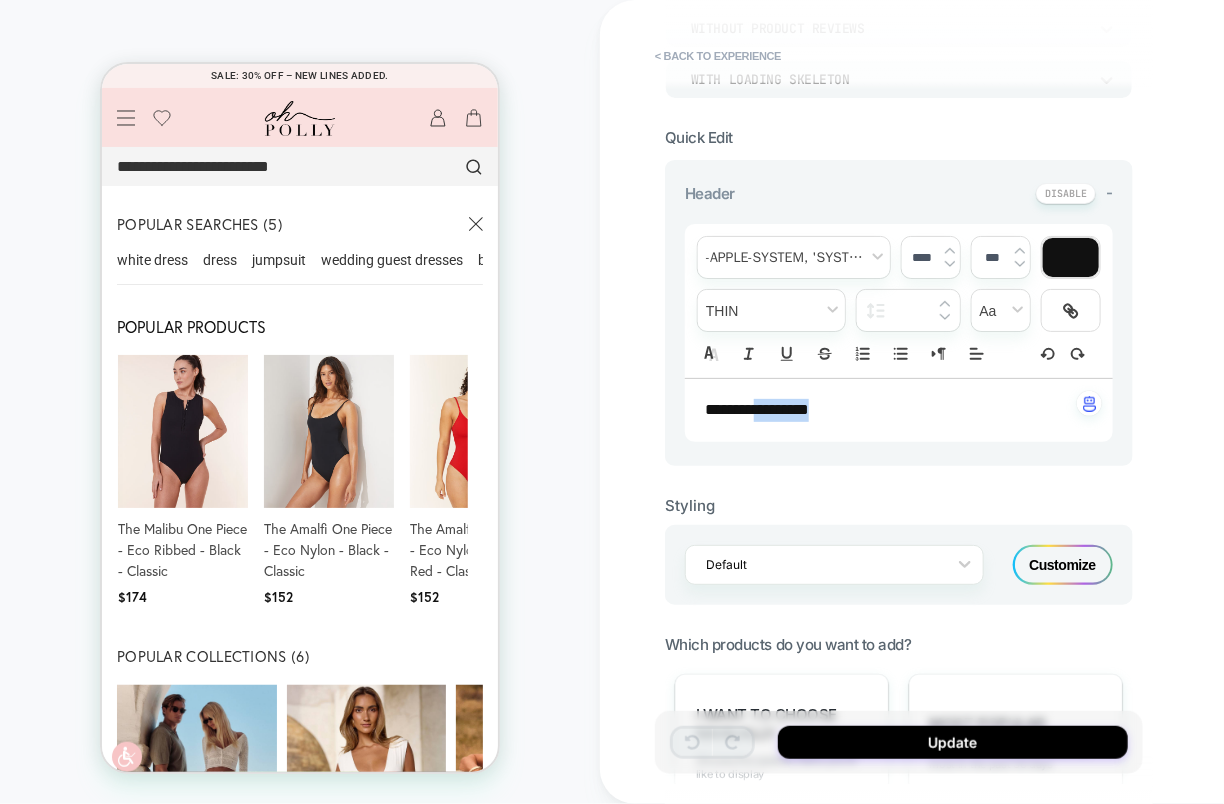 click on "**********" at bounding box center [757, 409] 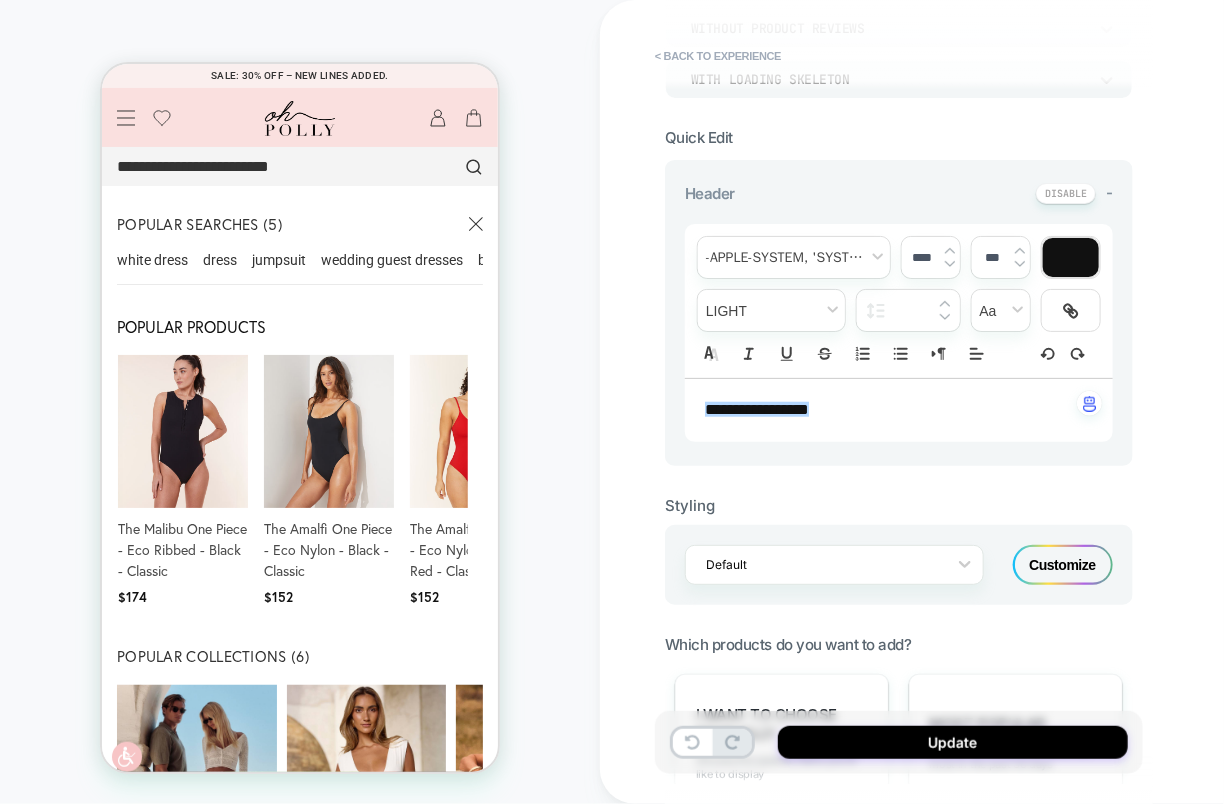 click on "****" at bounding box center (922, 257) 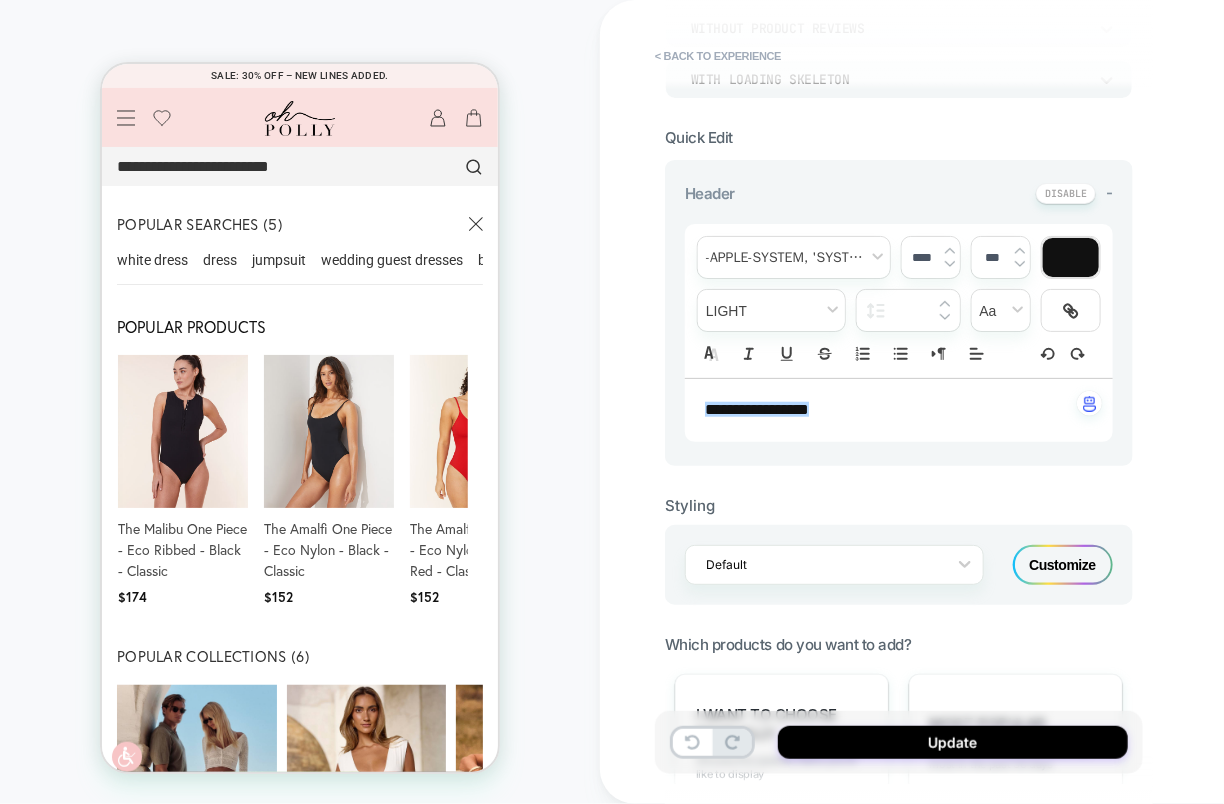 type on "****" 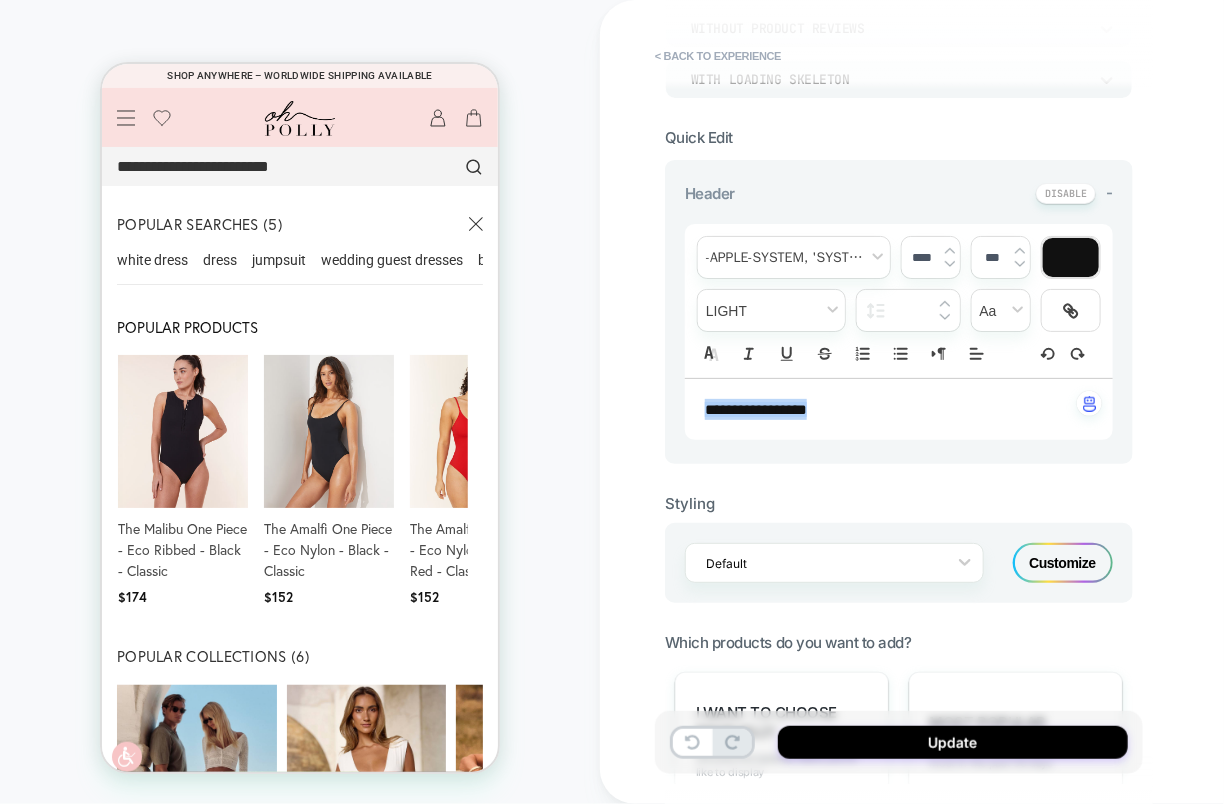 click at bounding box center (1071, 257) 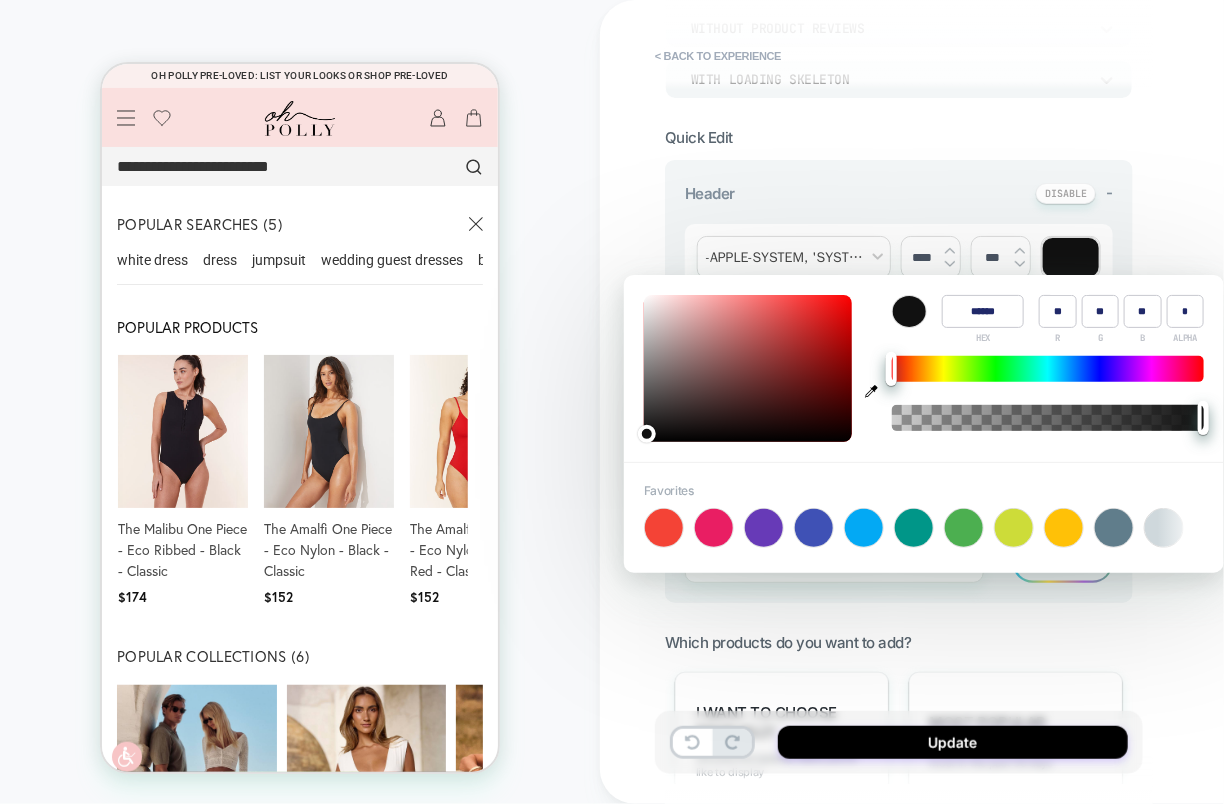 click 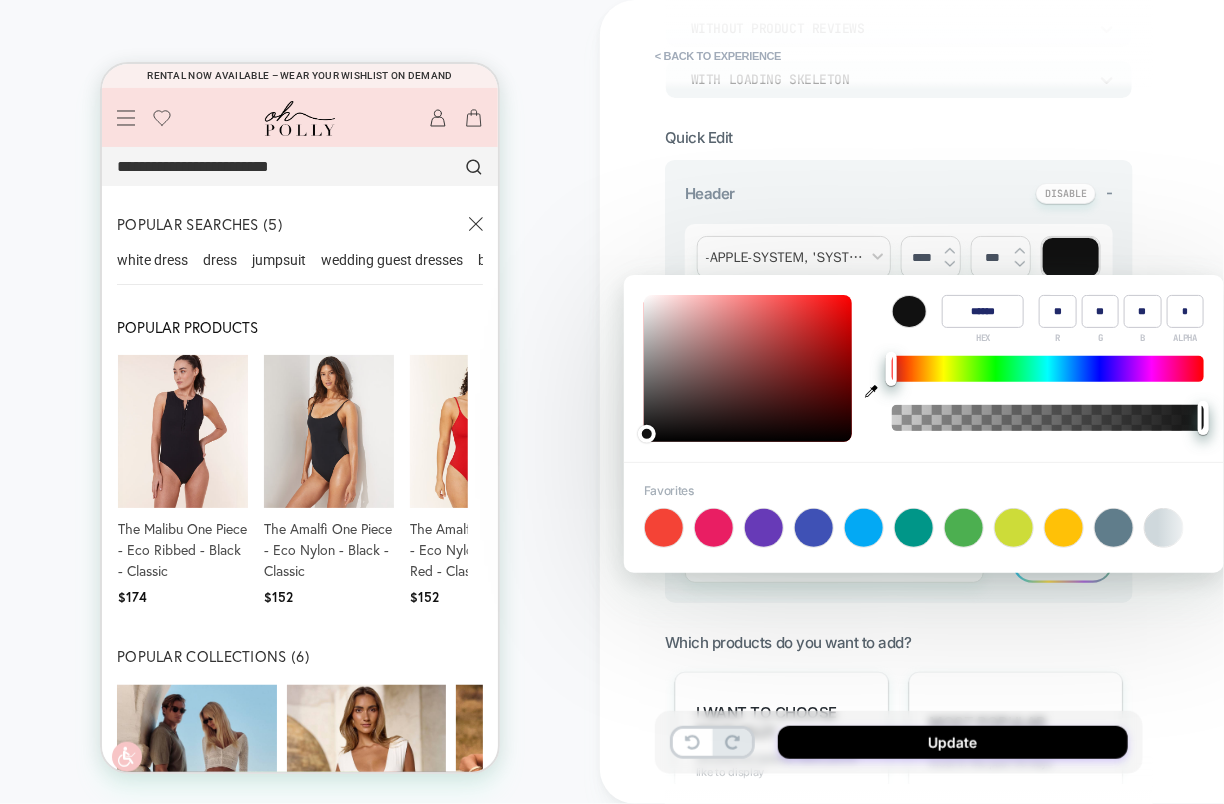 type on "******" 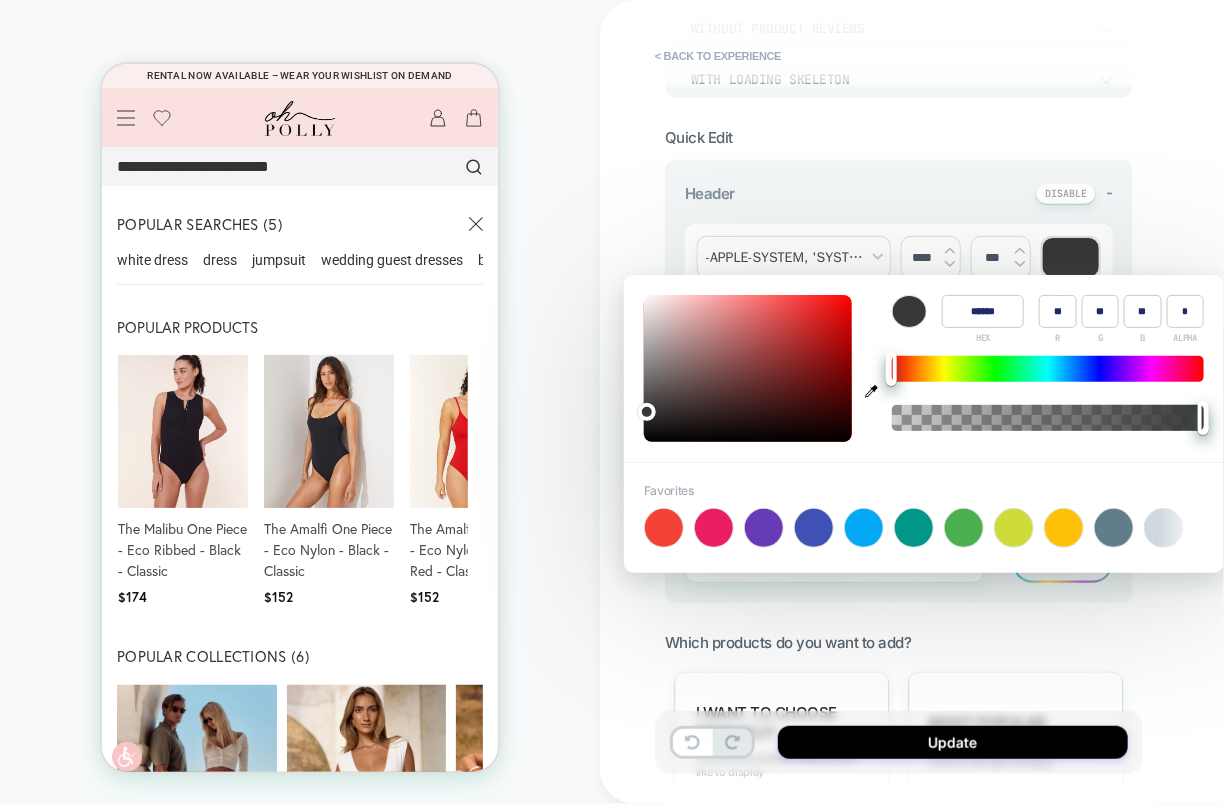 click on "**********" at bounding box center (1040, 402) 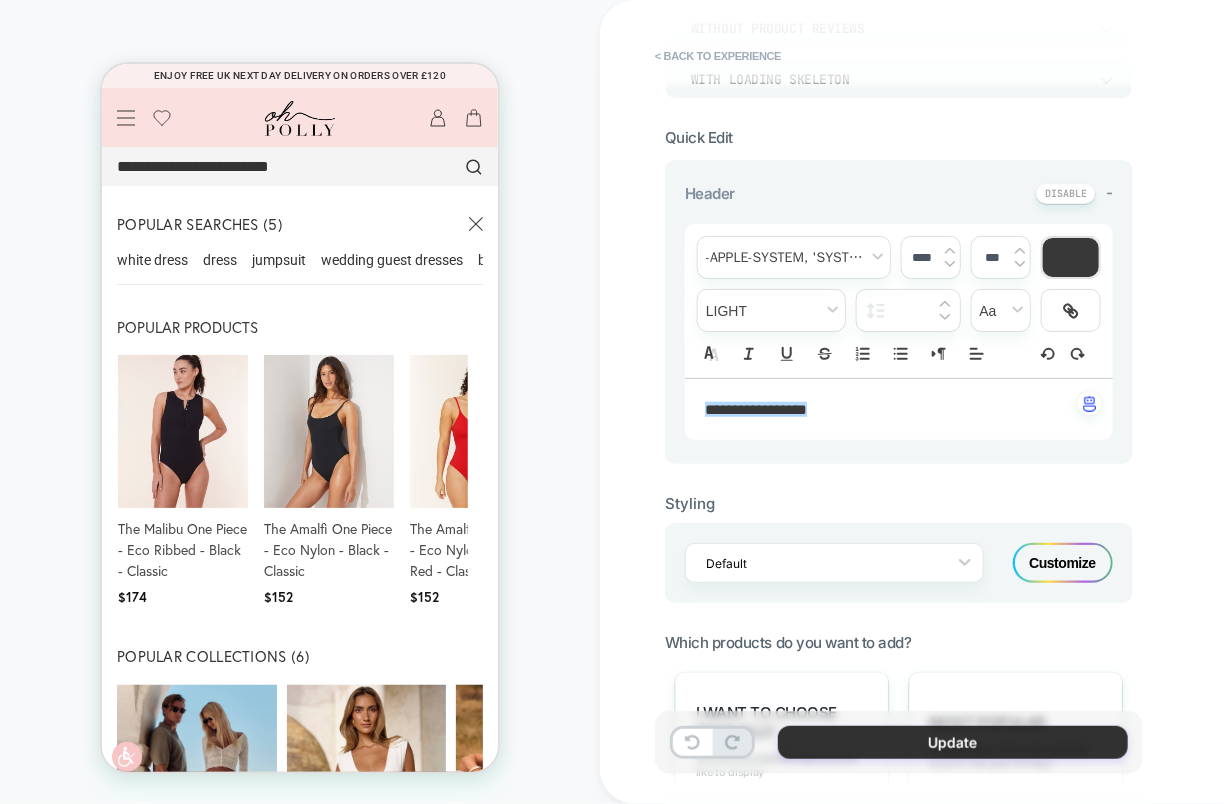 click on "Update" at bounding box center [953, 742] 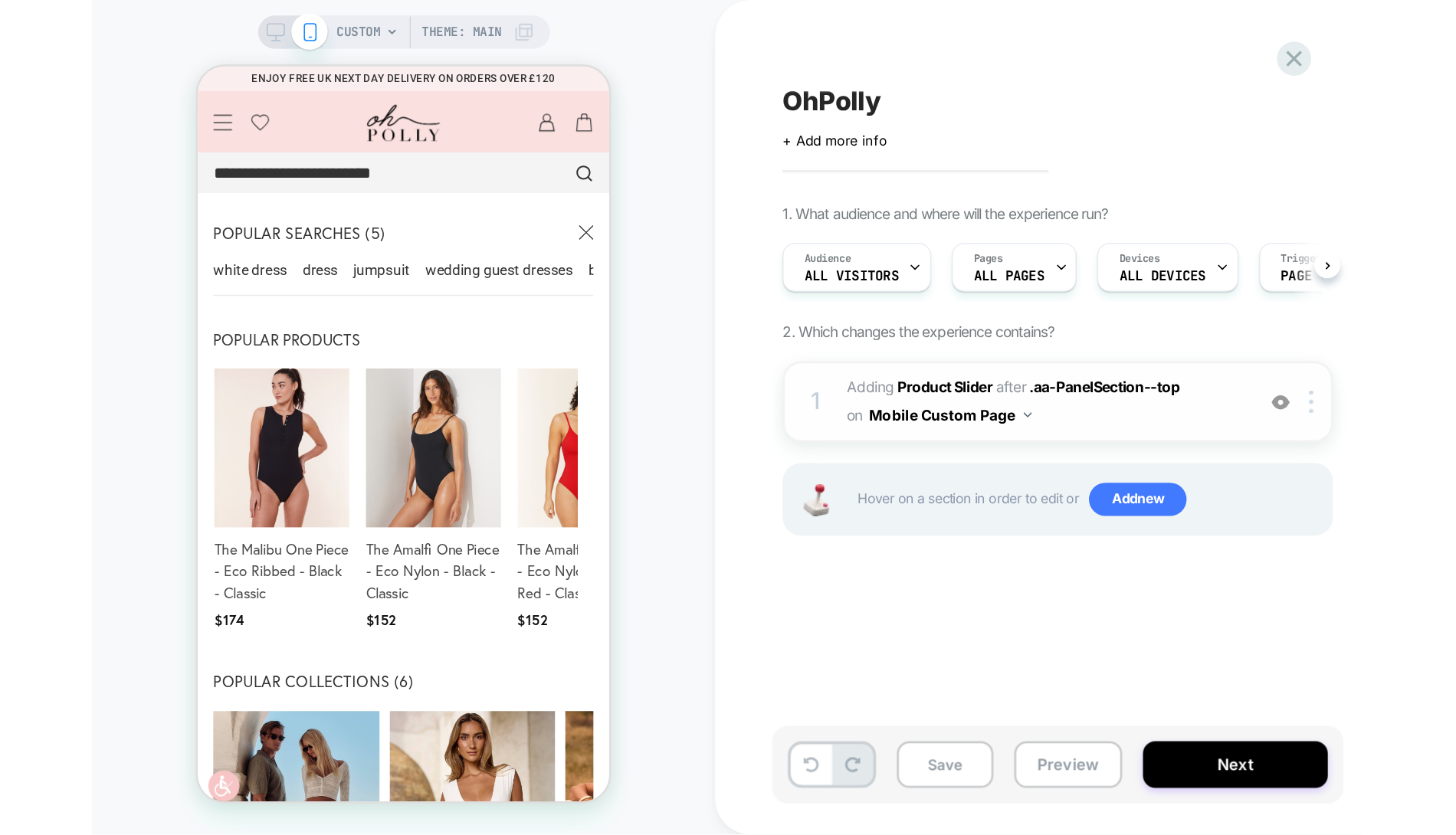 scroll, scrollTop: 0, scrollLeft: 1, axis: horizontal 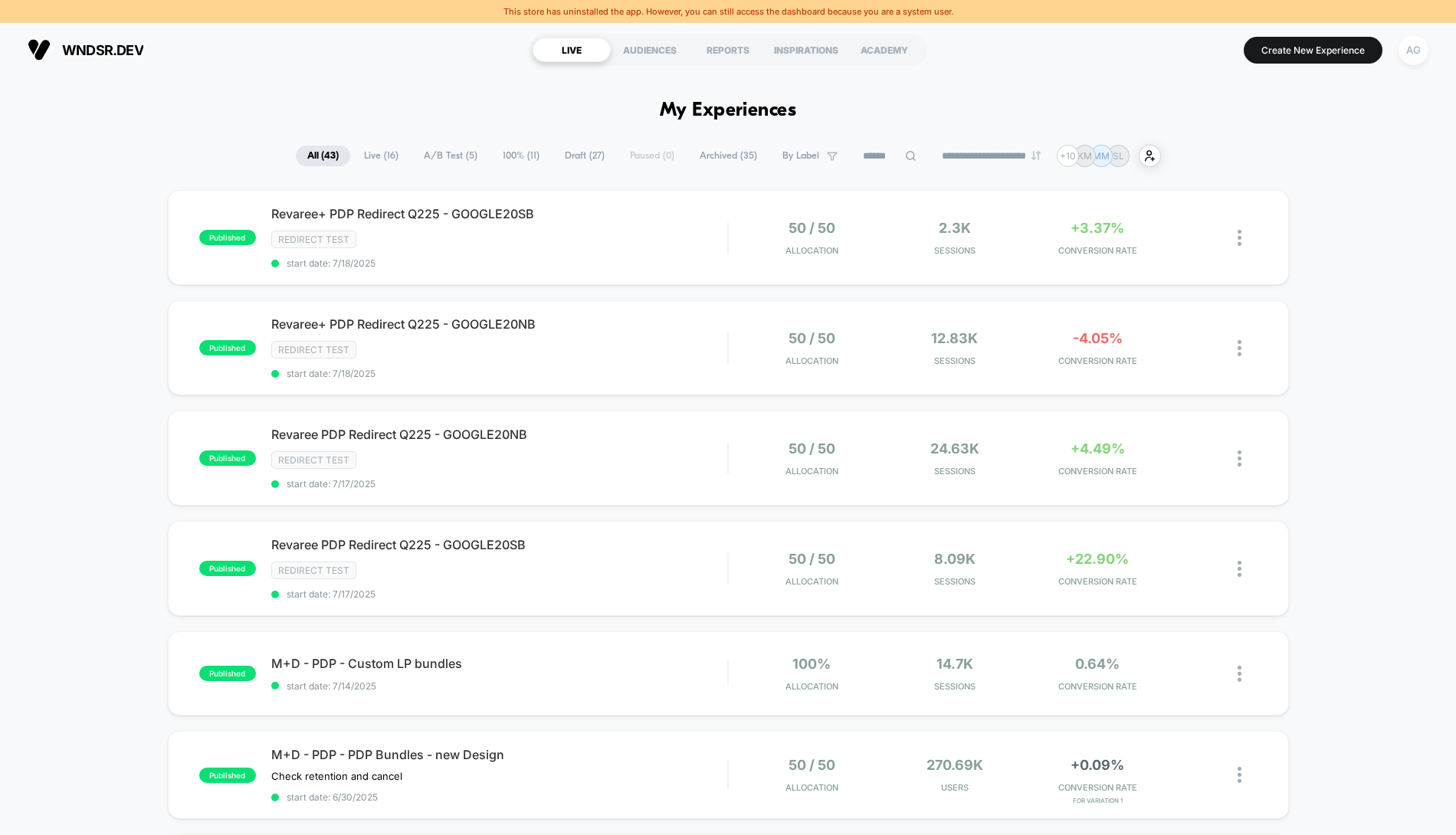 click on "AG" at bounding box center (1413, 50) 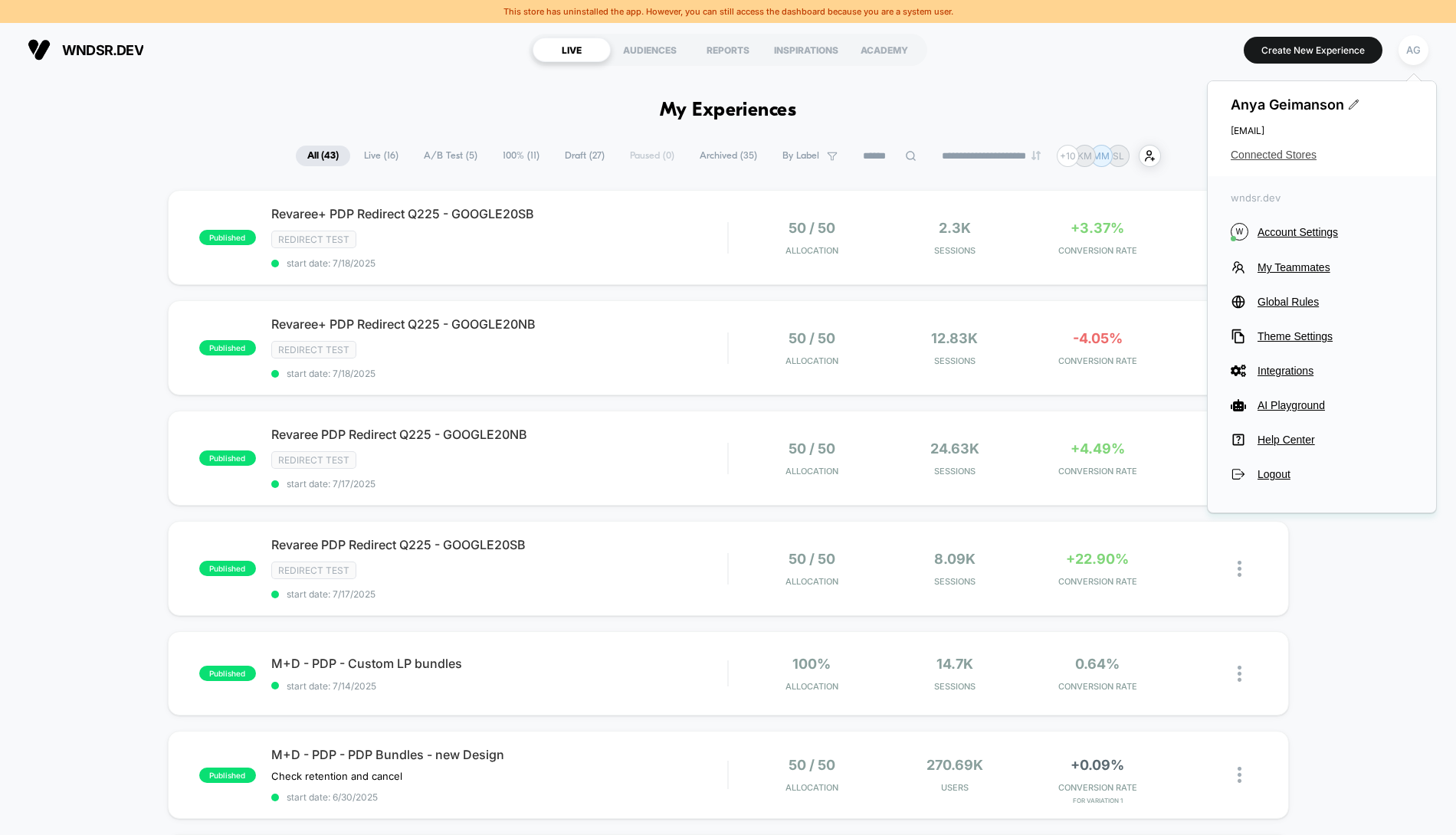 click on "Connected Stores" at bounding box center (1322, 155) 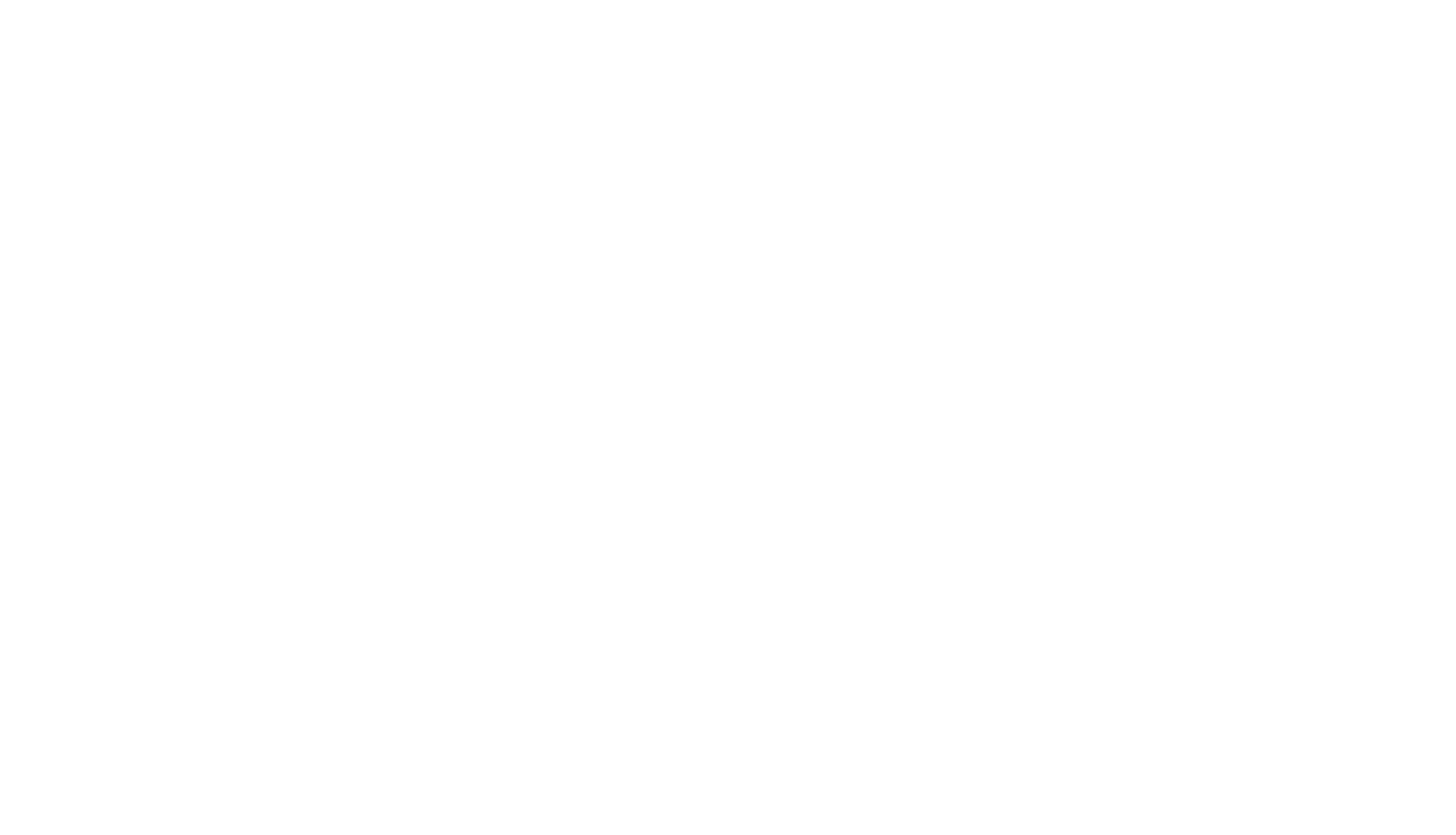 scroll, scrollTop: 0, scrollLeft: 0, axis: both 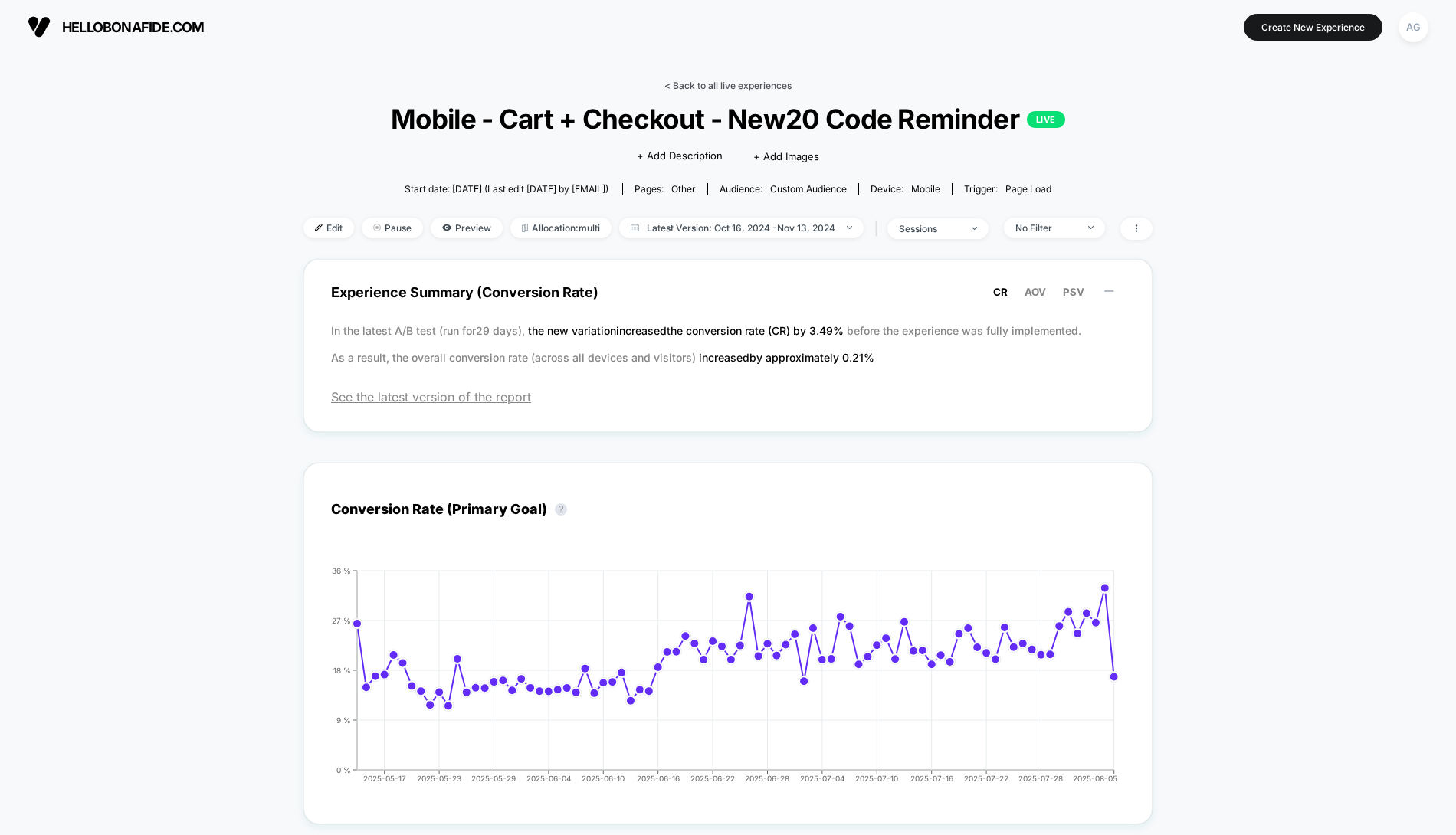 click on "< Back to all live experiences" at bounding box center [728, 85] 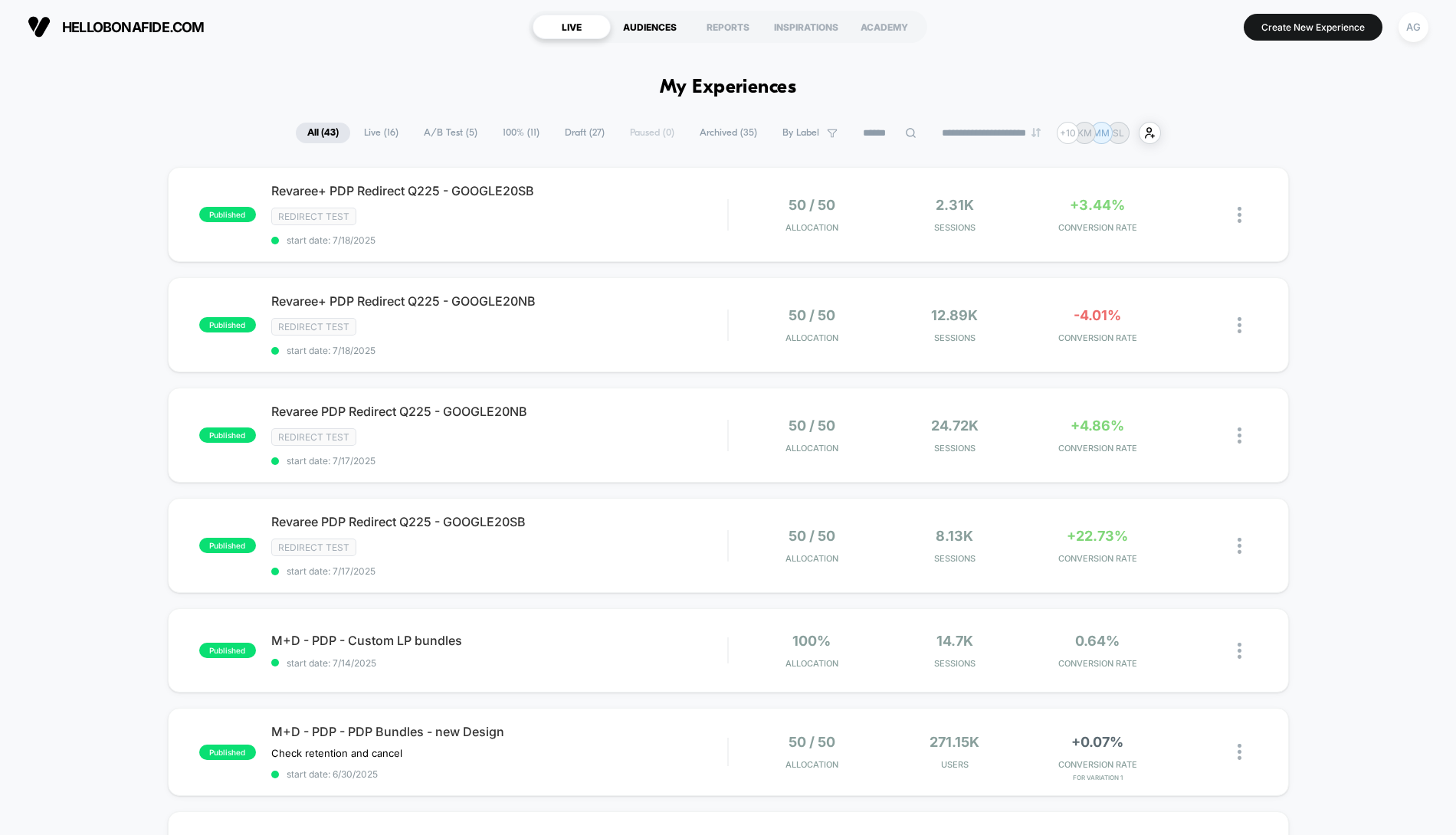 click on "AUDIENCES" at bounding box center (650, 27) 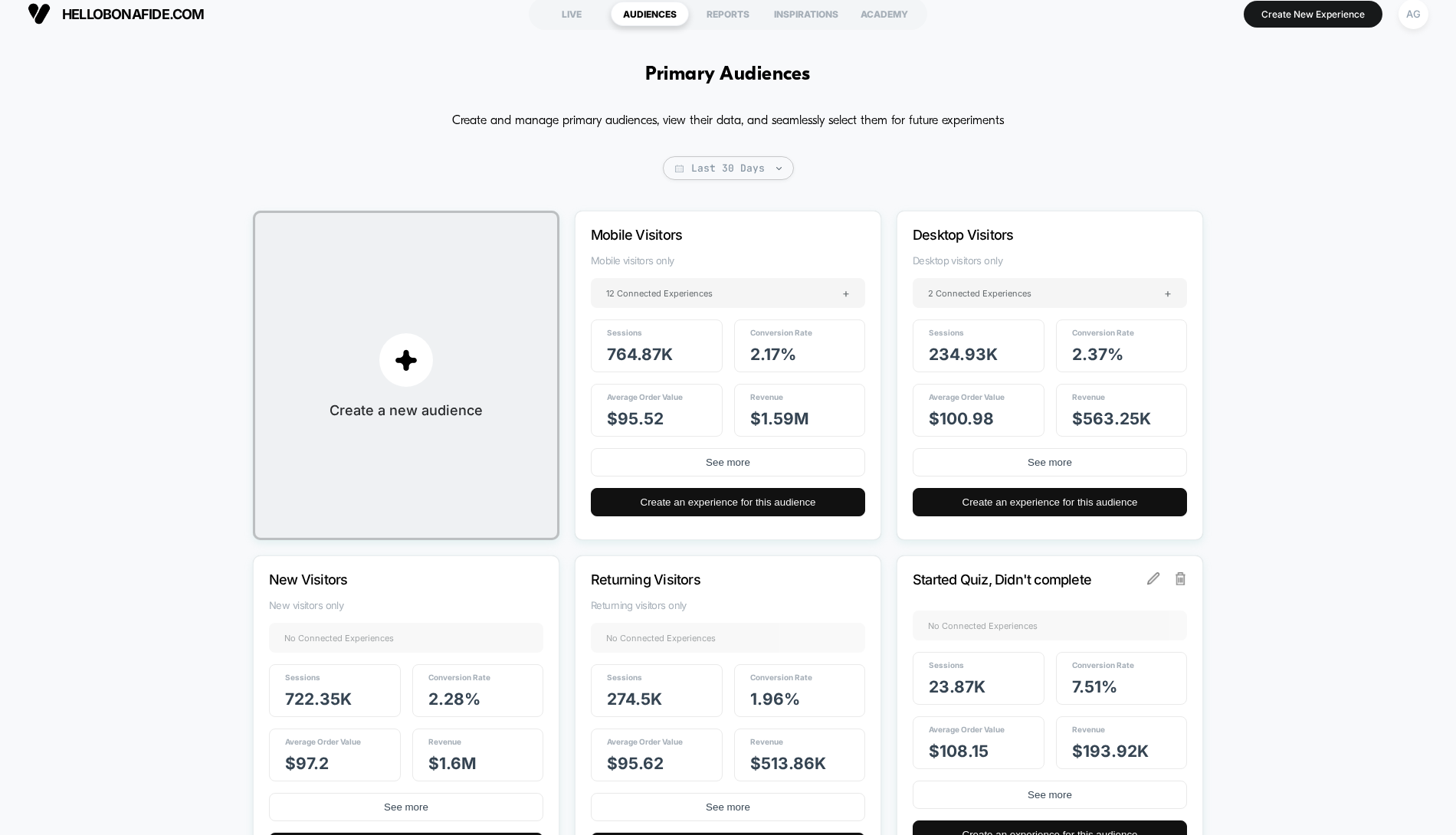 scroll, scrollTop: 0, scrollLeft: 0, axis: both 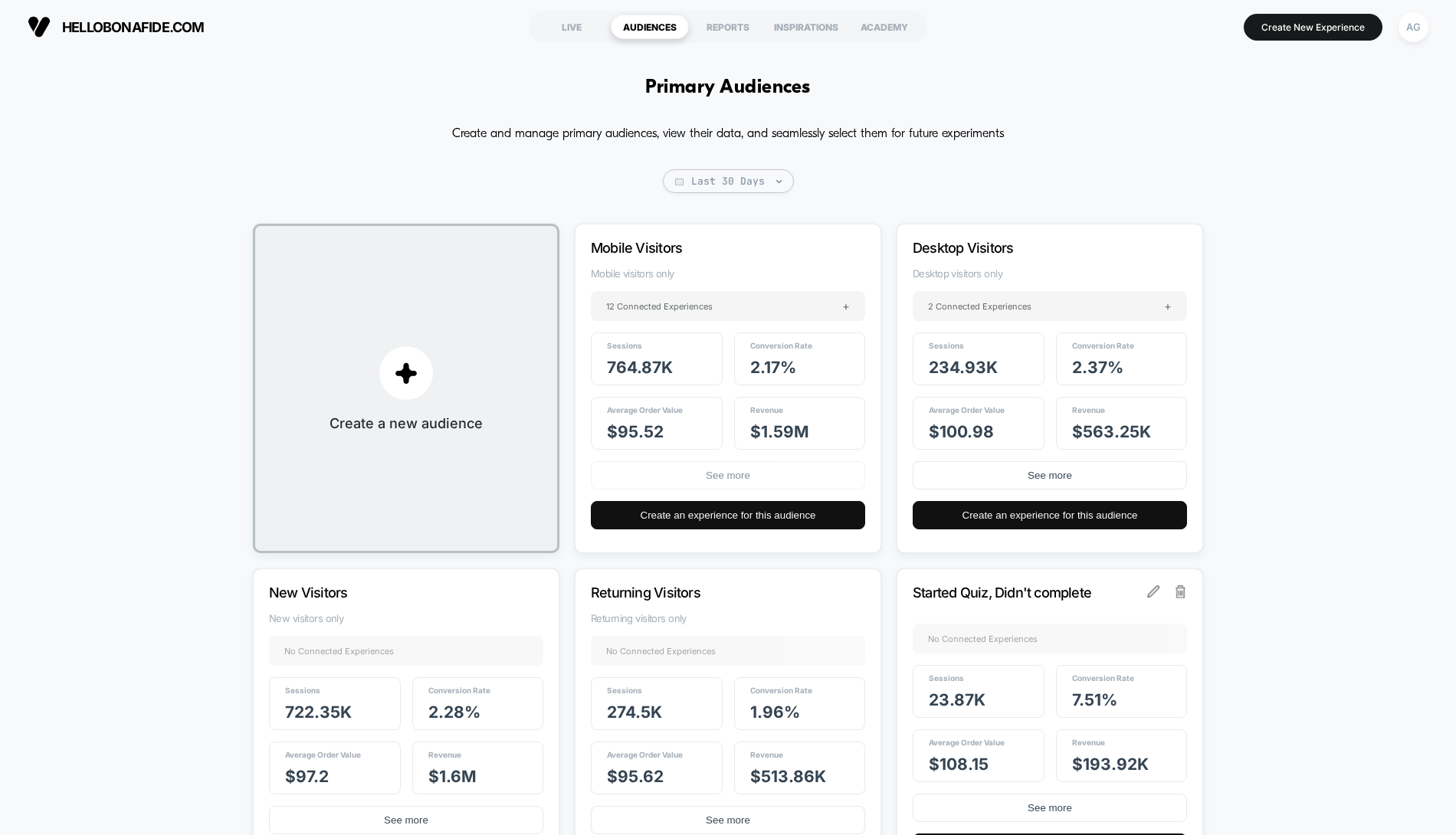 click on "See more" at bounding box center [728, 475] 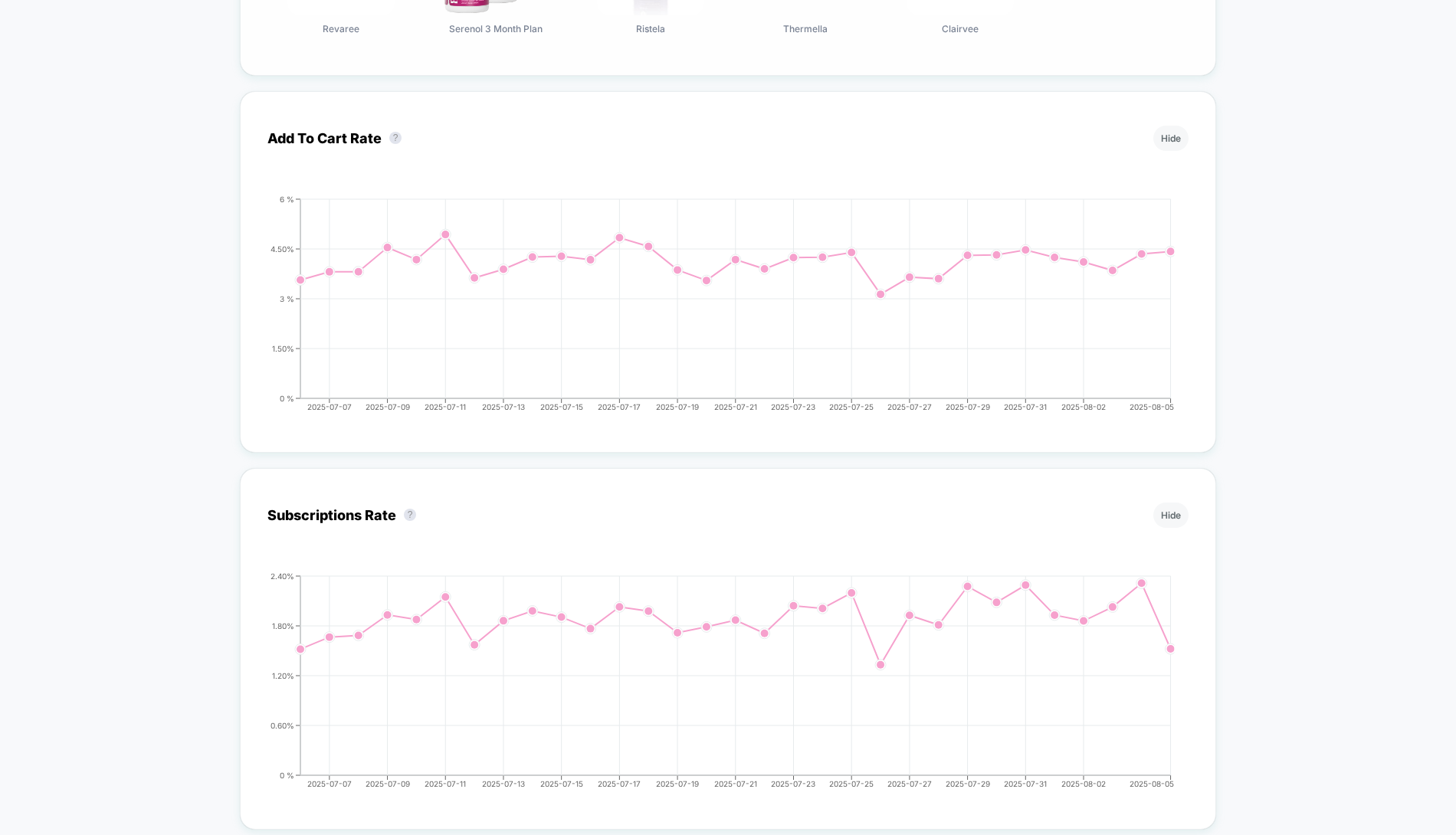 scroll, scrollTop: 1842, scrollLeft: 0, axis: vertical 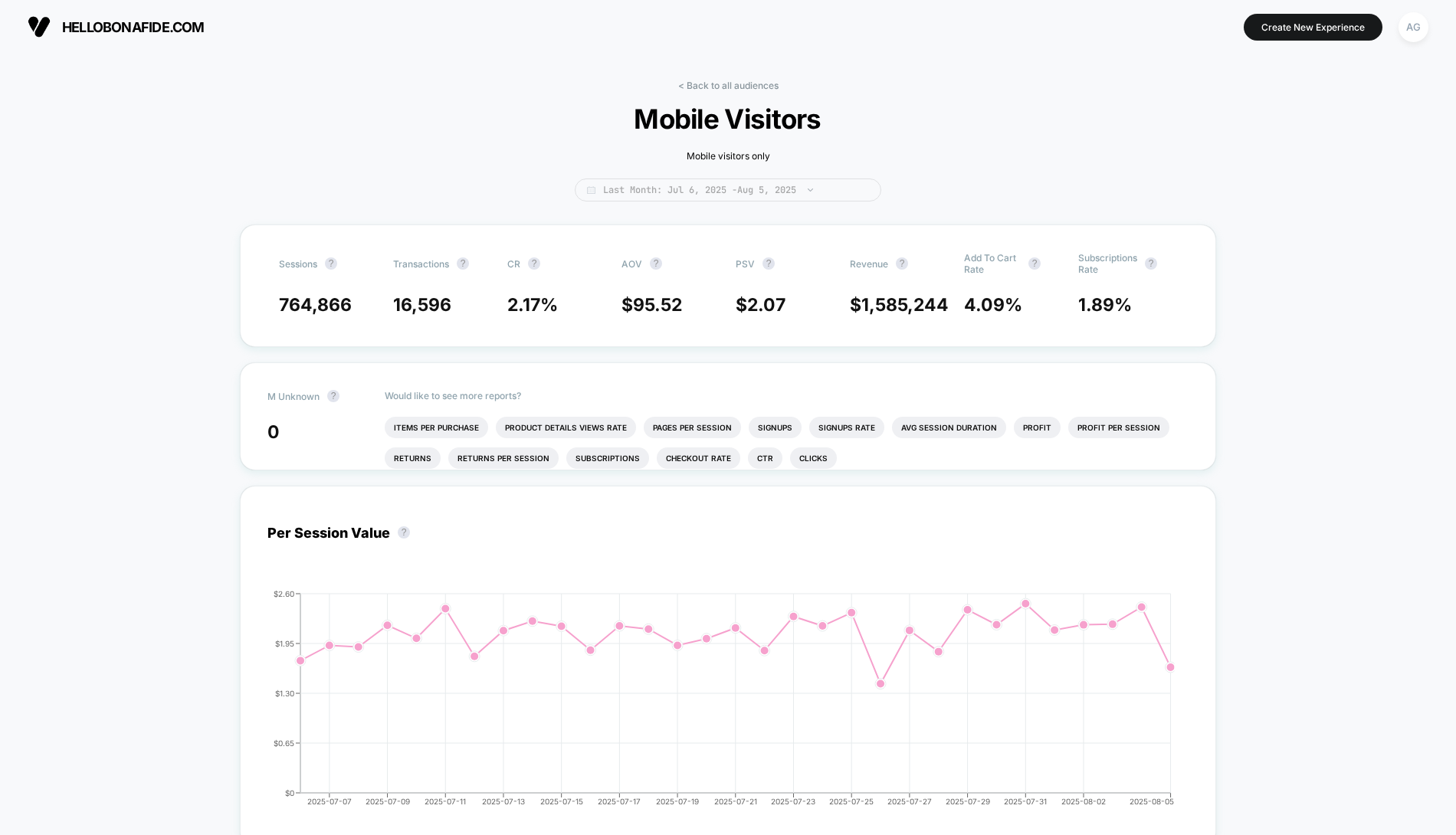 click on "Last Month:     Jul 6, 2025    -    Aug 5, 2025" at bounding box center [728, 190] 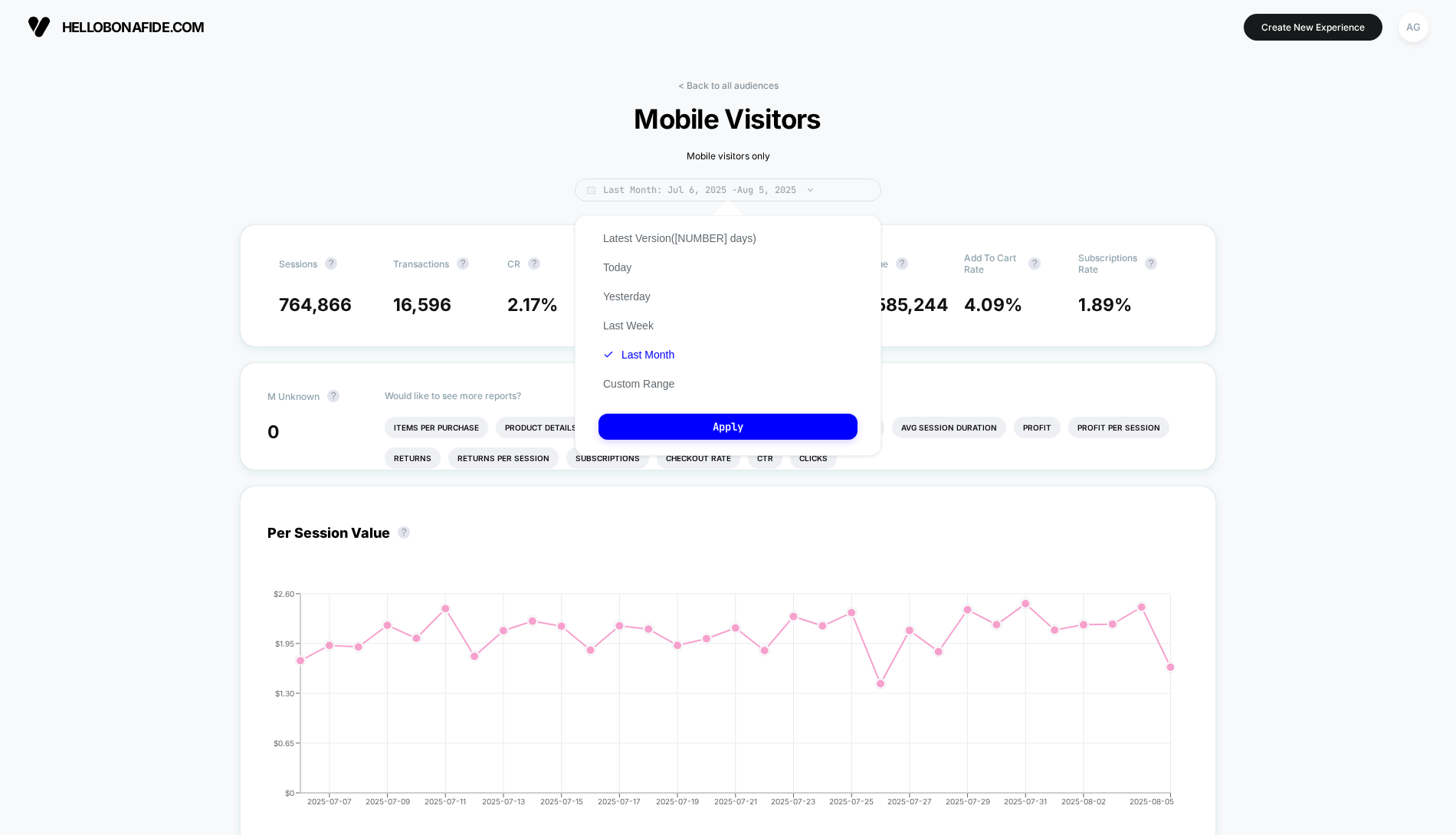 click on "Last Month:     Jul 6, 2025    -    Aug 5, 2025" at bounding box center (728, 190) 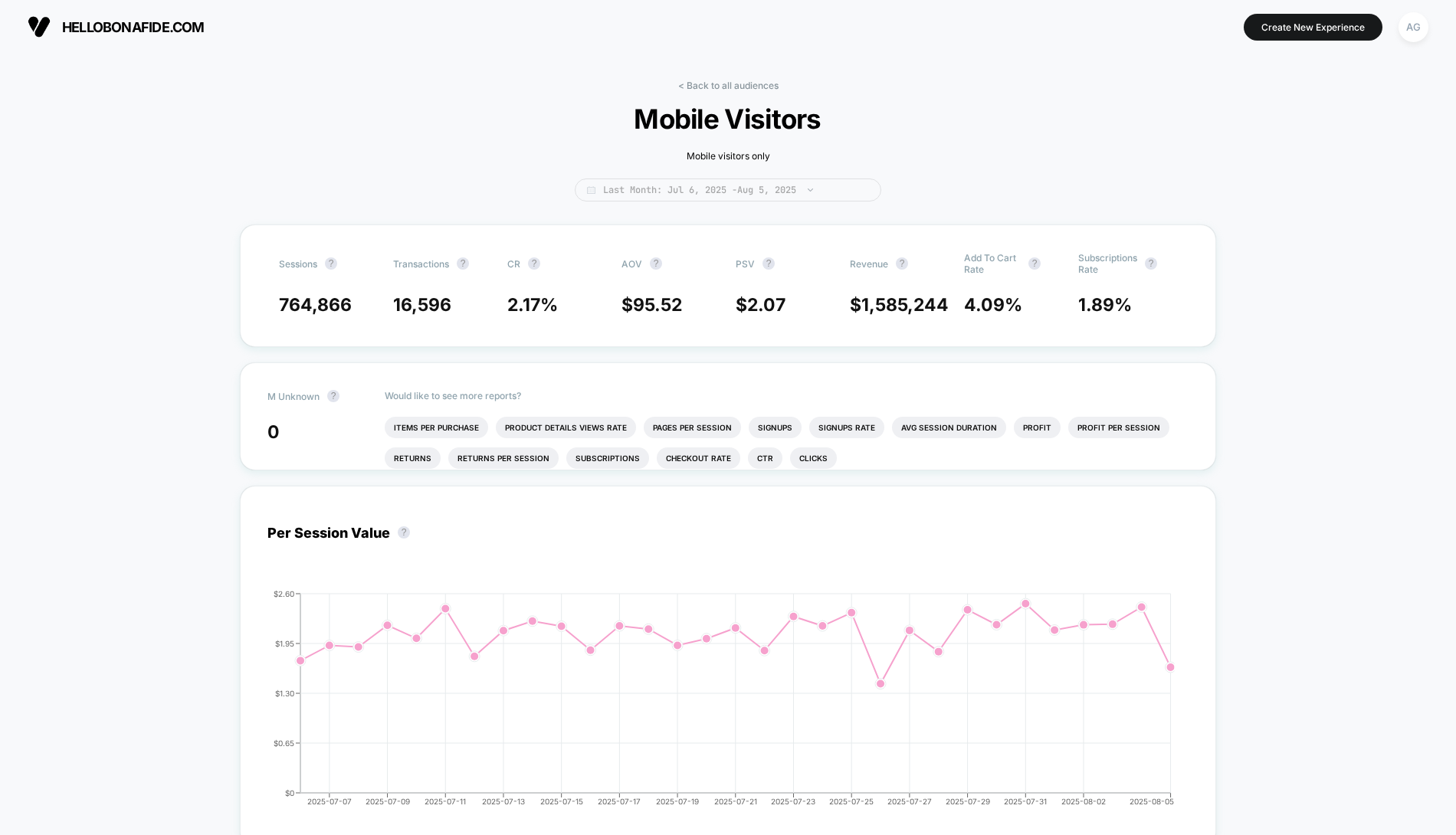 click on "Last Month:     Jul 6, 2025    -    Aug 5, 2025" at bounding box center [728, 190] 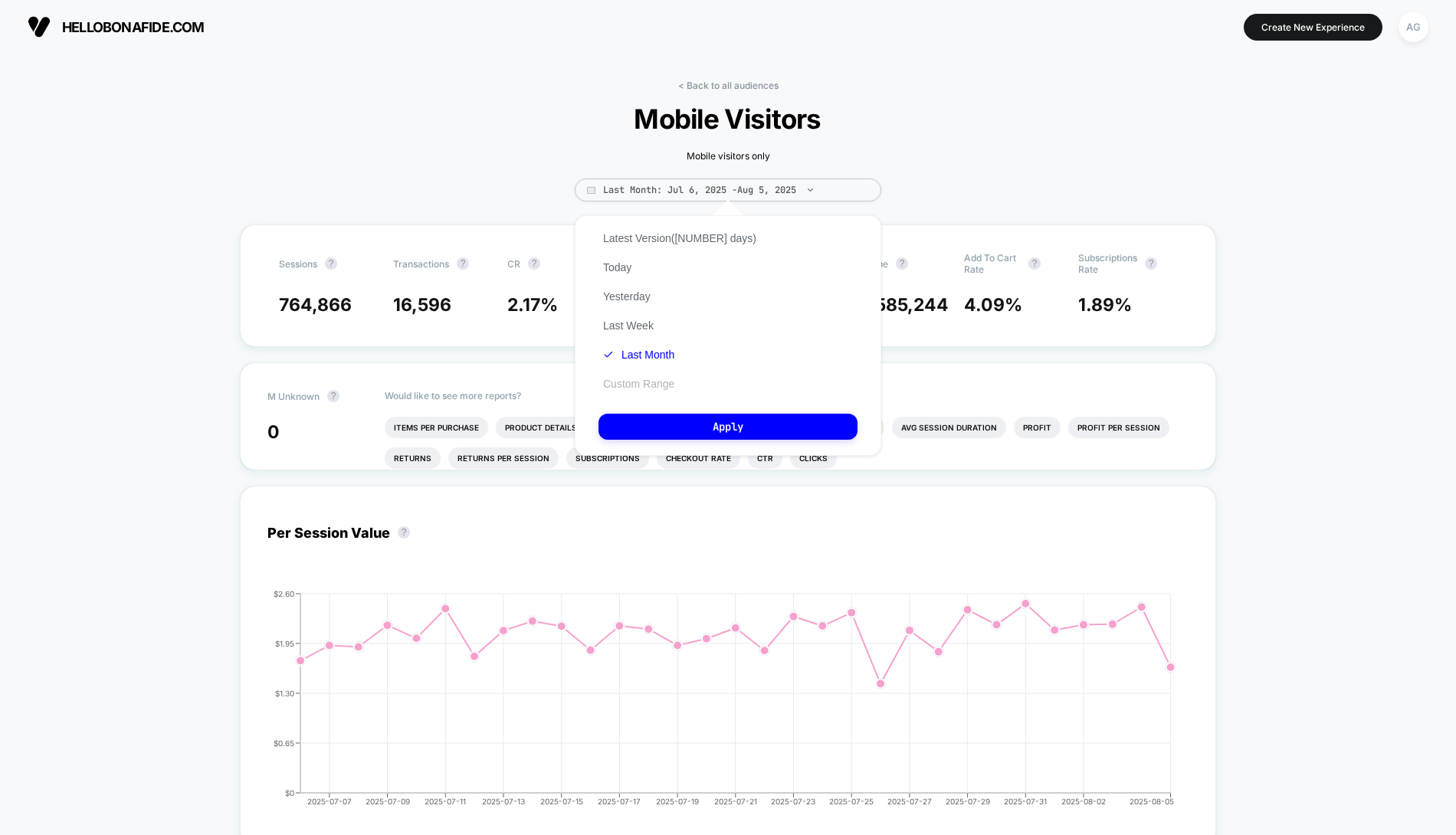 click on "Custom Range" at bounding box center [638, 384] 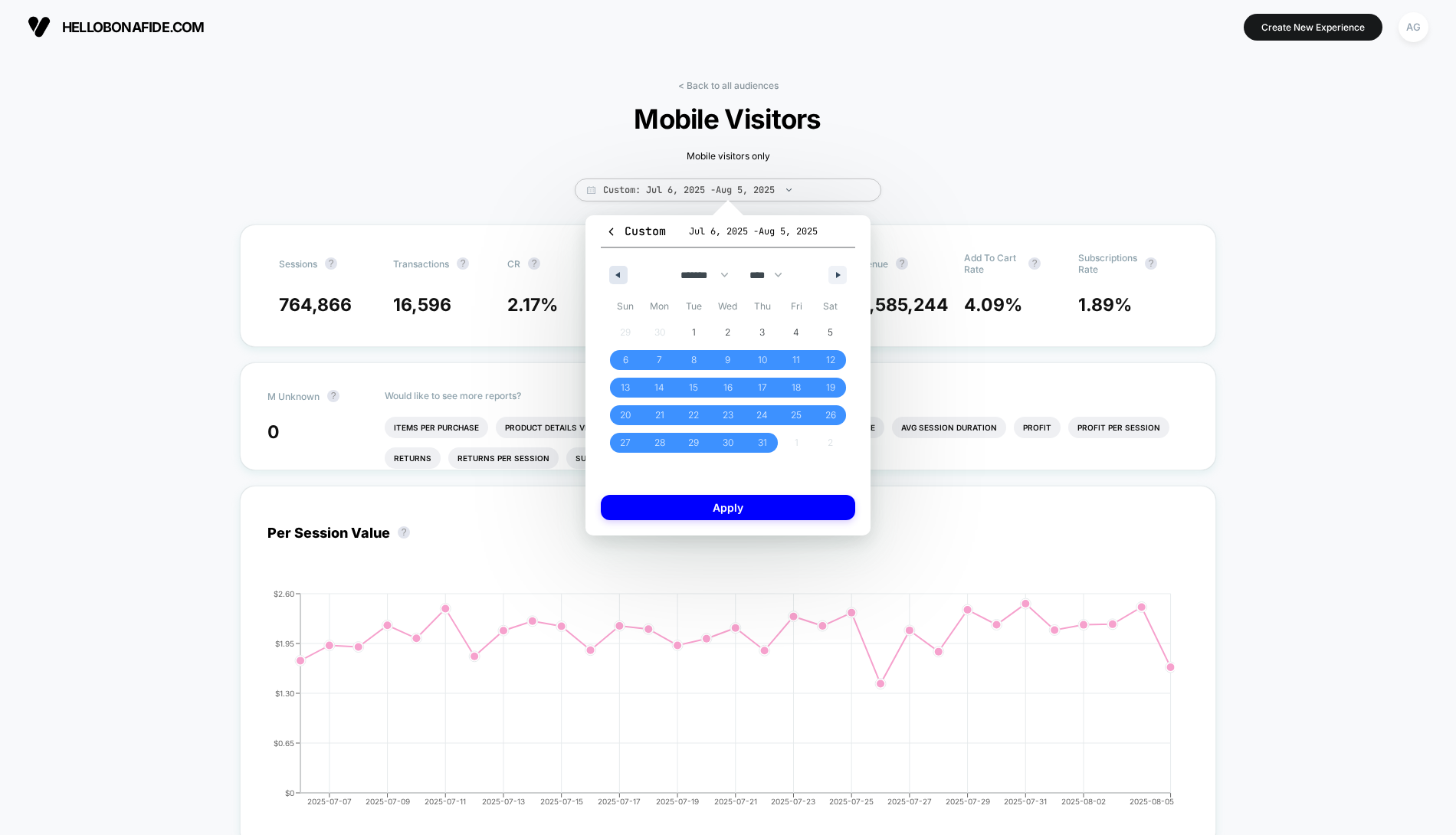 click at bounding box center (618, 275) 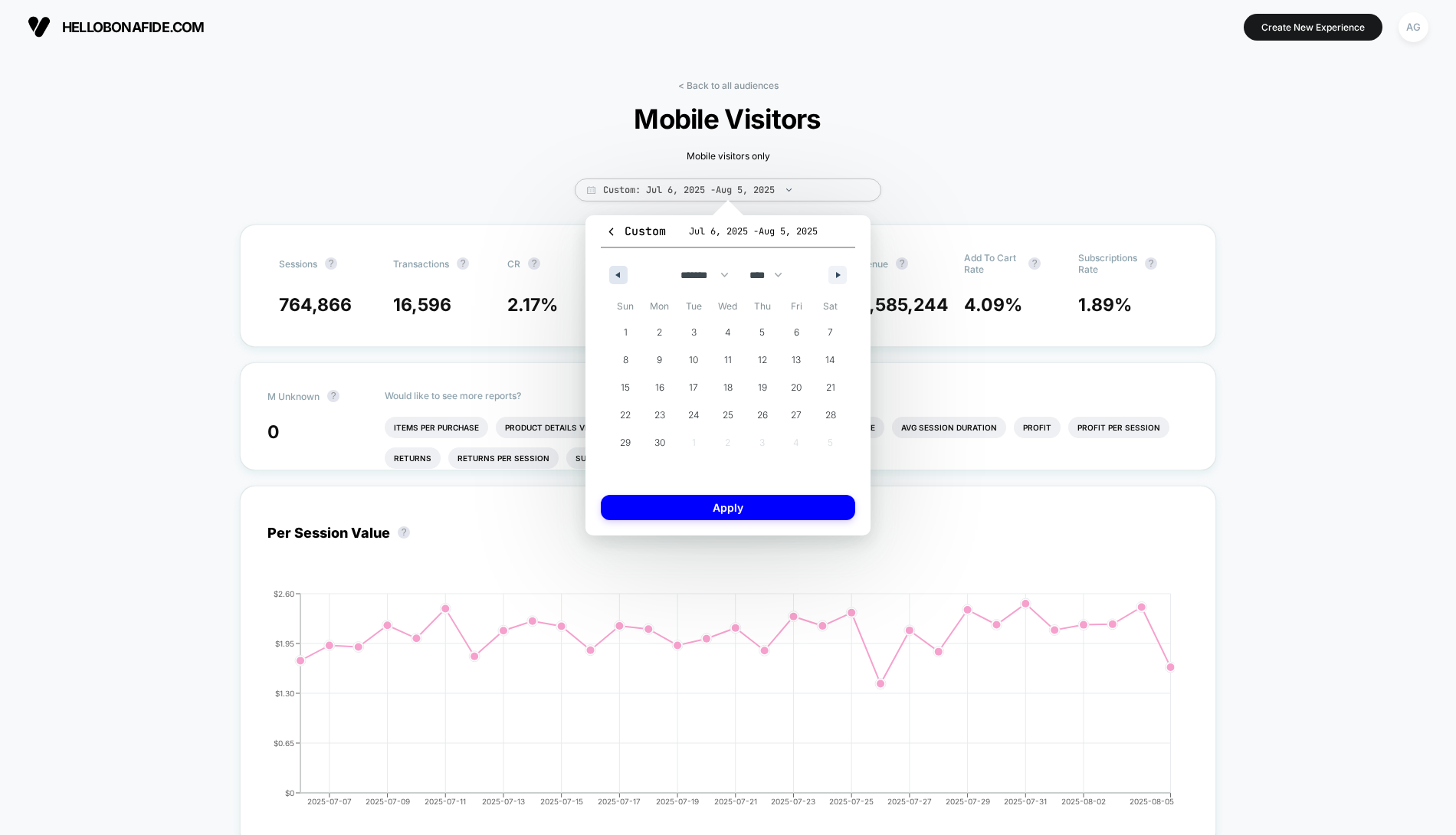 click at bounding box center [618, 275] 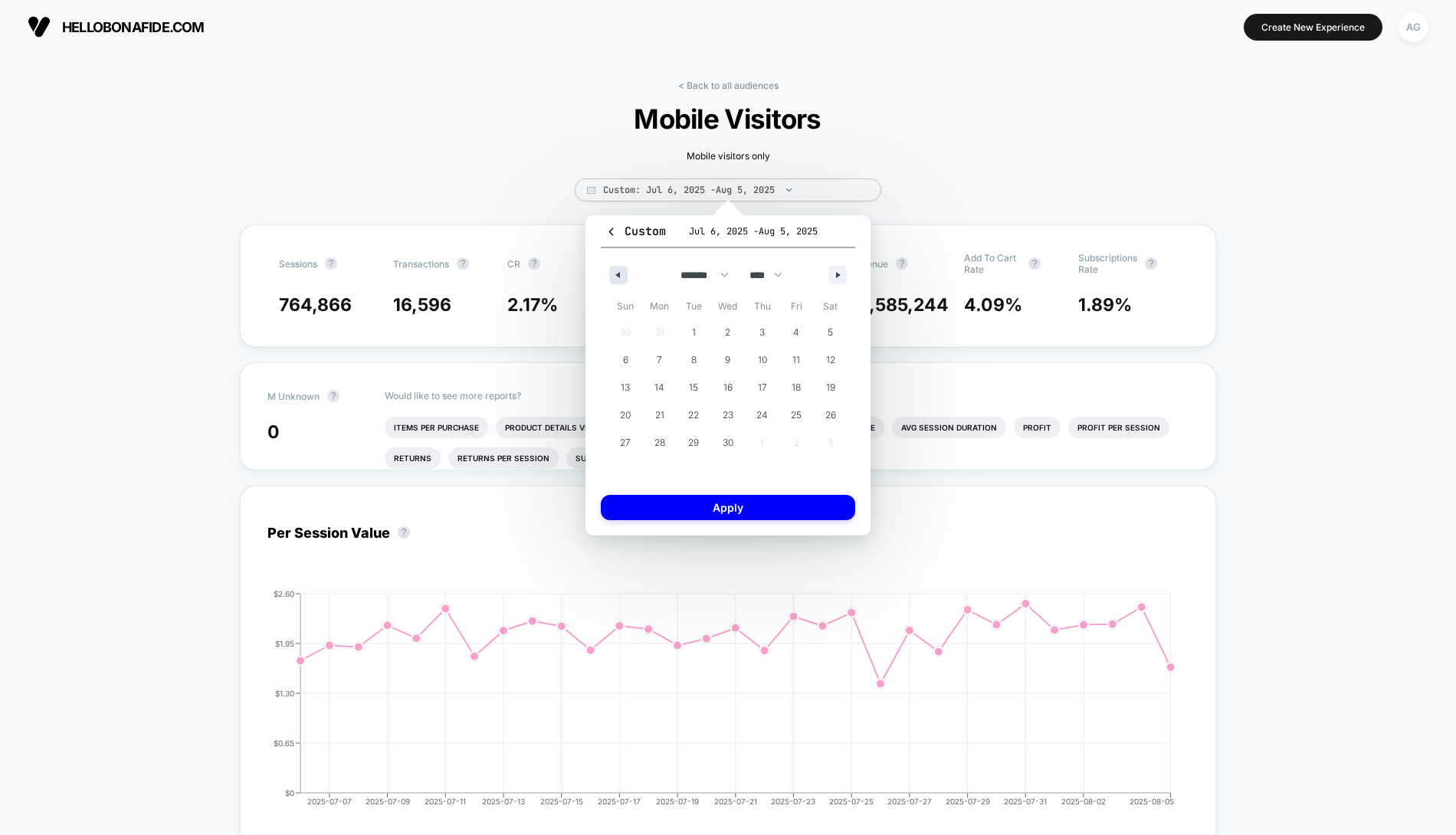 click at bounding box center [618, 275] 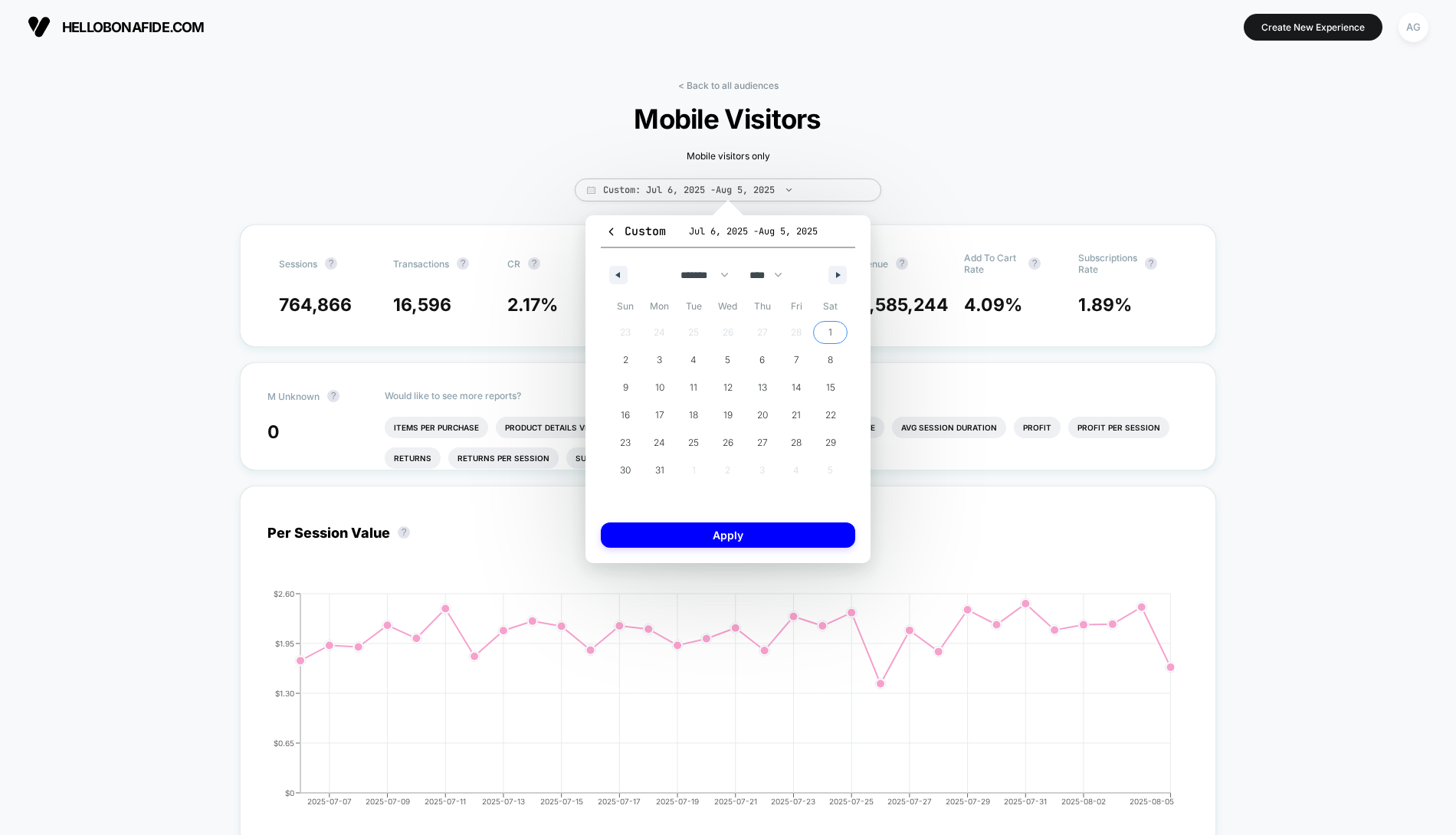 click on "1" at bounding box center (830, 332) 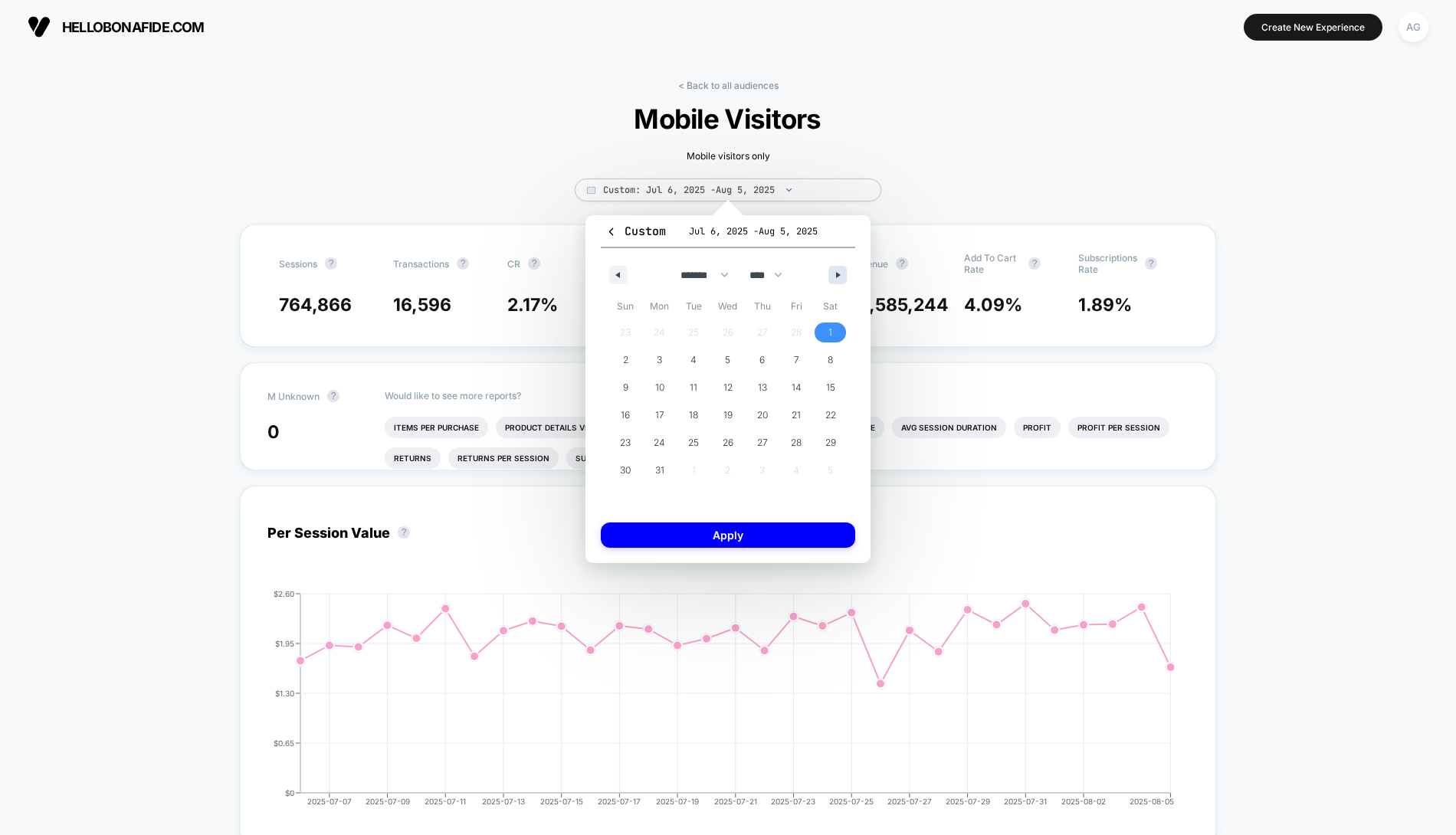 click at bounding box center [838, 275] 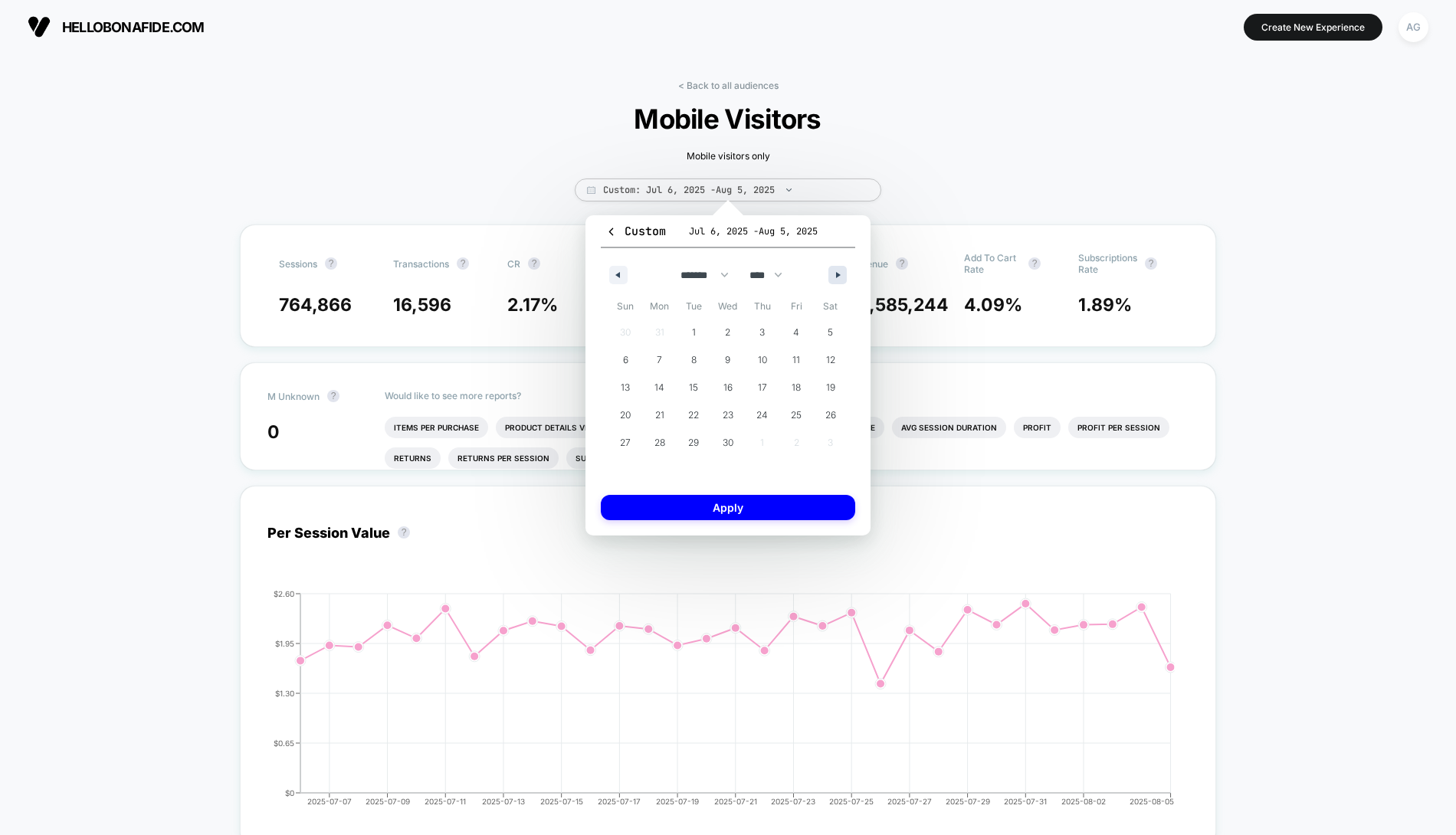 click at bounding box center (838, 275) 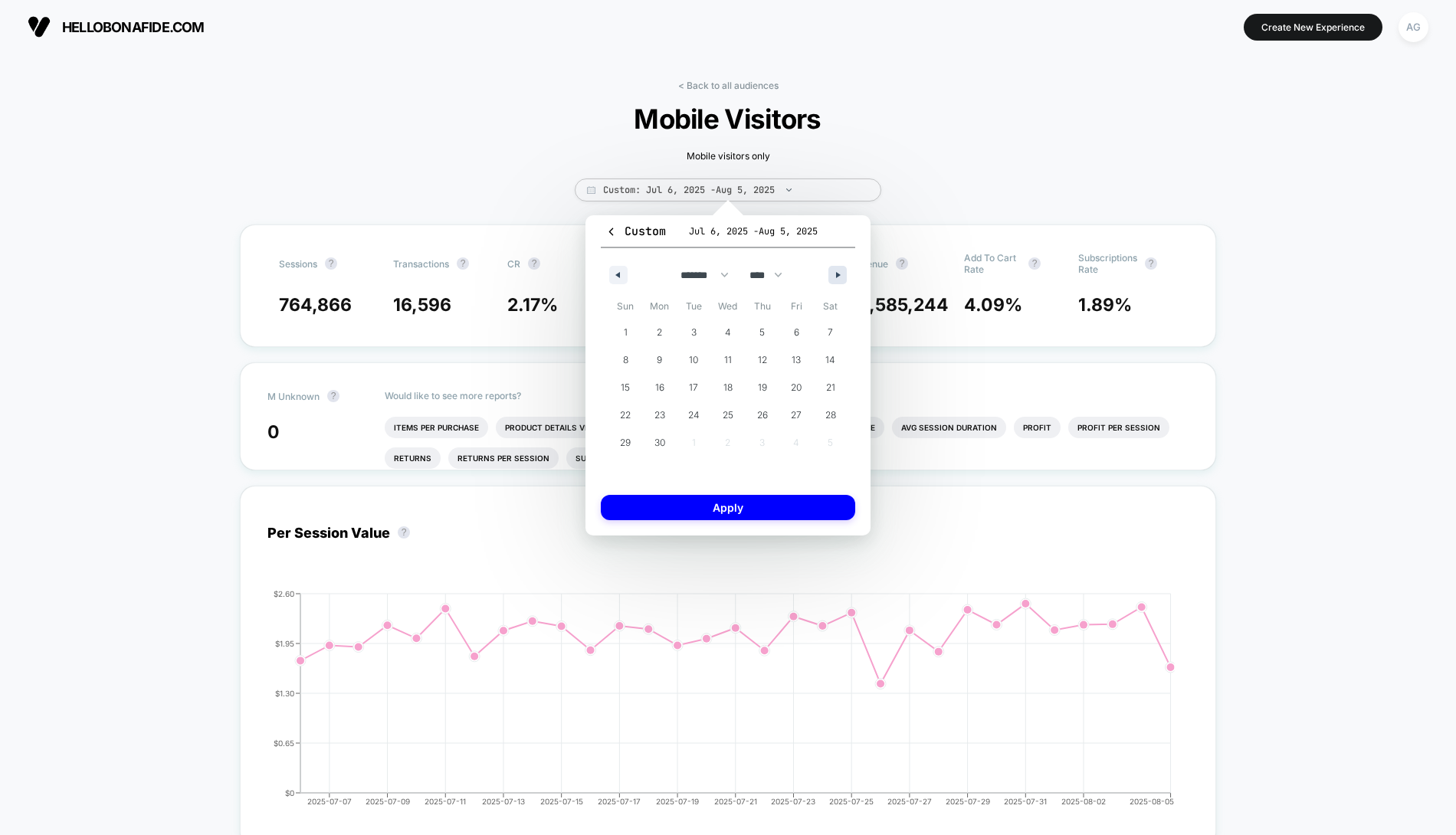 click at bounding box center [838, 275] 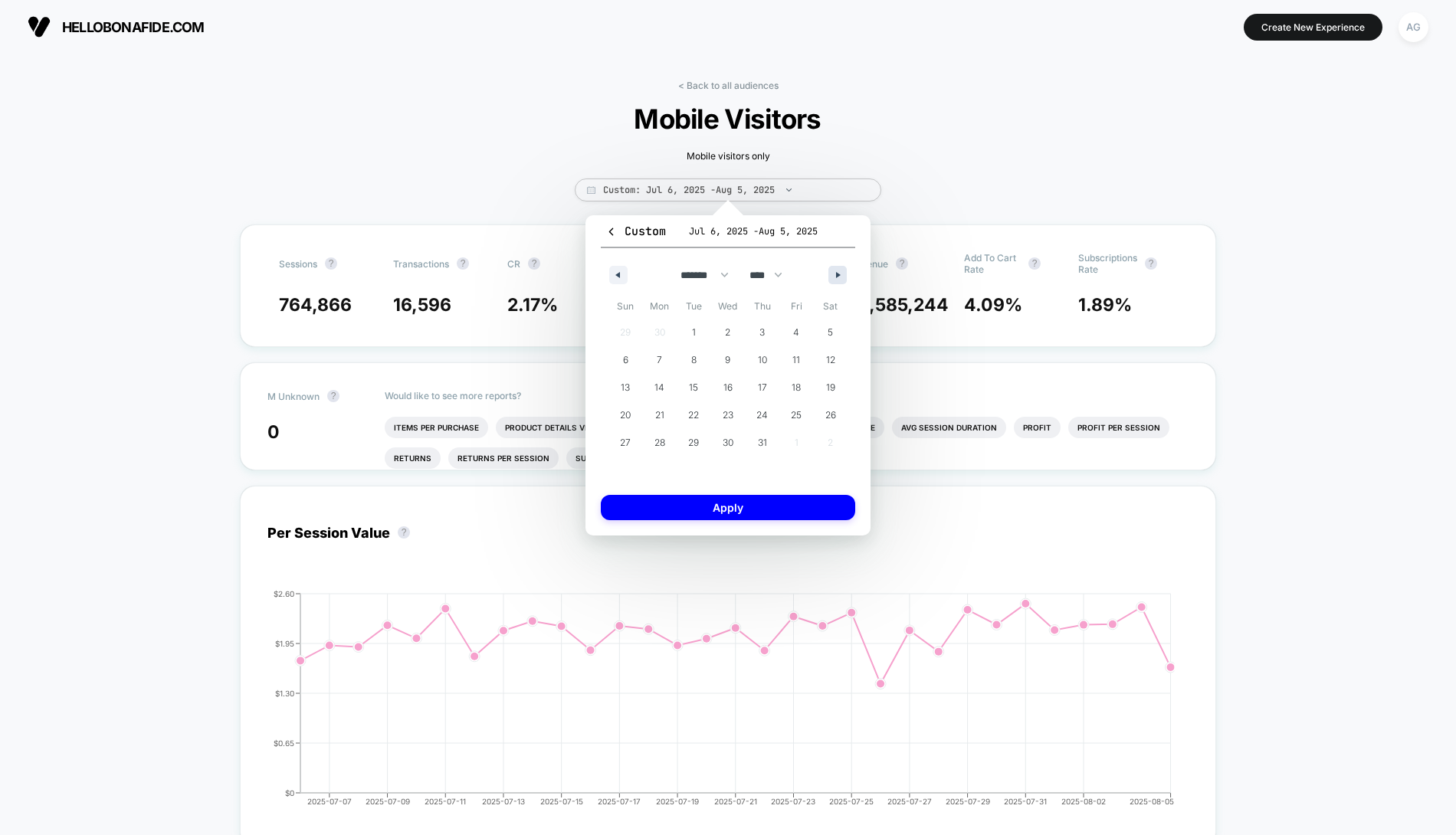 click at bounding box center (838, 275) 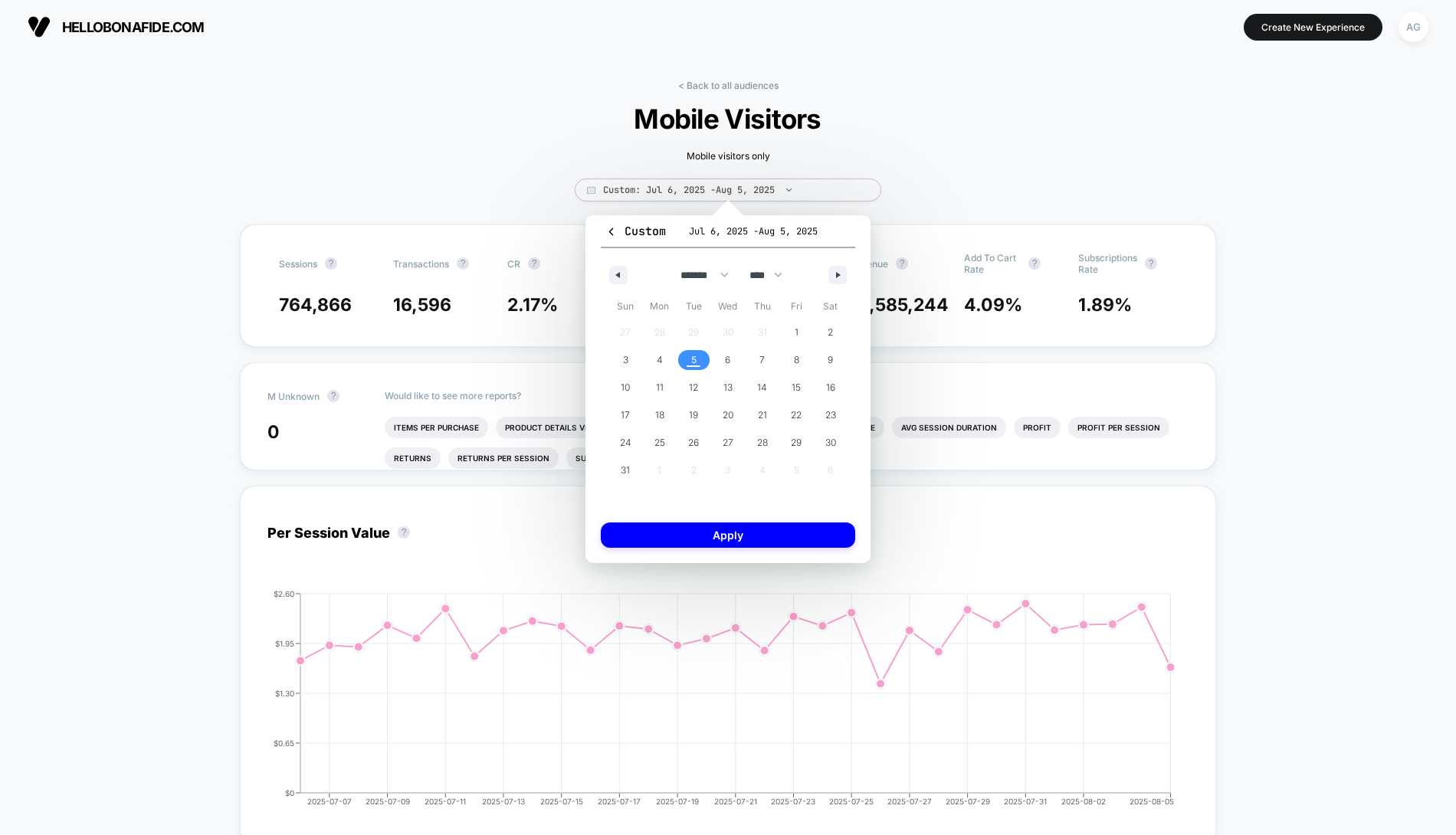 click on "5" at bounding box center (694, 360) 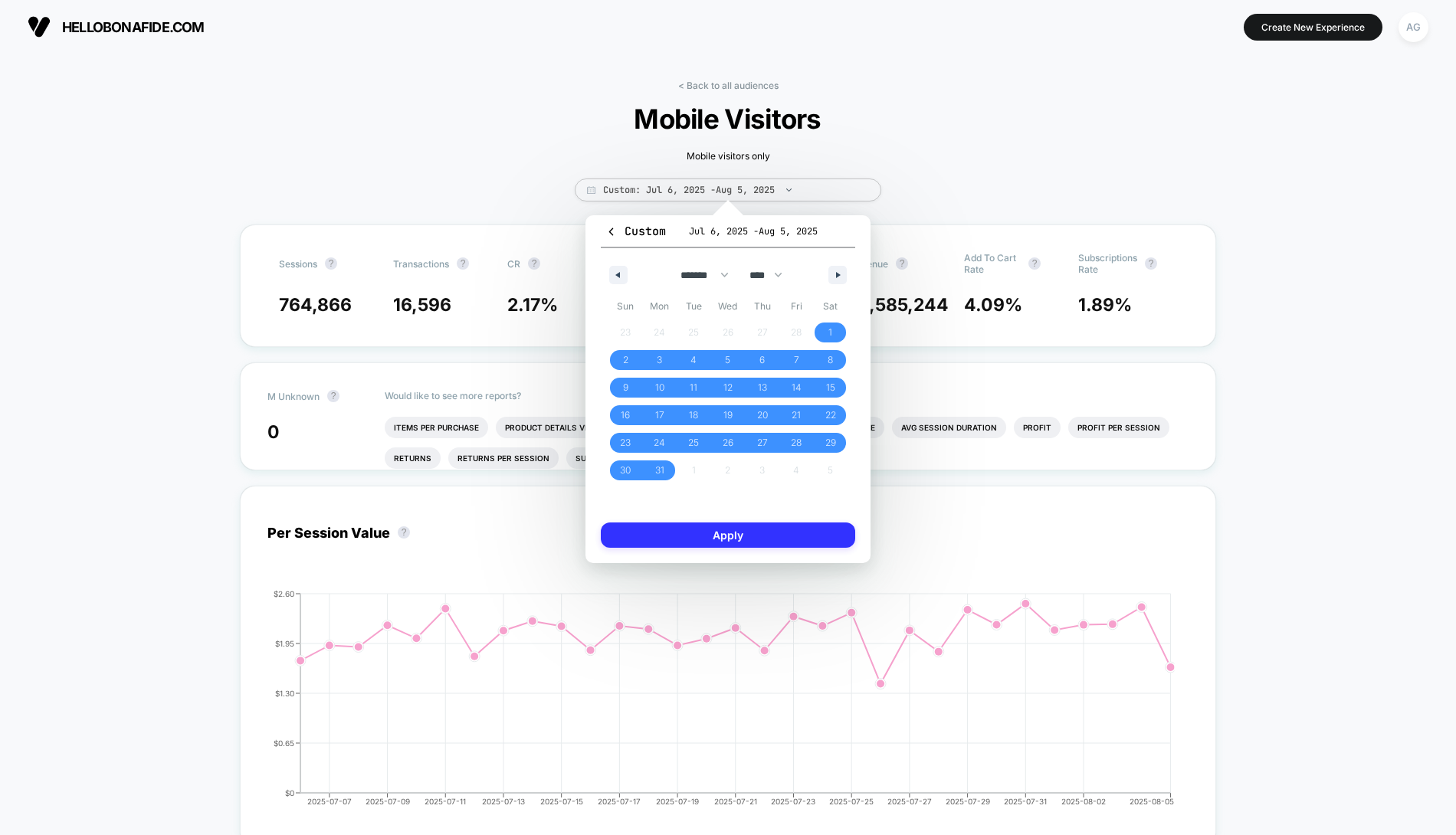 click on "Apply" at bounding box center (728, 535) 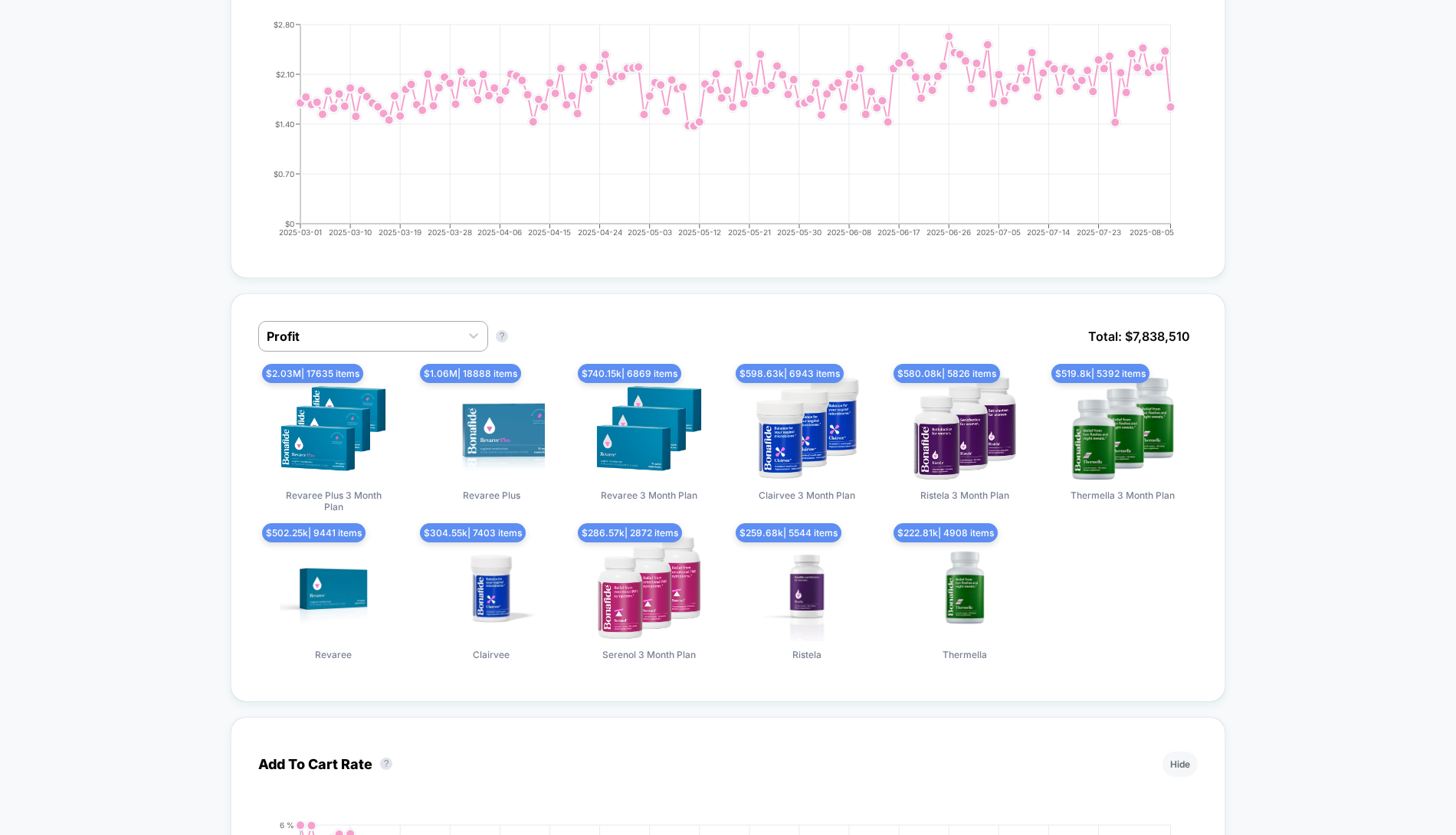 scroll, scrollTop: 0, scrollLeft: 0, axis: both 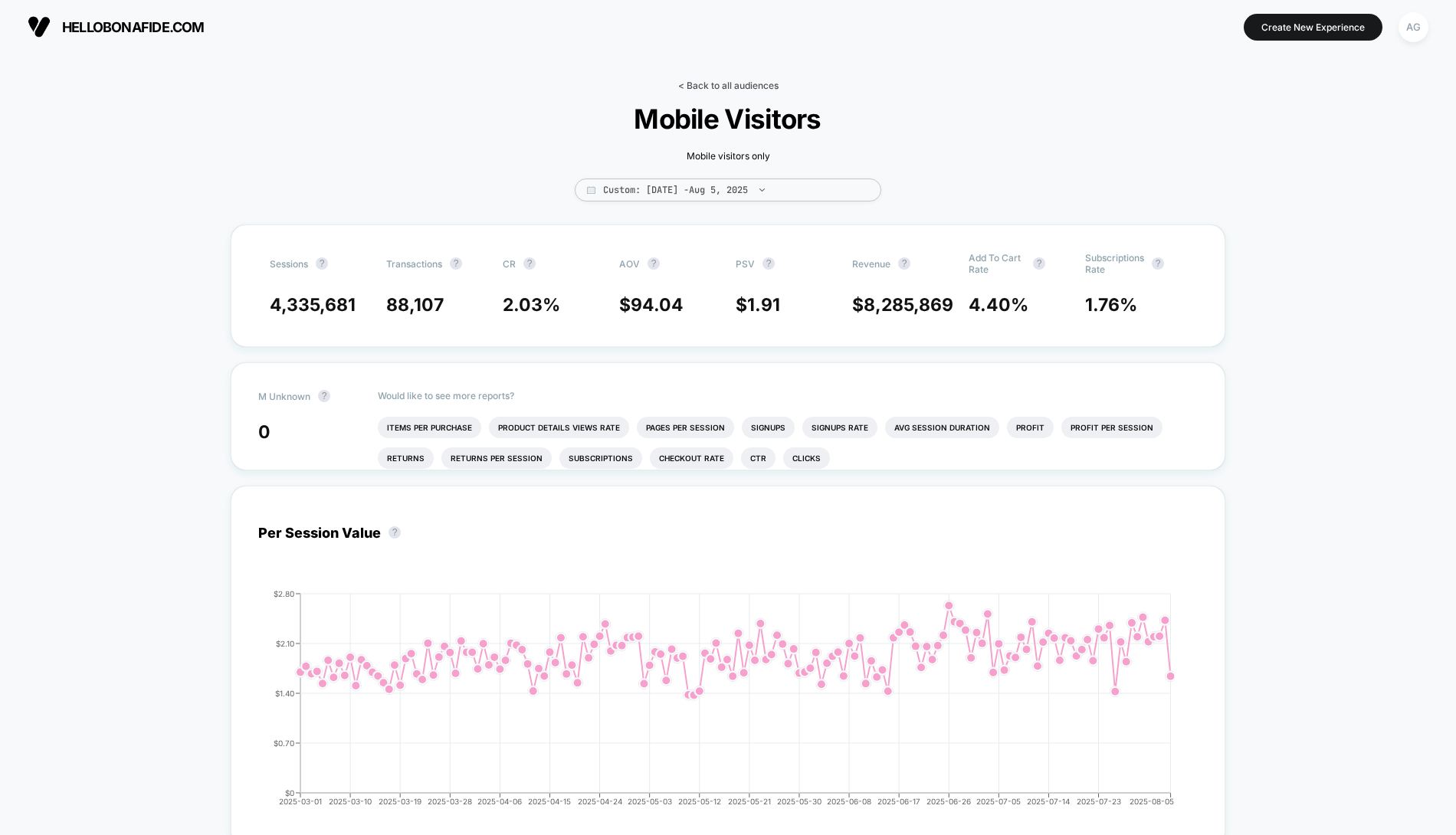 click on "< Back to all audiences" at bounding box center [728, 85] 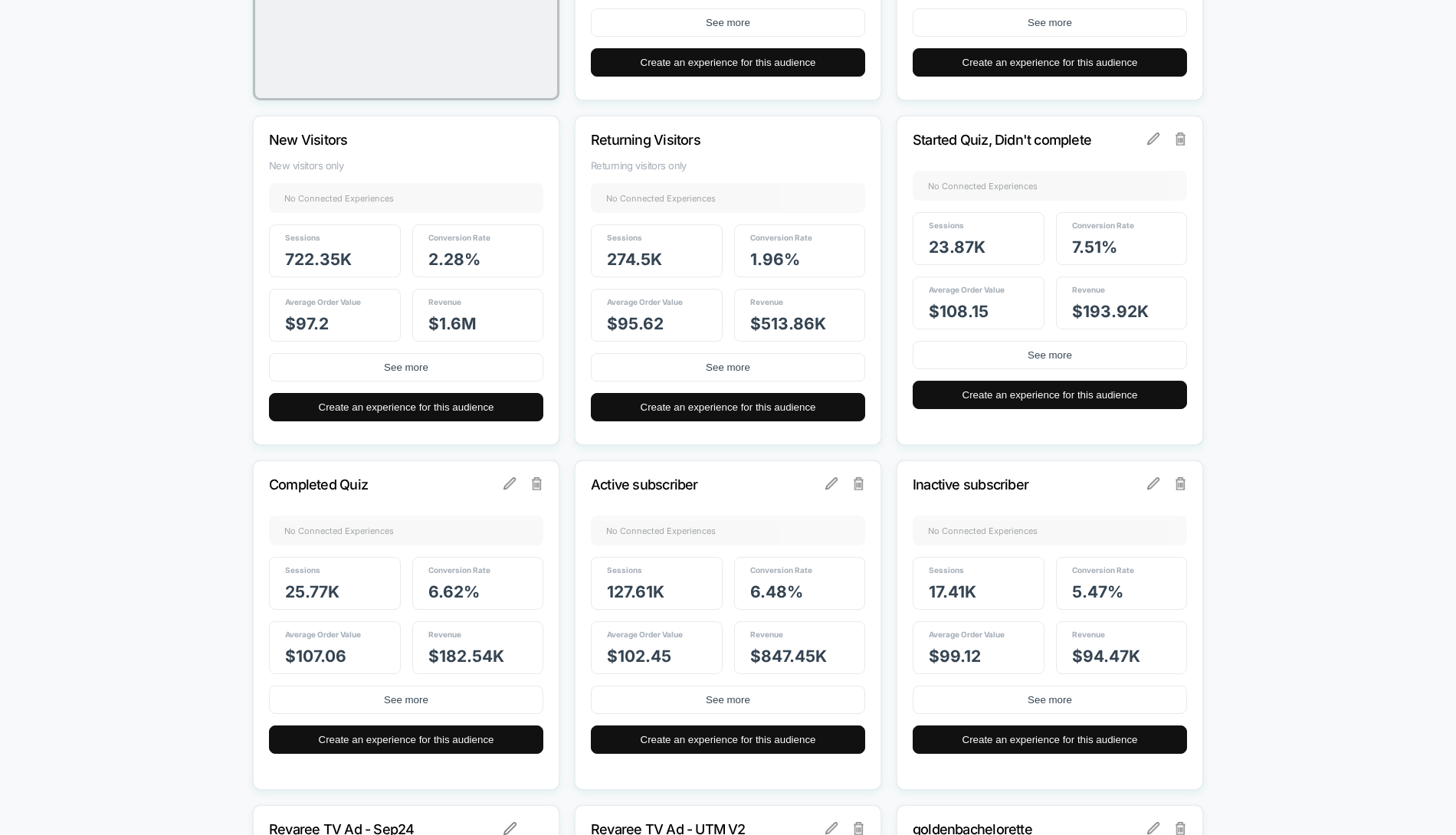 scroll, scrollTop: 503, scrollLeft: 0, axis: vertical 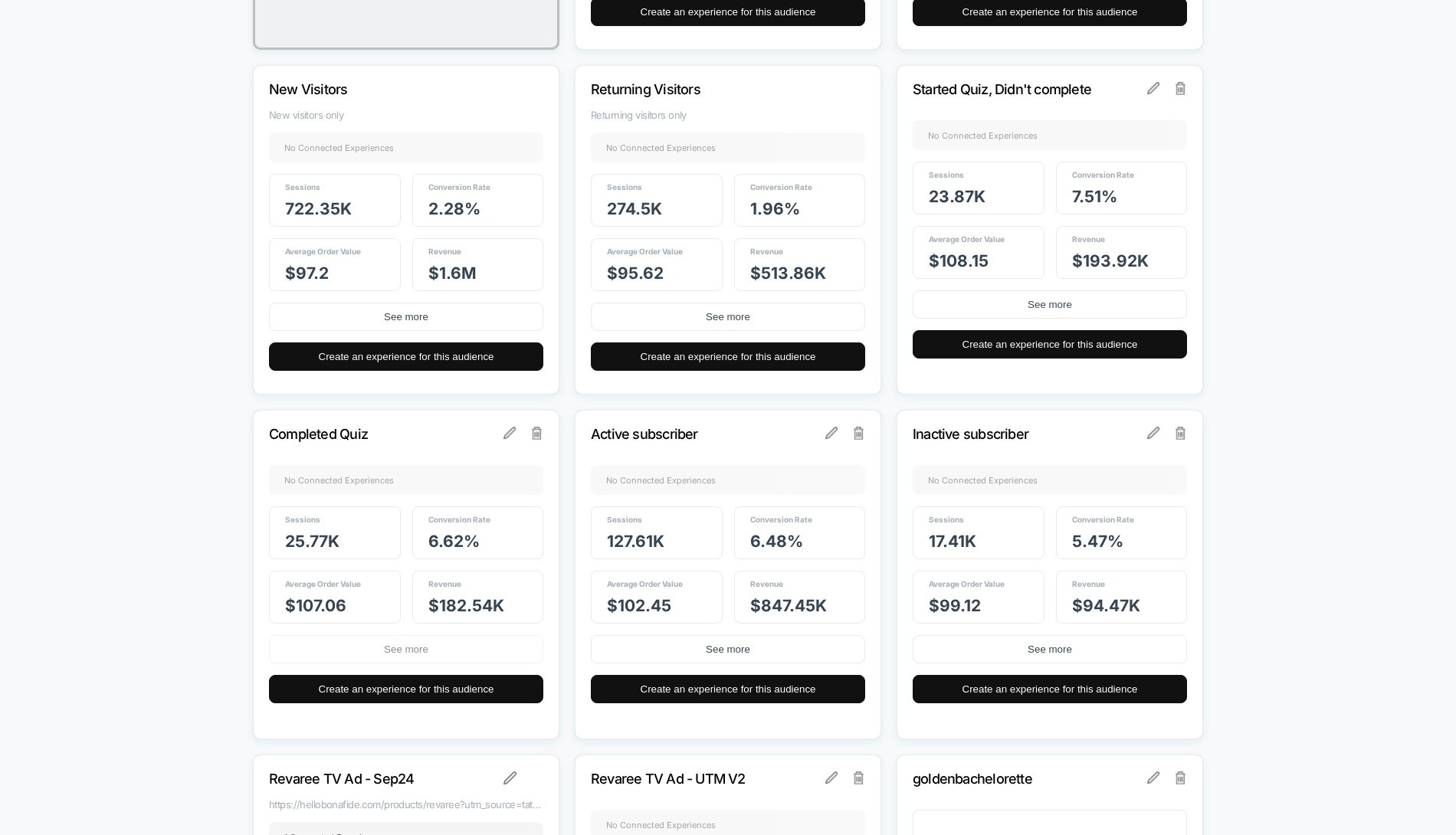 click on "See more" at bounding box center [406, 649] 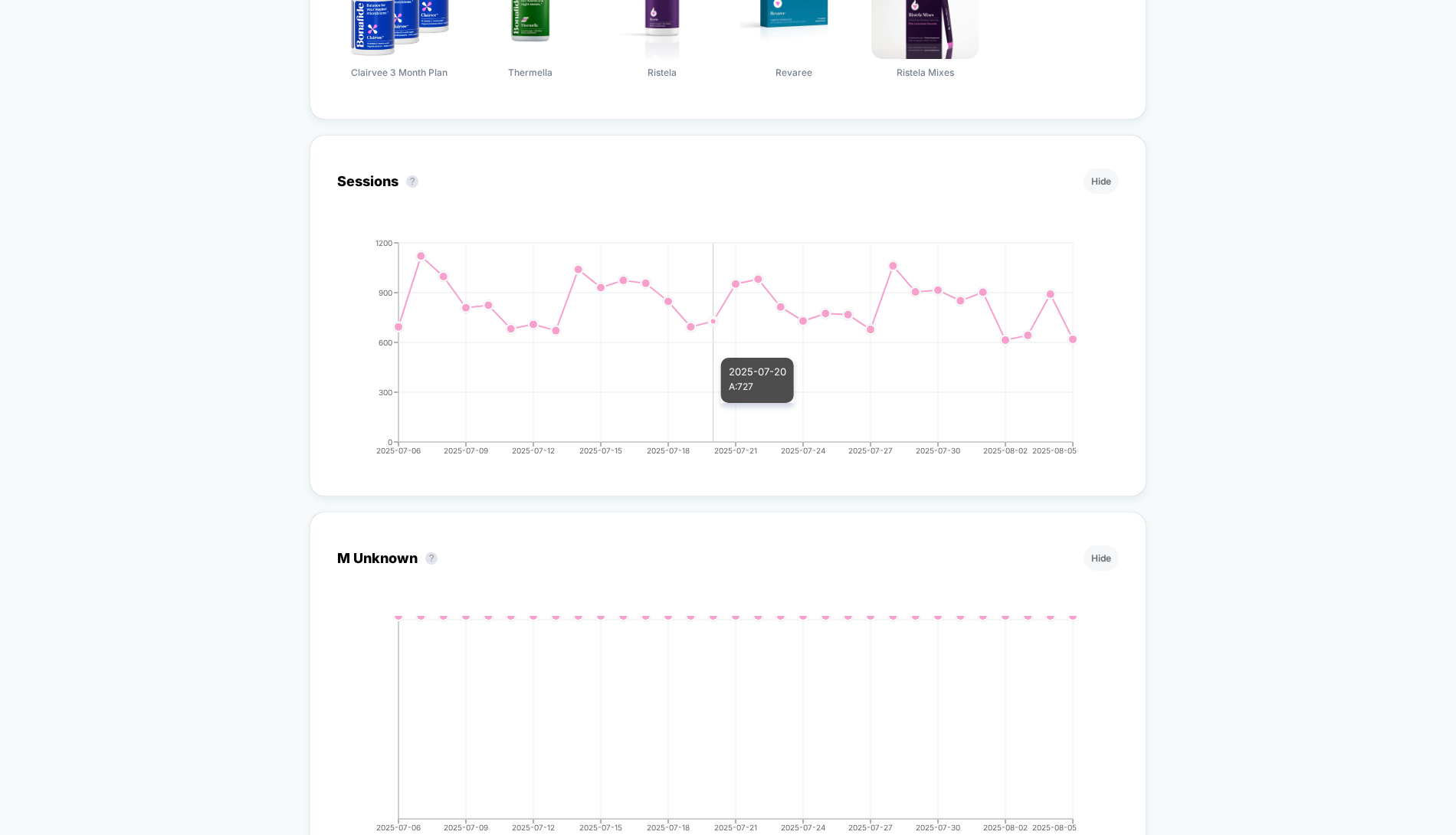 scroll, scrollTop: 0, scrollLeft: 0, axis: both 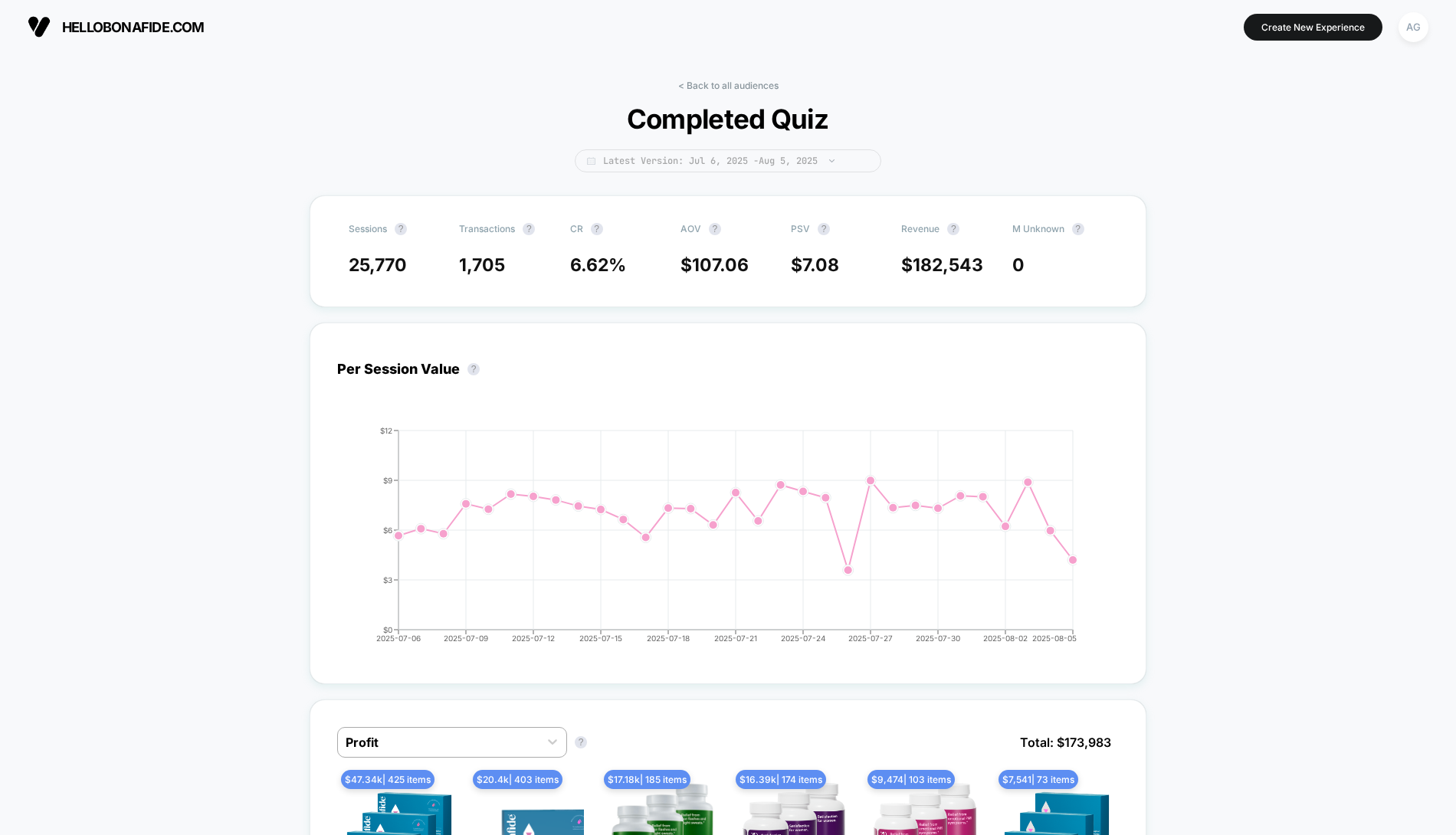 click on "Latest Version:     Jul 6, 2025    -    Aug 5, 2025" at bounding box center [728, 161] 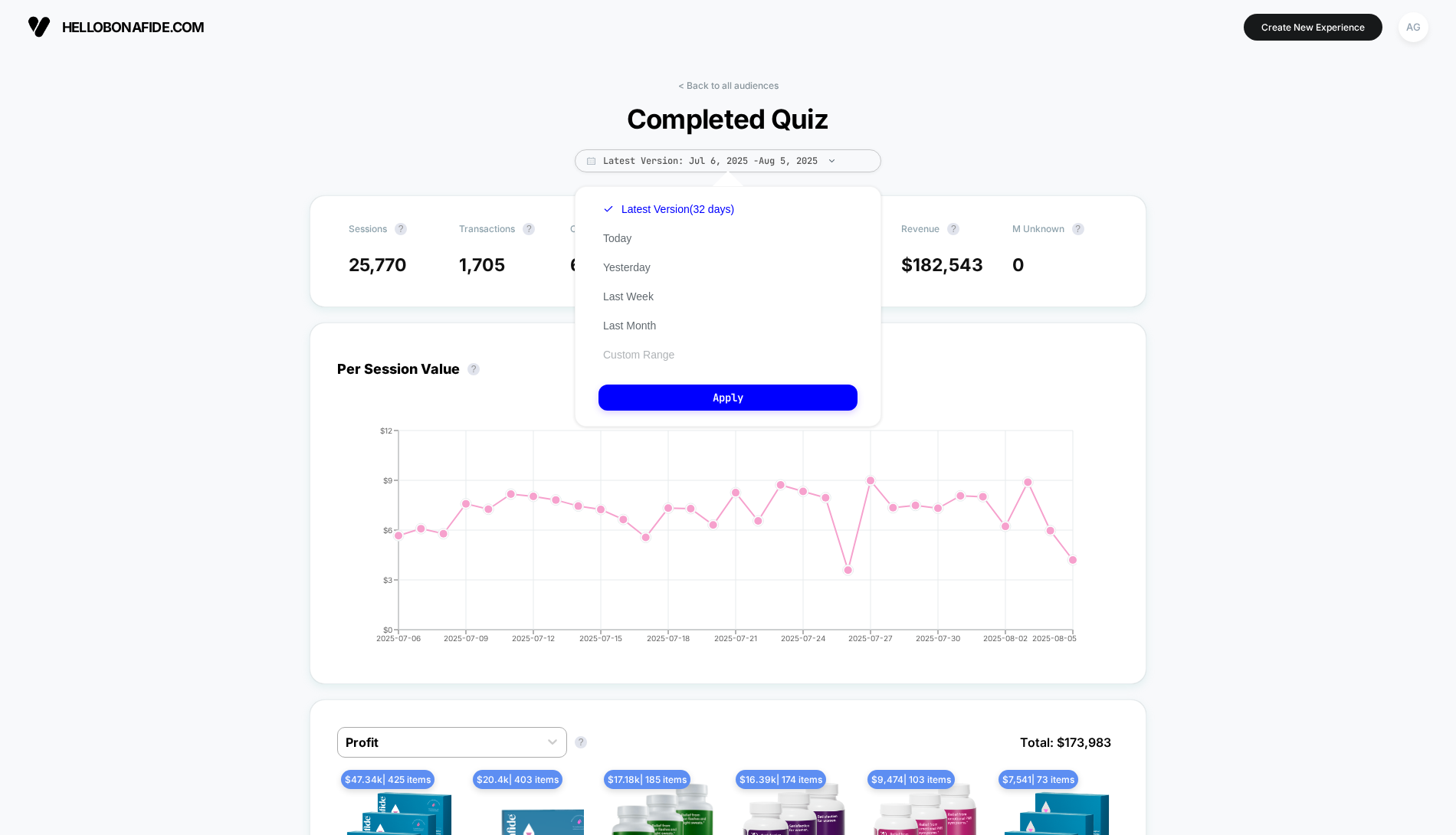 click on "Custom Range" at bounding box center (638, 355) 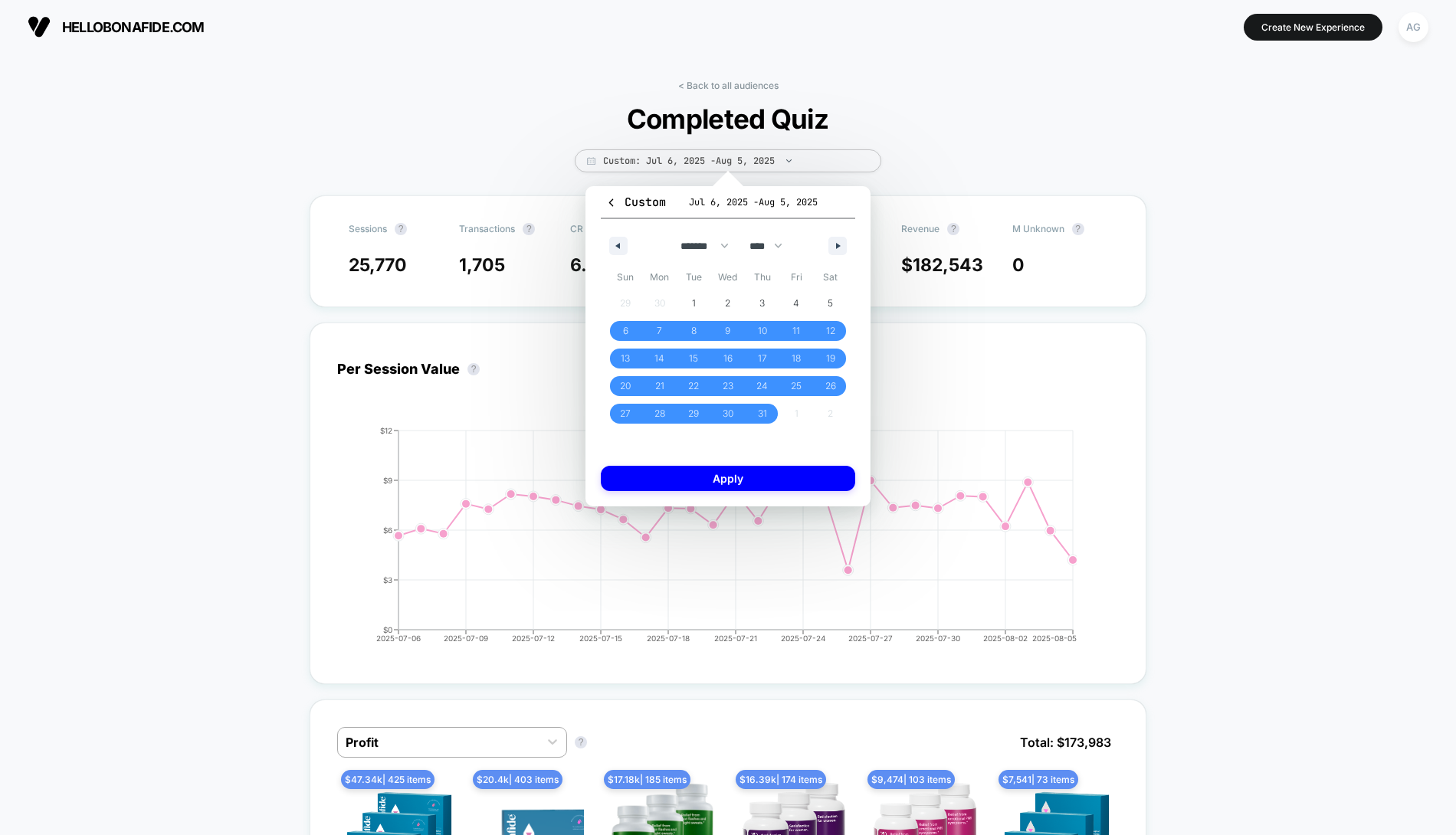 click on "******* ******** ***** ***** *** **** **** ****** ********* ******* ******** ******** **** **** **** **** **** **** **** **** **** **** **** **** **** **** **** **** **** **** **** **** **** **** **** **** **** **** **** **** **** **** **** **** **** **** **** **** **** **** **** **** **** **** **** **** **** **** **** **** **** **** **** **** **** **** **** **** **** **** **** **** **** **** **** **** **** **** **** **** **** **** **** **** **** **** **** **** **** **** **** **** **** **** **** **** **** **** **** **** **** **** **** **** **** **** **** **** **** **** **** **** **** **** **** **** **** **** **** **** **** **** **** **** **** **** **** **** **** **** **** **** ****" at bounding box center (728, 242) 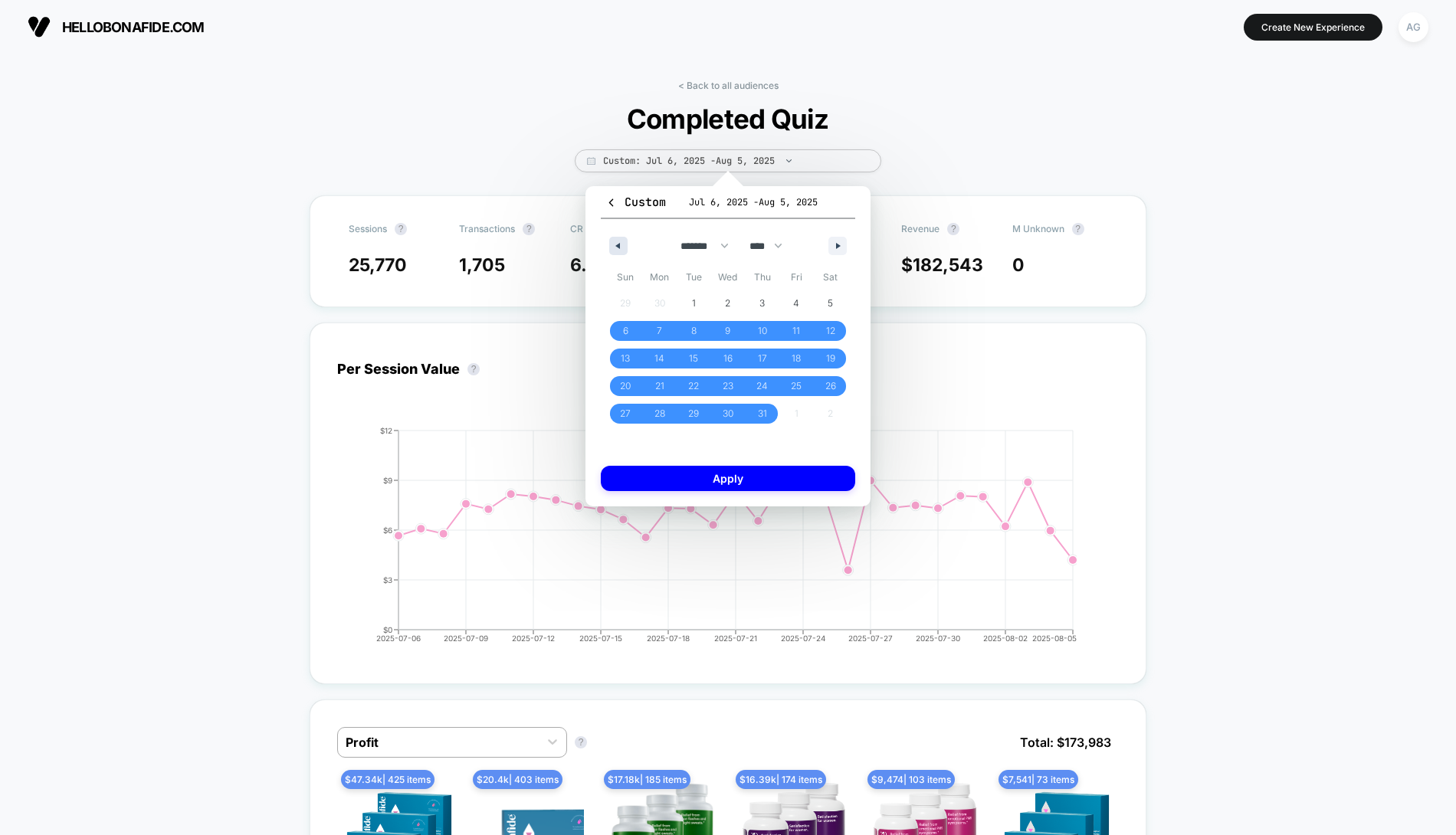 click at bounding box center (616, 246) 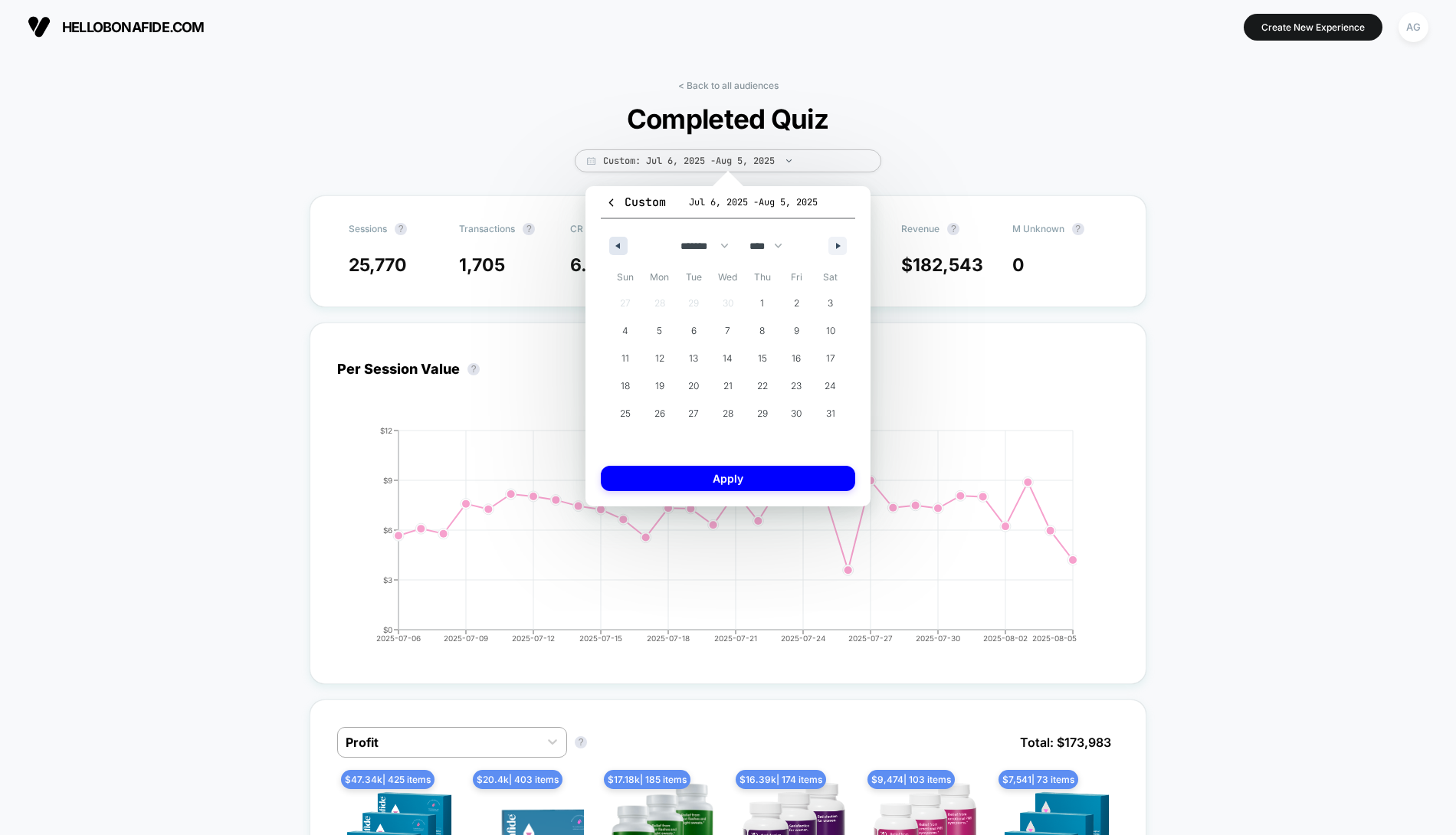 click at bounding box center [616, 246] 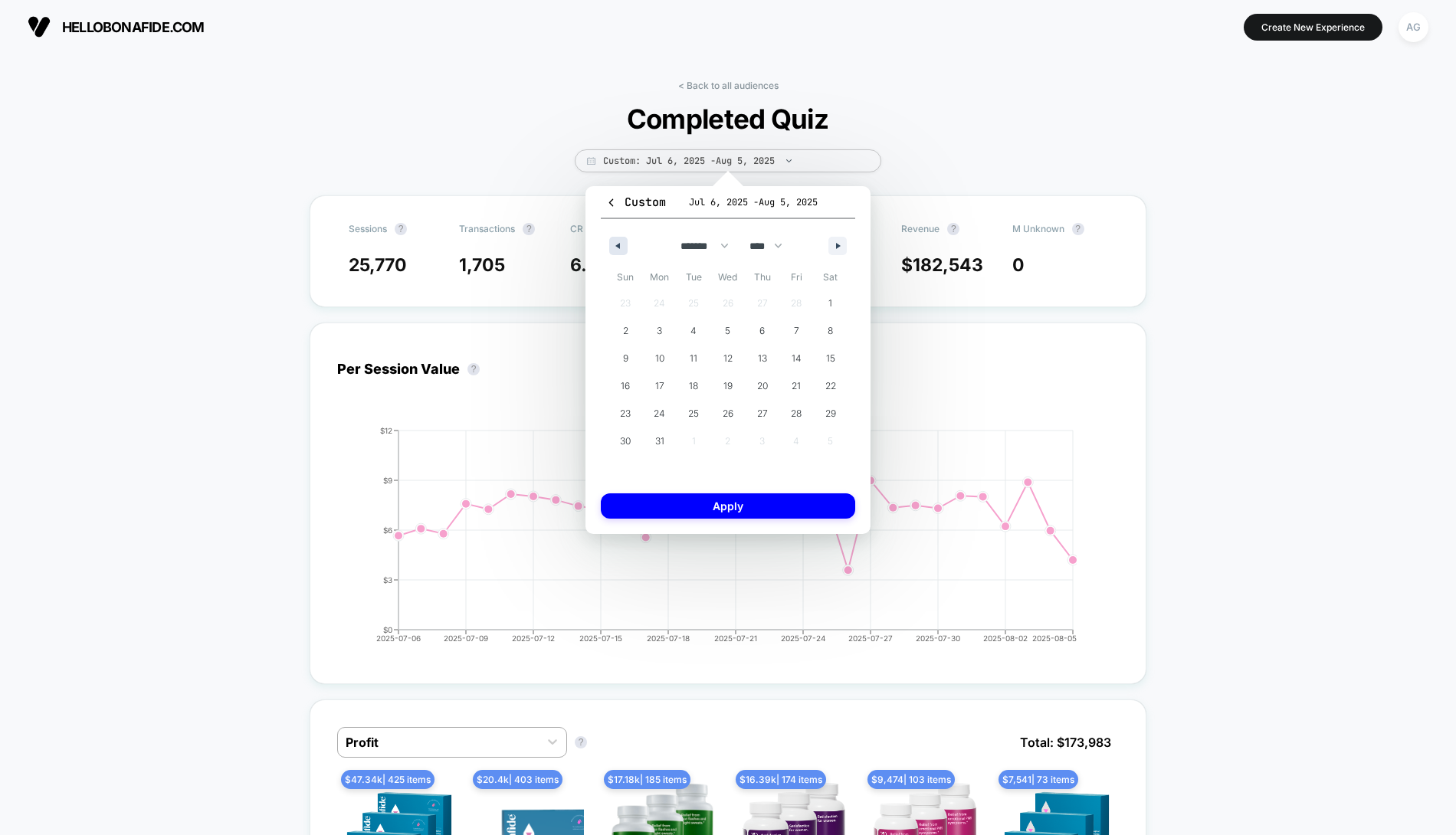 click at bounding box center [616, 246] 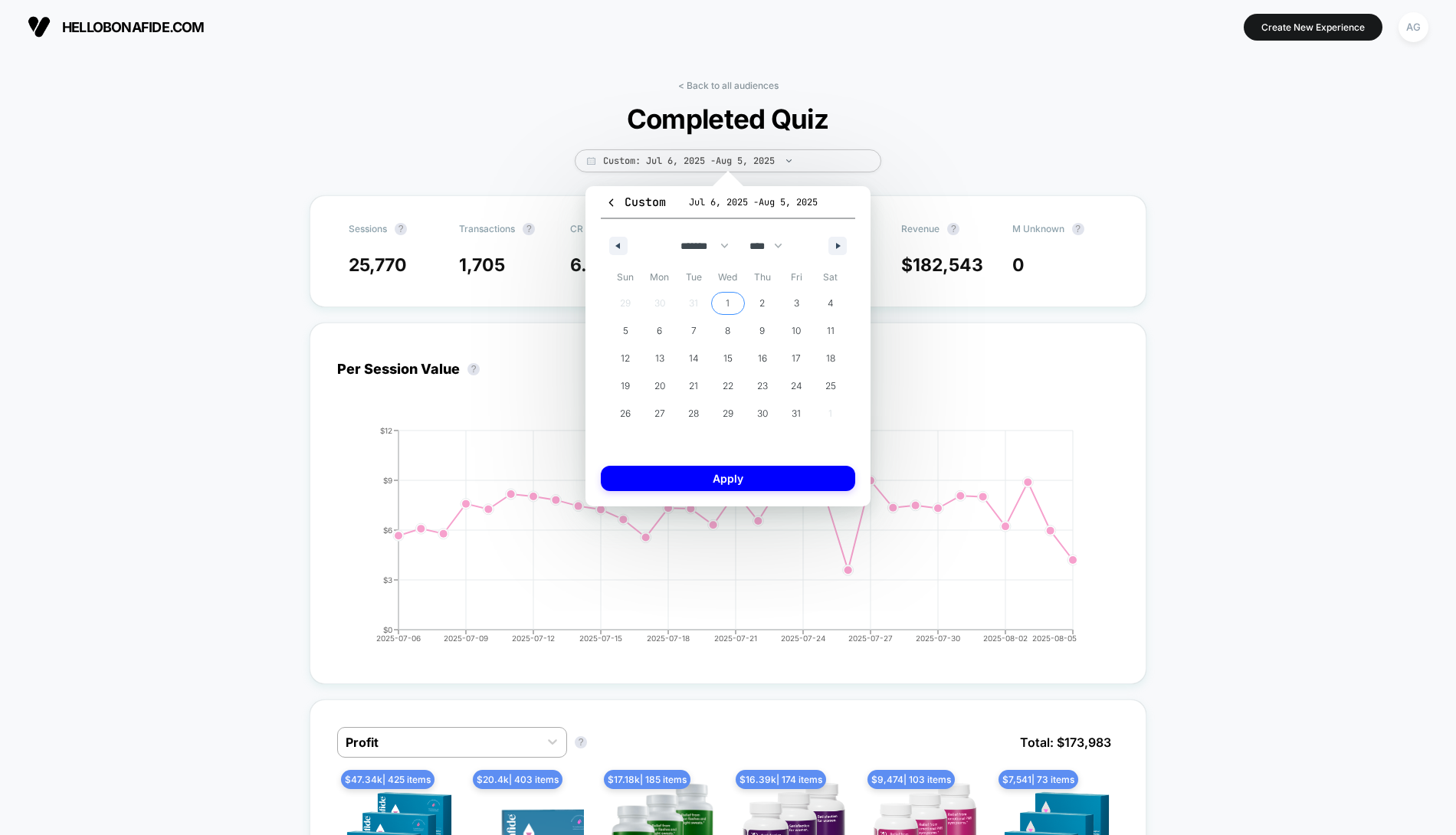 click on "1" at bounding box center [728, 303] 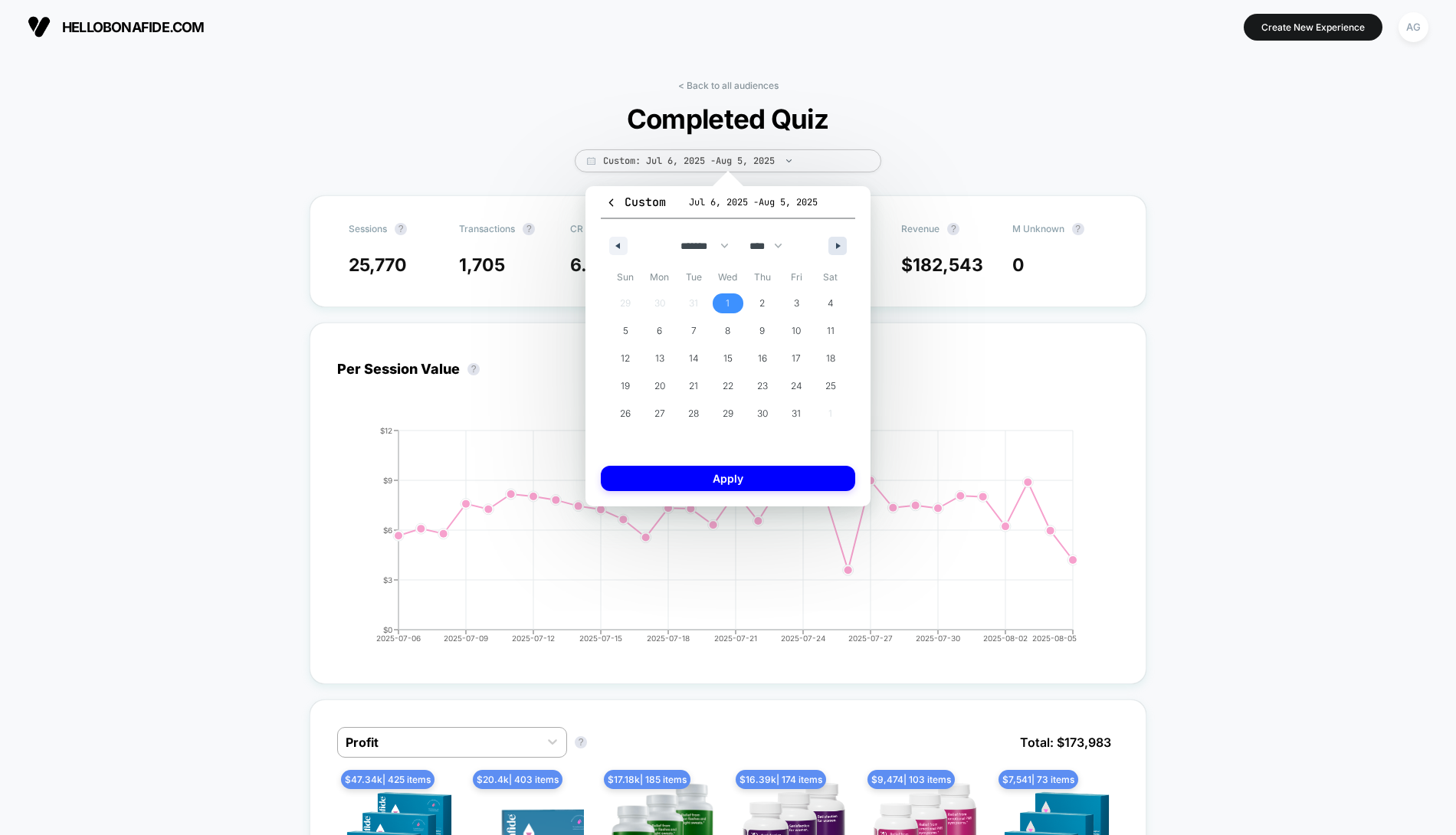 click at bounding box center [838, 246] 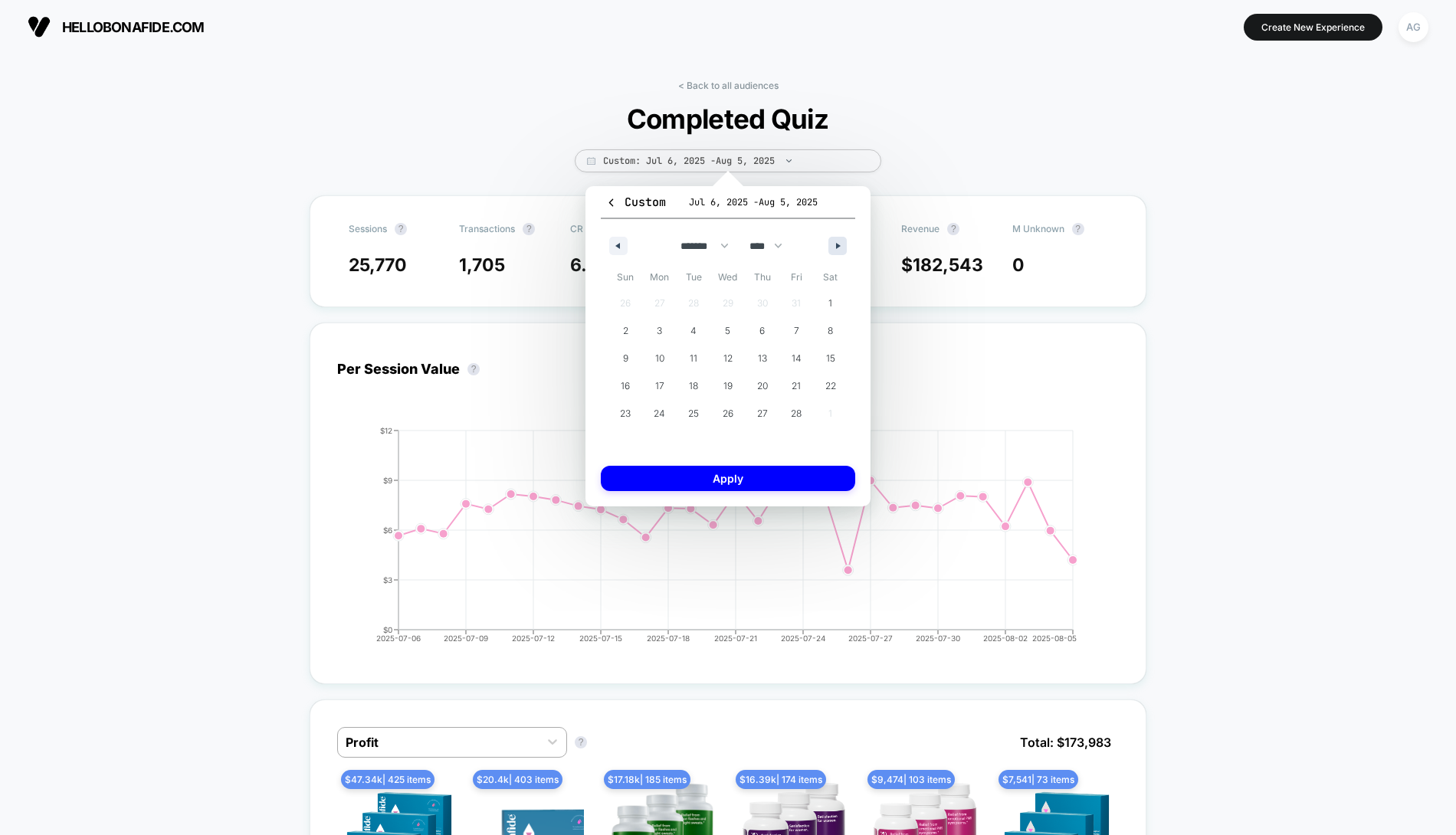 click at bounding box center (838, 246) 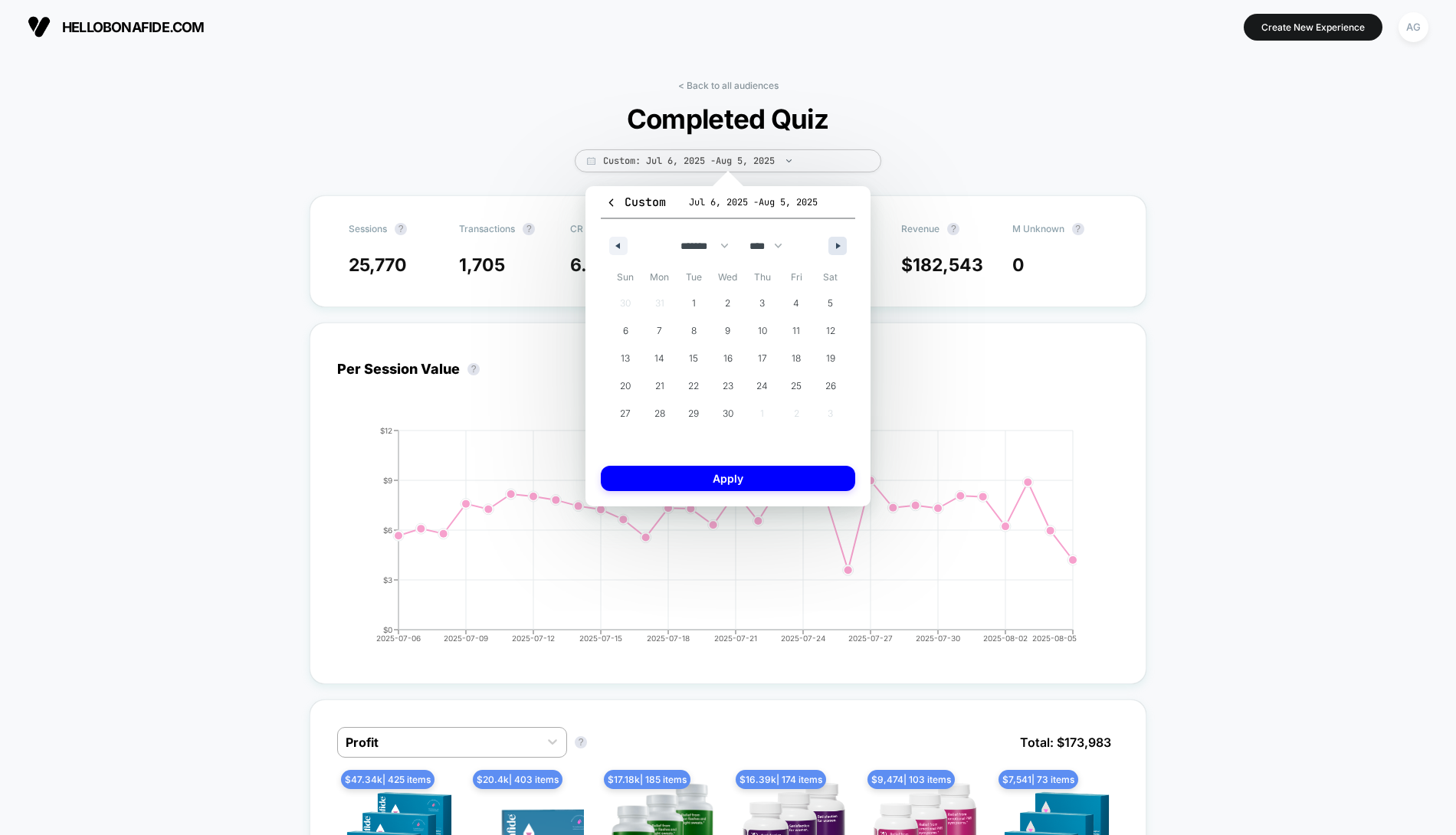 click at bounding box center (838, 246) 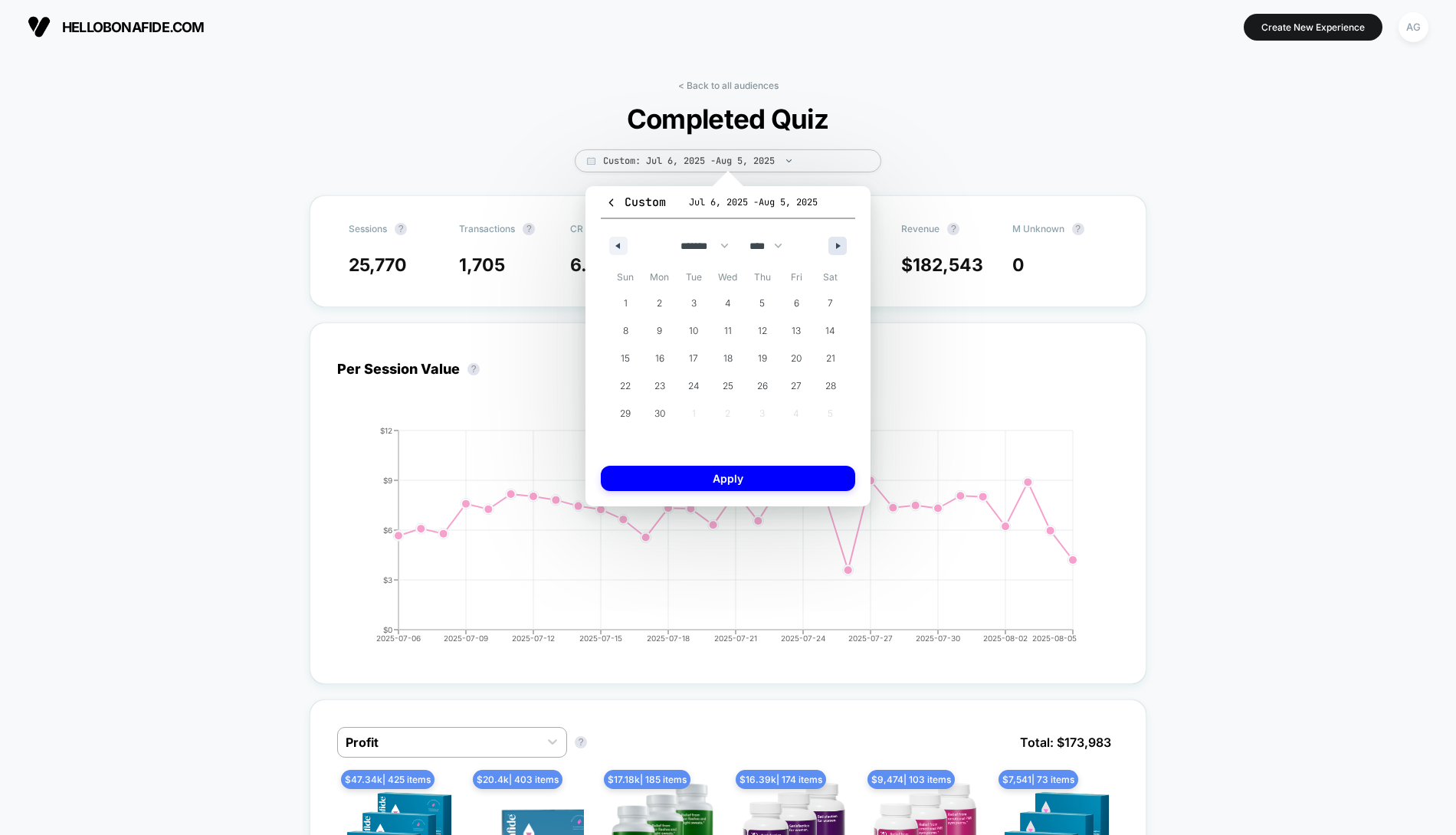 click at bounding box center (838, 246) 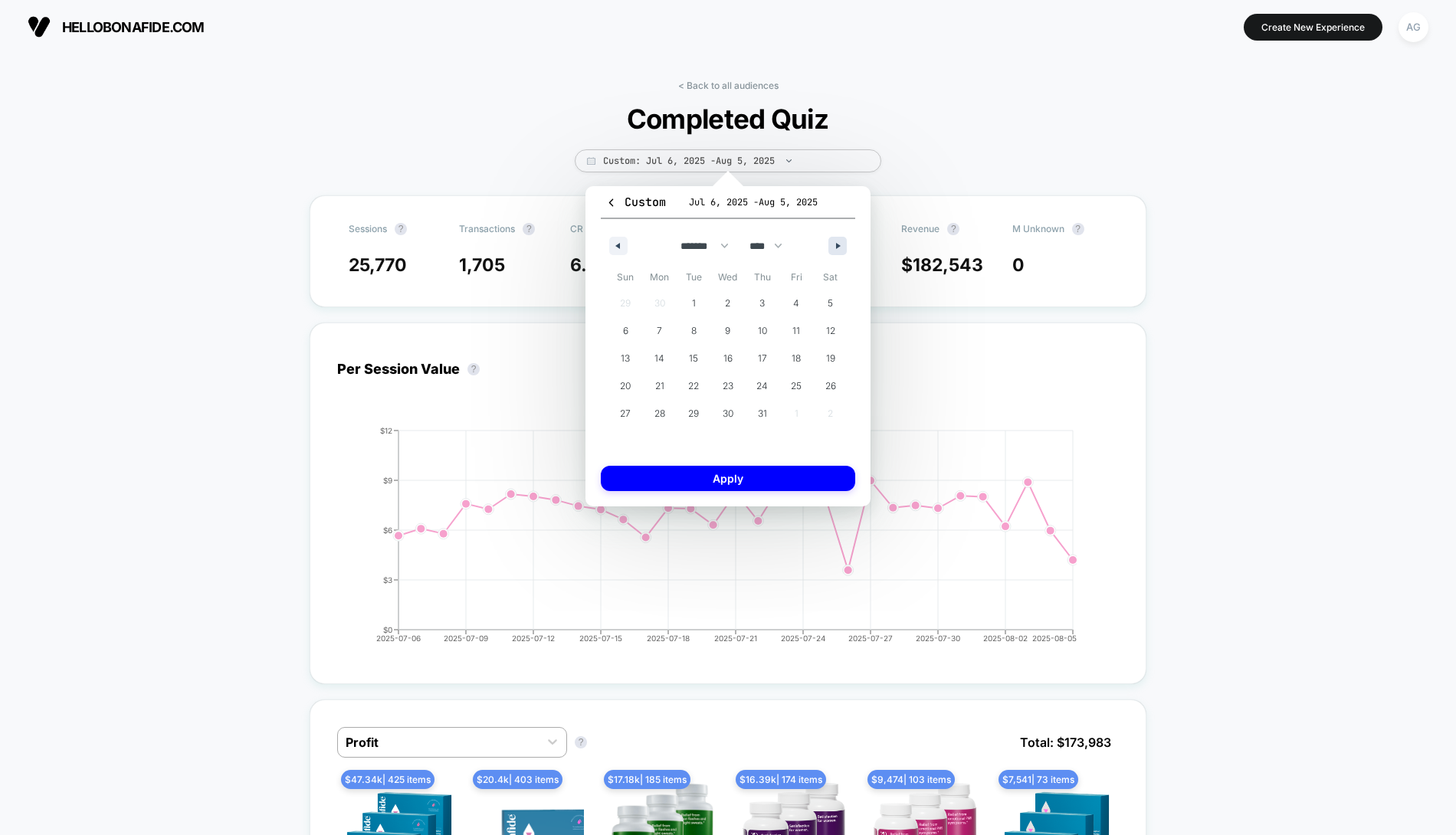 click at bounding box center [838, 246] 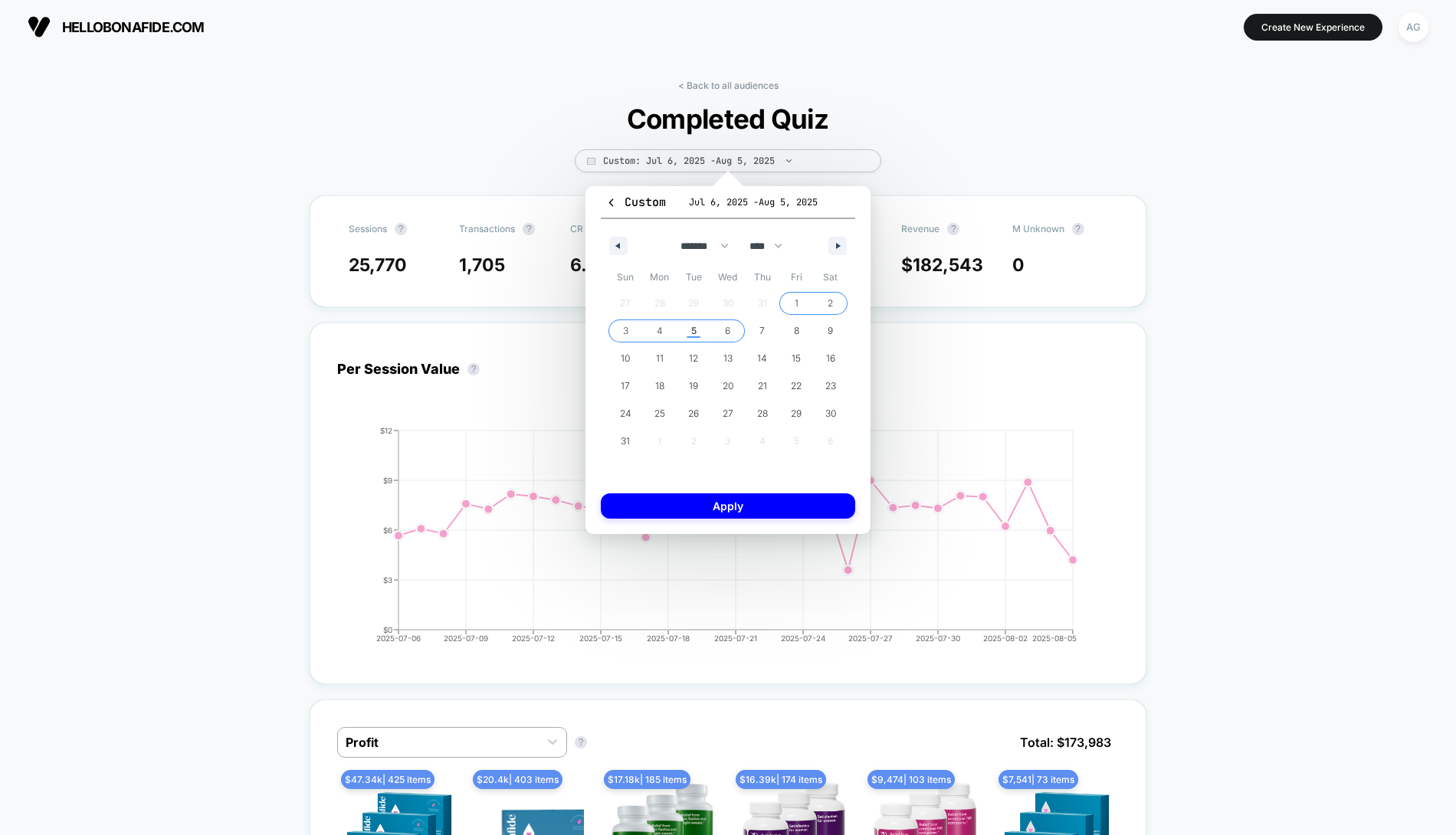 click on "5" at bounding box center (694, 331) 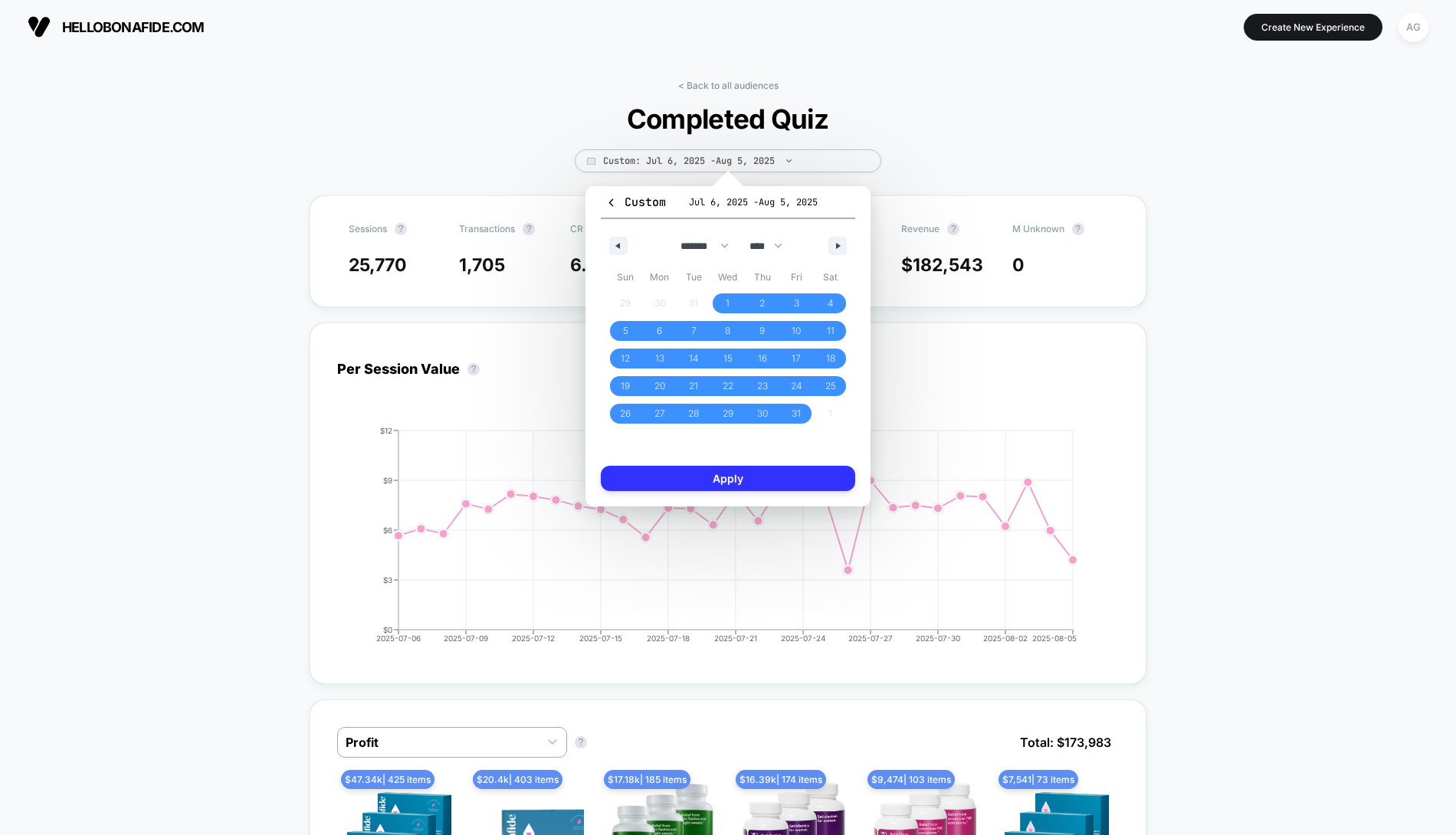 click on "Apply" at bounding box center [728, 478] 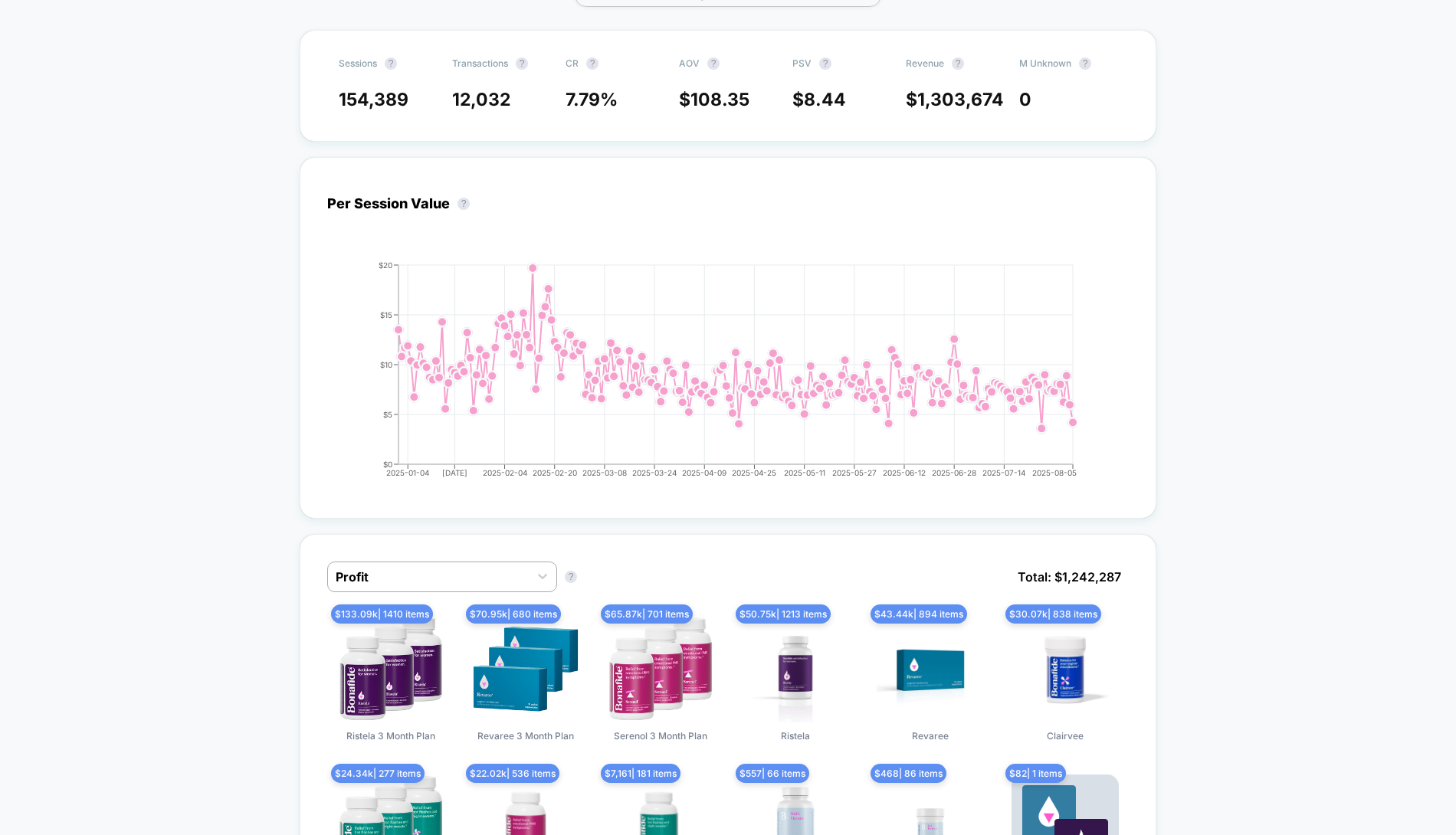 scroll, scrollTop: 0, scrollLeft: 0, axis: both 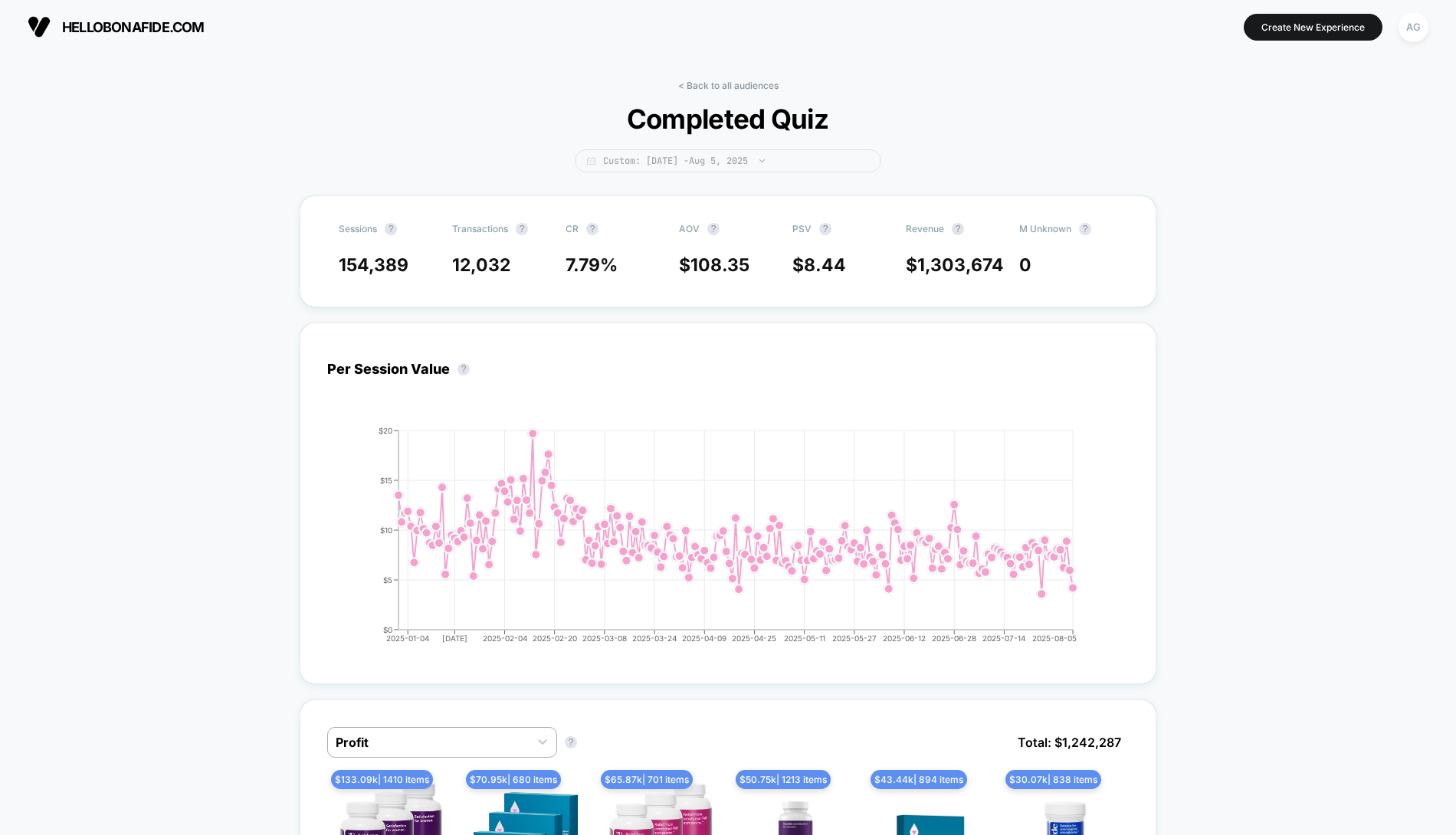 click on "Custom:     Jan 1, 2025    -    Aug 5, 2025" at bounding box center (728, 161) 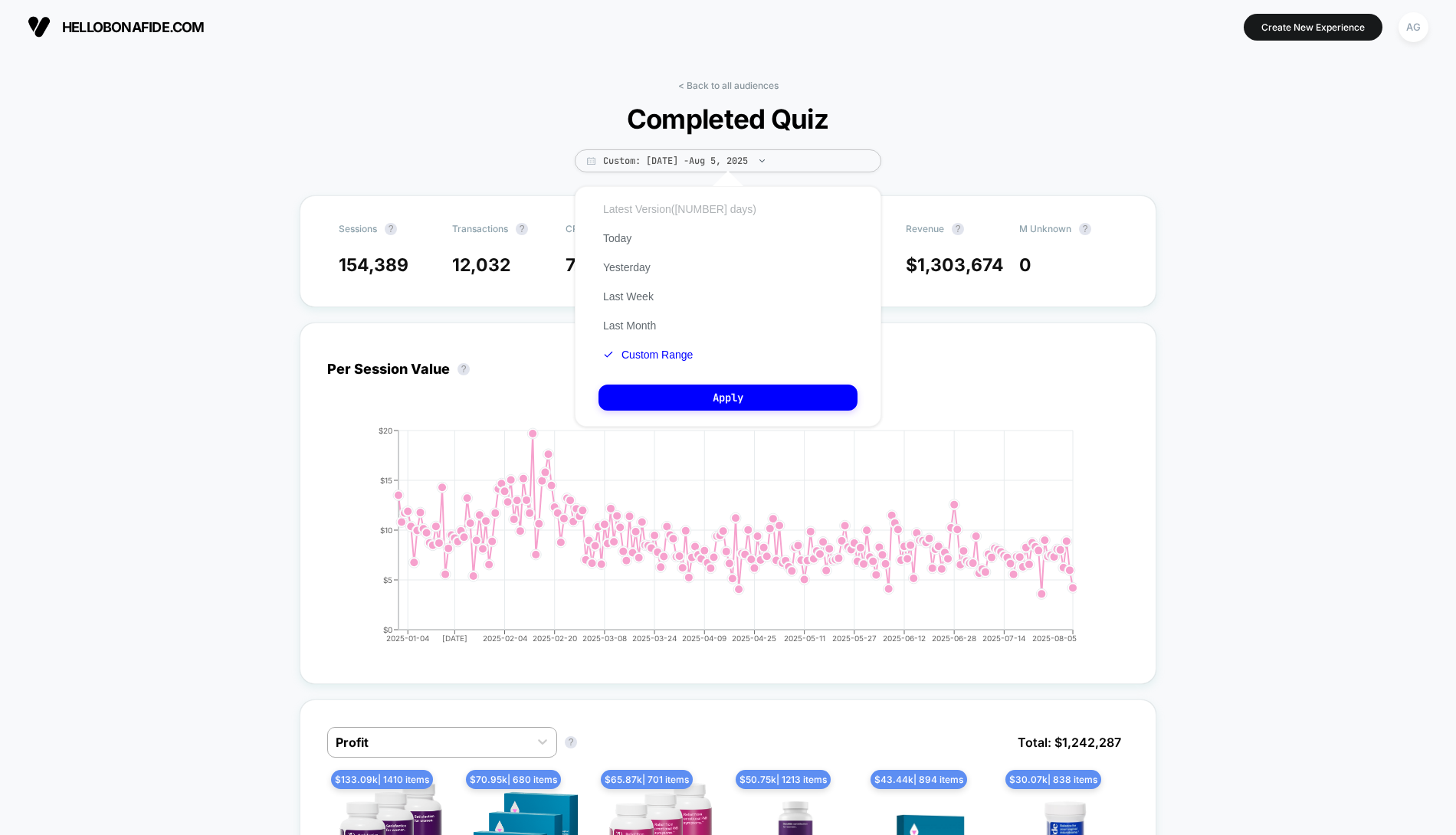 click on "Latest Version  (217 days)" at bounding box center [680, 209] 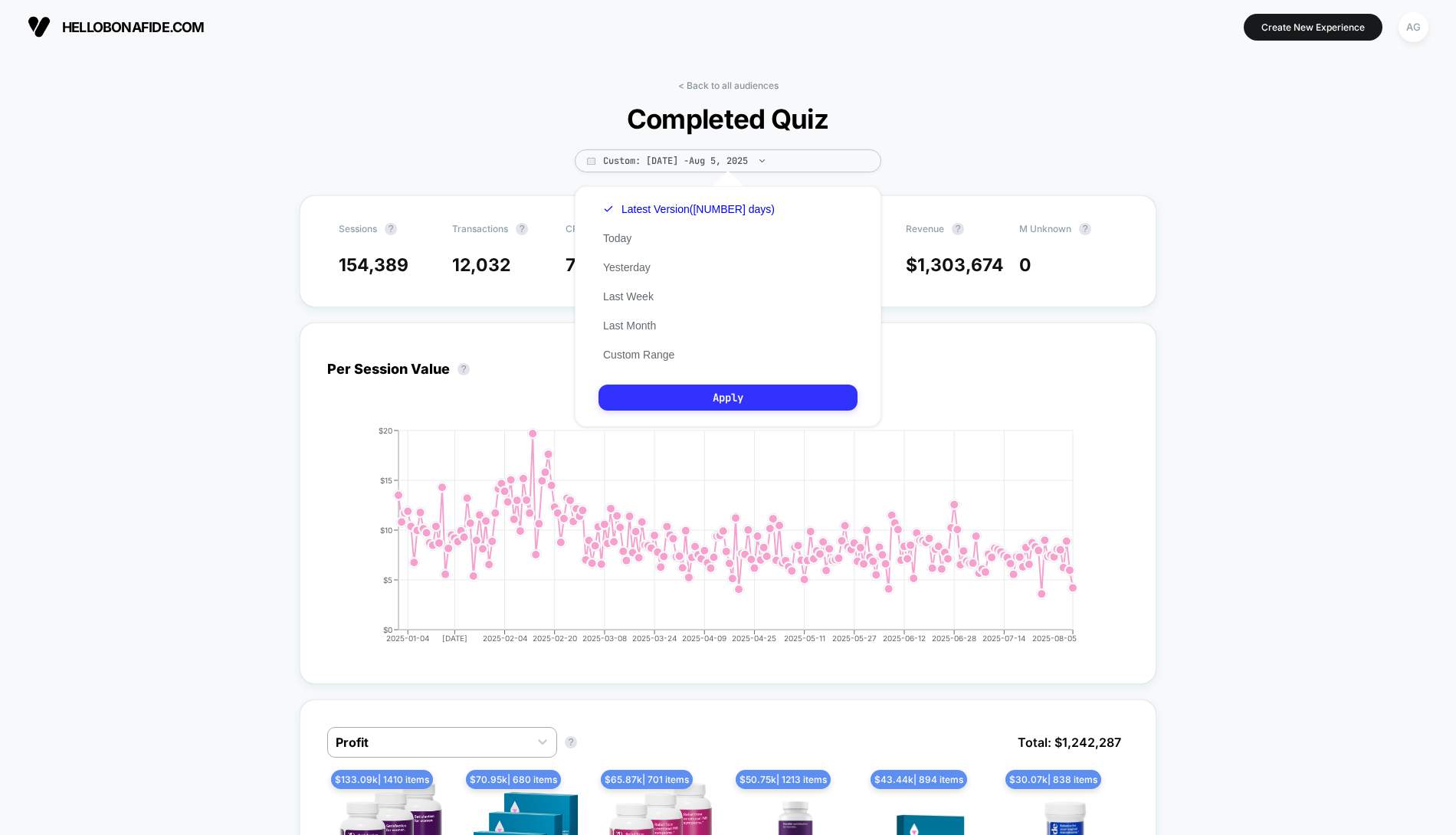 click on "Apply" at bounding box center (728, 398) 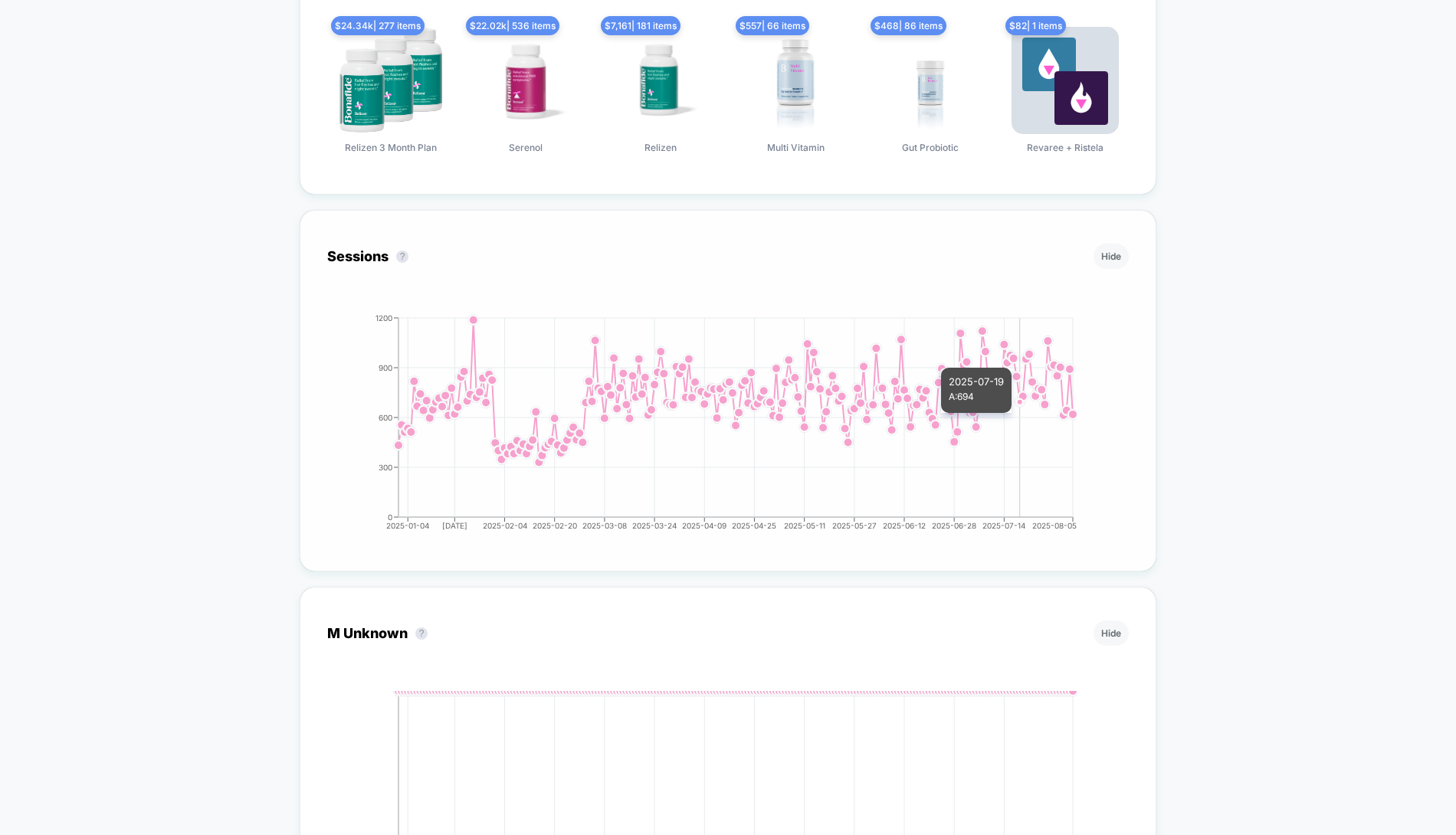 scroll, scrollTop: 0, scrollLeft: 0, axis: both 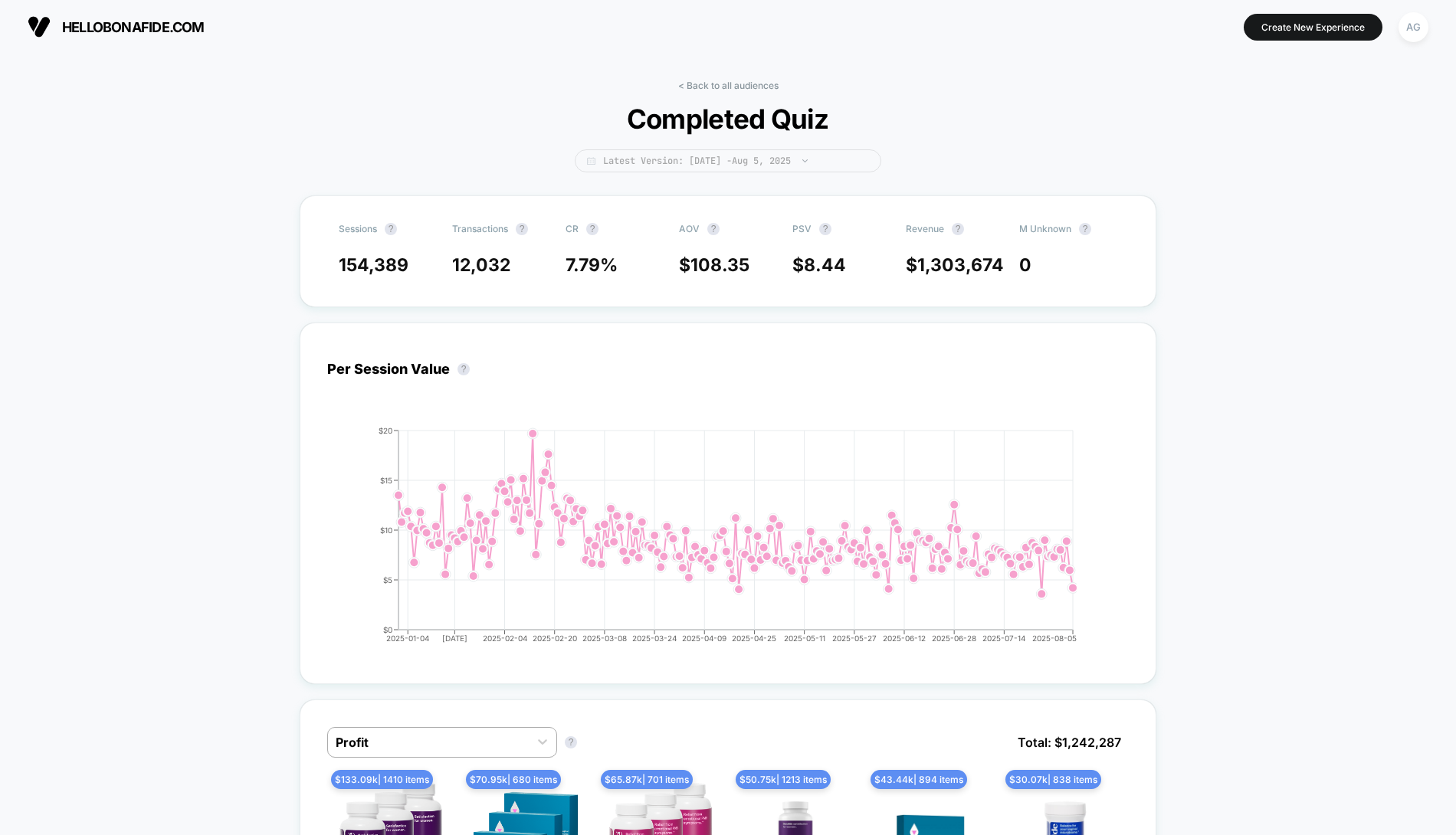 click on "Latest Version:     Jan 1, 2025    -    Aug 5, 2025" at bounding box center [728, 161] 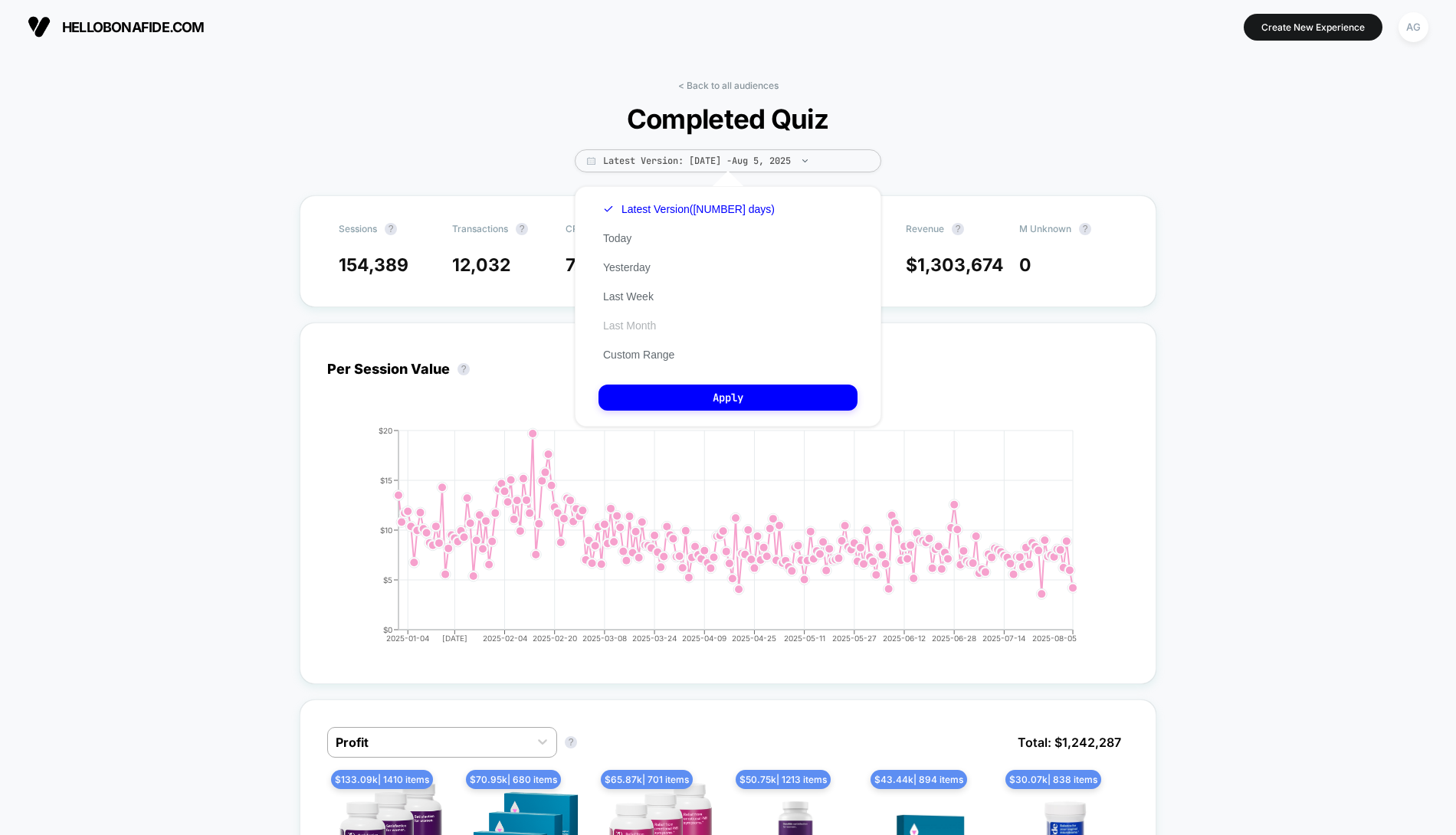 click on "Last Month" at bounding box center (629, 326) 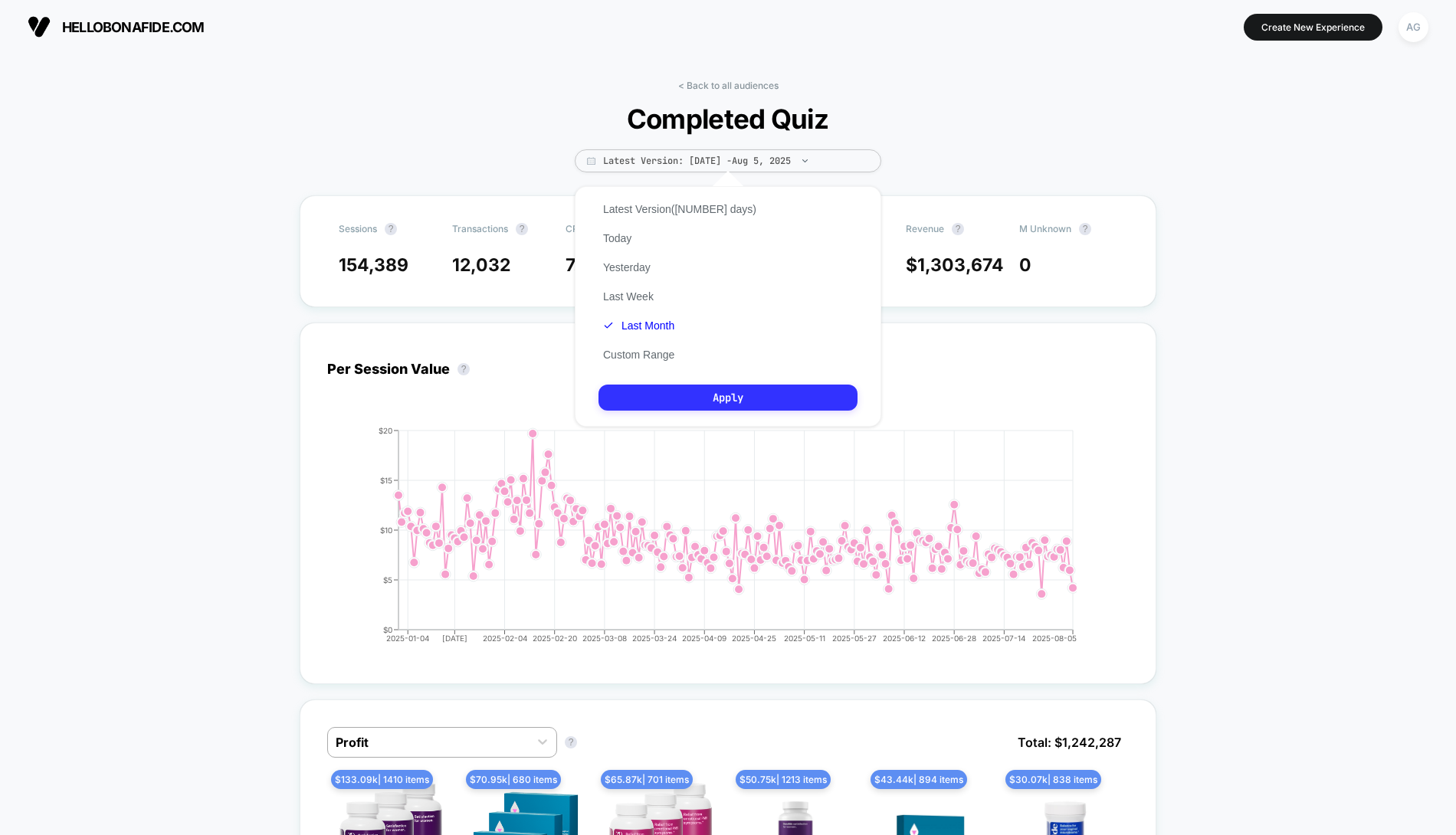 click on "Apply" at bounding box center (728, 398) 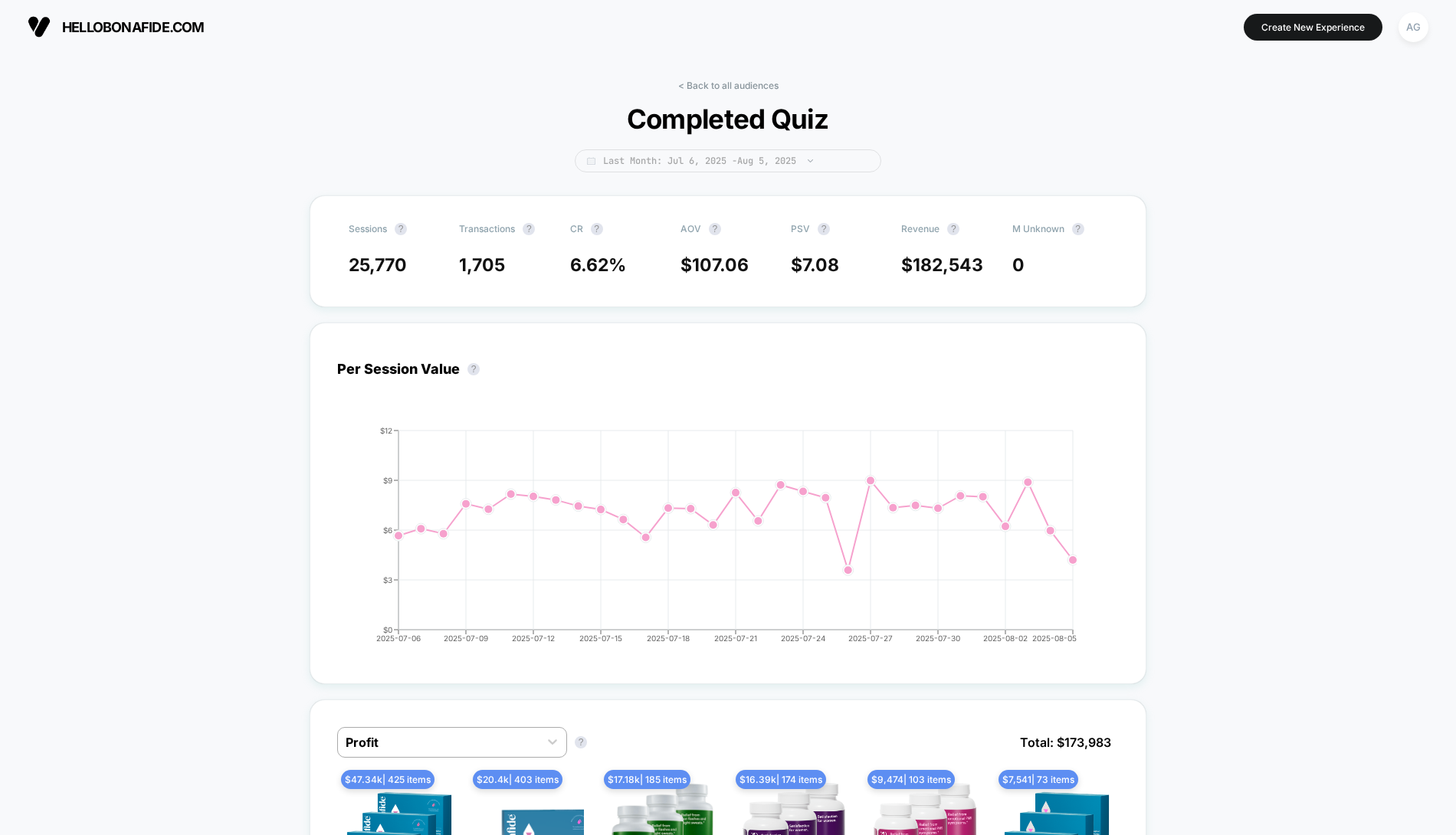 click on "Last Month:     Jul 6, 2025    -    Aug 5, 2025" at bounding box center (728, 161) 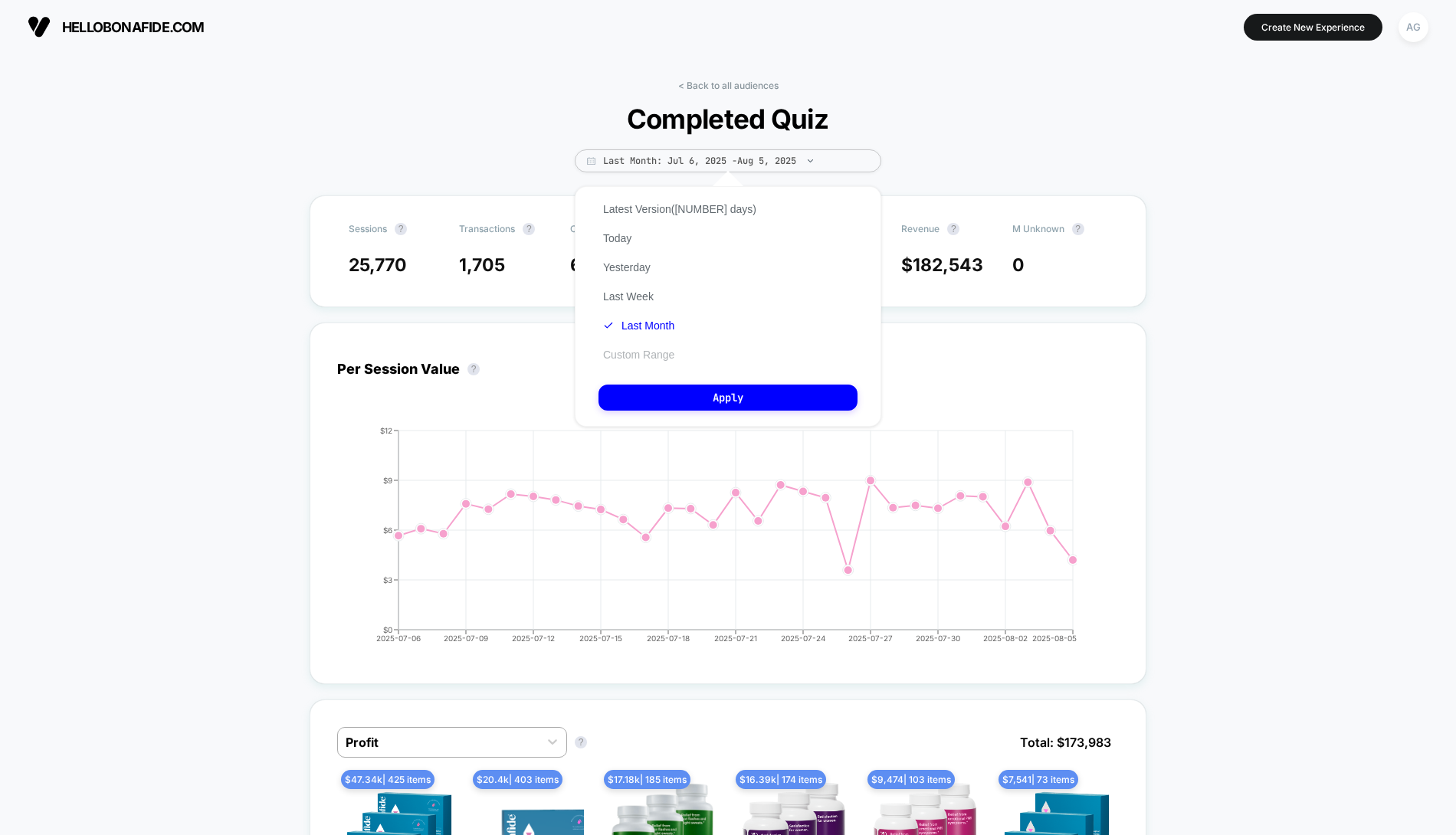 click on "Custom Range" at bounding box center [638, 355] 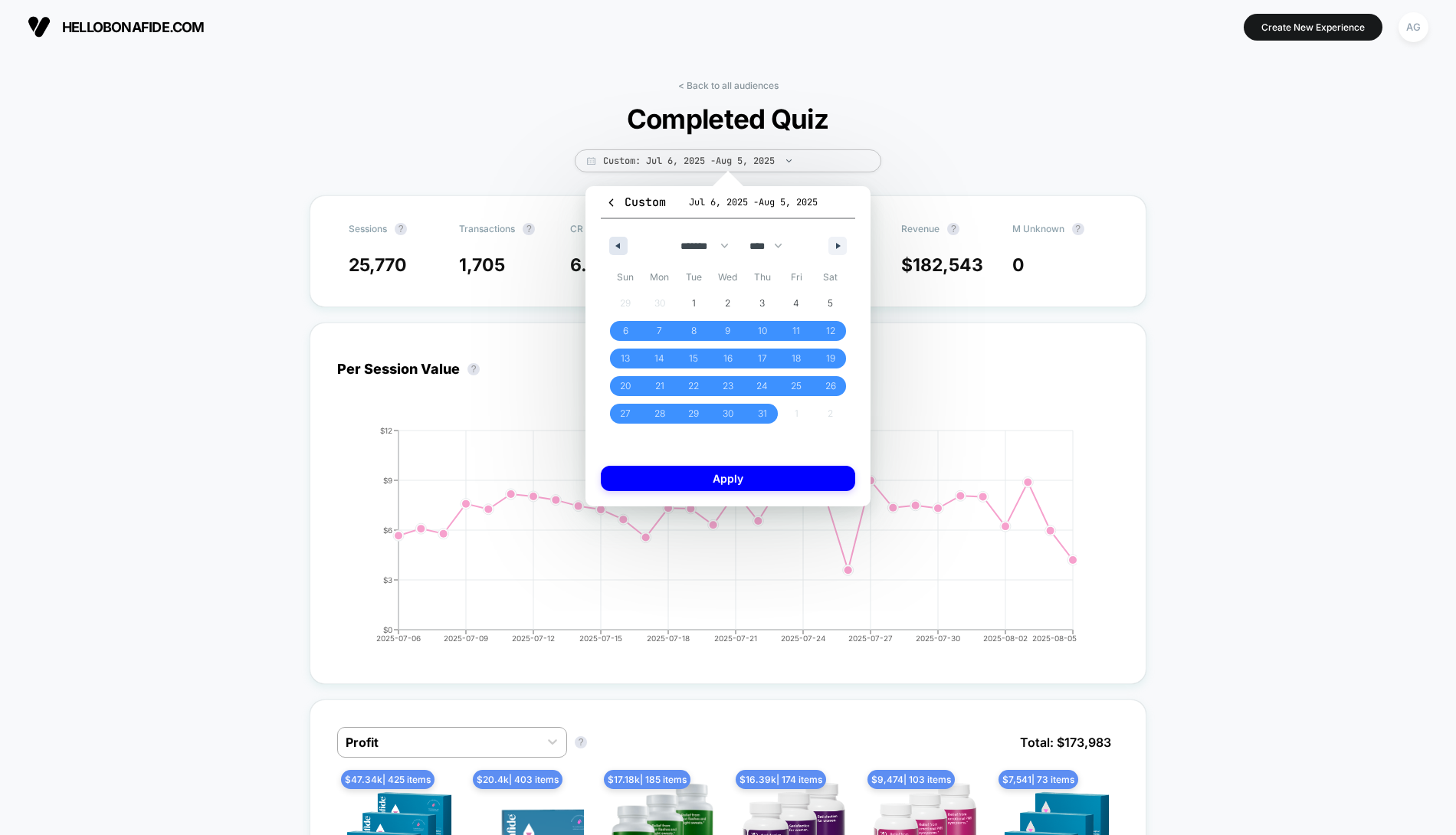 click at bounding box center [616, 246] 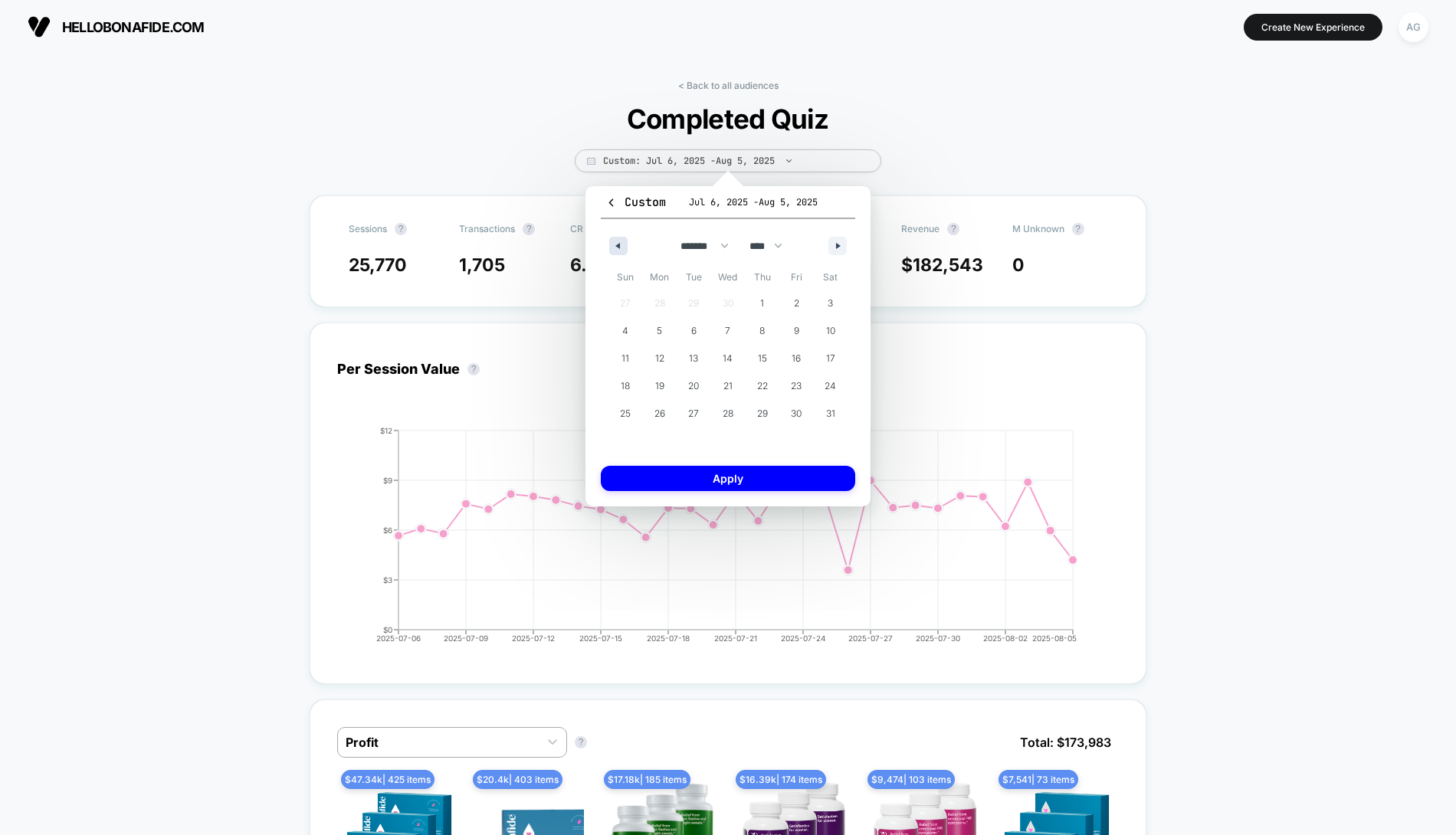 click at bounding box center (616, 246) 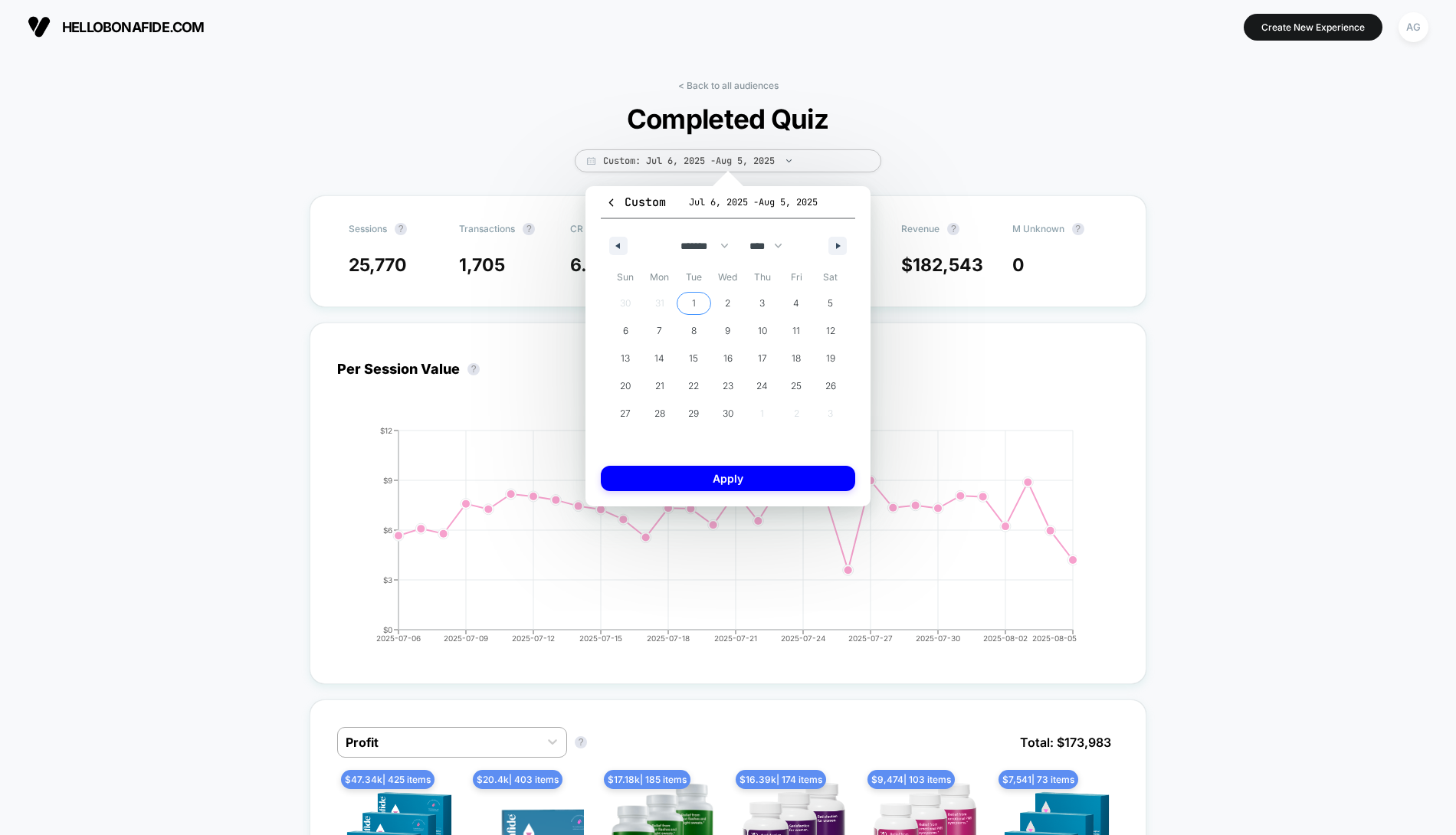 click on "1" at bounding box center [694, 303] 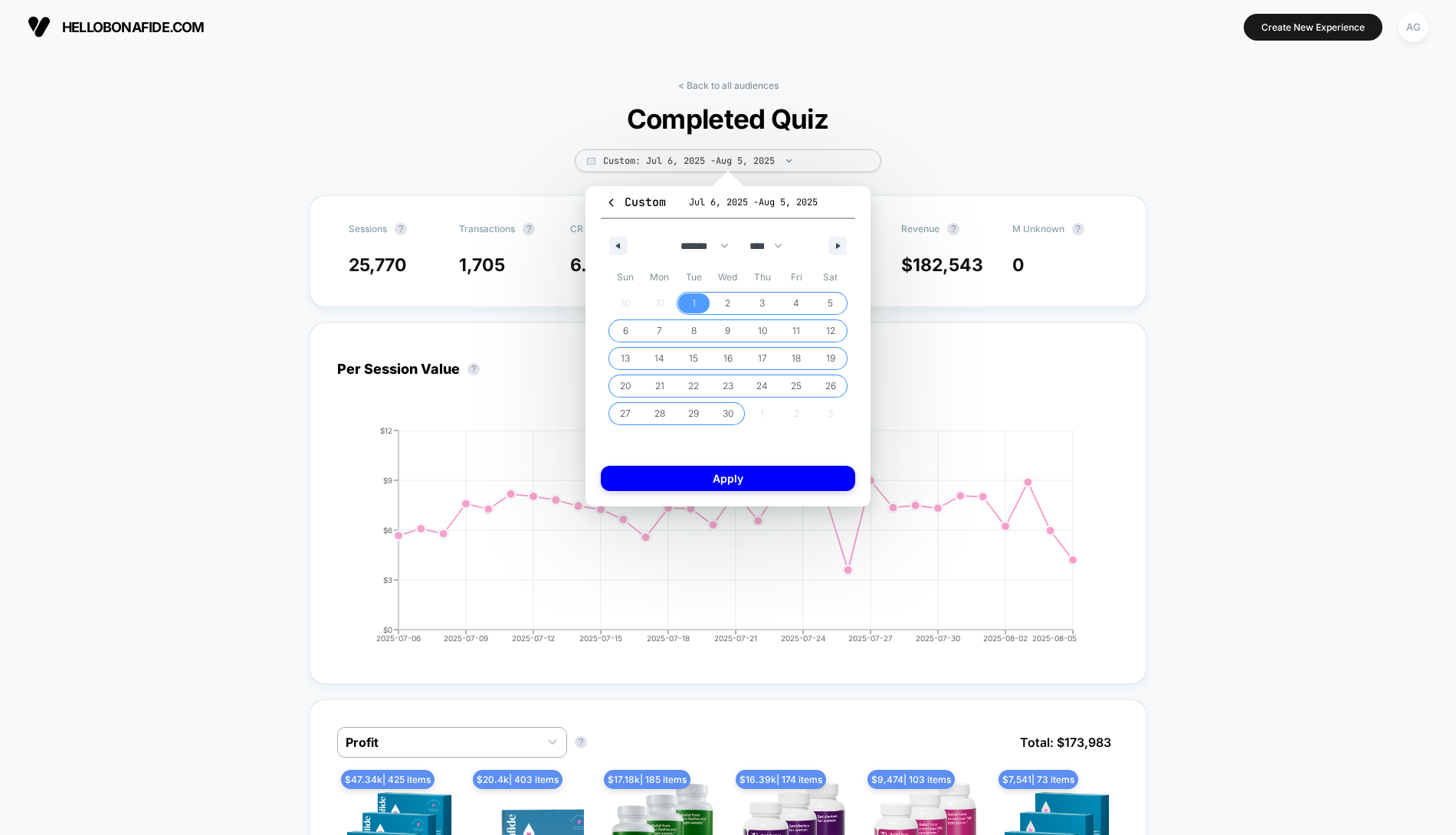 click on "30" at bounding box center [728, 414] 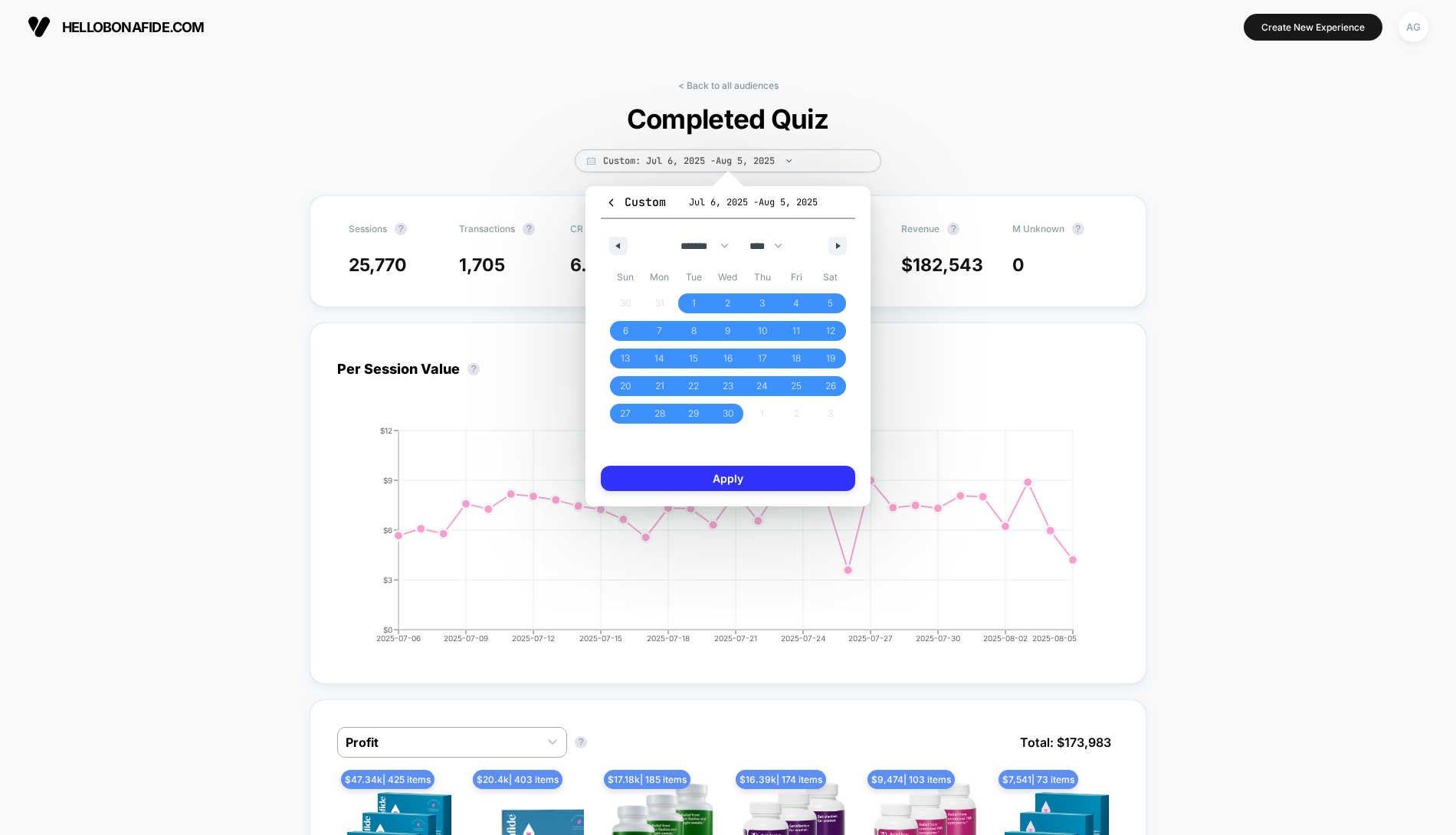 click on "Apply" at bounding box center [728, 478] 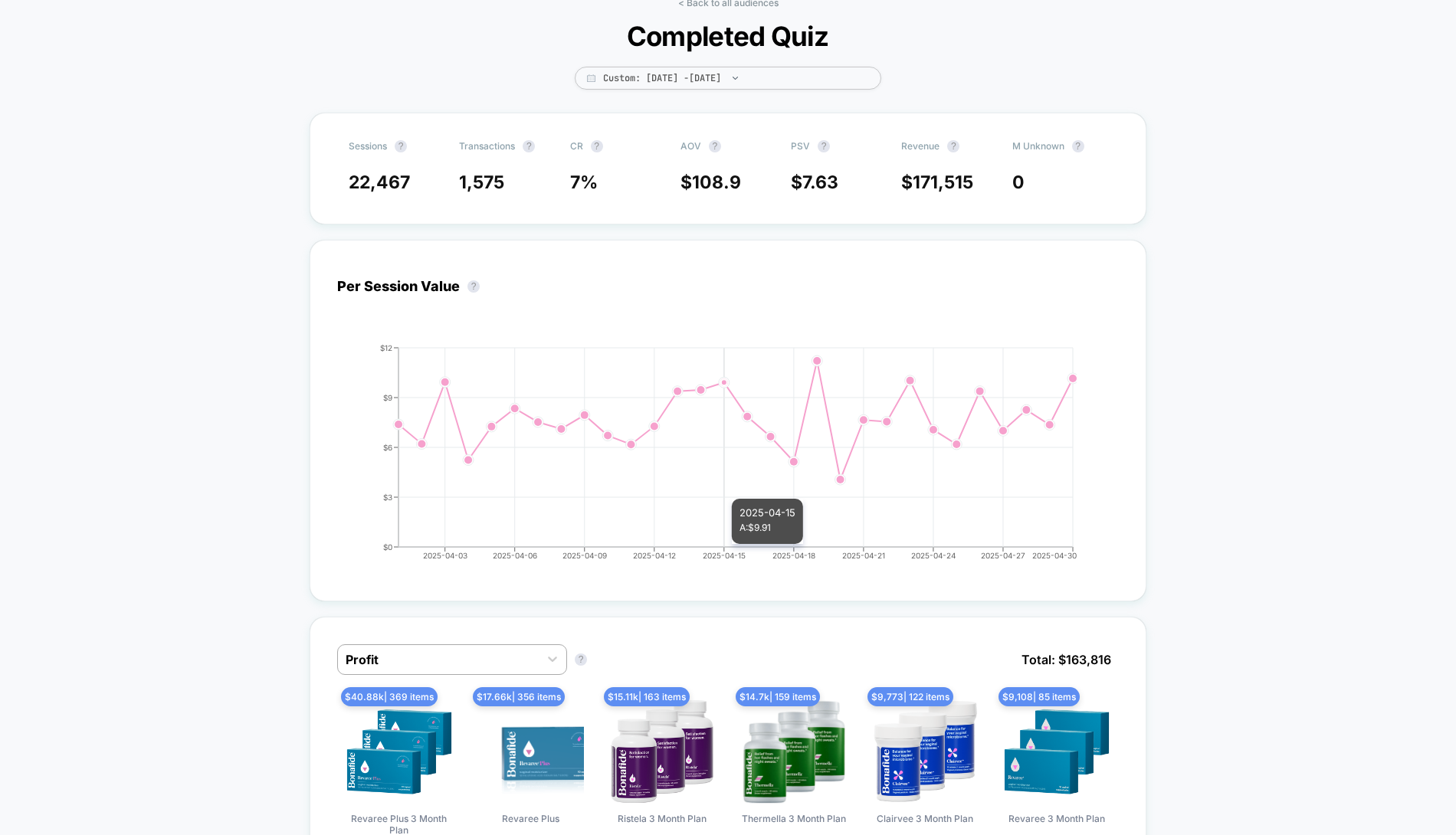 scroll, scrollTop: 65, scrollLeft: 0, axis: vertical 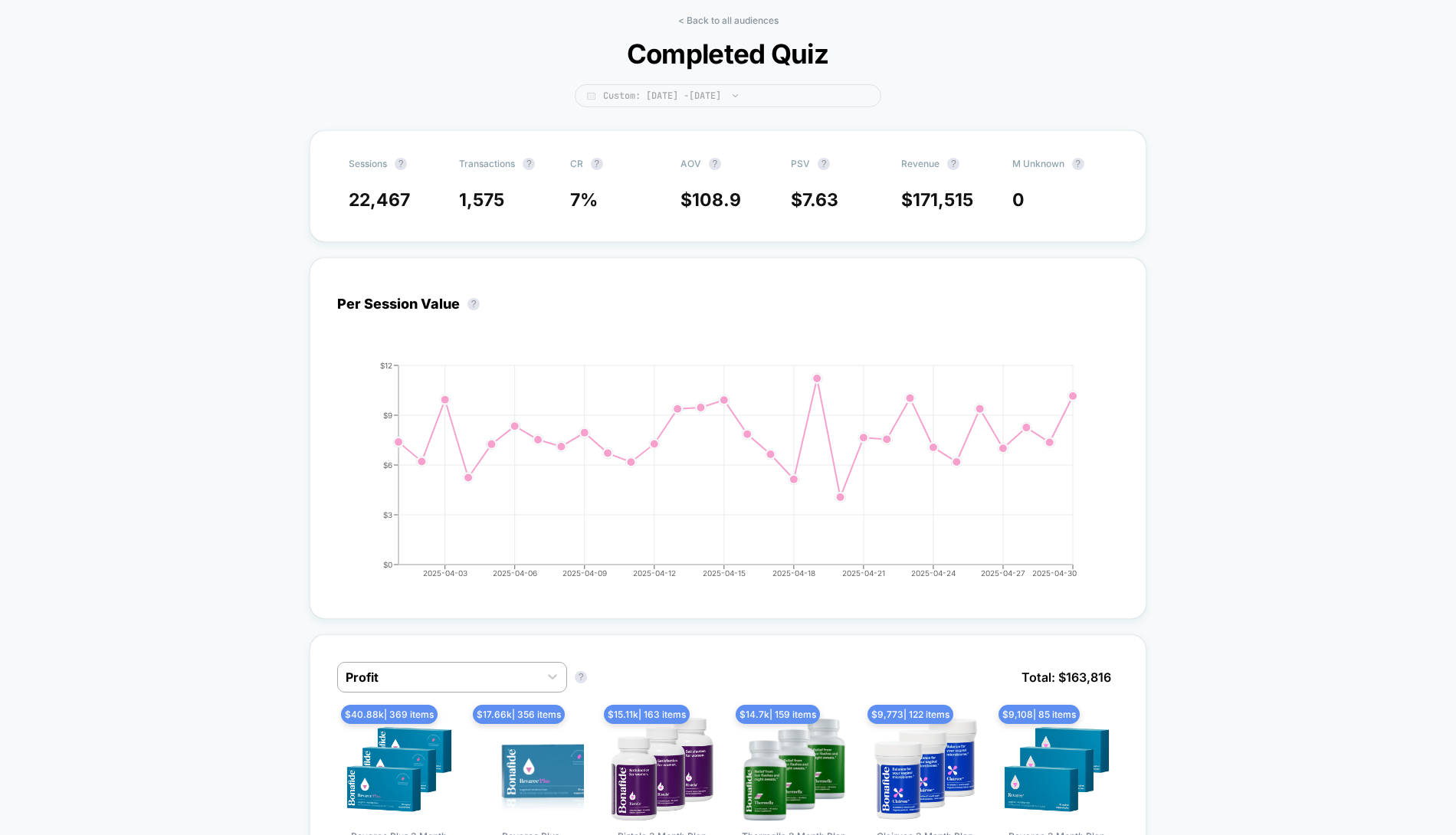 click on "Custom:     Apr 1, 2025    -    Apr 30, 2025" at bounding box center (728, 96) 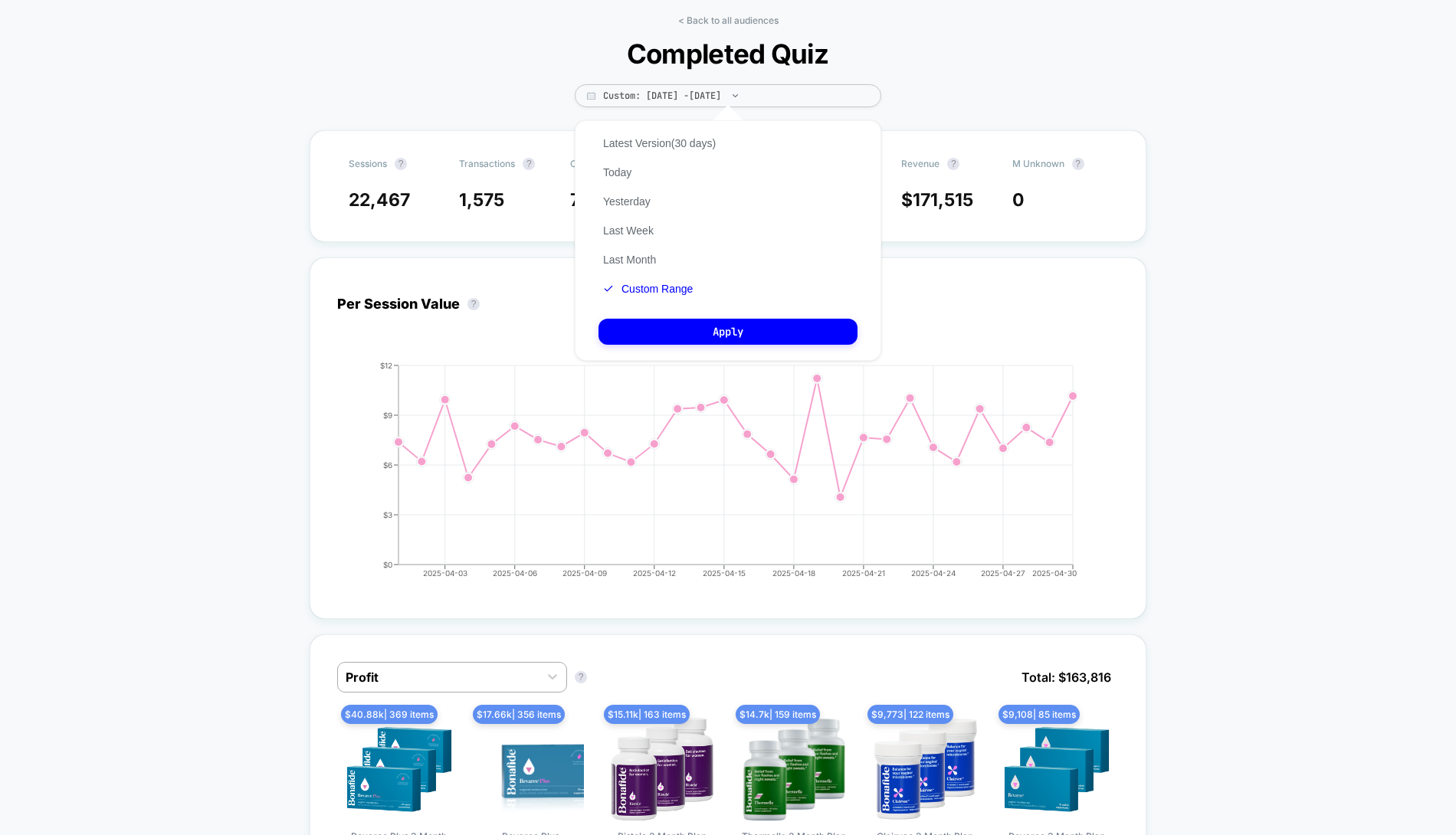 drag, startPoint x: 676, startPoint y: 139, endPoint x: 648, endPoint y: 217, distance: 82.873397 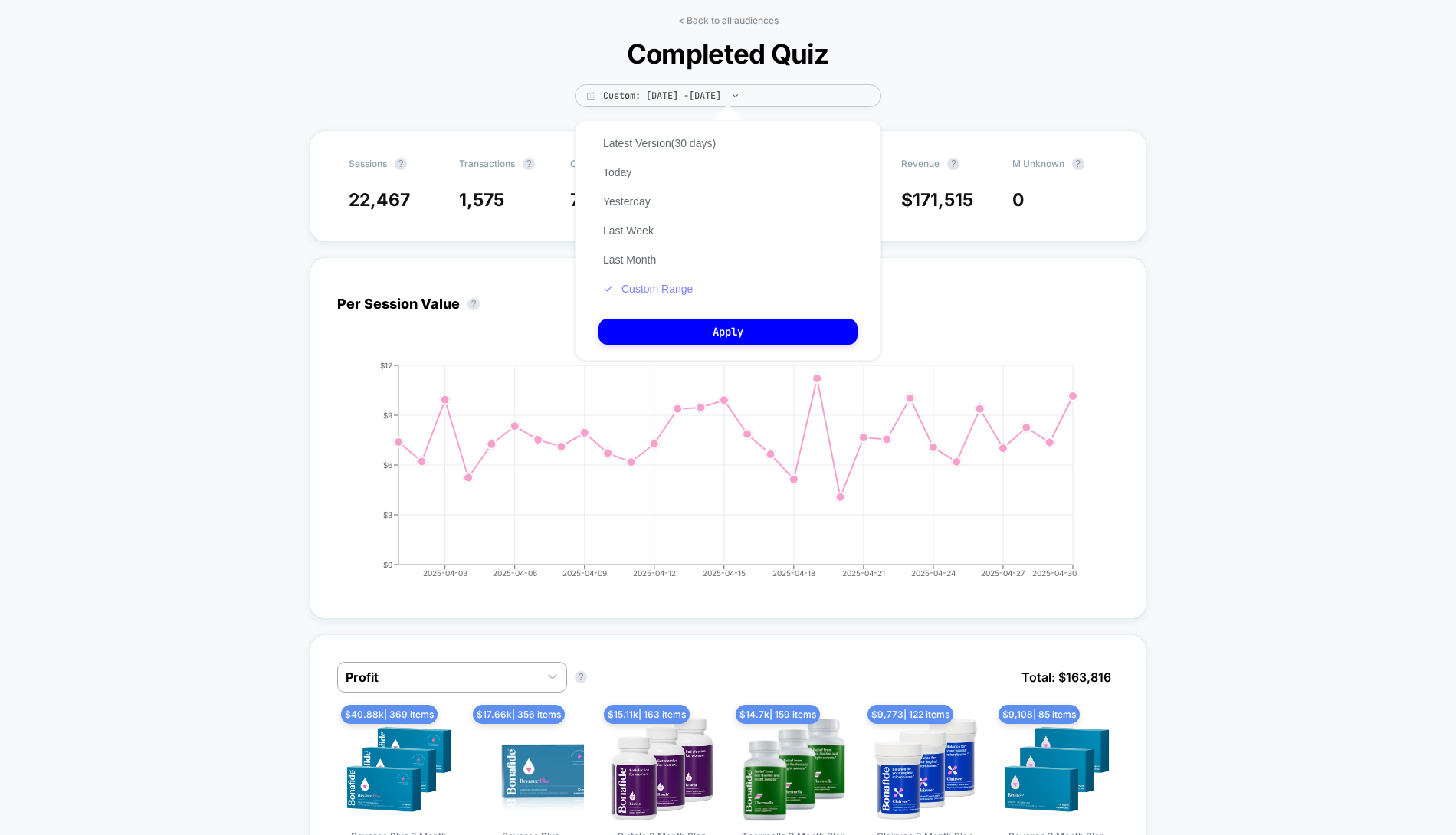 click on "Custom Range" at bounding box center (648, 289) 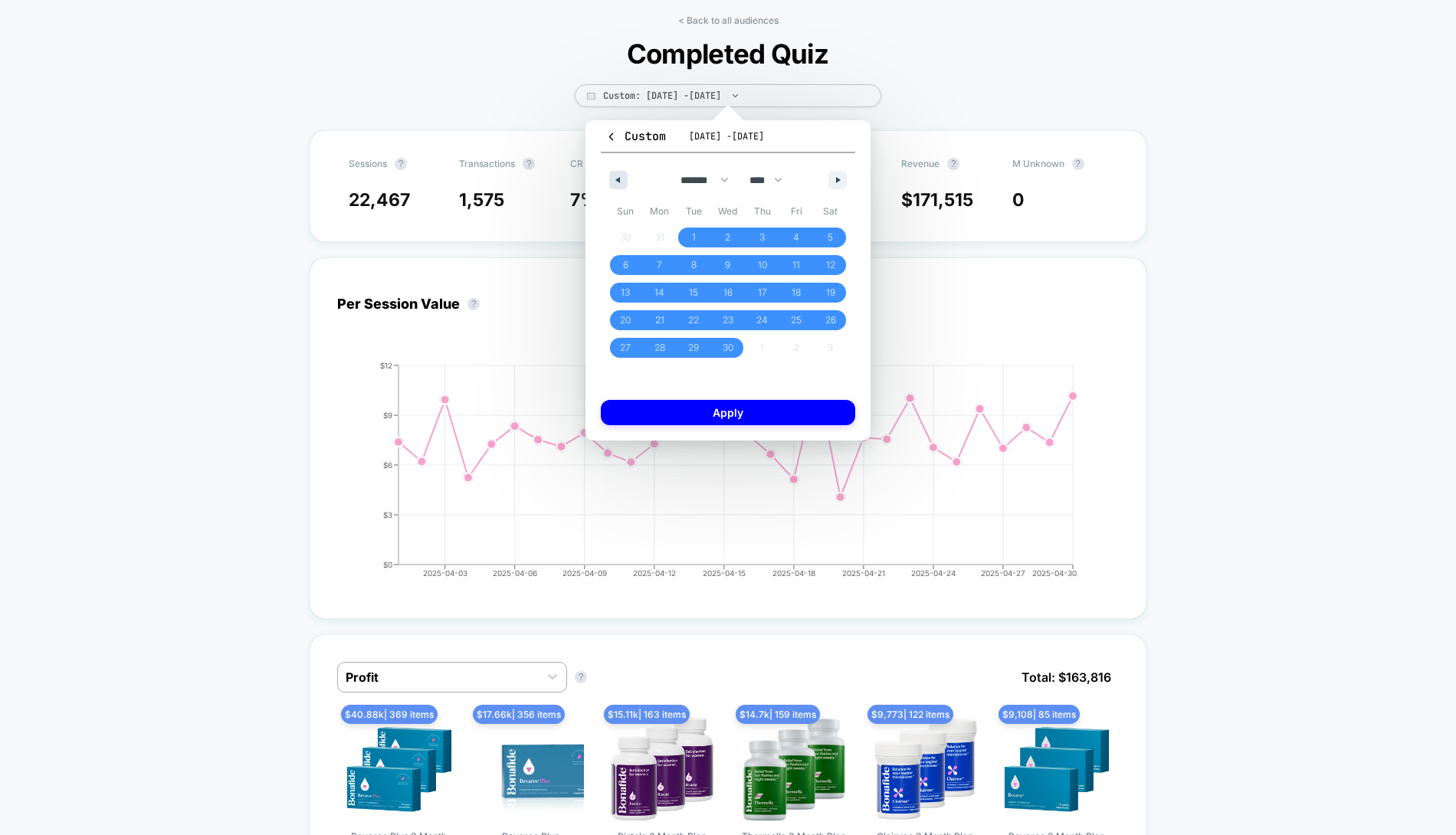 click at bounding box center (618, 180) 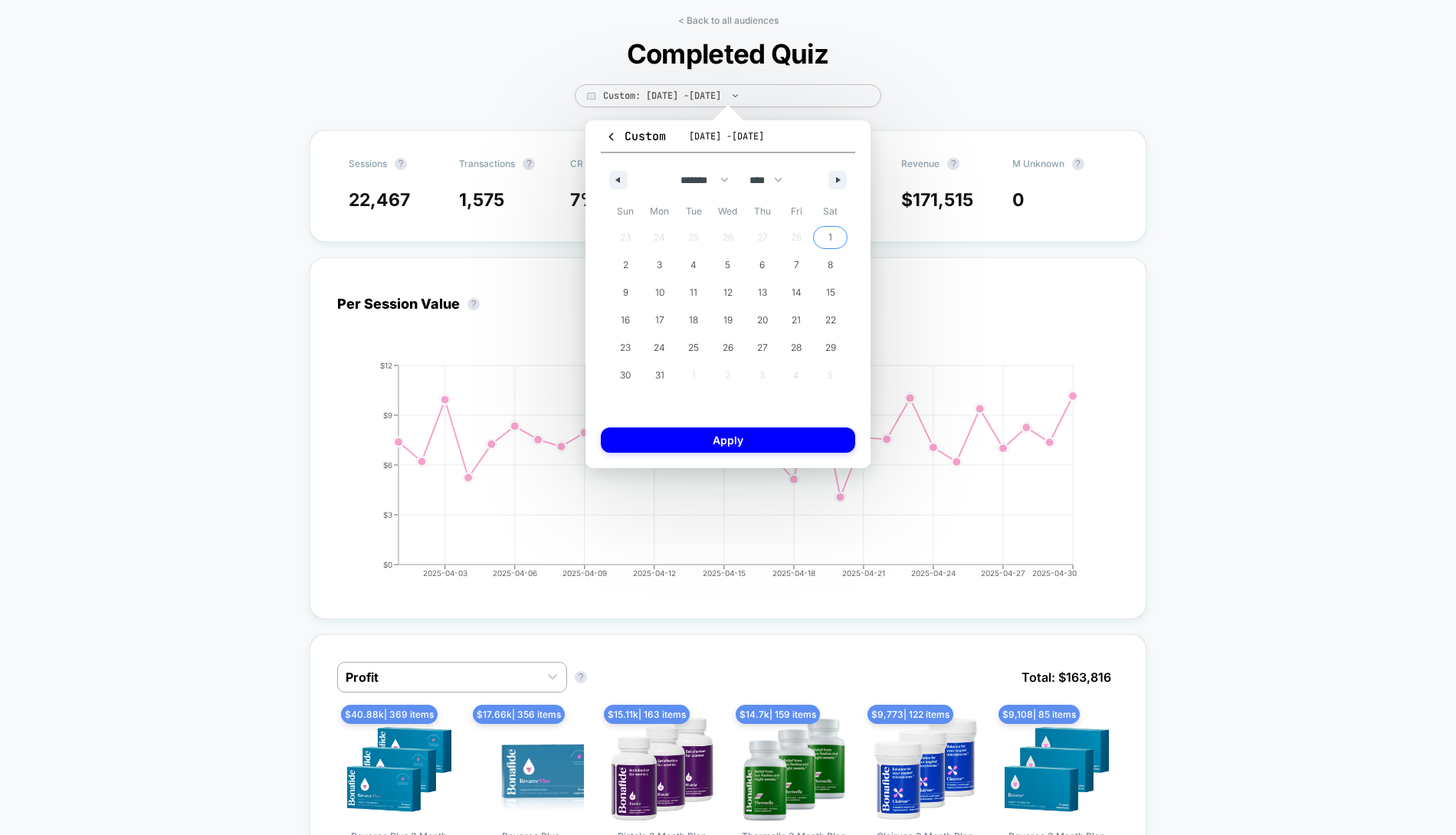 click on "1" at bounding box center [830, 237] 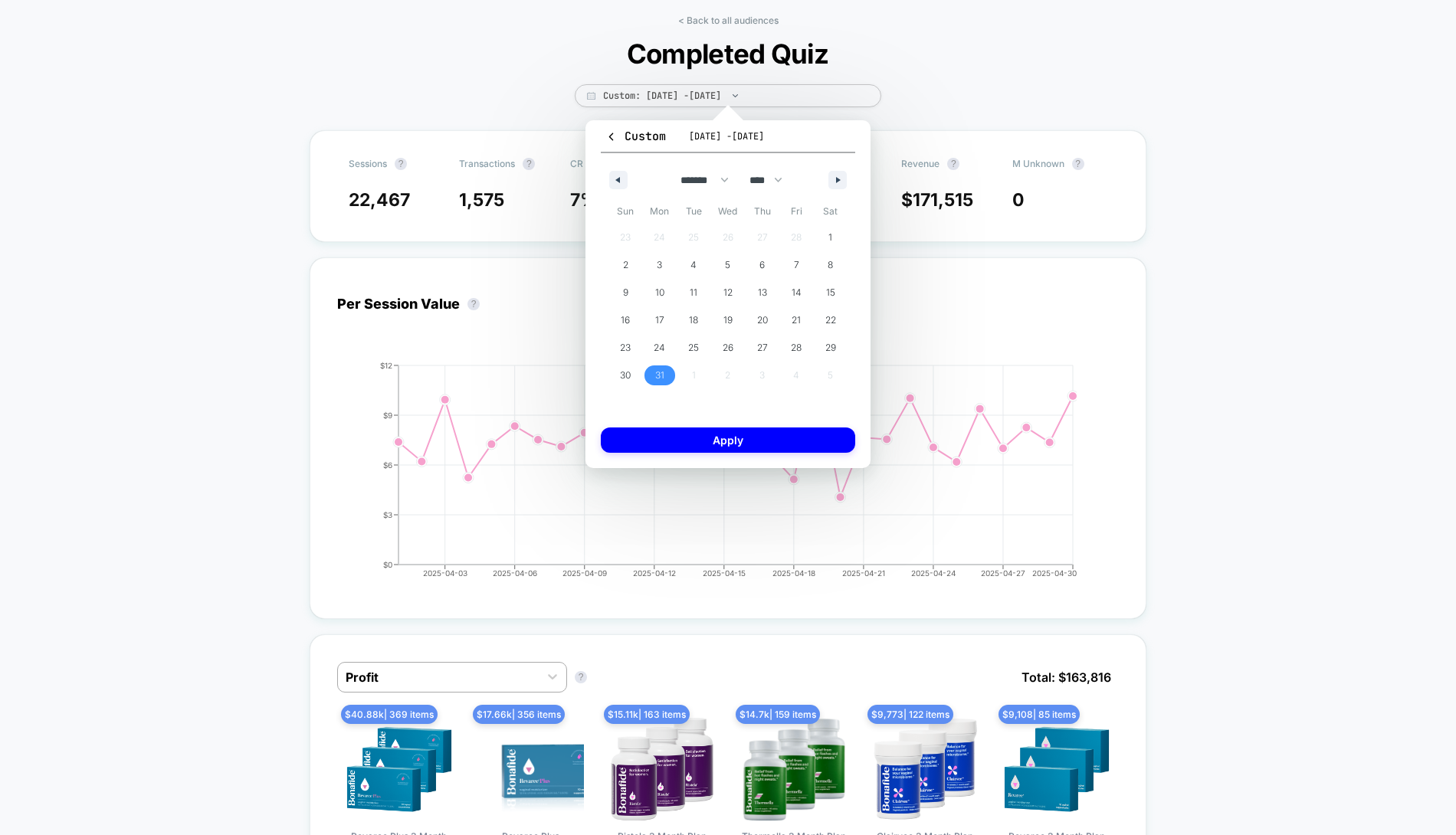 click on "31" at bounding box center [660, 375] 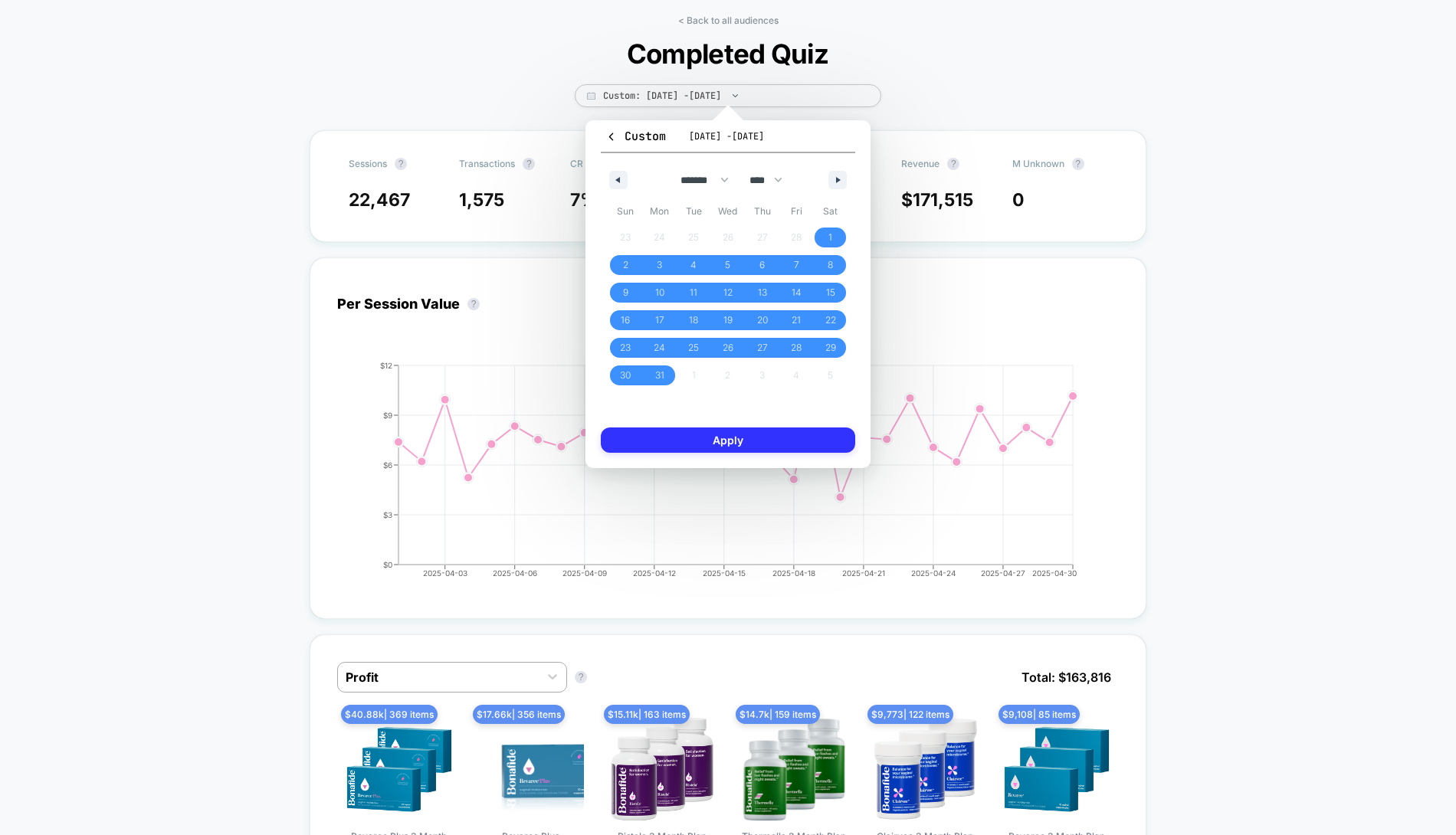 click on "Apply" at bounding box center (728, 440) 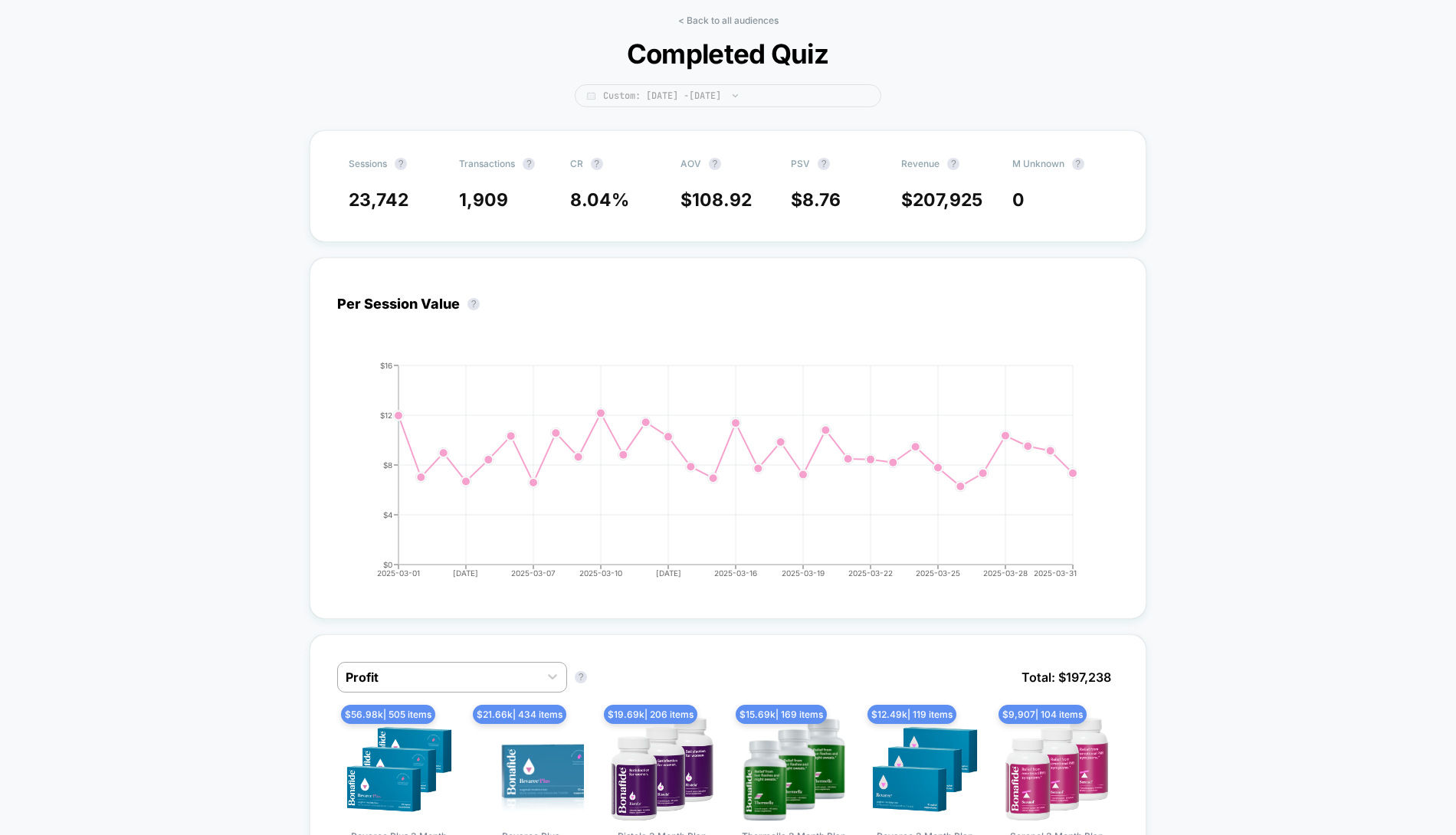 click on "Custom:     Mar 1, 2025    -    Mar 31, 2025" at bounding box center [728, 96] 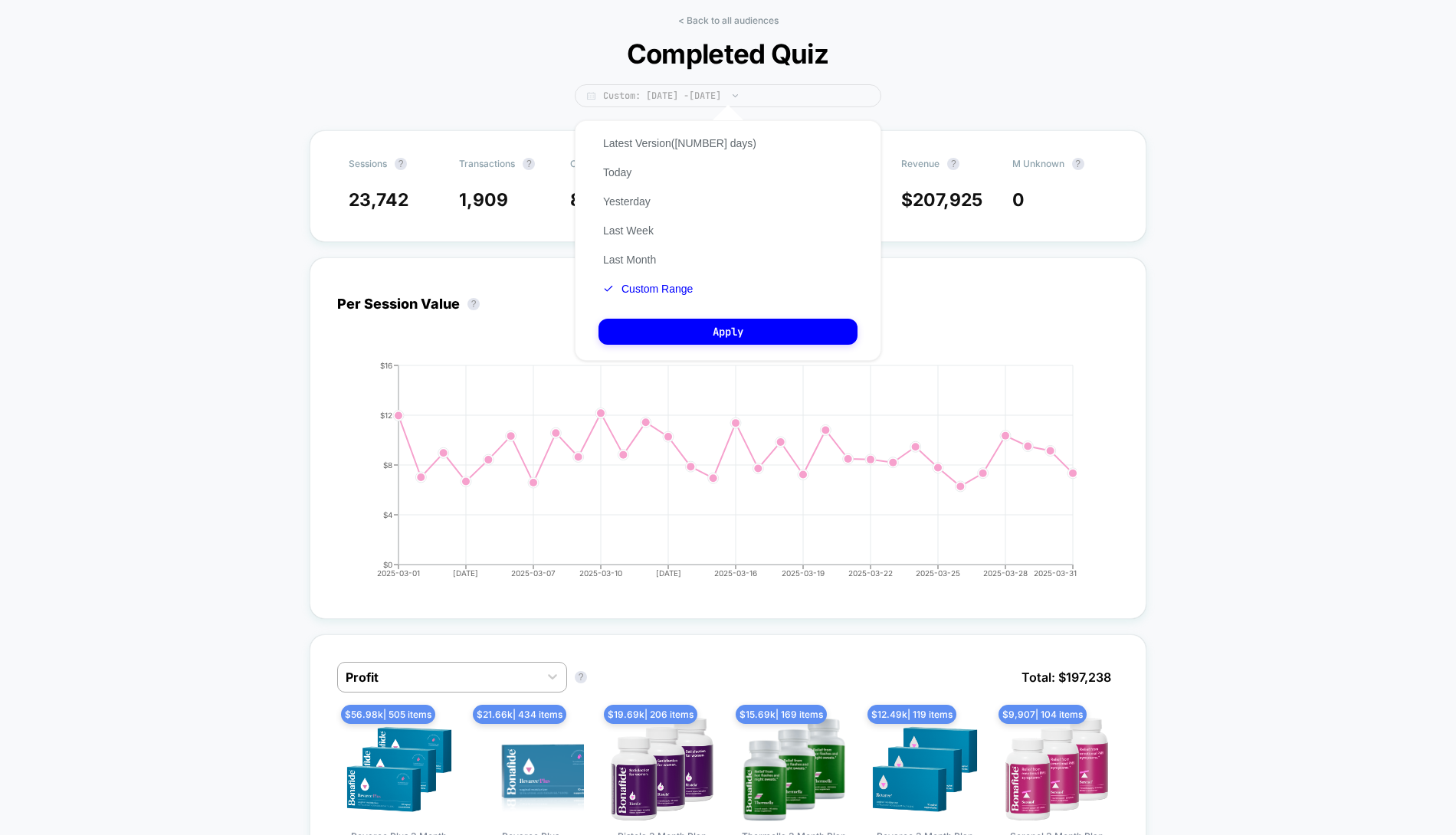 click on "Custom:     Mar 1, 2025    -    Mar 31, 2025" at bounding box center (728, 96) 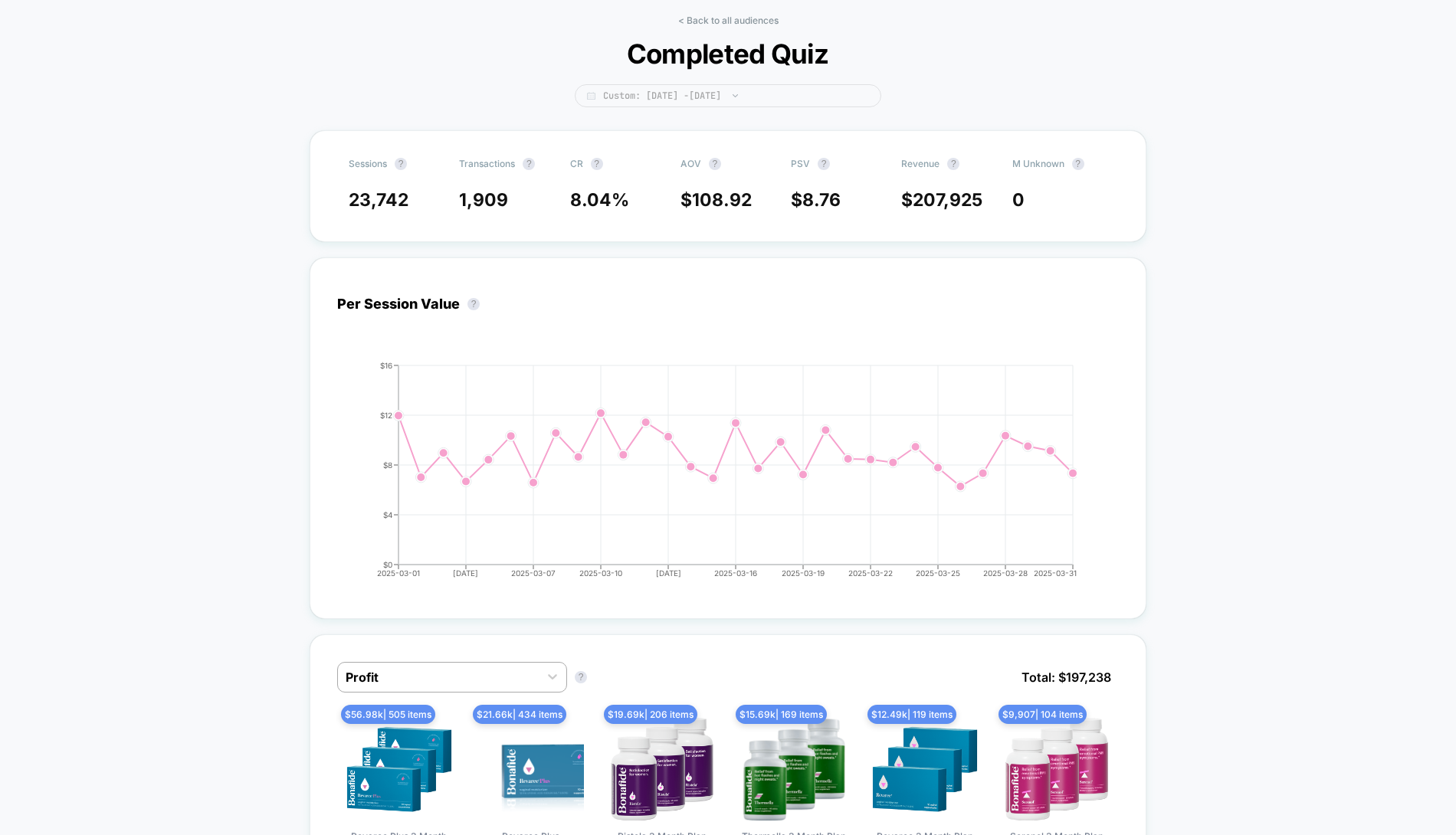 click on "Custom:     Mar 1, 2025    -    Mar 31, 2025" at bounding box center [728, 96] 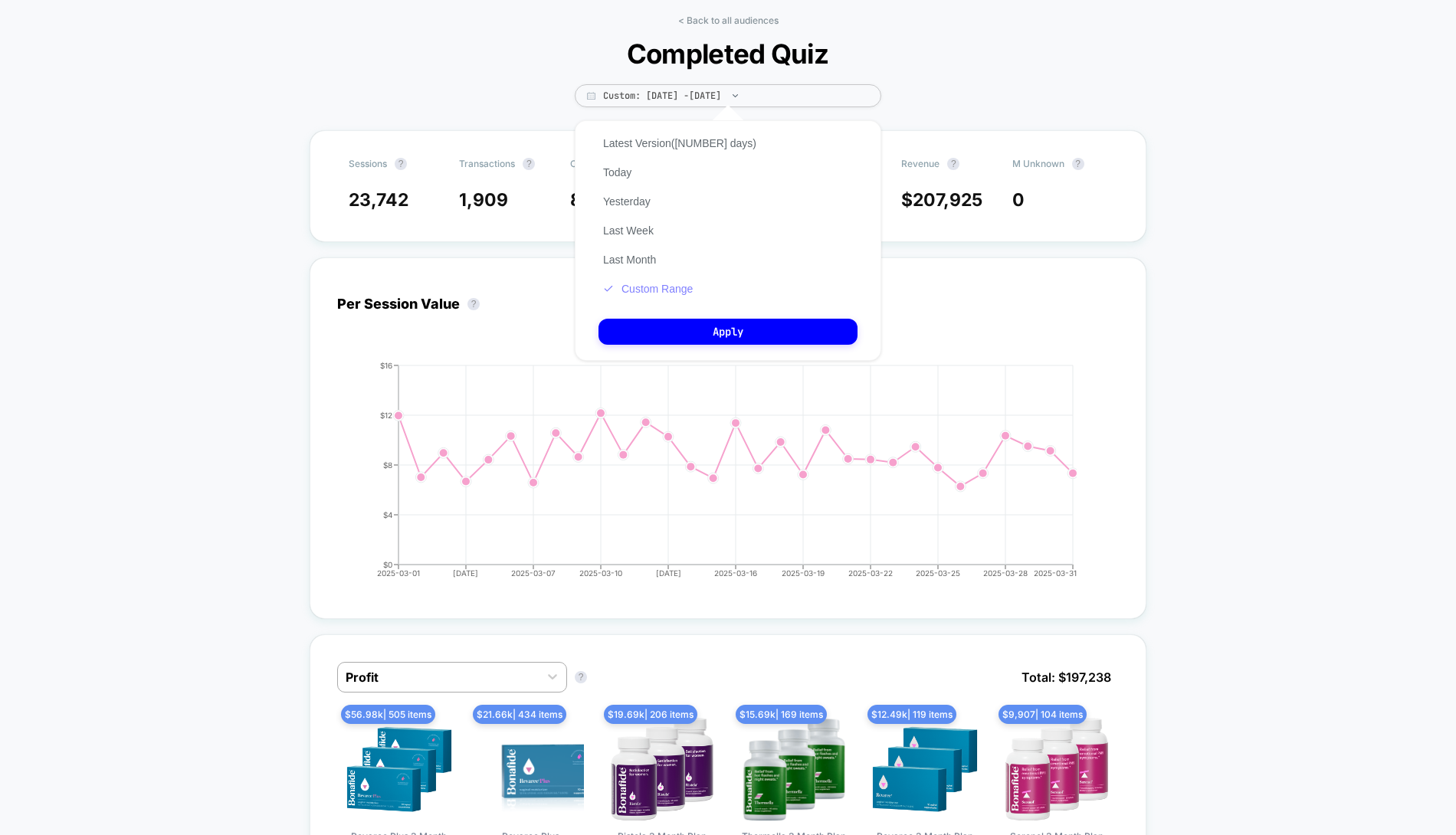 click on "Custom Range" at bounding box center [648, 289] 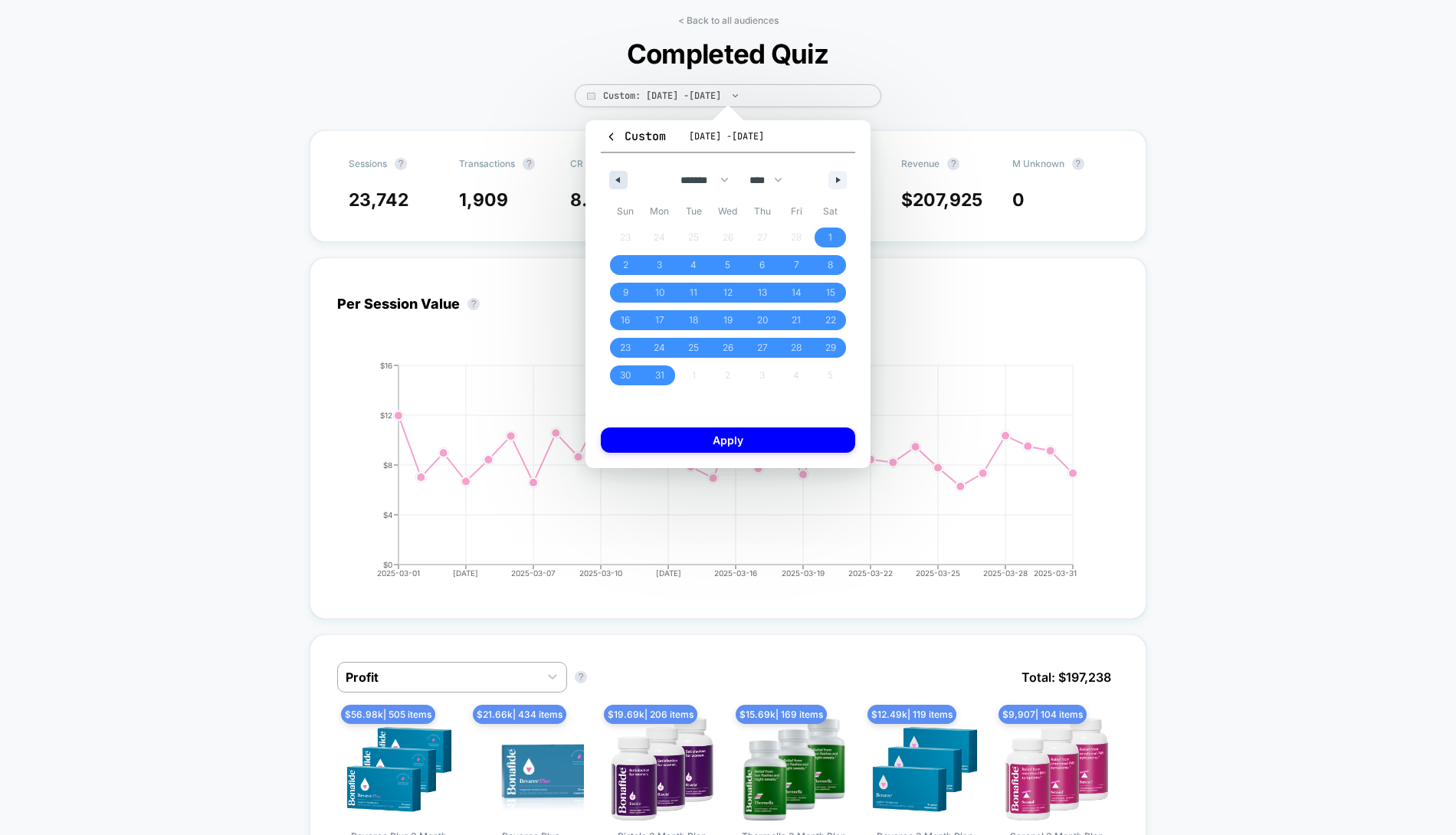 click at bounding box center [618, 180] 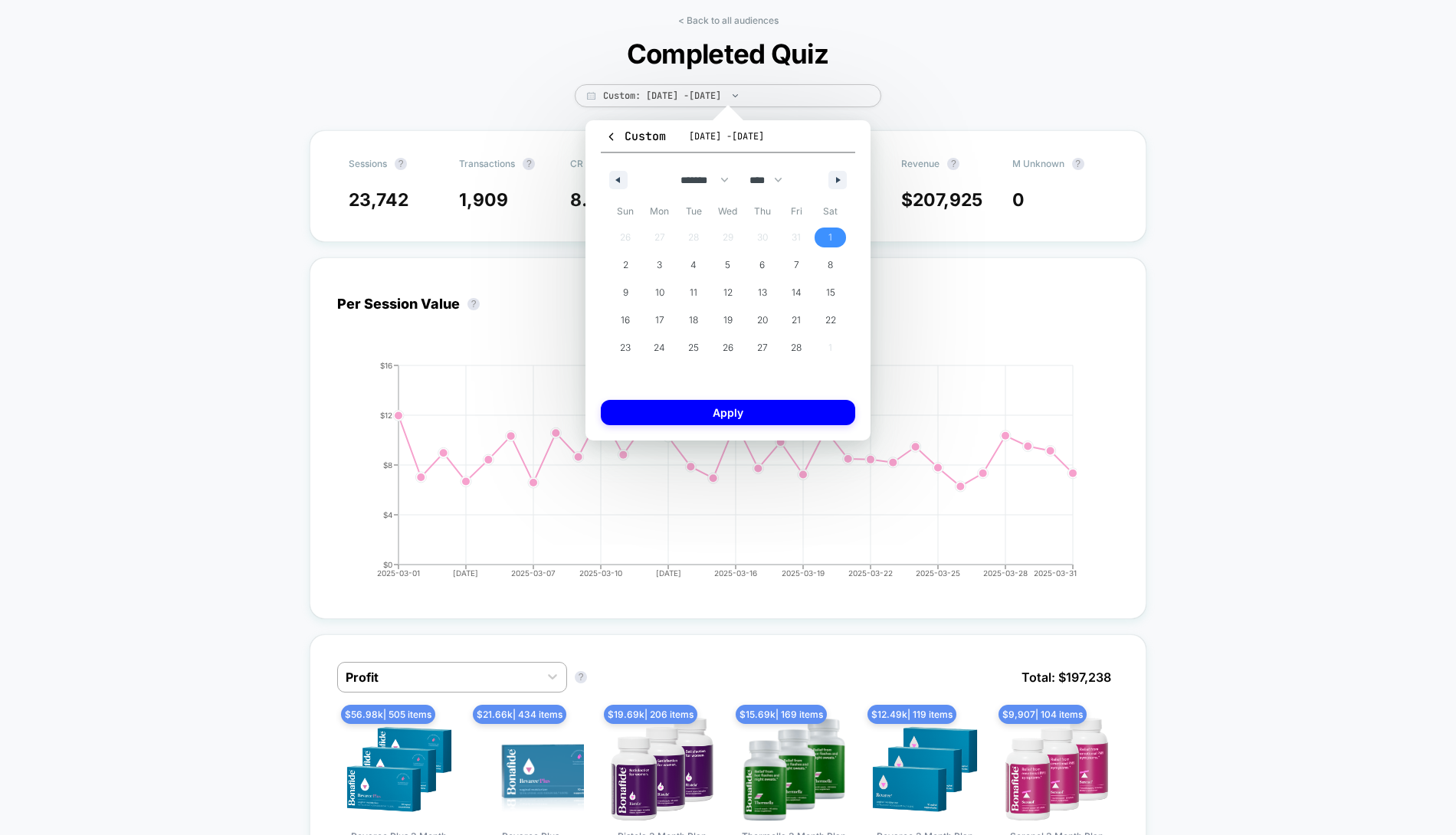 click on "1" at bounding box center [830, 237] 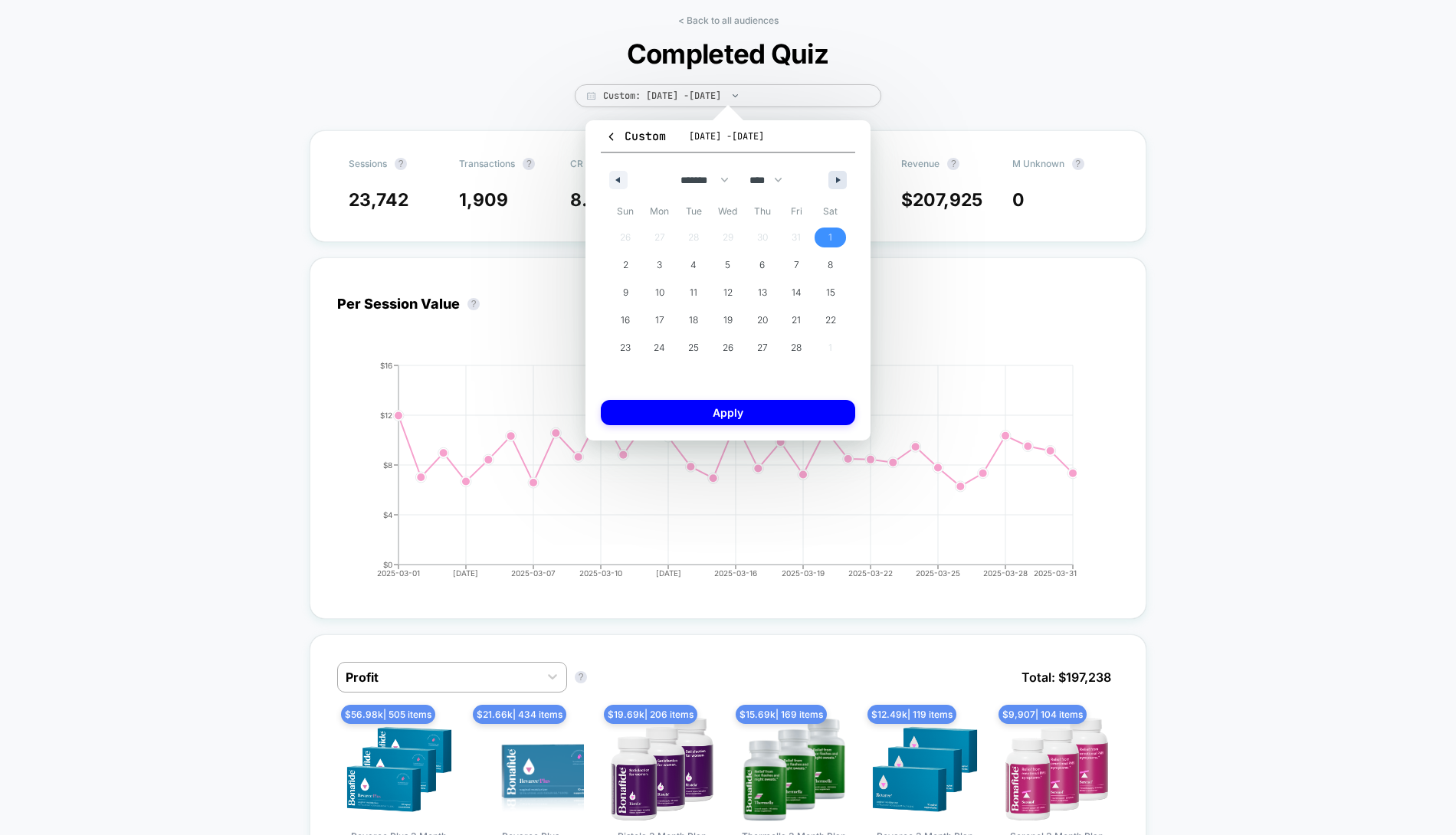 click at bounding box center (838, 180) 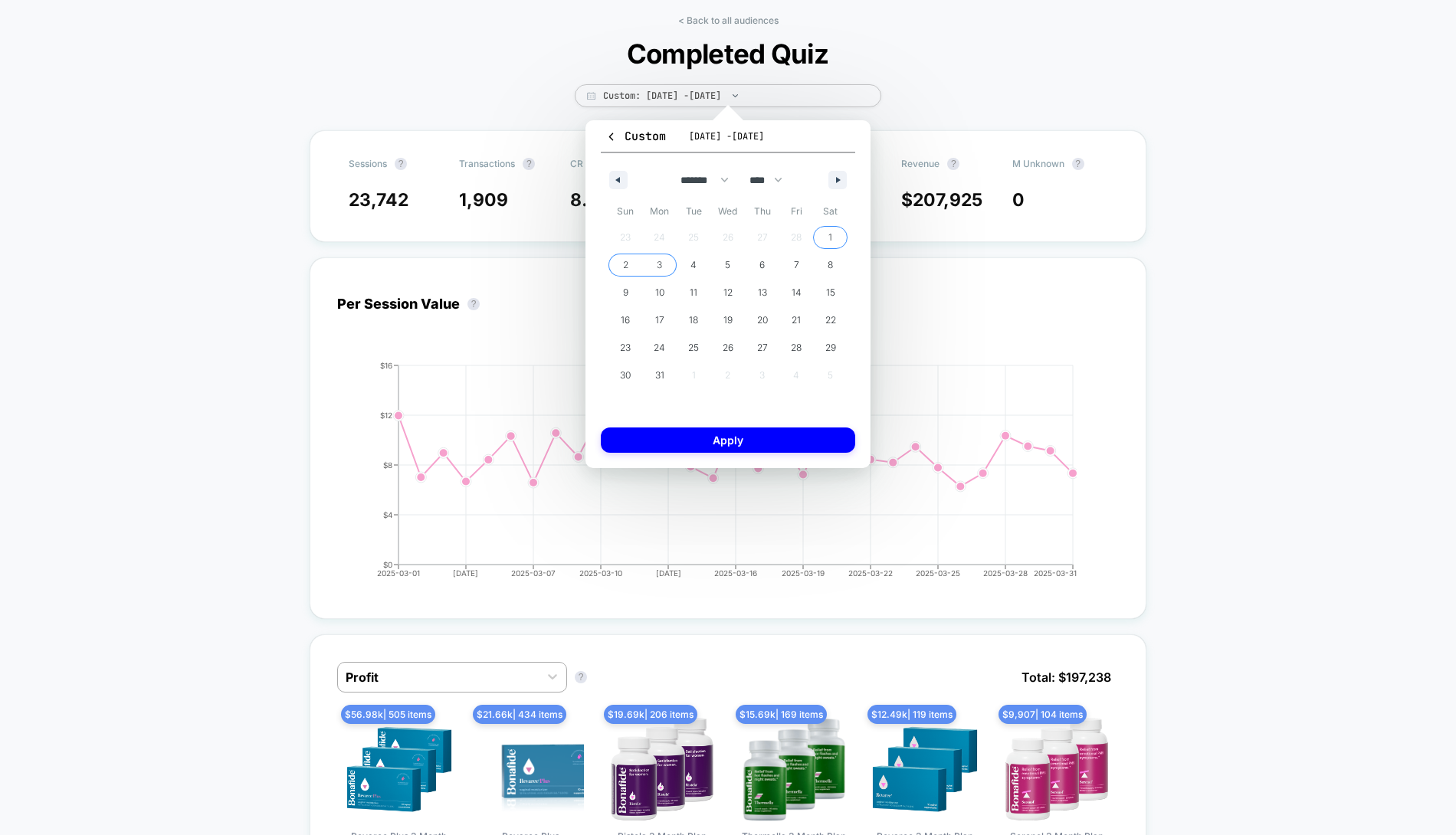 click on "2" at bounding box center (625, 265) 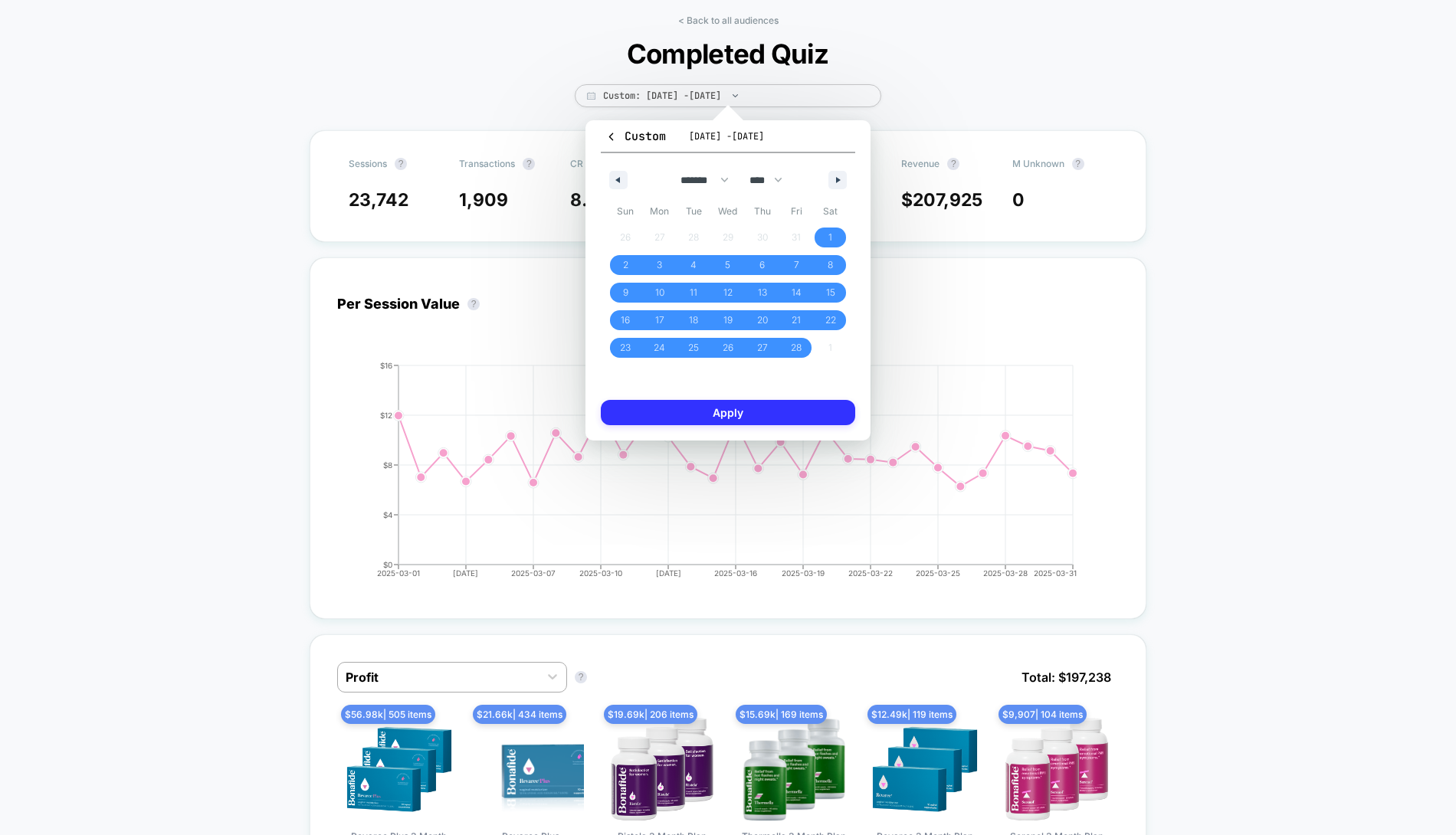 click on "Apply" at bounding box center (728, 412) 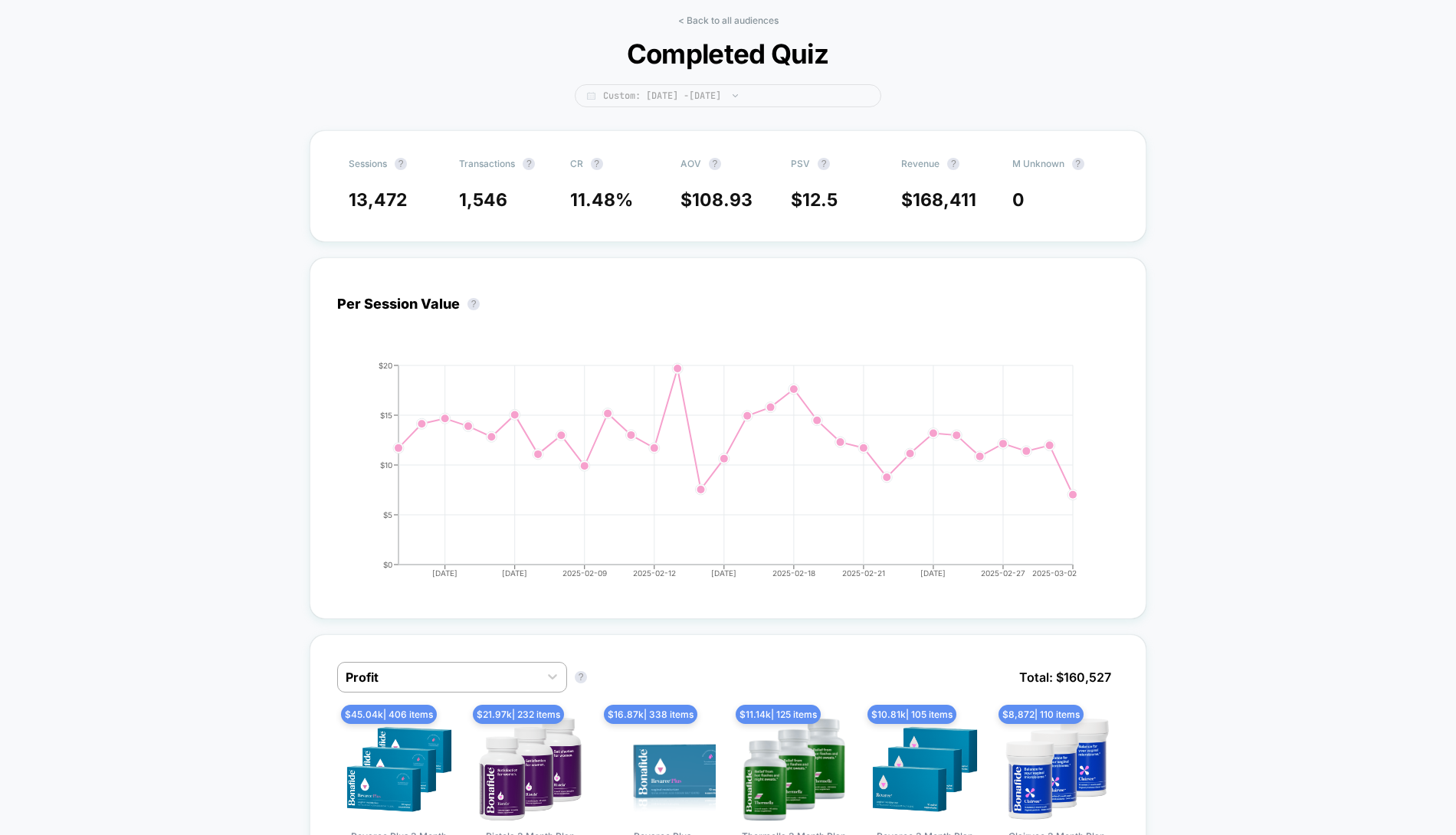 click on "Custom:     Feb 1, 2025    -    Mar 2, 2025" at bounding box center [728, 96] 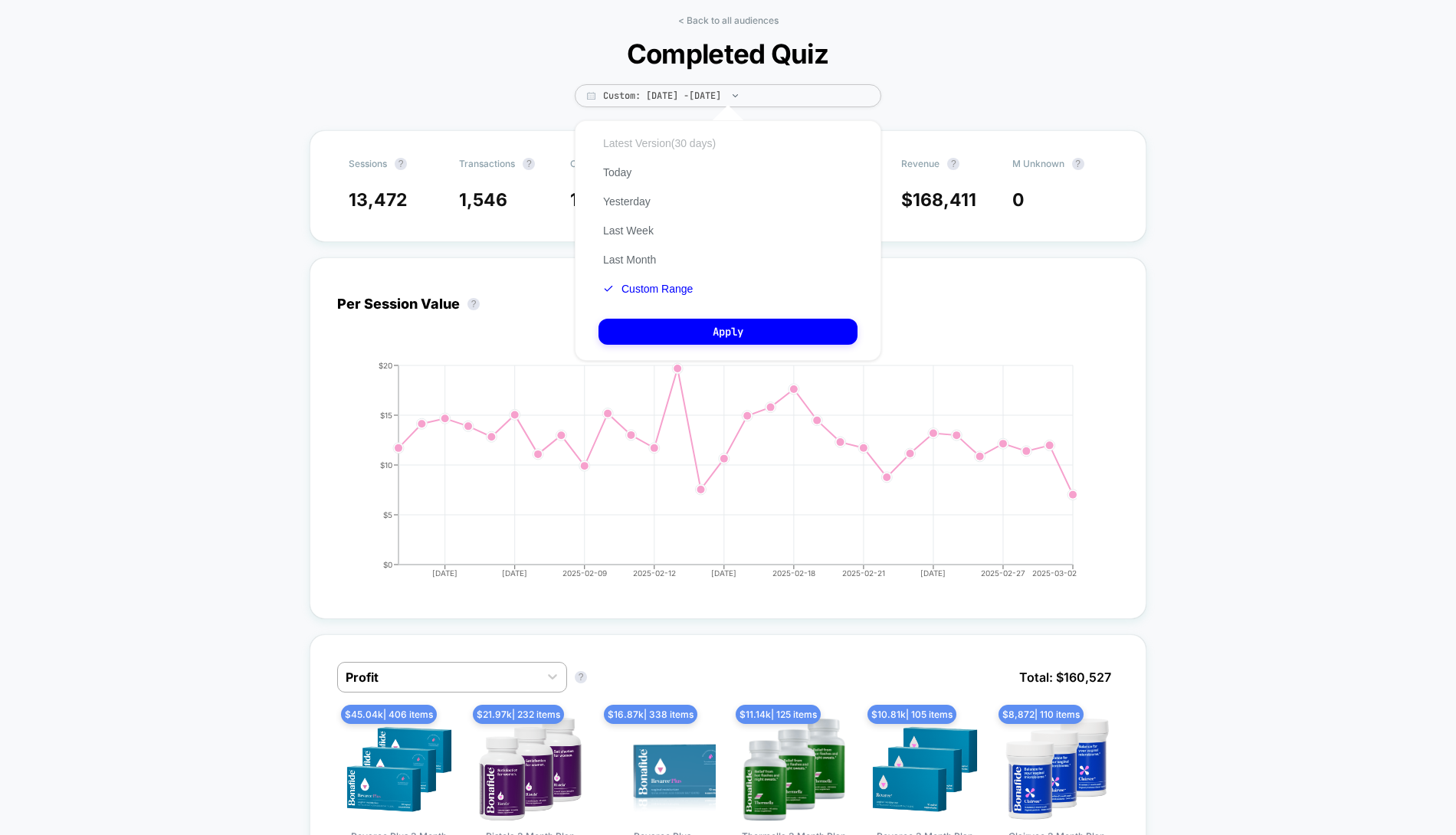 click on "Latest Version  (30 days)" at bounding box center [659, 143] 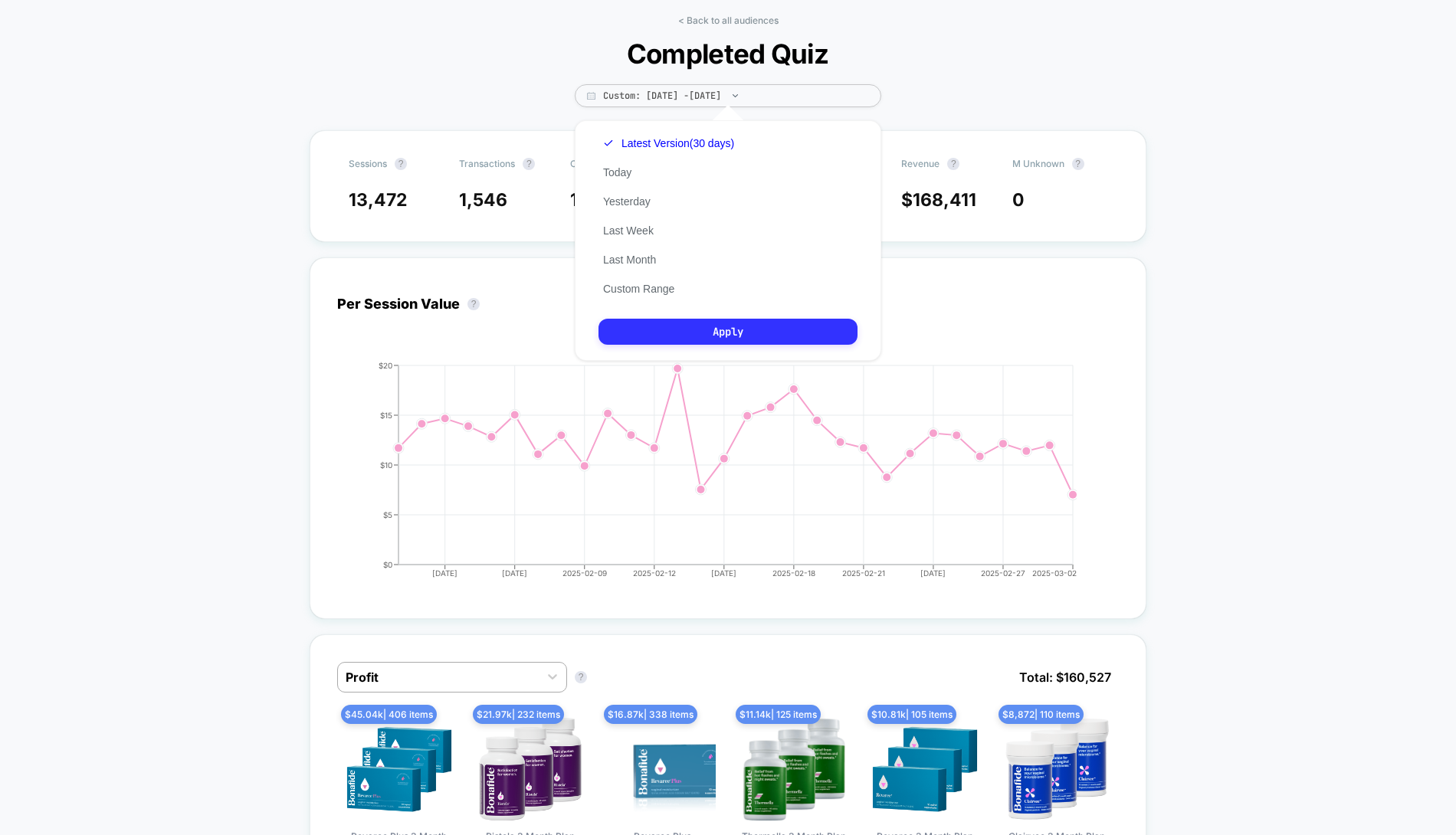 click on "Apply" at bounding box center (728, 332) 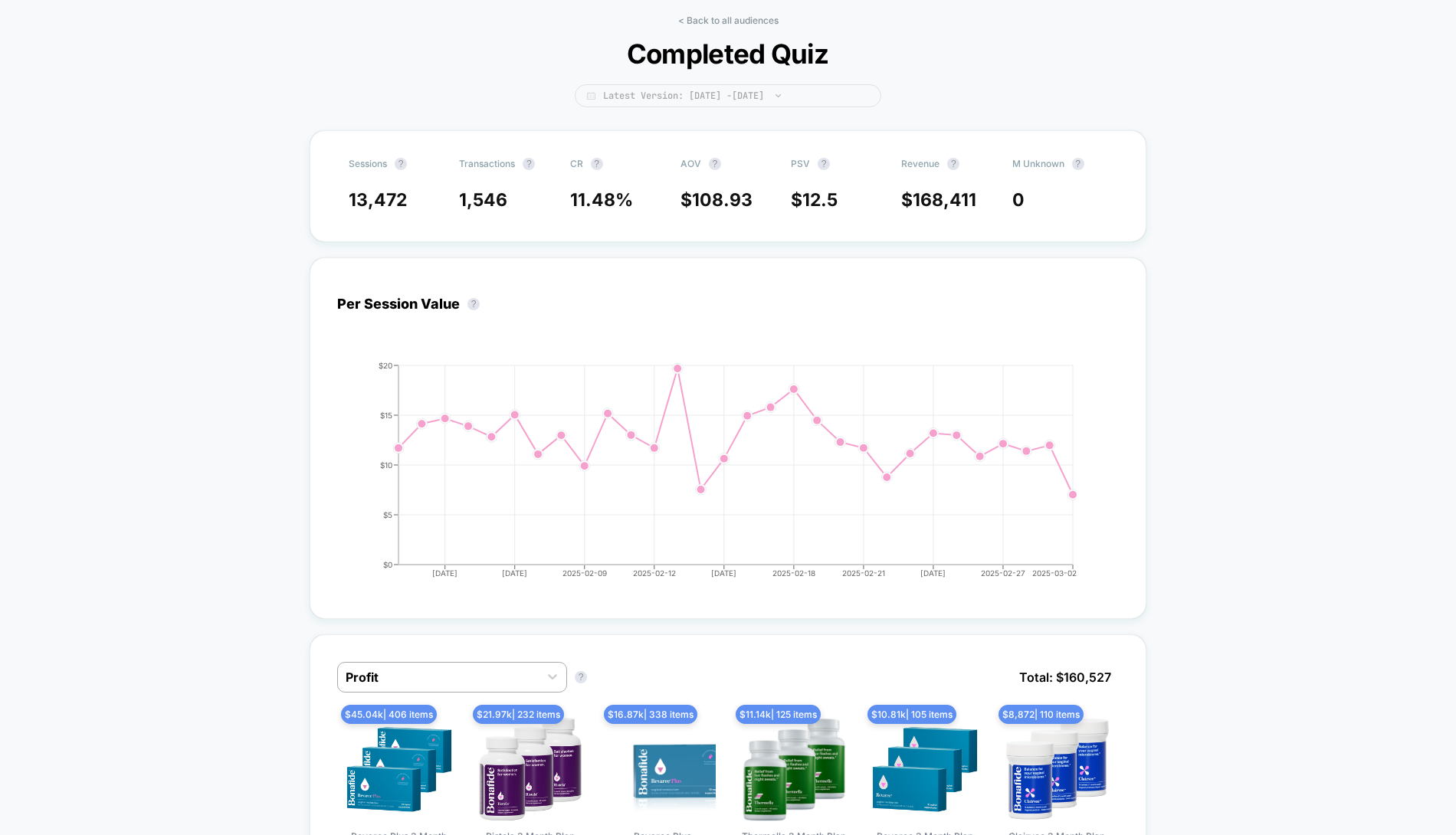 click on "Latest Version:     Feb 1, 2025    -    Mar 2, 2025" at bounding box center [728, 96] 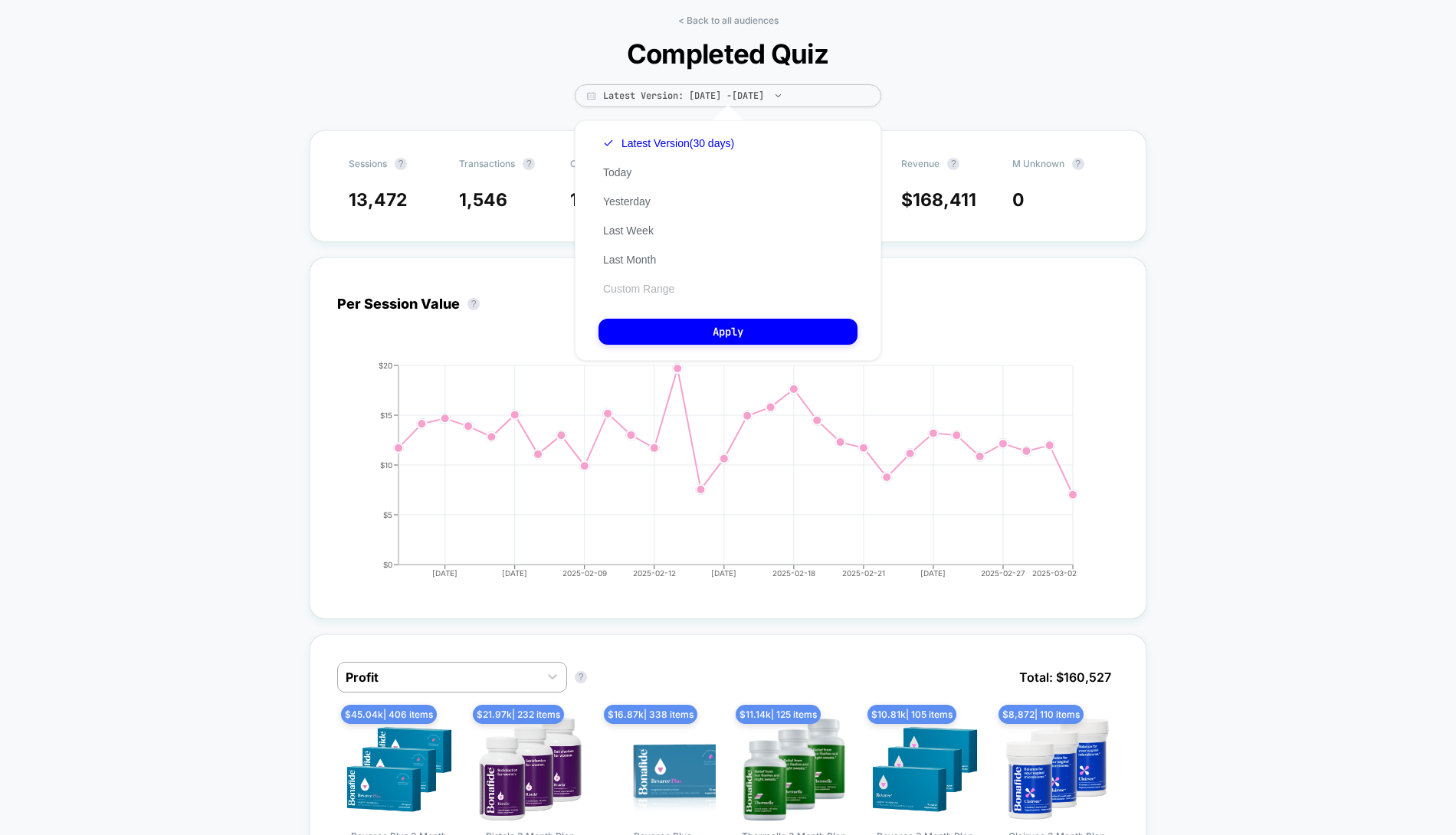 click on "Custom Range" at bounding box center (638, 289) 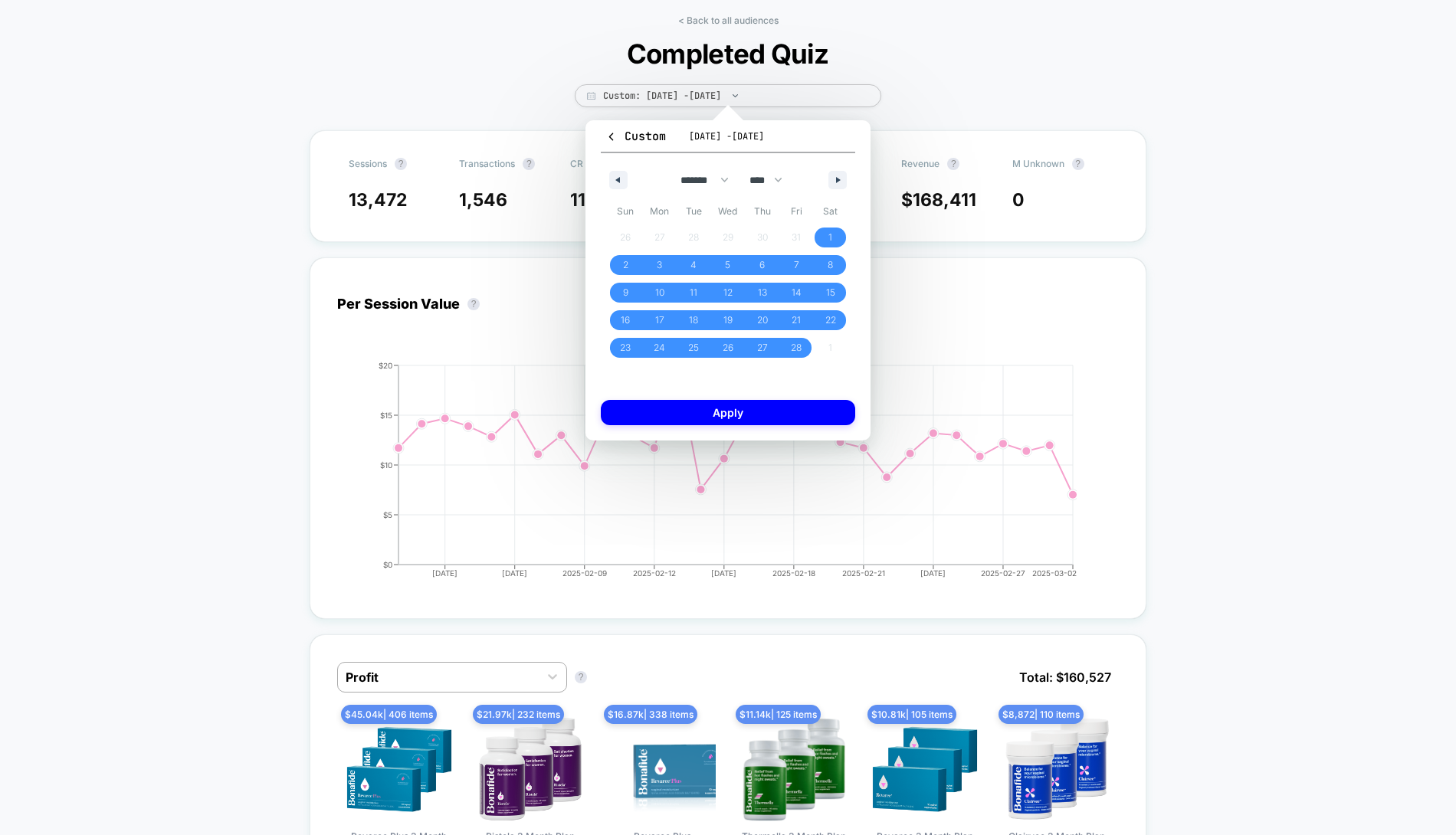 click on "Custom   Feb 1, 2025    -    Mar 2, 2025" at bounding box center (728, 140) 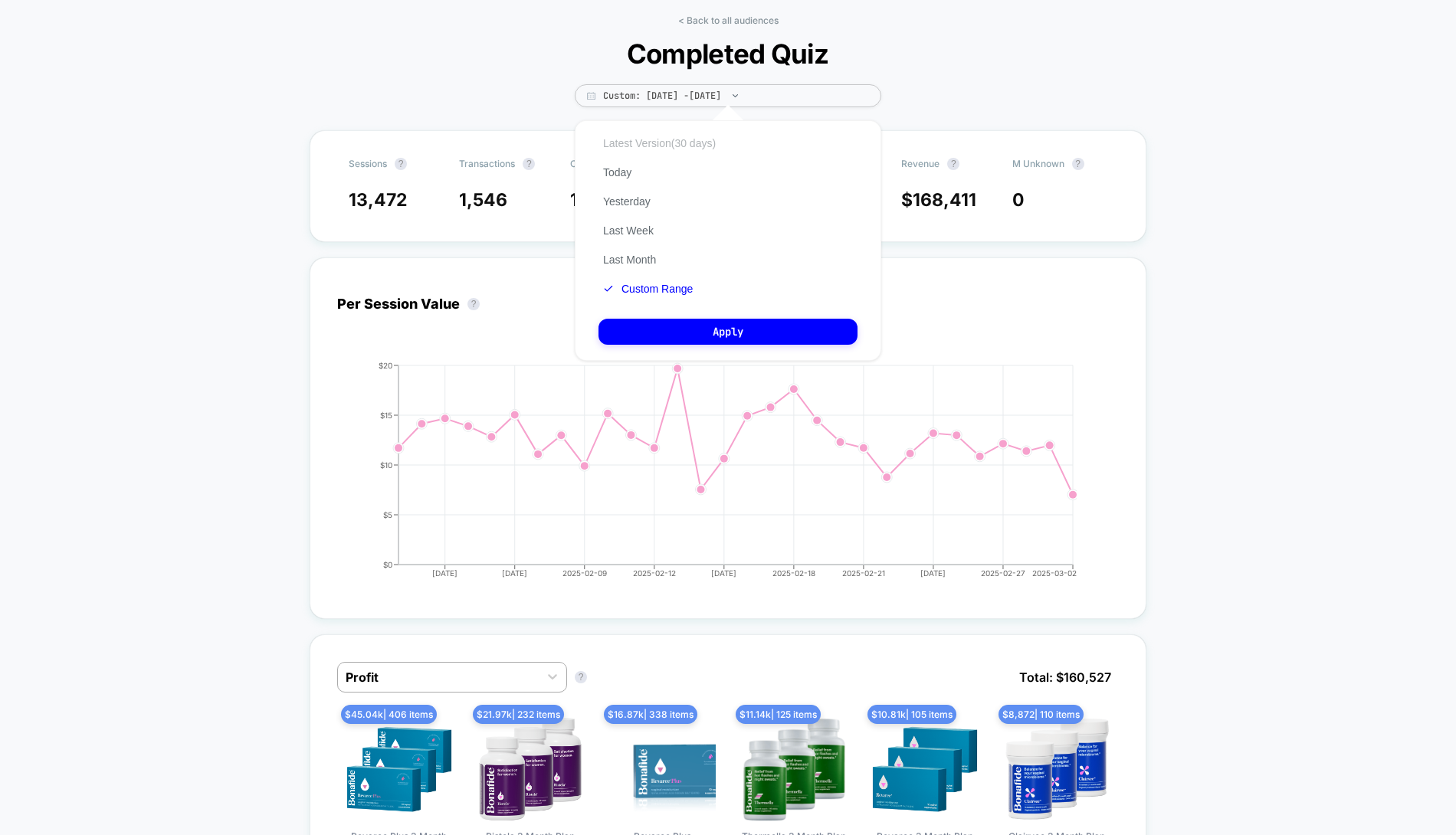 click on "Latest Version  (30 days)" at bounding box center [659, 143] 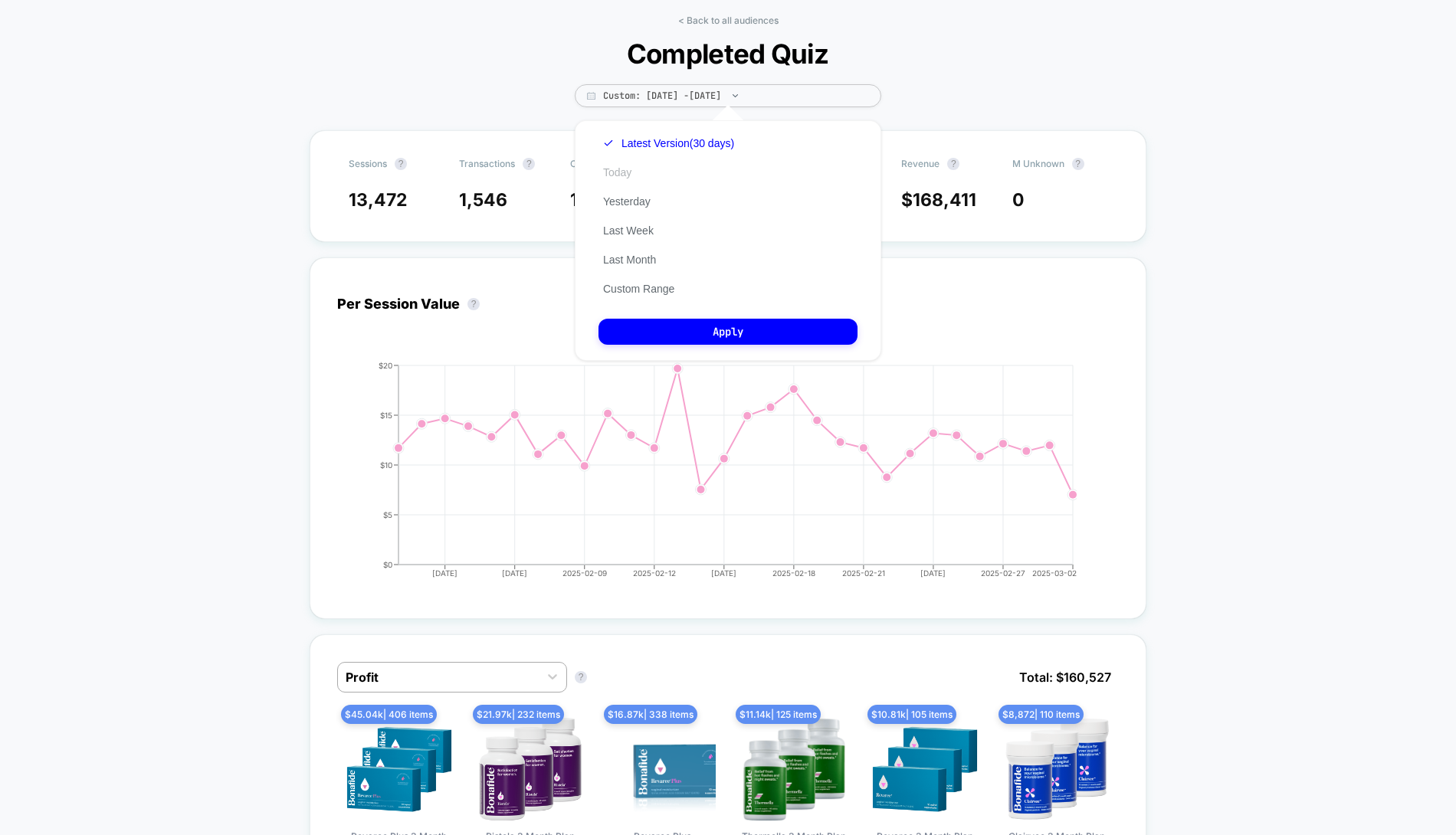 click on "Today" at bounding box center (617, 172) 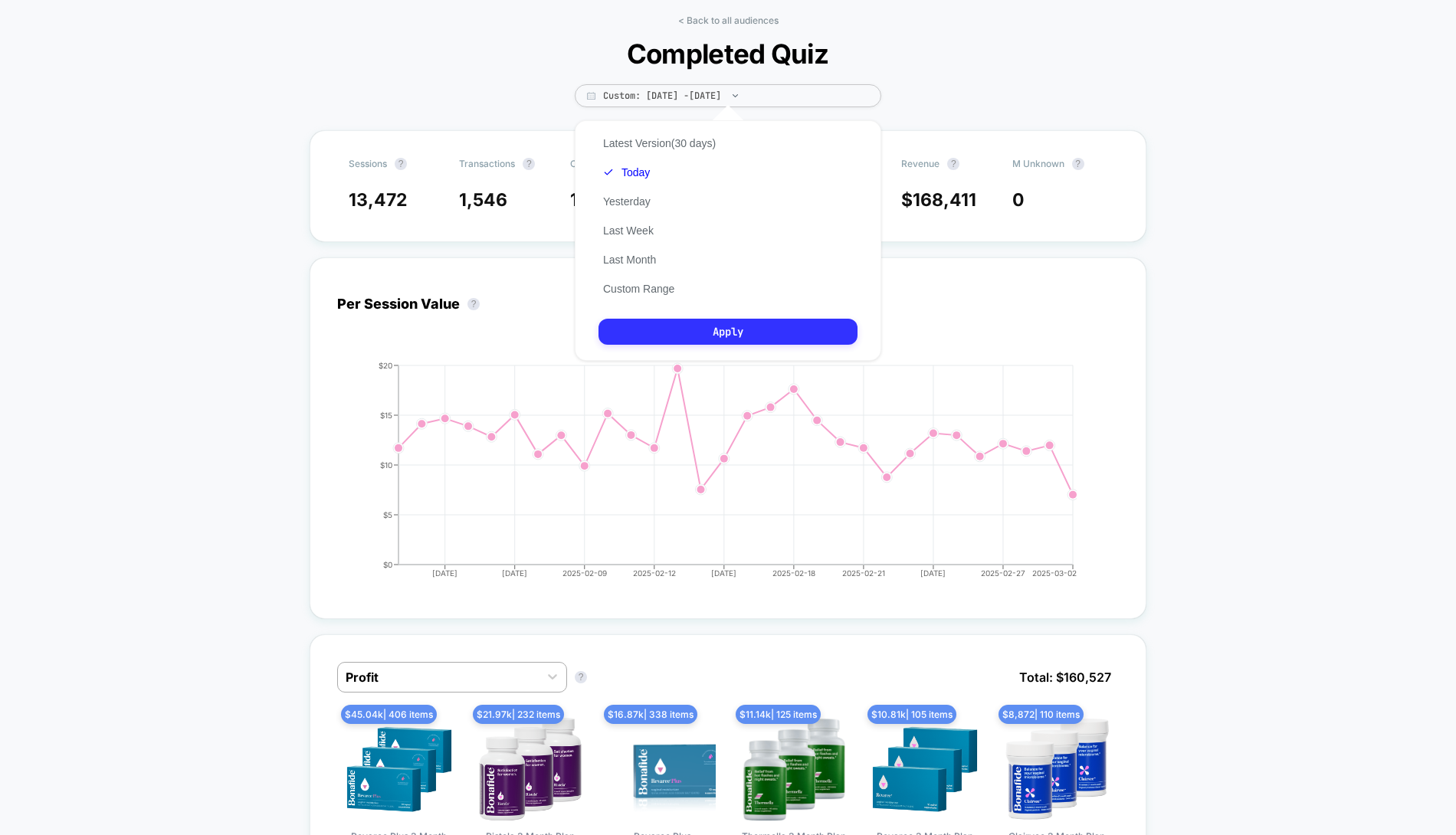 click on "Apply" at bounding box center [728, 332] 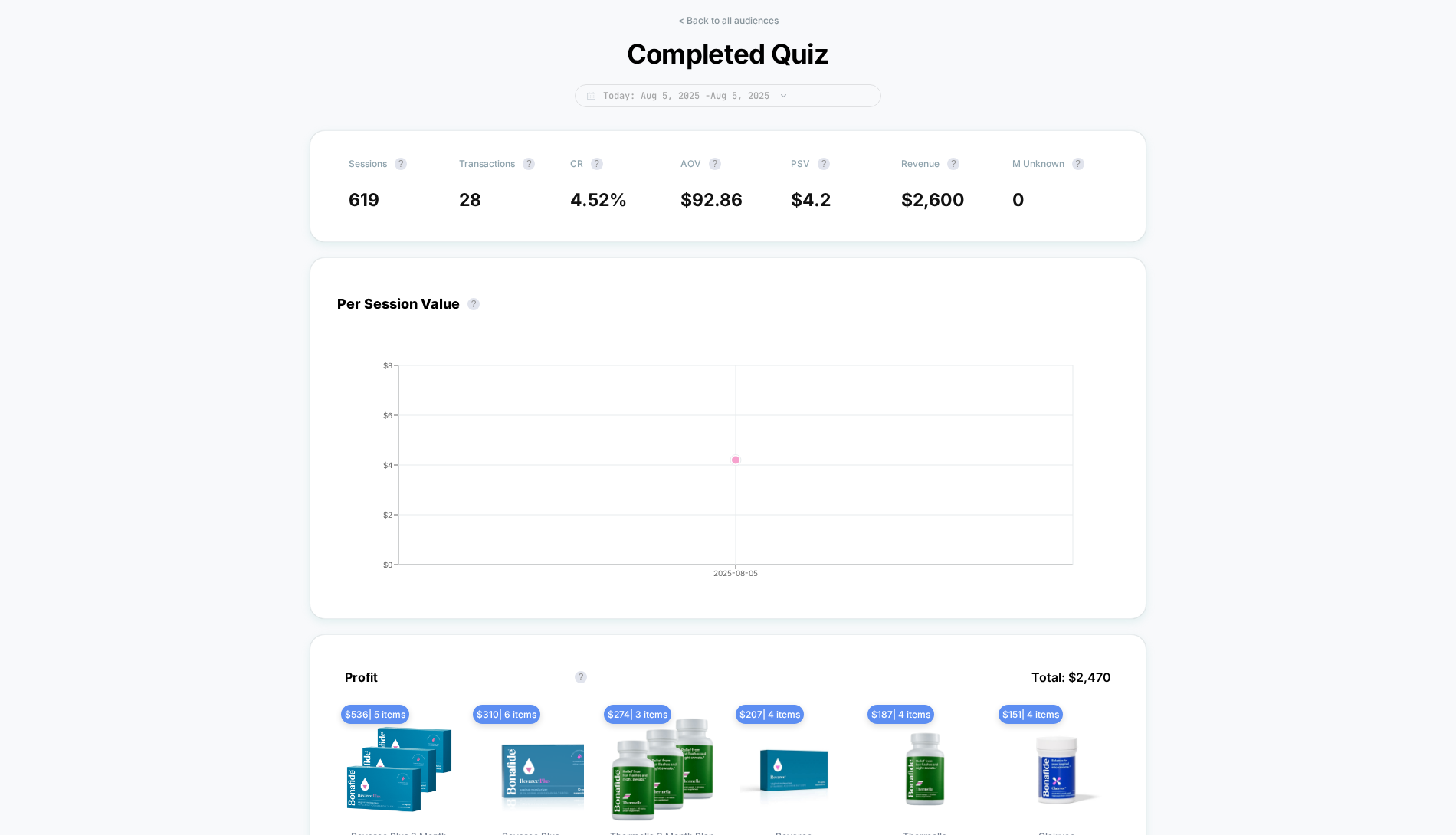 click on "Today:     Aug 5, 2025    -    Aug 5, 2025" at bounding box center [728, 96] 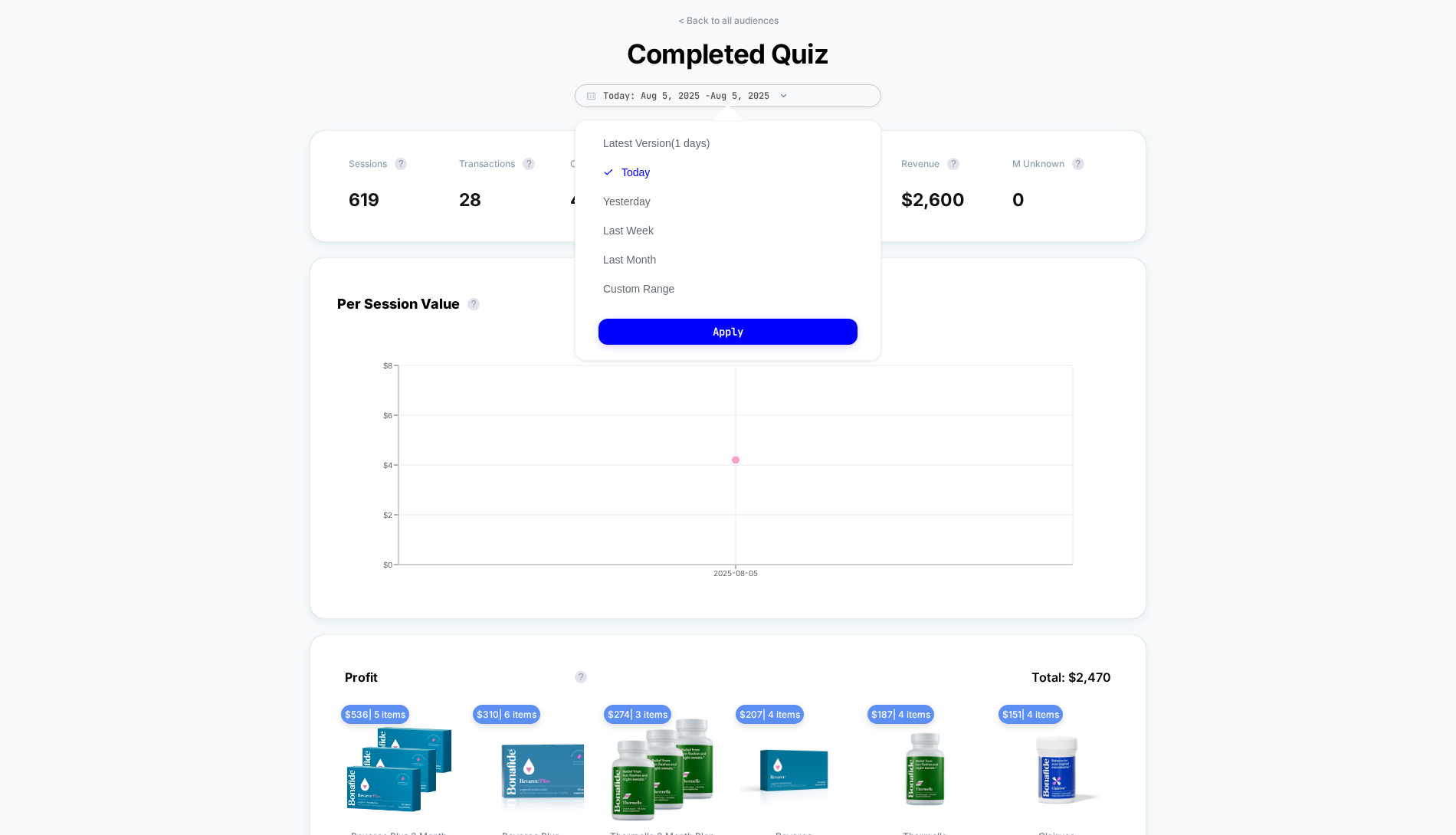 click on "Latest Version  (1 days) Today Yesterday Last Week Last Month Custom Range" at bounding box center (656, 216) 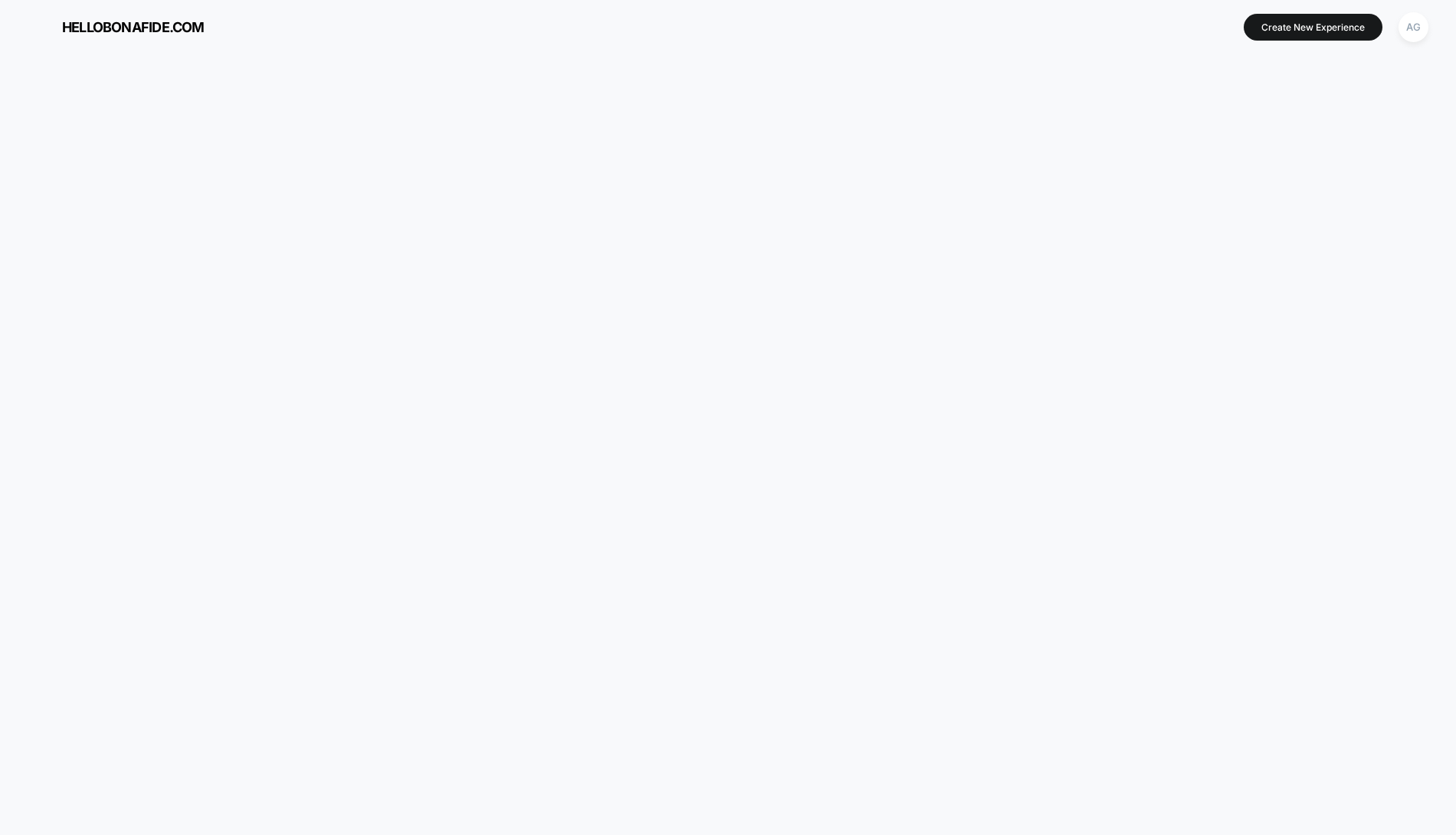 scroll, scrollTop: 0, scrollLeft: 0, axis: both 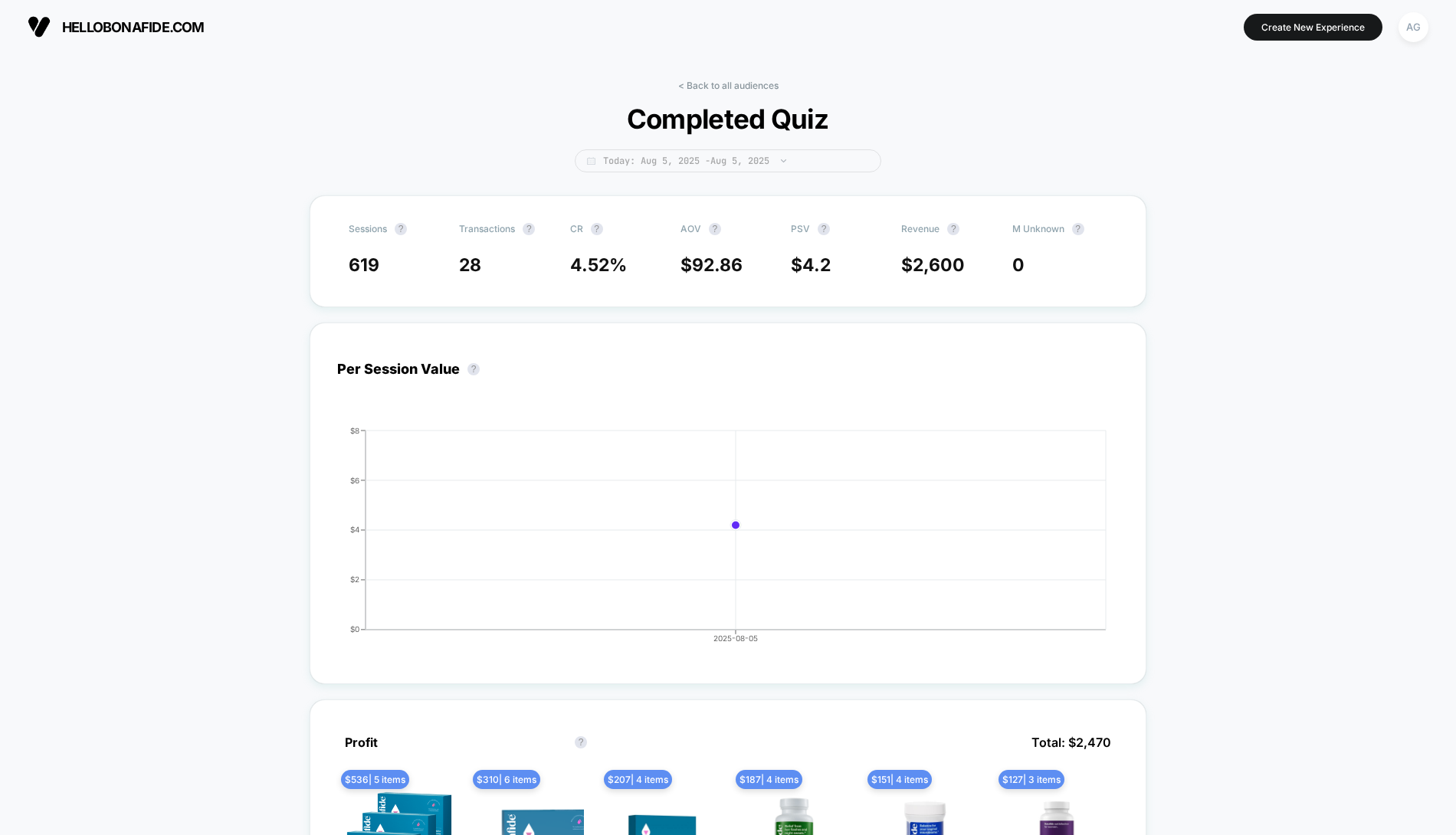 click on "Today:     Aug 5, 2025    -    Aug 5, 2025" at bounding box center (728, 161) 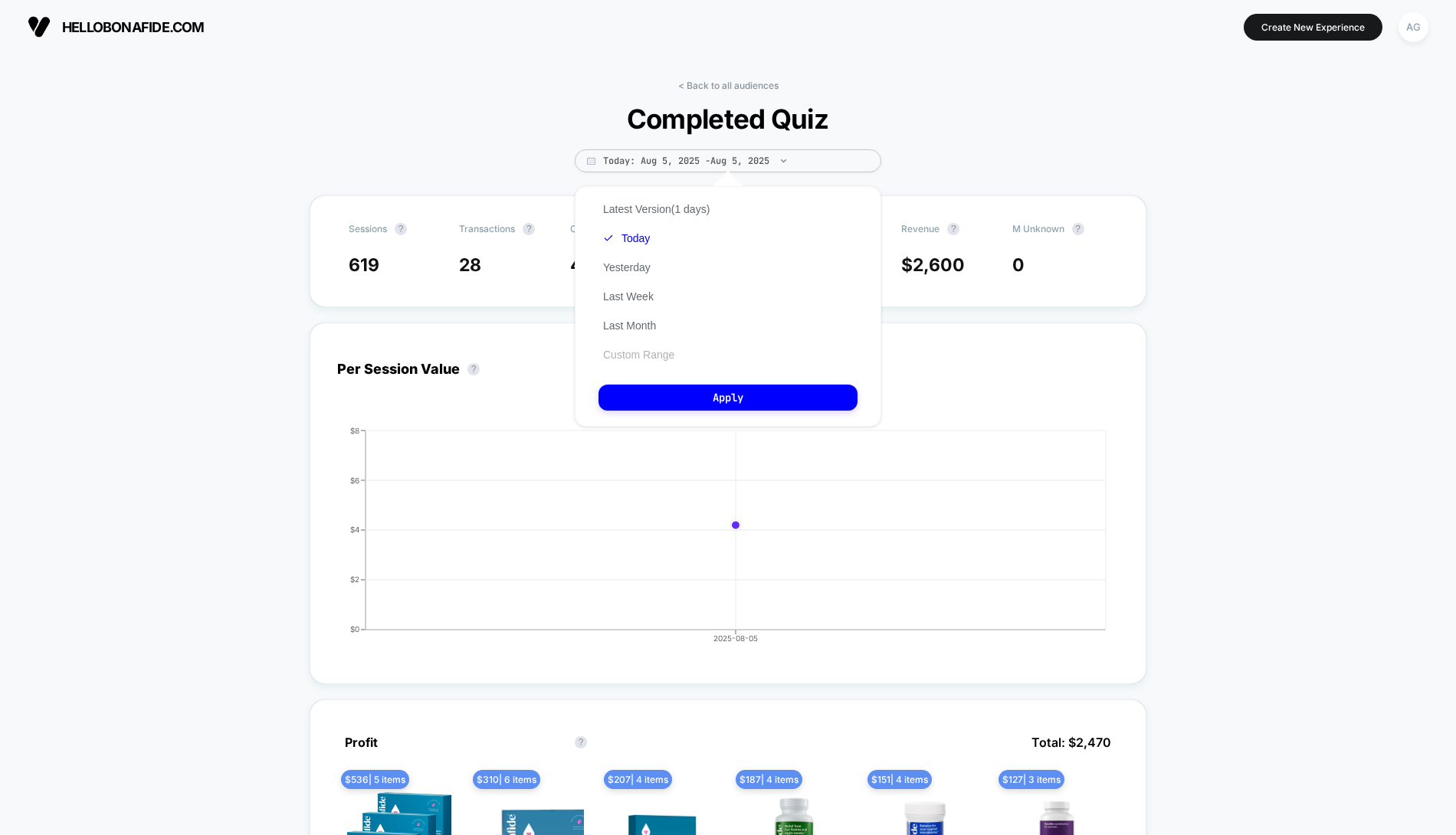 click on "Custom Range" at bounding box center [638, 355] 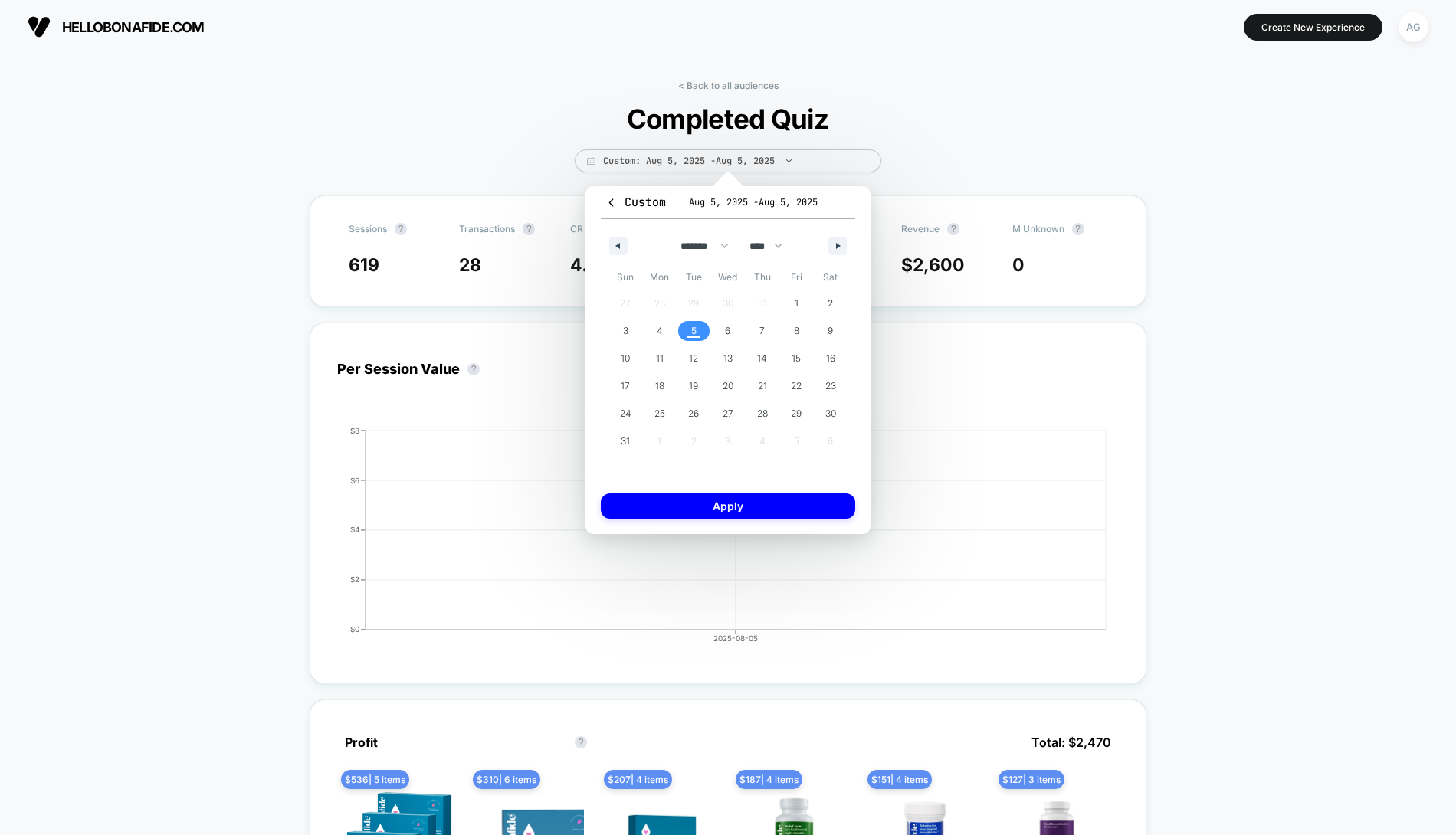 click on "******* ******** ***** ***** *** **** **** ****** ********* ******* ******** ******** **** **** **** **** **** **** **** **** **** **** **** **** **** **** **** **** **** **** **** **** **** **** **** **** **** **** **** **** **** **** **** **** **** **** **** **** **** **** **** **** **** **** **** **** **** **** **** **** **** **** **** **** **** **** **** **** **** **** **** **** **** **** **** **** **** **** **** **** **** **** **** **** **** **** **** **** **** **** **** **** **** **** **** **** **** **** **** **** **** **** **** **** **** **** **** **** **** **** **** **** **** **** **** **** **** **** **** **** **** **** **** **** **** **** **** **** **** **** **** **** ****" at bounding box center [728, 242] 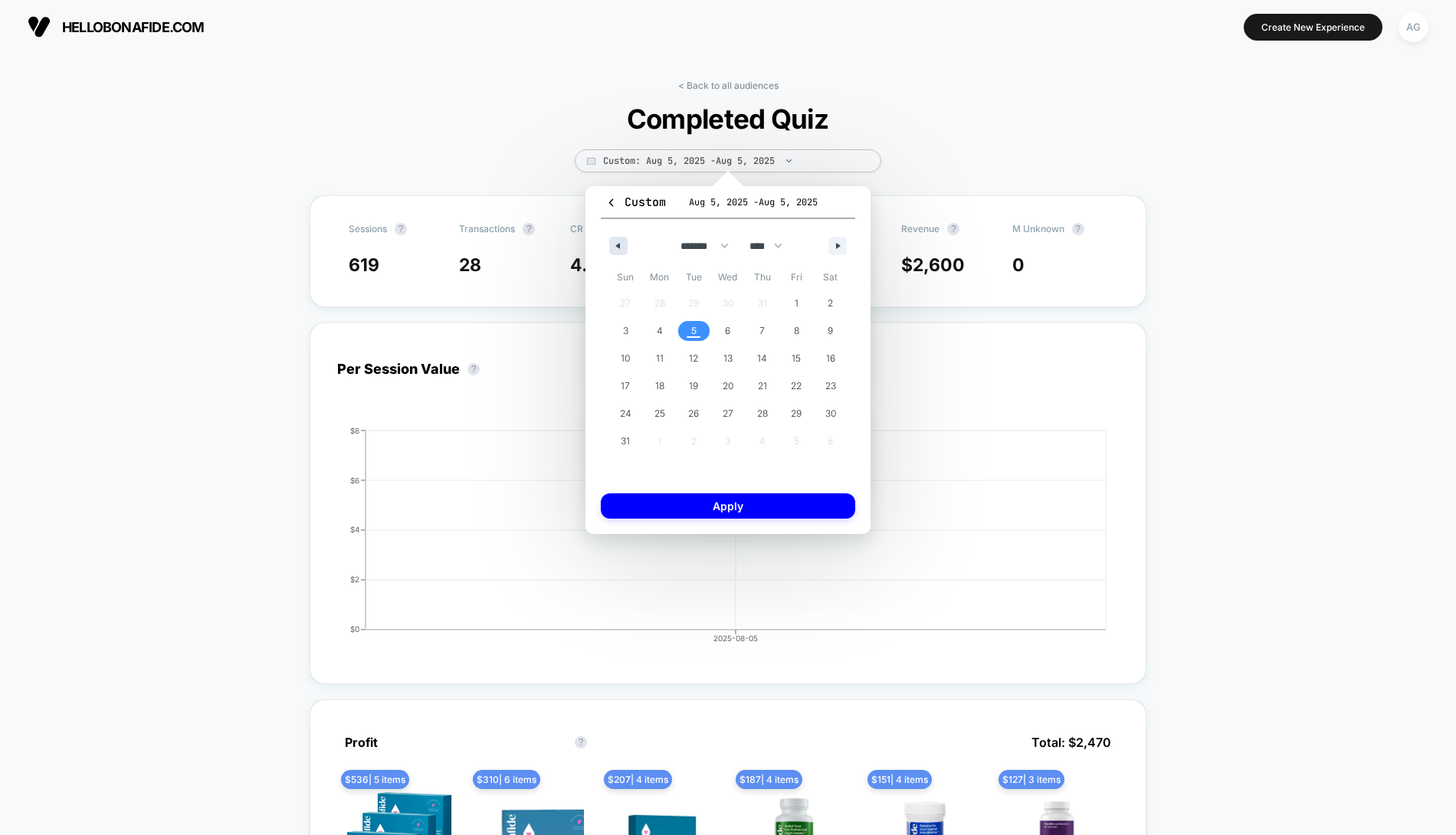 click at bounding box center (618, 246) 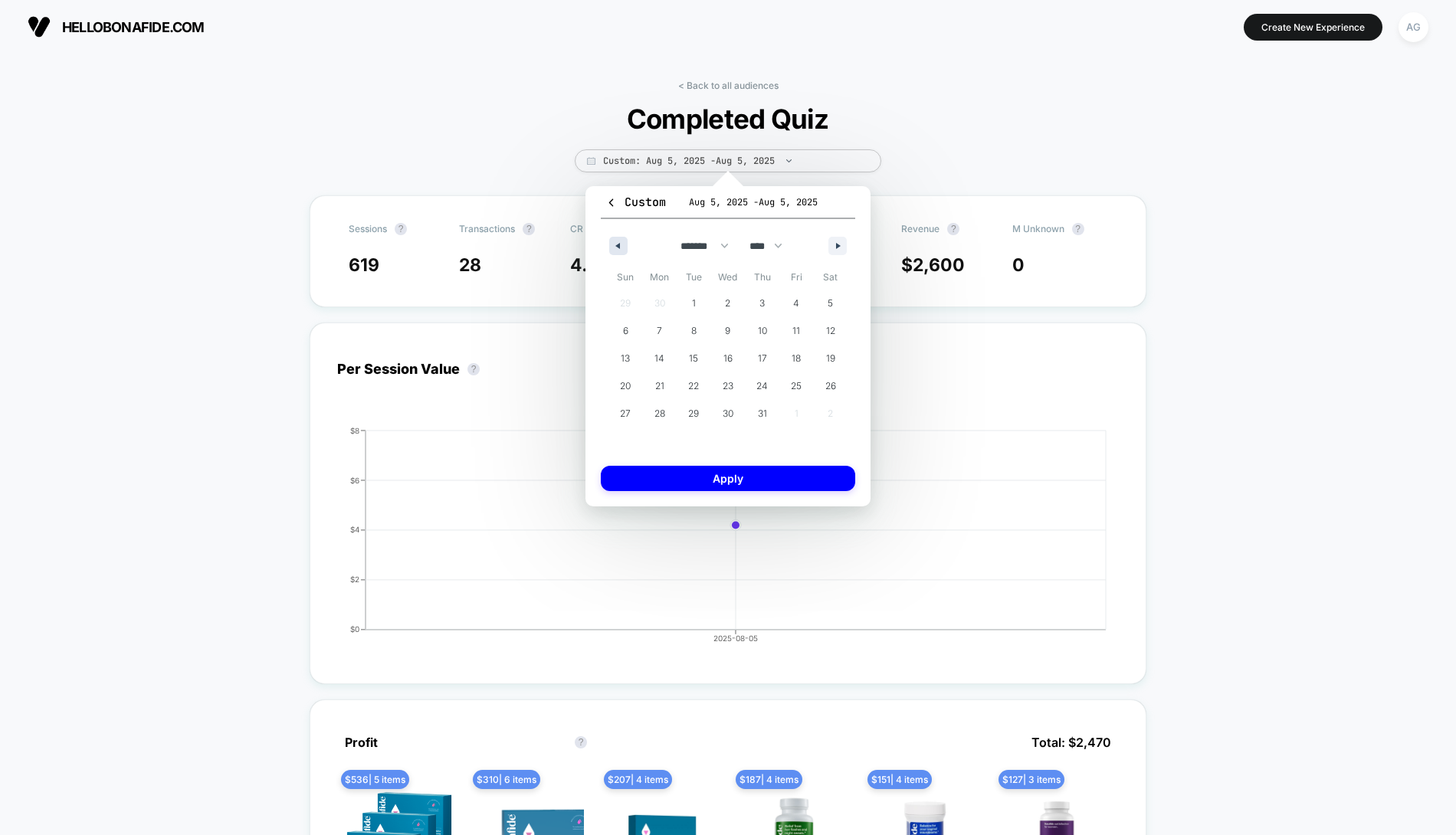click at bounding box center [618, 246] 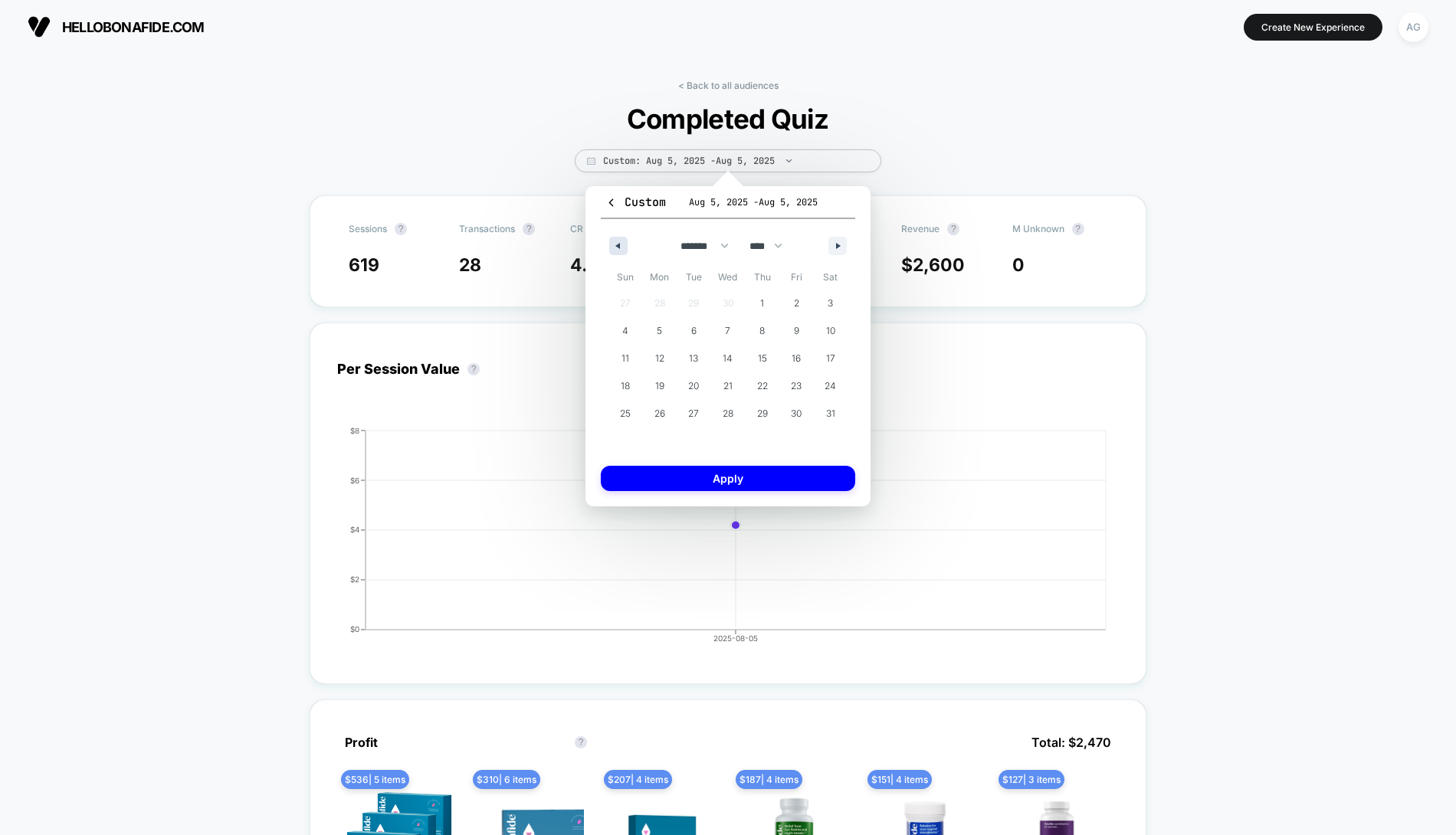 click at bounding box center (618, 246) 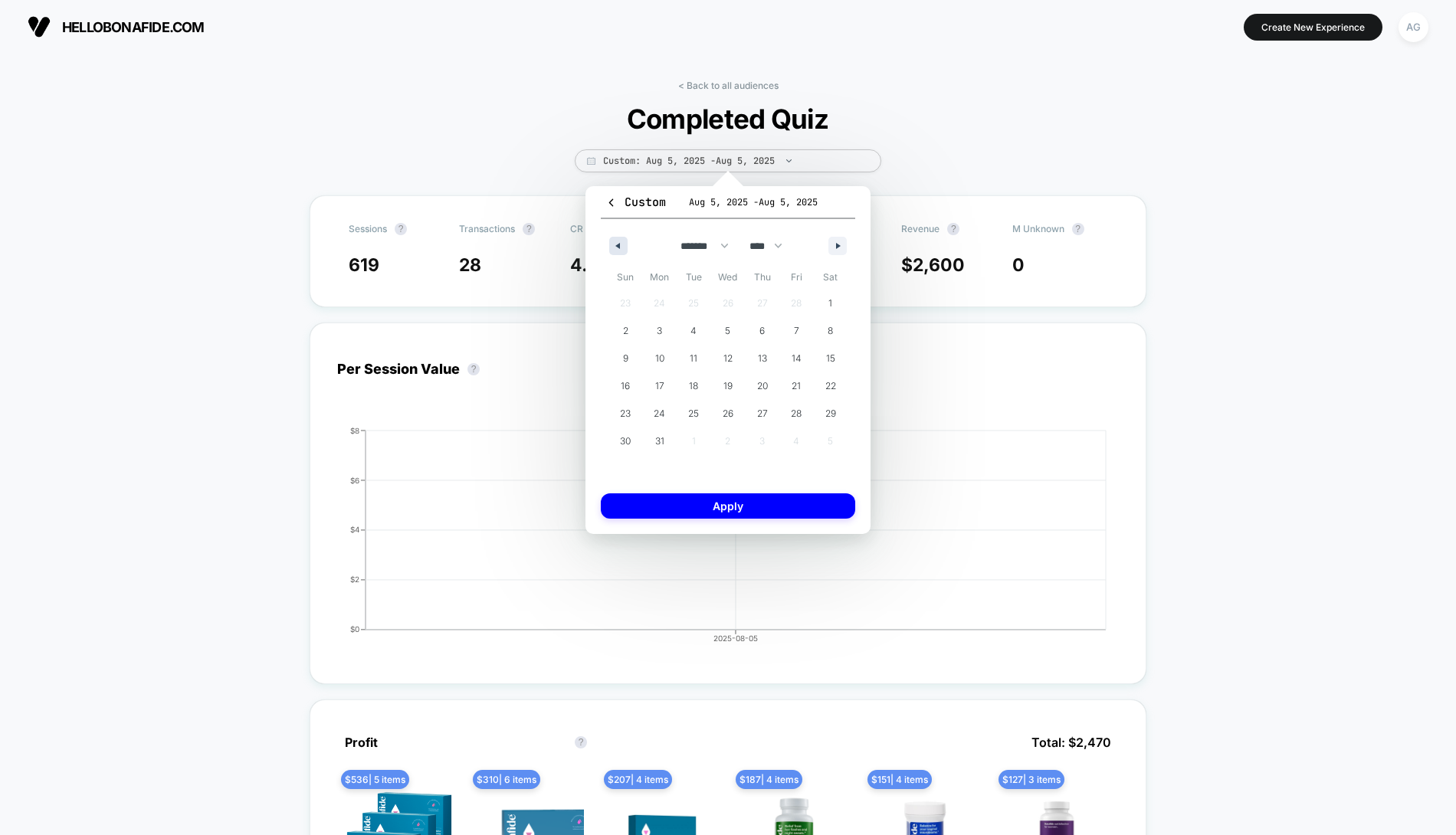 click at bounding box center (618, 246) 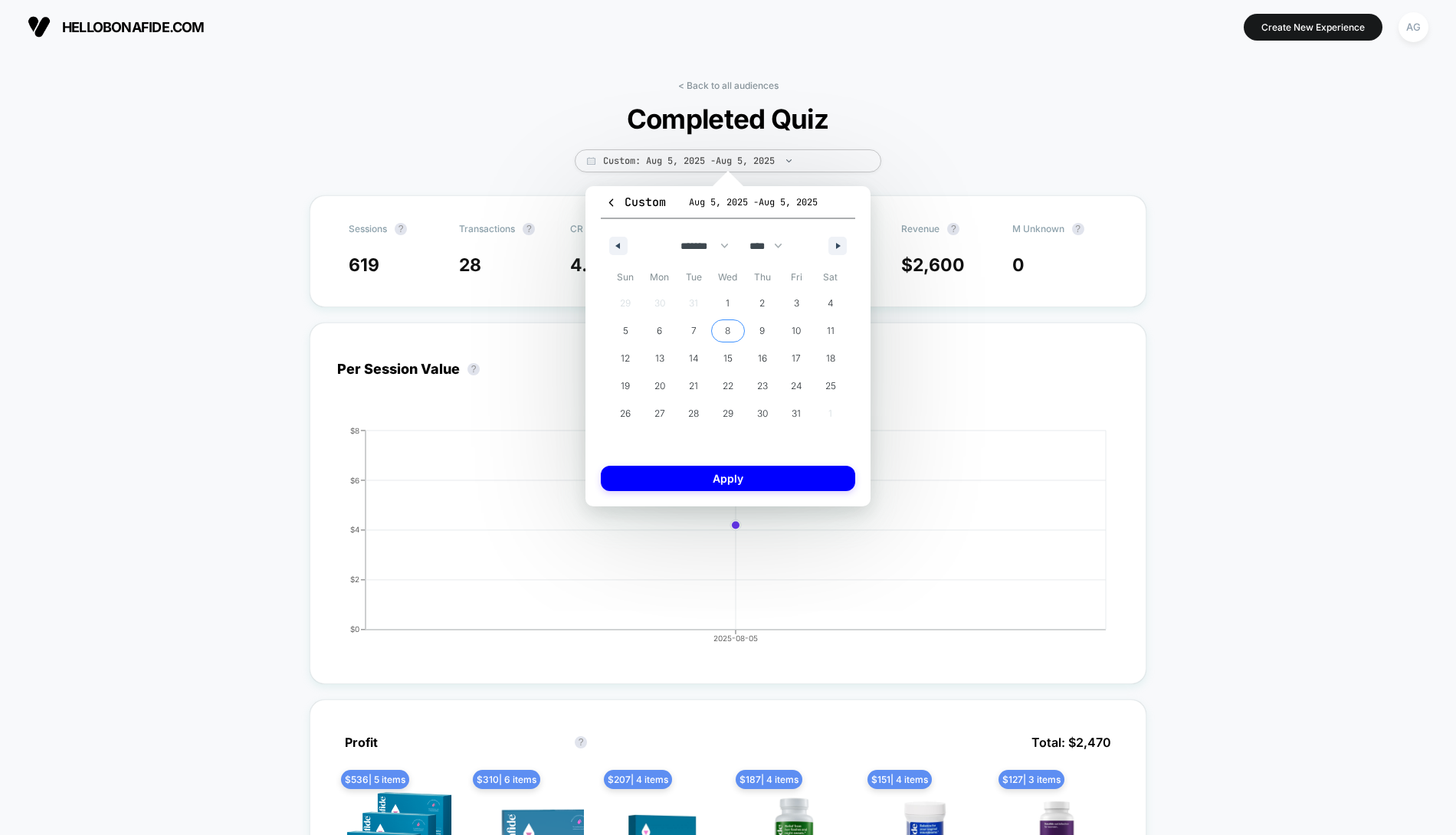 click on "1" at bounding box center [727, 303] 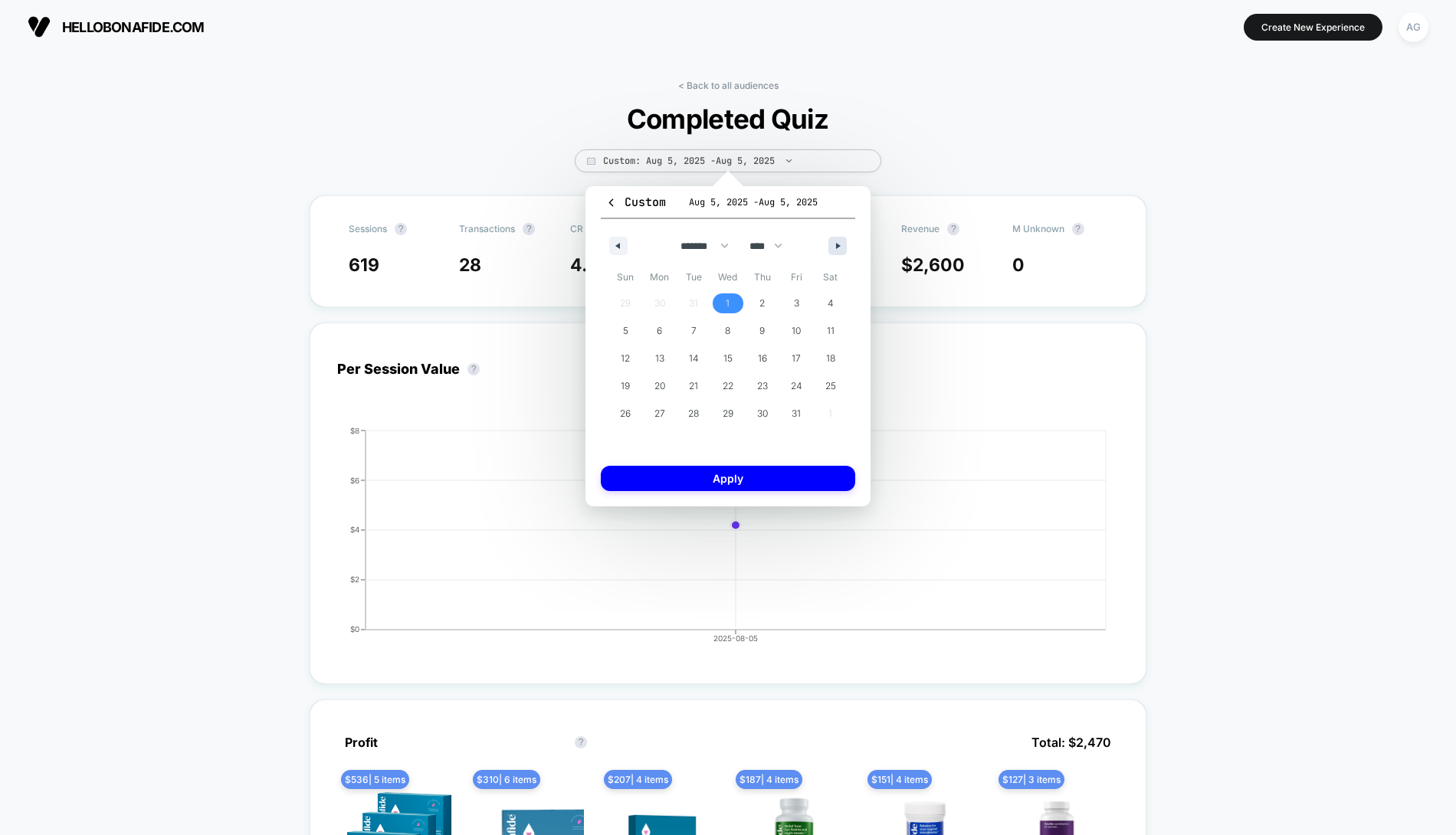 click at bounding box center [838, 246] 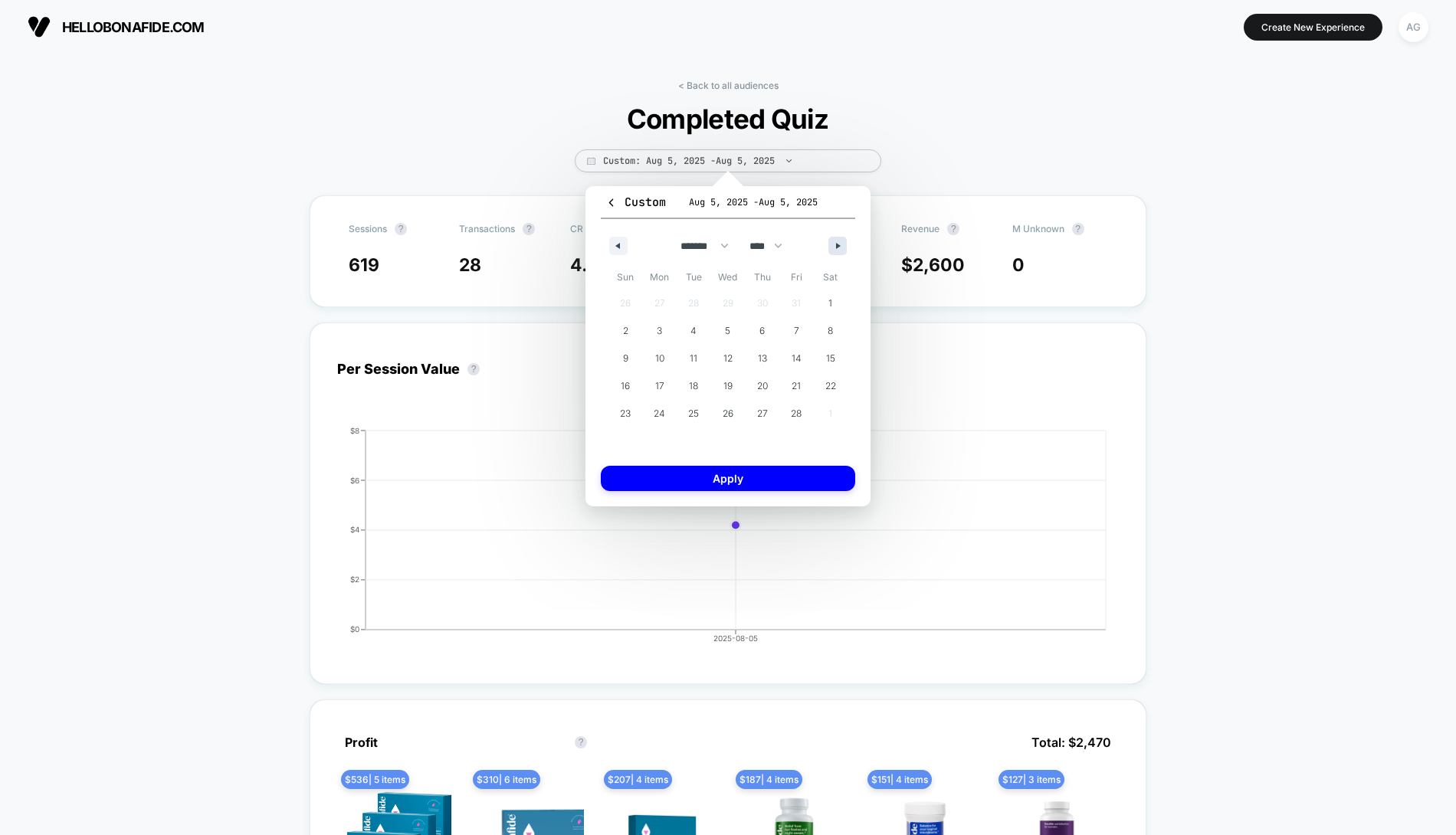 click at bounding box center (838, 246) 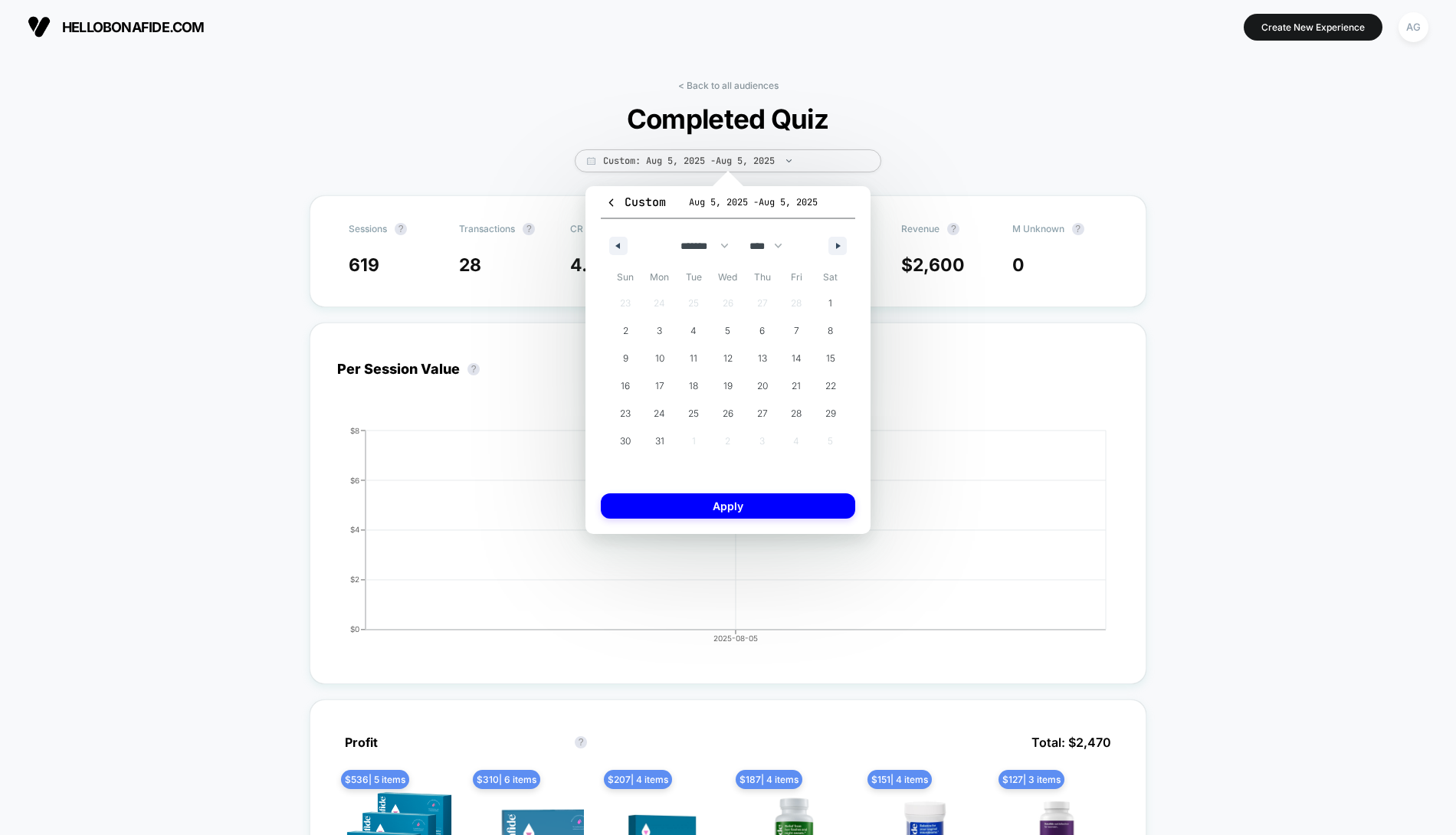 click on "******* ******** ***** ***** *** **** **** ****** ********* ******* ******** ******** **** **** **** **** **** **** **** **** **** **** **** **** **** **** **** **** **** **** **** **** **** **** **** **** **** **** **** **** **** **** **** **** **** **** **** **** **** **** **** **** **** **** **** **** **** **** **** **** **** **** **** **** **** **** **** **** **** **** **** **** **** **** **** **** **** **** **** **** **** **** **** **** **** **** **** **** **** **** **** **** **** **** **** **** **** **** **** **** **** **** **** **** **** **** **** **** **** **** **** **** **** **** **** **** **** **** **** **** **** **** **** **** **** **** **** **** **** **** **** **** ****" at bounding box center [728, 242] 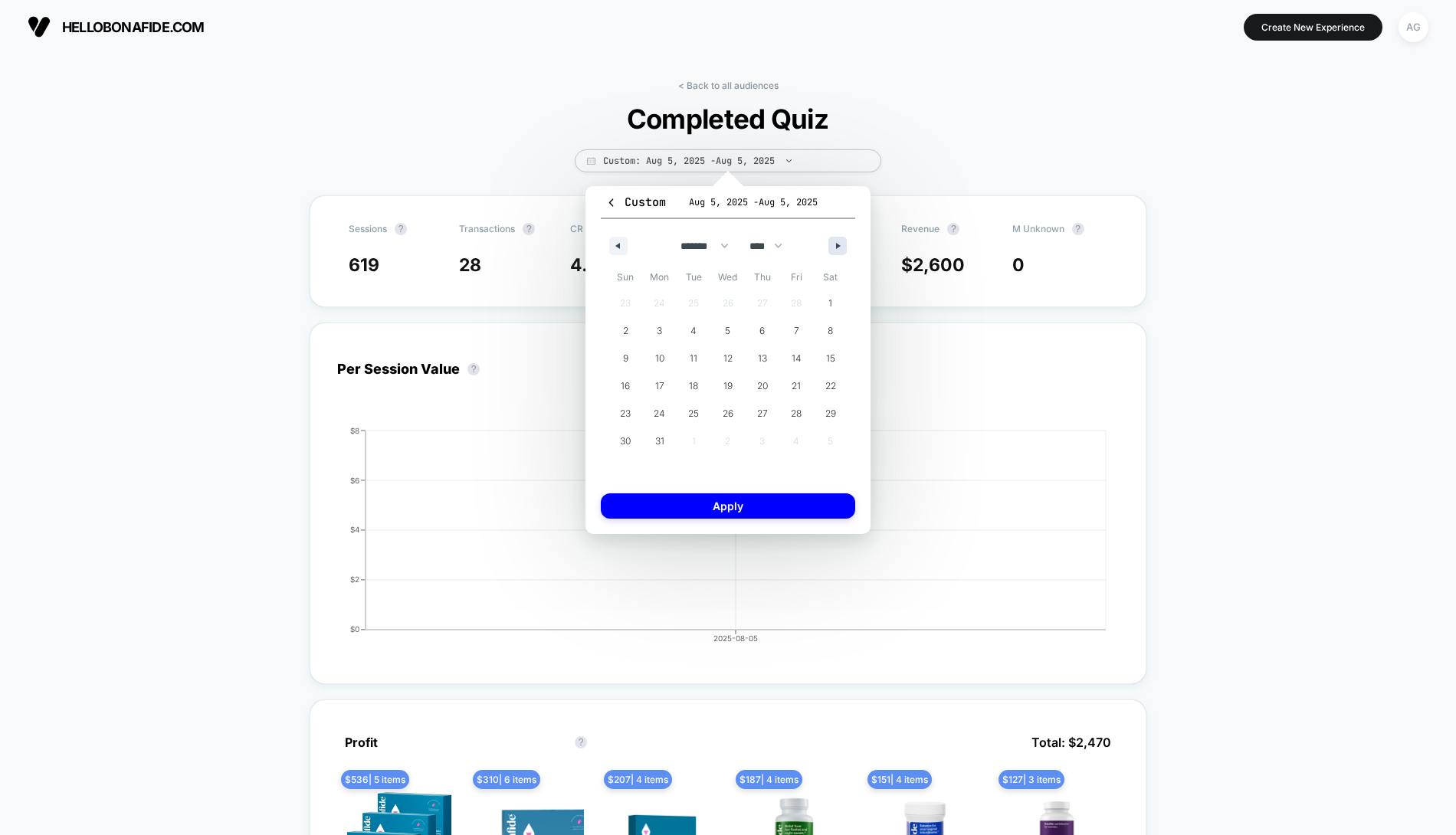 click at bounding box center [838, 246] 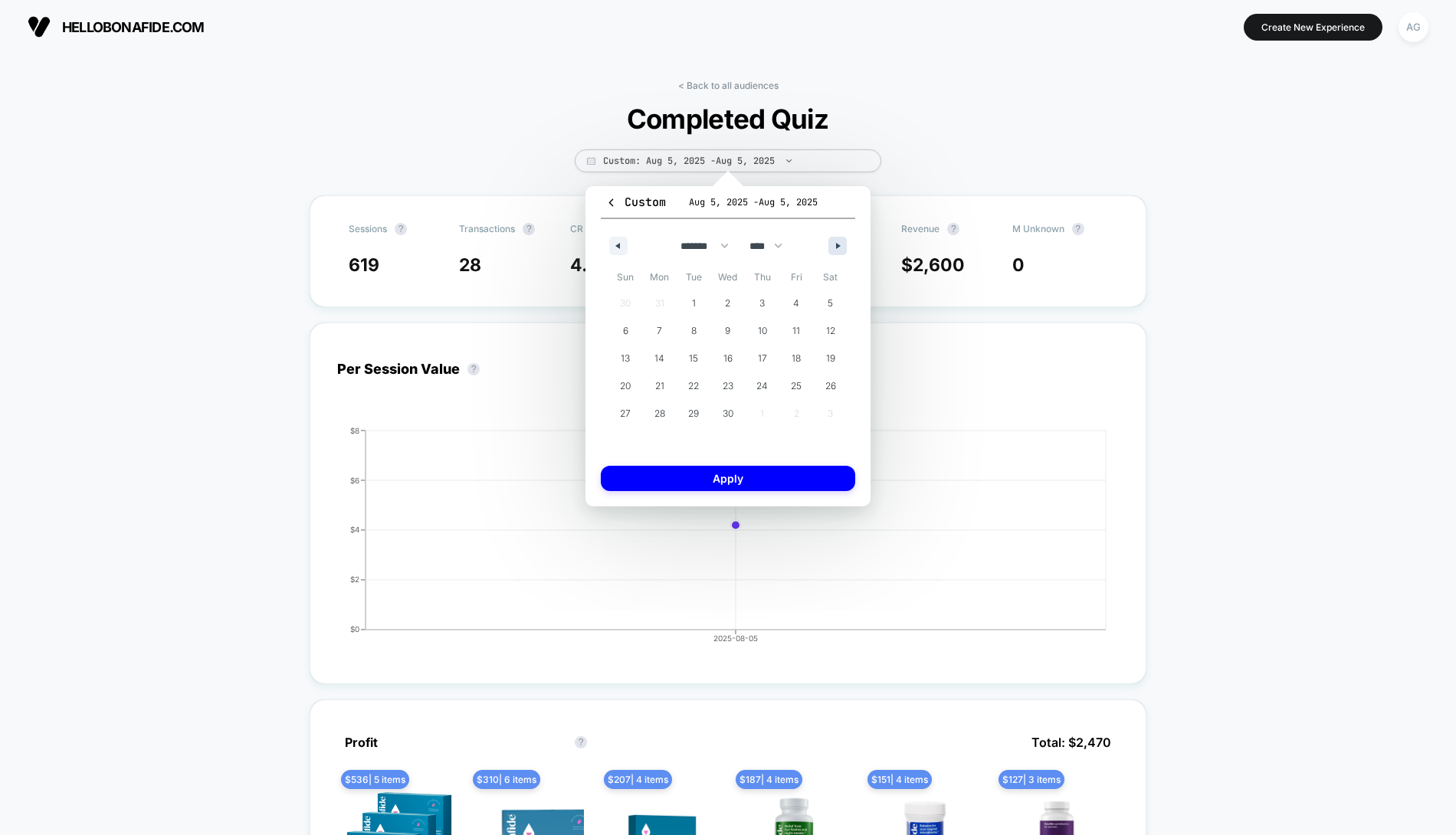 click at bounding box center [838, 246] 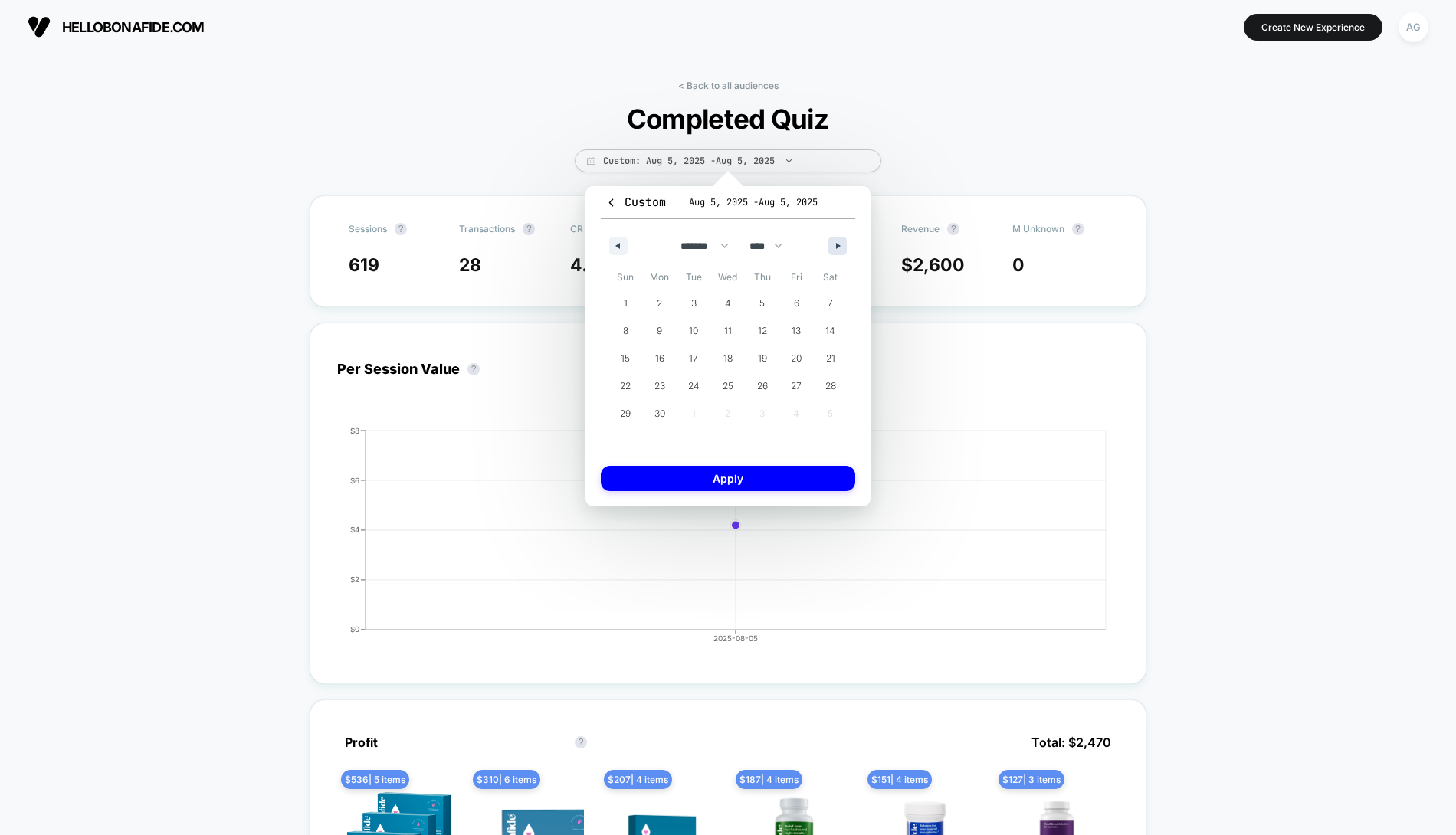 click at bounding box center (838, 246) 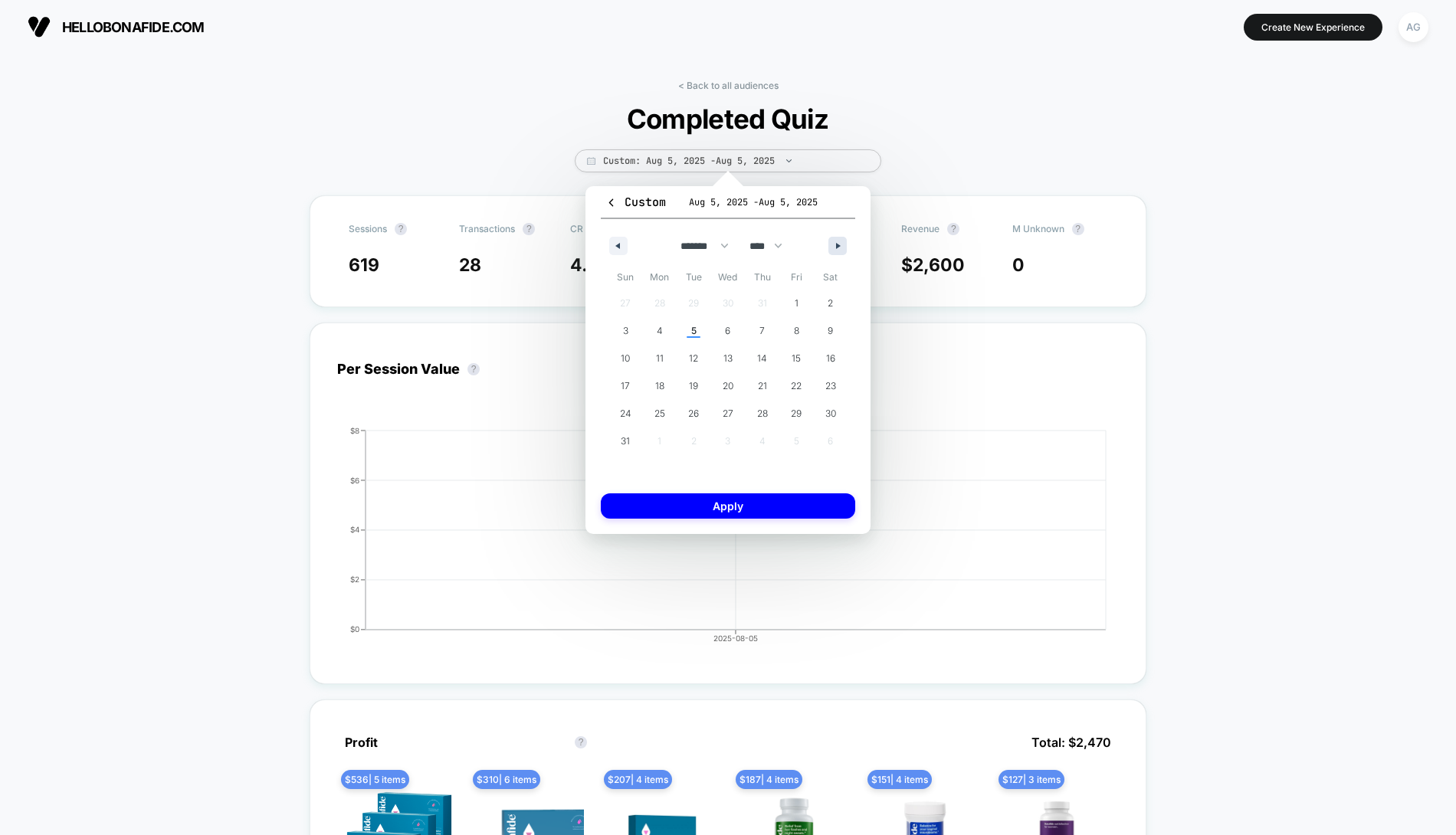 click at bounding box center (840, 246) 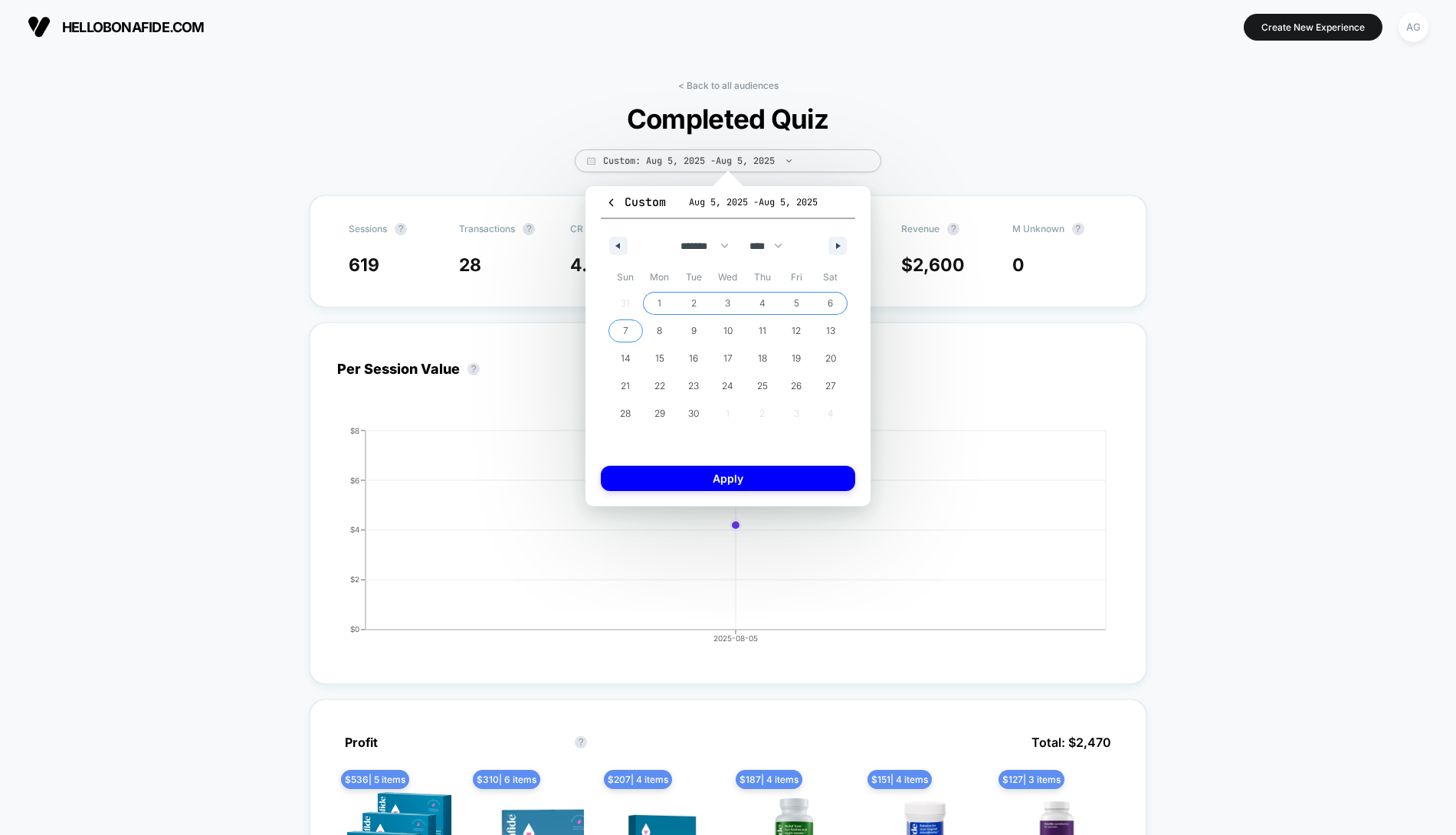 click on "7" at bounding box center (625, 331) 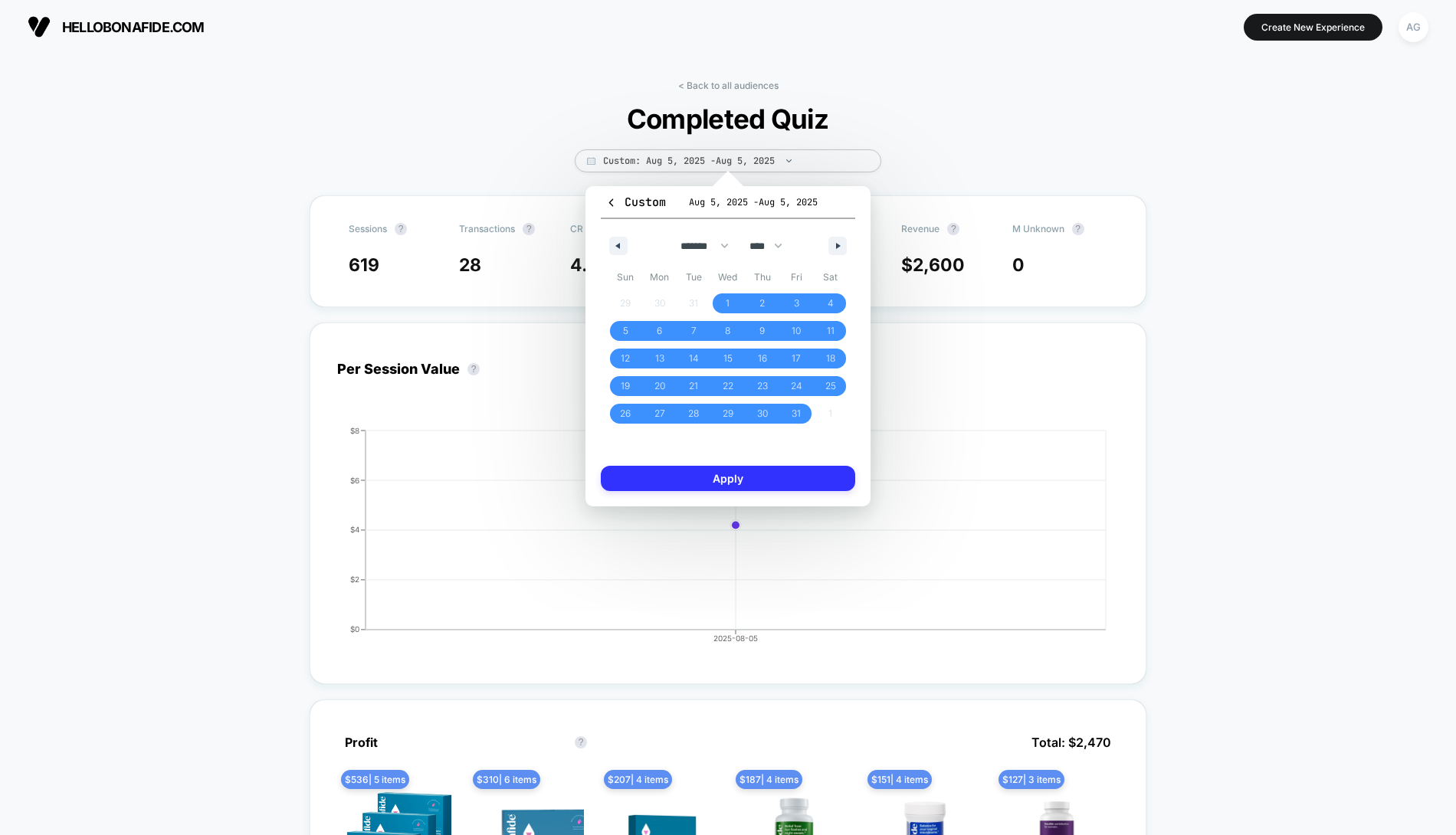 click on "Apply" at bounding box center (728, 478) 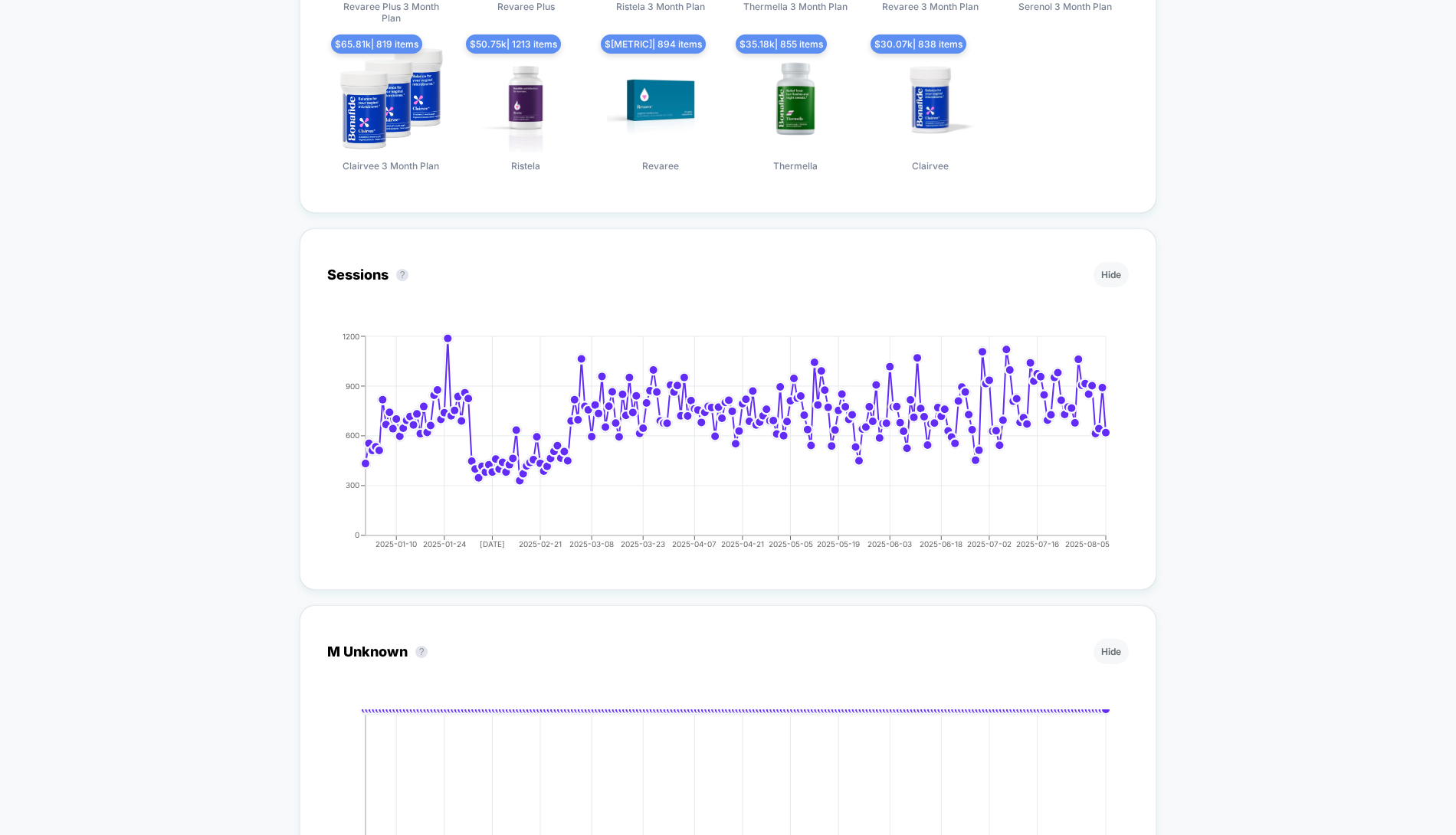 scroll, scrollTop: 889, scrollLeft: 0, axis: vertical 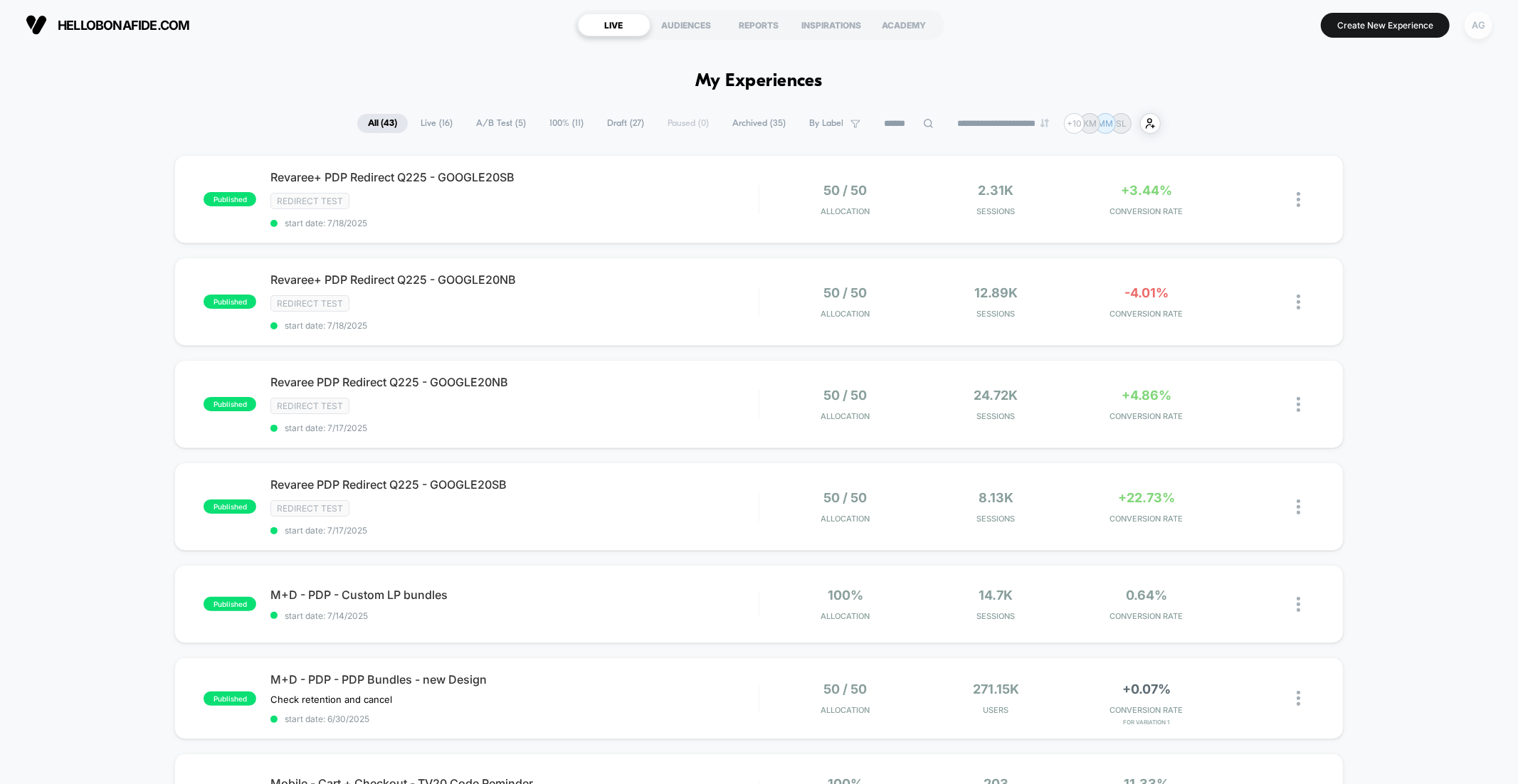 click on "AG" at bounding box center (1478, 25) 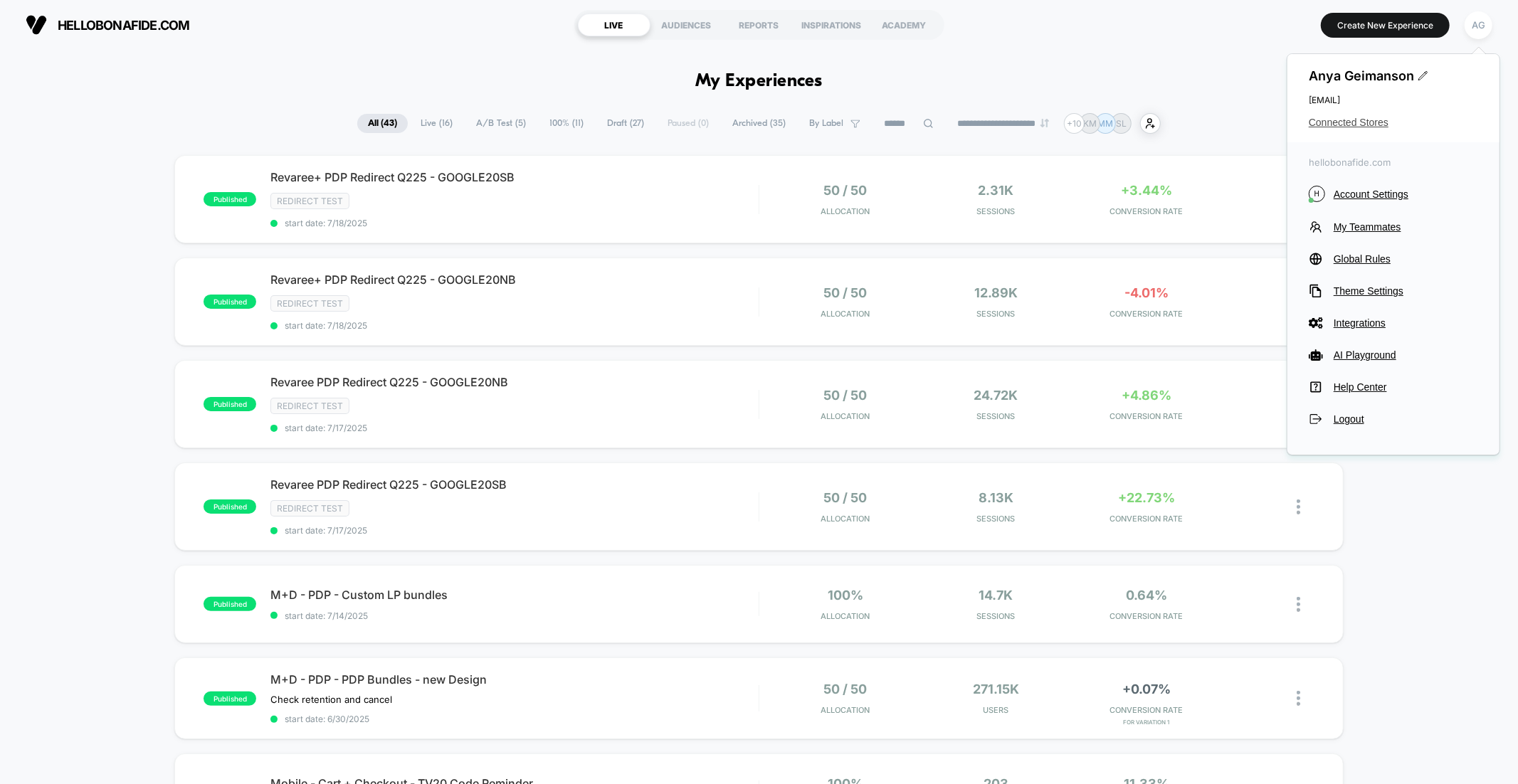 click on "Connected Stores" at bounding box center [1393, 122] 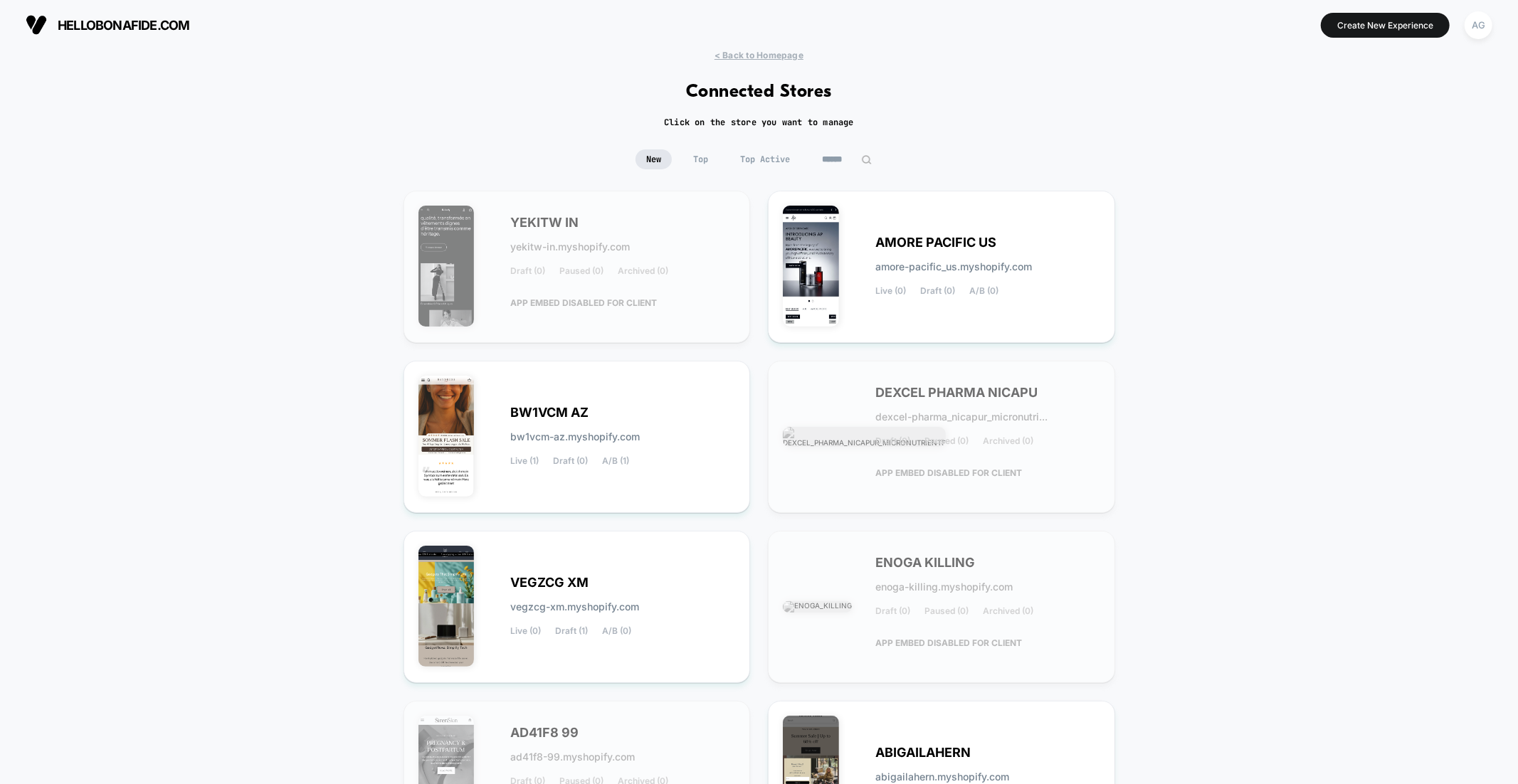 click at bounding box center (847, 159) 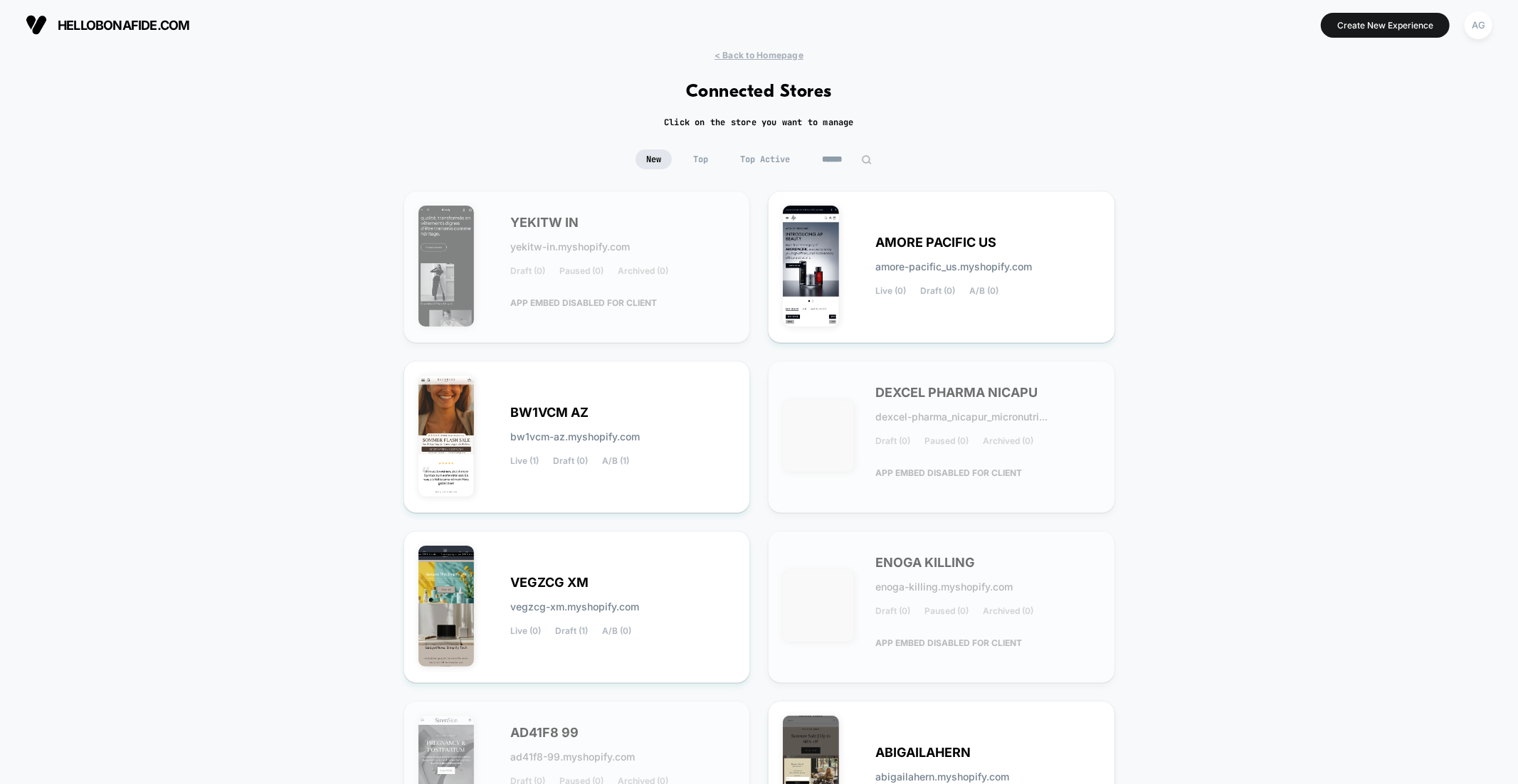 click on "New Top Top Active" at bounding box center (759, 170) 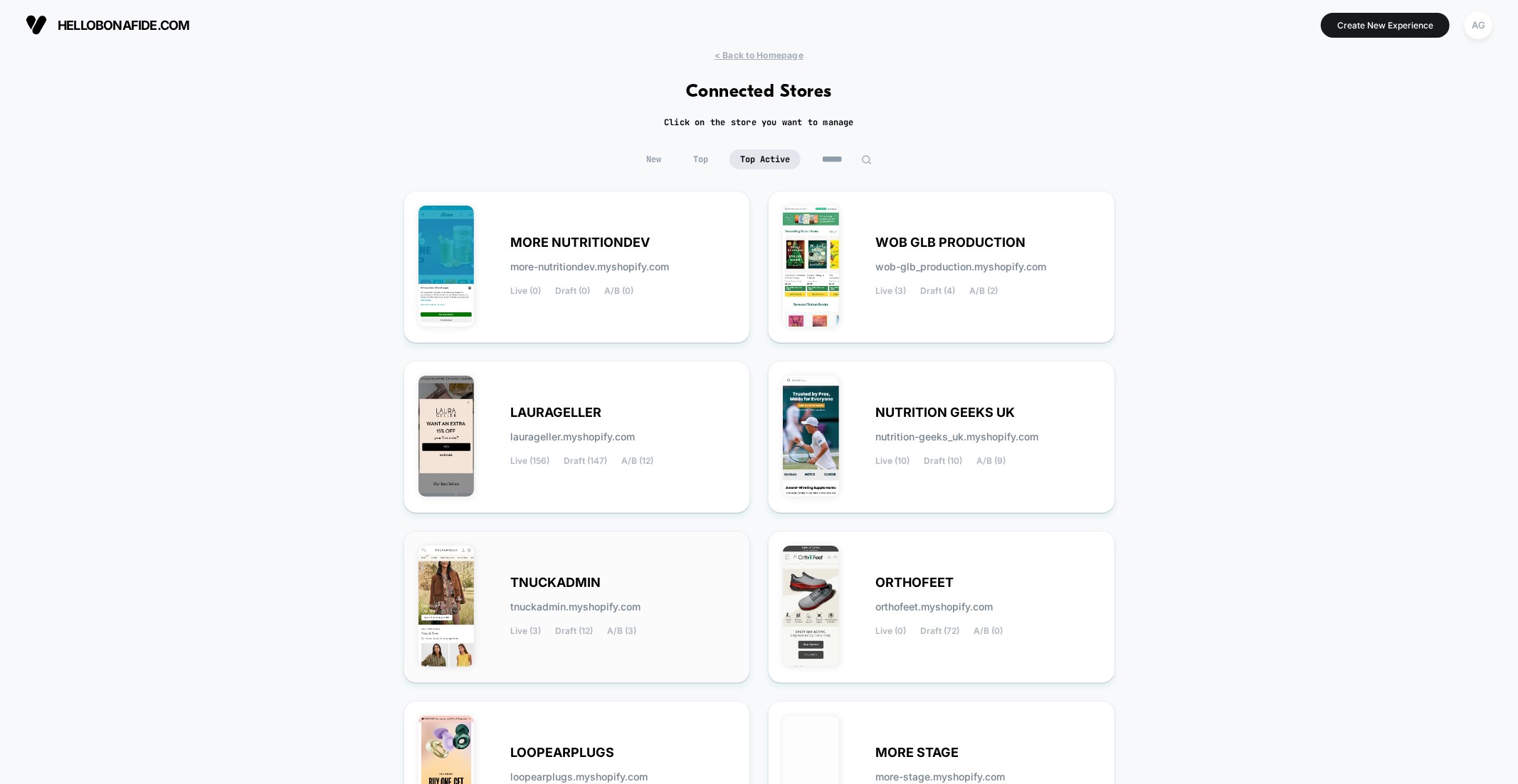 click on "TNUCKADMIN tnuckadmin.myshopify.com Live (3) Draft (12) A/B (3)" at bounding box center (623, 607) 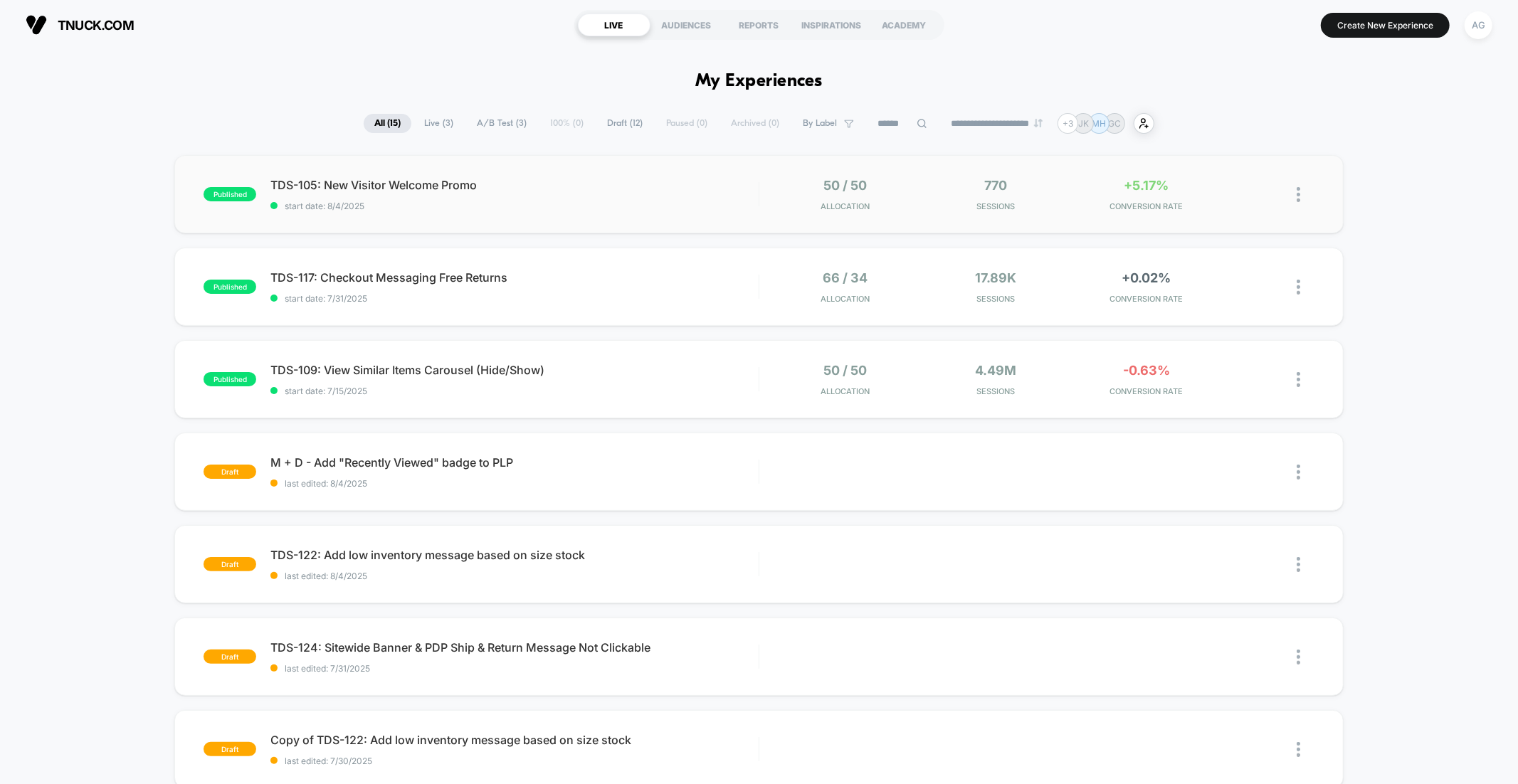 click on "published TDS-105: New Visitor Welcome Promo start date: 8/4/2025 50 / 50 Allocation 770 Sessions +5.17% CONVERSION RATE" at bounding box center (759, 194) 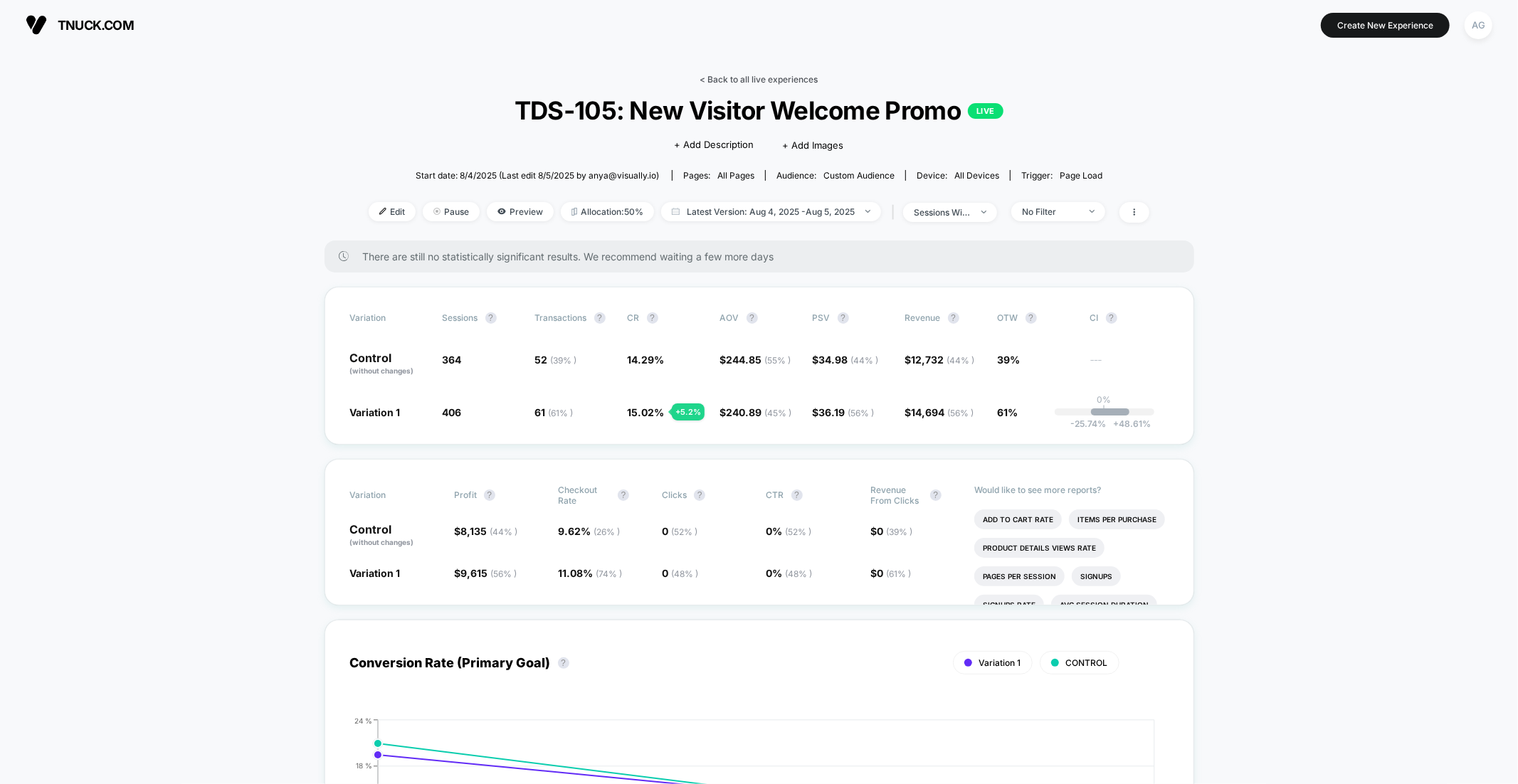 click on "< Back to all live experiences" at bounding box center (759, 79) 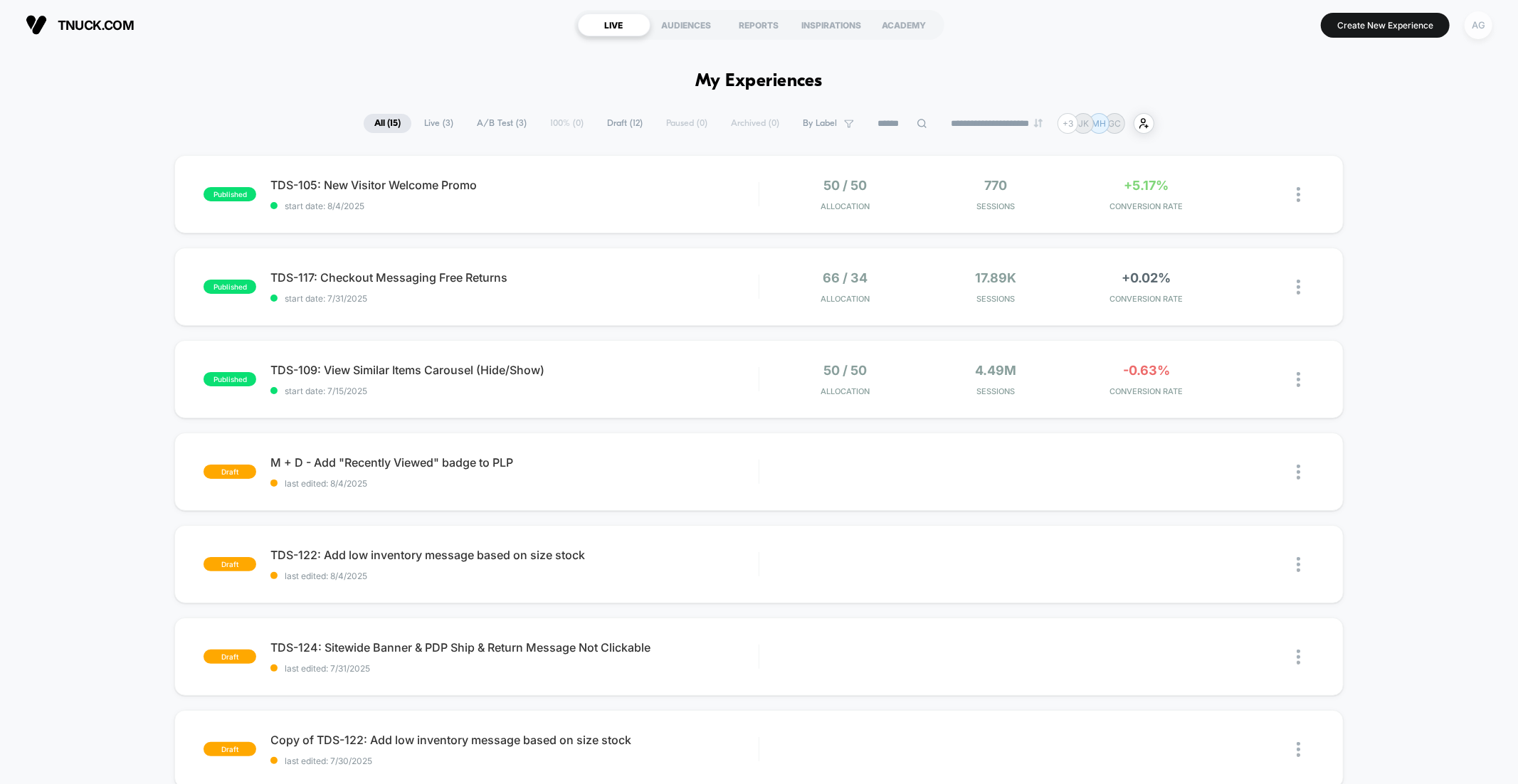 click on "AG" at bounding box center (1478, 25) 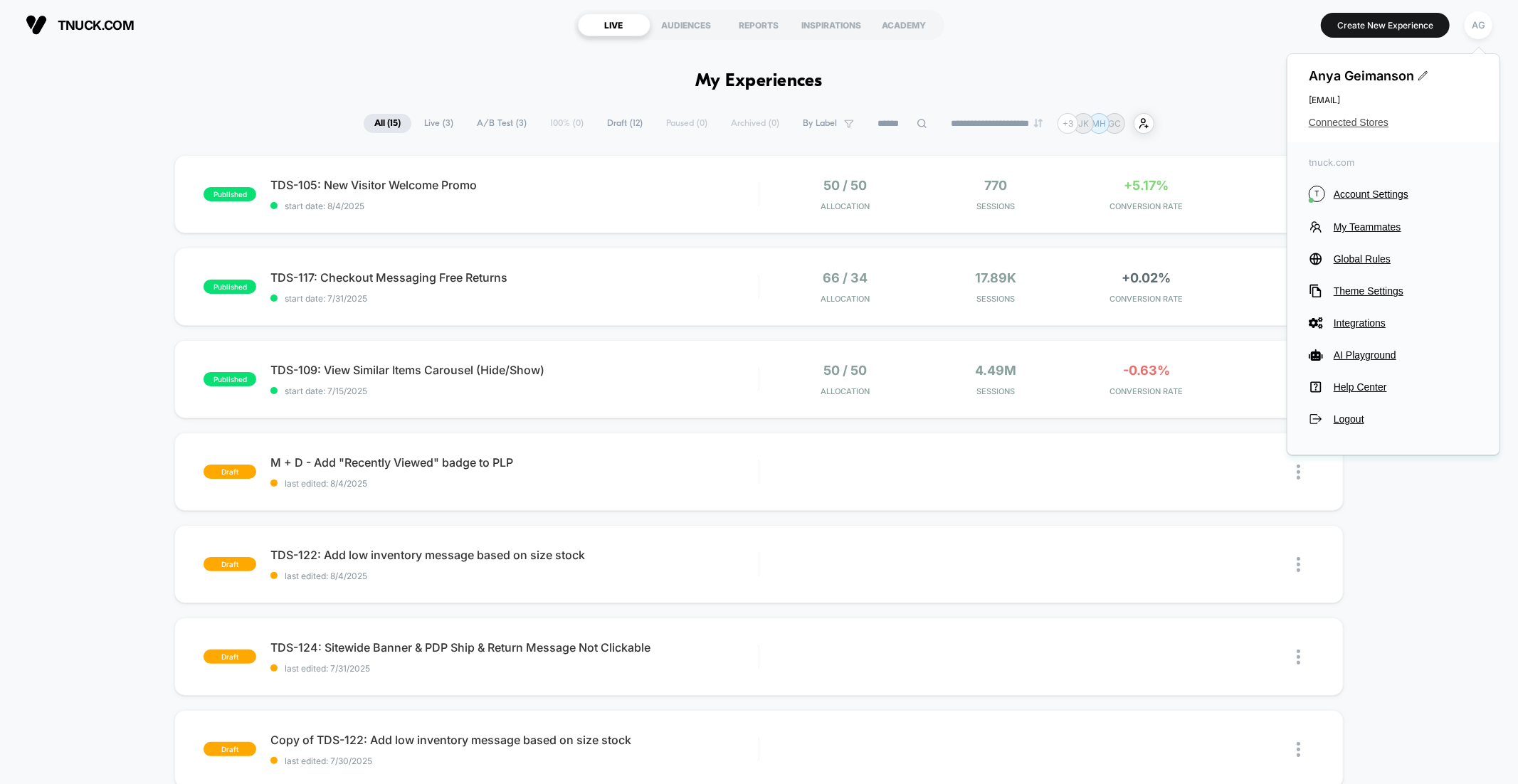 click on "Connected Stores" at bounding box center [1393, 122] 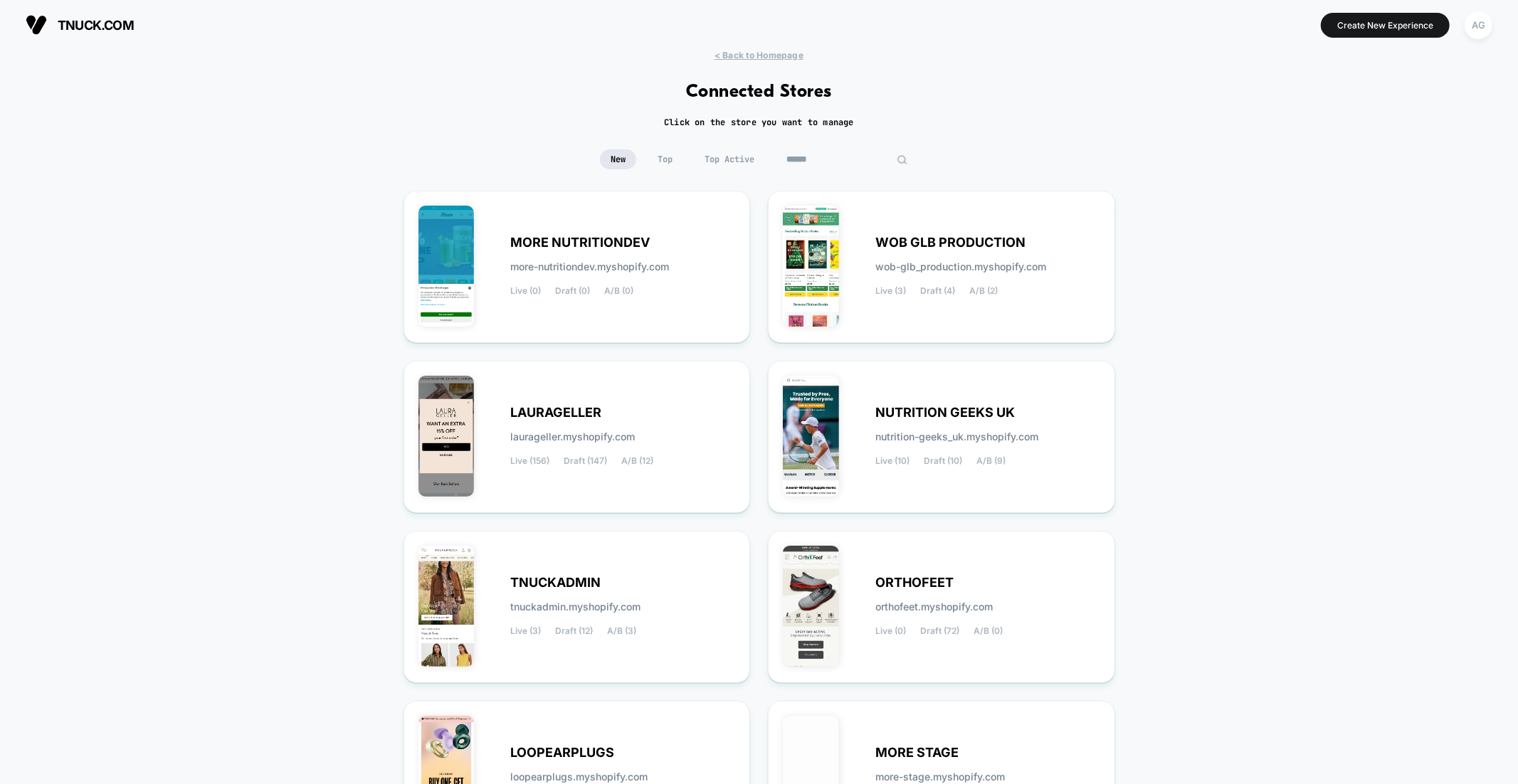click at bounding box center [847, 159] 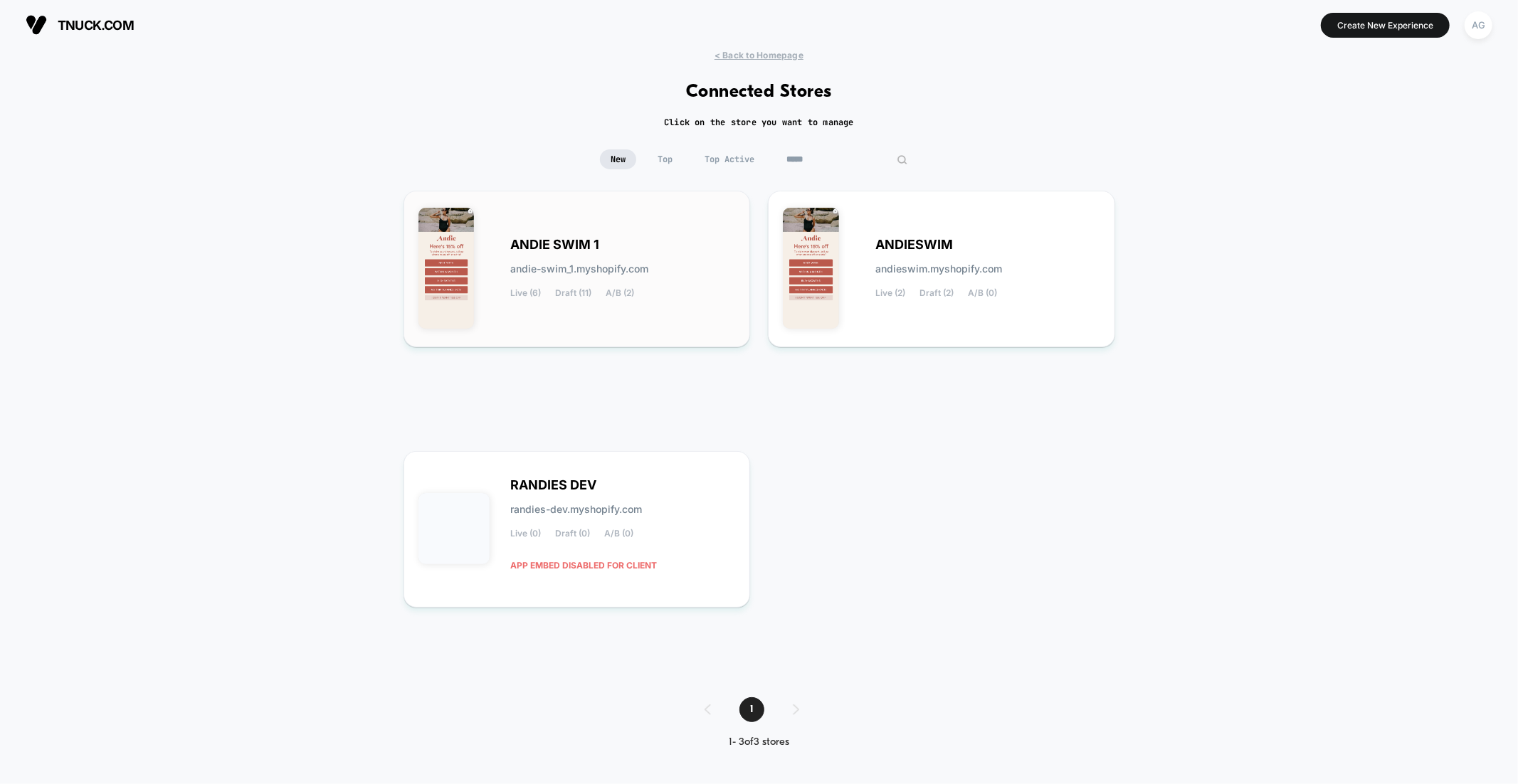 type on "*****" 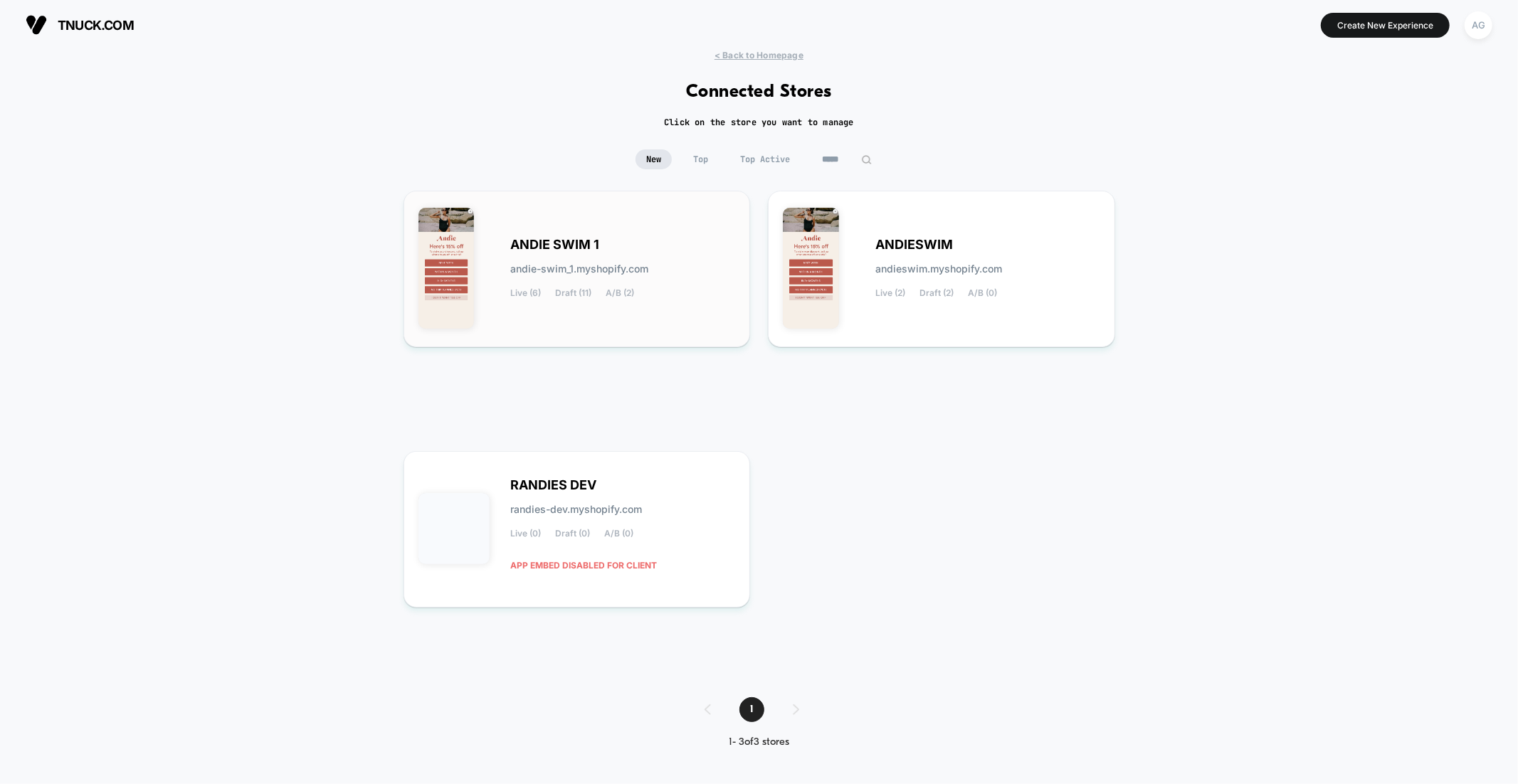 click on "ANDIE SWIM 1 andie-swim_1.myshopify.com Live (6) Draft (11) A/B (2)" at bounding box center (623, 269) 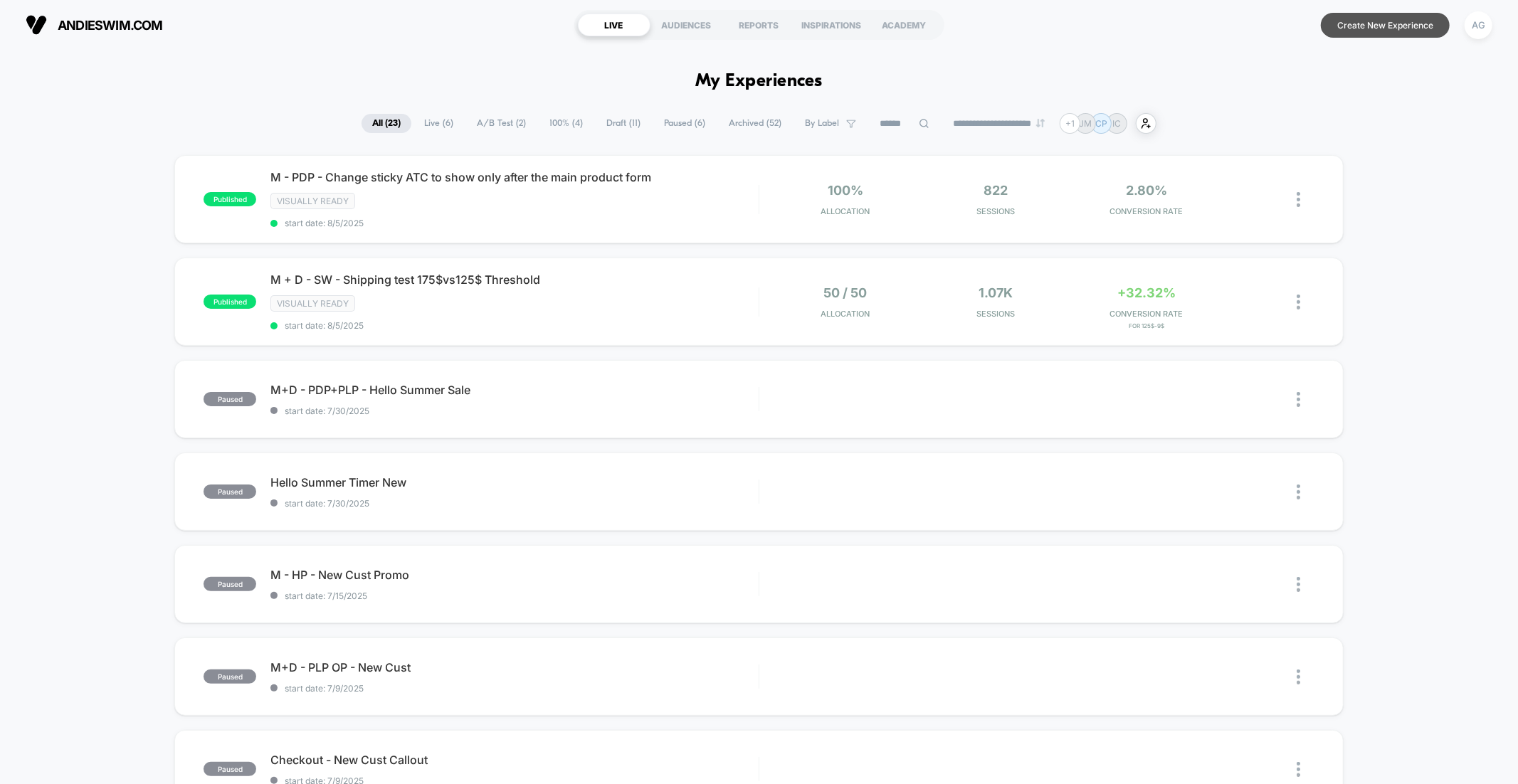 click on "Create New Experience" at bounding box center (1385, 25) 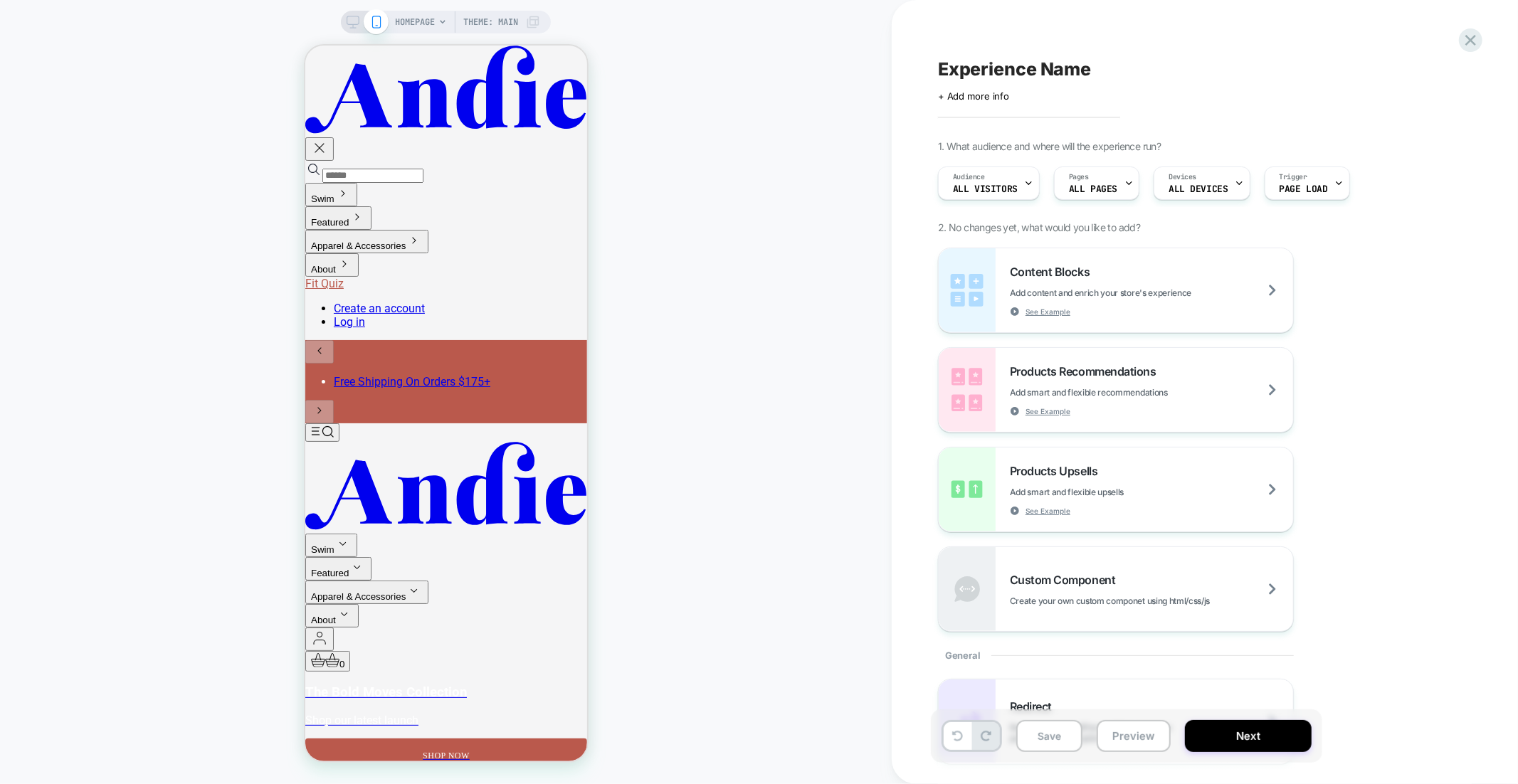scroll, scrollTop: 0, scrollLeft: 0, axis: both 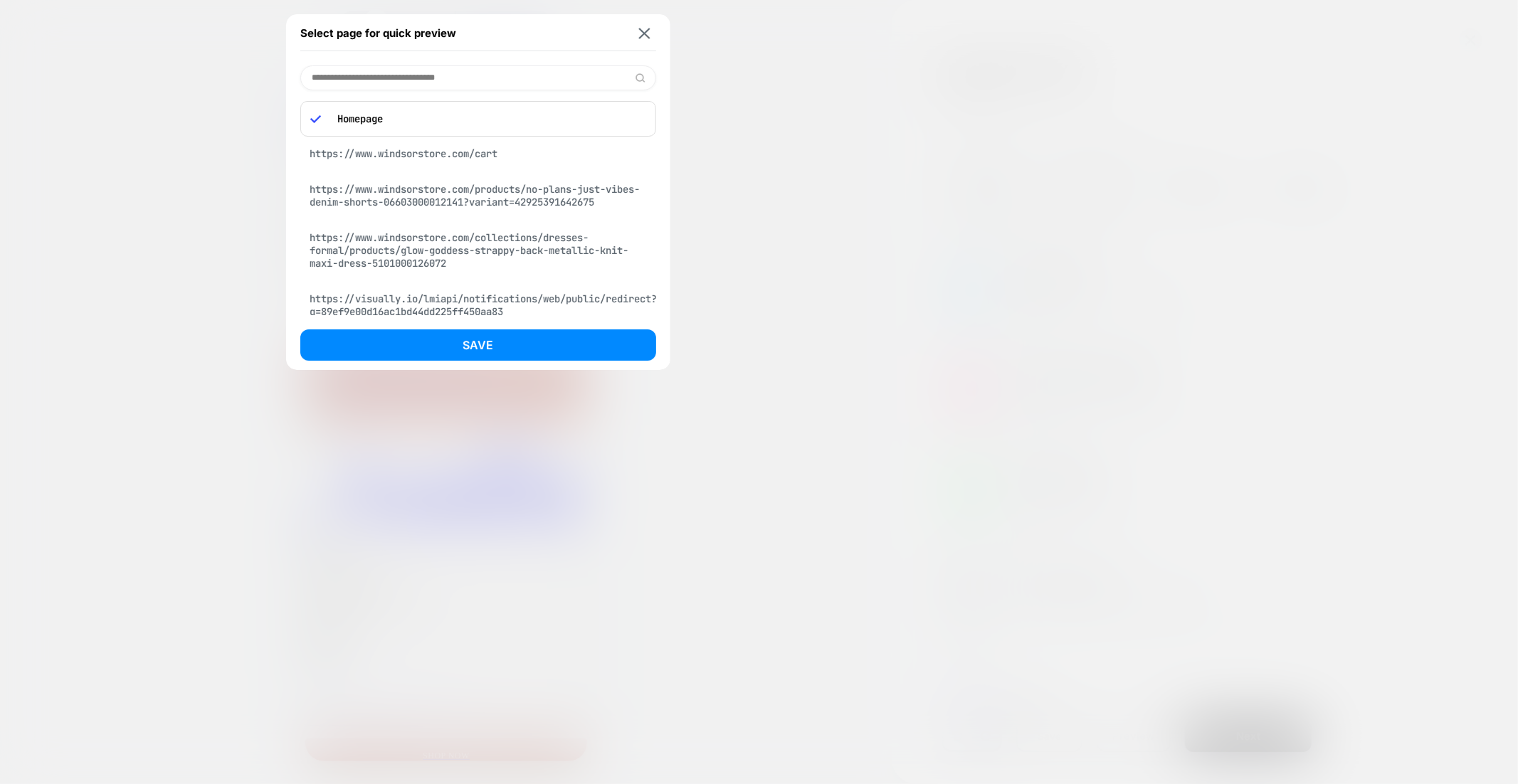 click at bounding box center [478, 78] 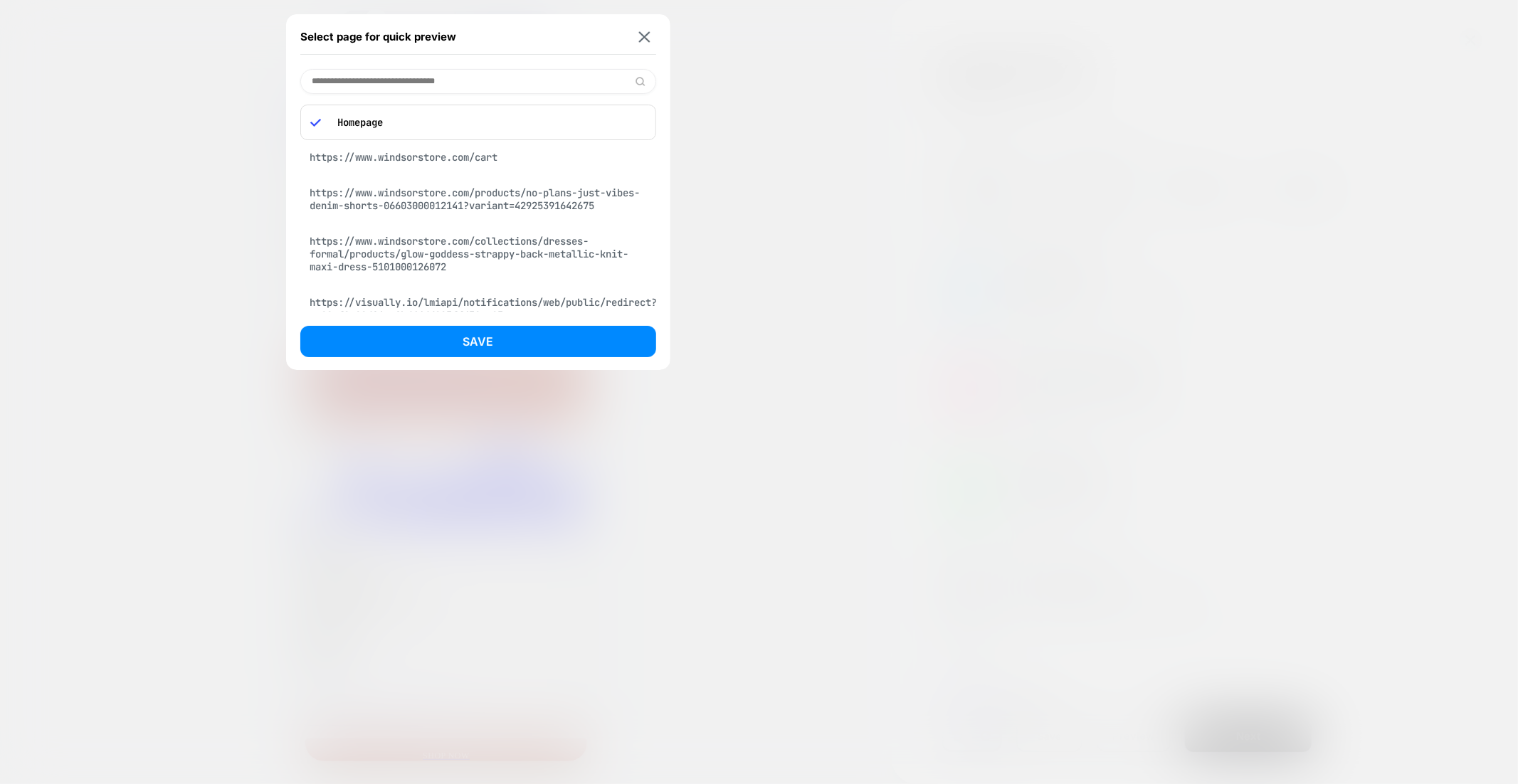 paste on "**********" 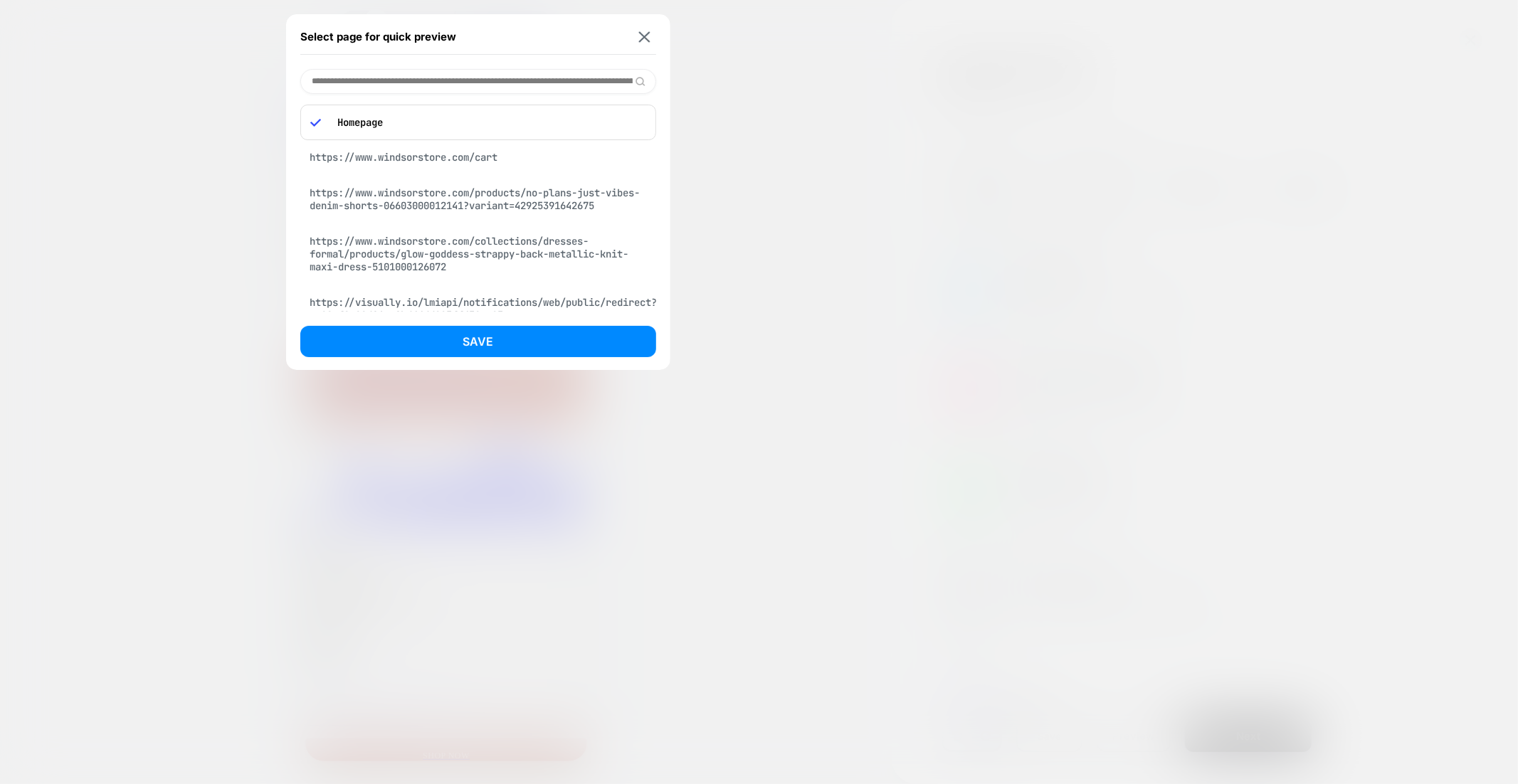 scroll, scrollTop: 0, scrollLeft: 169, axis: horizontal 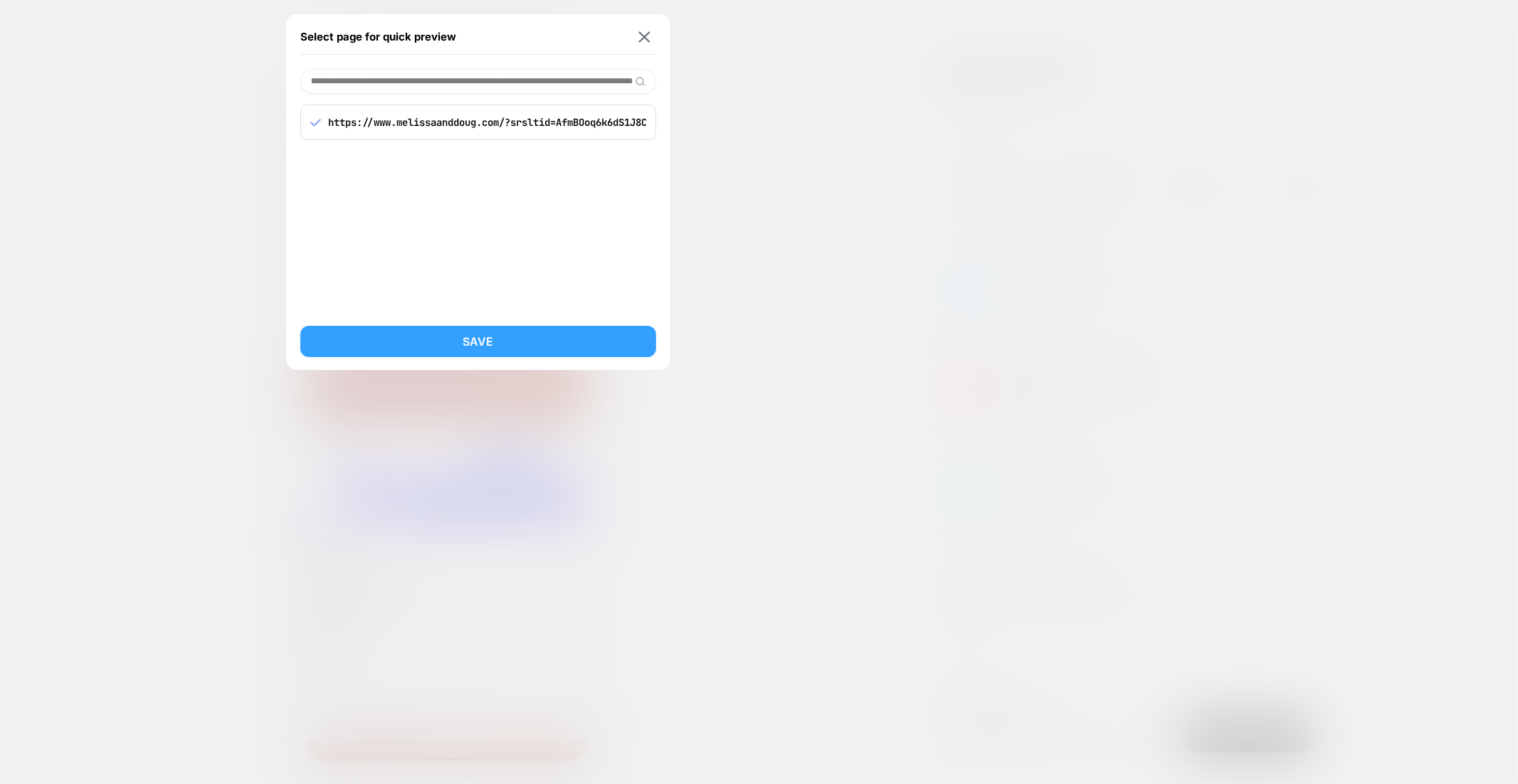 type on "**********" 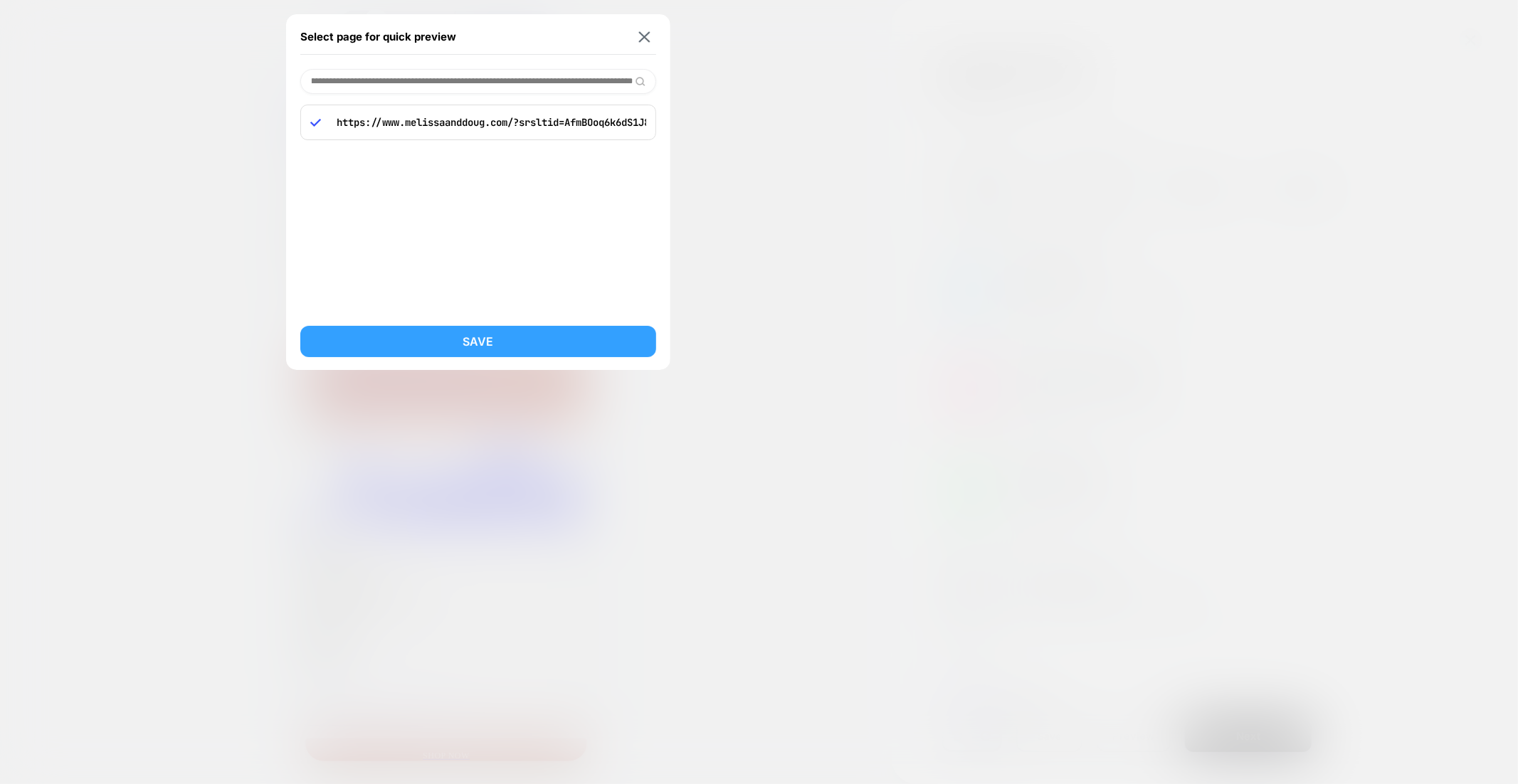 click on "Save" at bounding box center [478, 341] 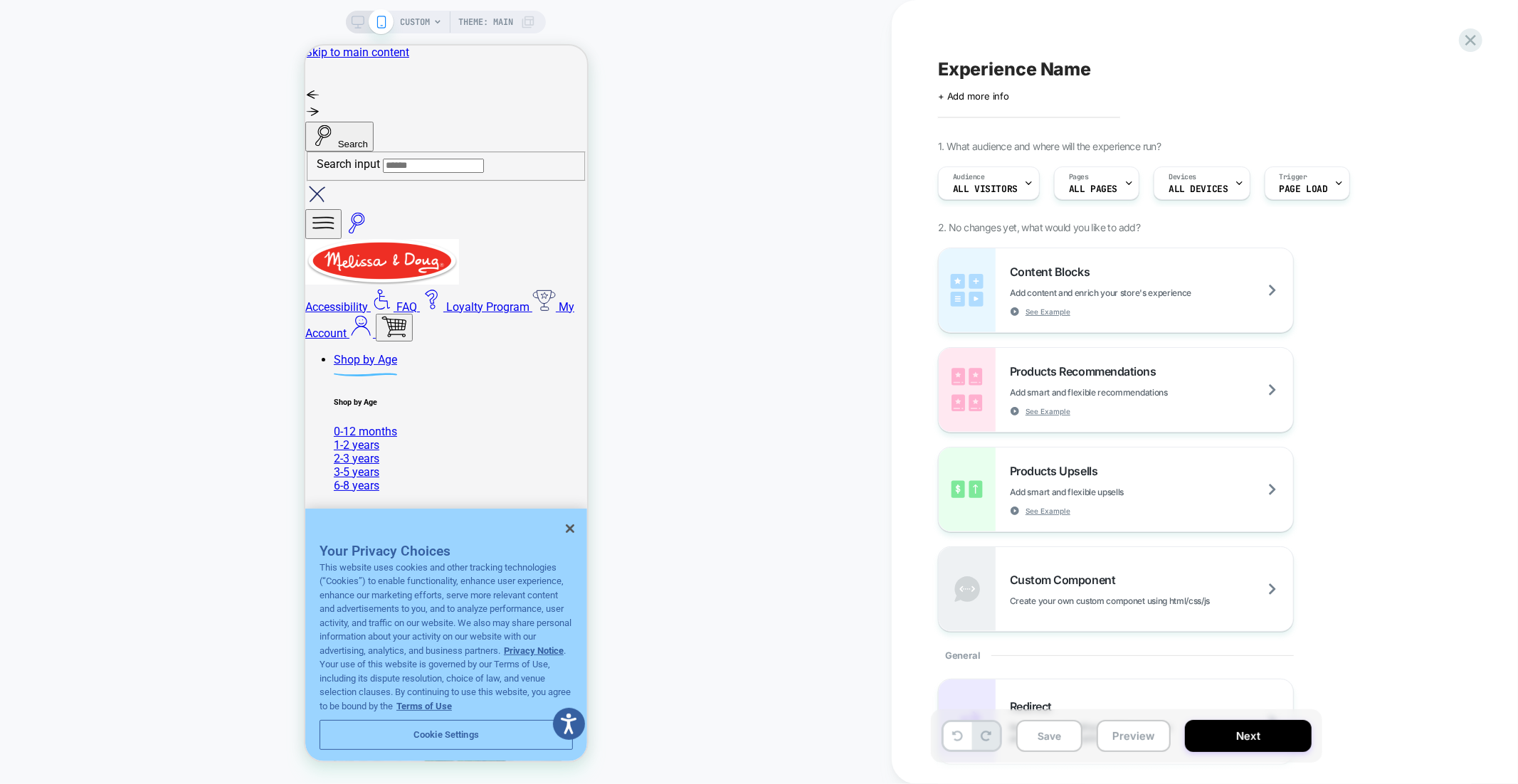 scroll, scrollTop: 0, scrollLeft: 0, axis: both 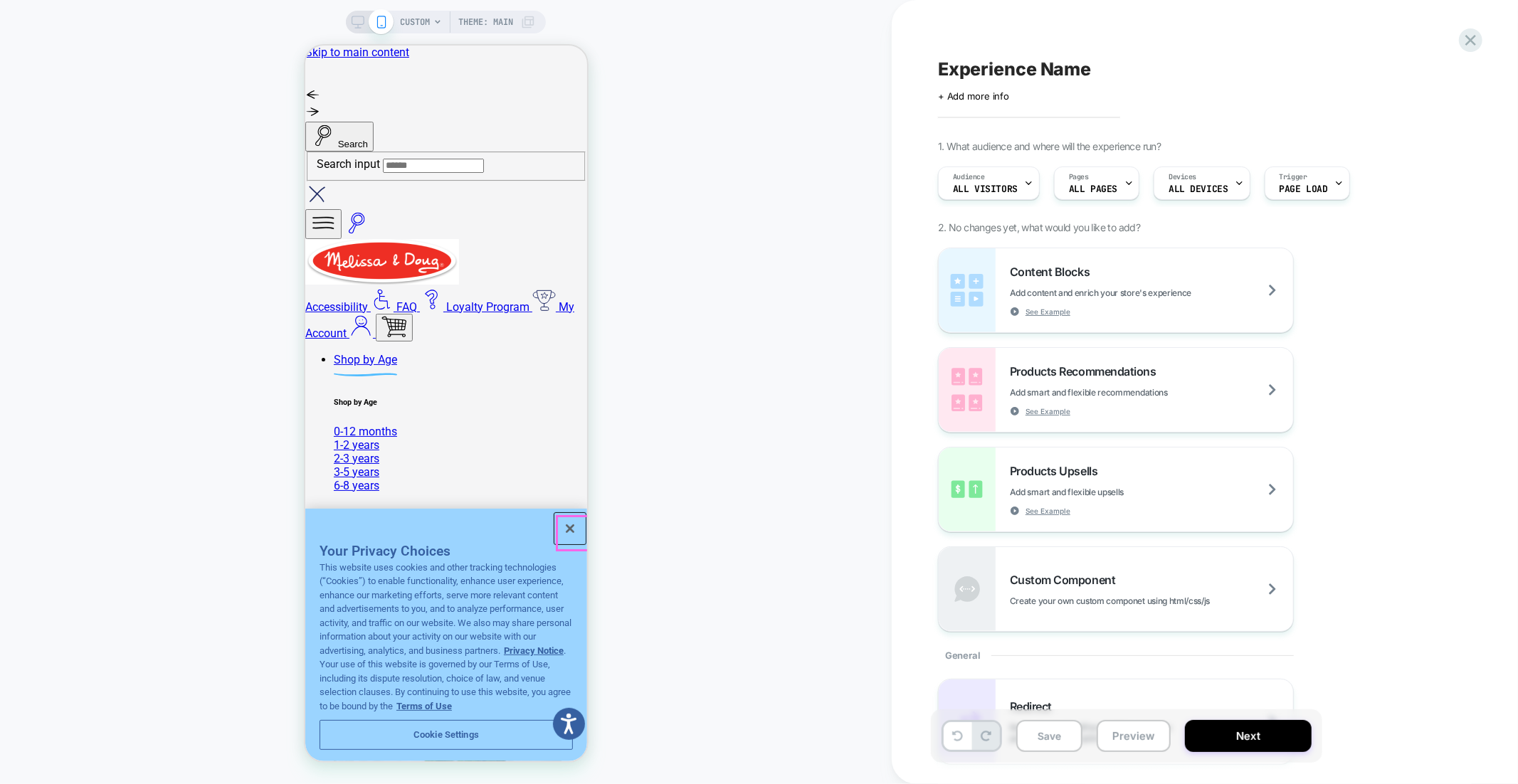 click at bounding box center (569, 528) 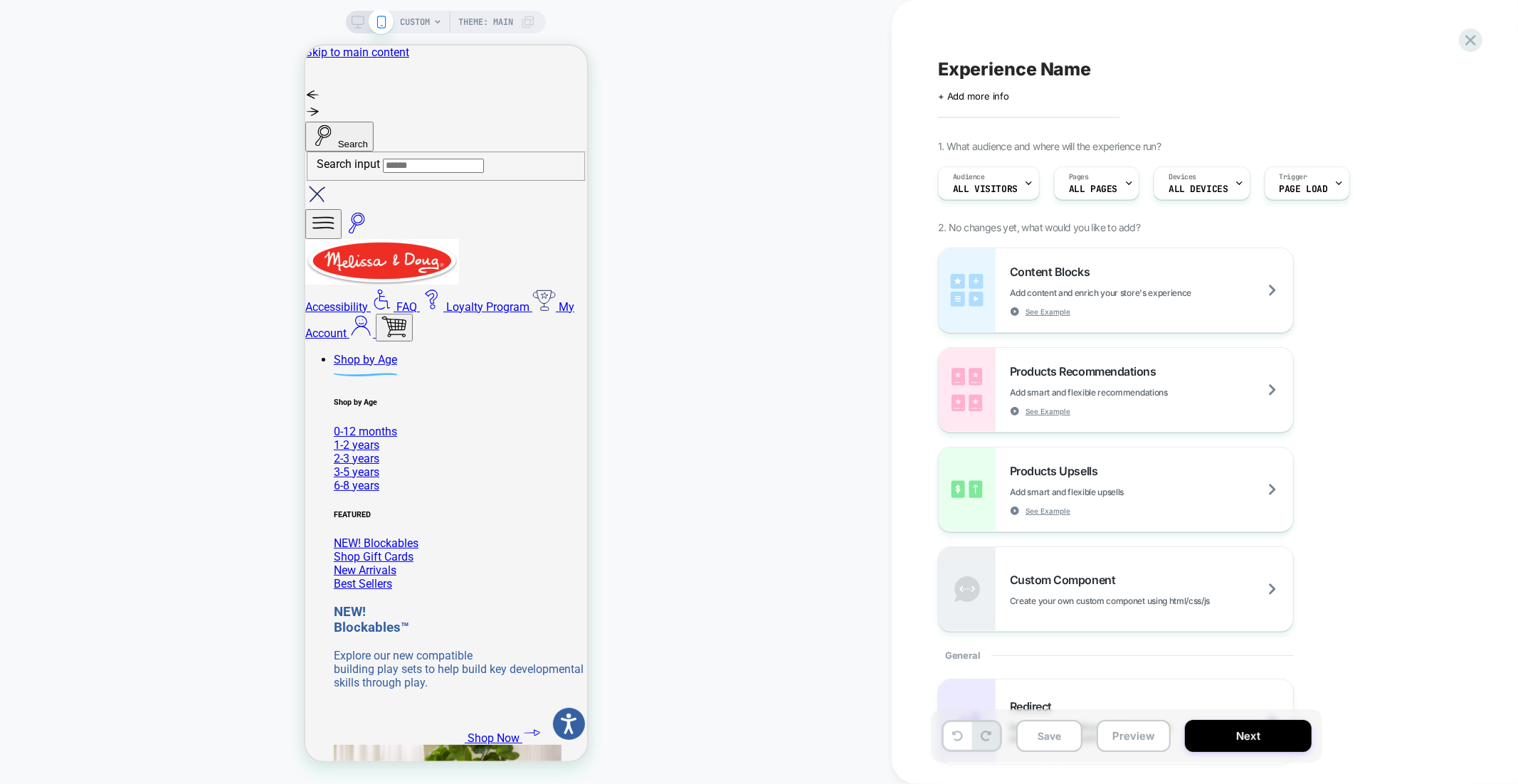 scroll, scrollTop: 0, scrollLeft: 0, axis: both 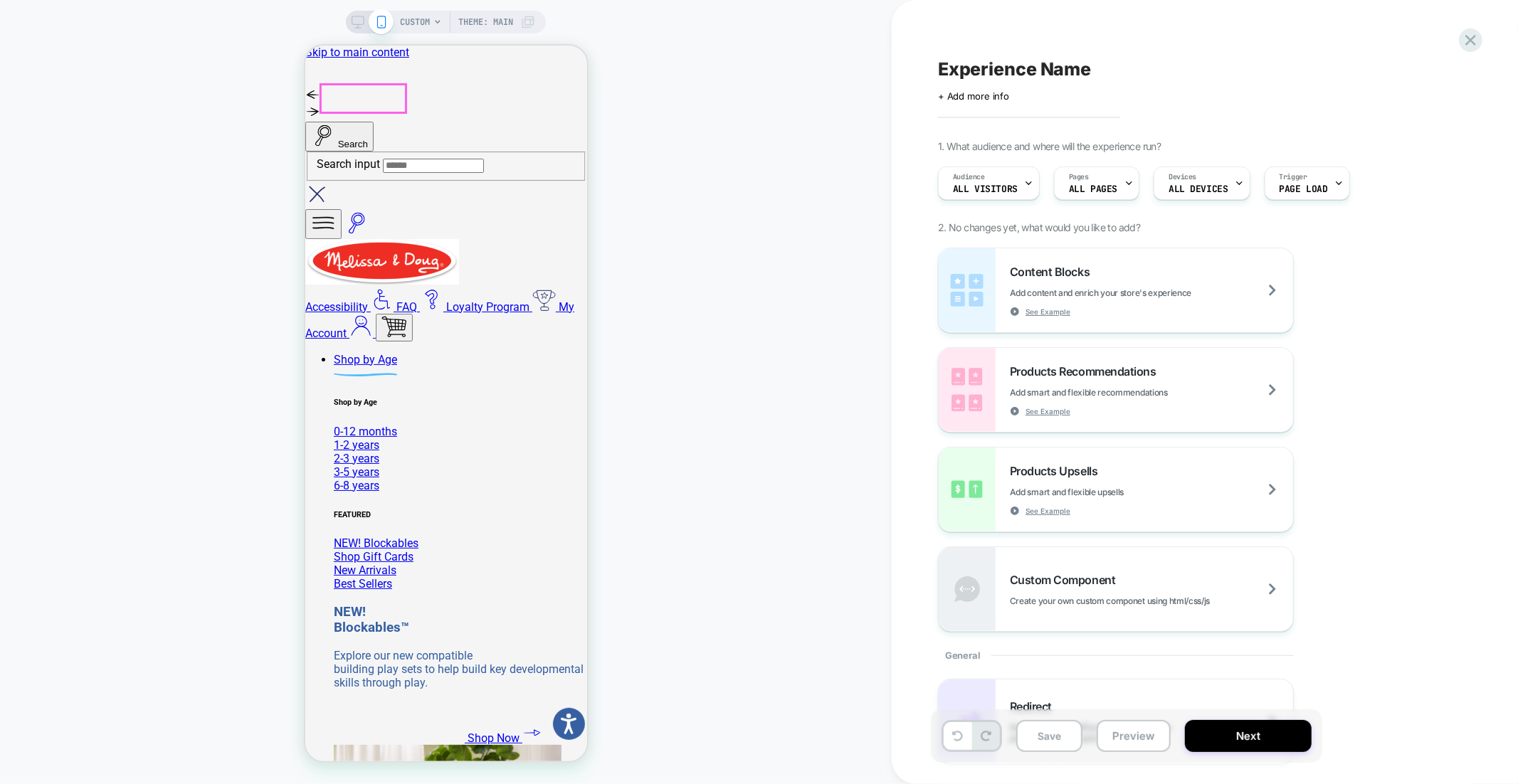 click 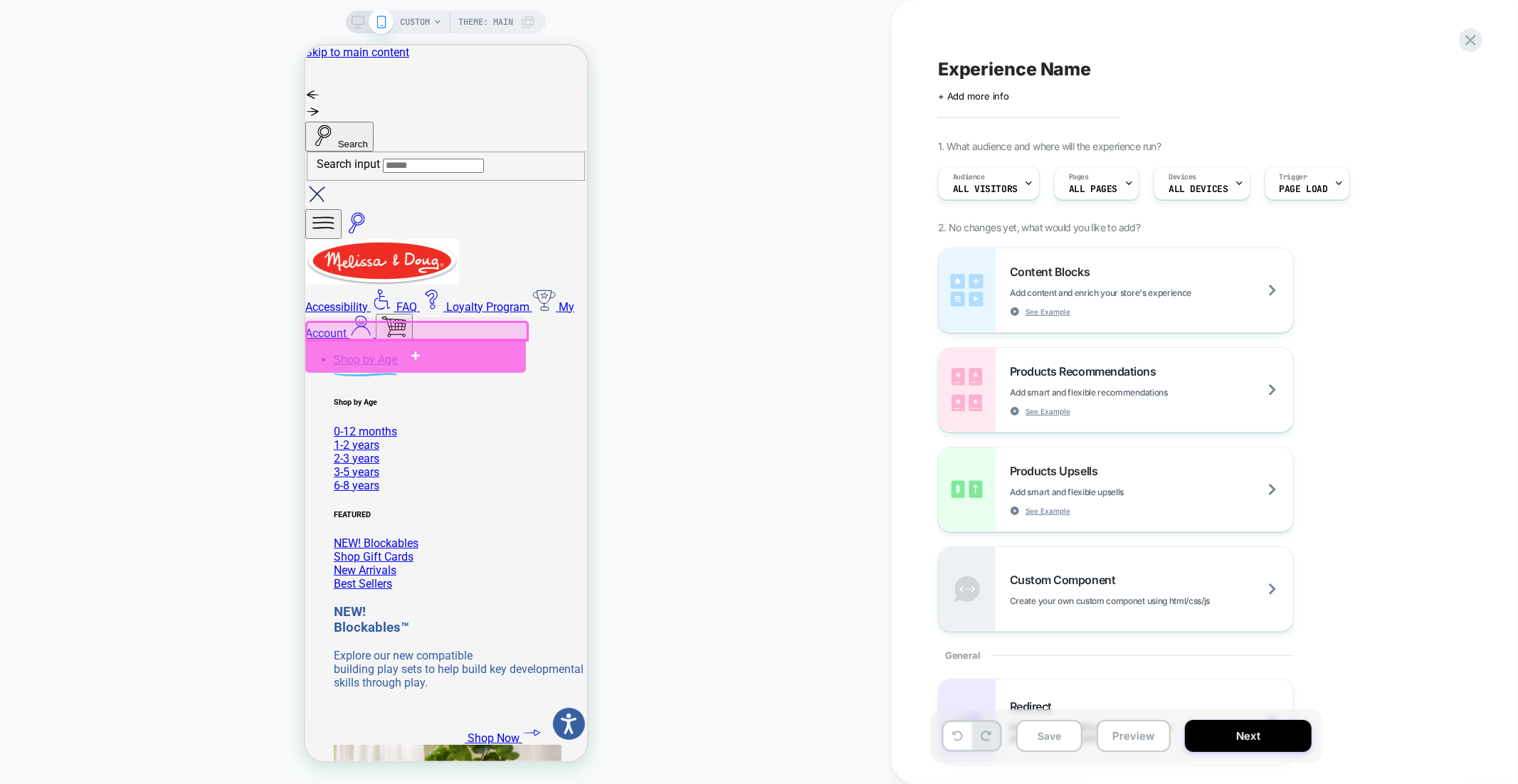 click at bounding box center [415, 355] 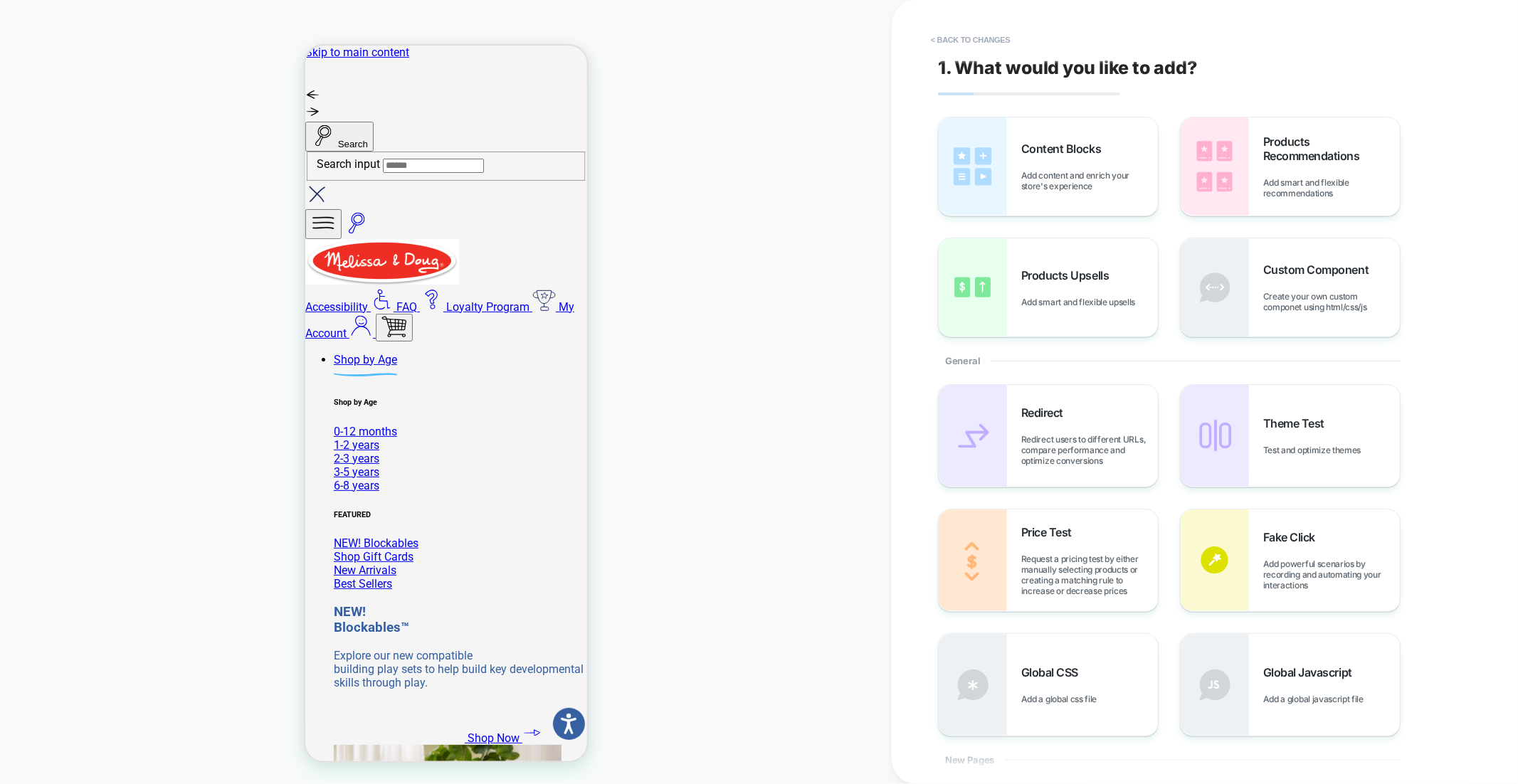 click on "Content Blocks Add content and enrich your store's experience Products Recommendations Add smart and flexible recommendations Products Upsells Add smart and flexible upsells Custom Component Create your own custom componet using html/css/js" at bounding box center [1198, 227] 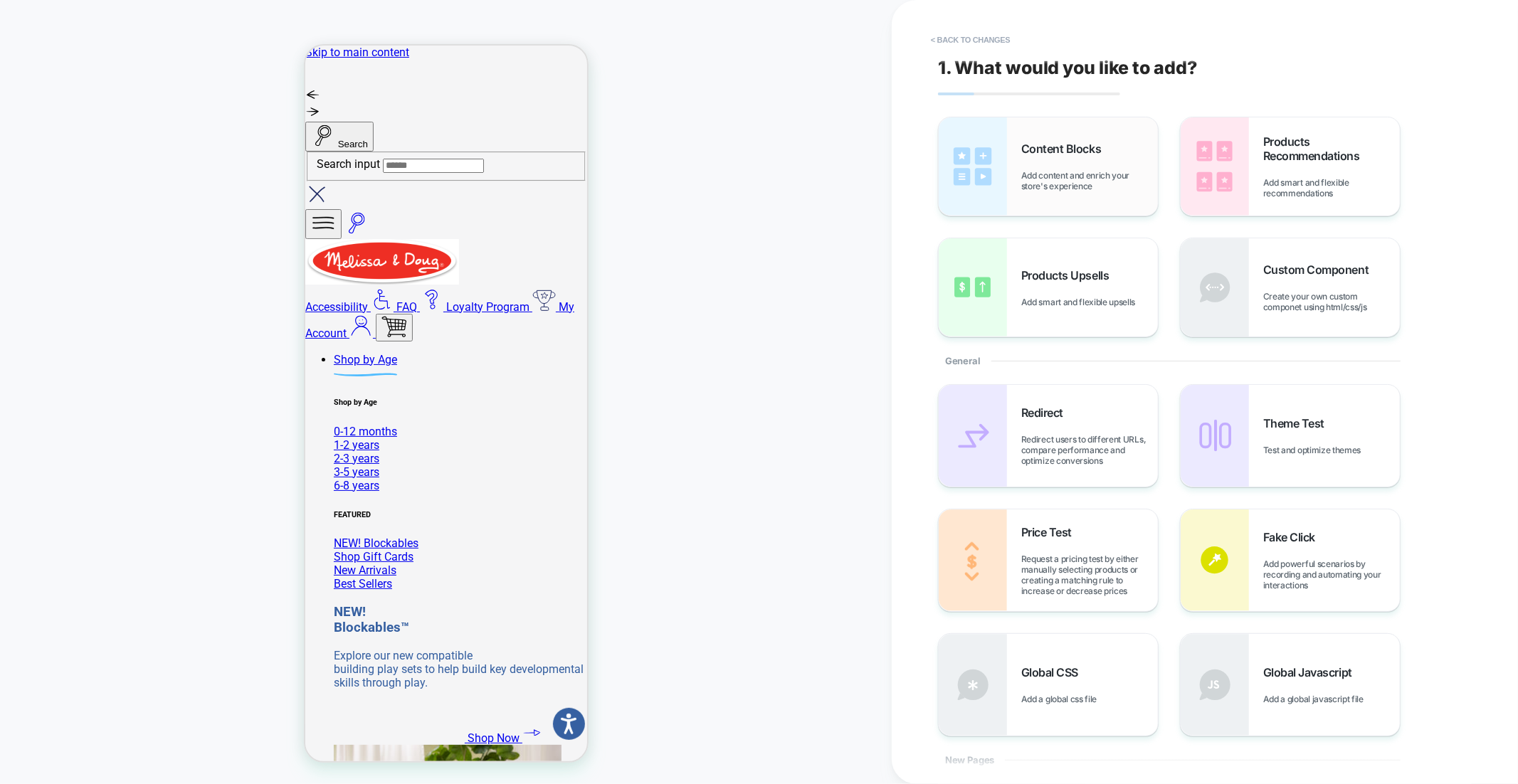 click on "Content Blocks Add content and enrich your store's experience" at bounding box center (1090, 166) 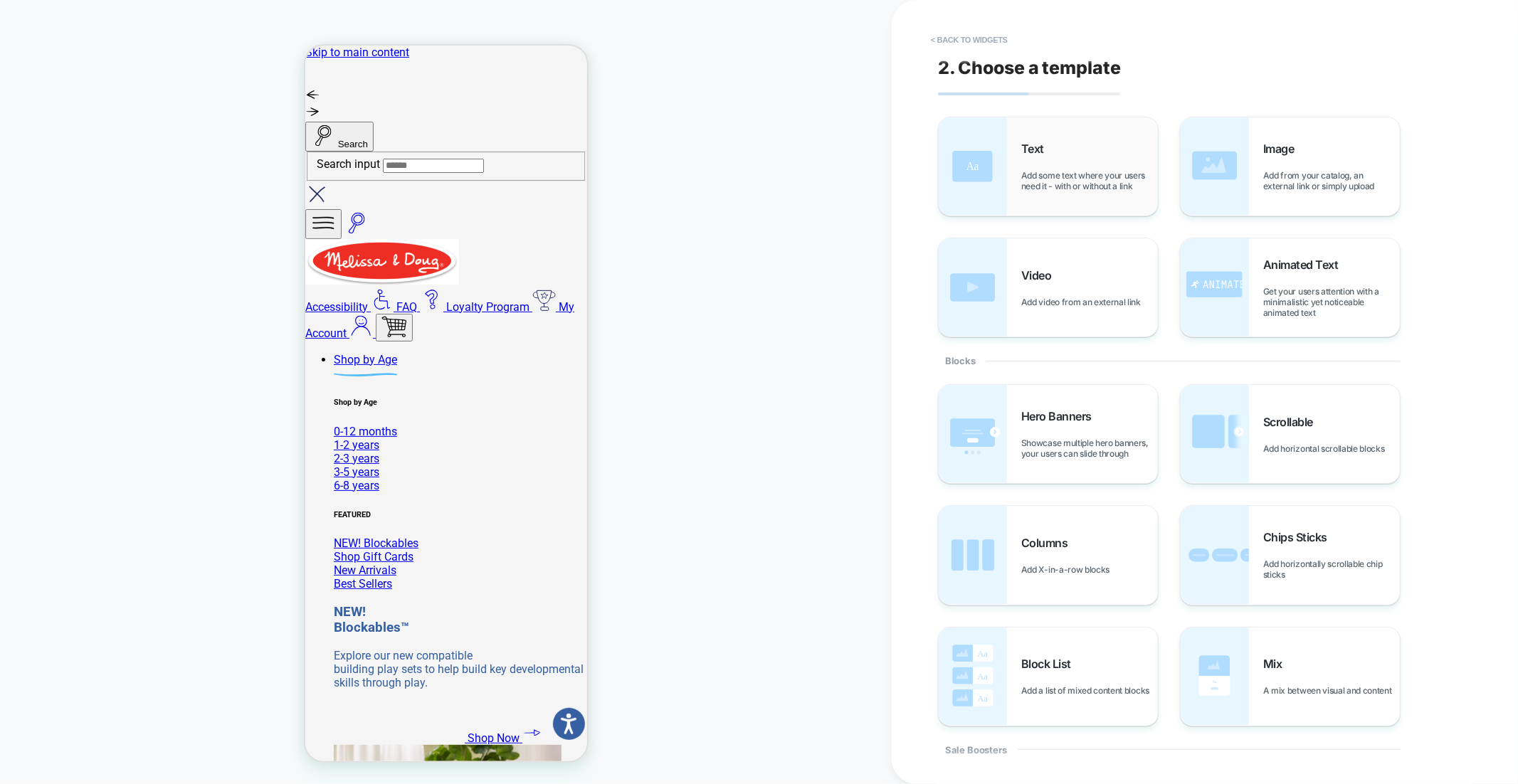 click on "Add some text where your users need it - with or without a link" at bounding box center (1090, 181) 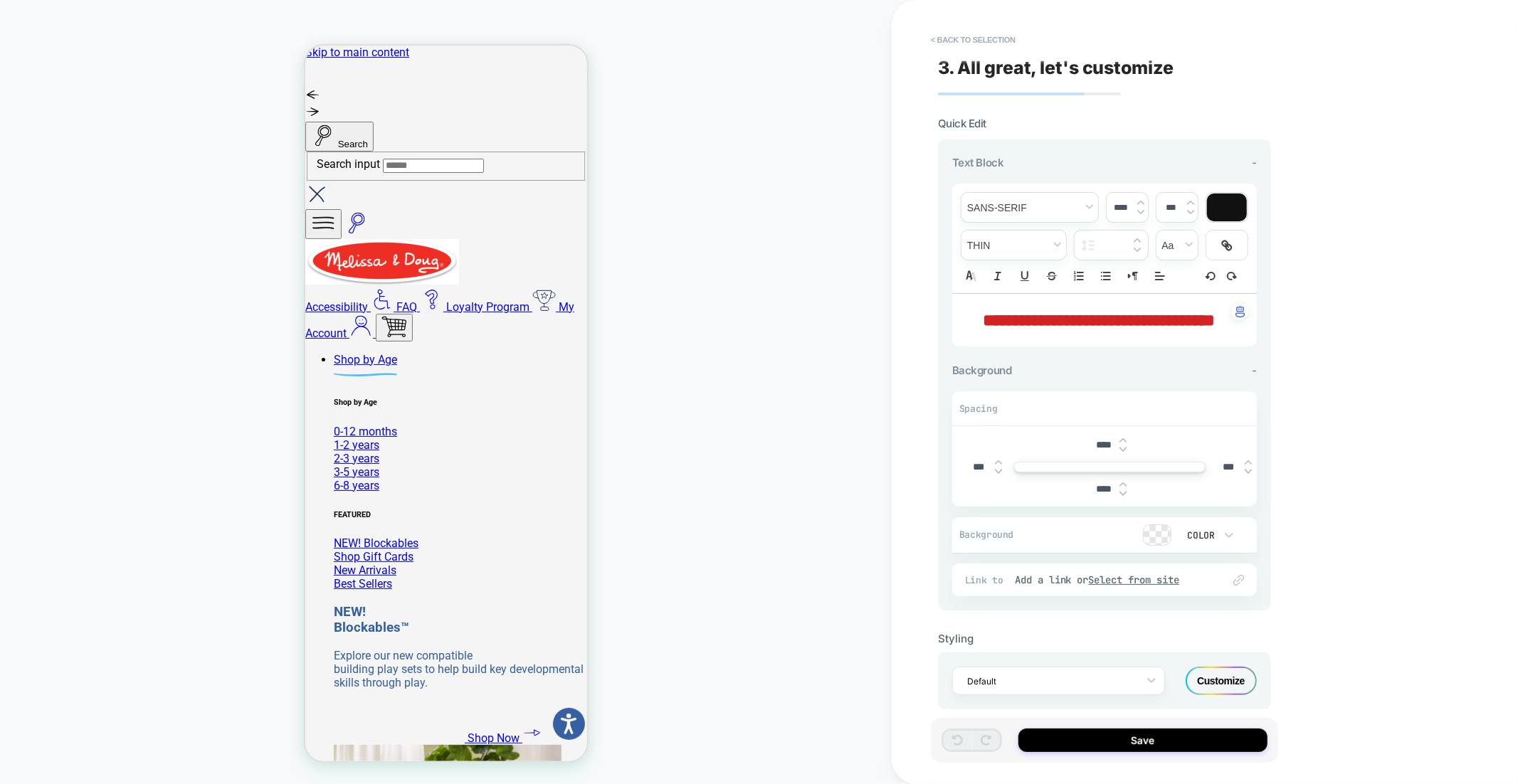 click on "**********" at bounding box center (1099, 320) 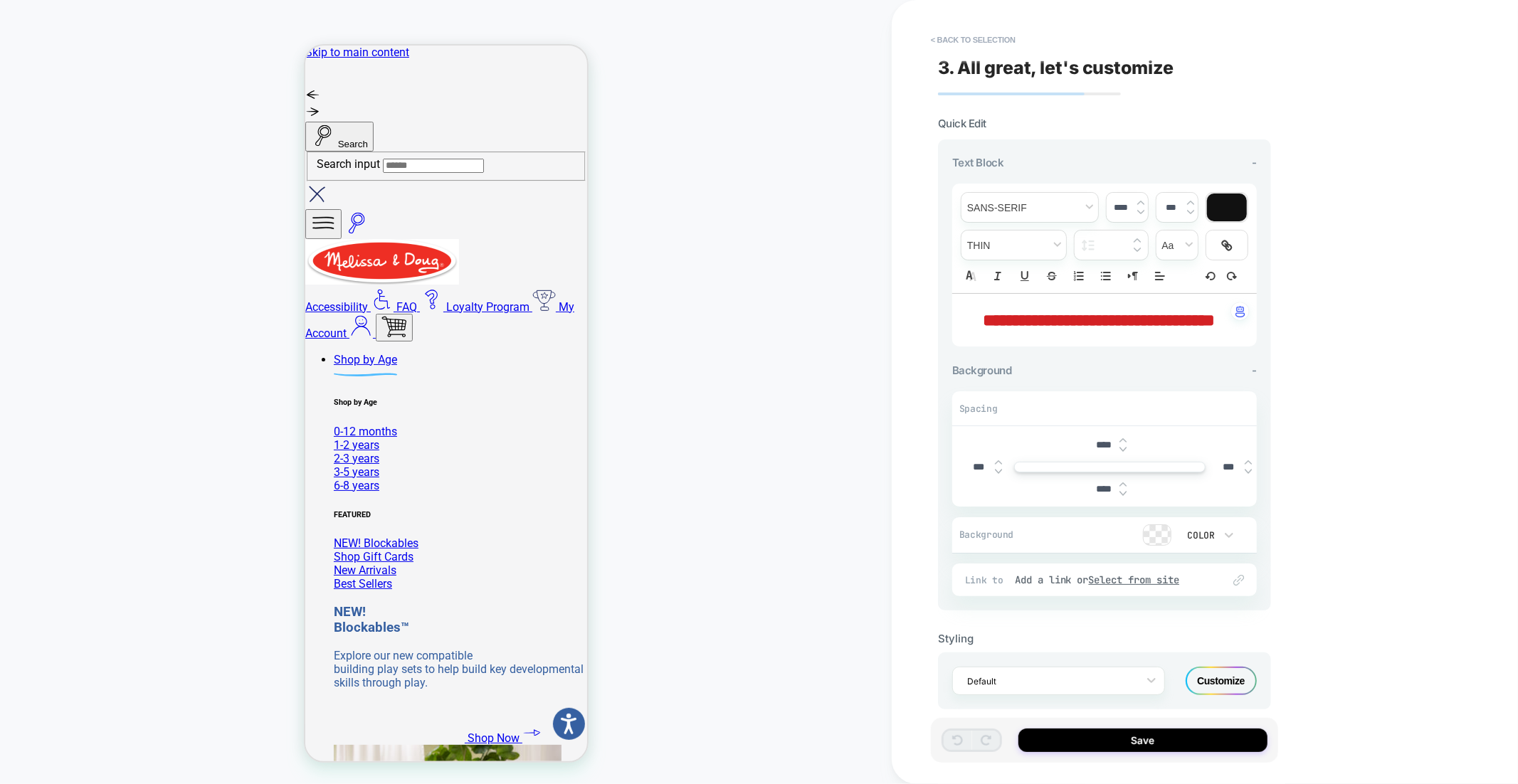 type on "****" 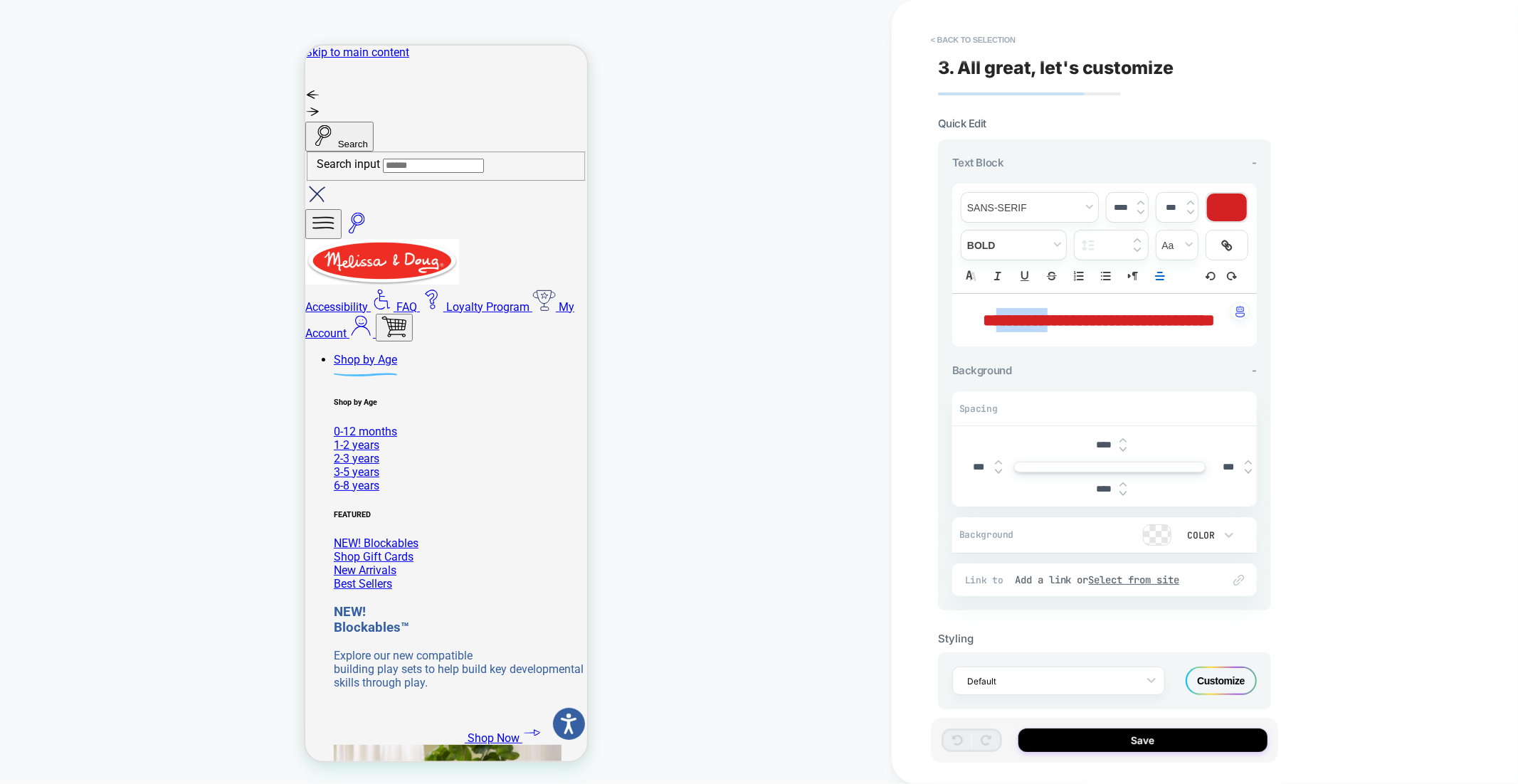 click on "**********" at bounding box center (1099, 320) 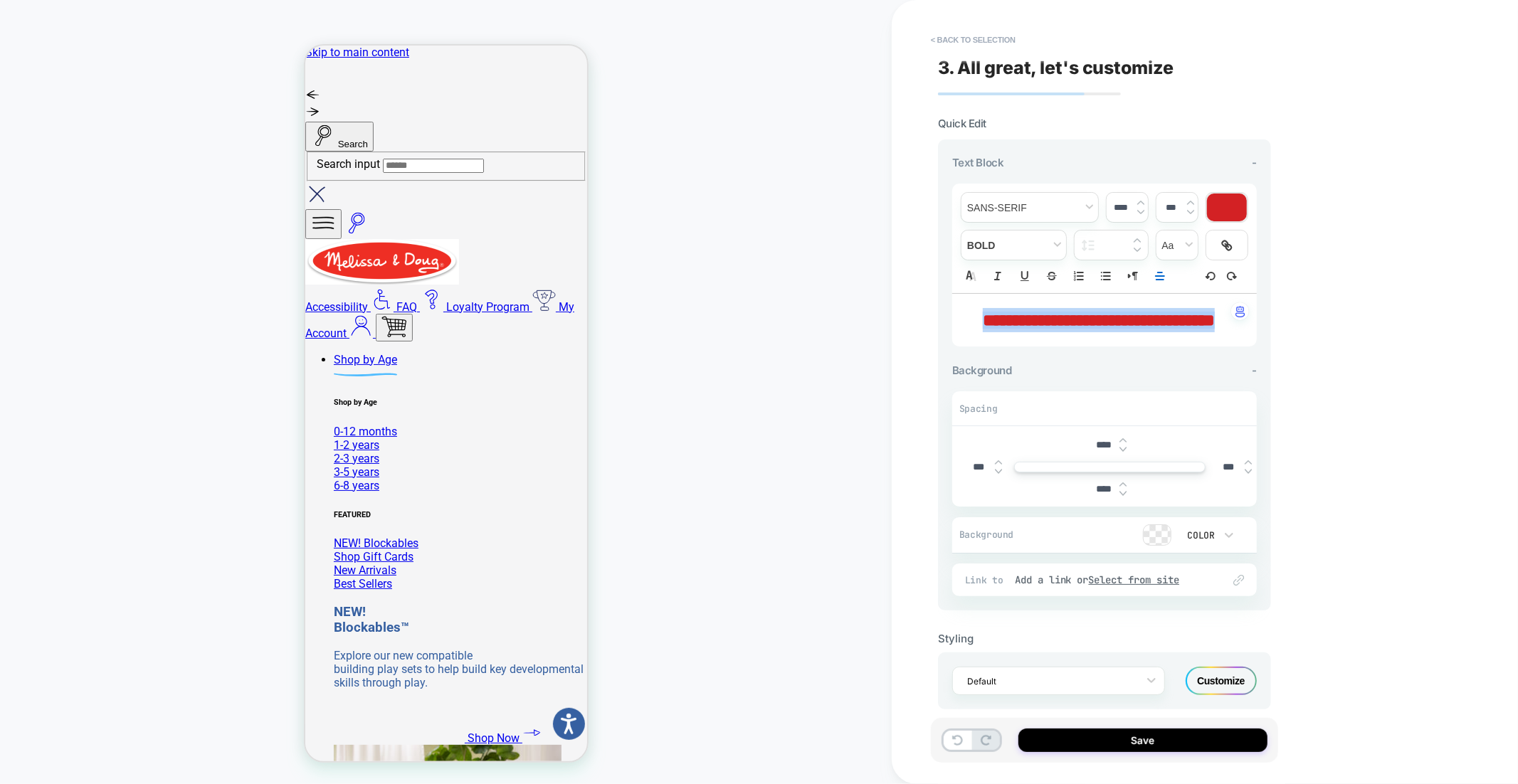 type 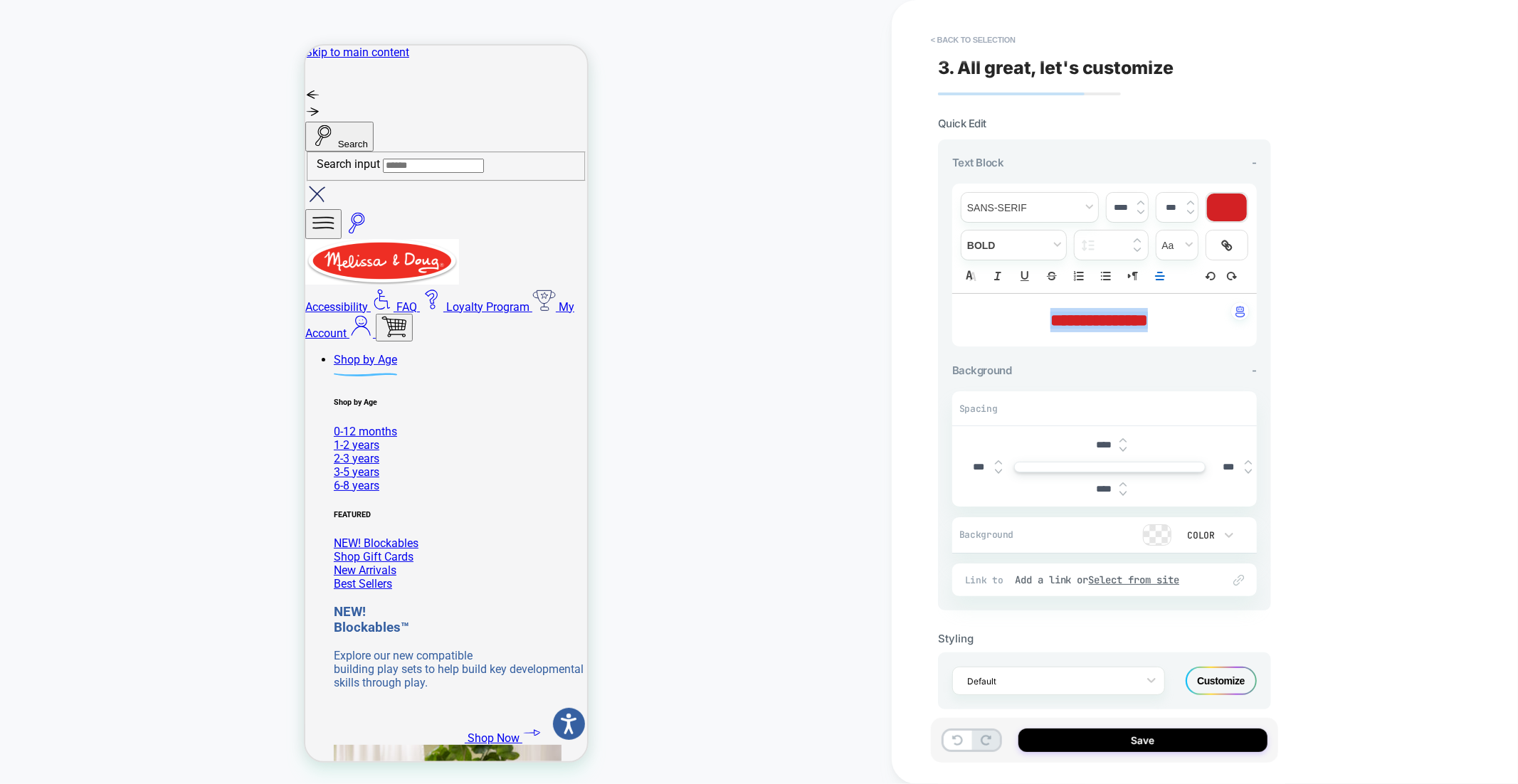 type on "****" 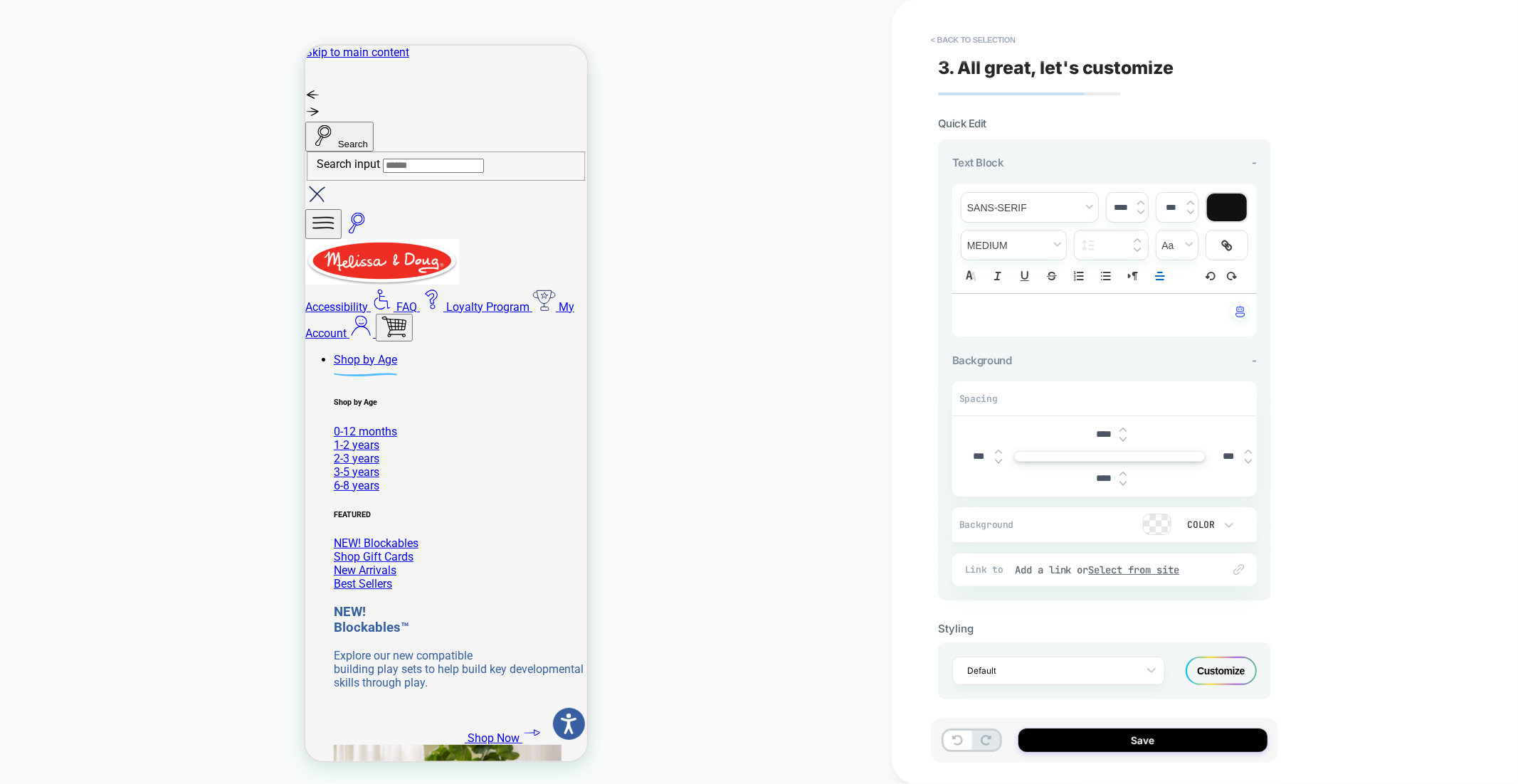 click 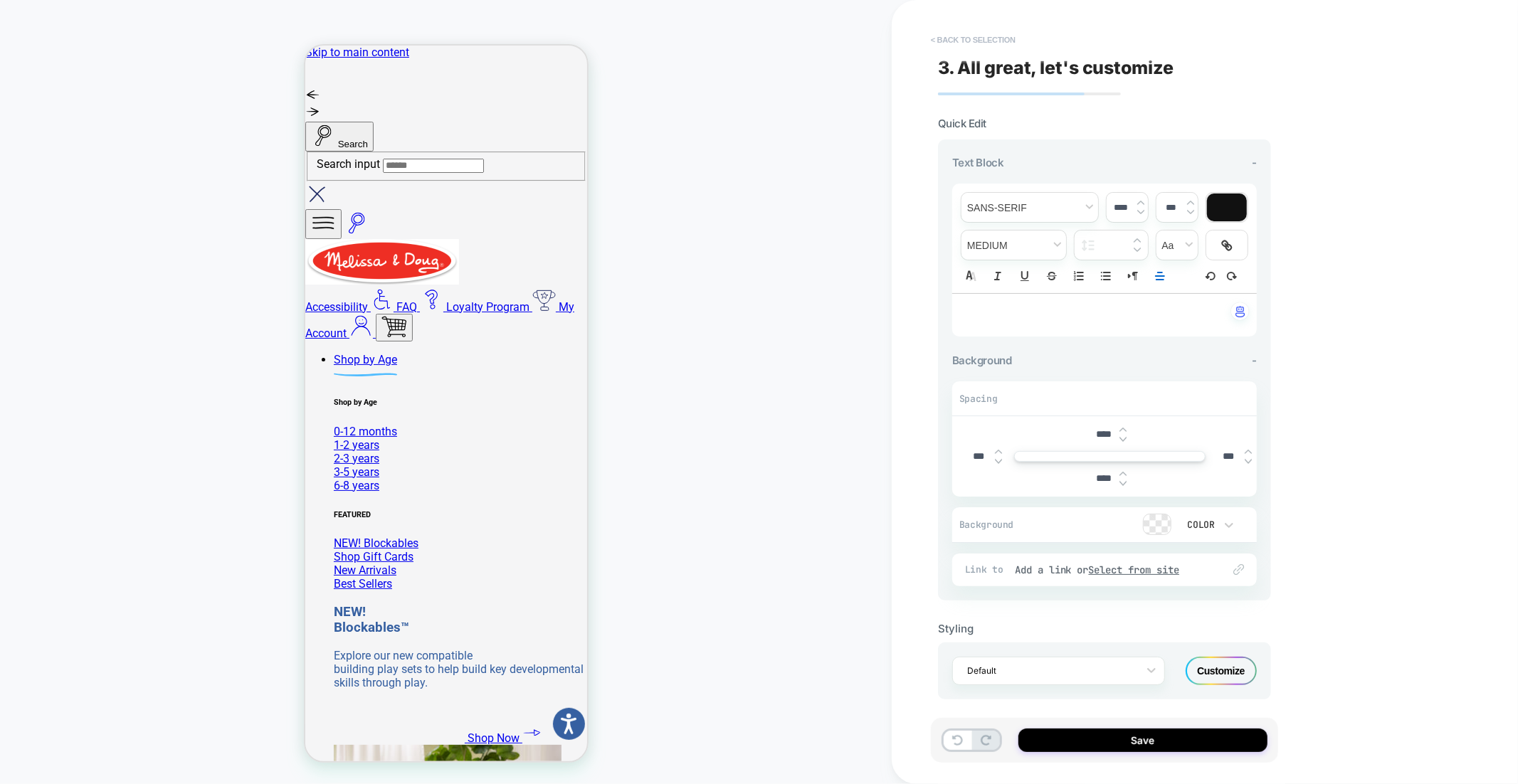 click on "< Back to selection" at bounding box center [973, 40] 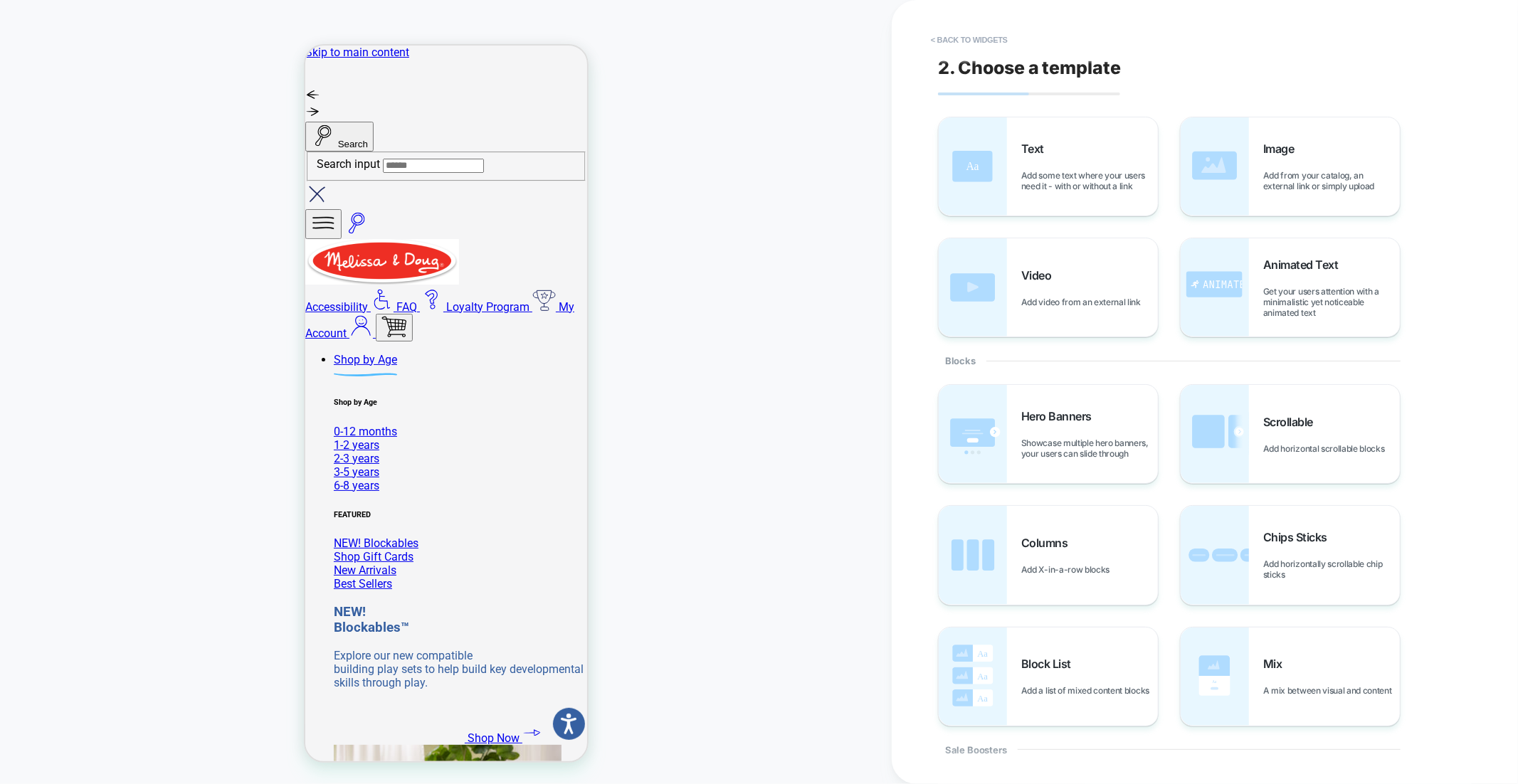 click on "< Back to widgets" at bounding box center (969, 40) 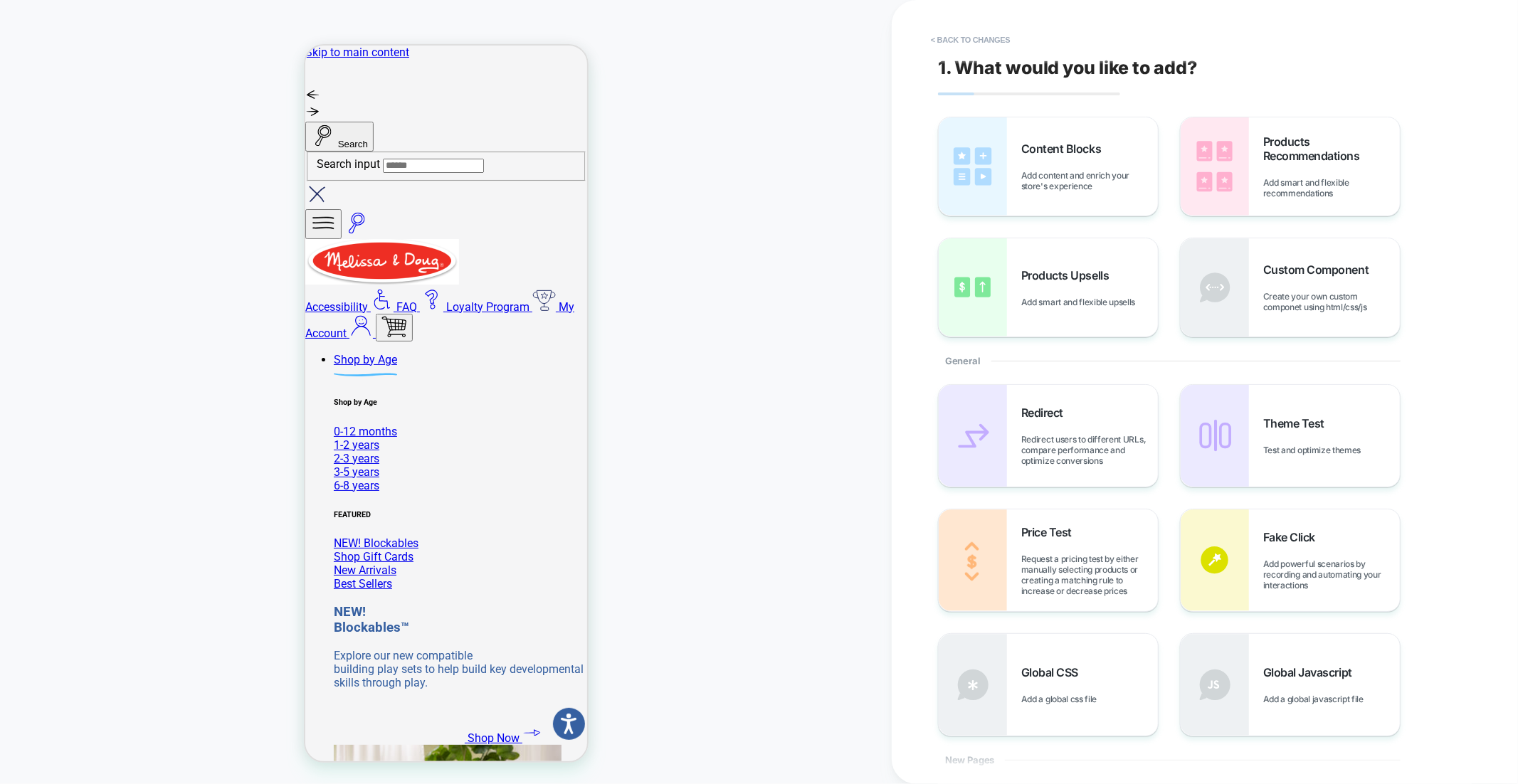 scroll, scrollTop: 0, scrollLeft: 11, axis: horizontal 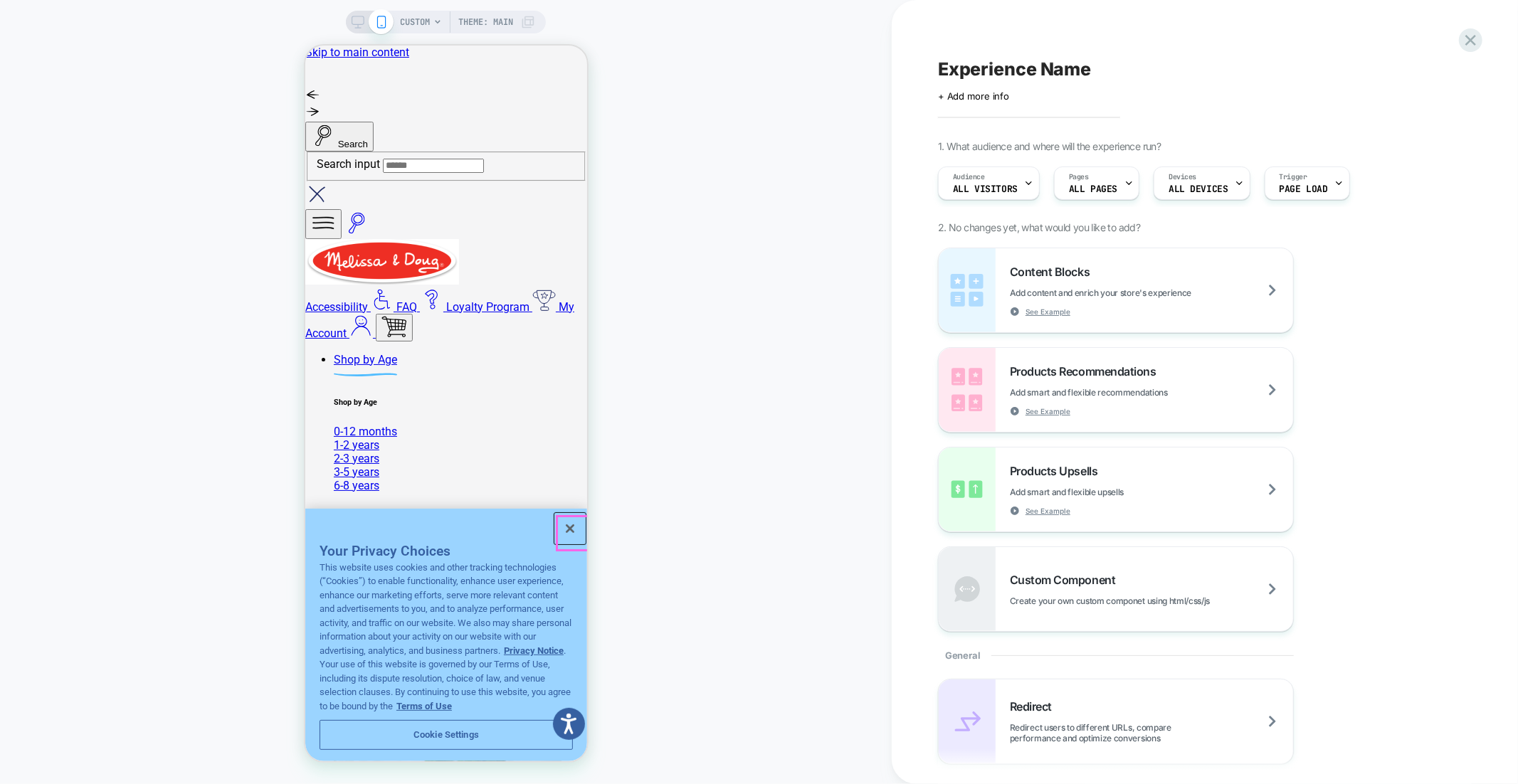 click at bounding box center [569, 528] 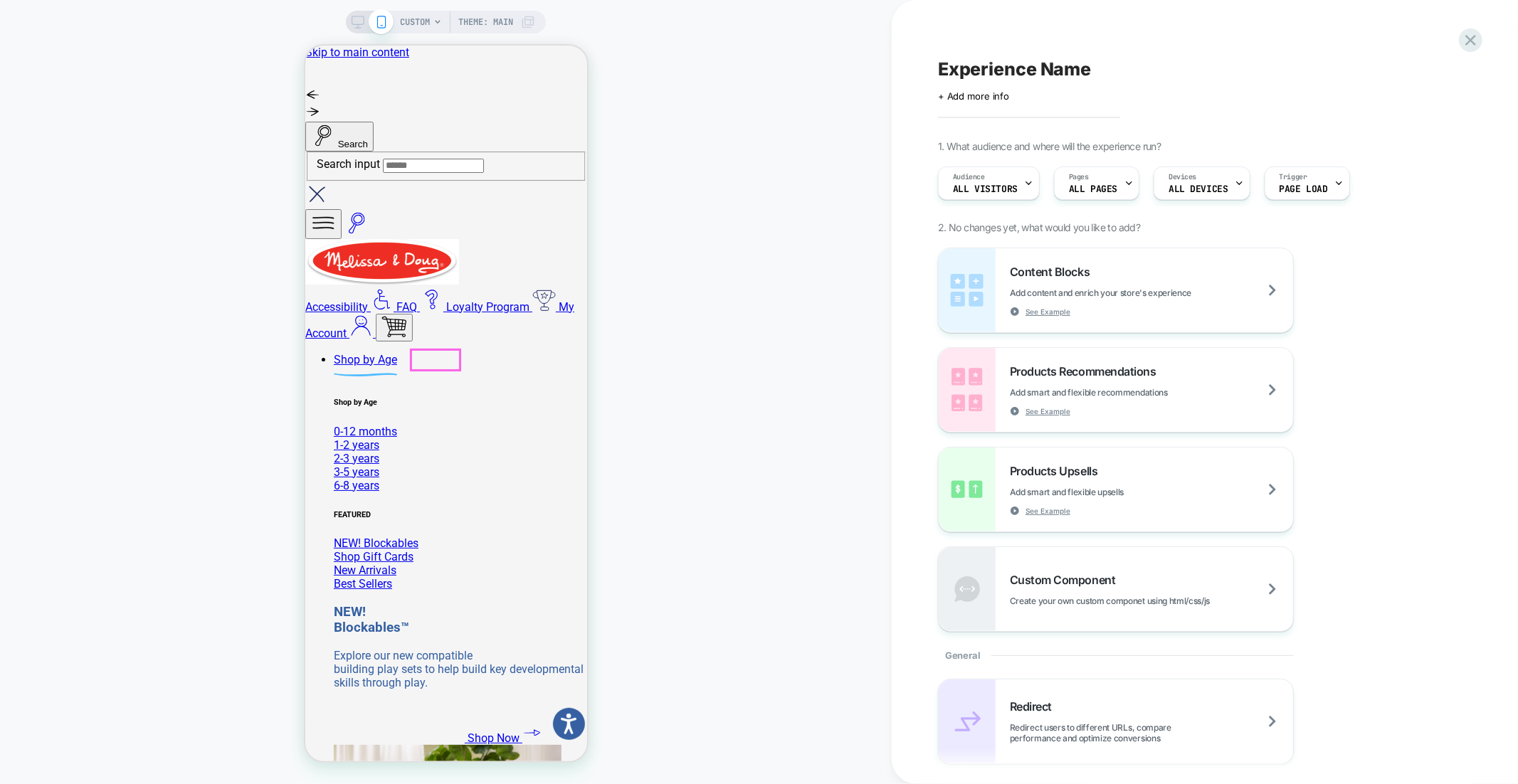 click on "Shop Now" at bounding box center (-53, 22681) 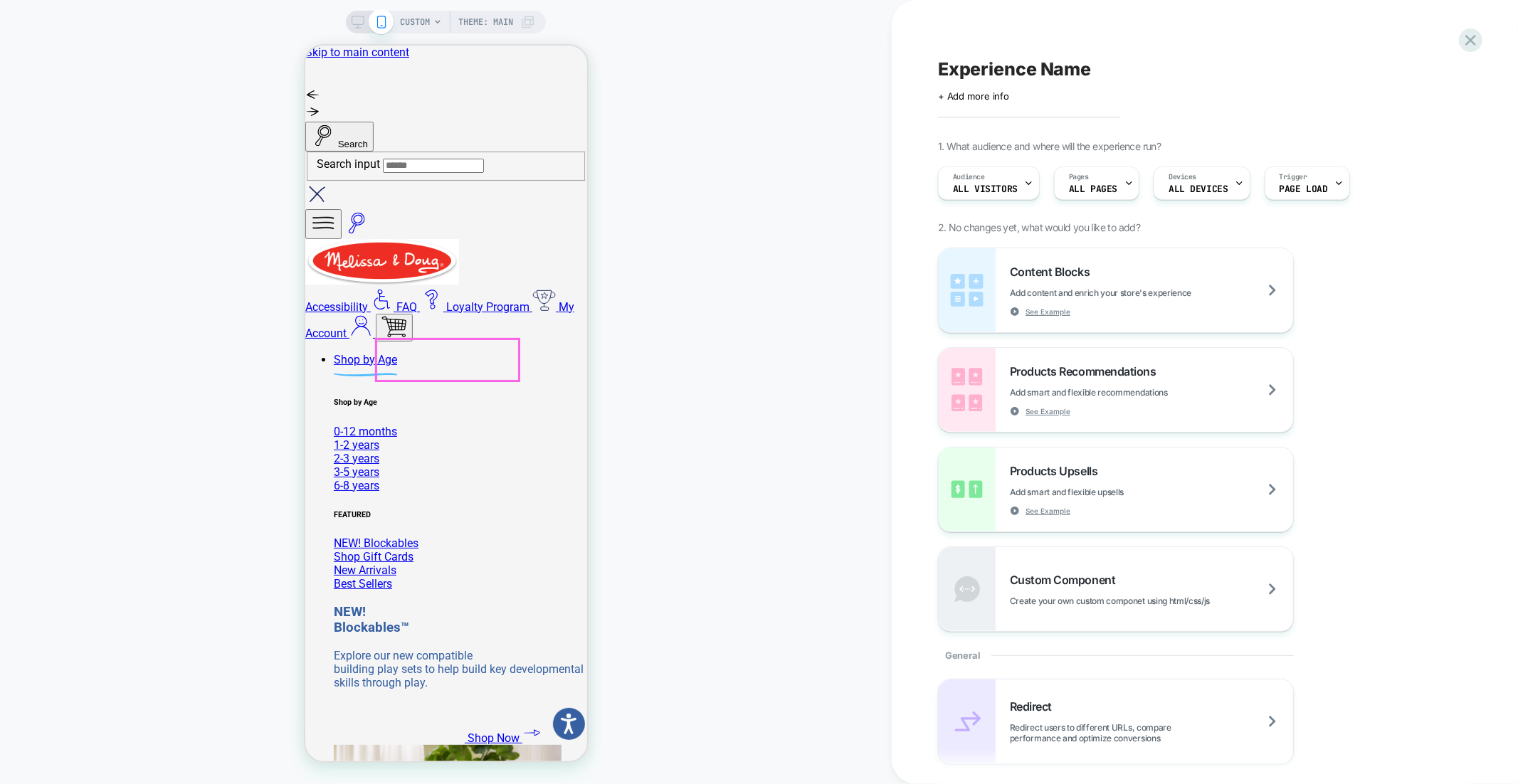 click 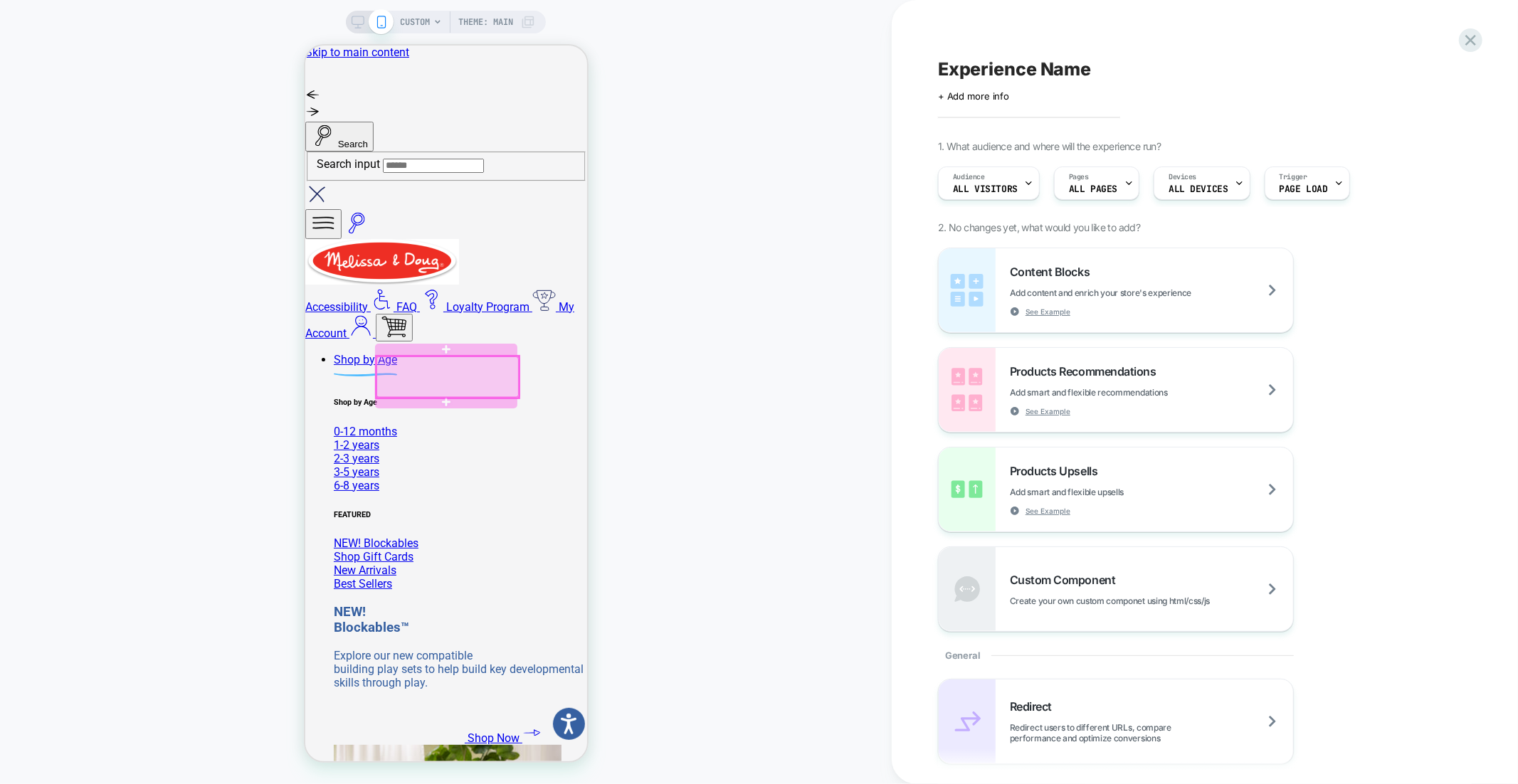 click at bounding box center [447, 376] 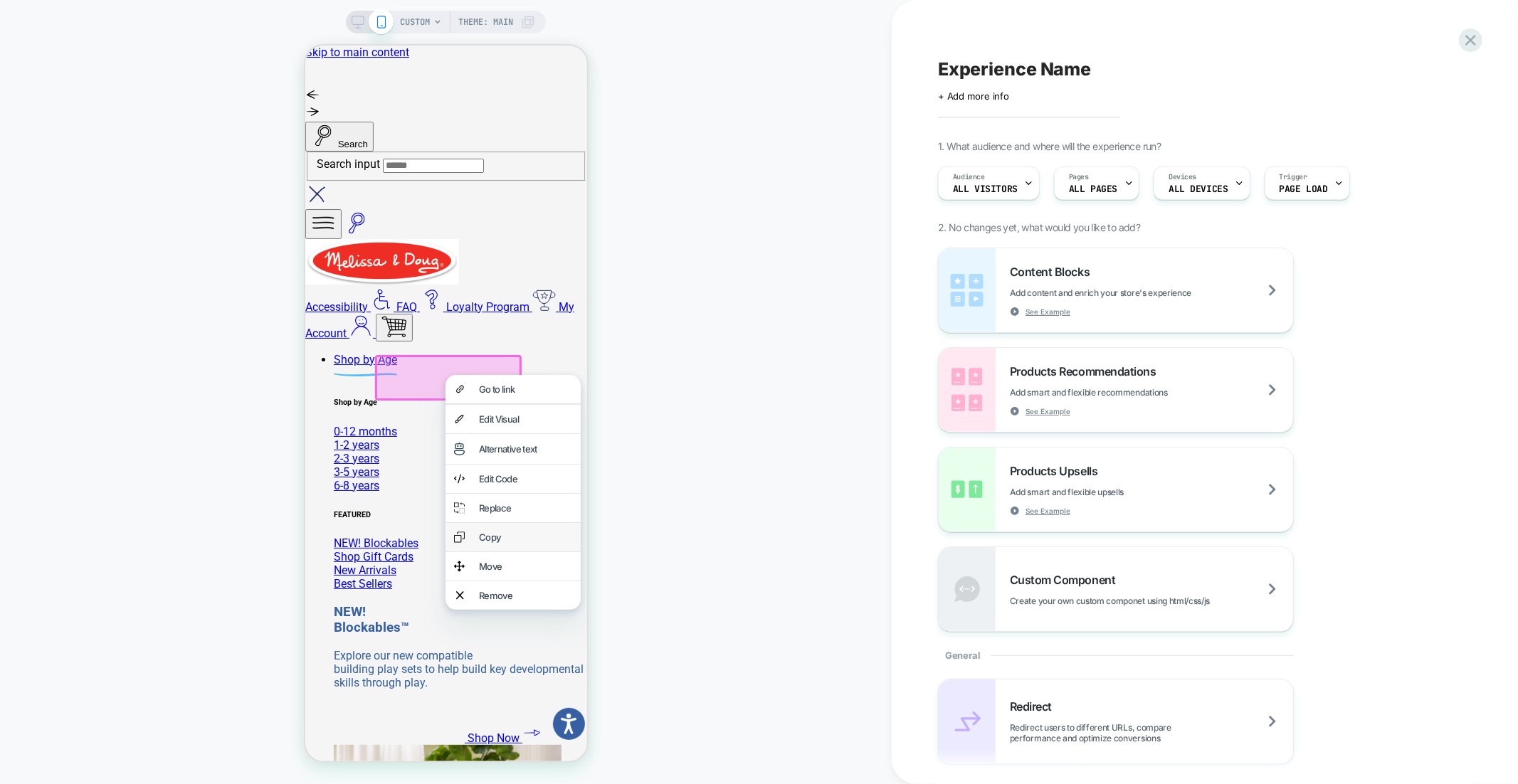 click on "Copy" at bounding box center (525, 536) 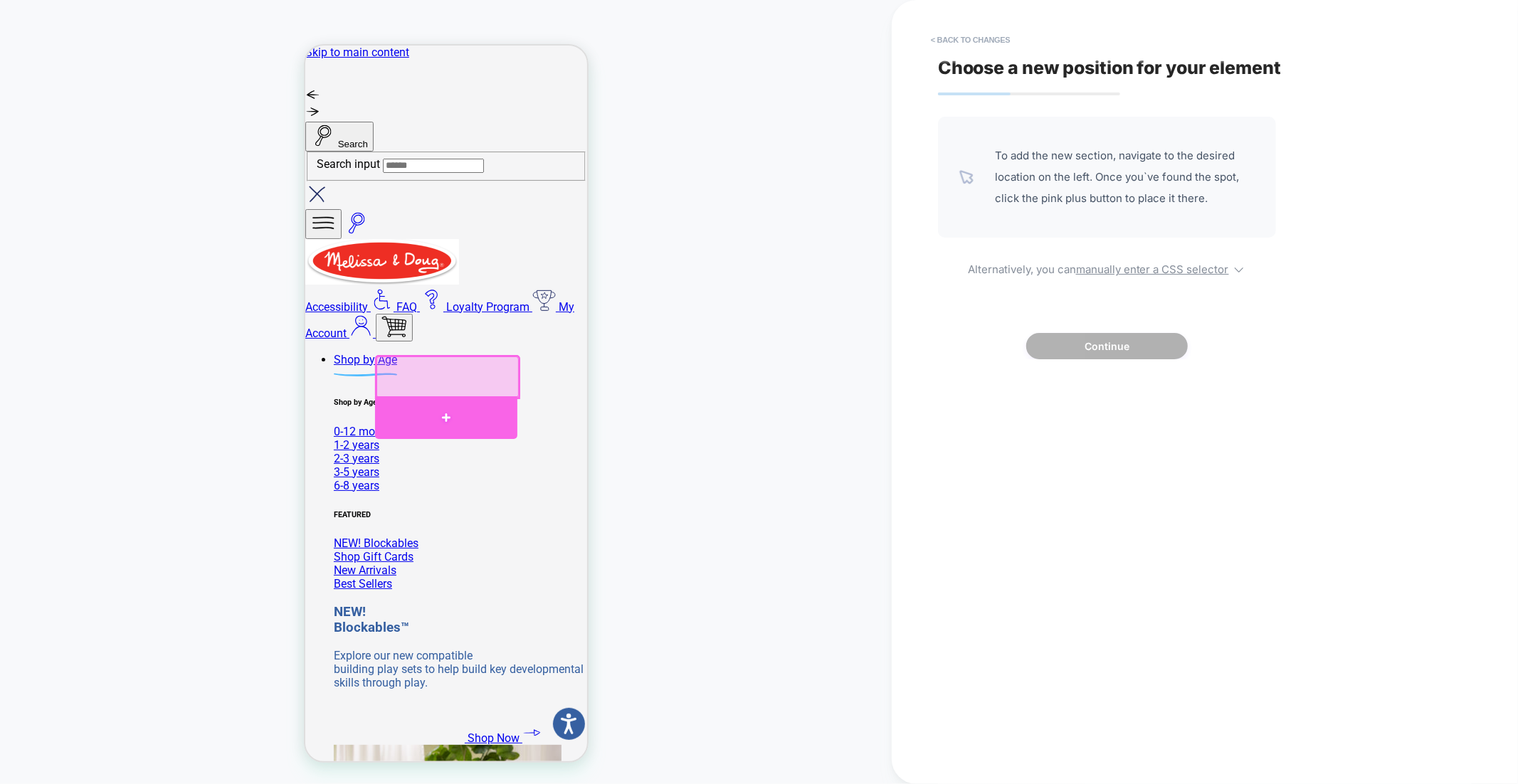 click at bounding box center [446, 417] 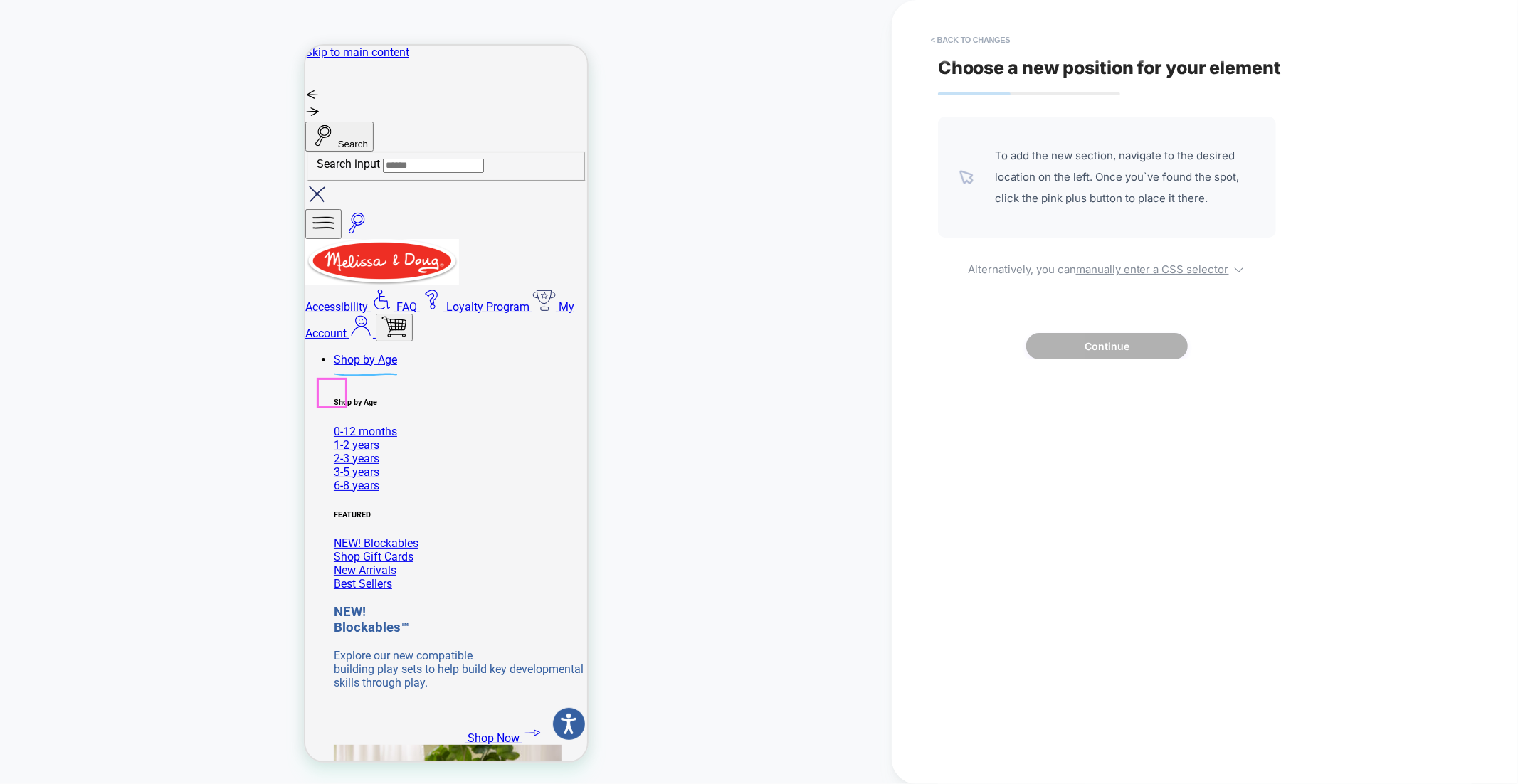 click 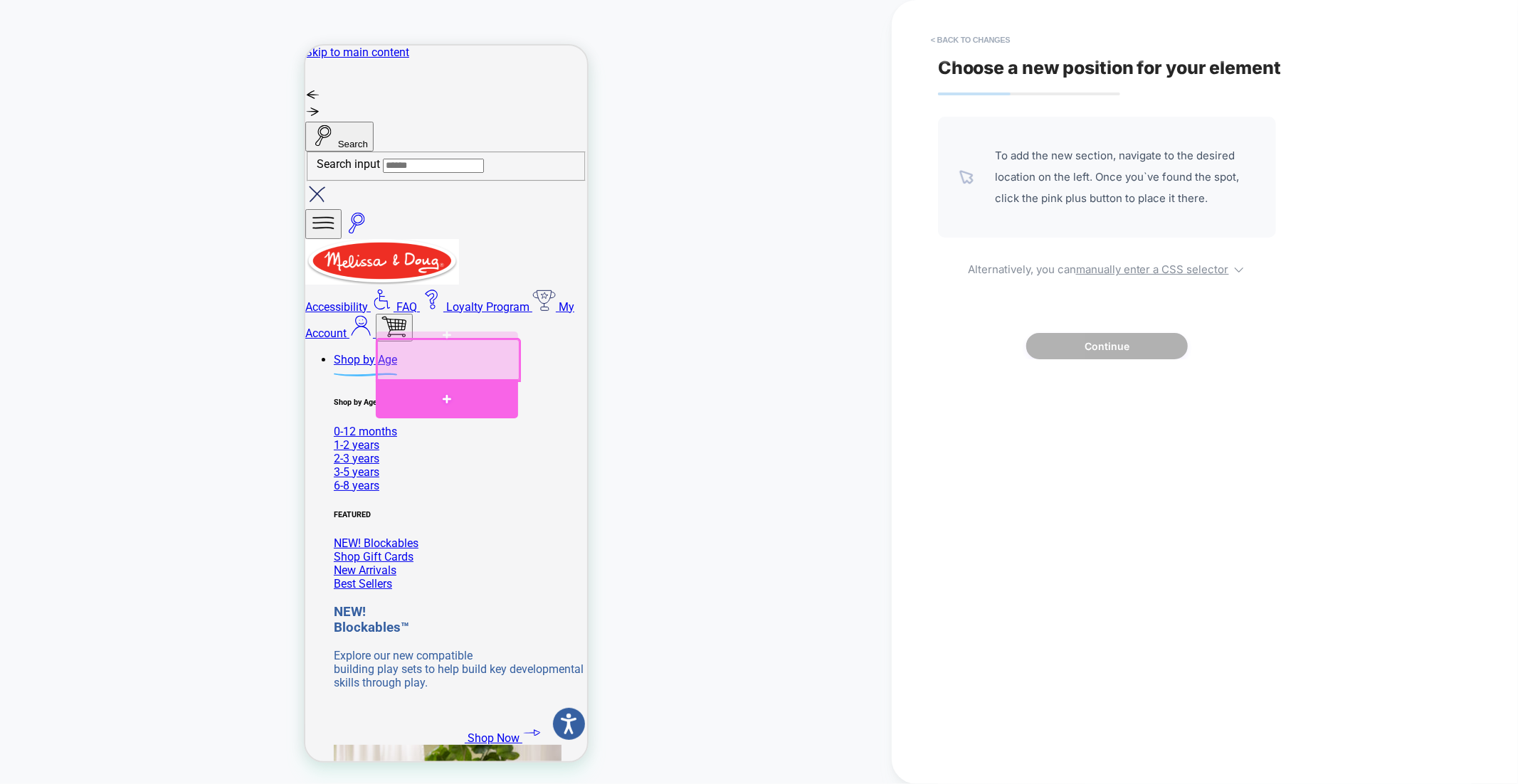 click at bounding box center [446, 398] 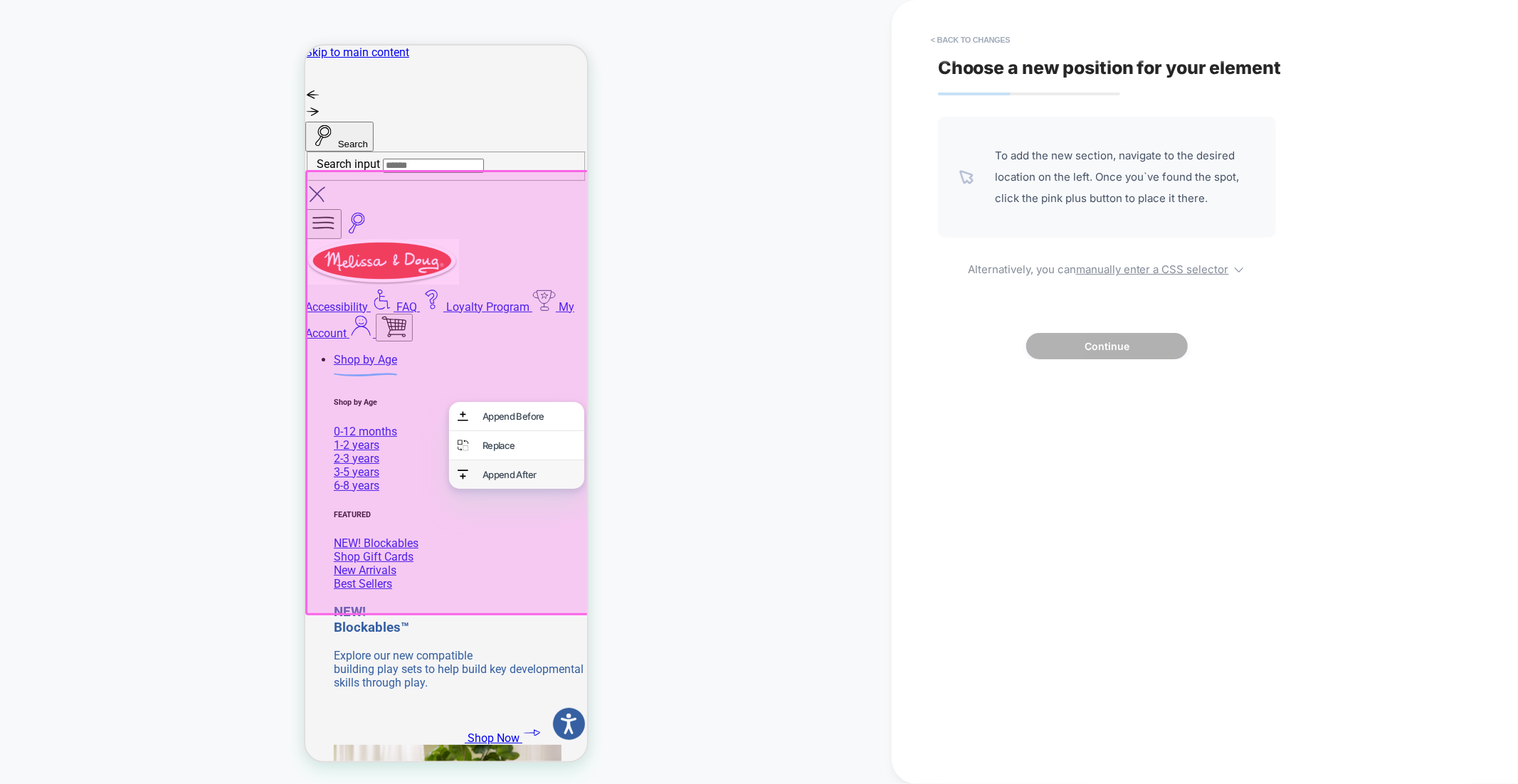 click on "Append After" at bounding box center [528, 474] 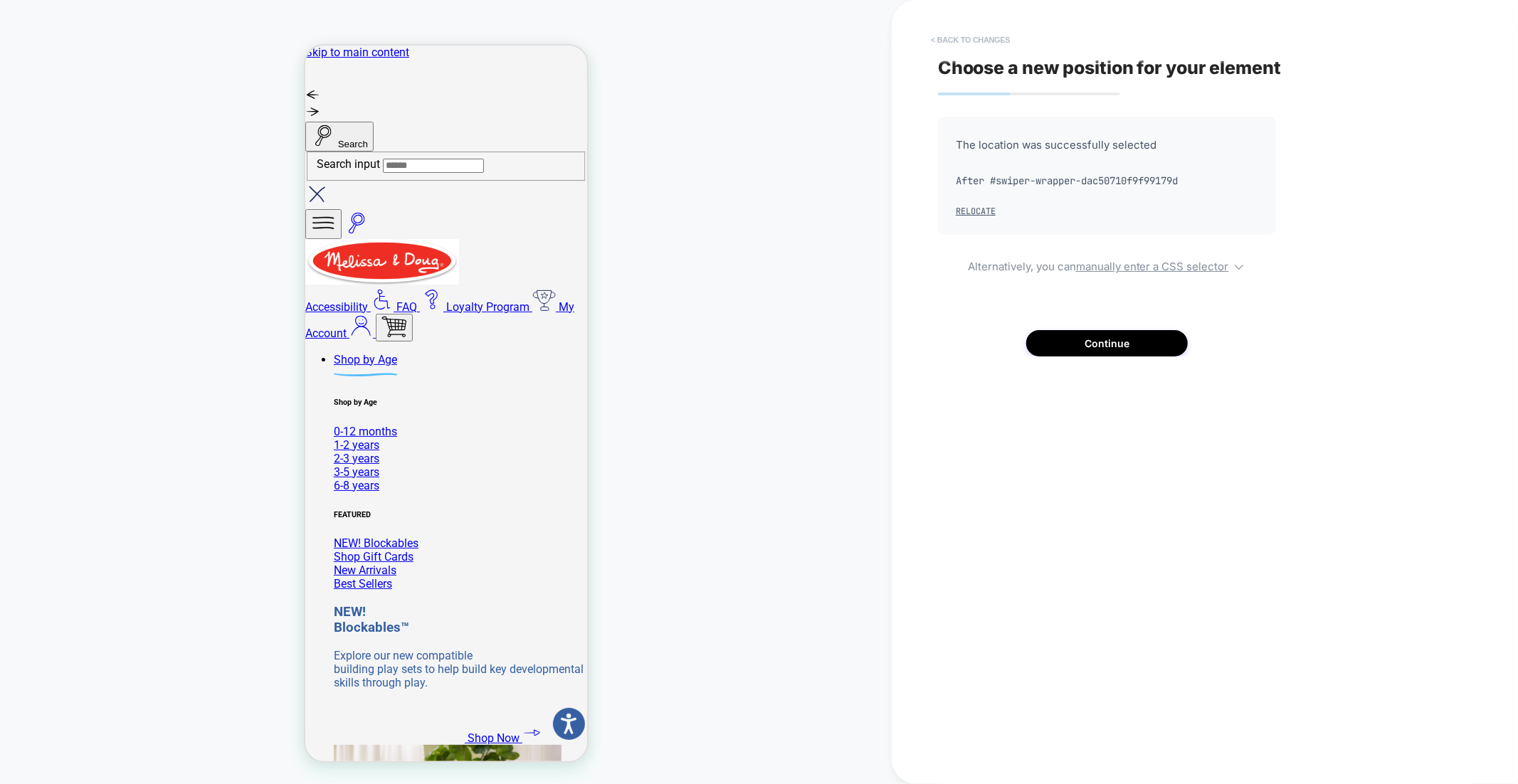 click on "< Back to changes" at bounding box center [971, 40] 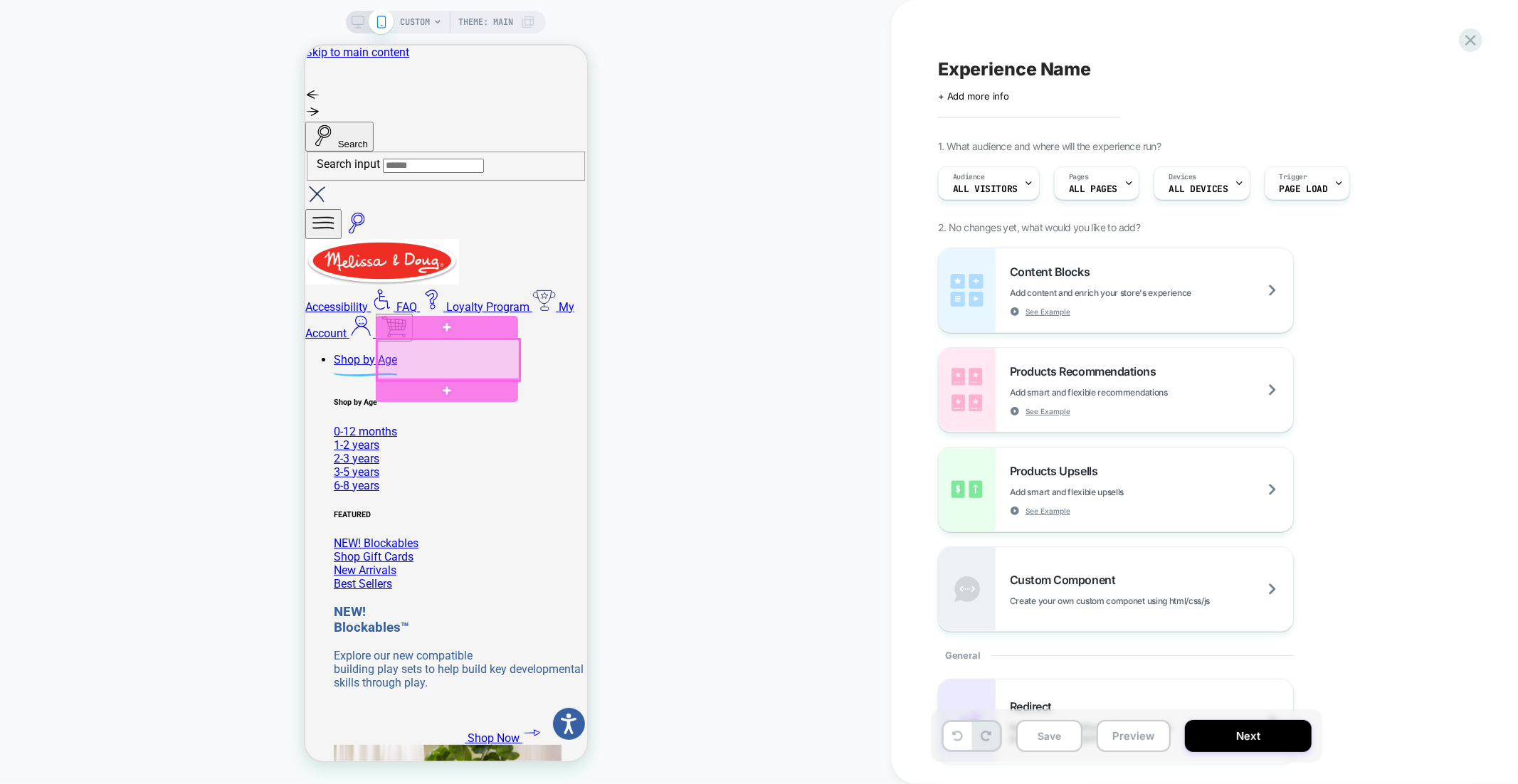 click at bounding box center (448, 359) 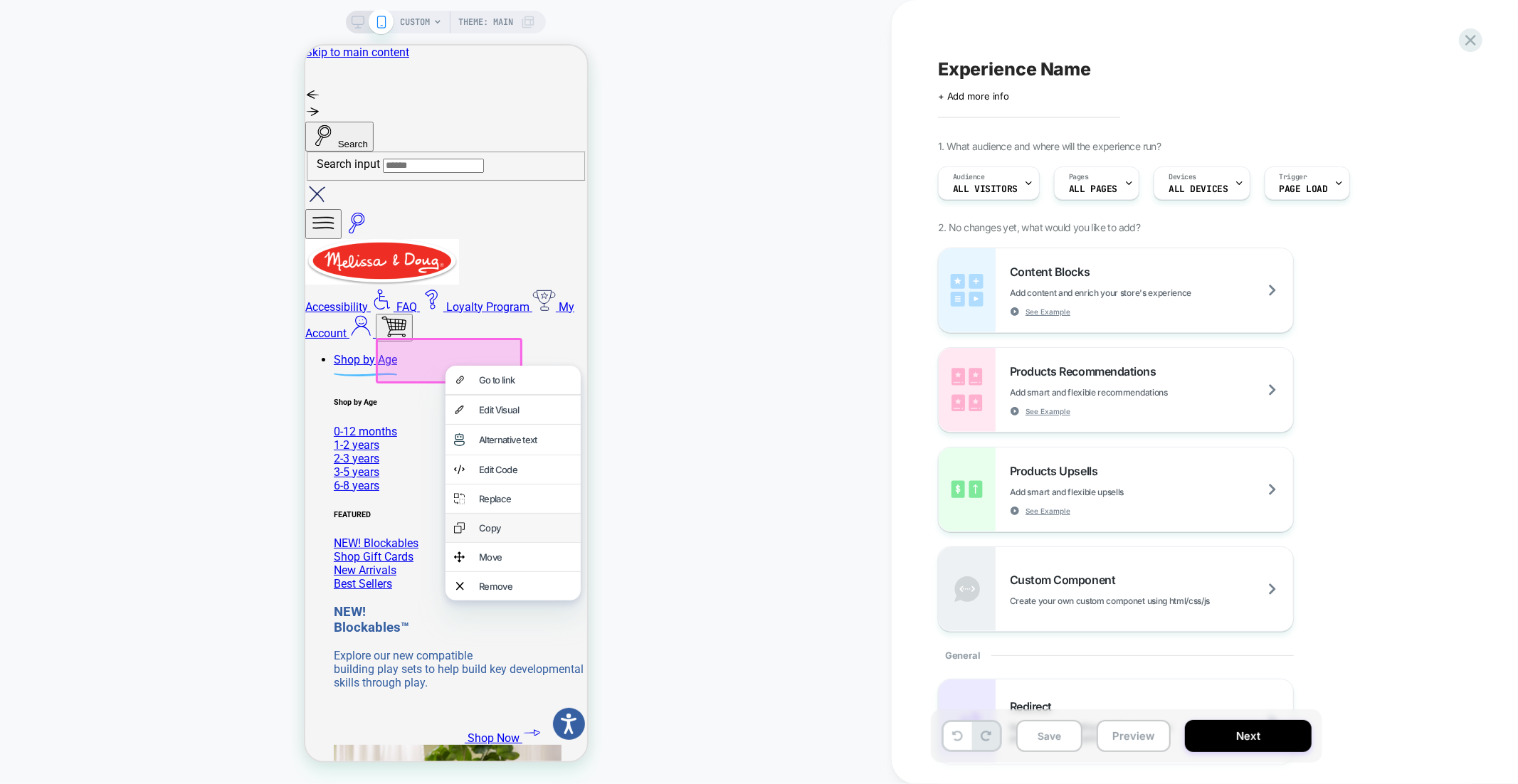 click on "Copy" at bounding box center [525, 527] 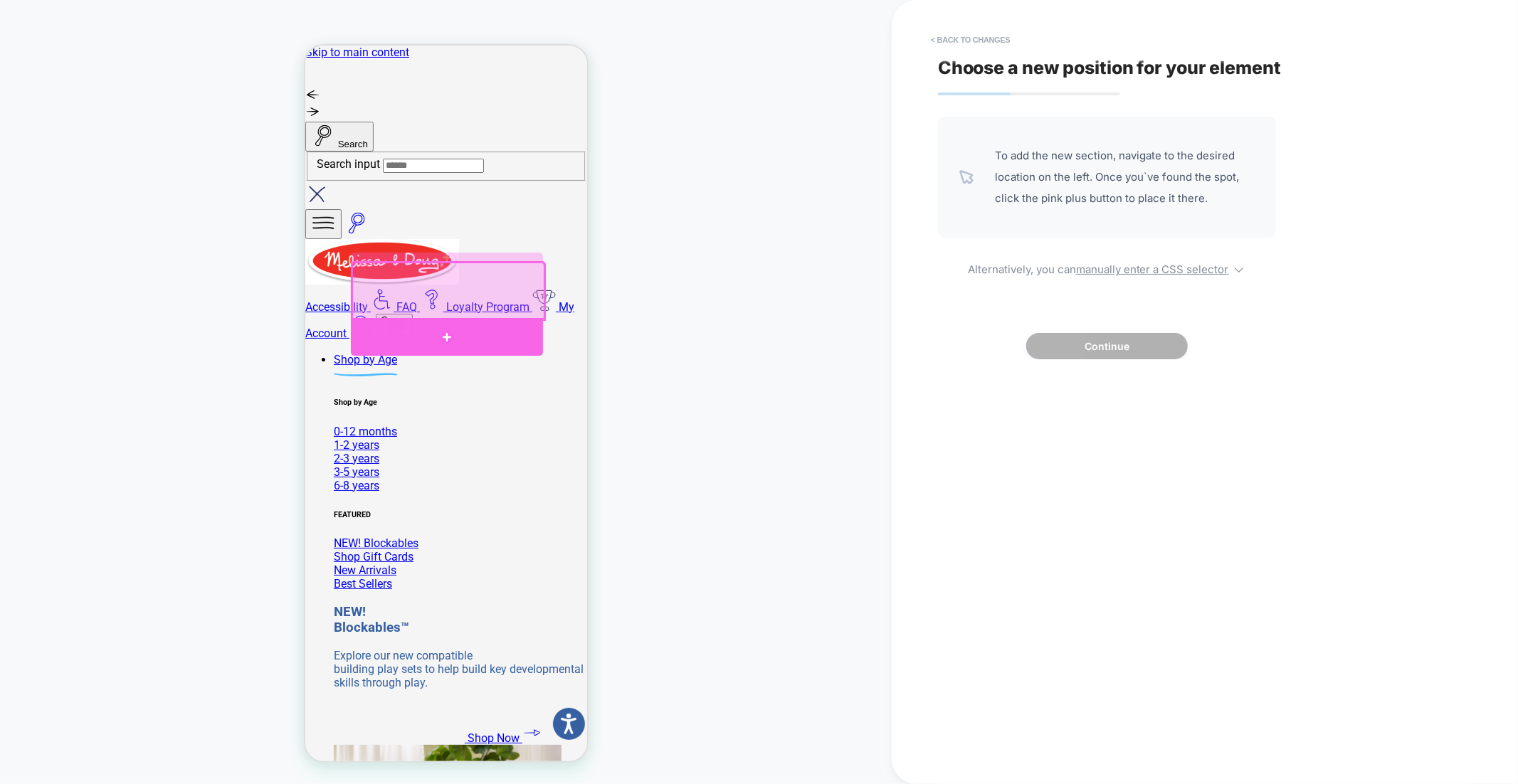 click at bounding box center [446, 336] 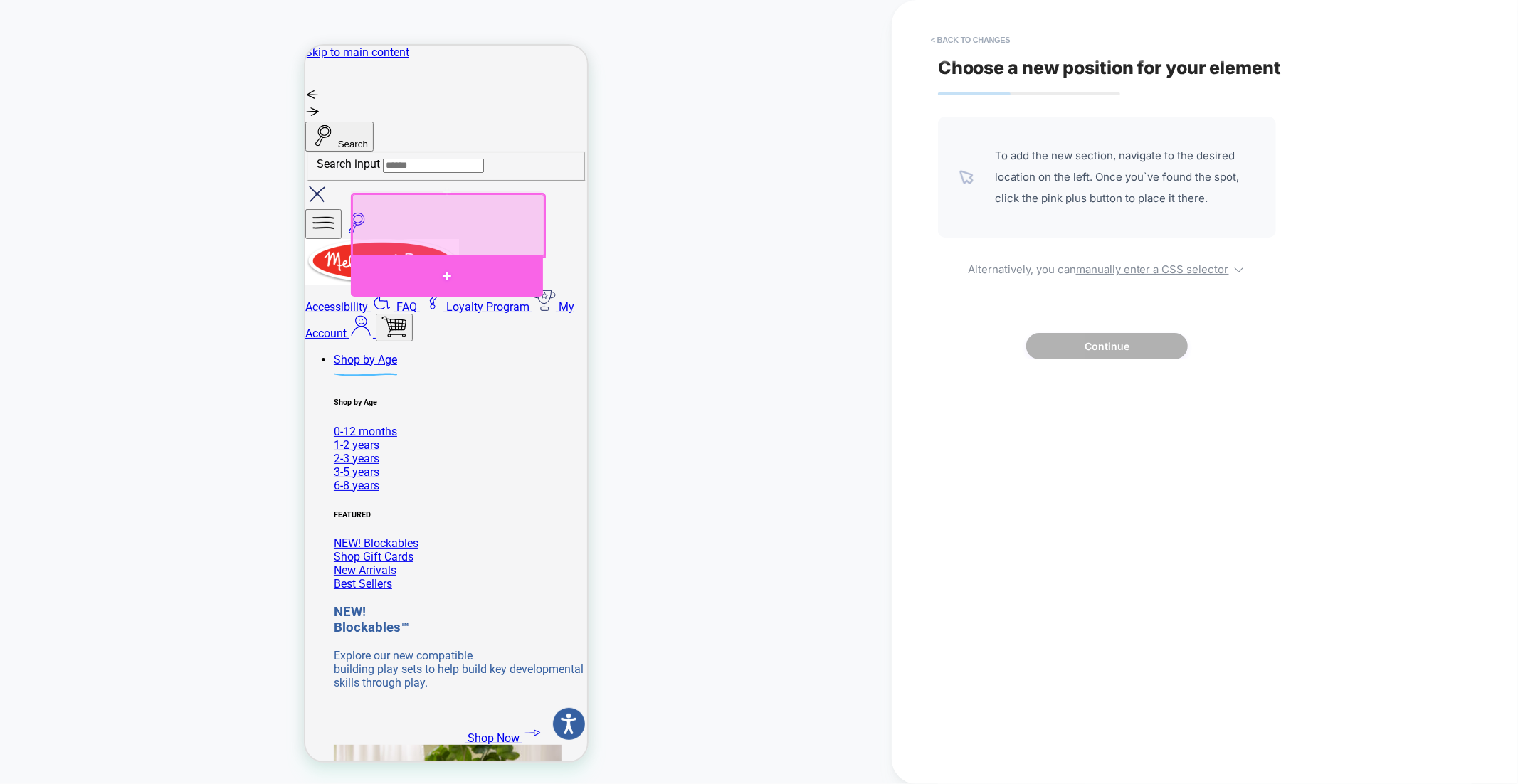 click at bounding box center (446, 275) 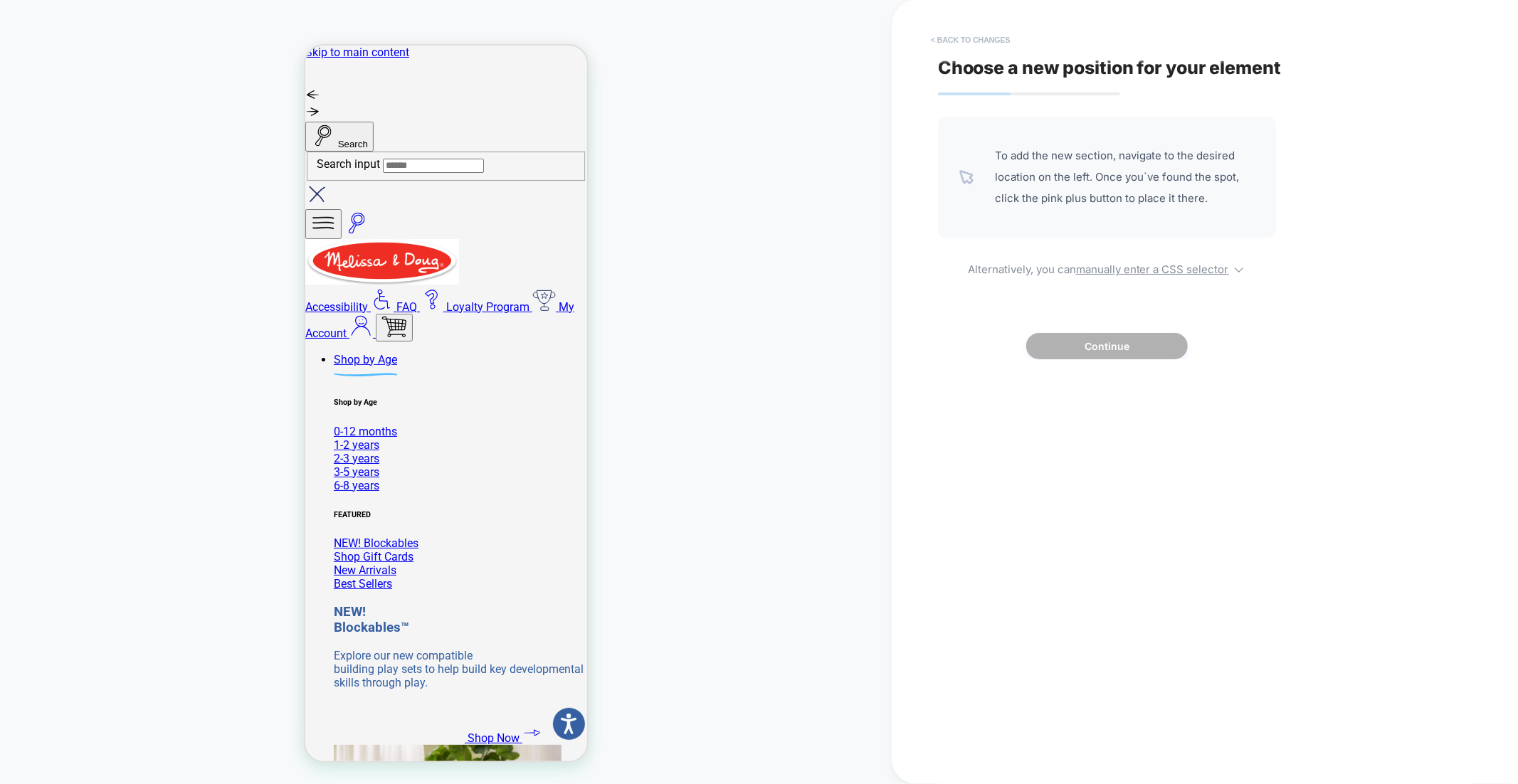 click on "< Back to changes" at bounding box center (971, 40) 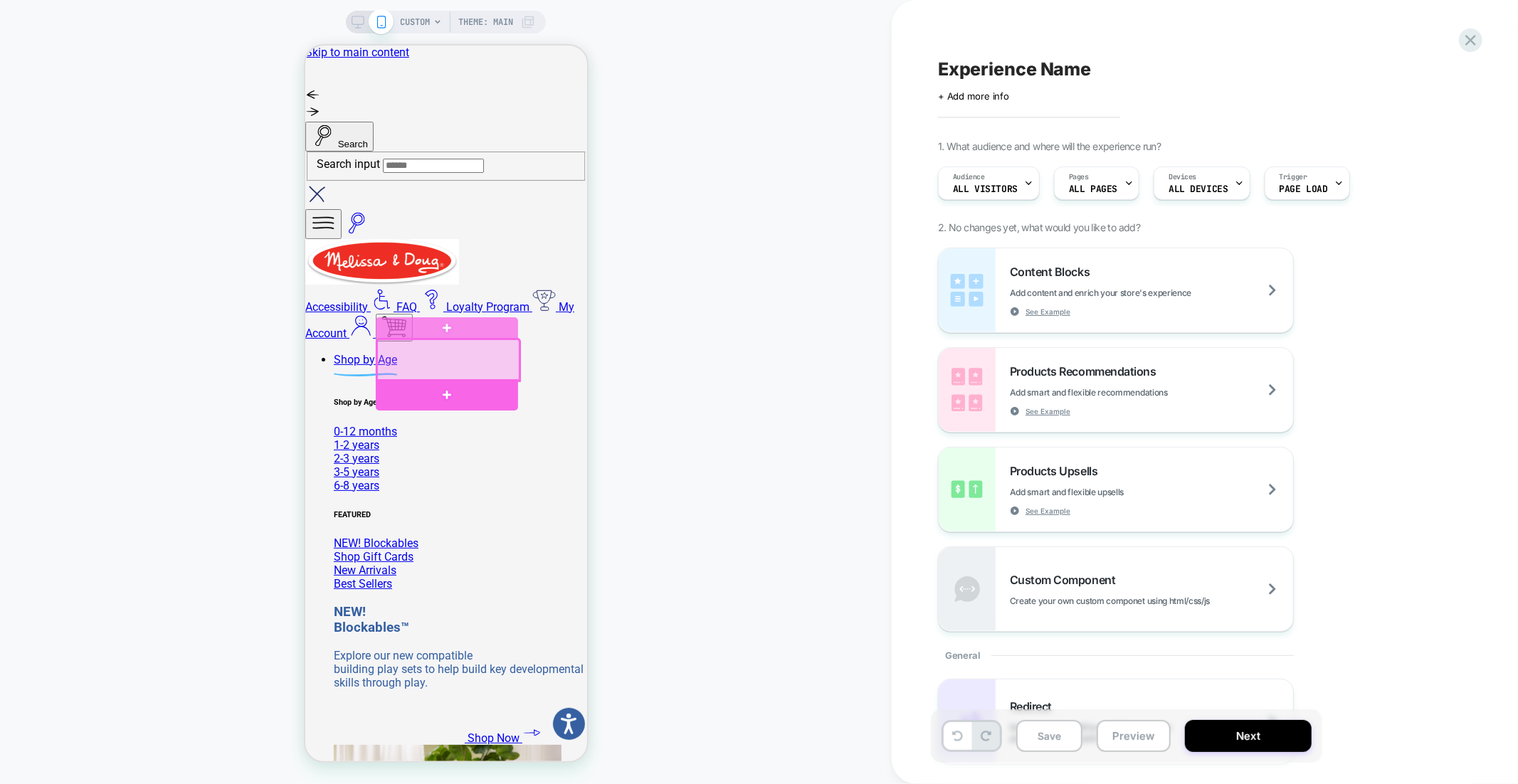 click at bounding box center [446, 394] 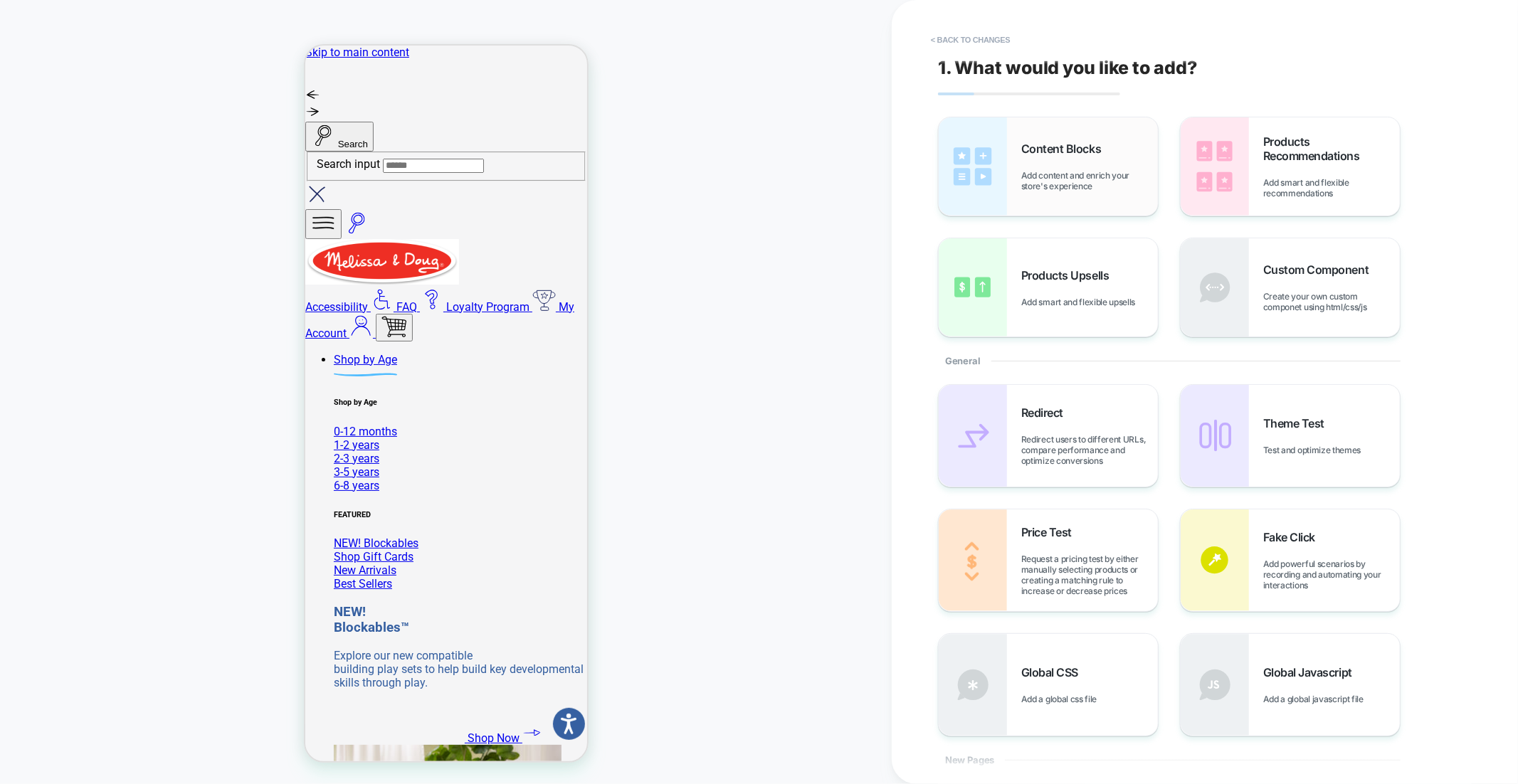 click on "Content Blocks" at bounding box center (1065, 149) 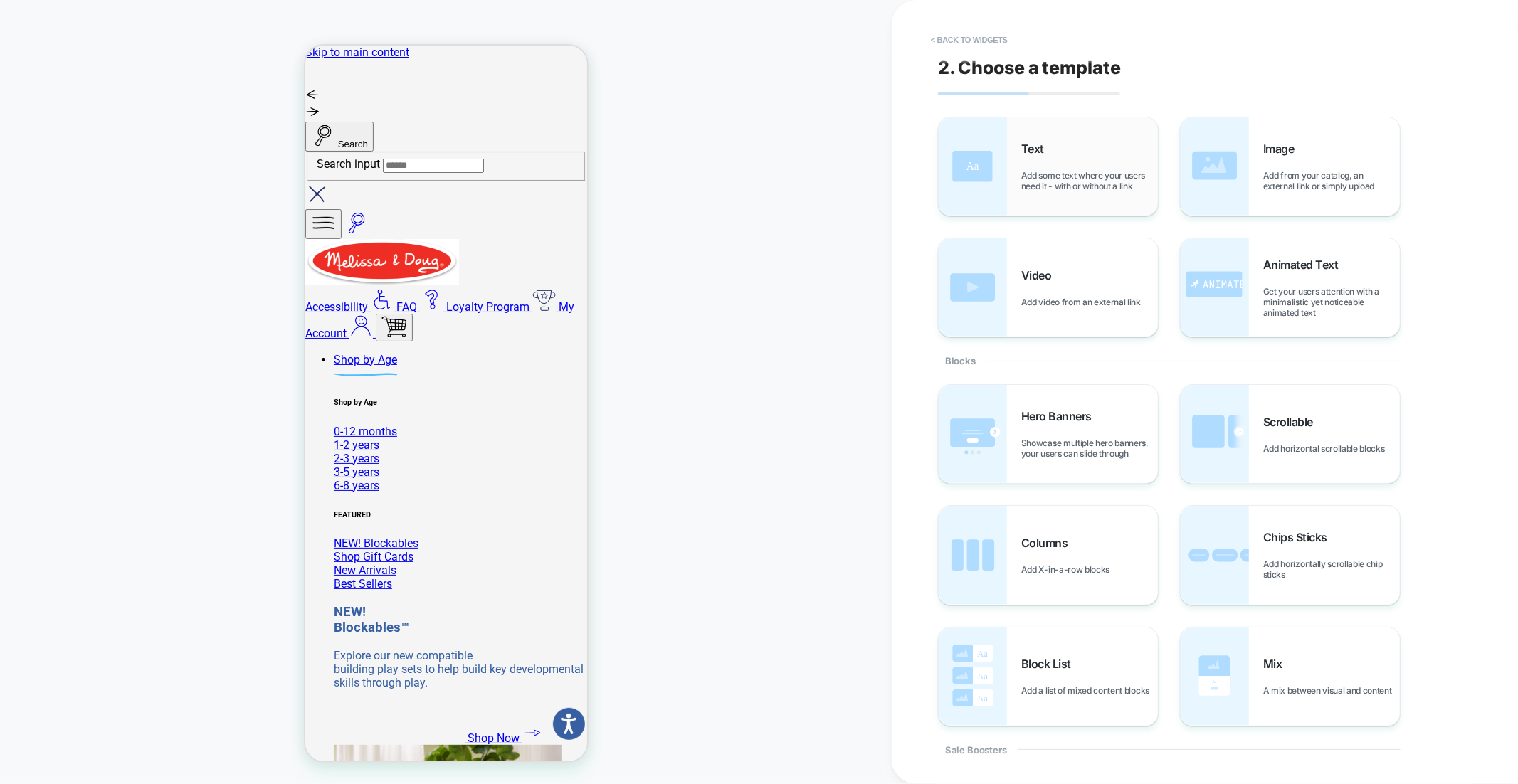 click on "Add some text where your users need it - with or without a link" at bounding box center (1090, 181) 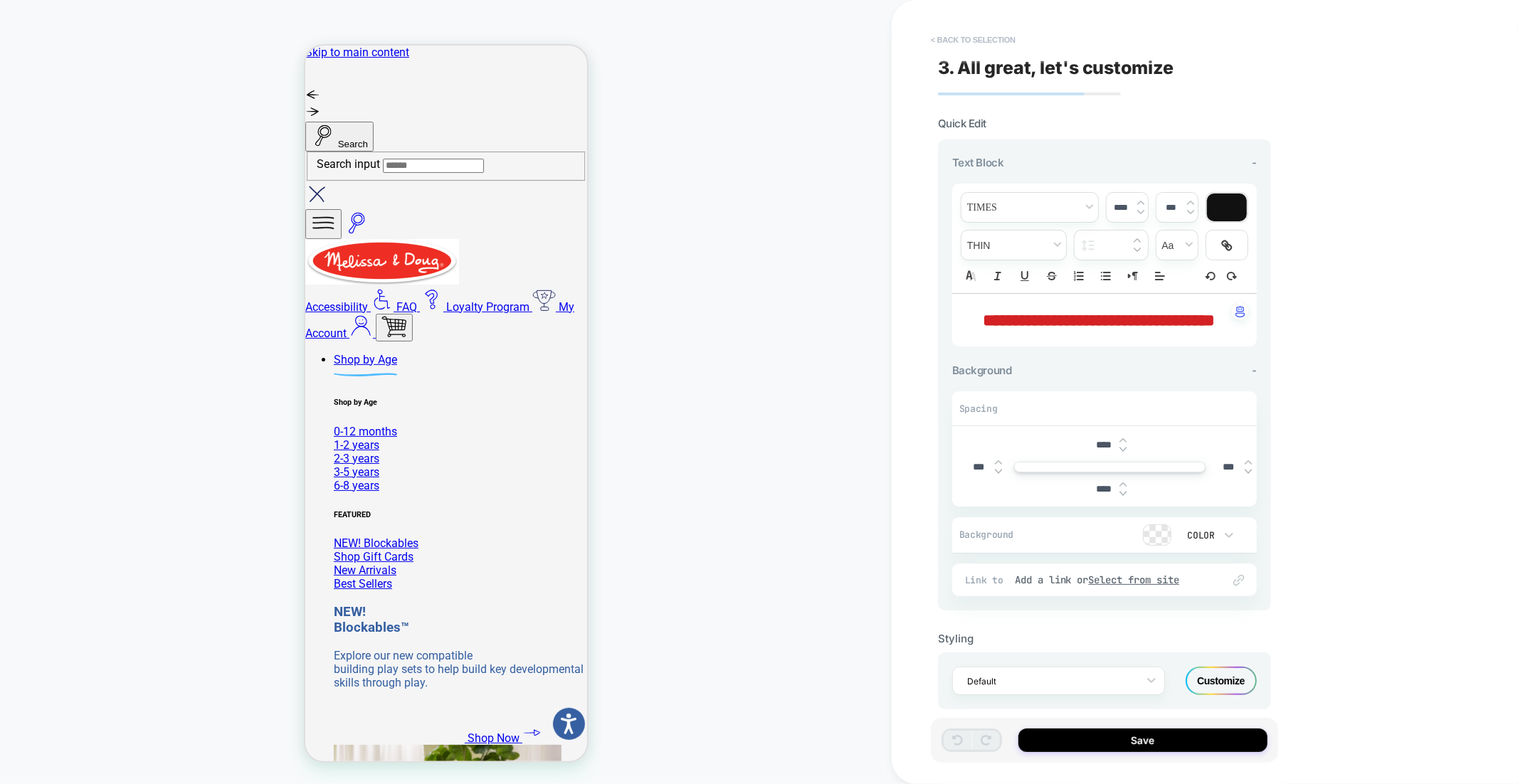 click on "< Back to selection" at bounding box center (973, 40) 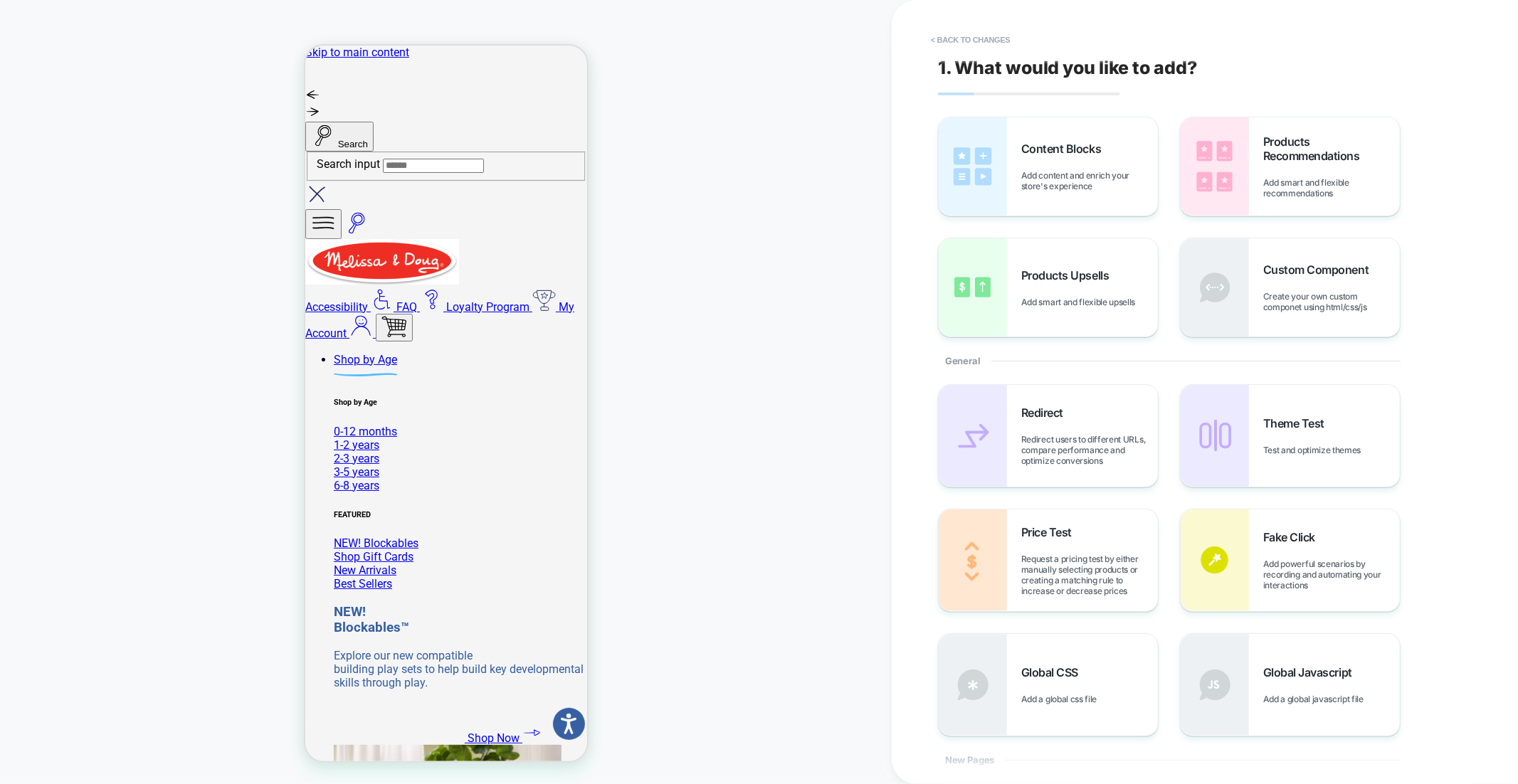 click on "< Back to changes" at bounding box center (971, 40) 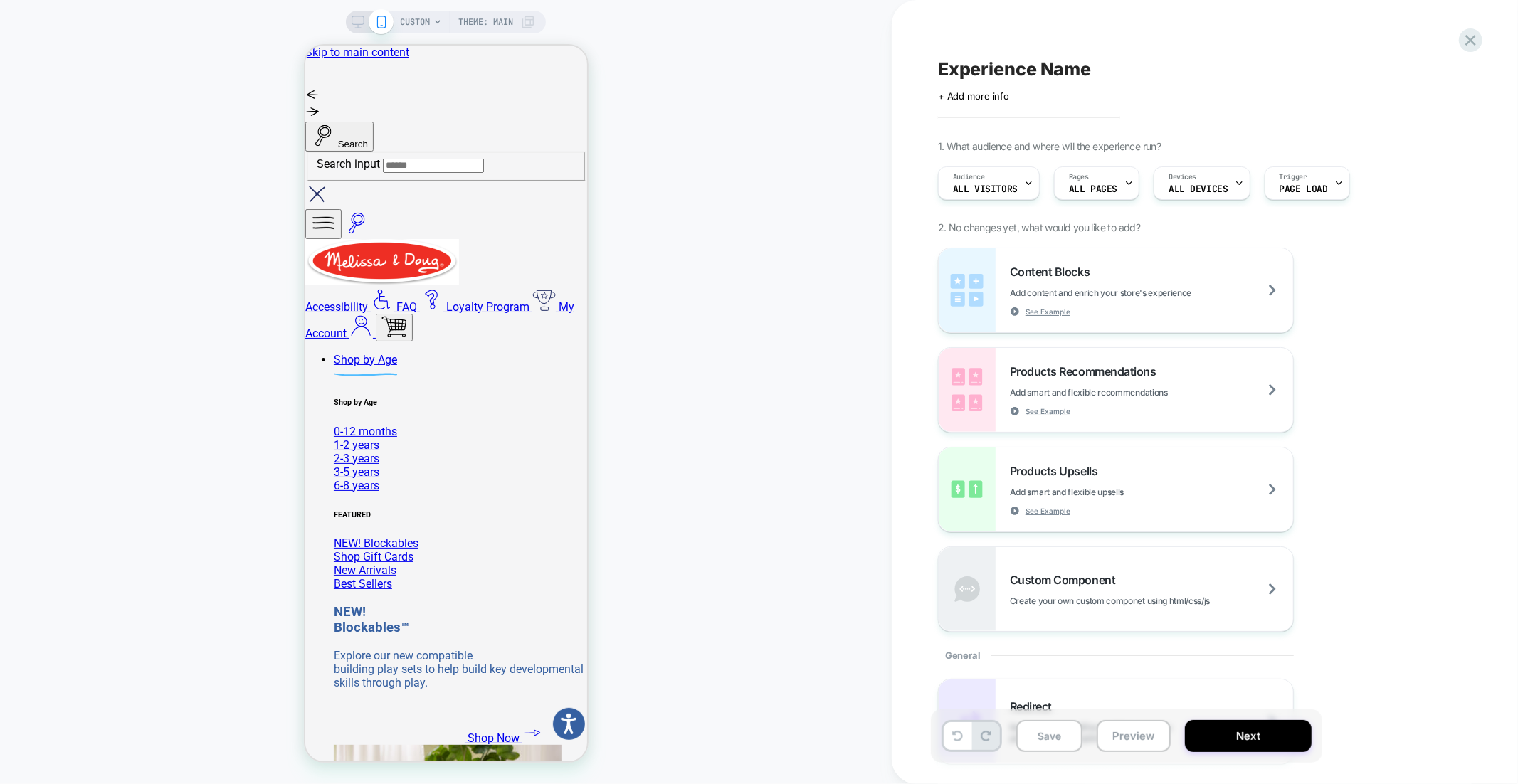 click on "REIMAGINE  BACK TO SCHOOL
It's not just about pencils and paper. Get kids ready to learn with open-ended toys that inspire exploration and creativity!
Shop Now" at bounding box center [446, 17783] 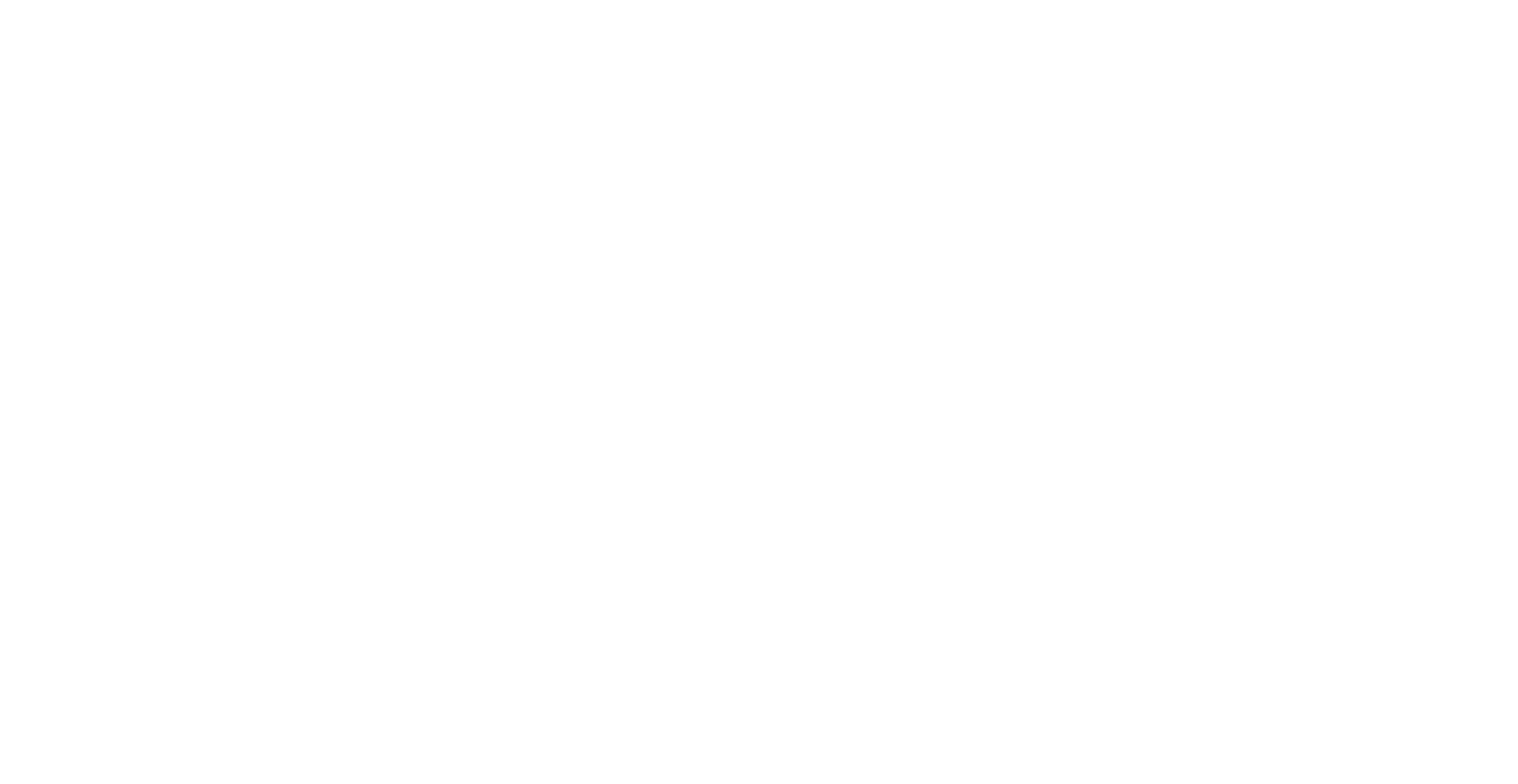 scroll, scrollTop: 0, scrollLeft: 0, axis: both 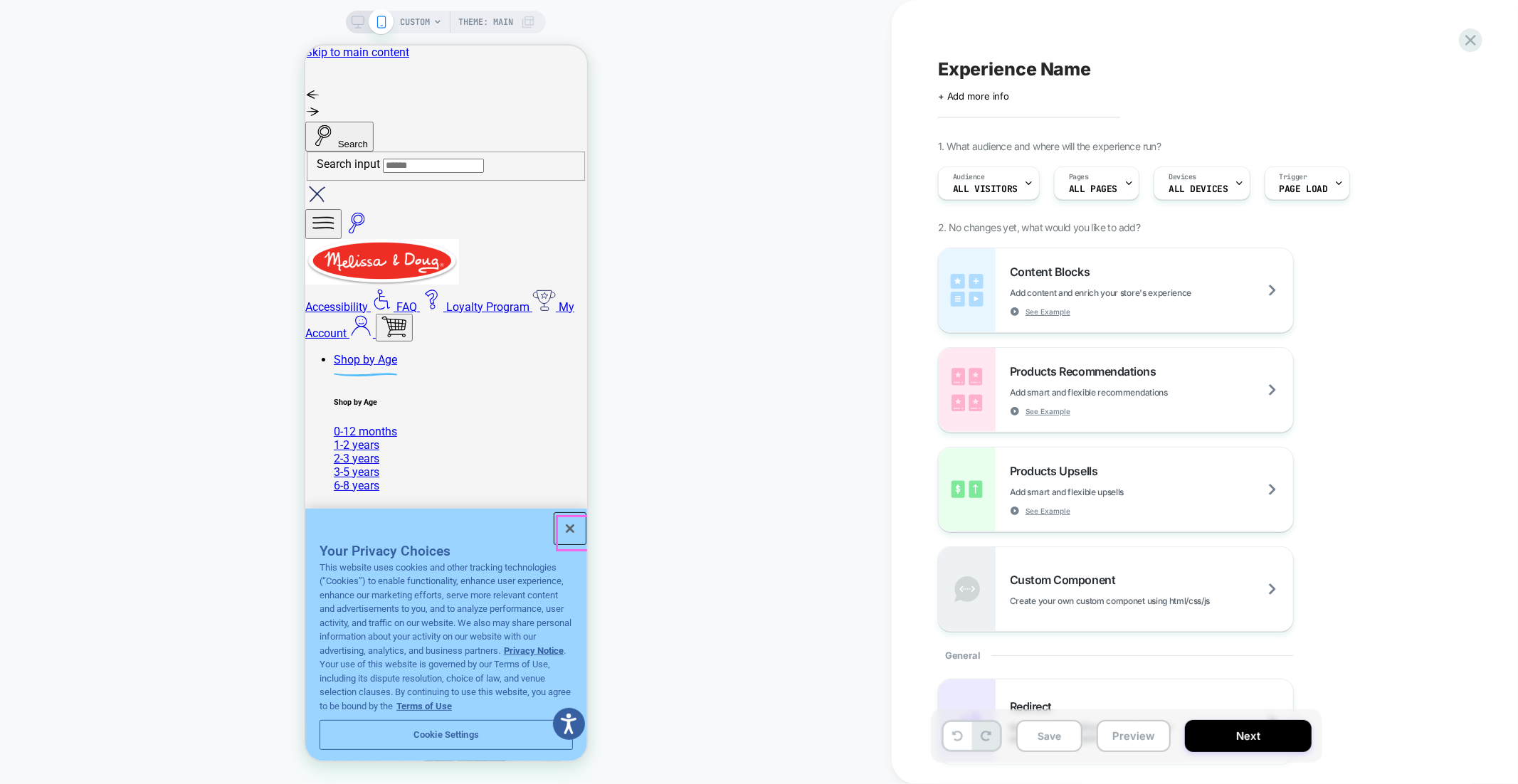 click at bounding box center [569, 528] 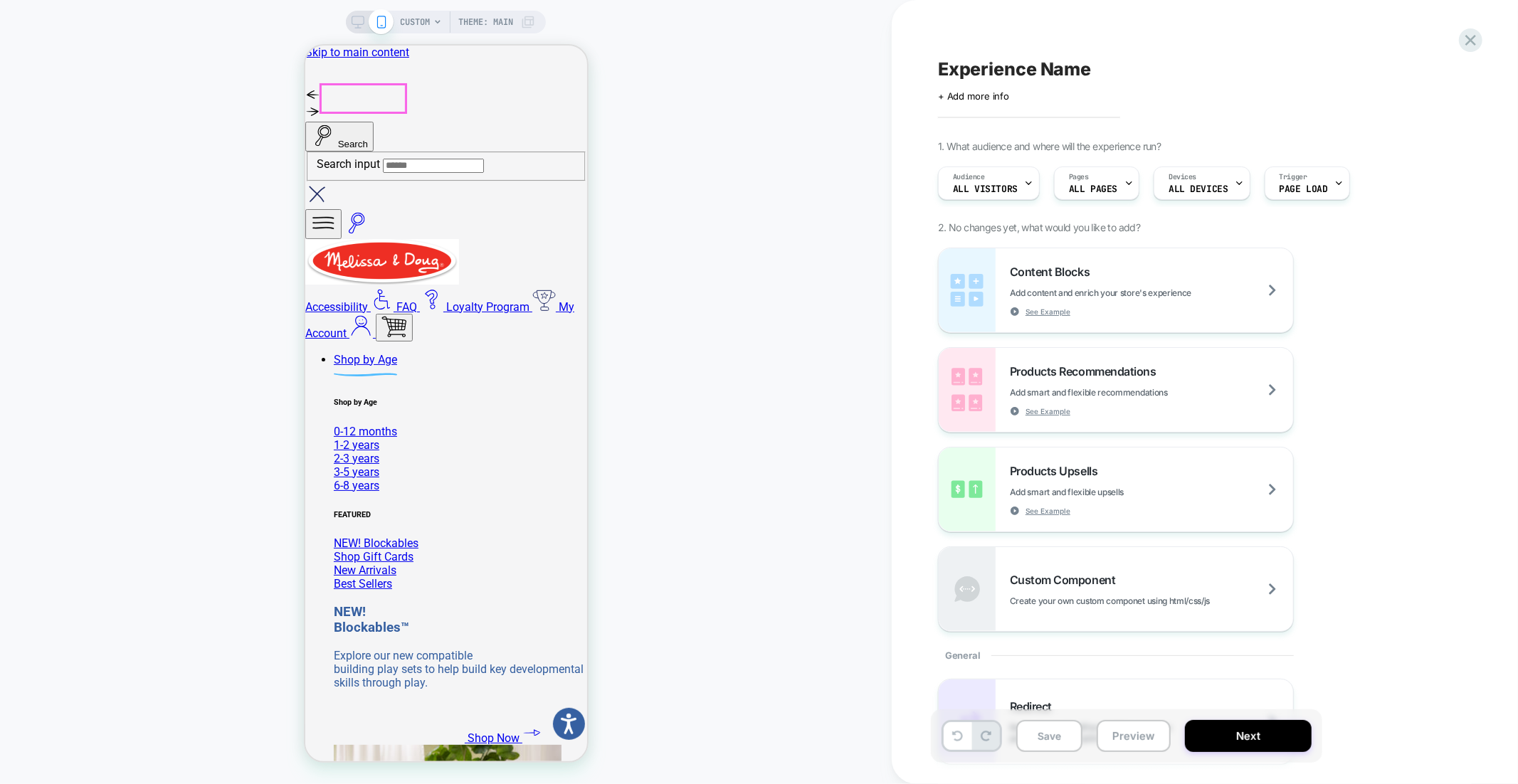 click 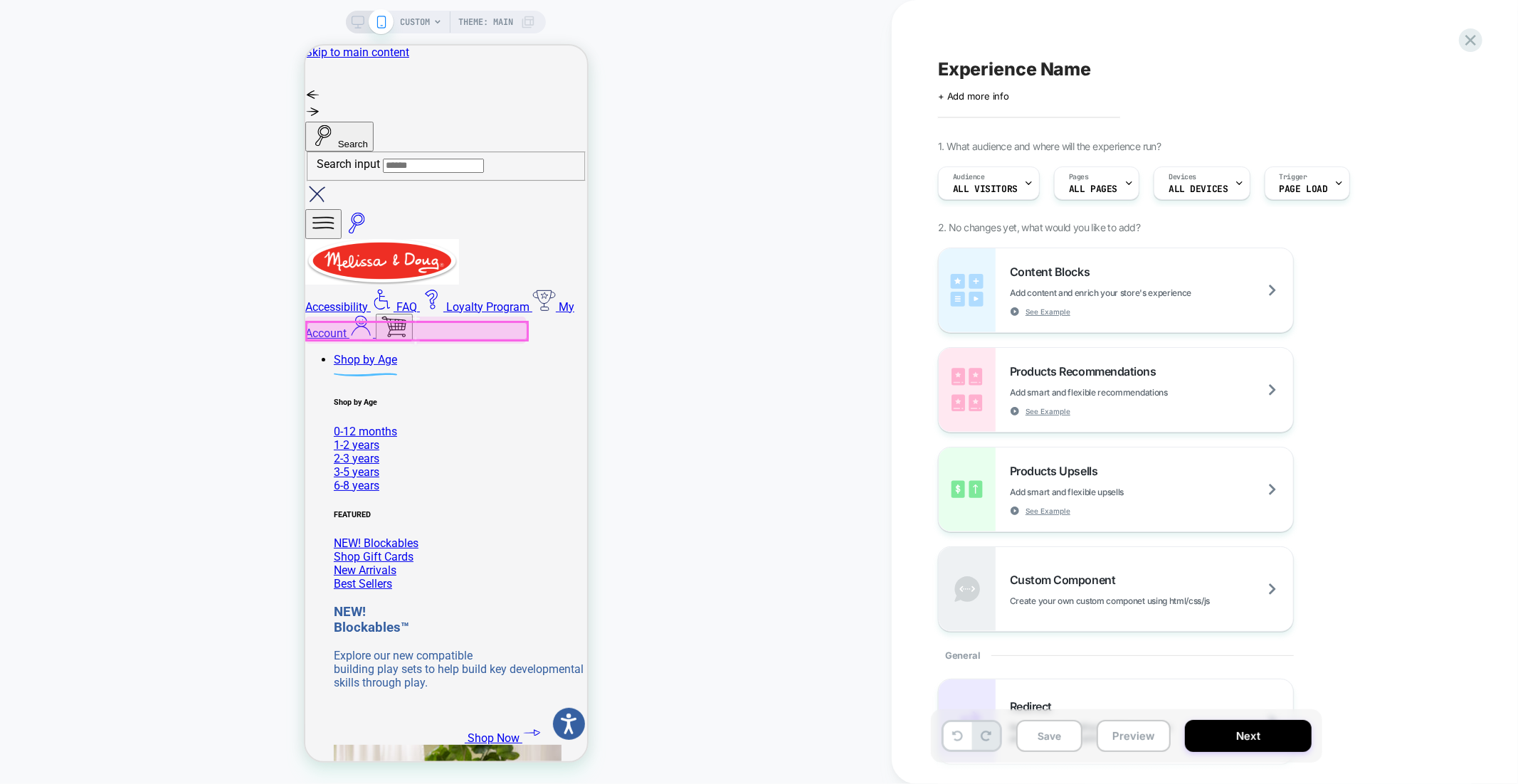 click at bounding box center [416, 331] 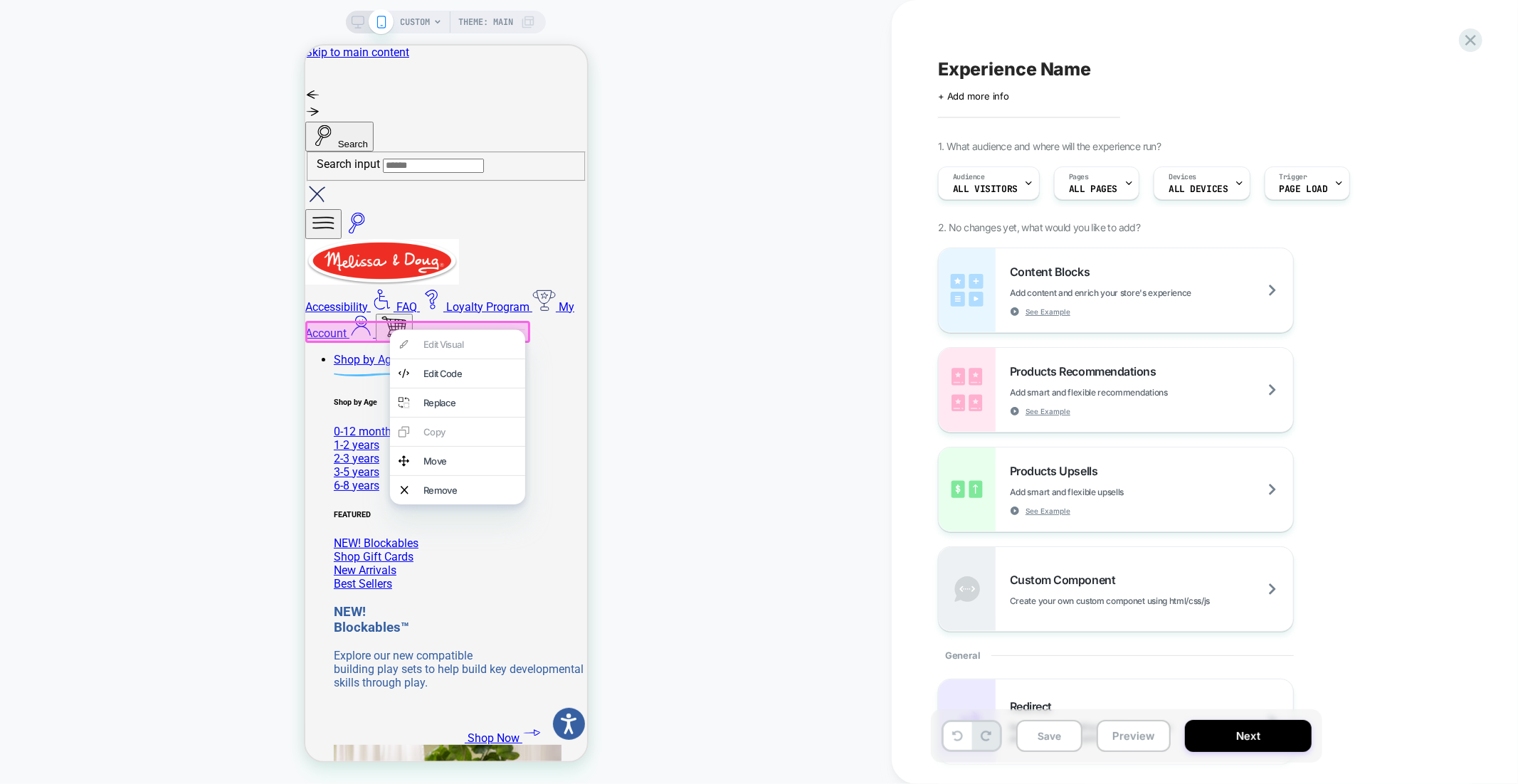 click on "Sale" at bounding box center (446, 13402) 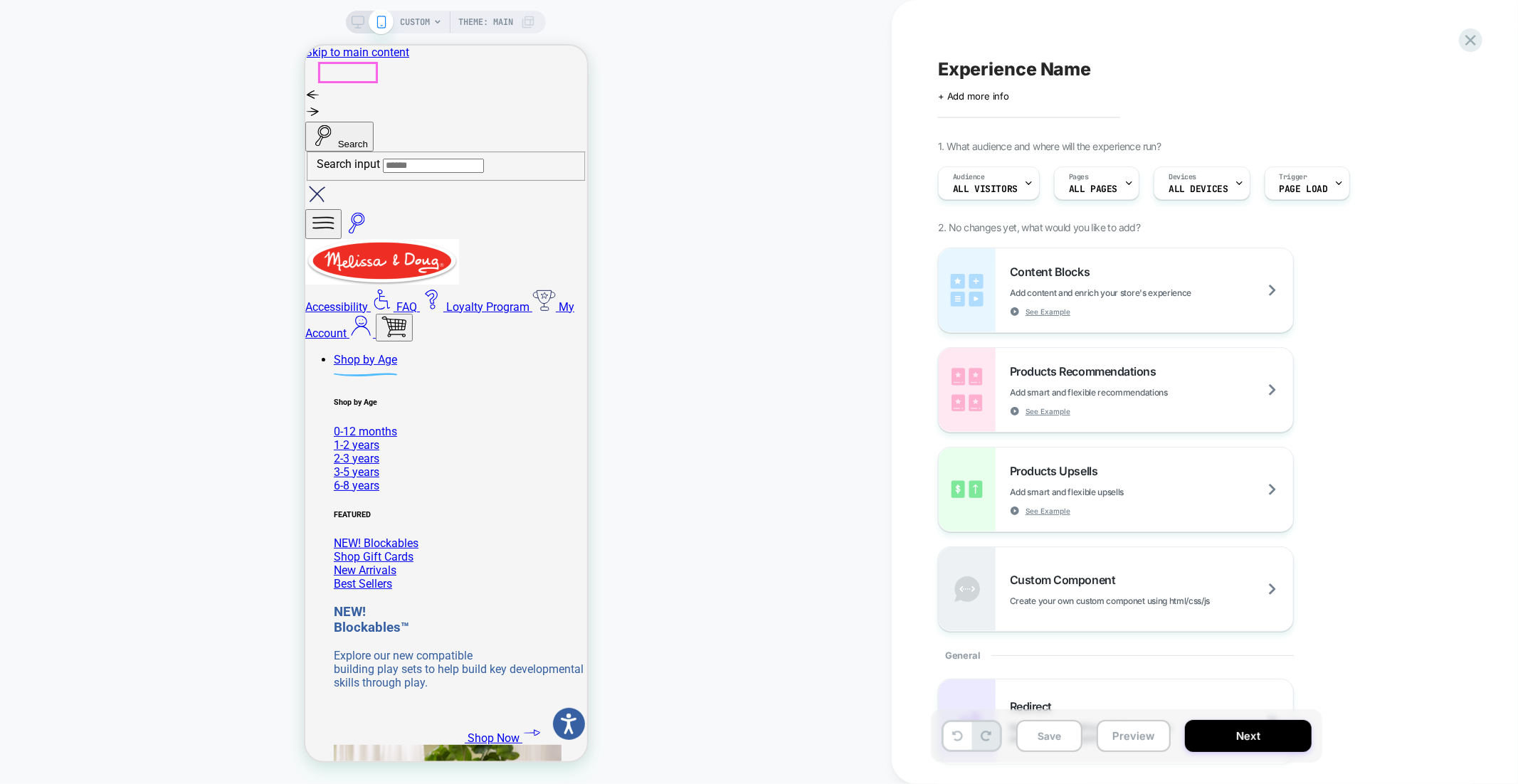 click 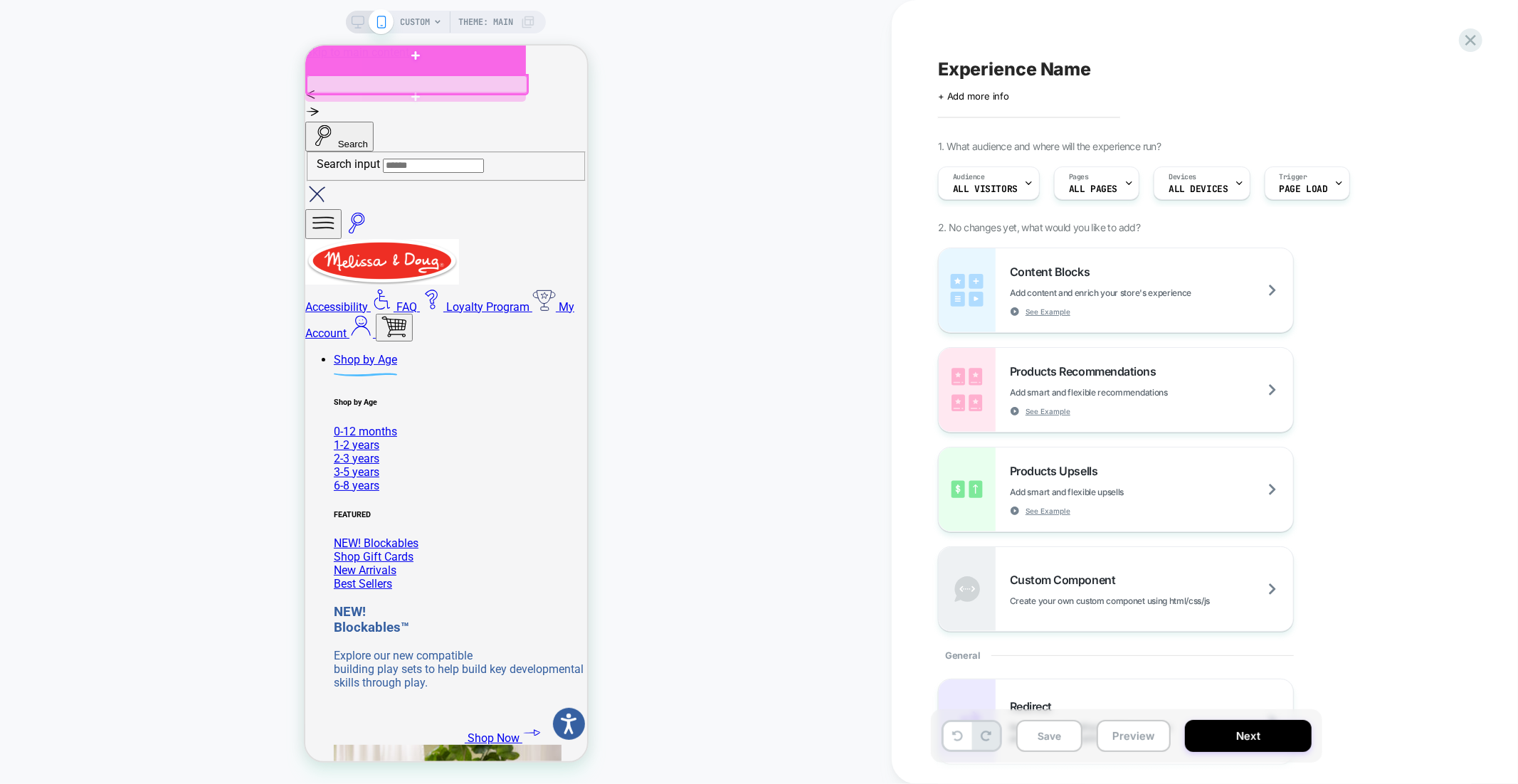 click at bounding box center (415, 55) 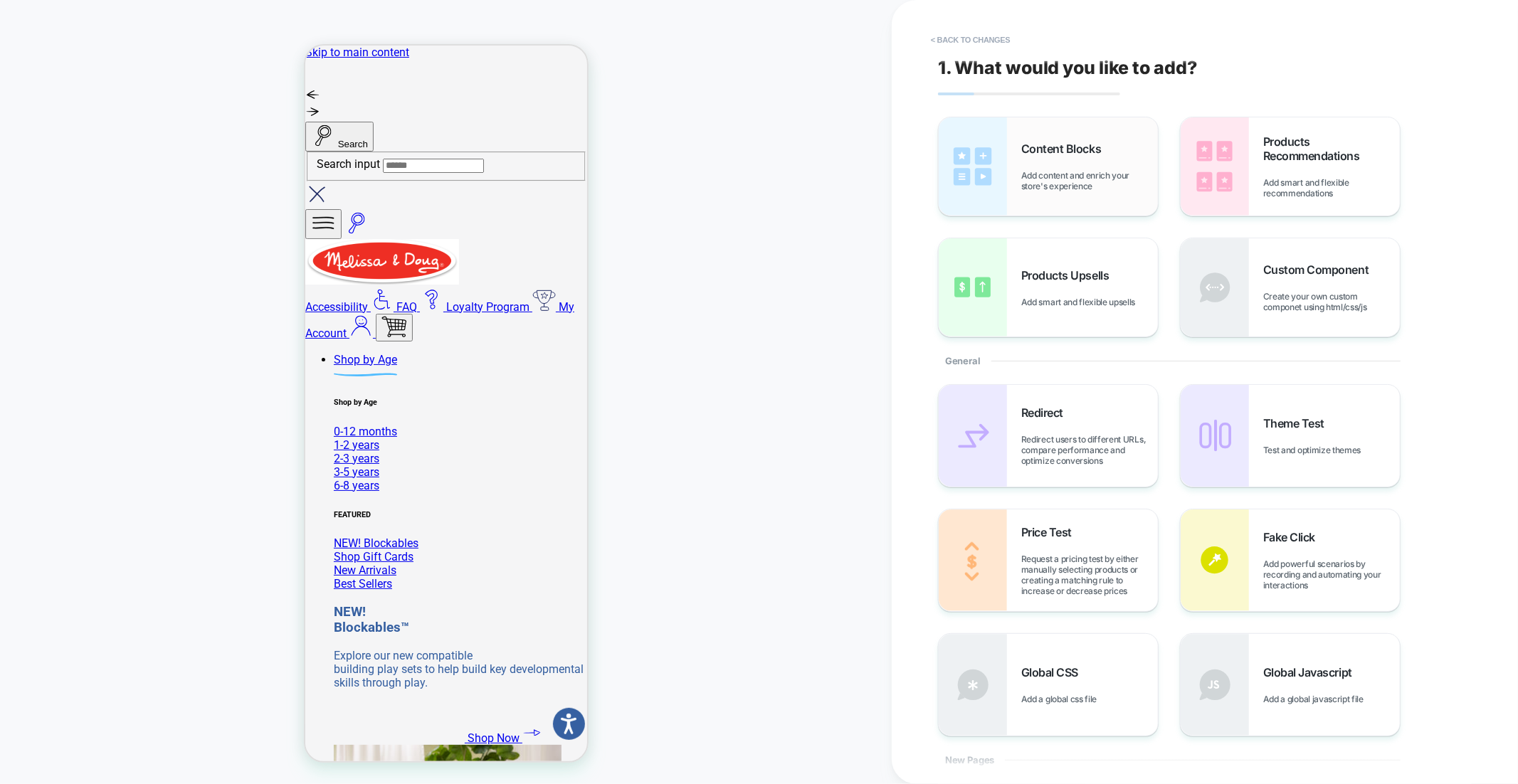click on "Content Blocks Add content and enrich your store's experience" at bounding box center (1090, 166) 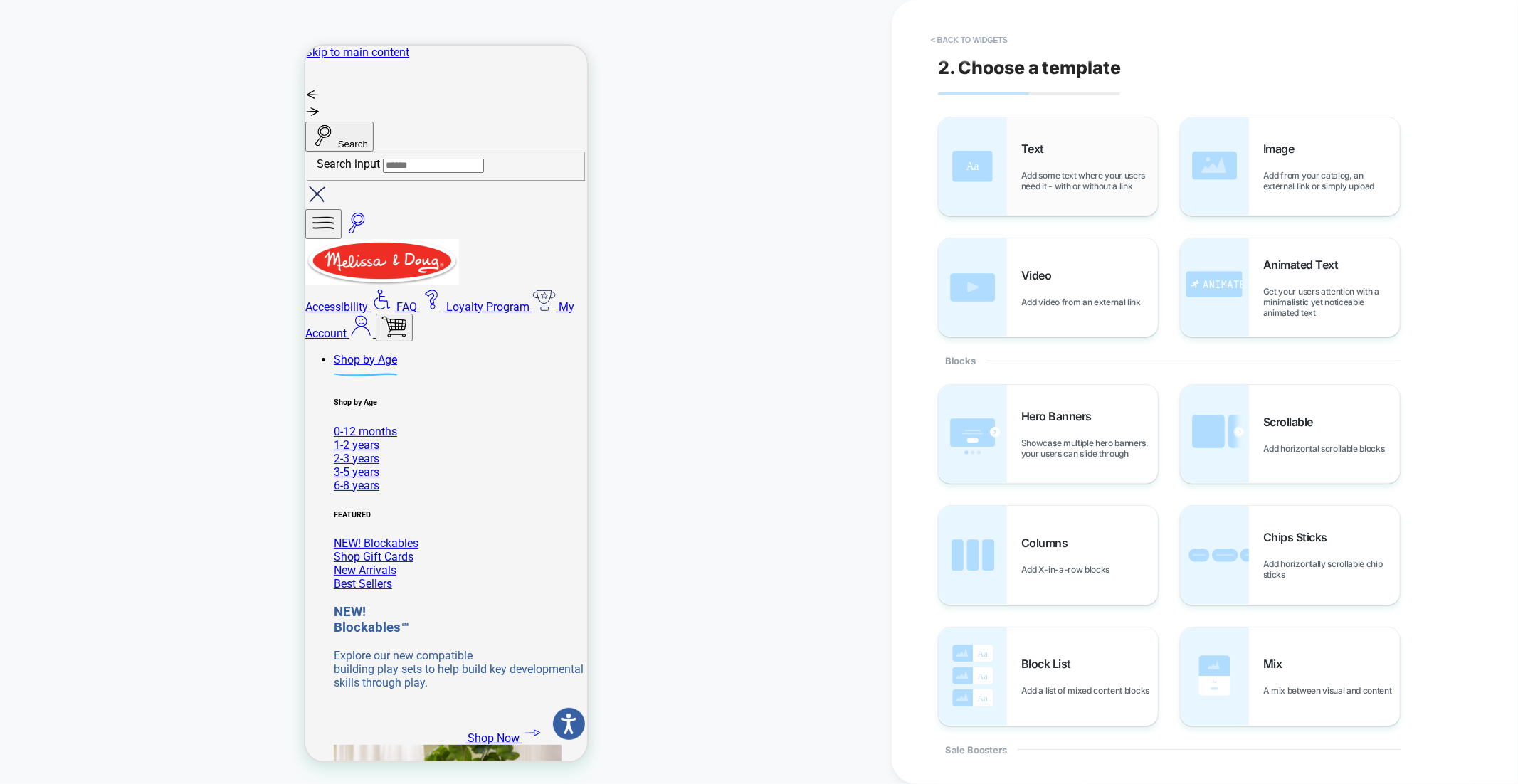 click on "Add some text where your users need it - with or without a link" at bounding box center [1090, 181] 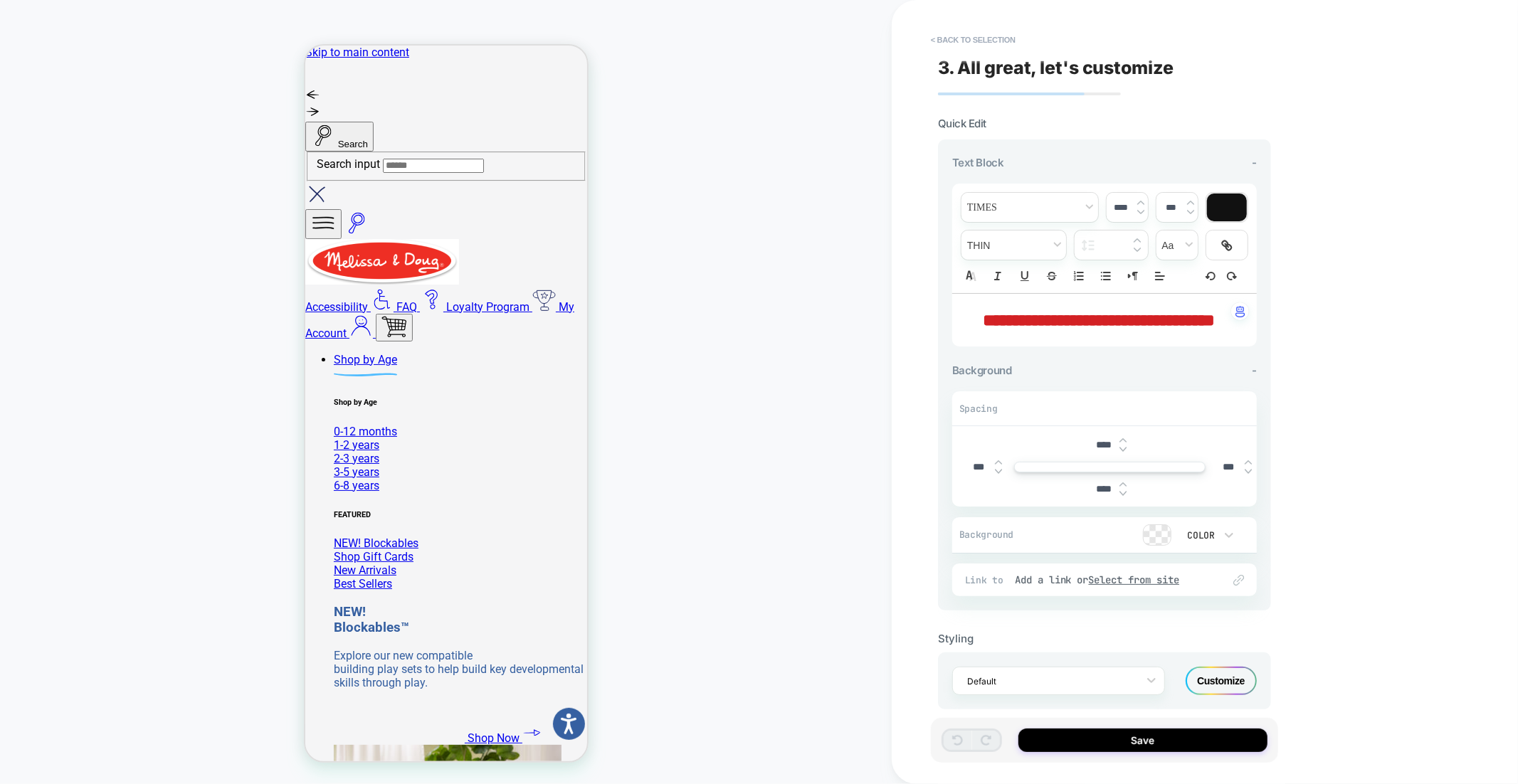 click on "**********" at bounding box center (1099, 320) 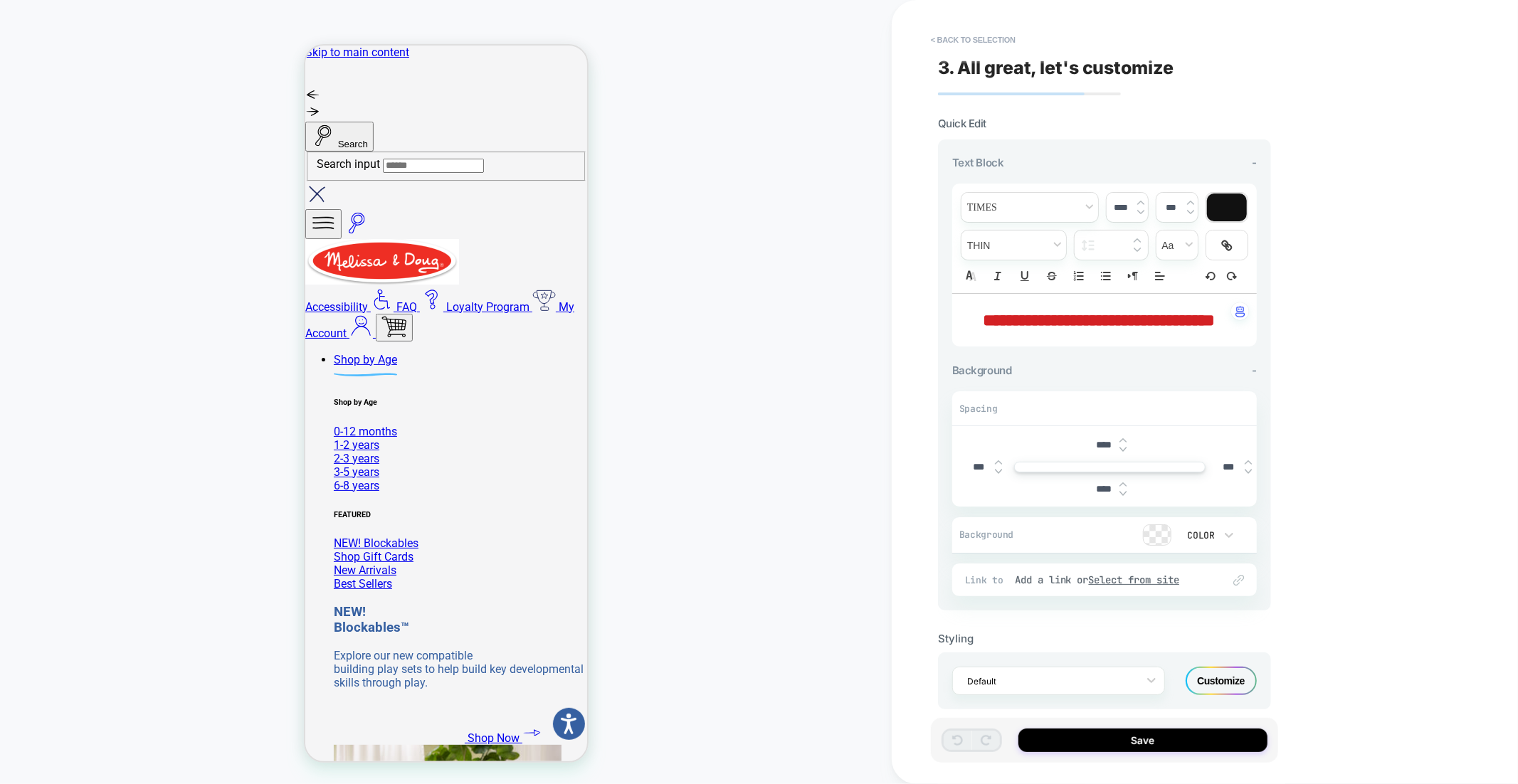 click on "**********" at bounding box center [1099, 320] 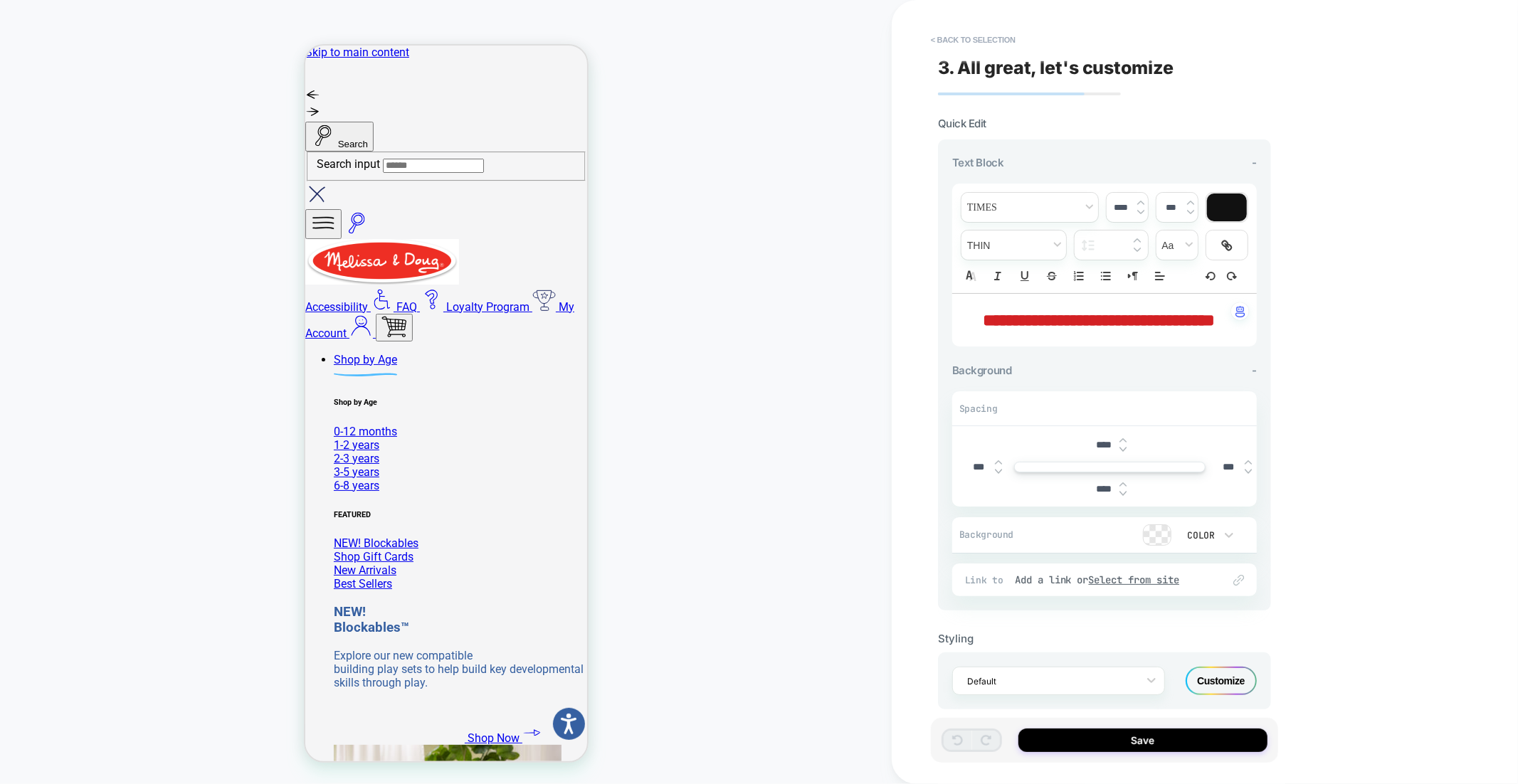 type on "****" 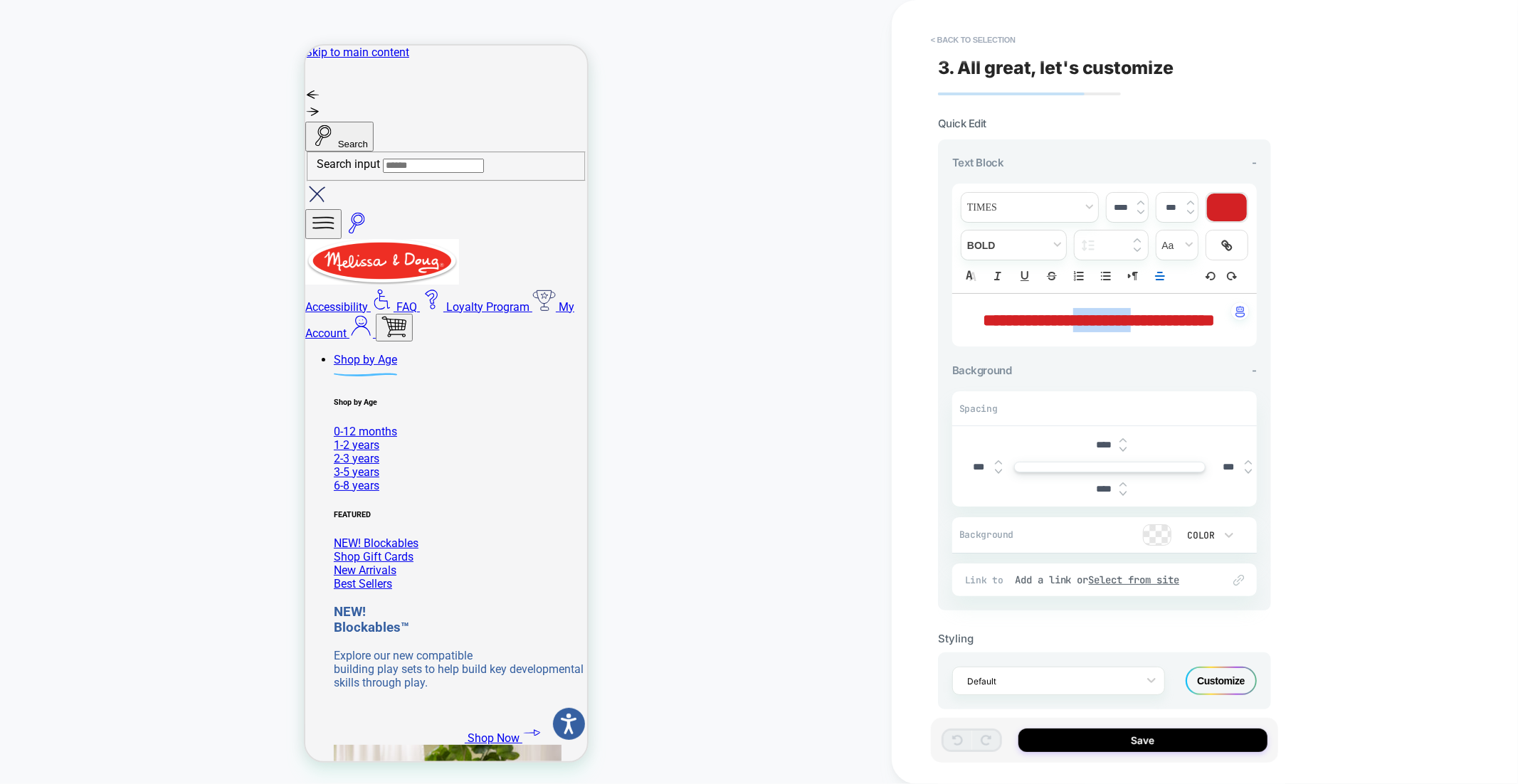 click on "**********" at bounding box center [1099, 320] 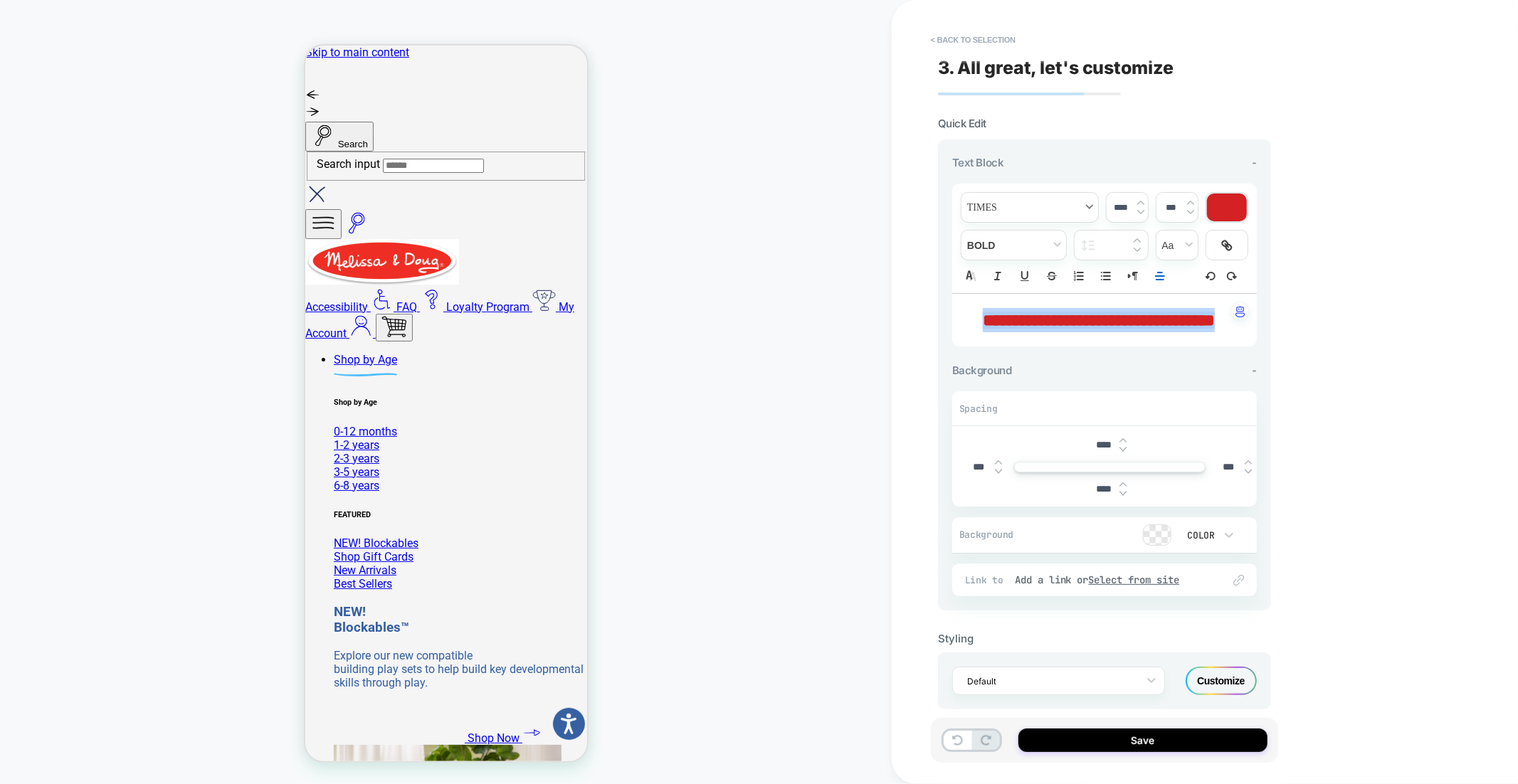 click at bounding box center (1030, 207) 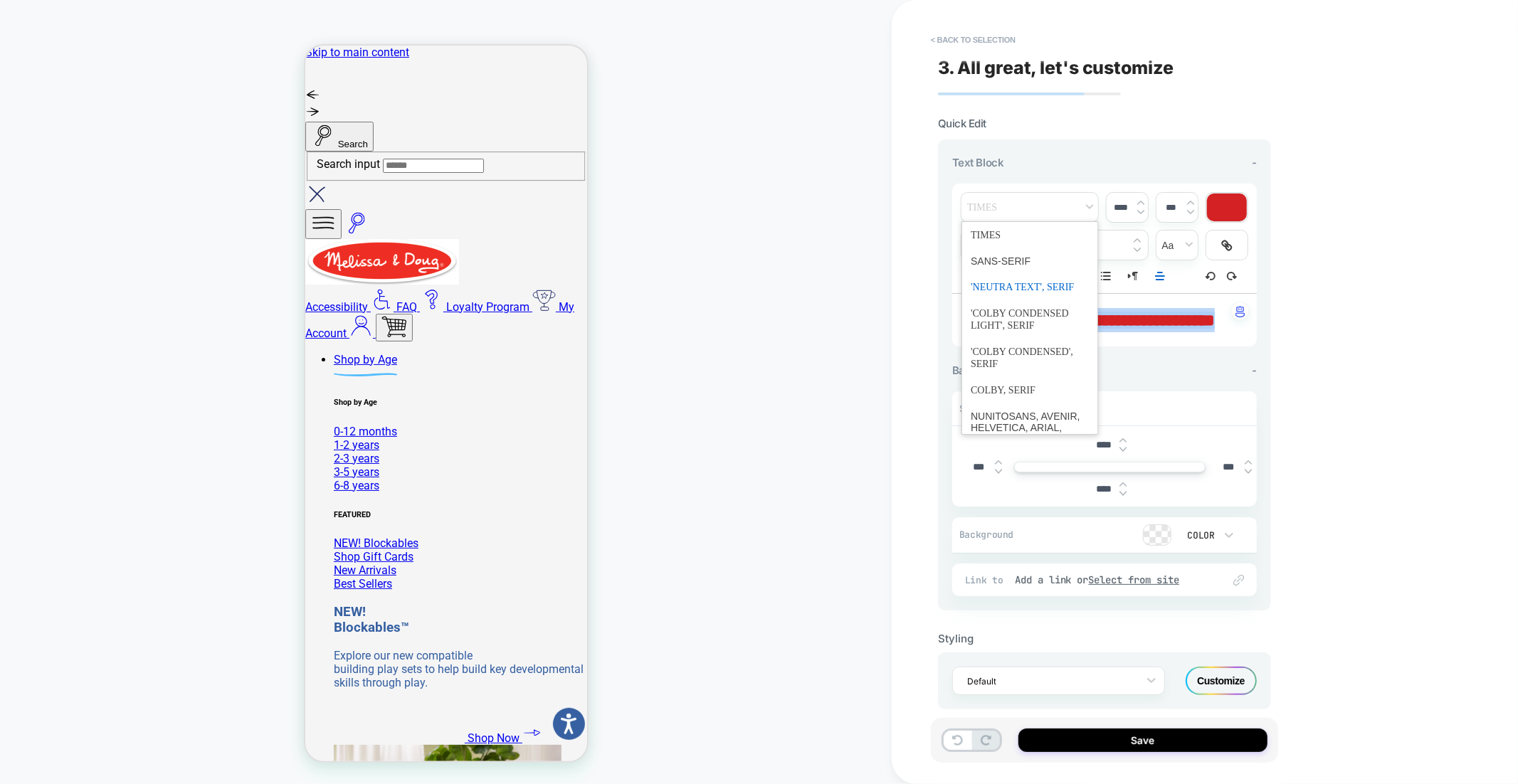 click at bounding box center (1030, 287) 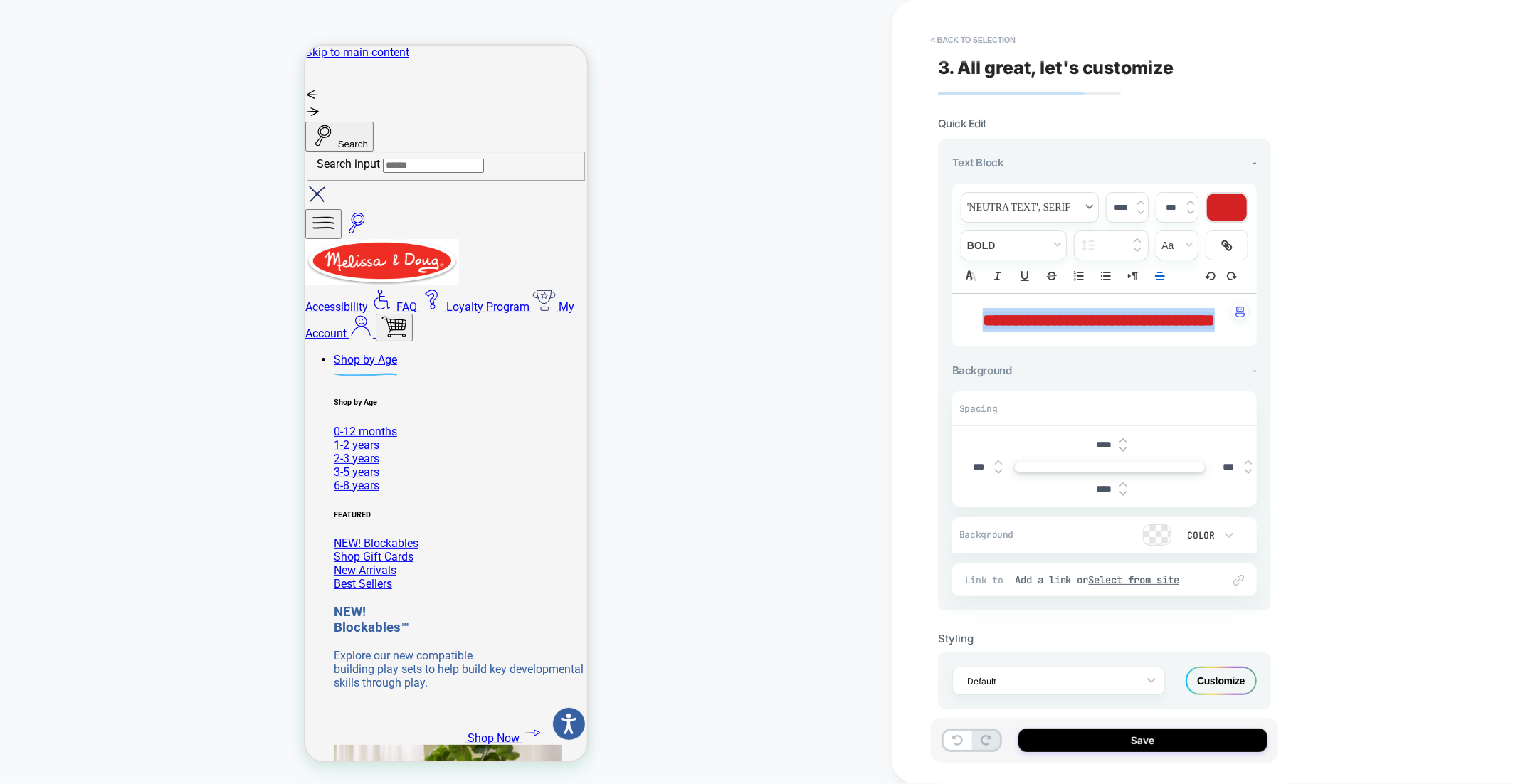 click at bounding box center (1030, 207) 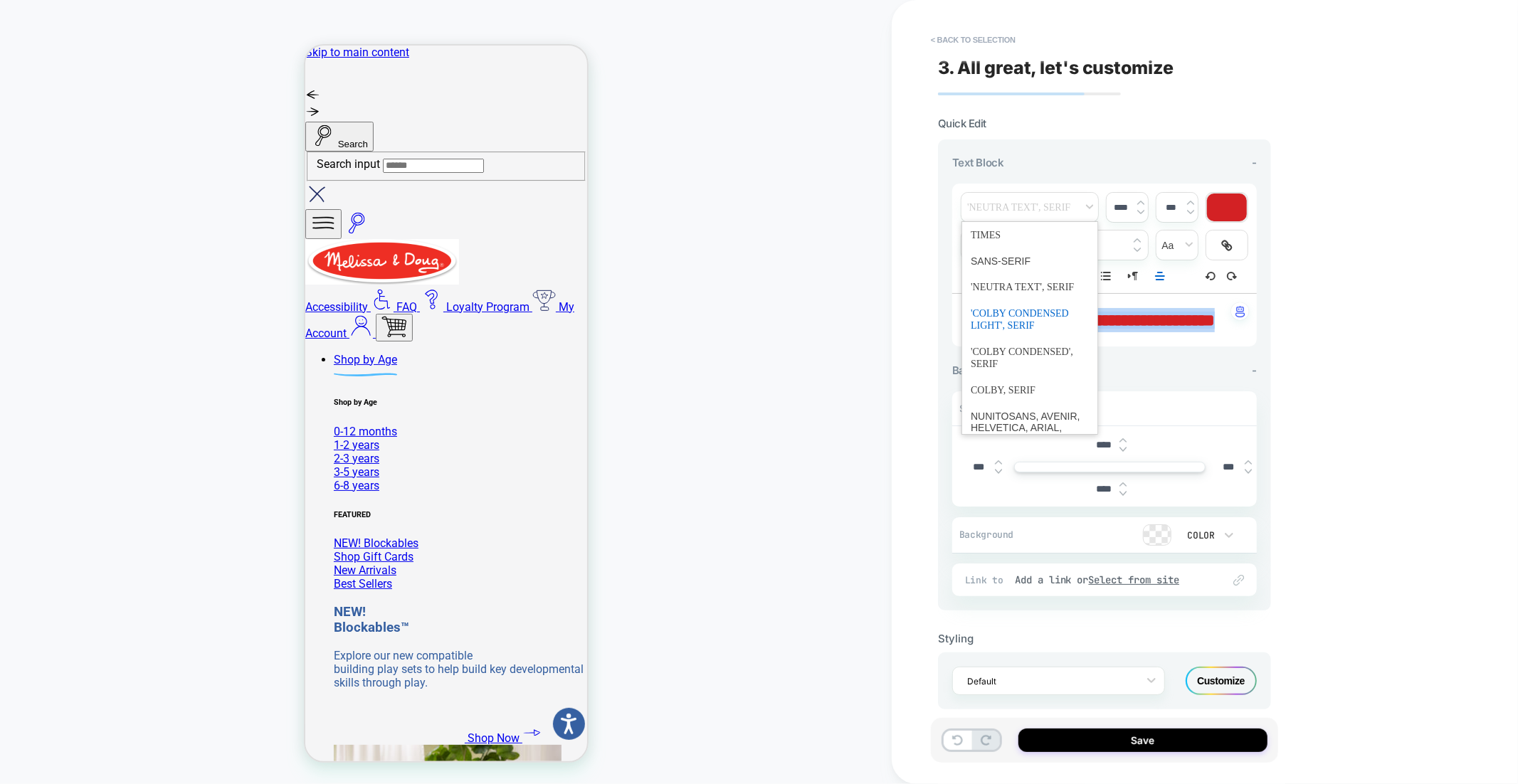 click at bounding box center [1030, 319] 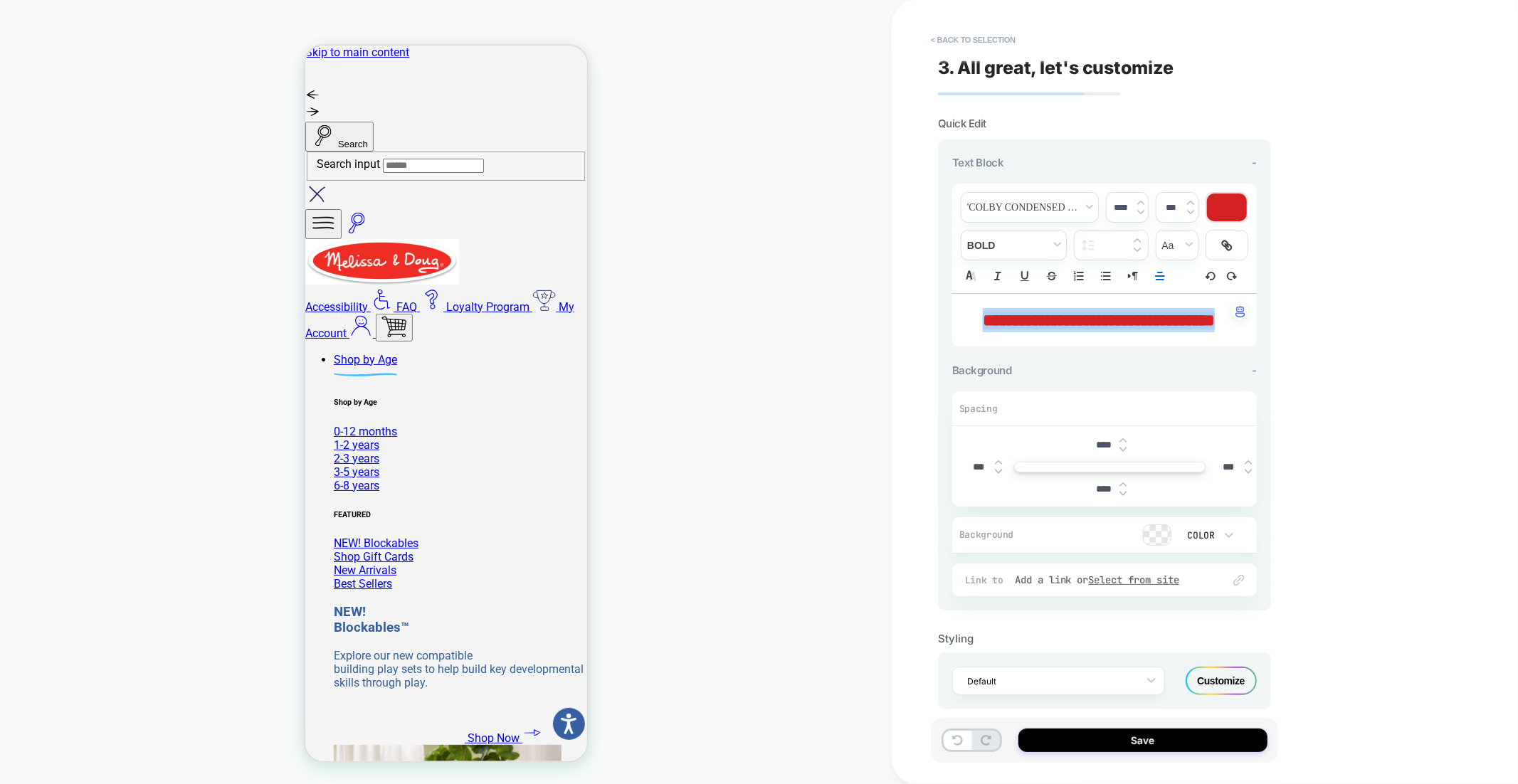 type 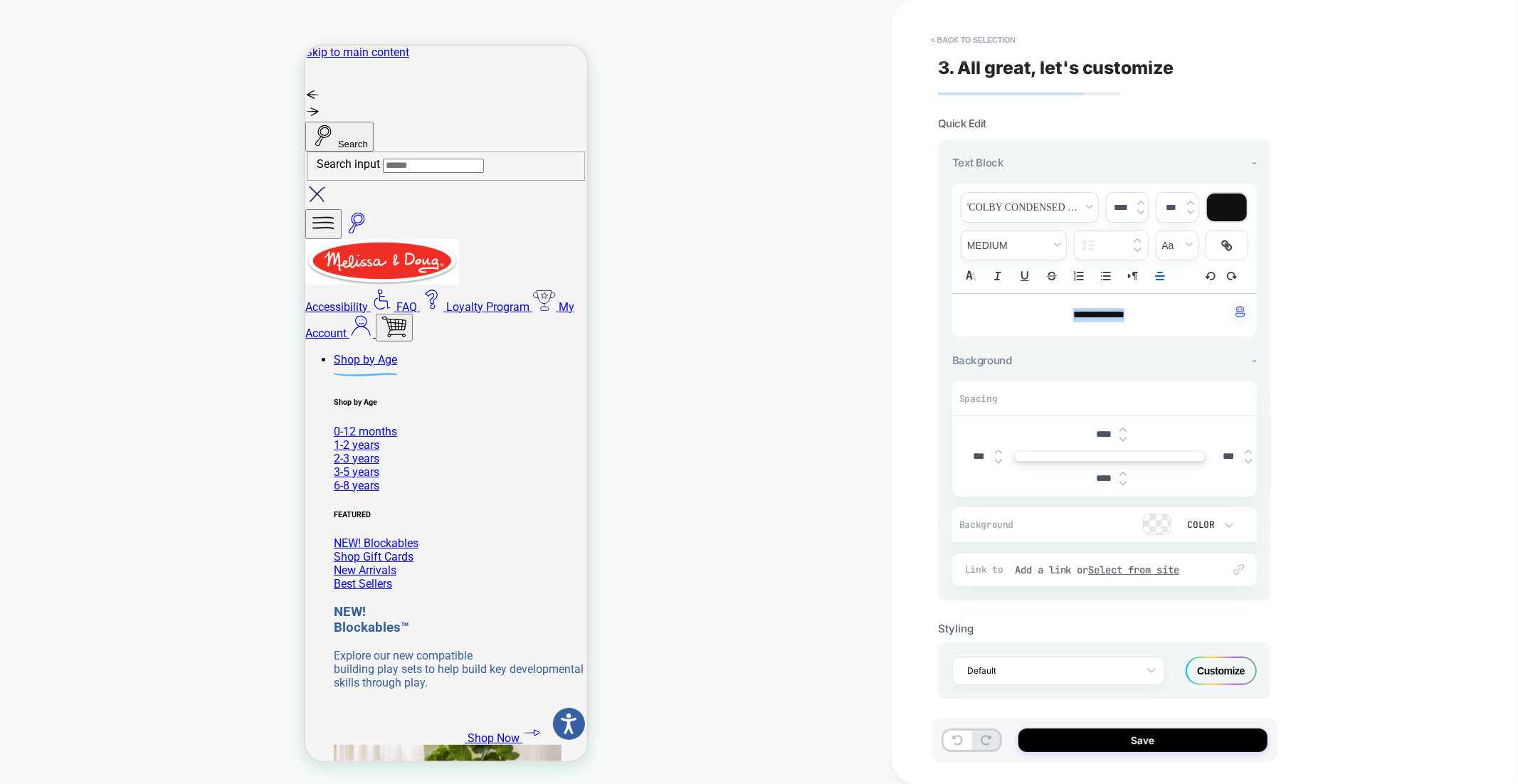 click on "**********" at bounding box center [1105, 238] 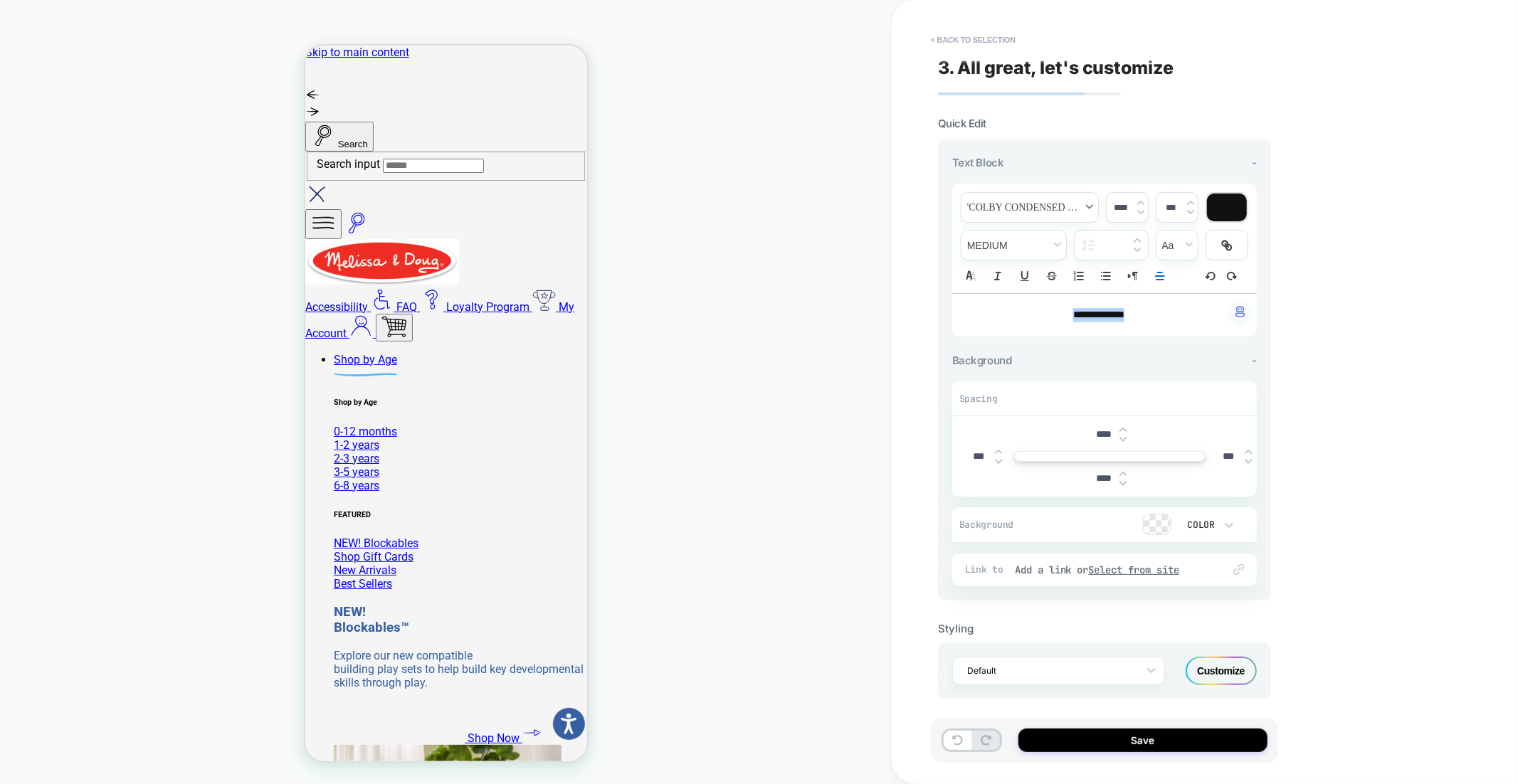 click at bounding box center [1030, 207] 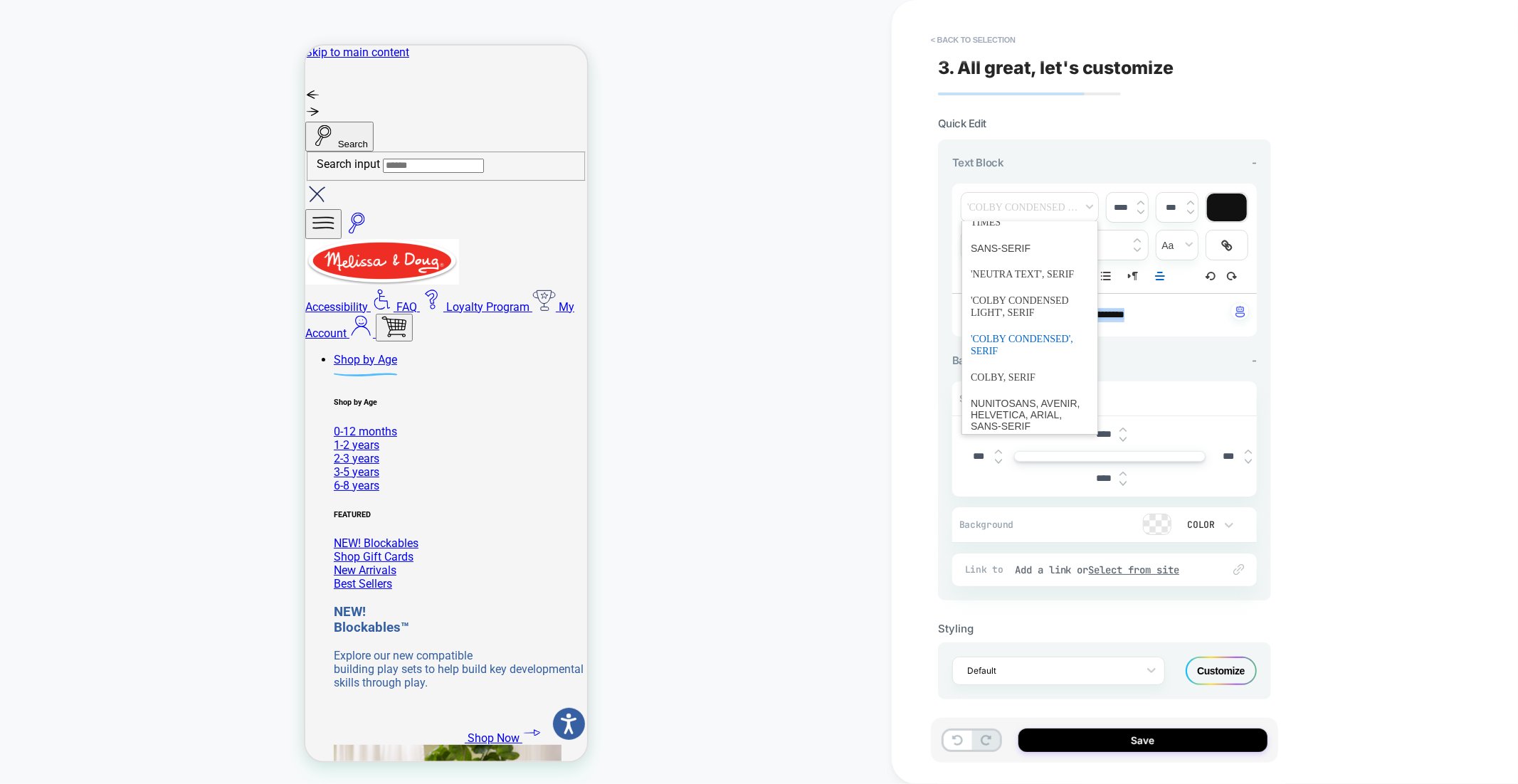 scroll, scrollTop: 32, scrollLeft: 0, axis: vertical 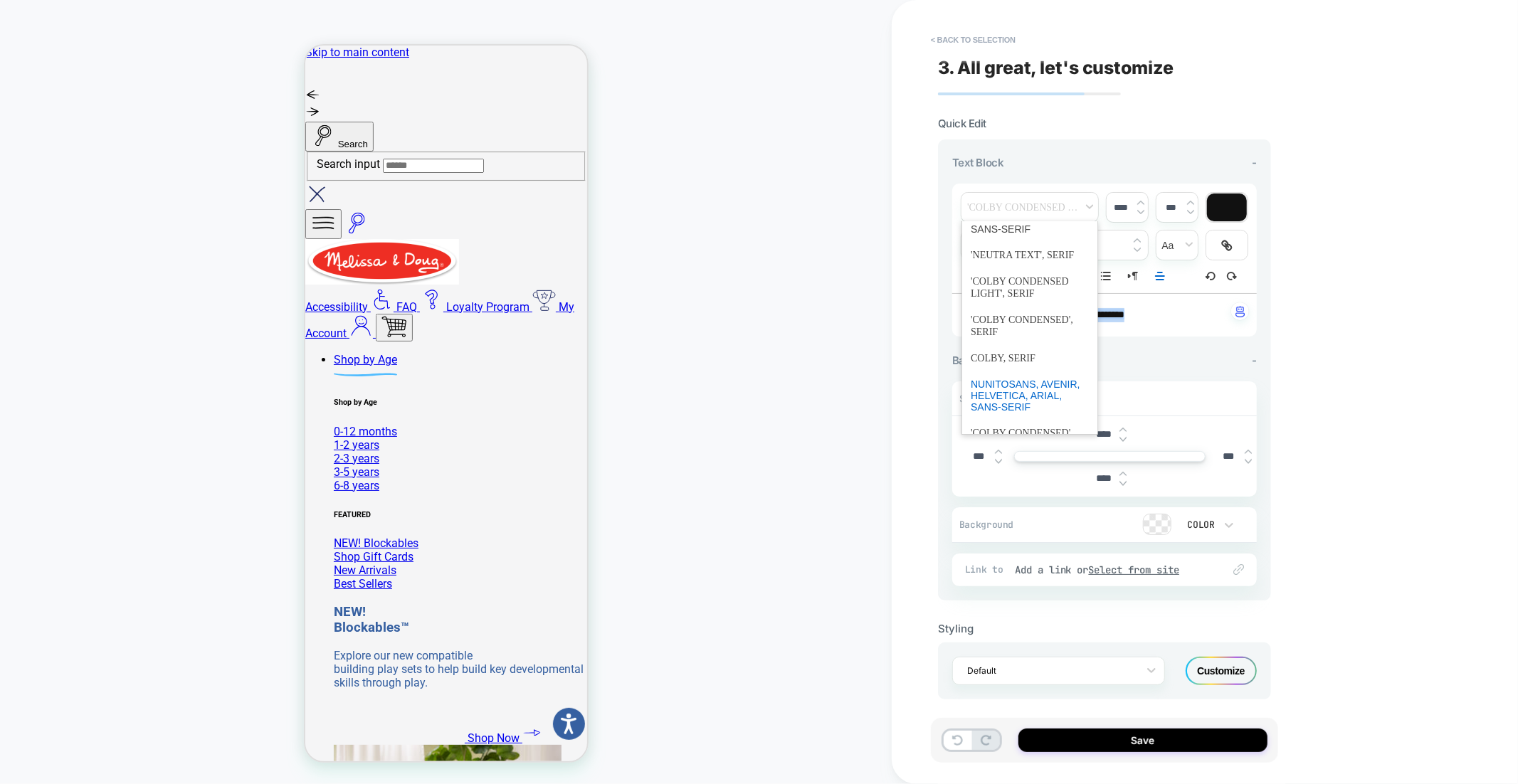 click at bounding box center [1030, 396] 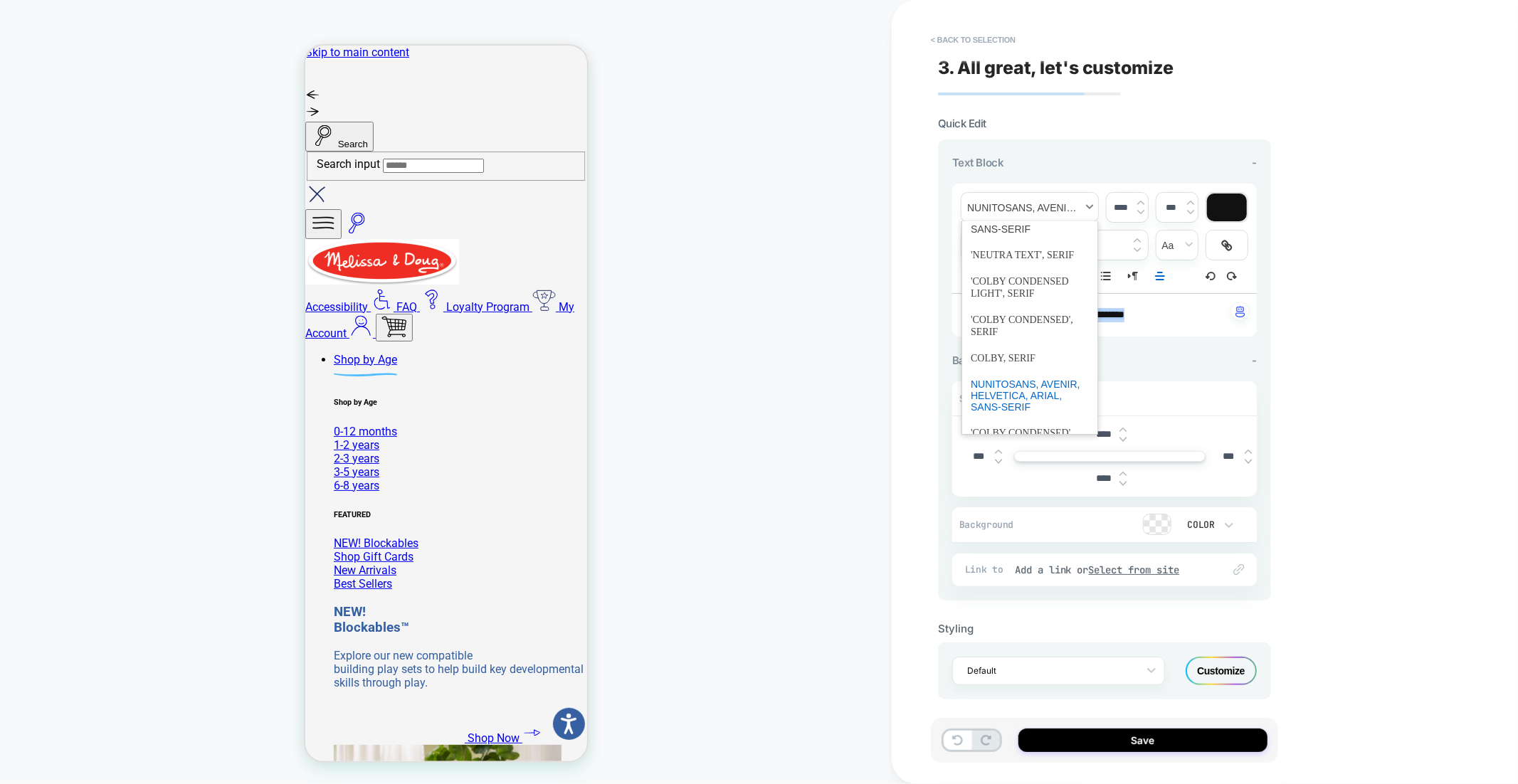 click at bounding box center (1030, 207) 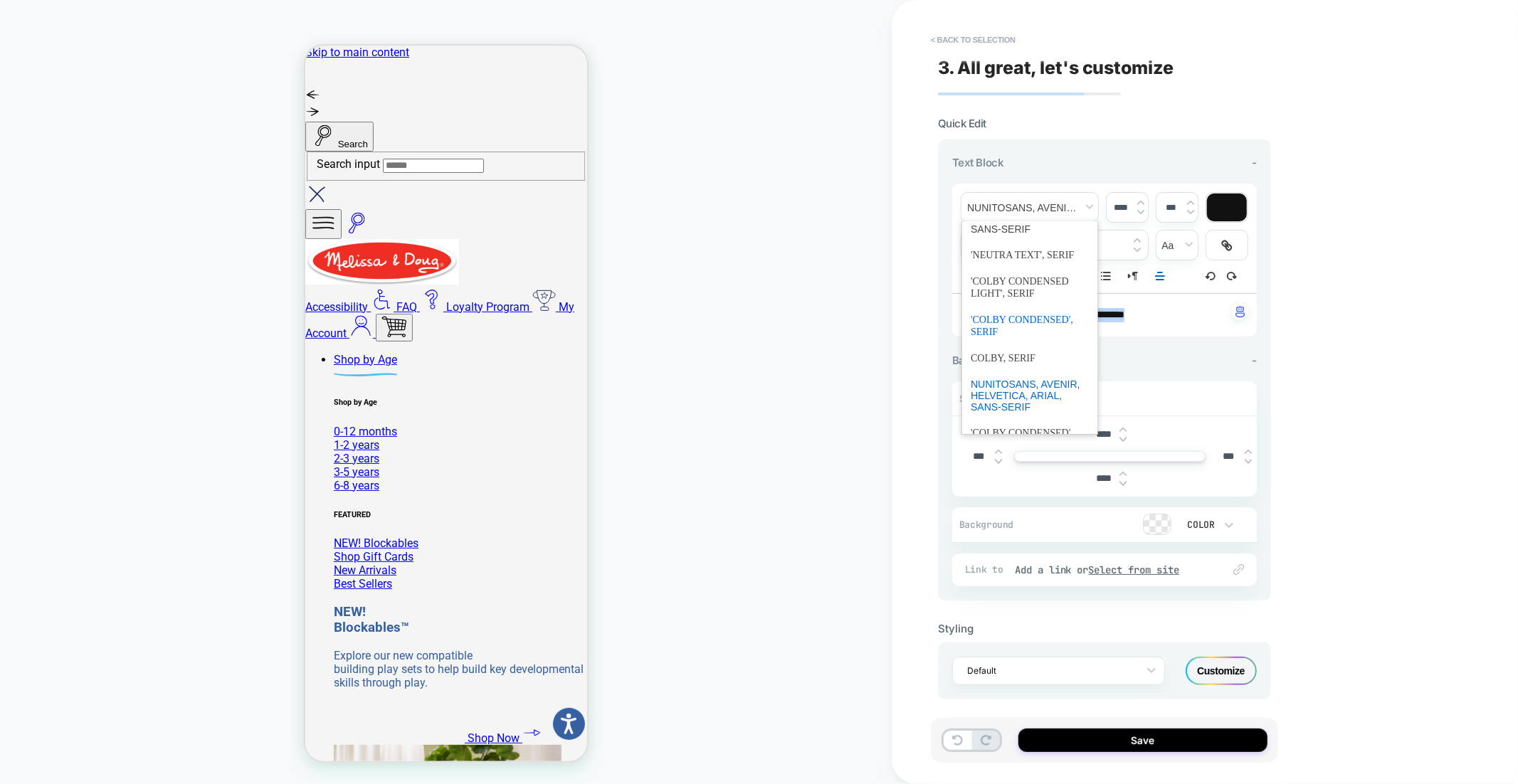 click at bounding box center (1030, 326) 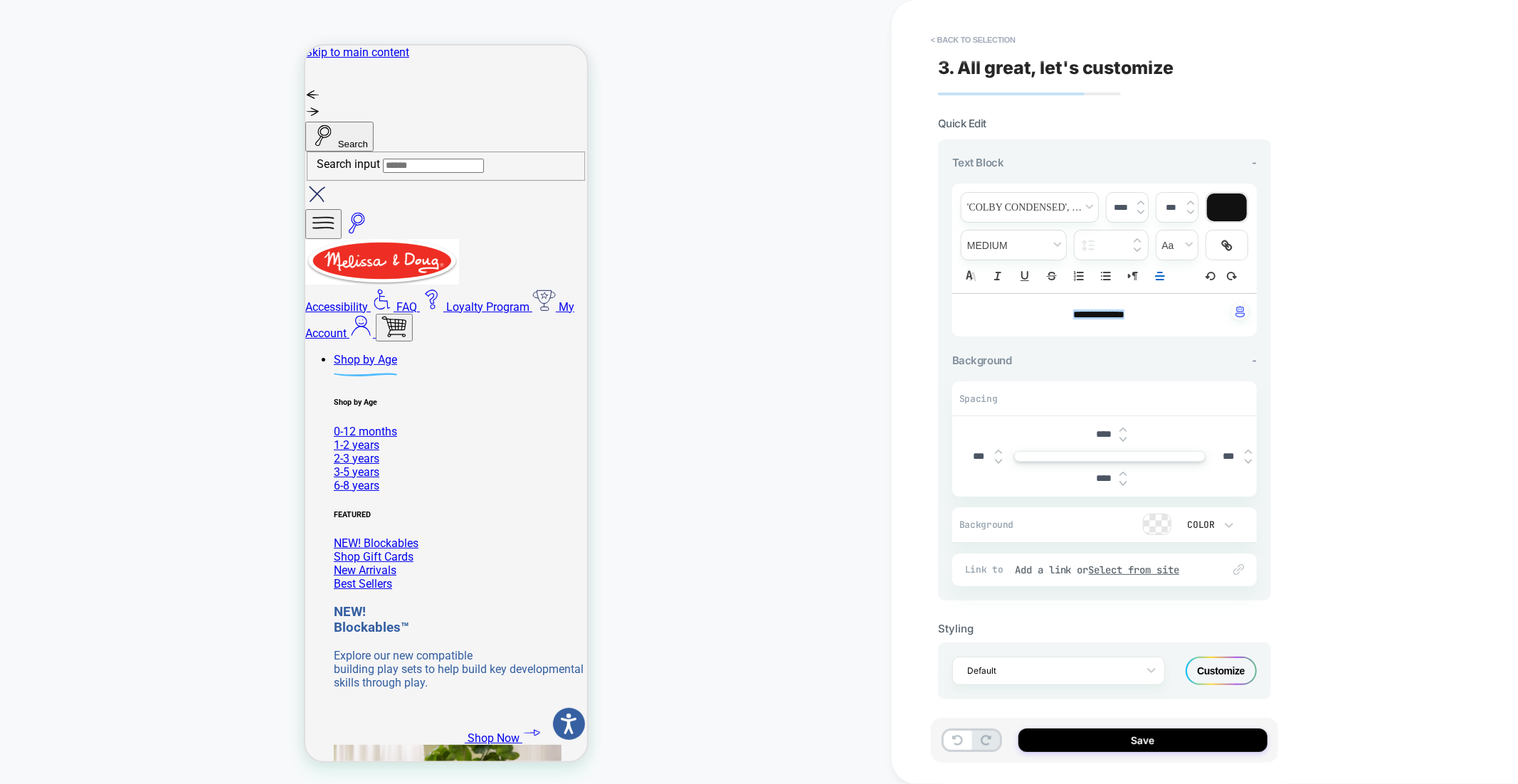 click on "****" at bounding box center [1121, 207] 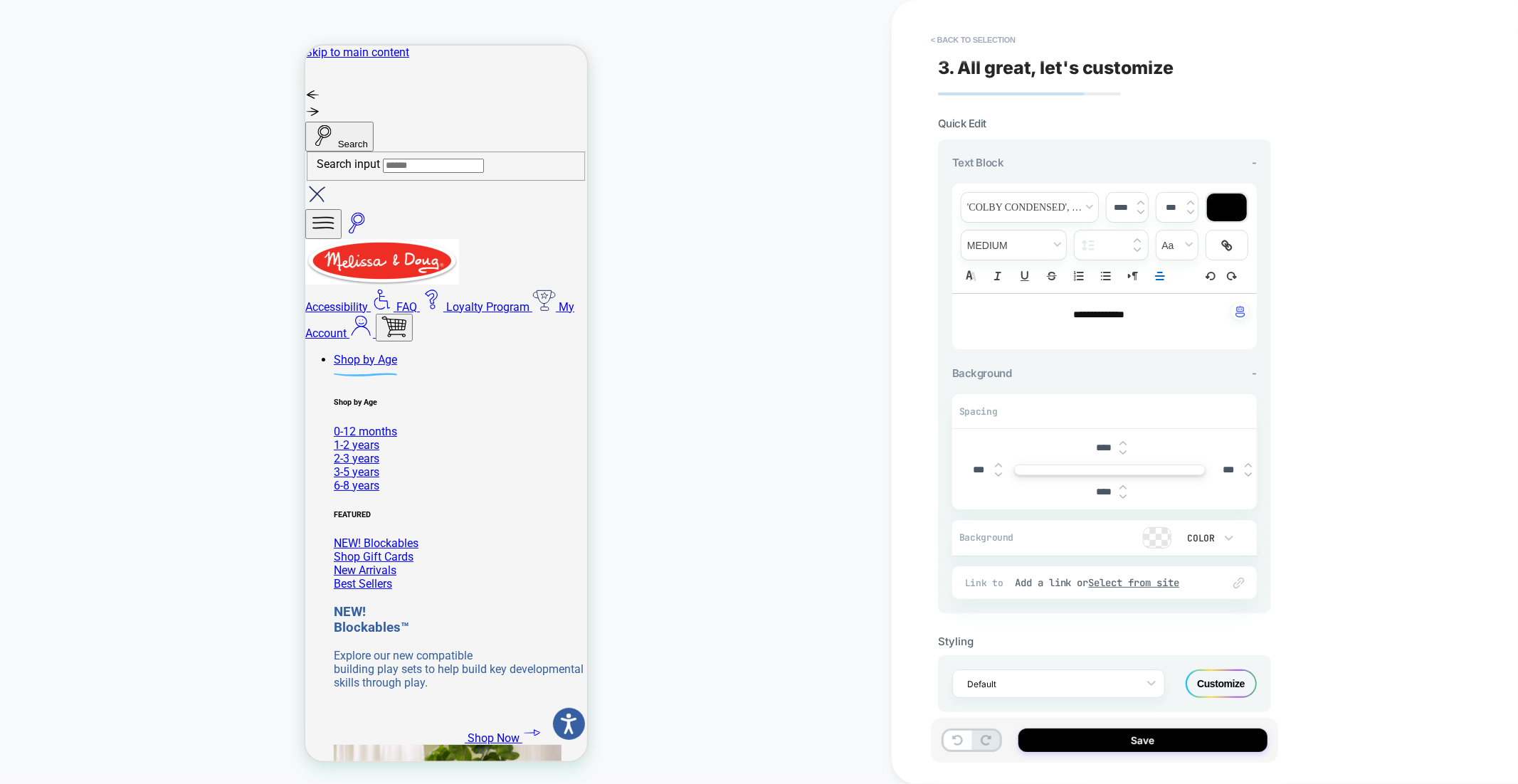 click on "**********" at bounding box center (1099, 314) 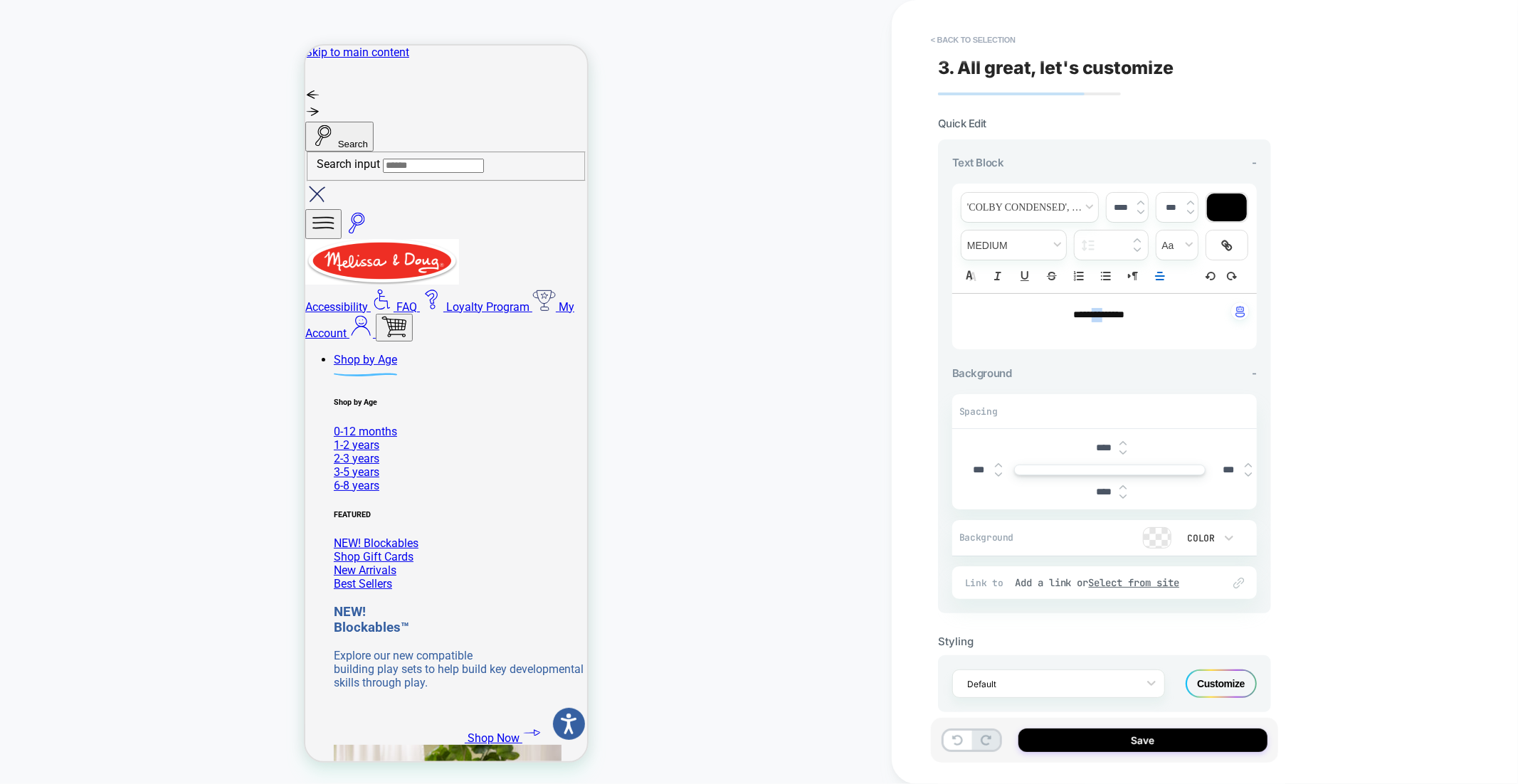 click on "**********" at bounding box center (1099, 314) 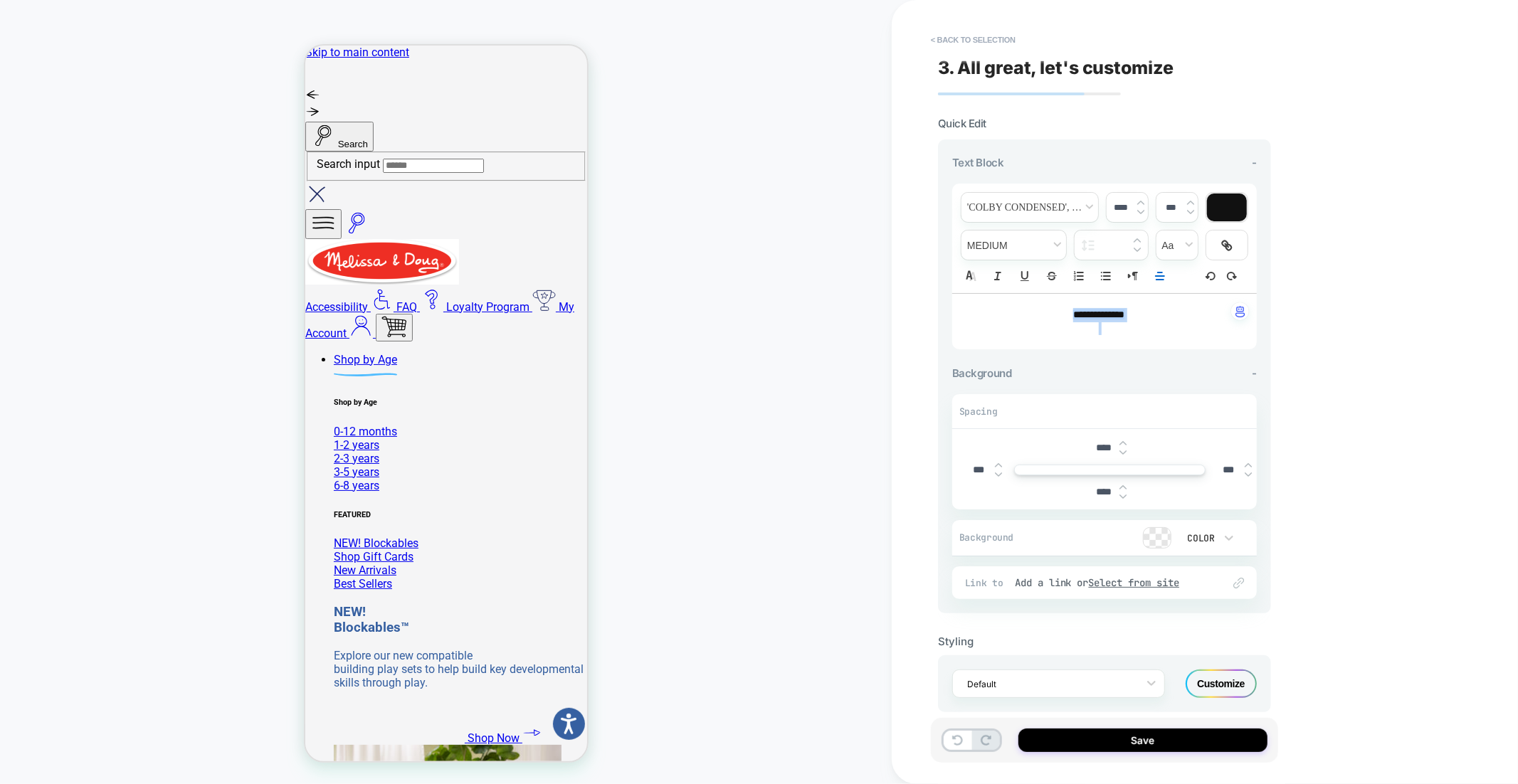 click on "****" at bounding box center [1121, 207] 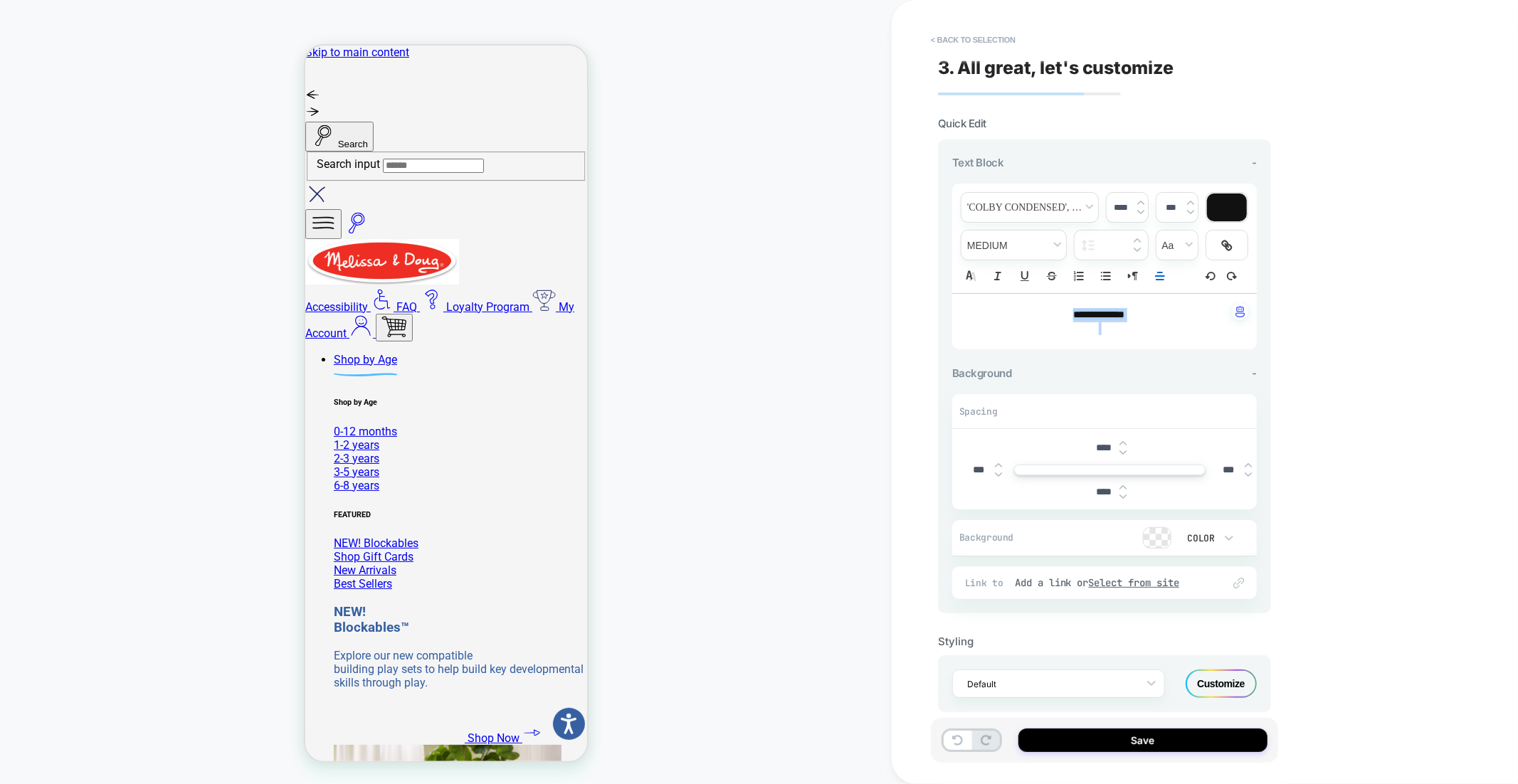 click at bounding box center [1141, 203] 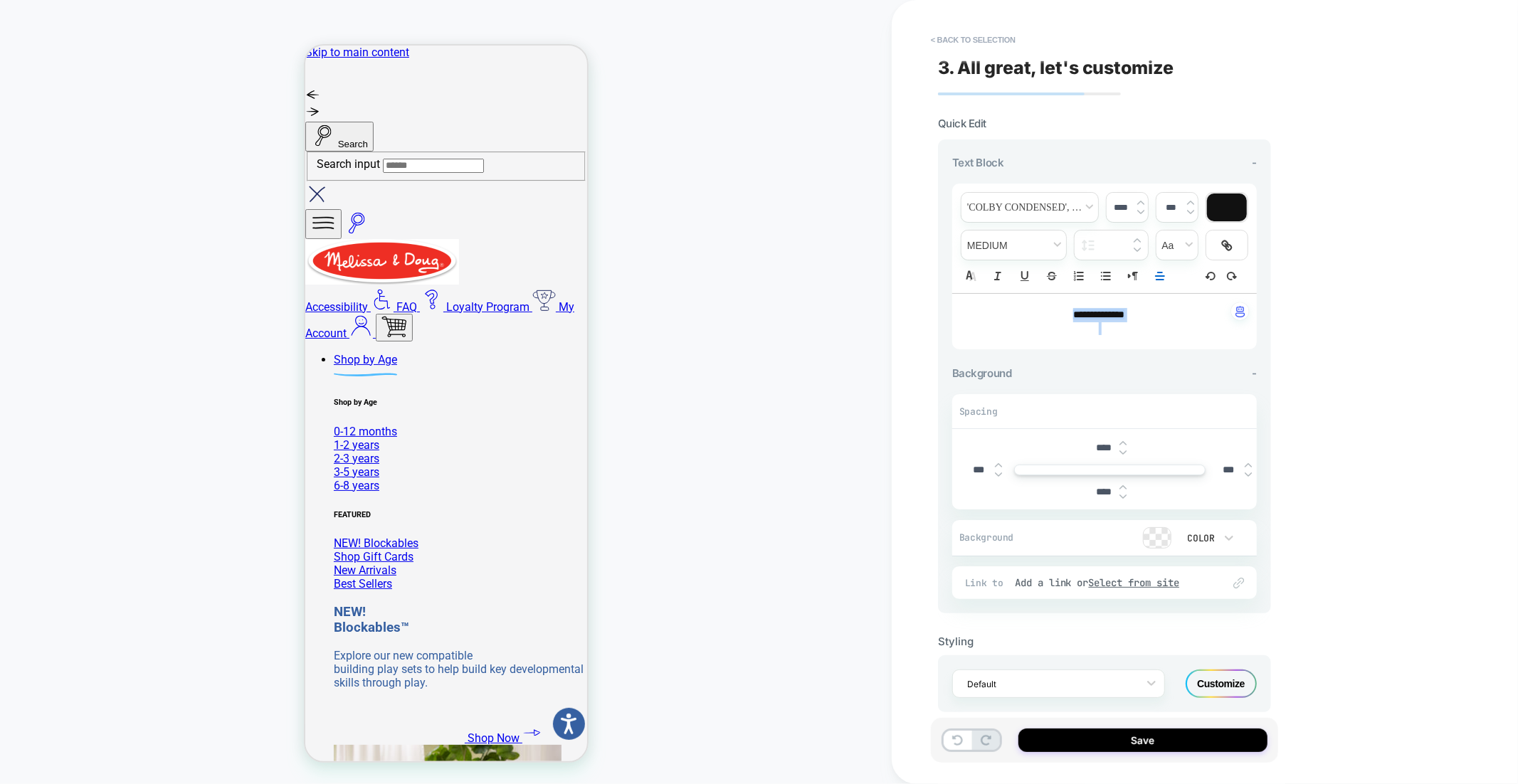 click at bounding box center (1141, 203) 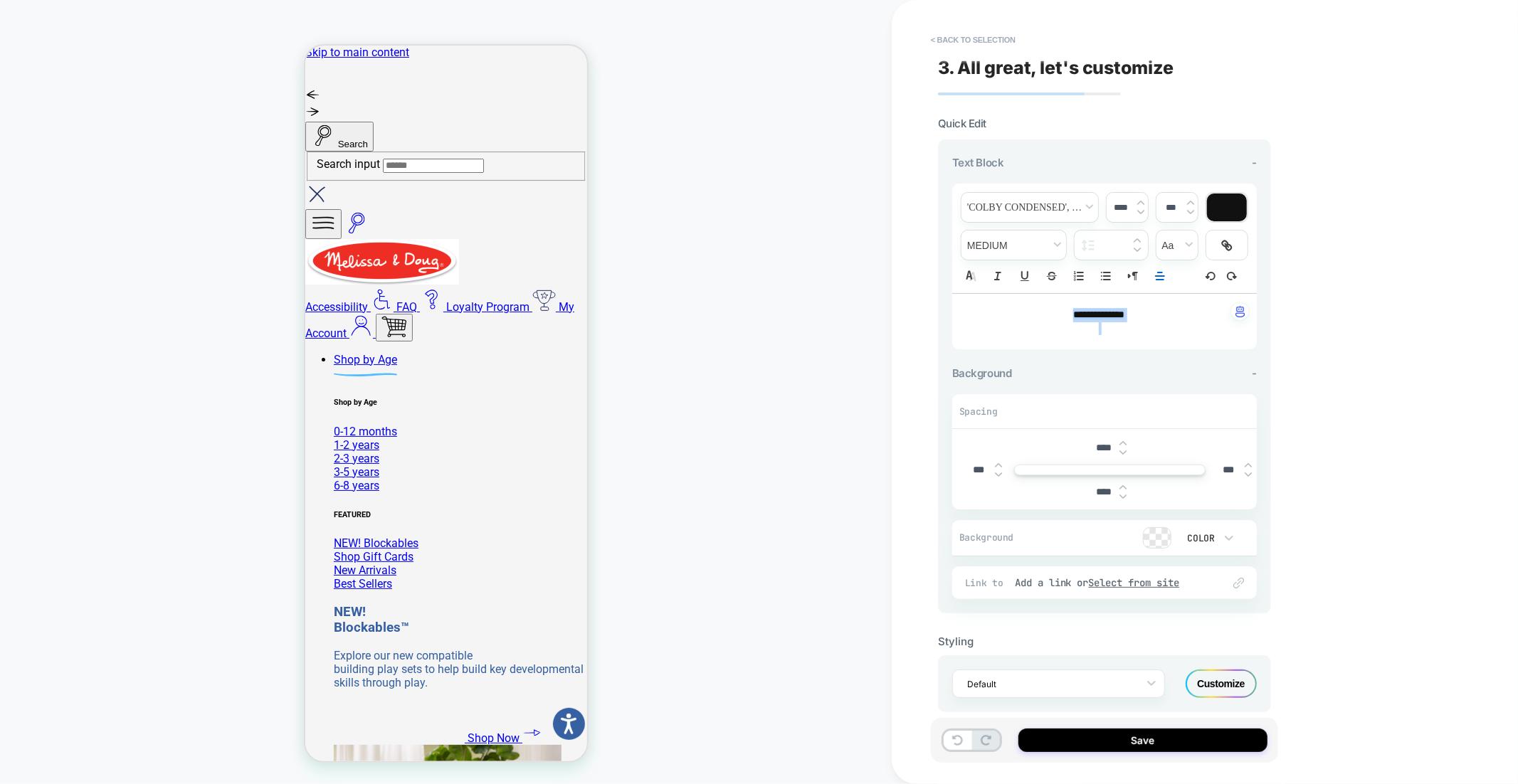 click at bounding box center [1141, 203] 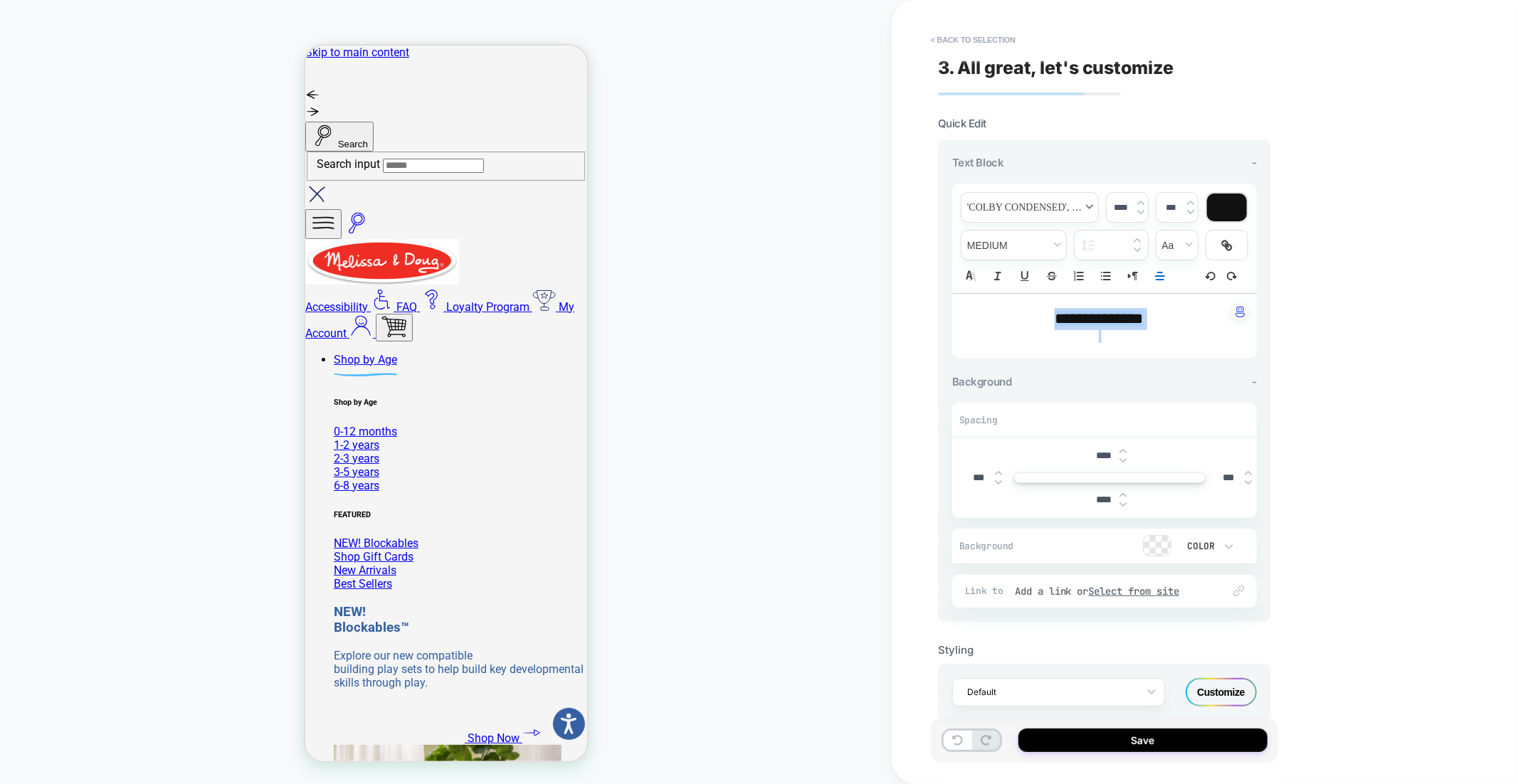 click at bounding box center [1030, 207] 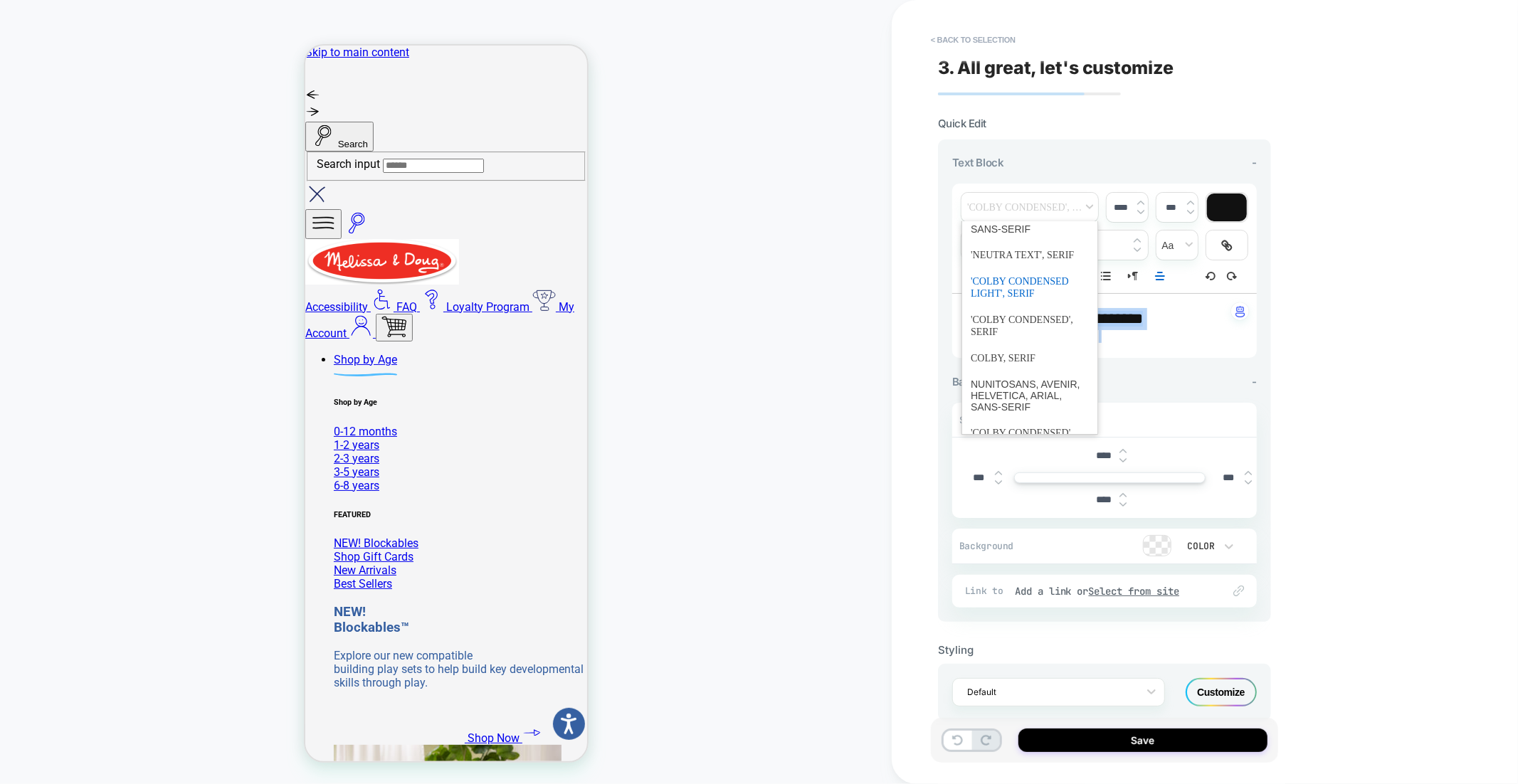 click at bounding box center [1030, 287] 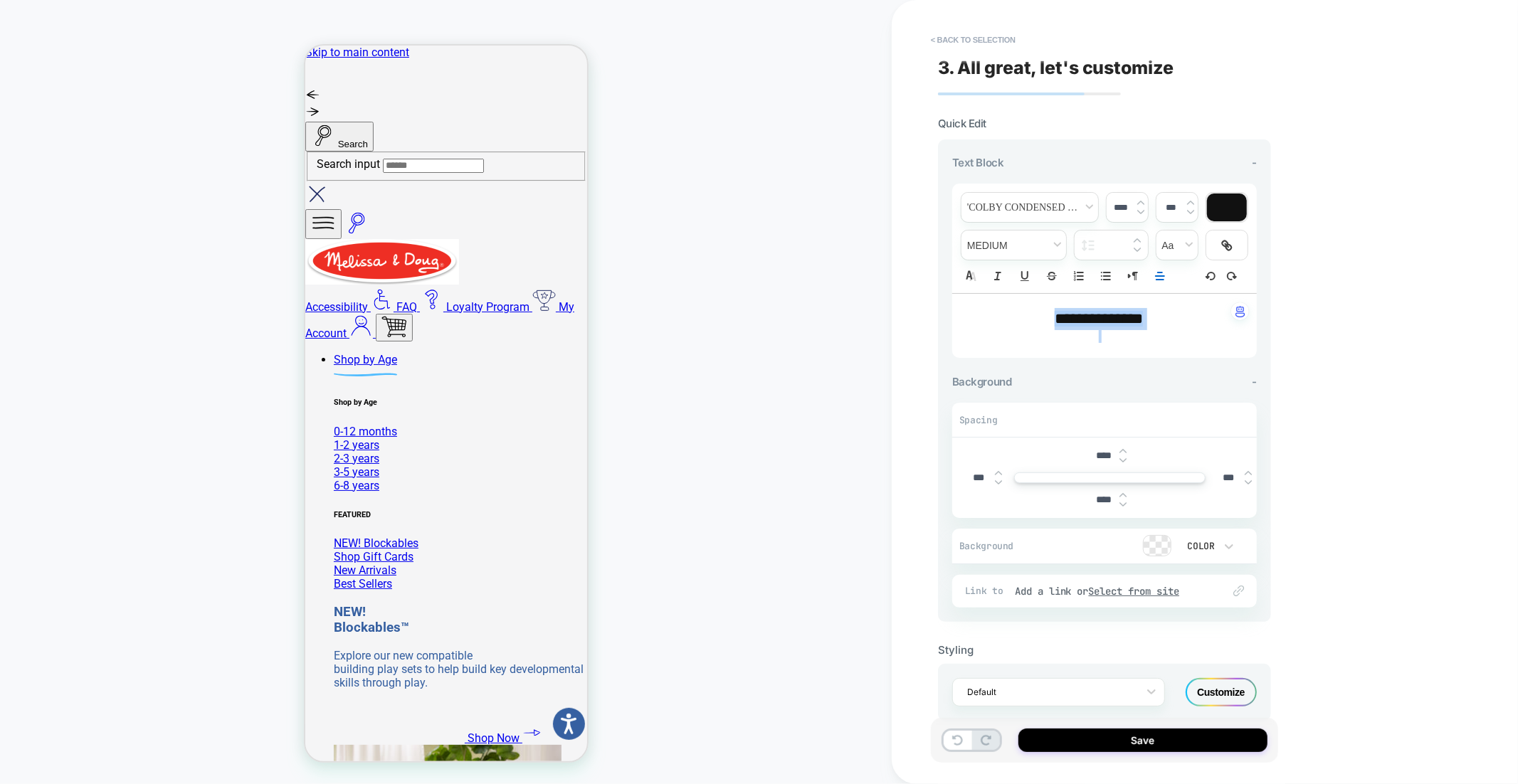 click at bounding box center [1160, 276] 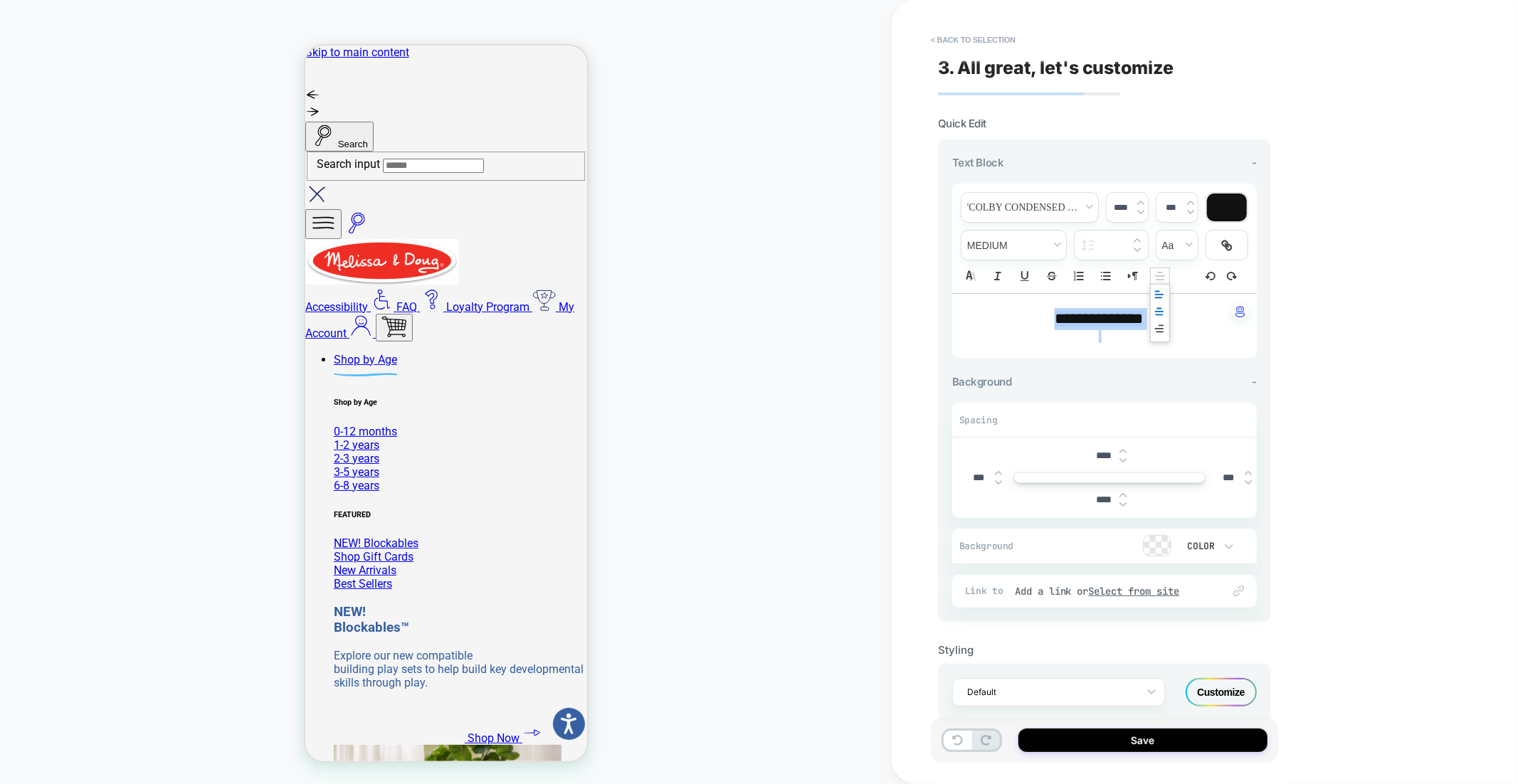 click at bounding box center (1159, 296) 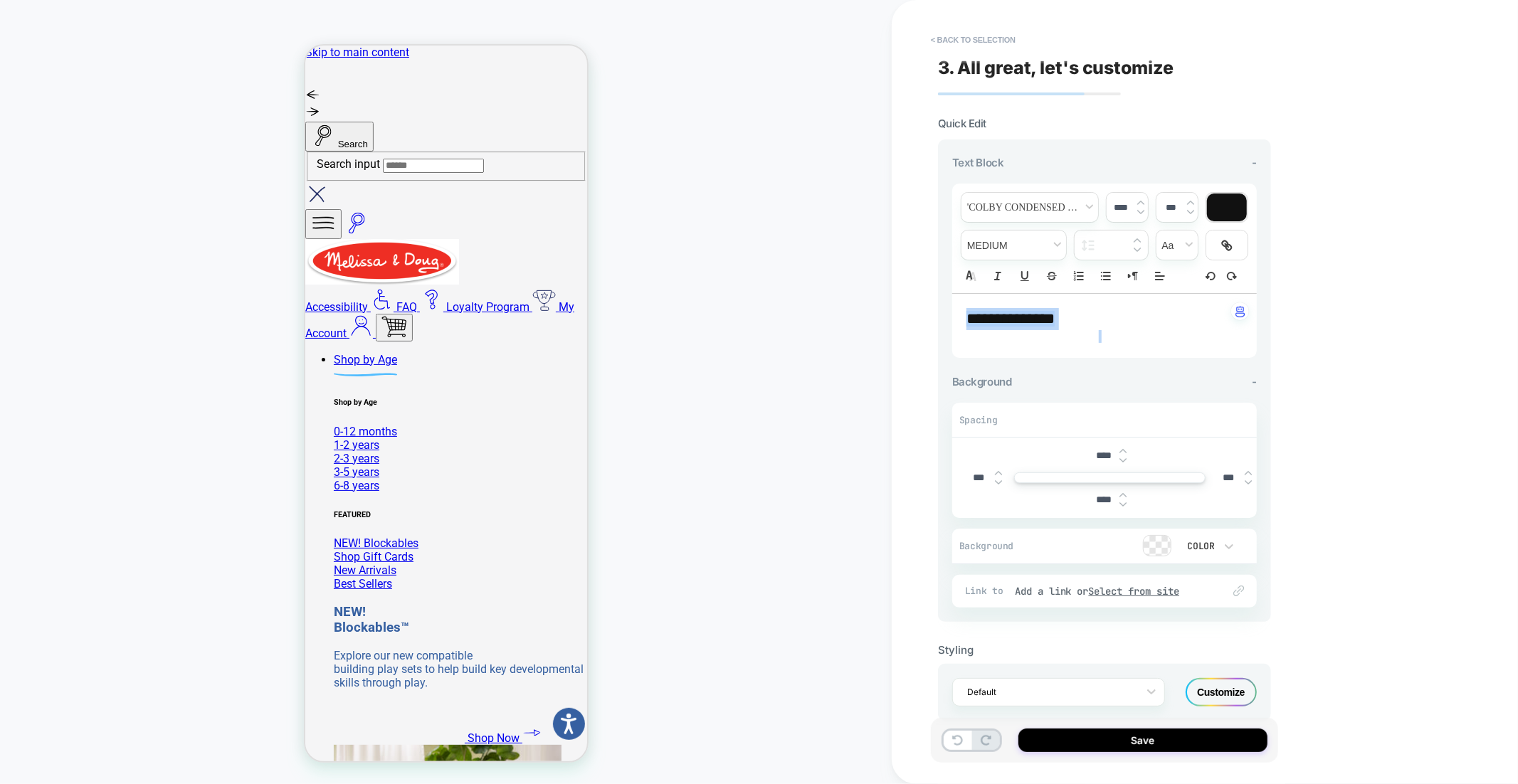 click on "***" at bounding box center (985, 477) 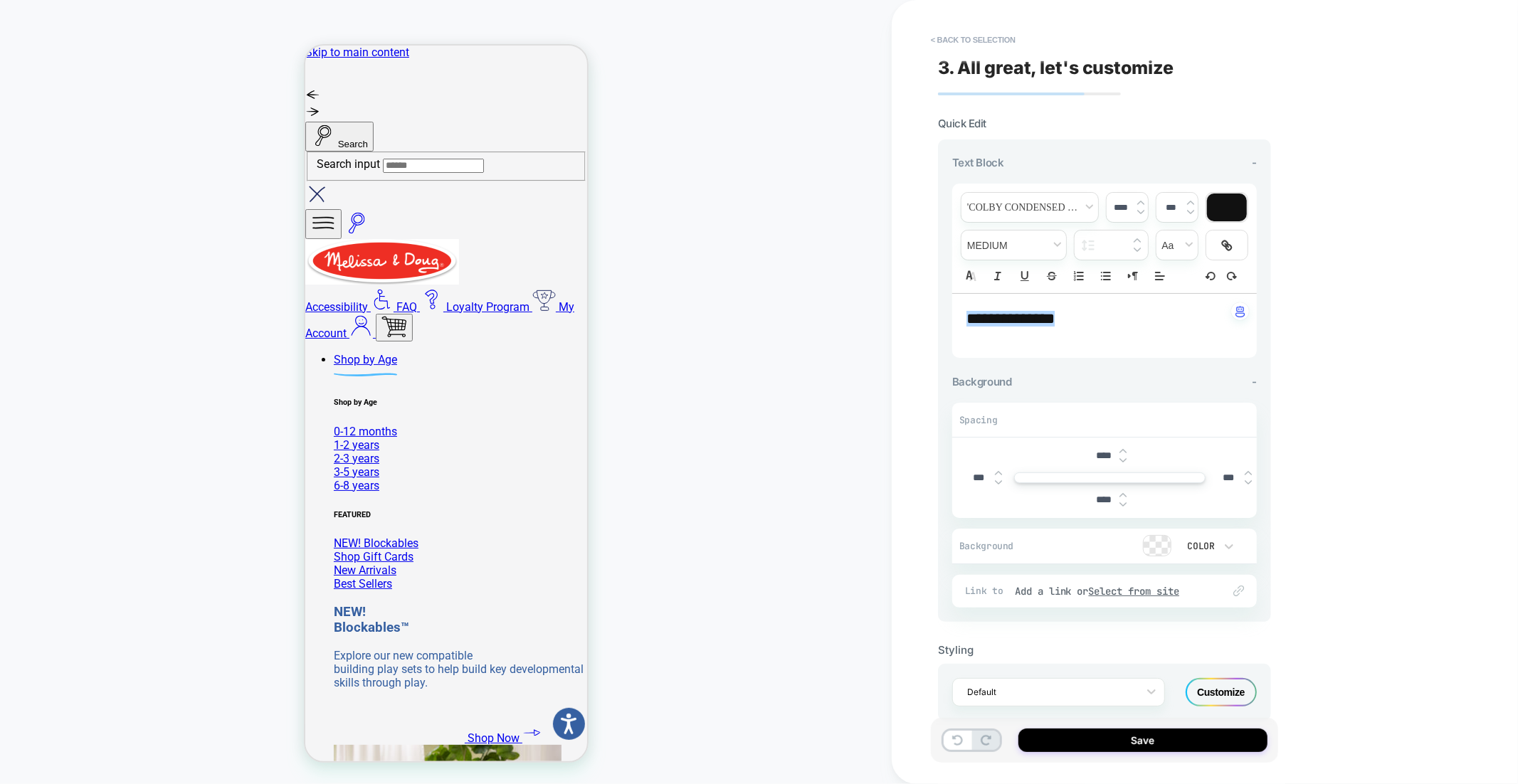click on "***" at bounding box center (979, 477) 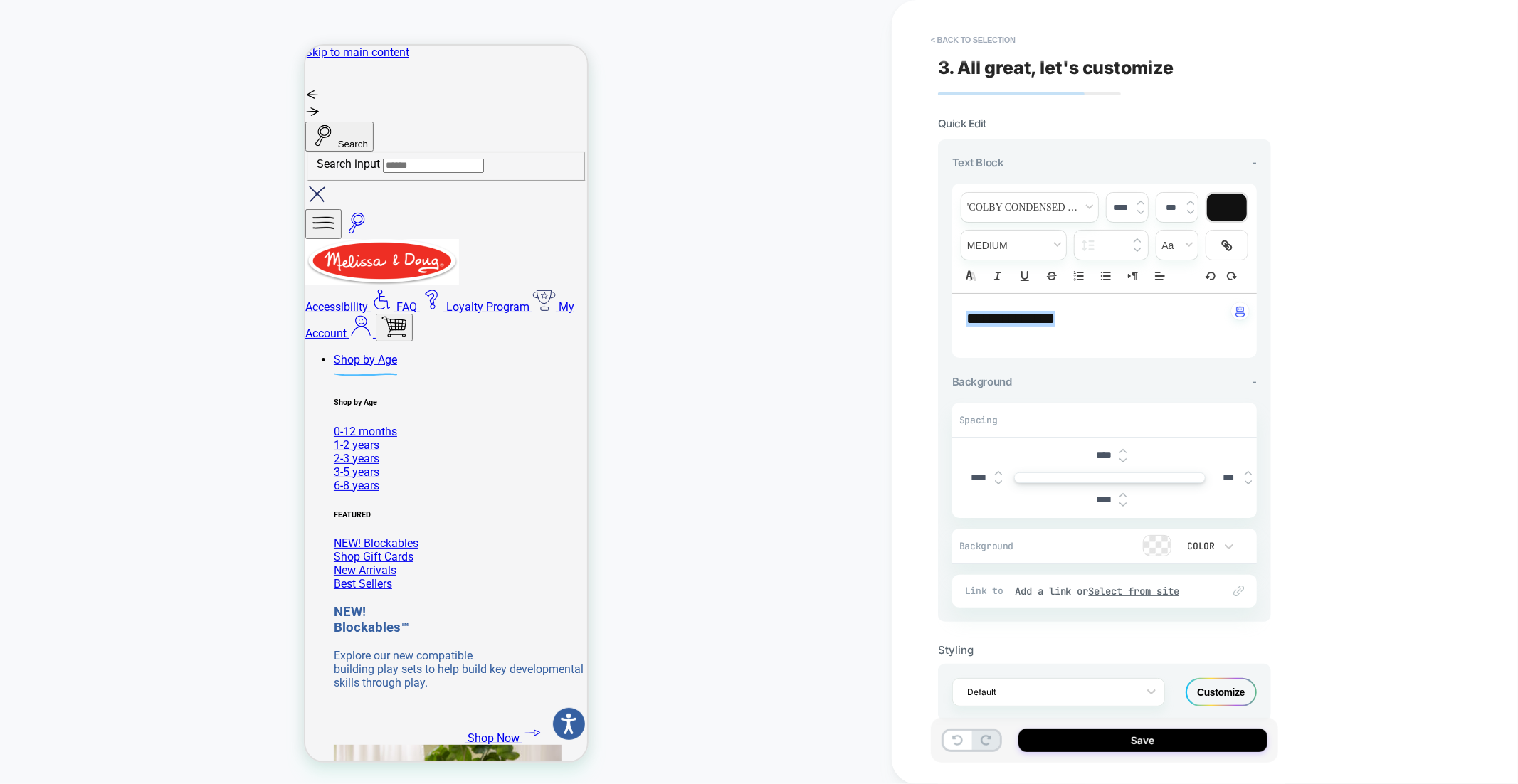 type on "****" 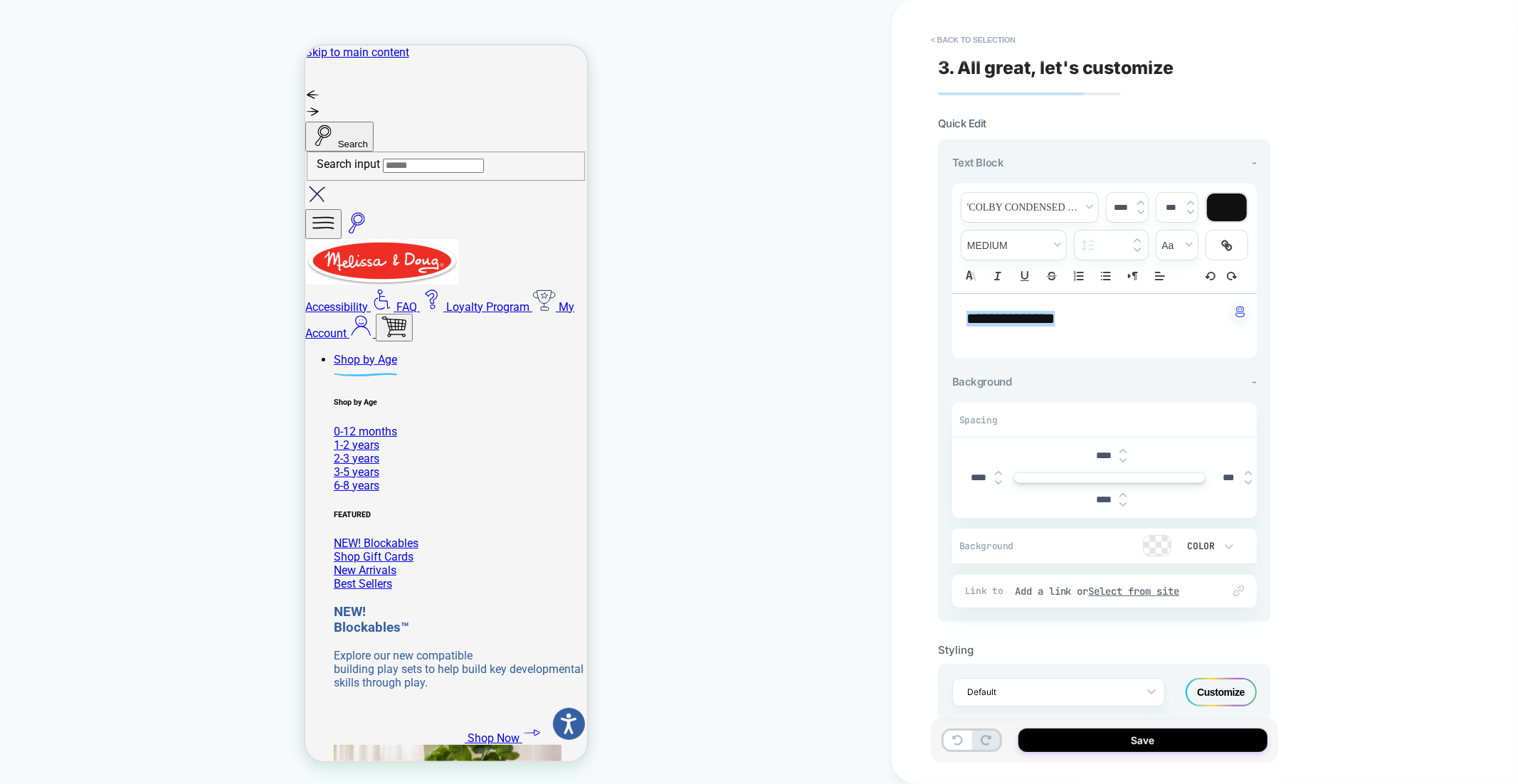 click on "**********" at bounding box center (1011, 319) 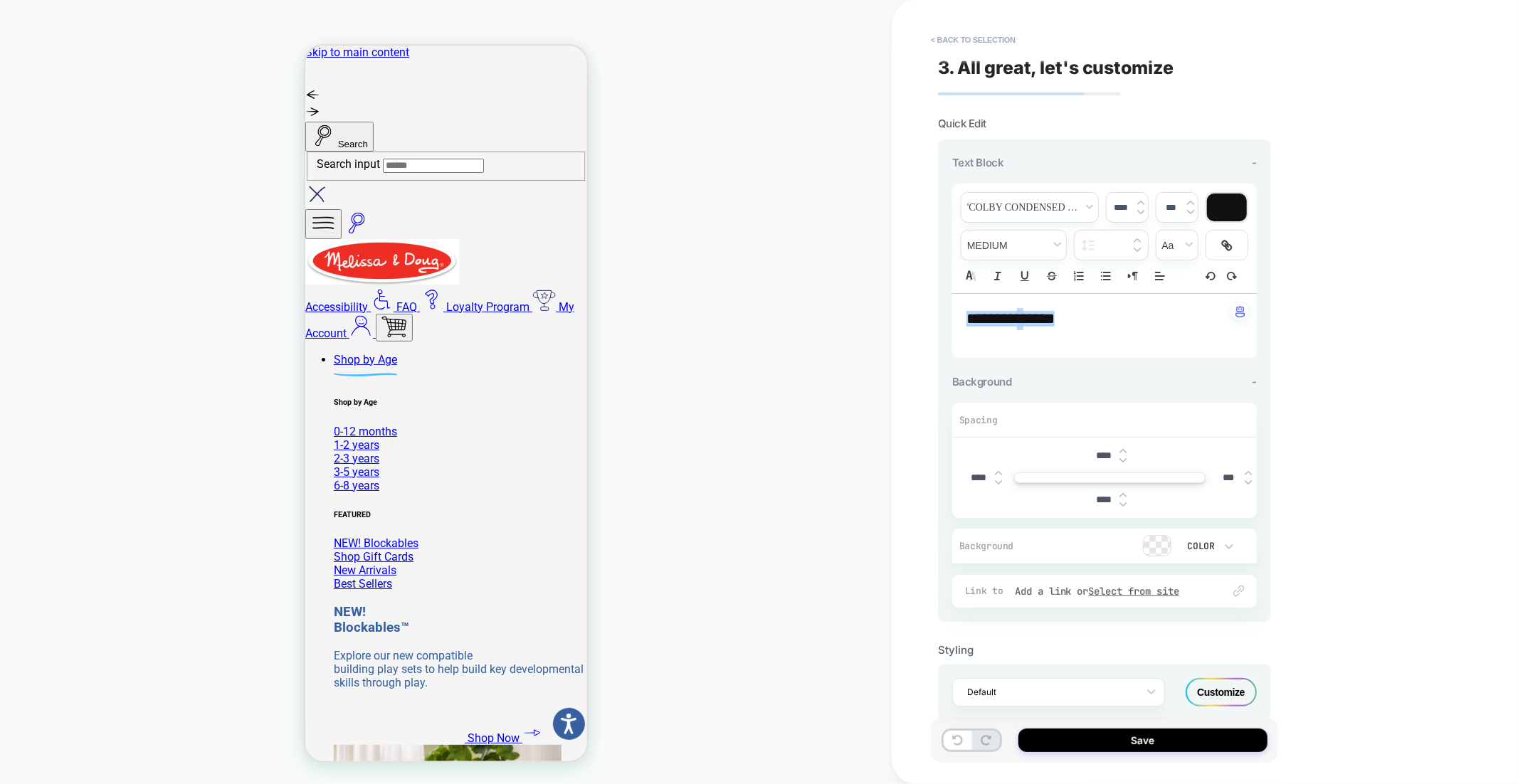 click on "**********" at bounding box center [1011, 319] 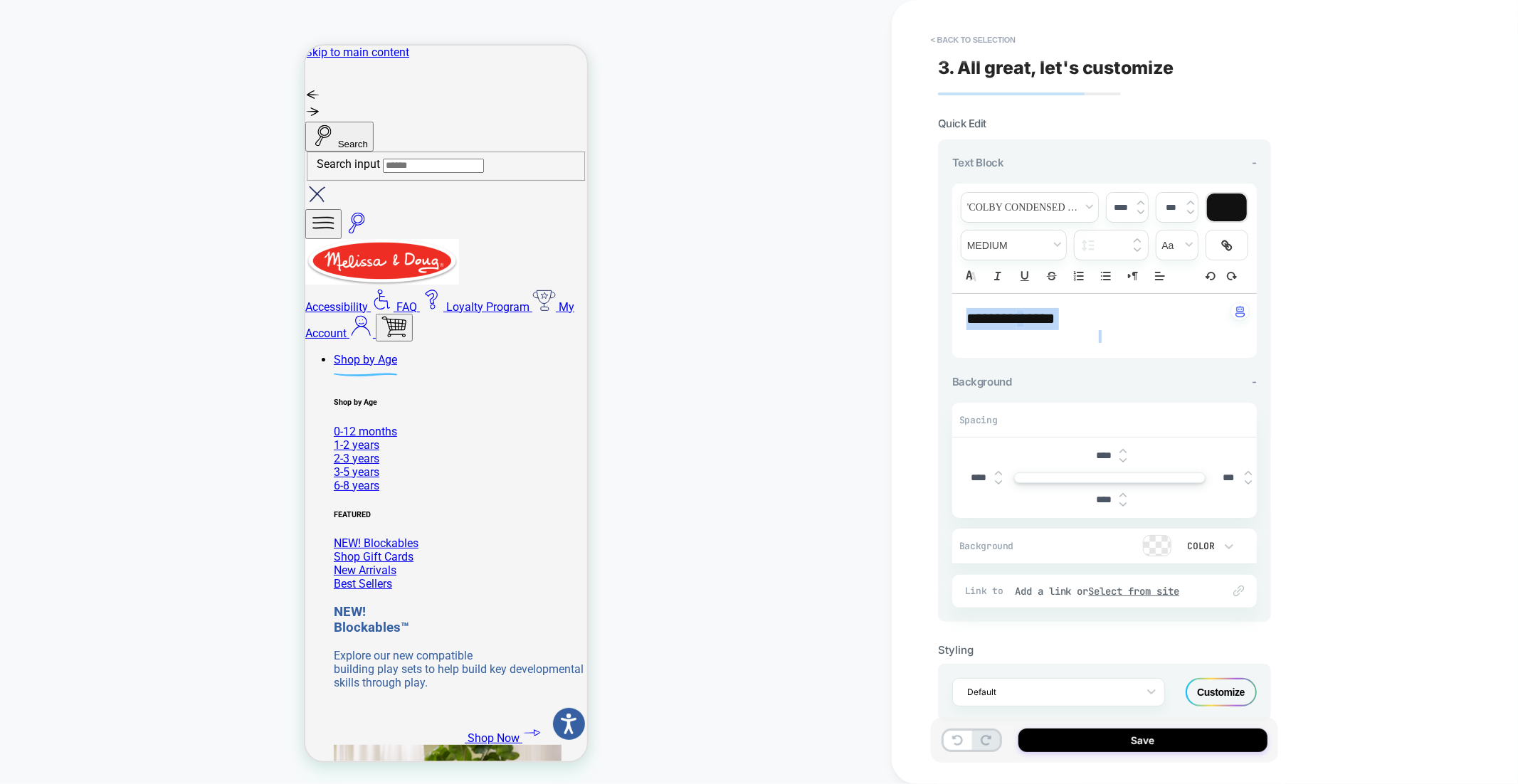 click on "********" at bounding box center [991, 319] 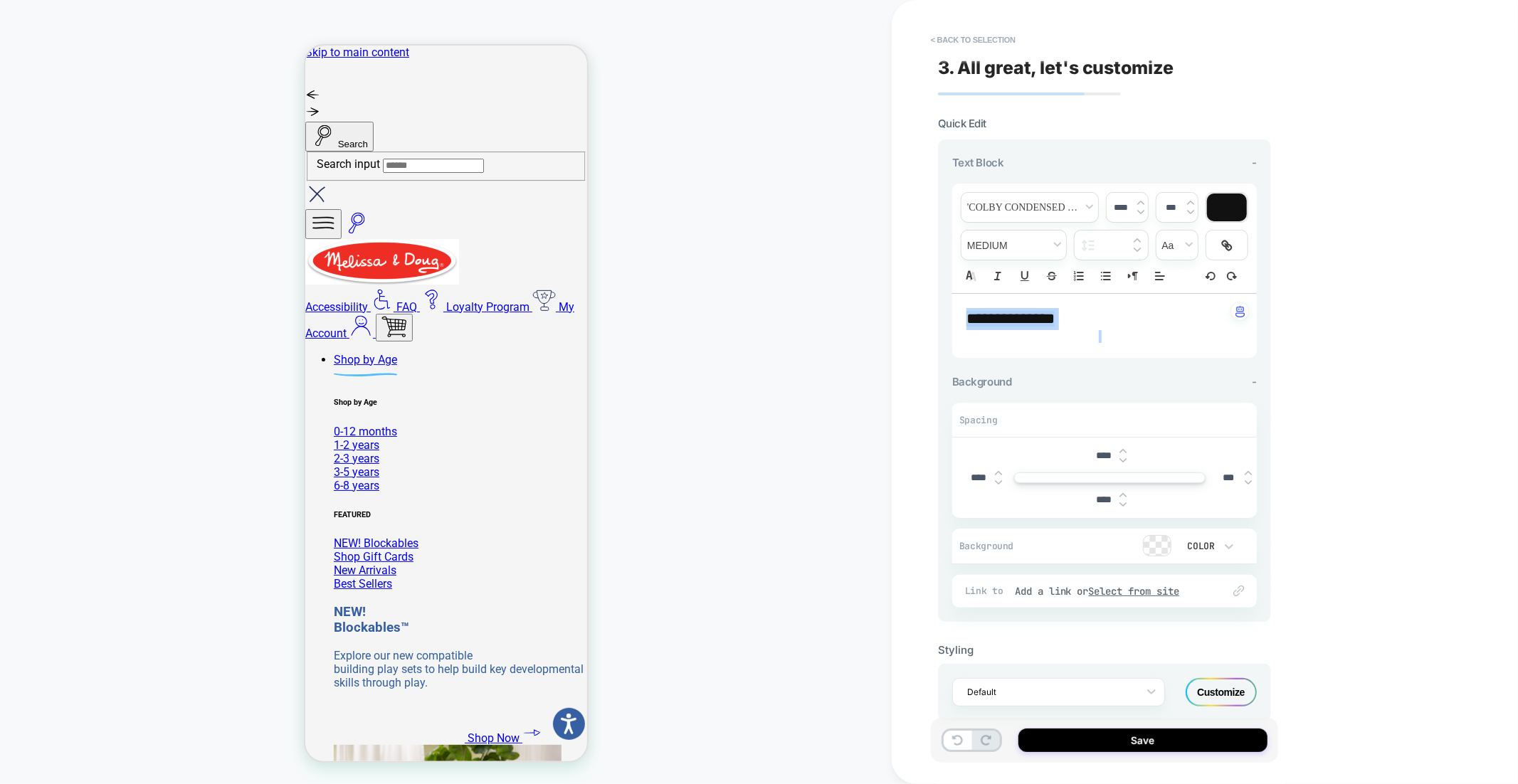 type on "****" 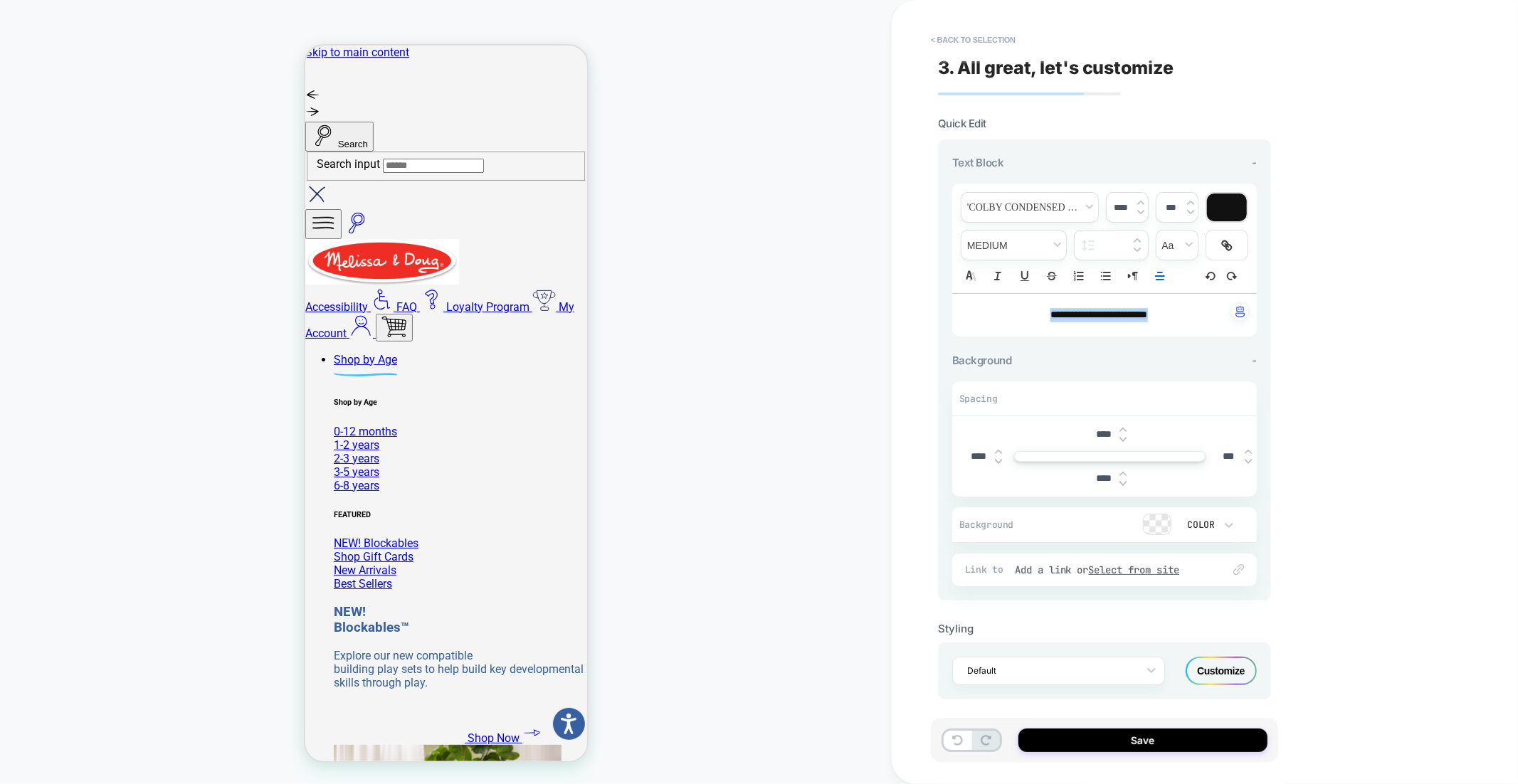 click 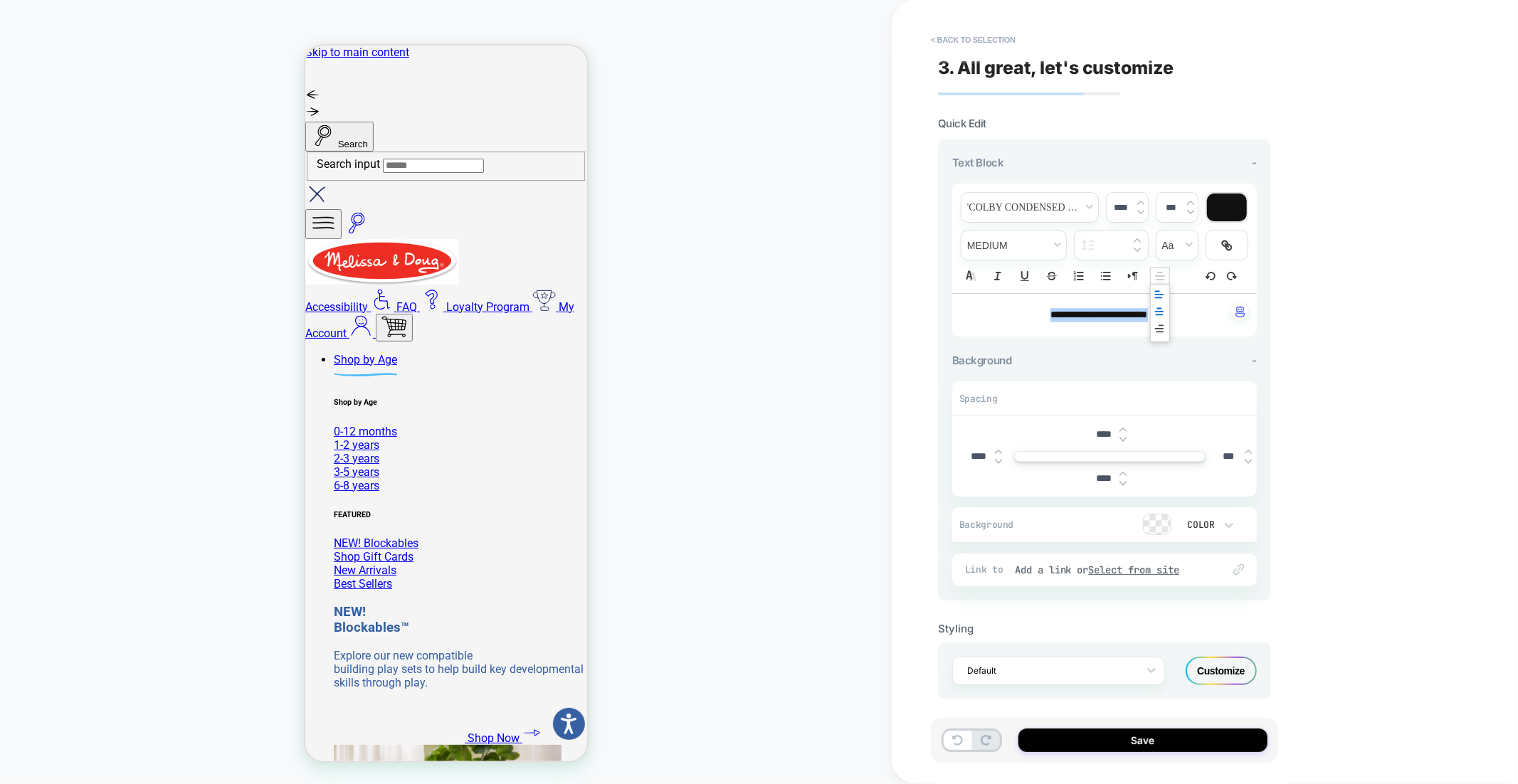 click 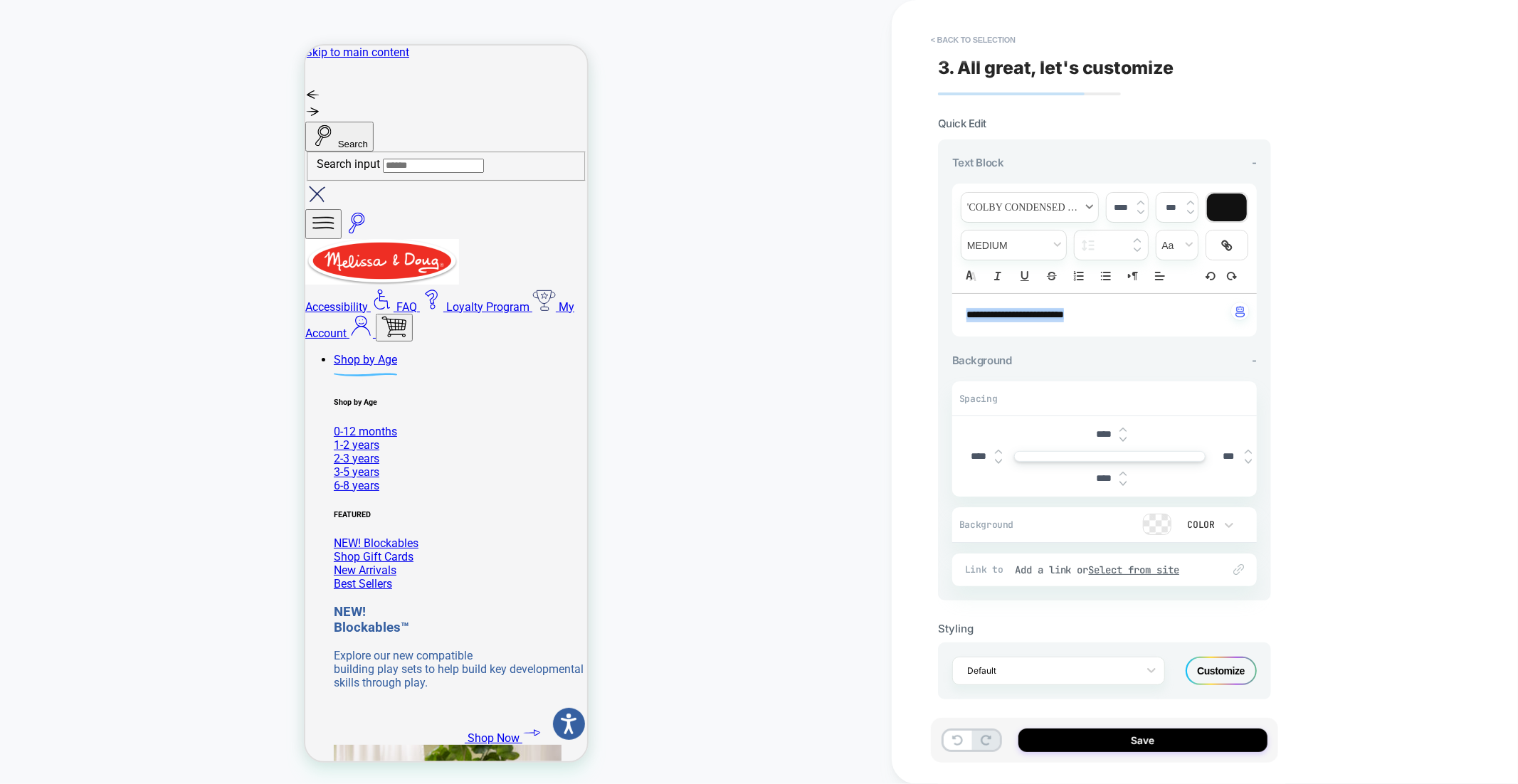 click at bounding box center [1030, 207] 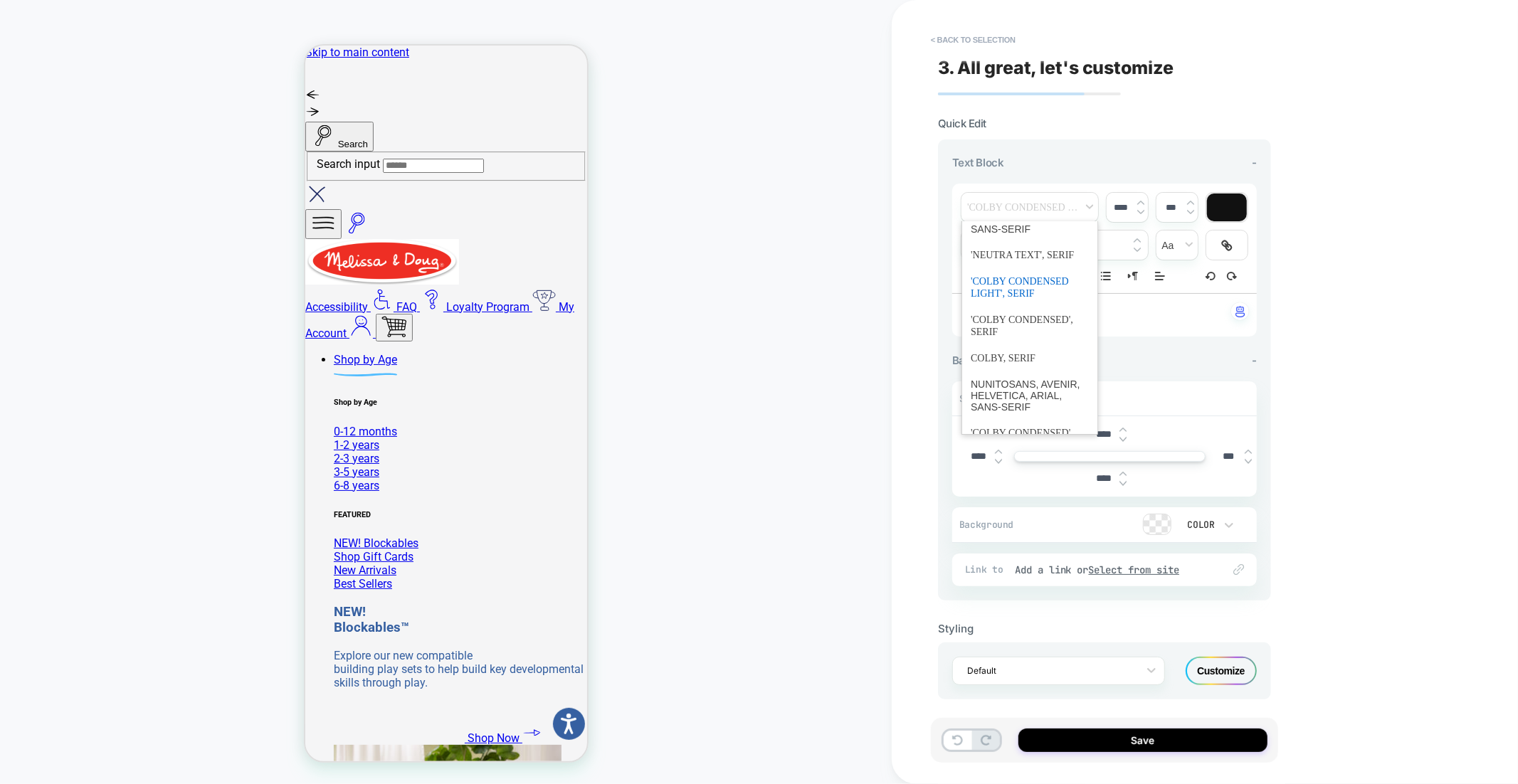 click at bounding box center [1030, 287] 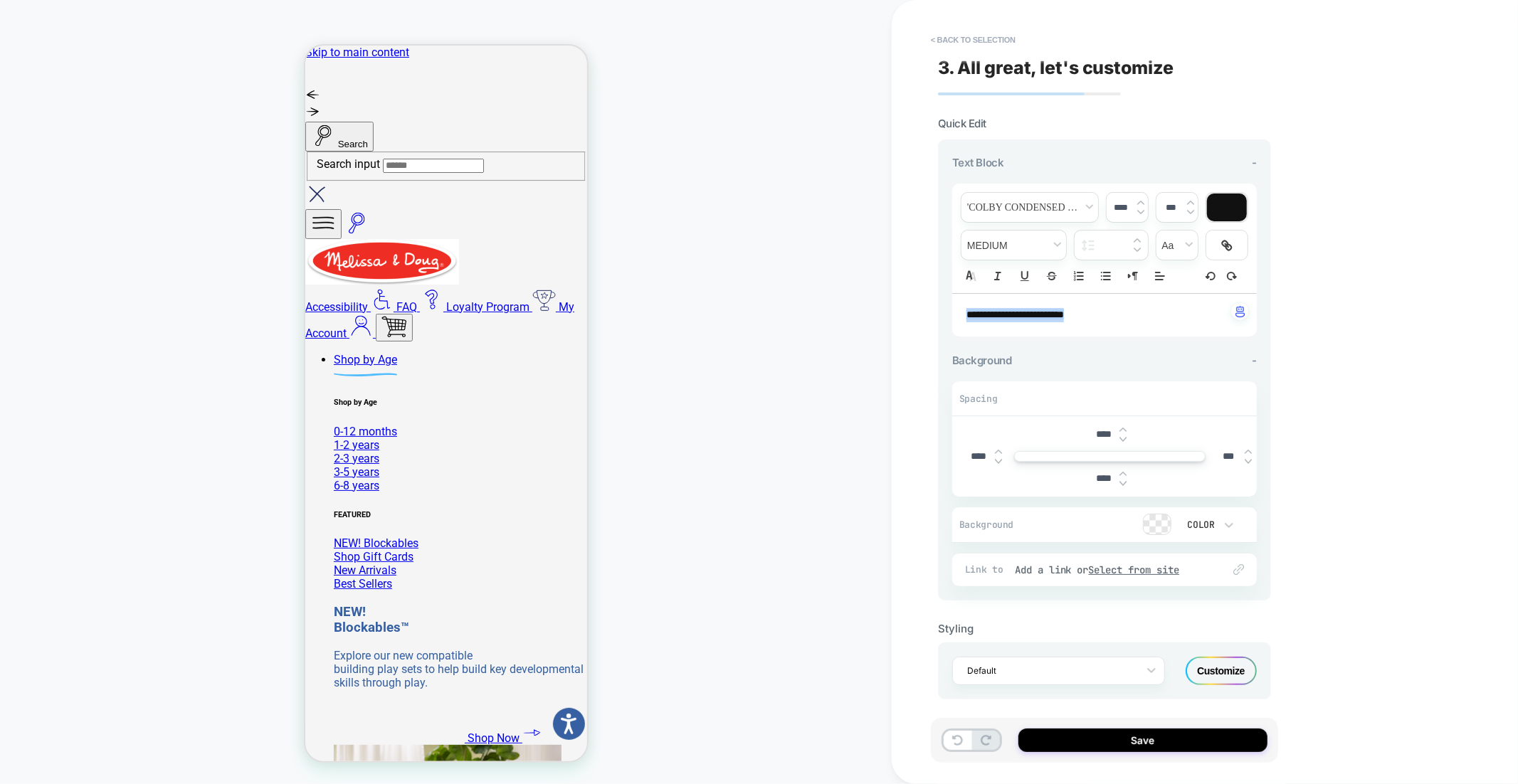 click at bounding box center (1227, 207) 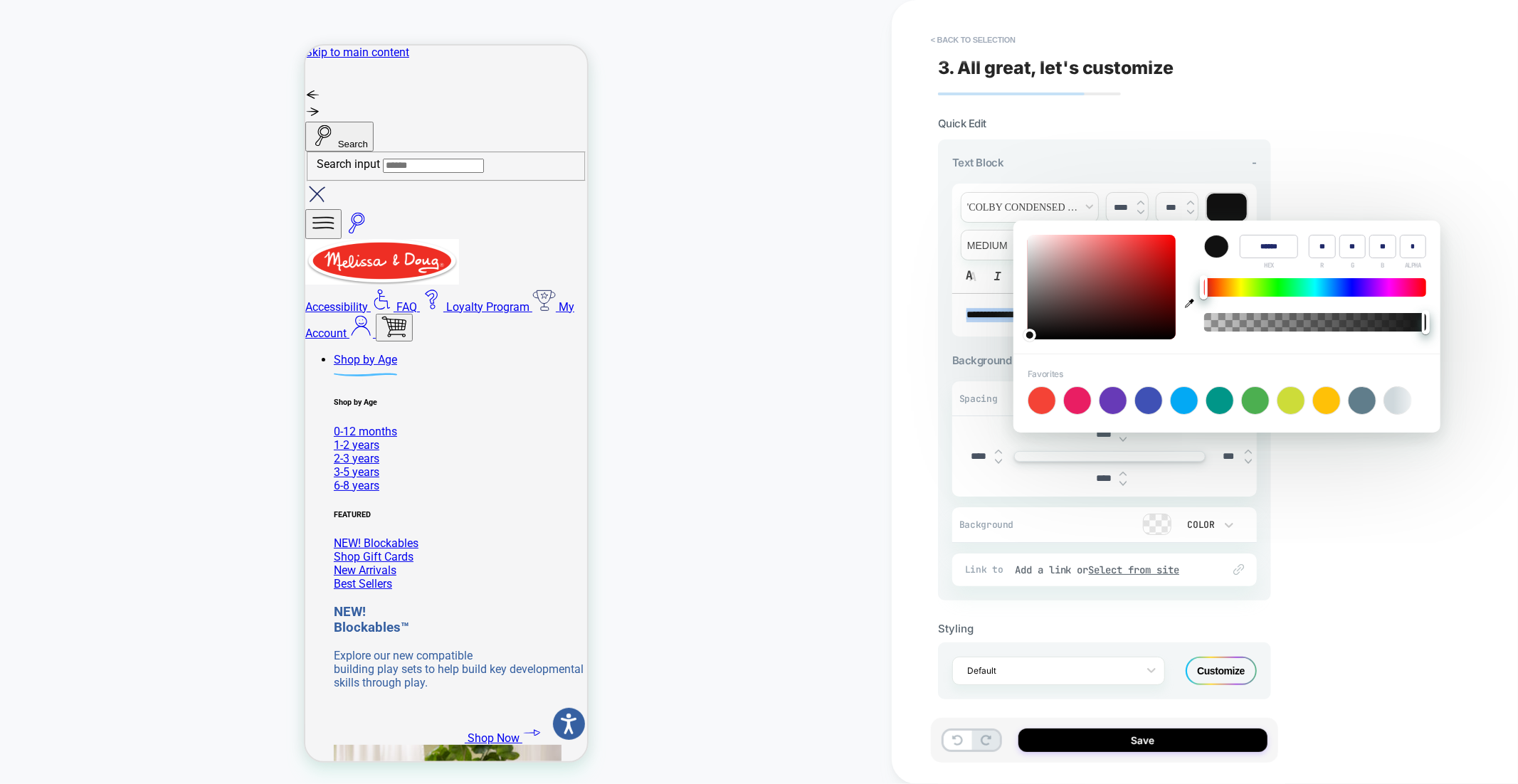 click 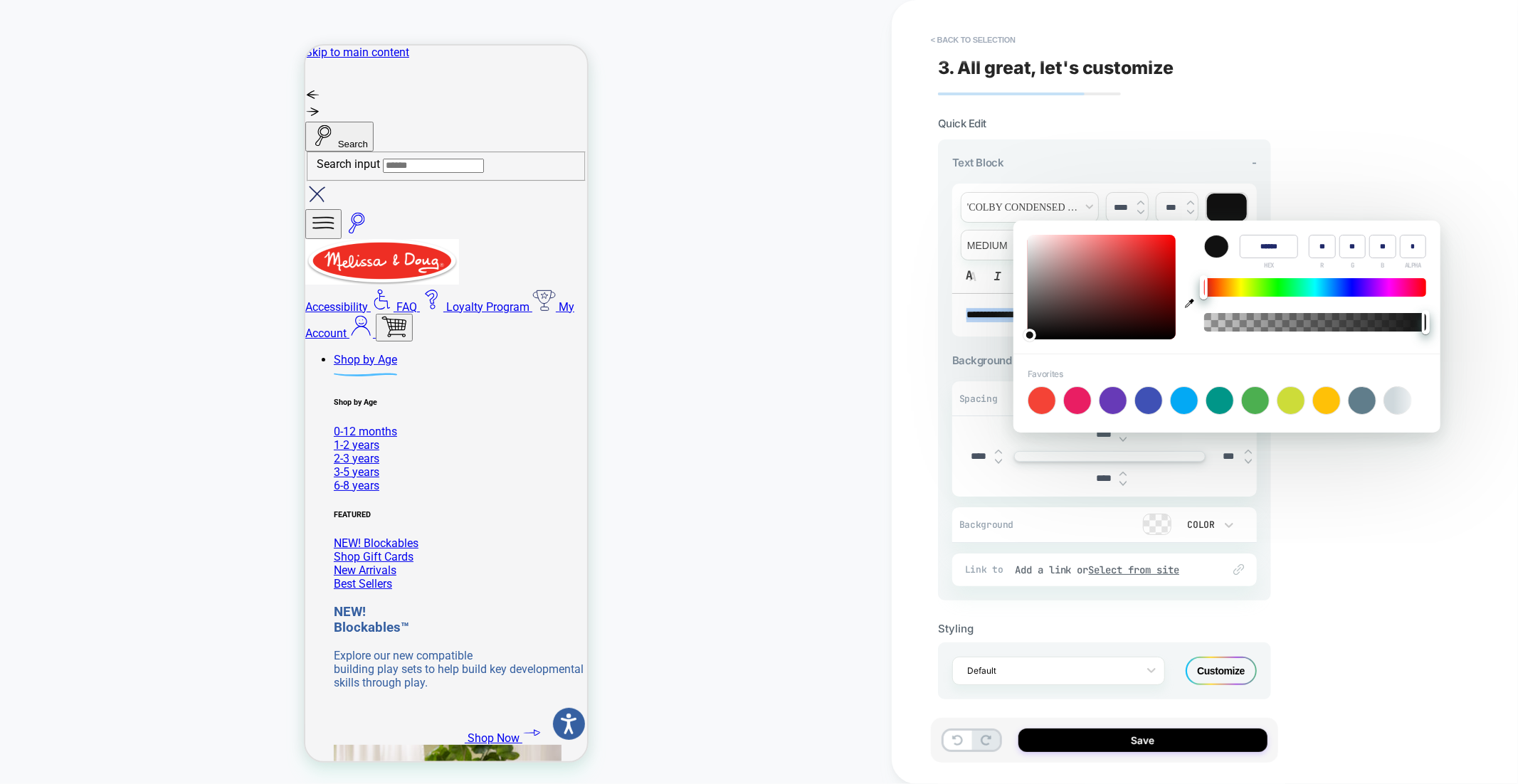 type on "******" 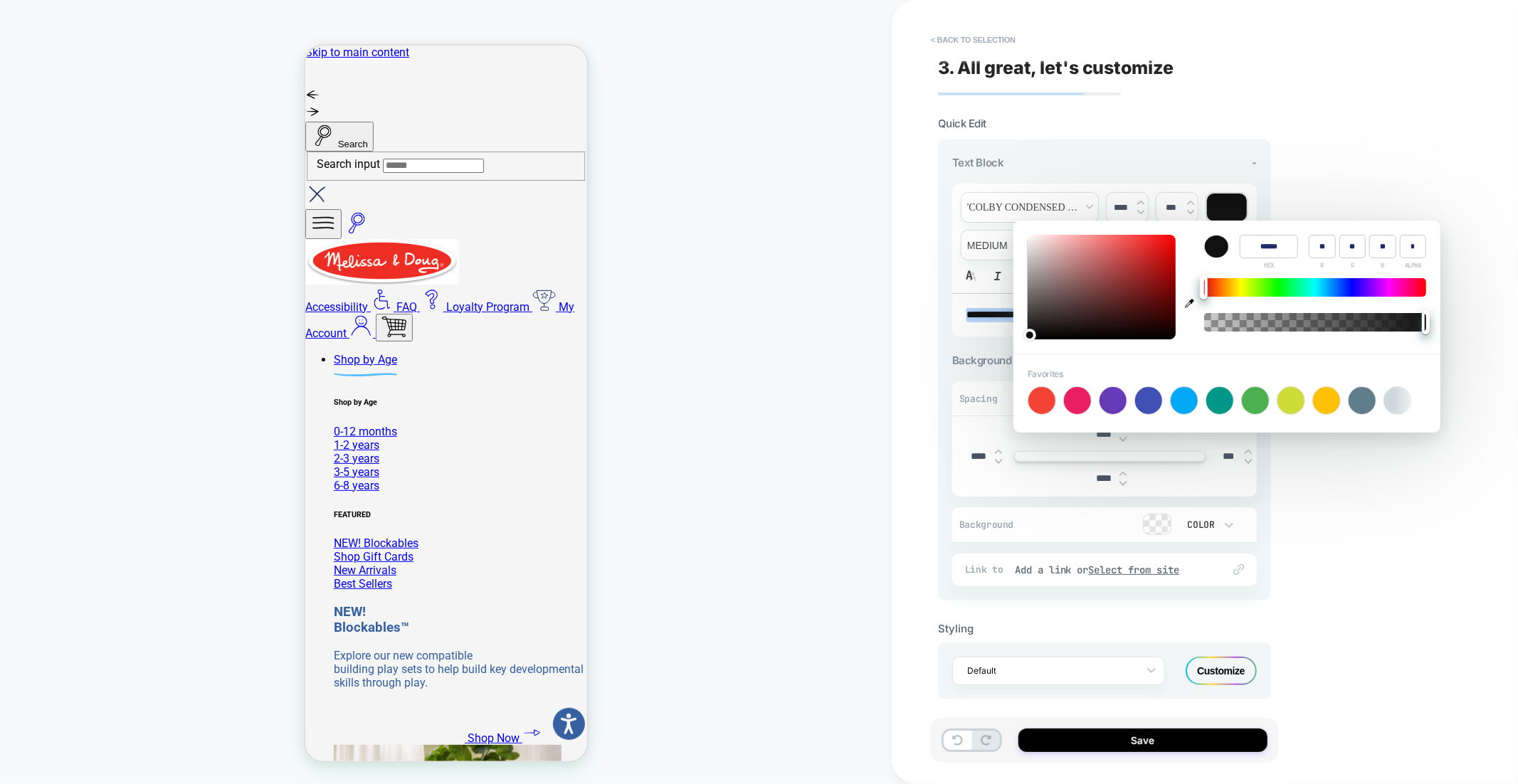 type on "**" 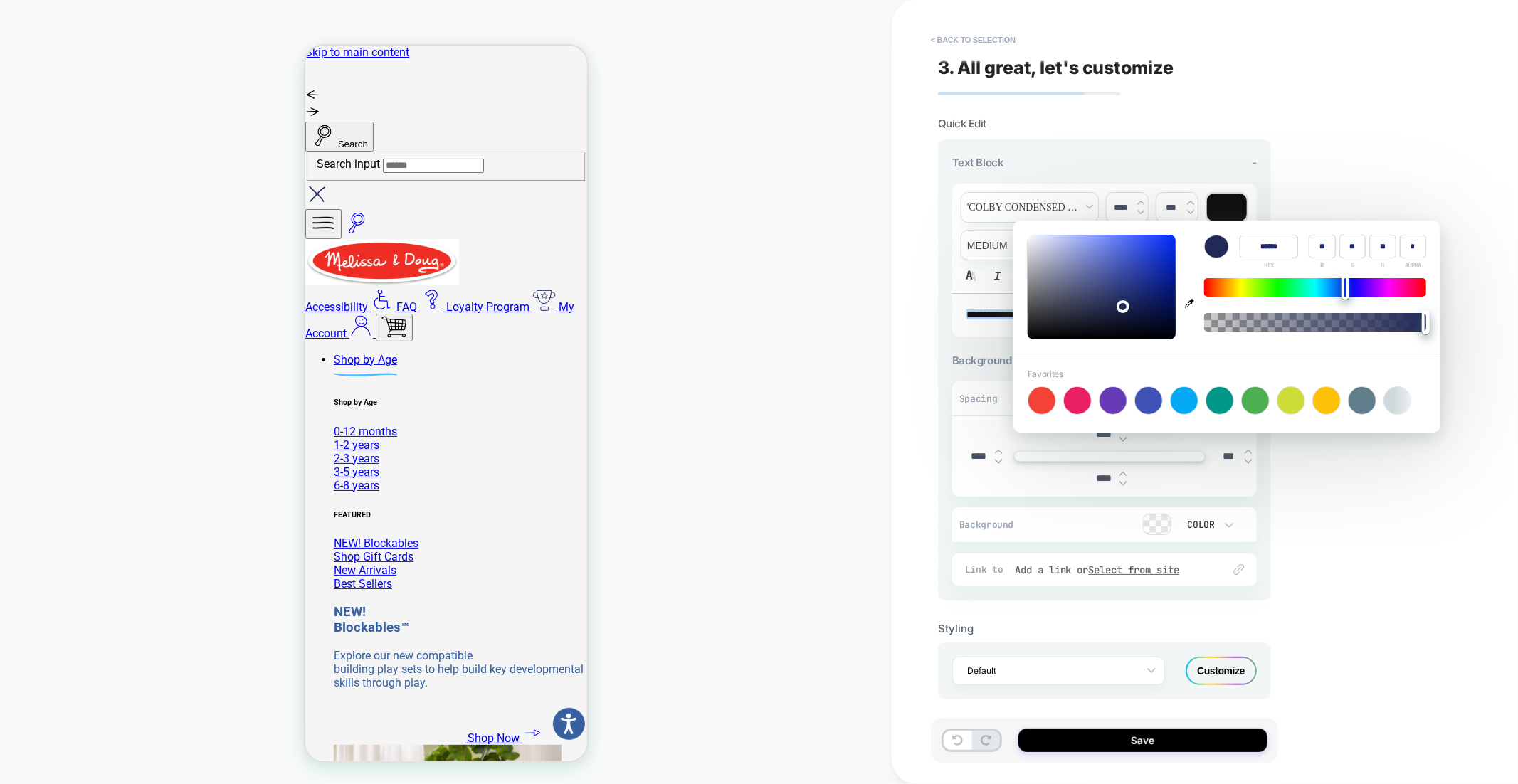click on "CUSTOM Theme: MAIN" at bounding box center [446, 392] 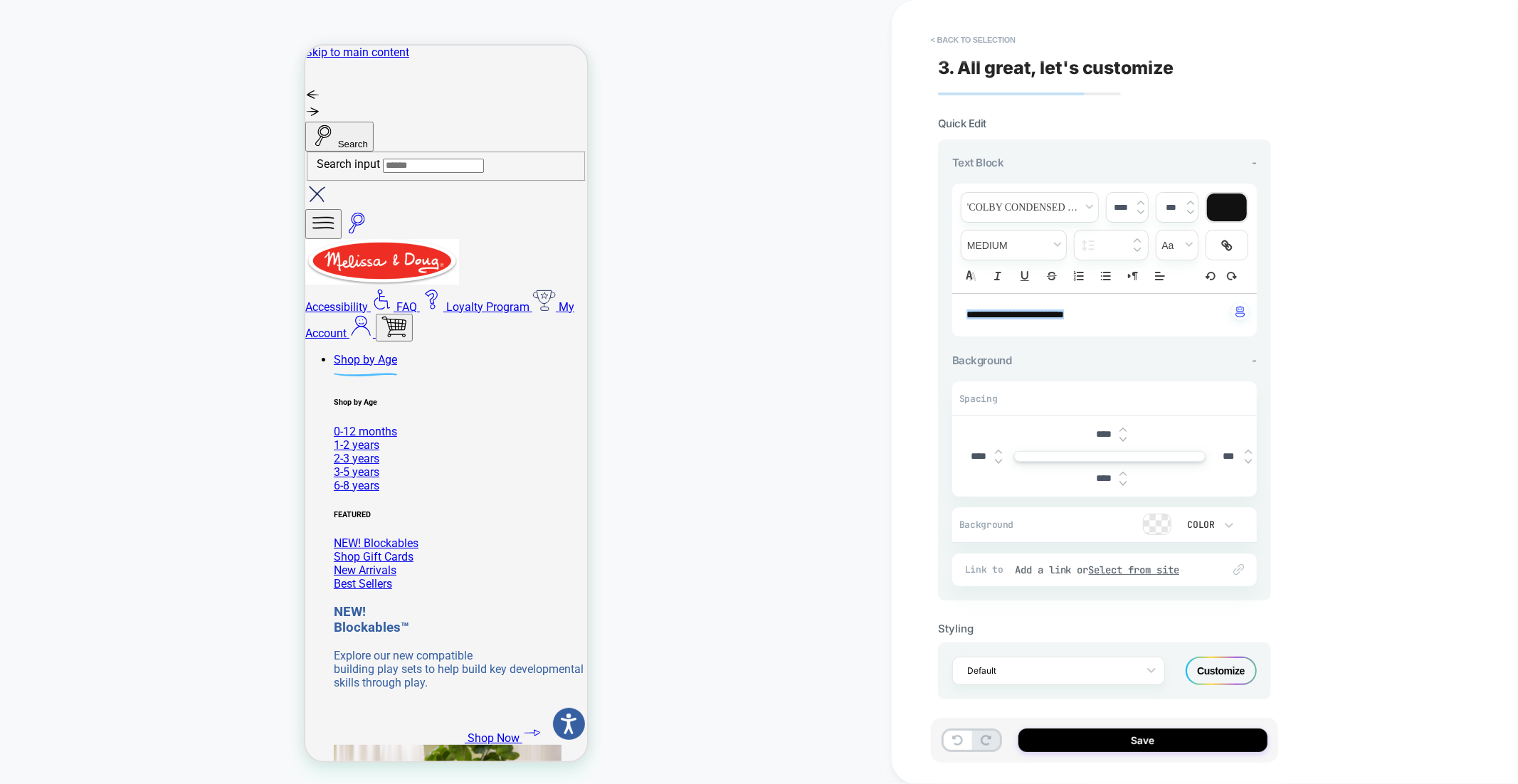 click at bounding box center [1227, 207] 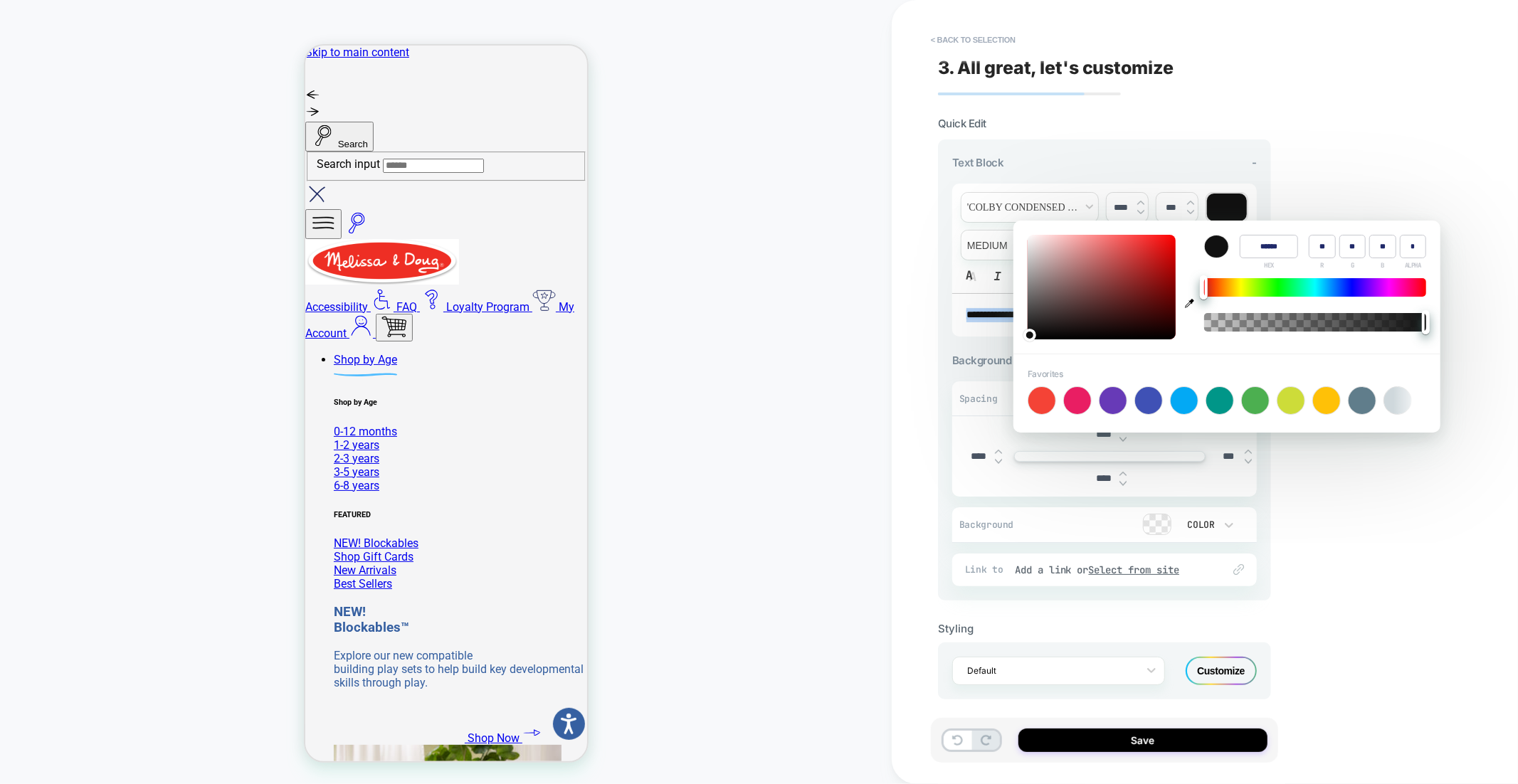 click 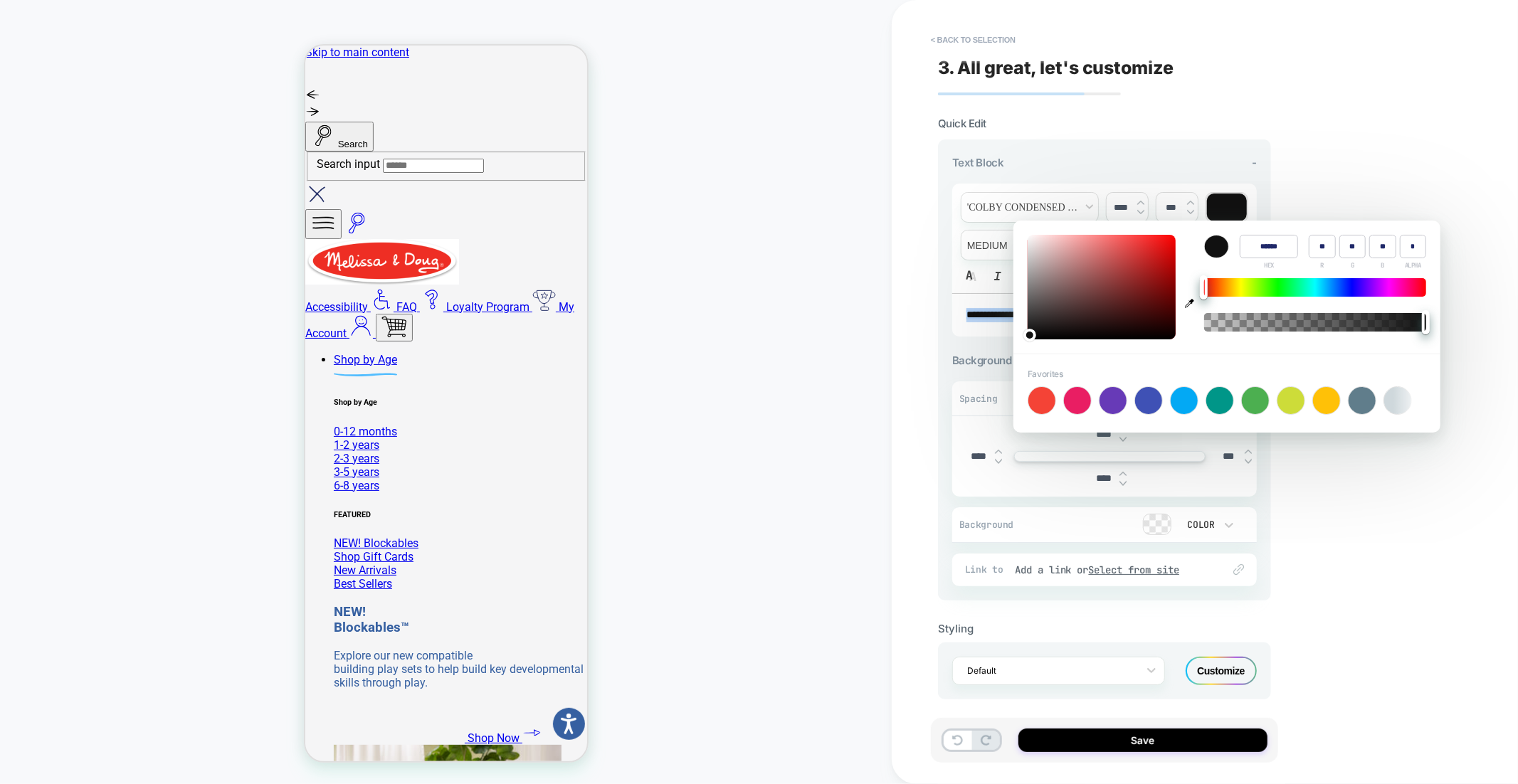 type on "******" 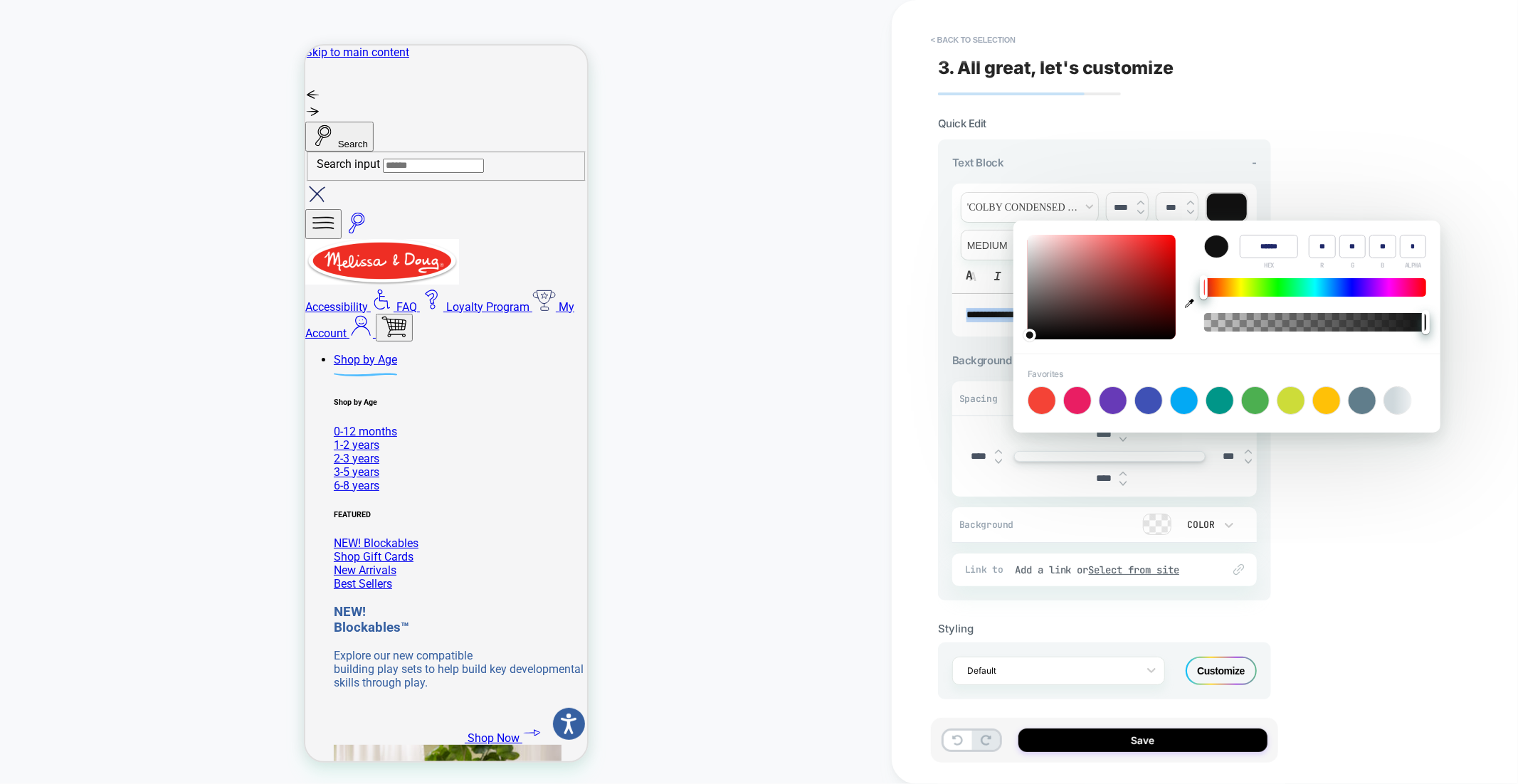 type on "**" 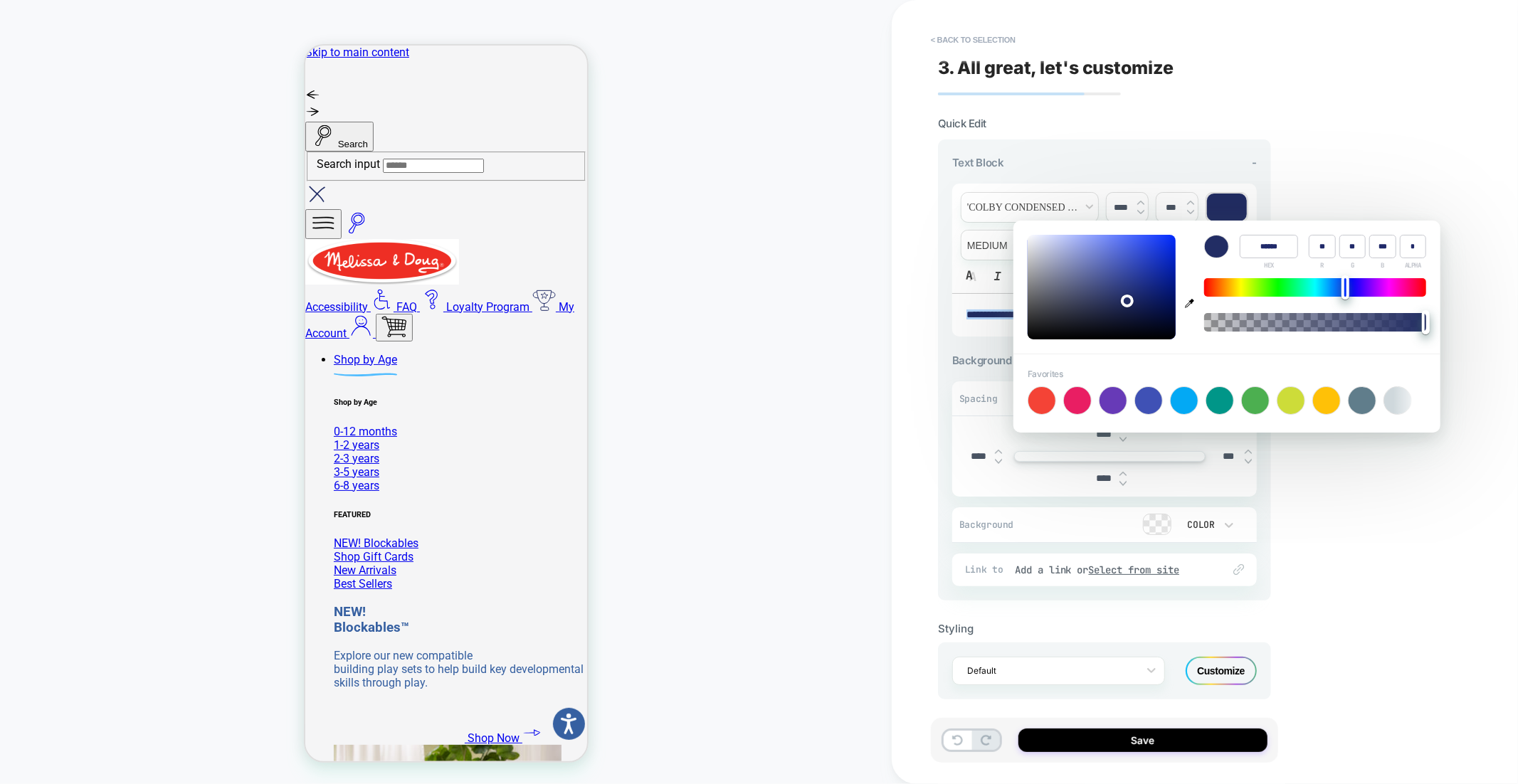 click on "CUSTOM Theme: MAIN" at bounding box center (446, 392) 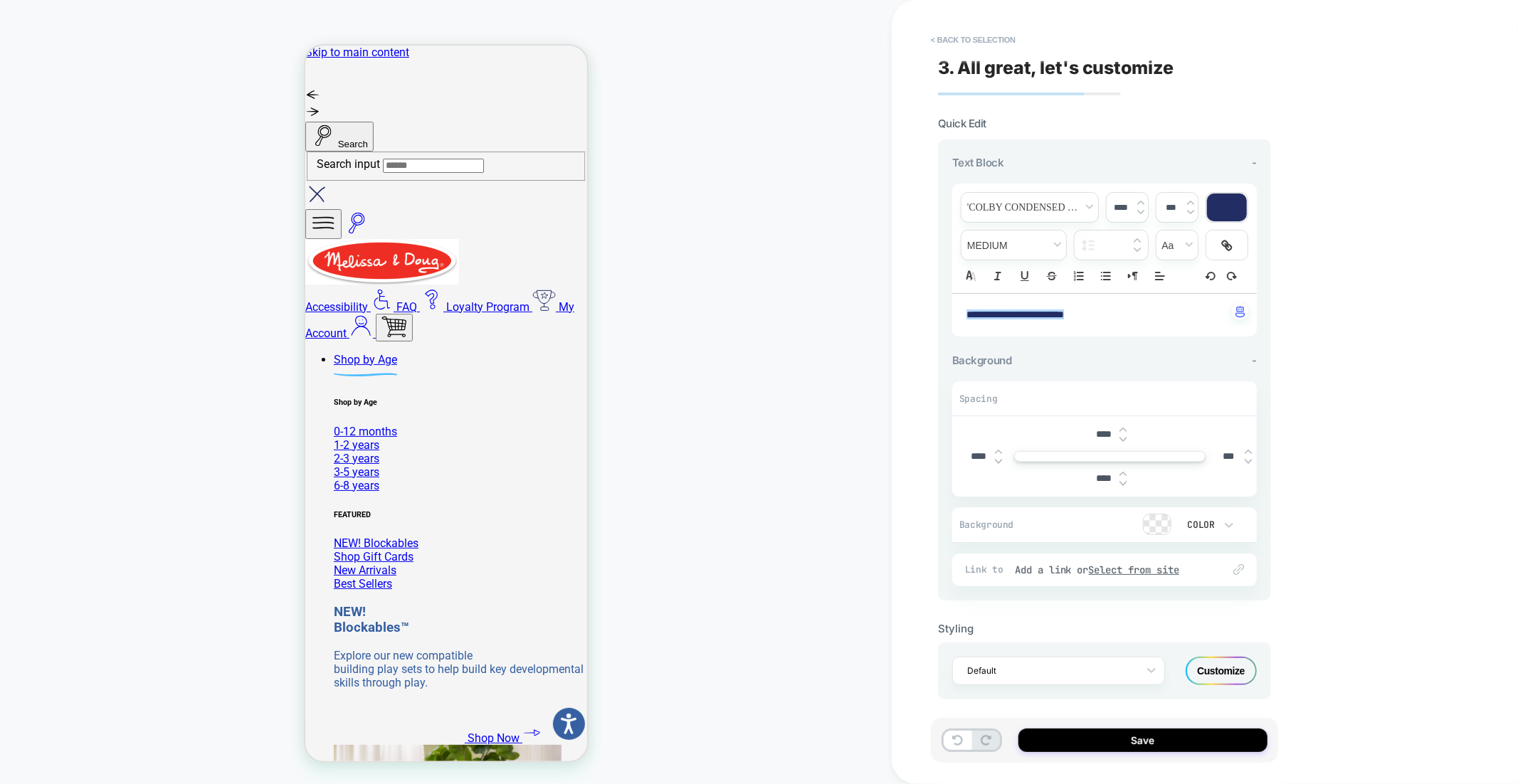 click at bounding box center (1141, 203) 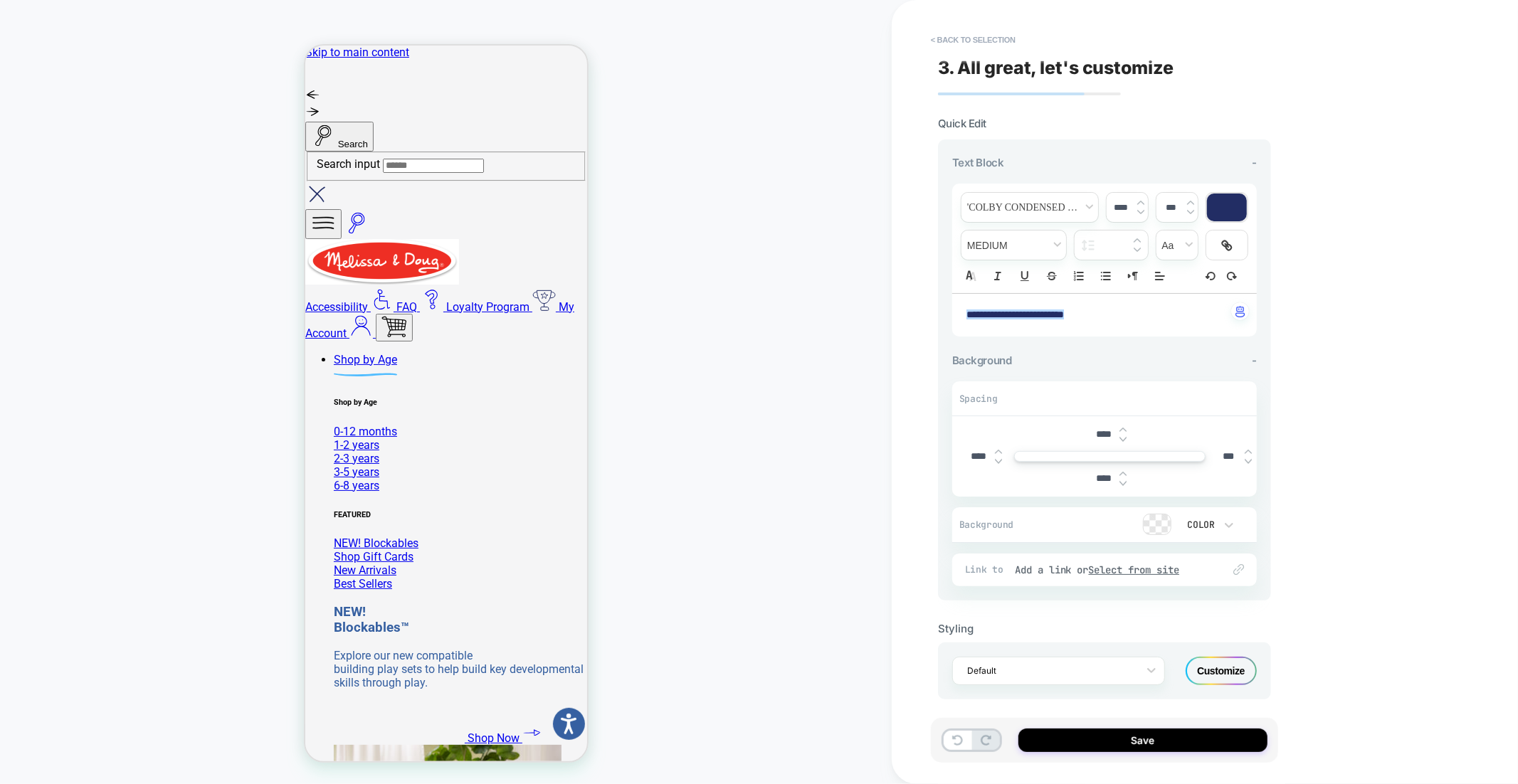 click at bounding box center (1141, 203) 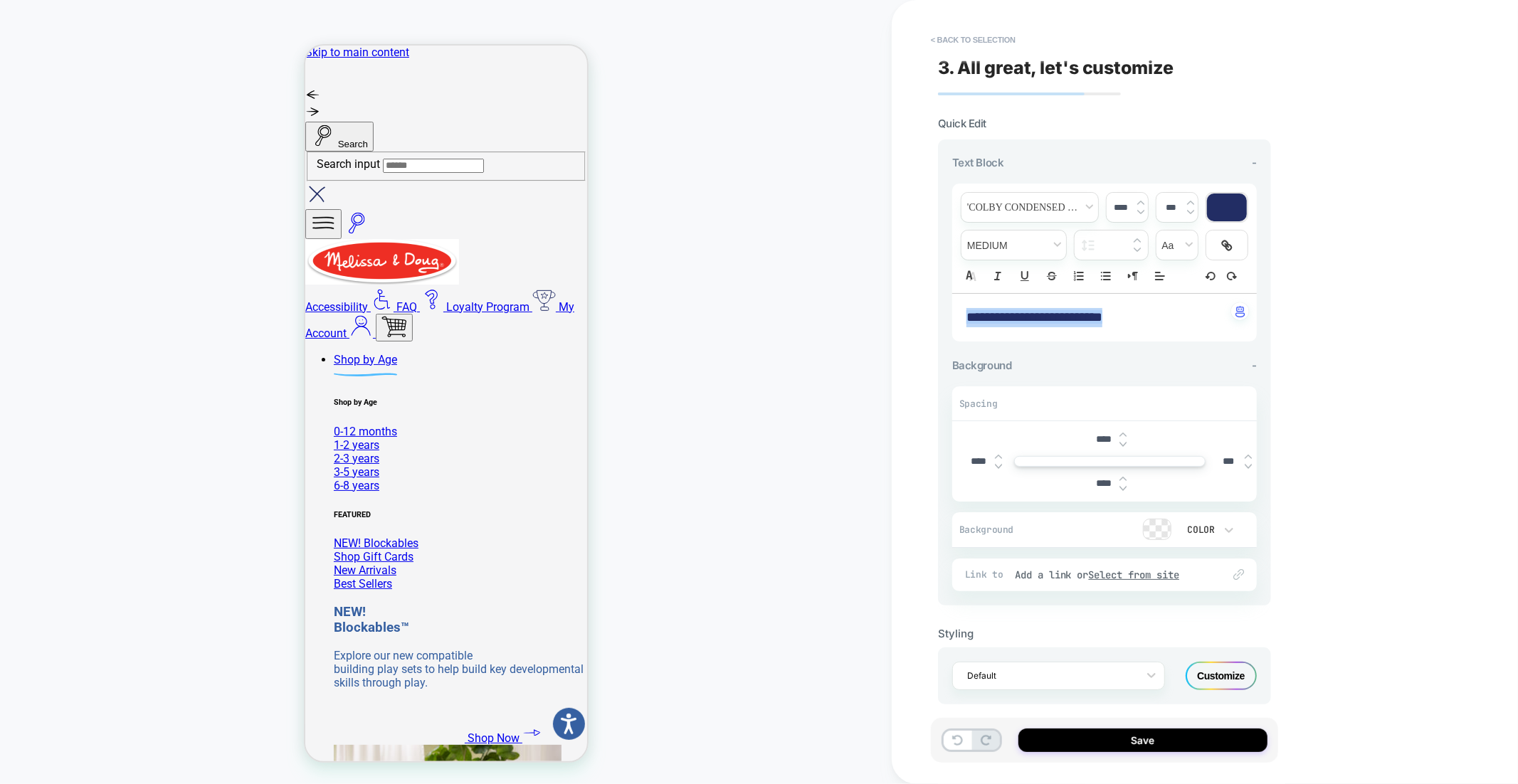 click at bounding box center [1141, 203] 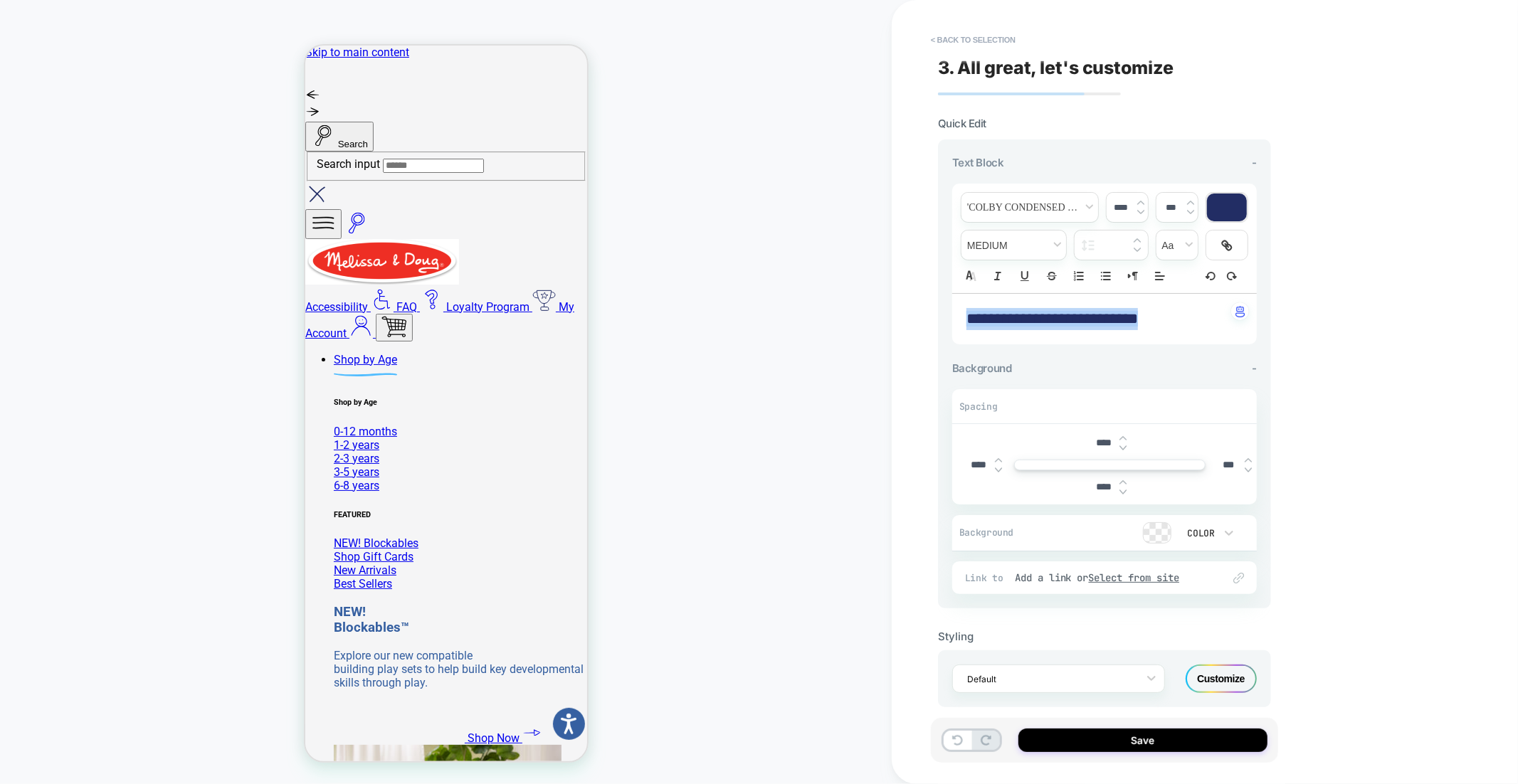 click at bounding box center (1141, 203) 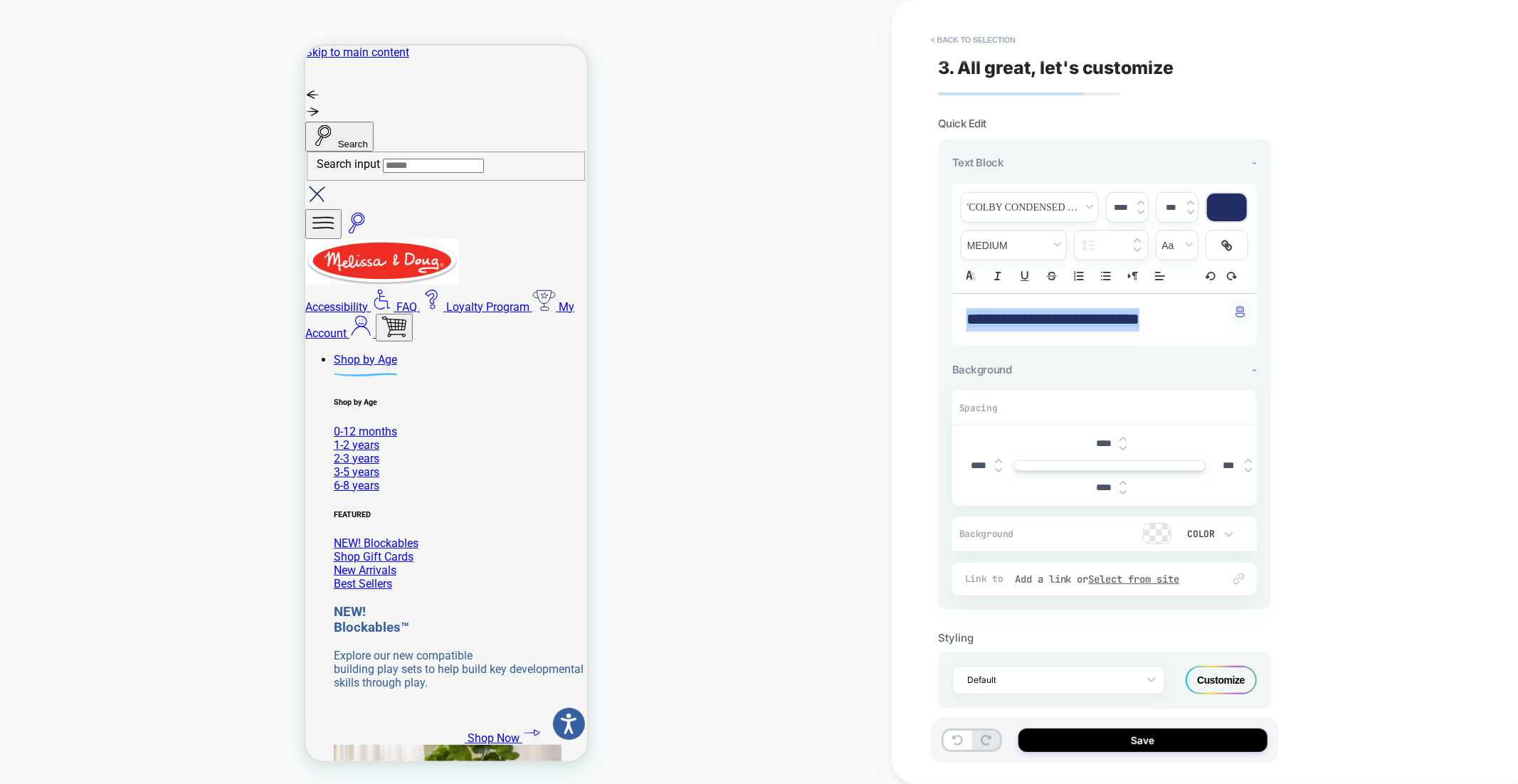 click at bounding box center [1141, 203] 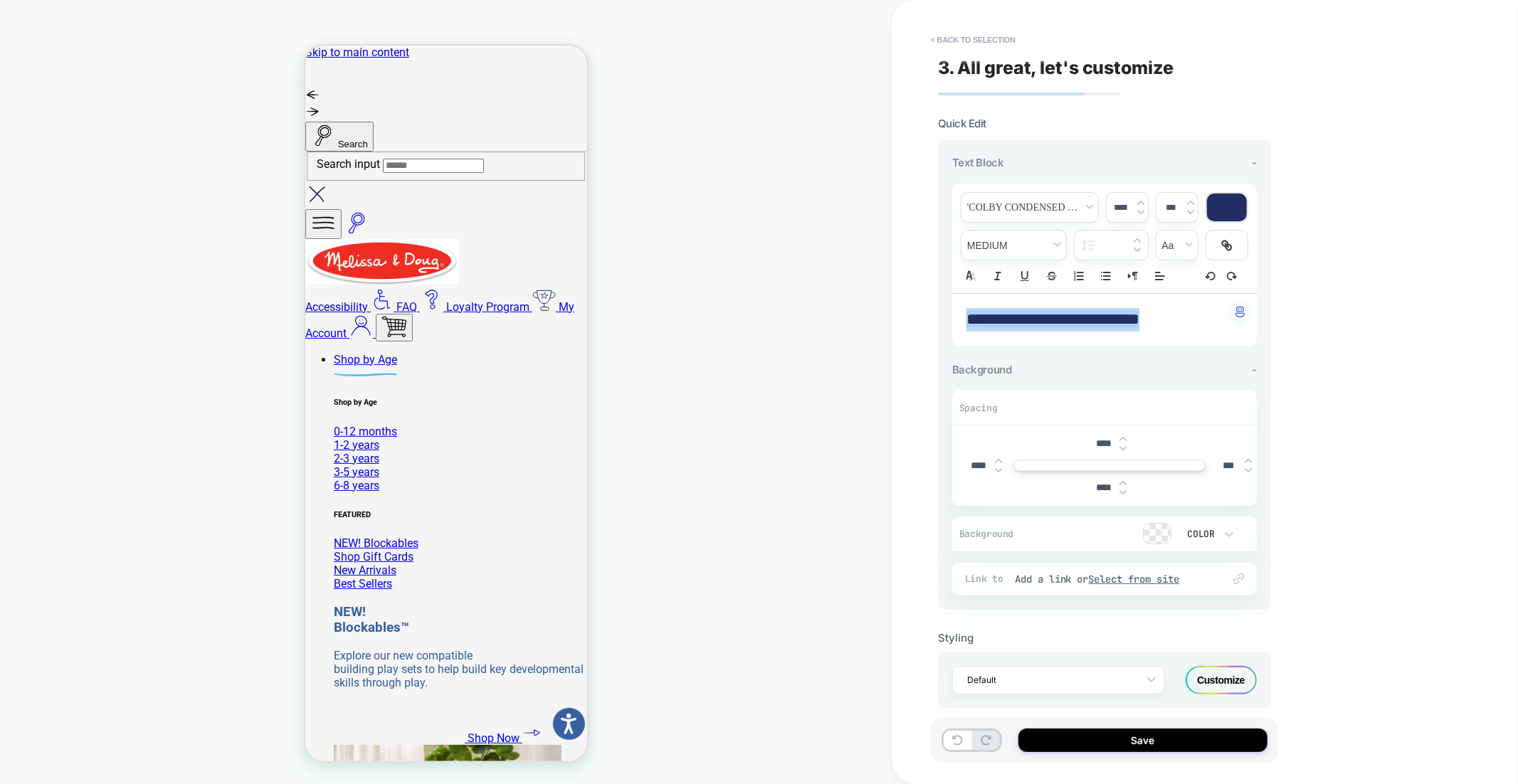type on "****" 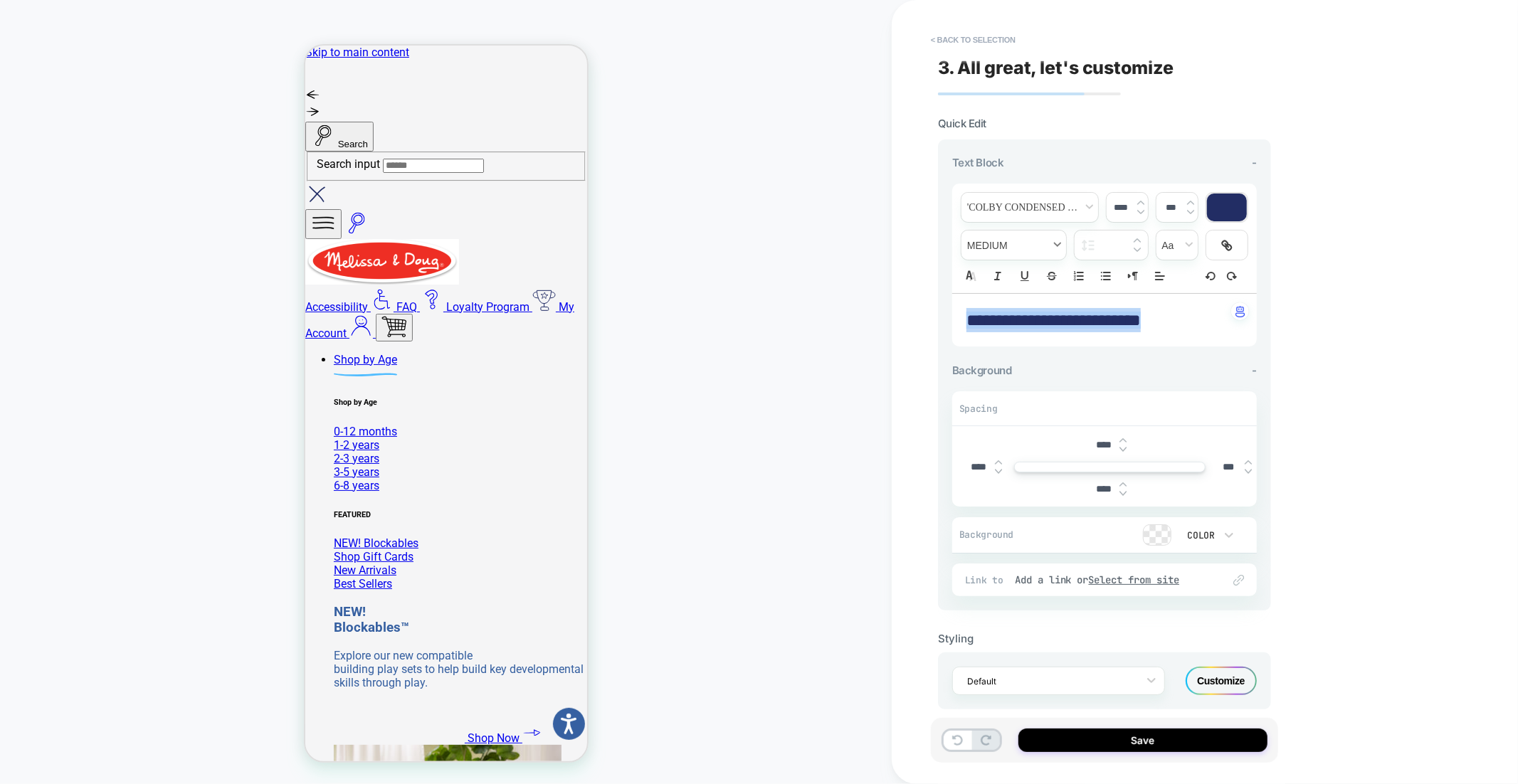 click at bounding box center (1013, 245) 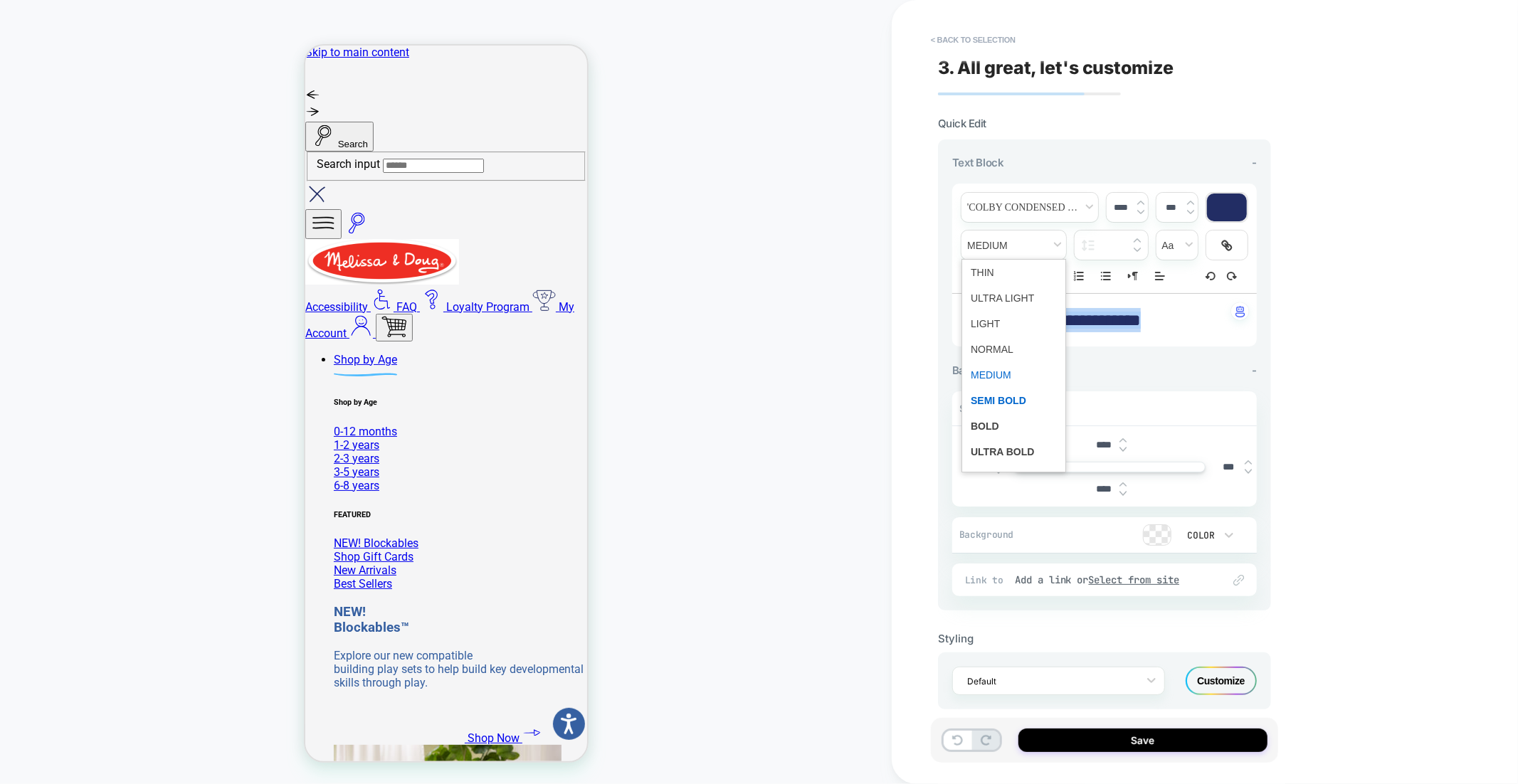 click at bounding box center [1013, 401] 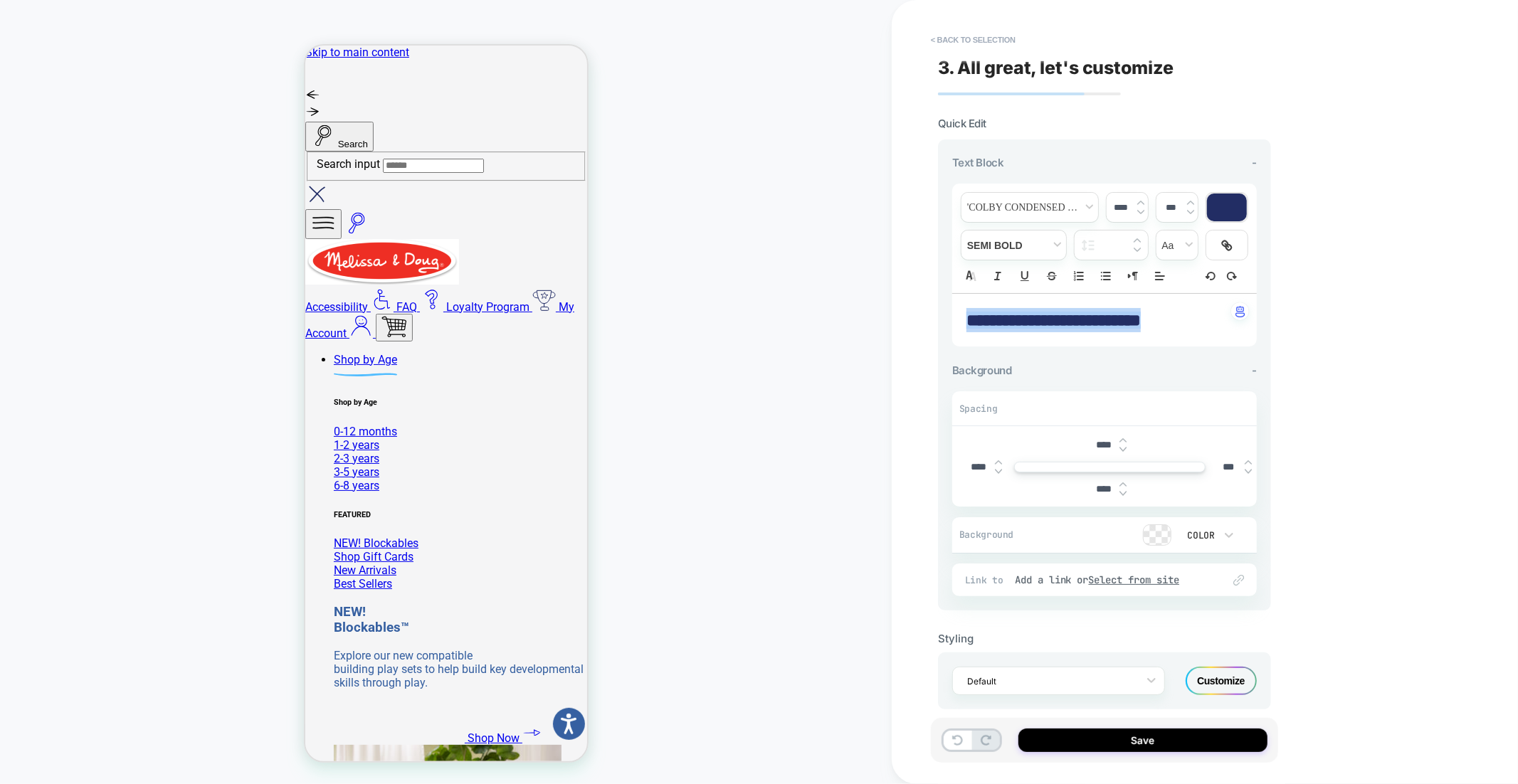 click at bounding box center (1227, 245) 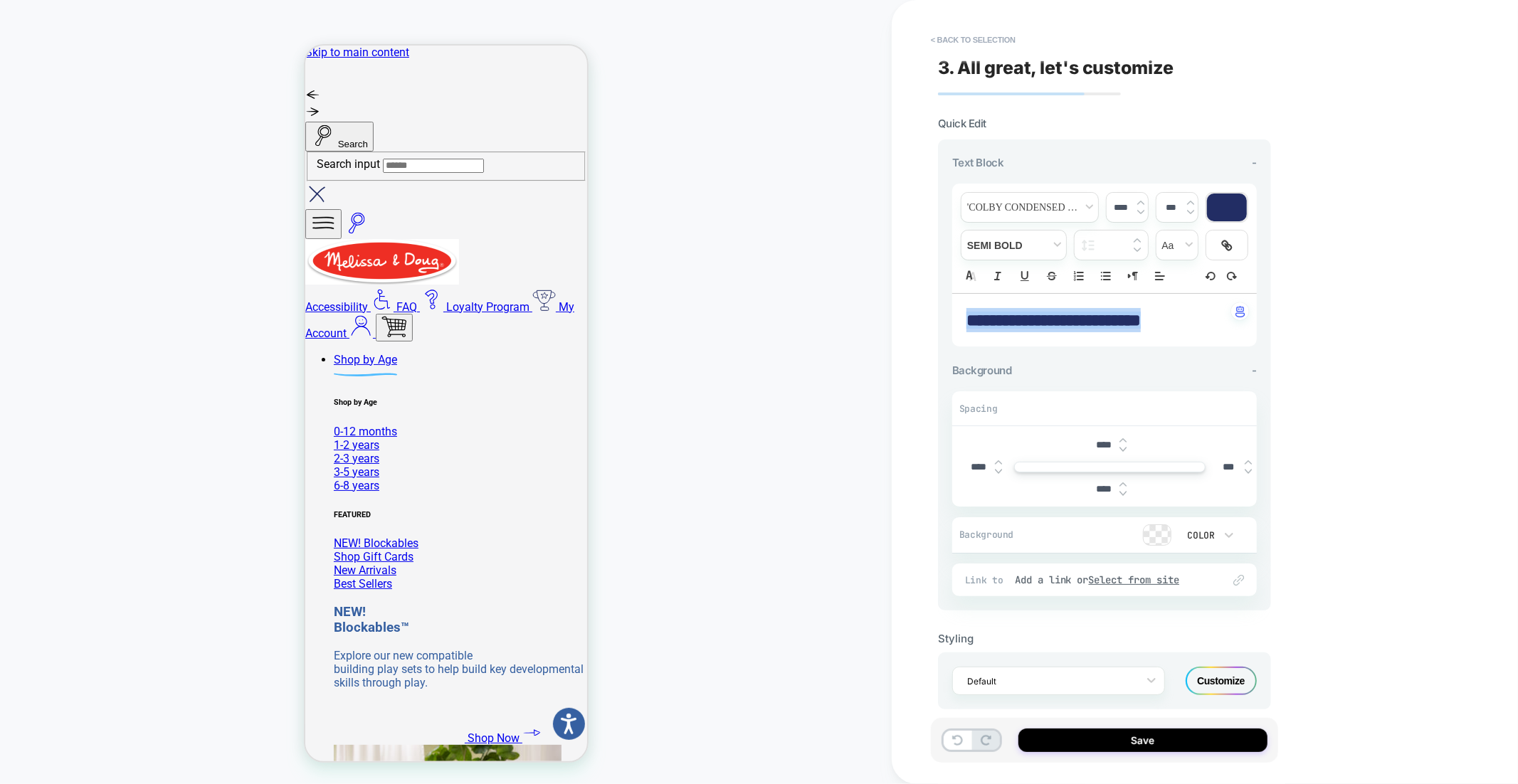 click at bounding box center (1227, 207) 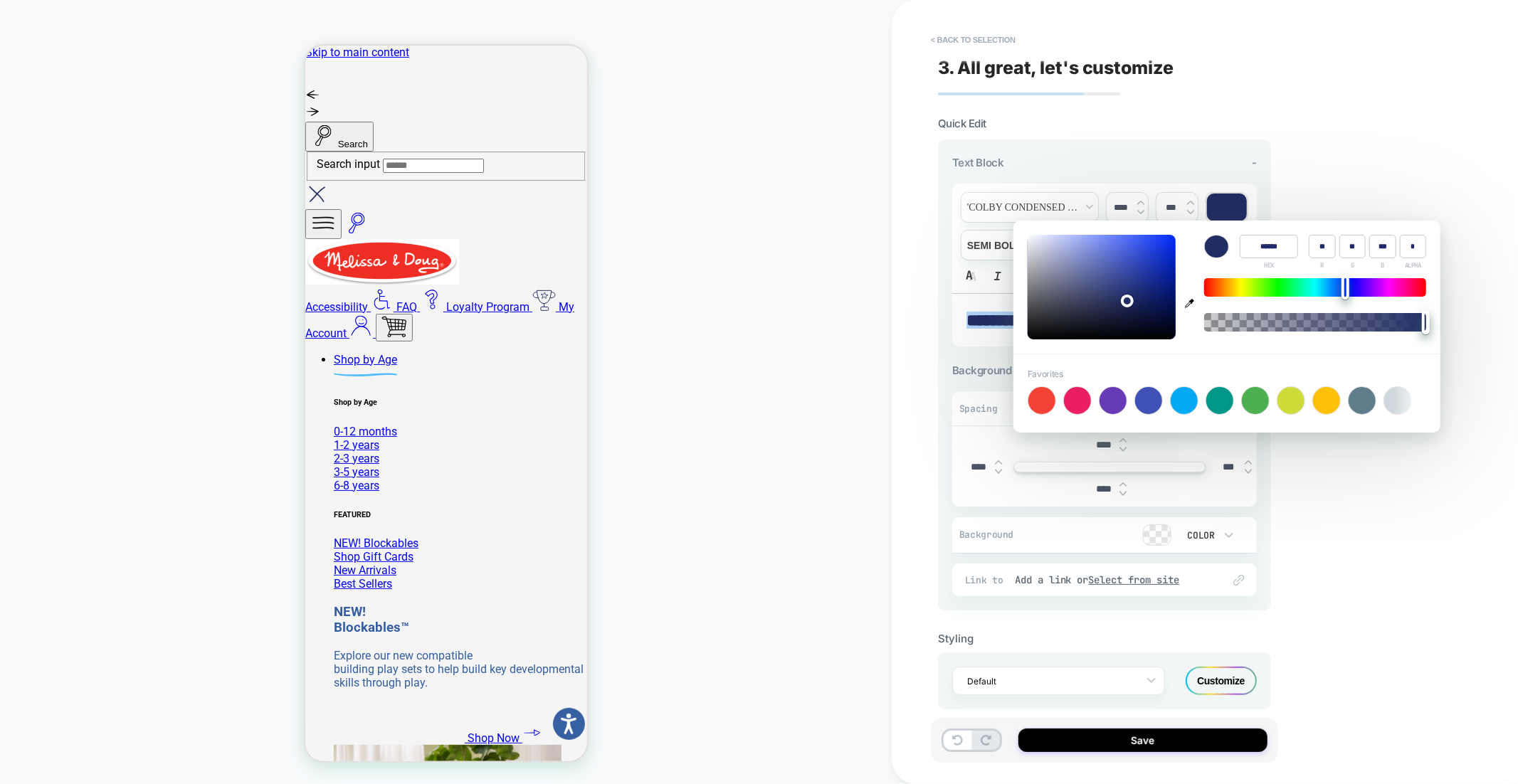 click at bounding box center (1077, 401) 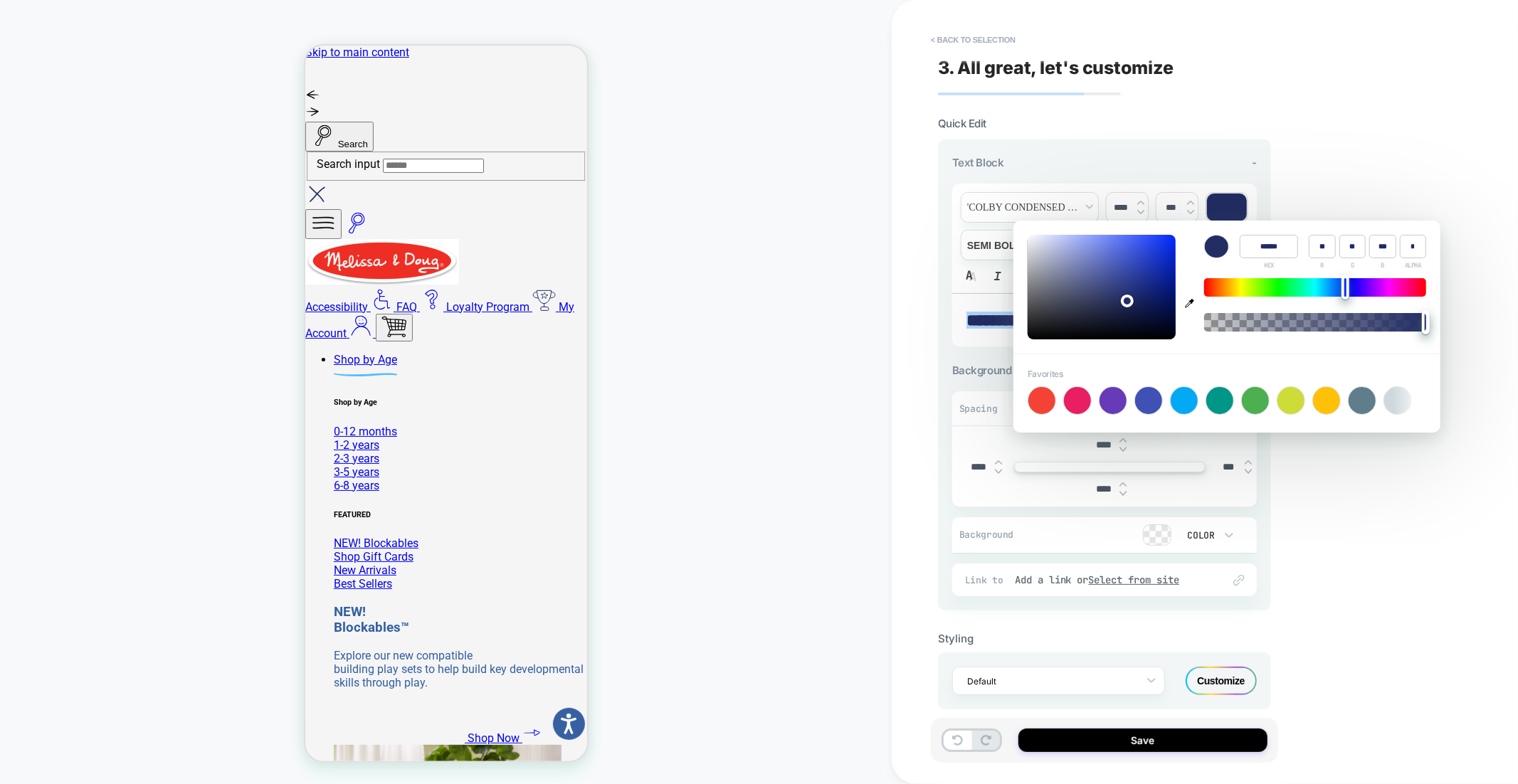 type on "******" 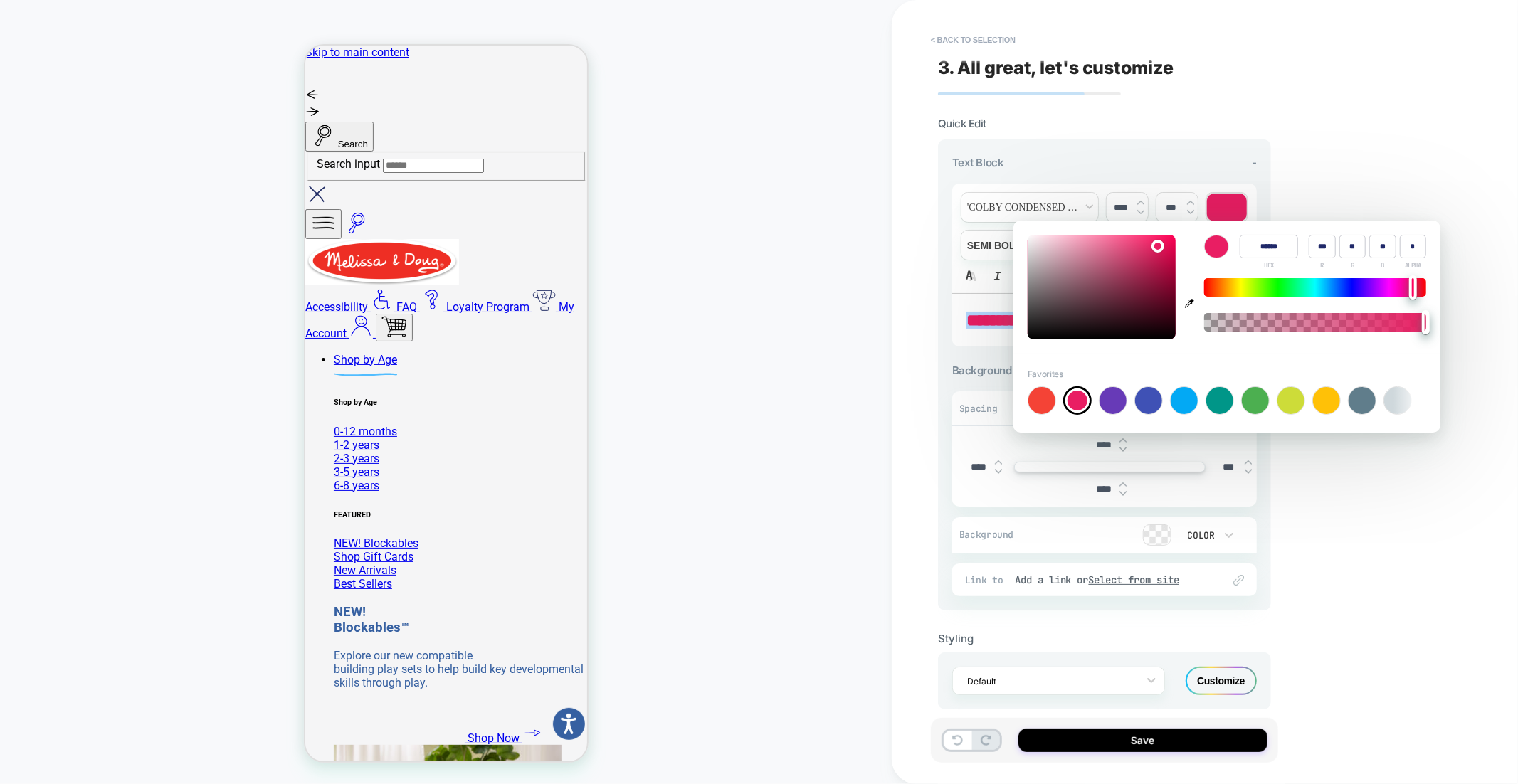 click on "**********" at bounding box center (1205, 392) 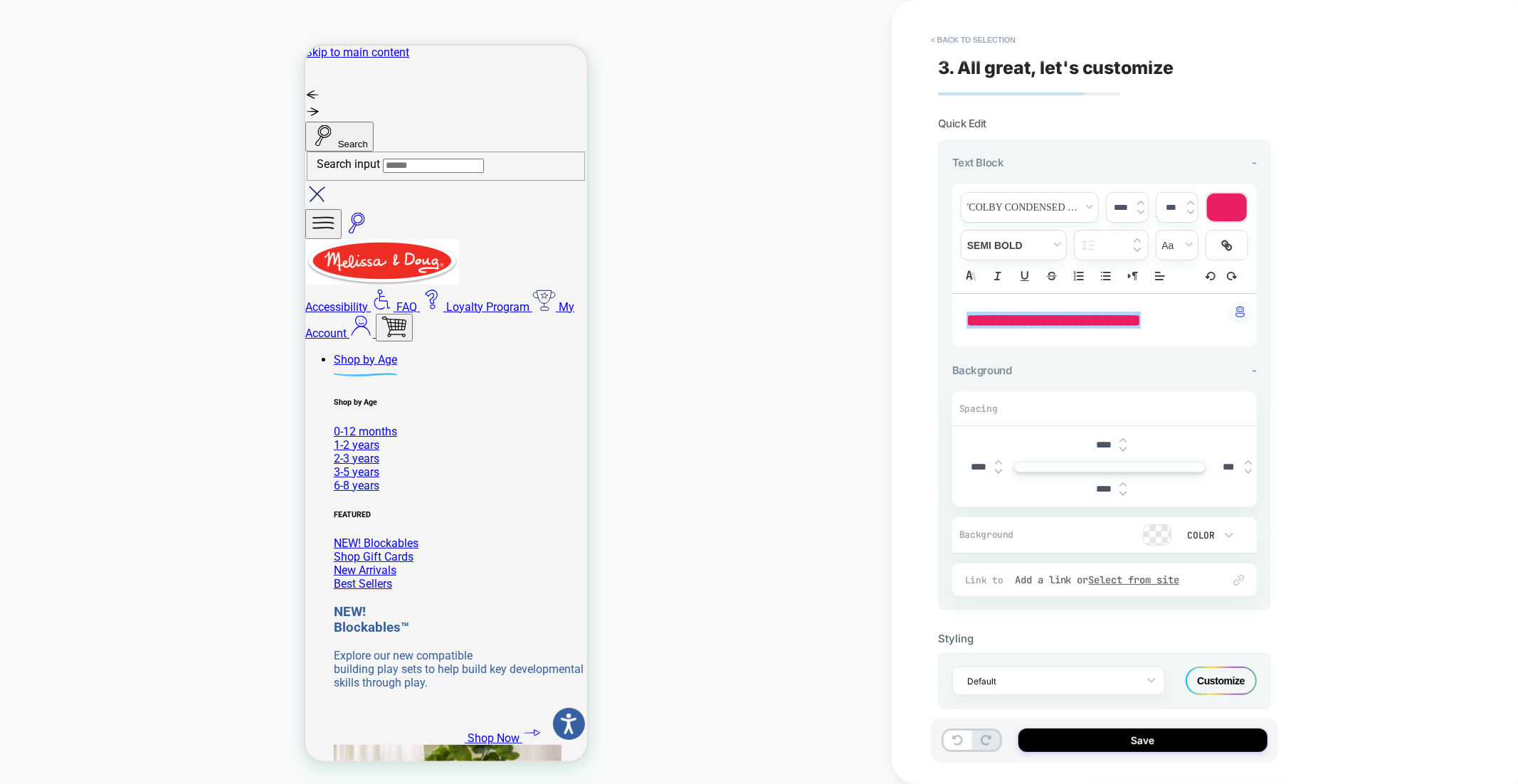 click on "**********" at bounding box center [1053, 320] 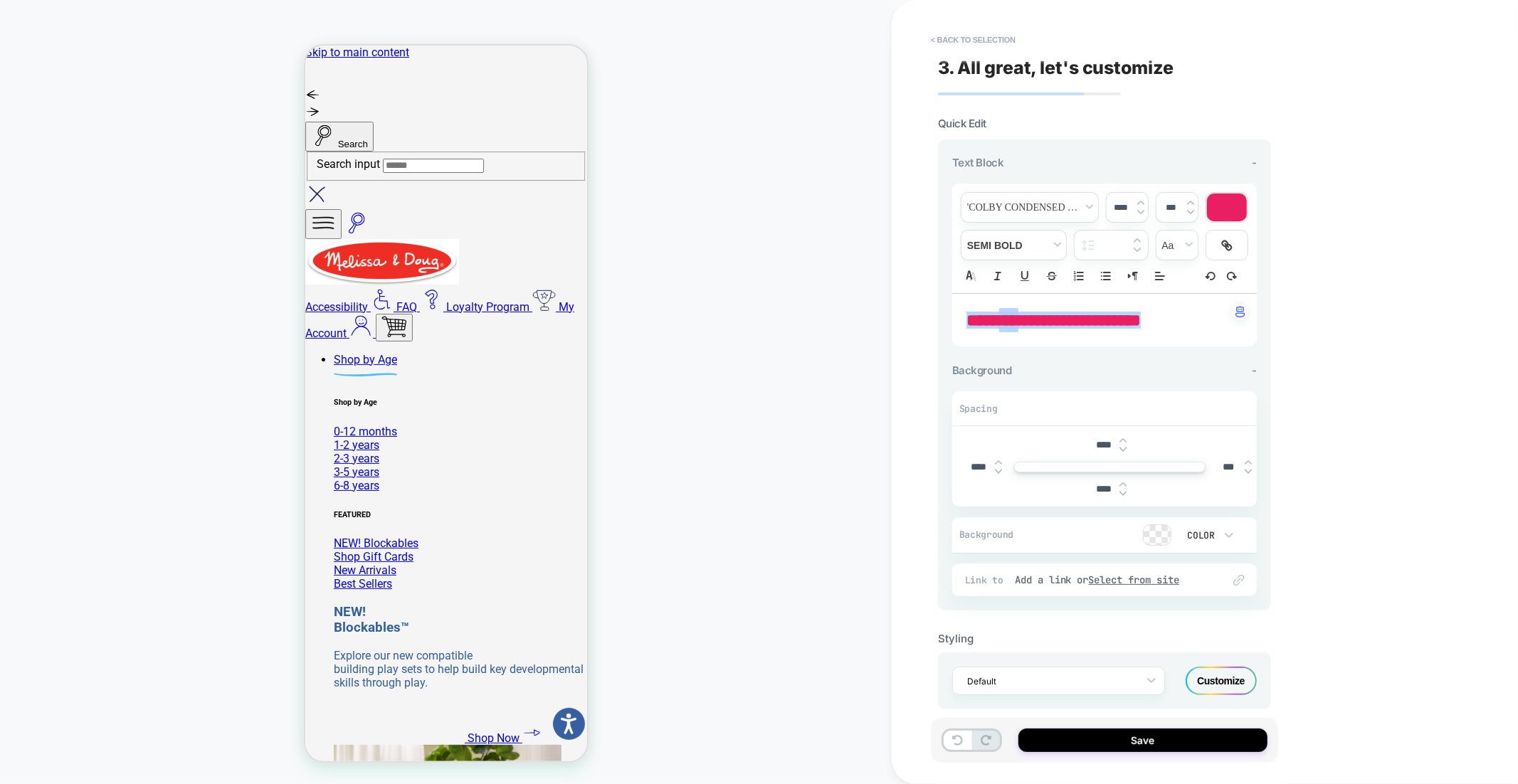 click on "**********" at bounding box center (1053, 320) 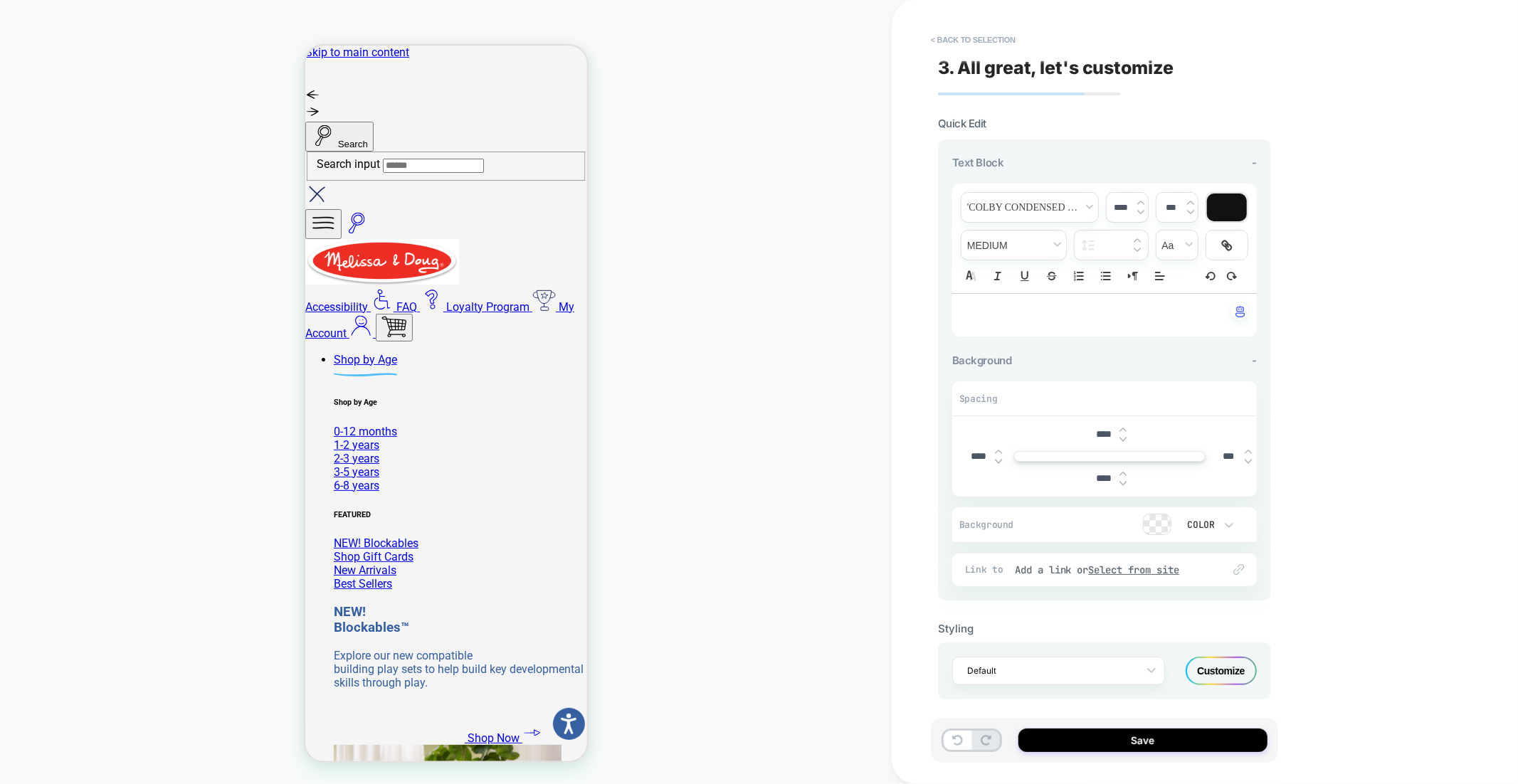 type on "****" 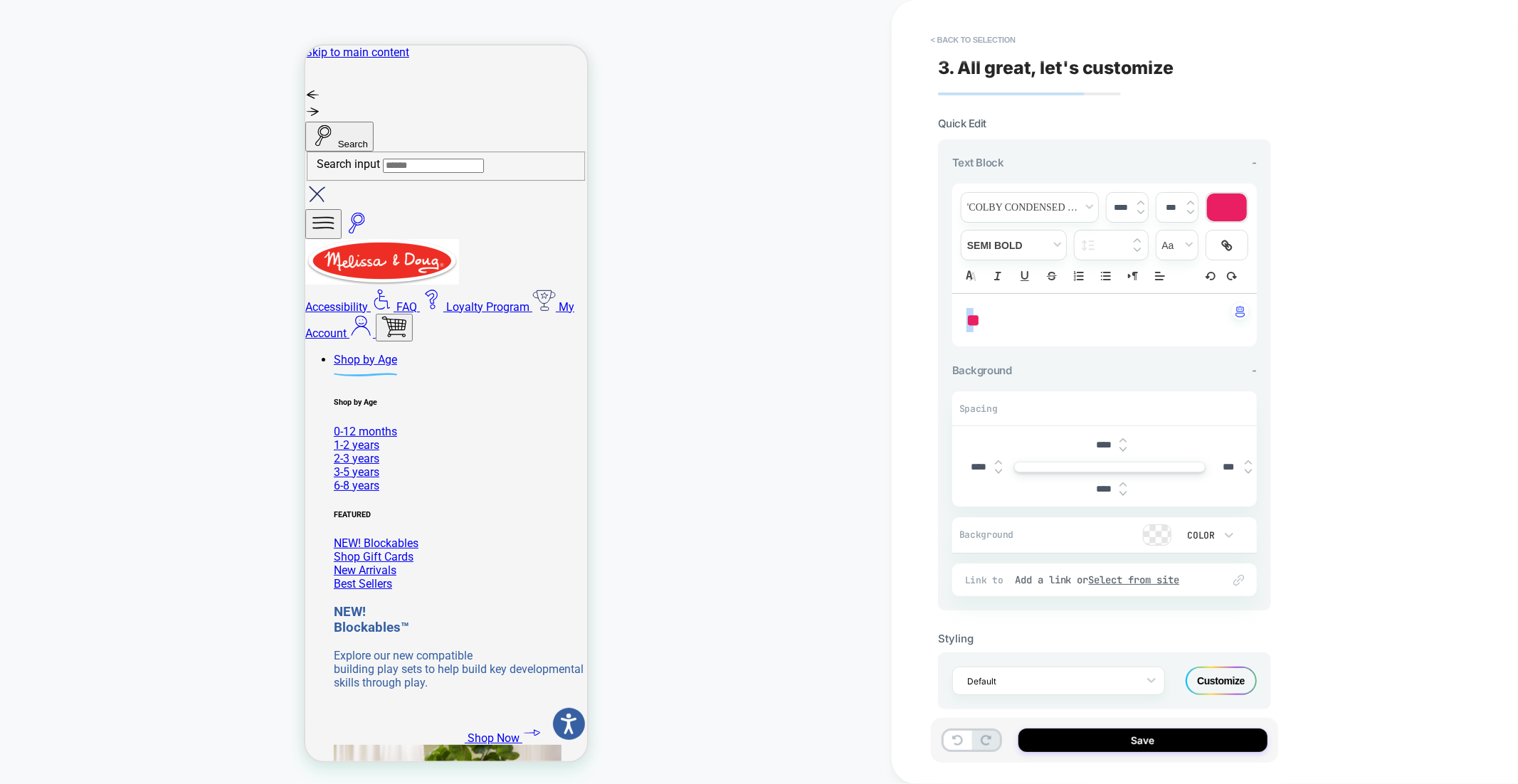 drag, startPoint x: 983, startPoint y: 320, endPoint x: 976, endPoint y: 317, distance: 7.615773 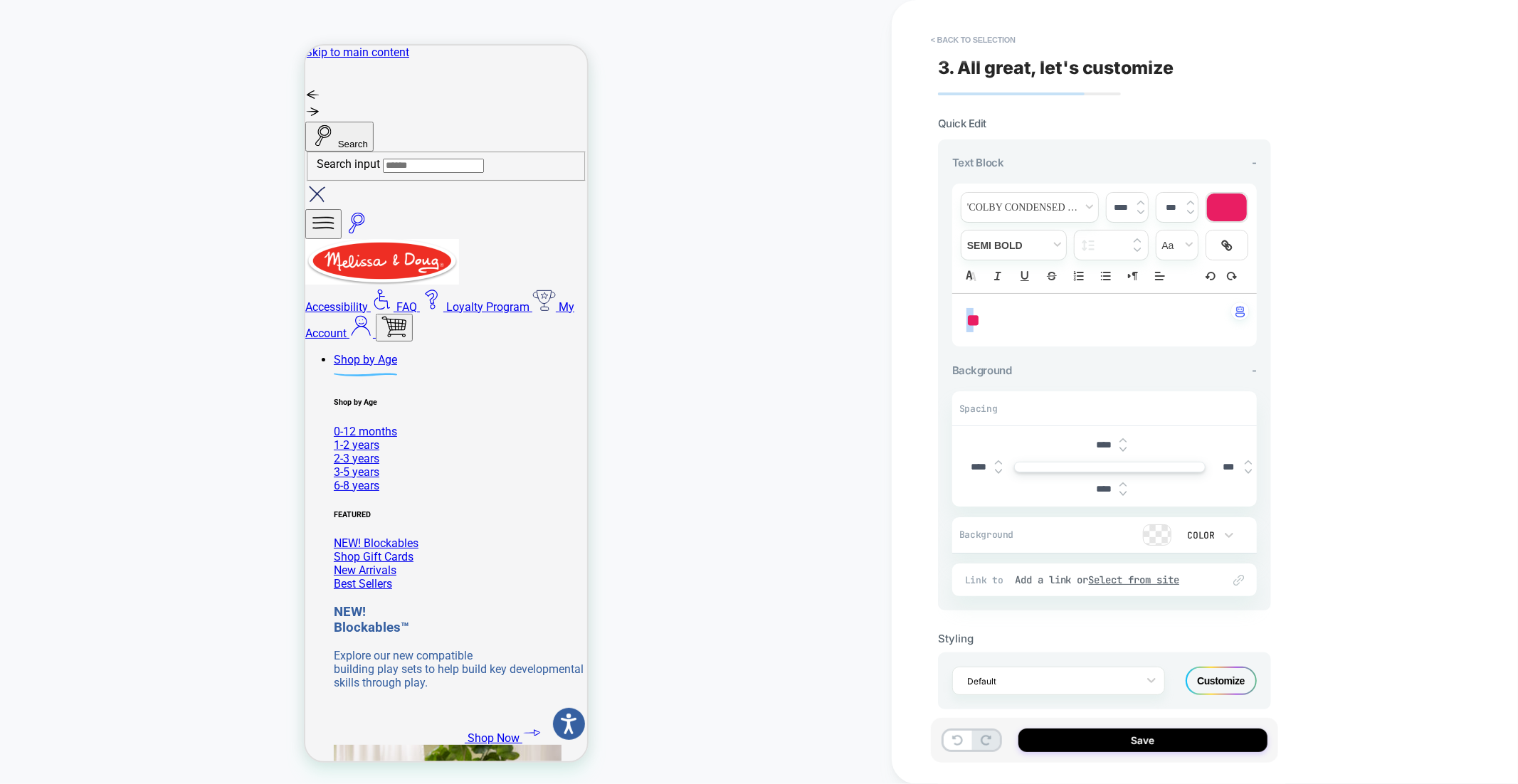 click on "**" at bounding box center [973, 320] 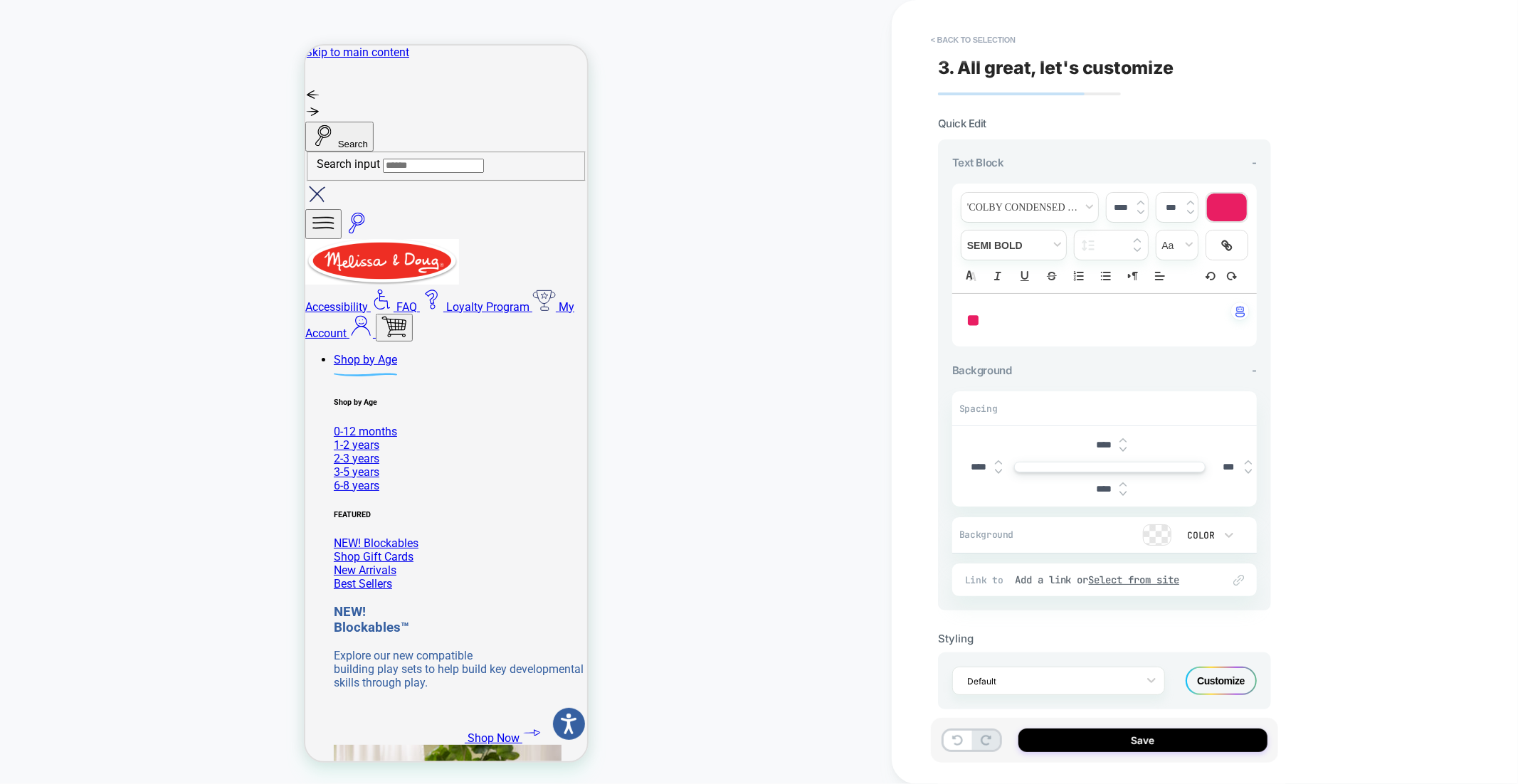 click on "**" at bounding box center (973, 320) 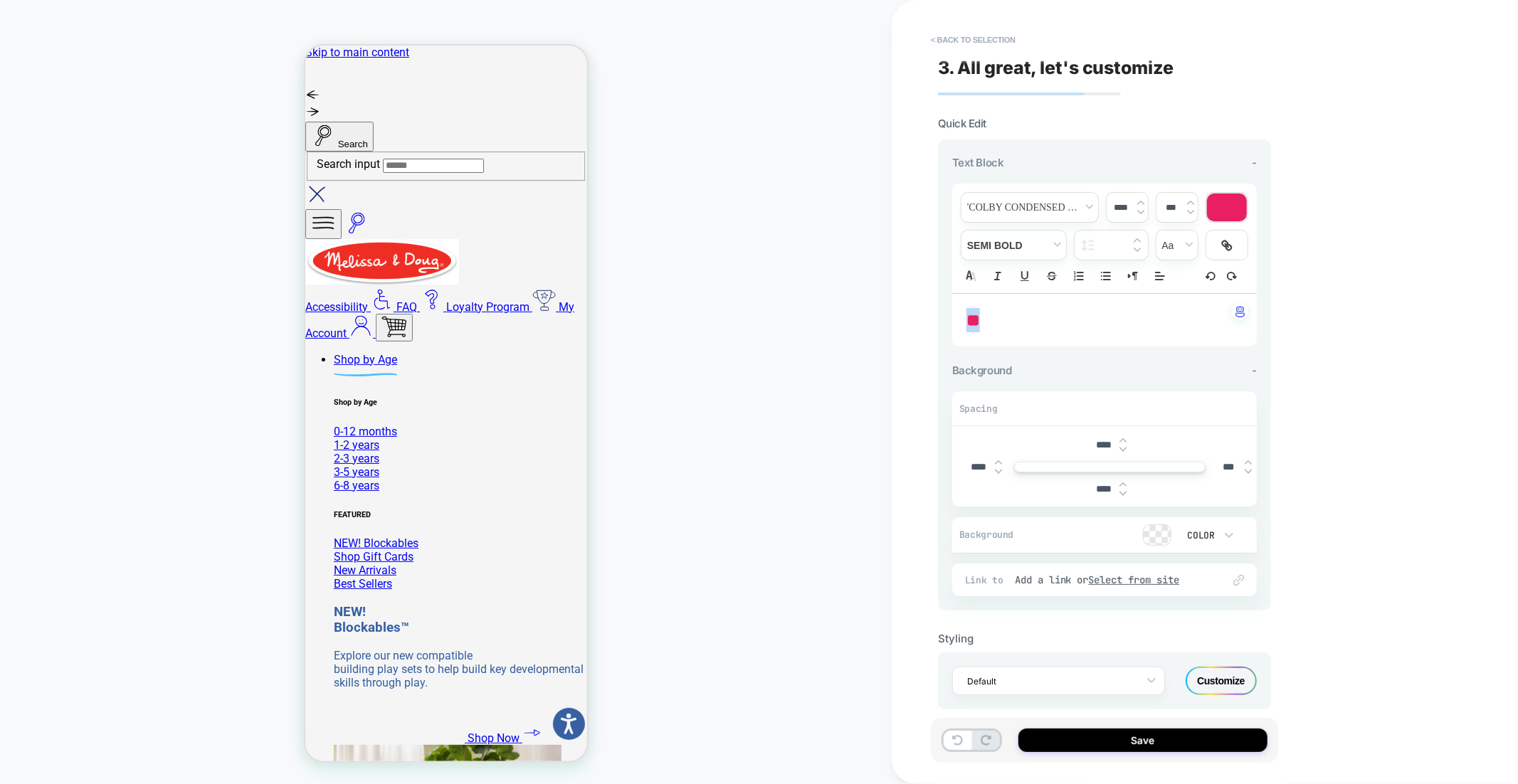 click on "**" at bounding box center (973, 320) 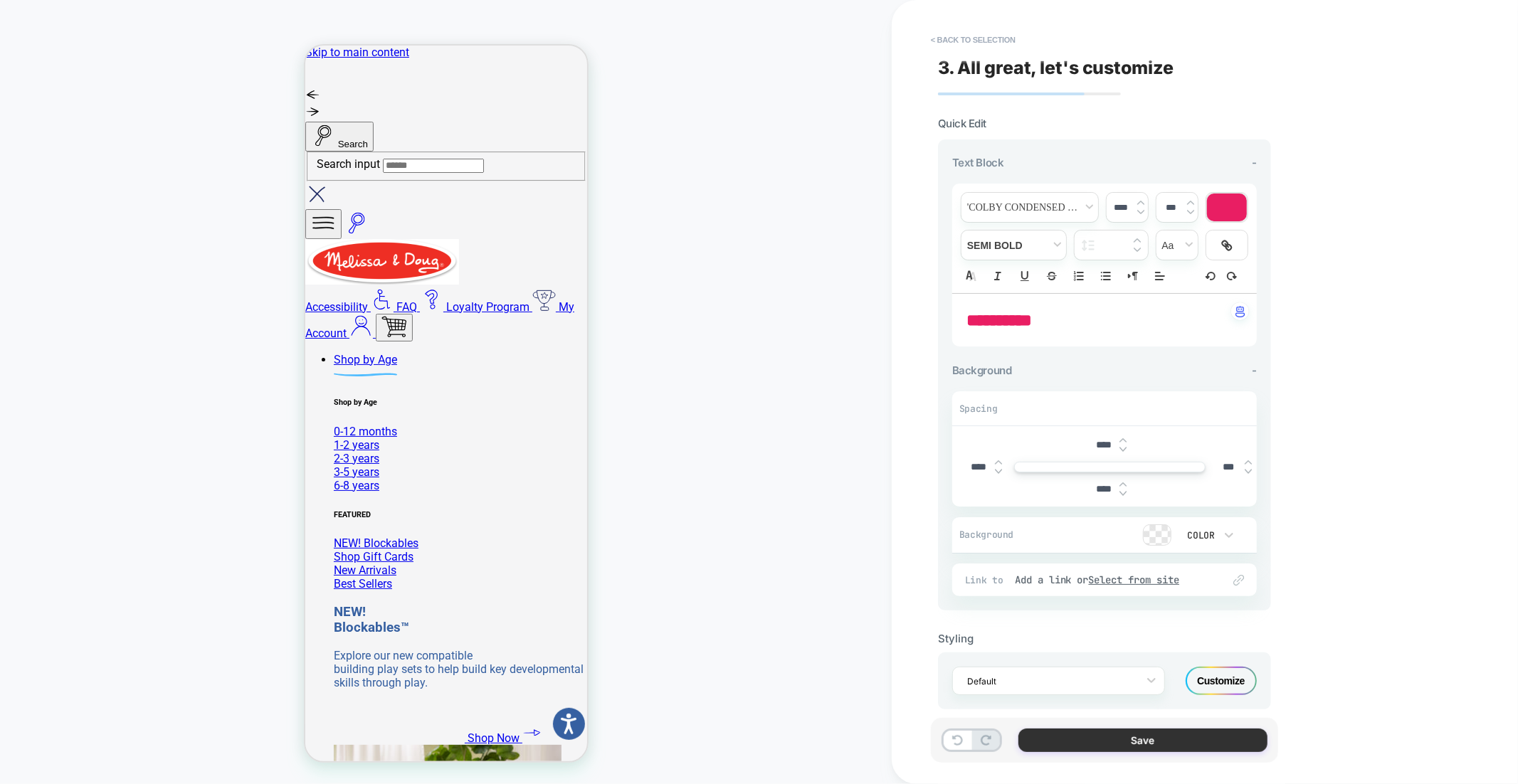 click on "Save" at bounding box center (1143, 740) 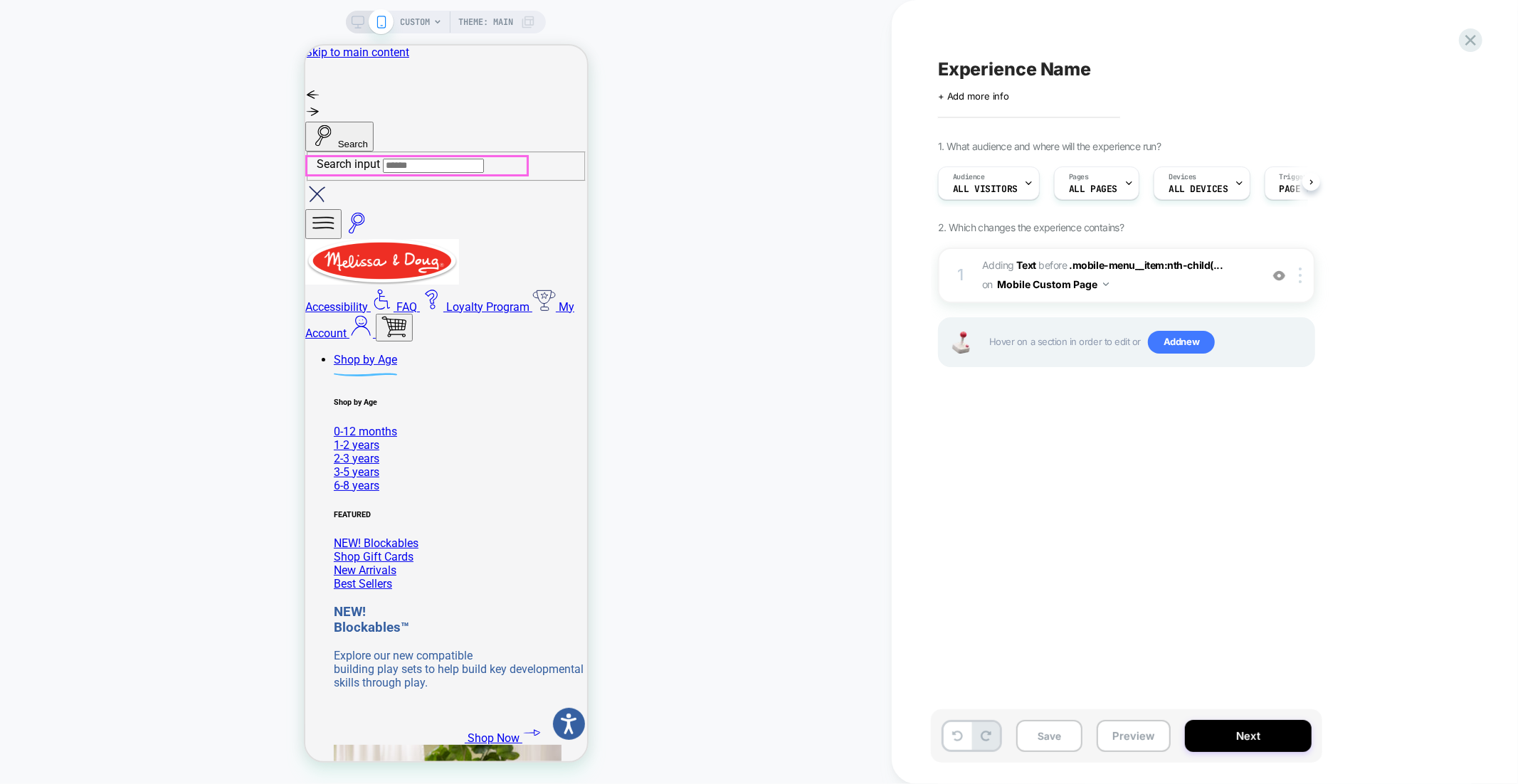 scroll, scrollTop: 0, scrollLeft: 1, axis: horizontal 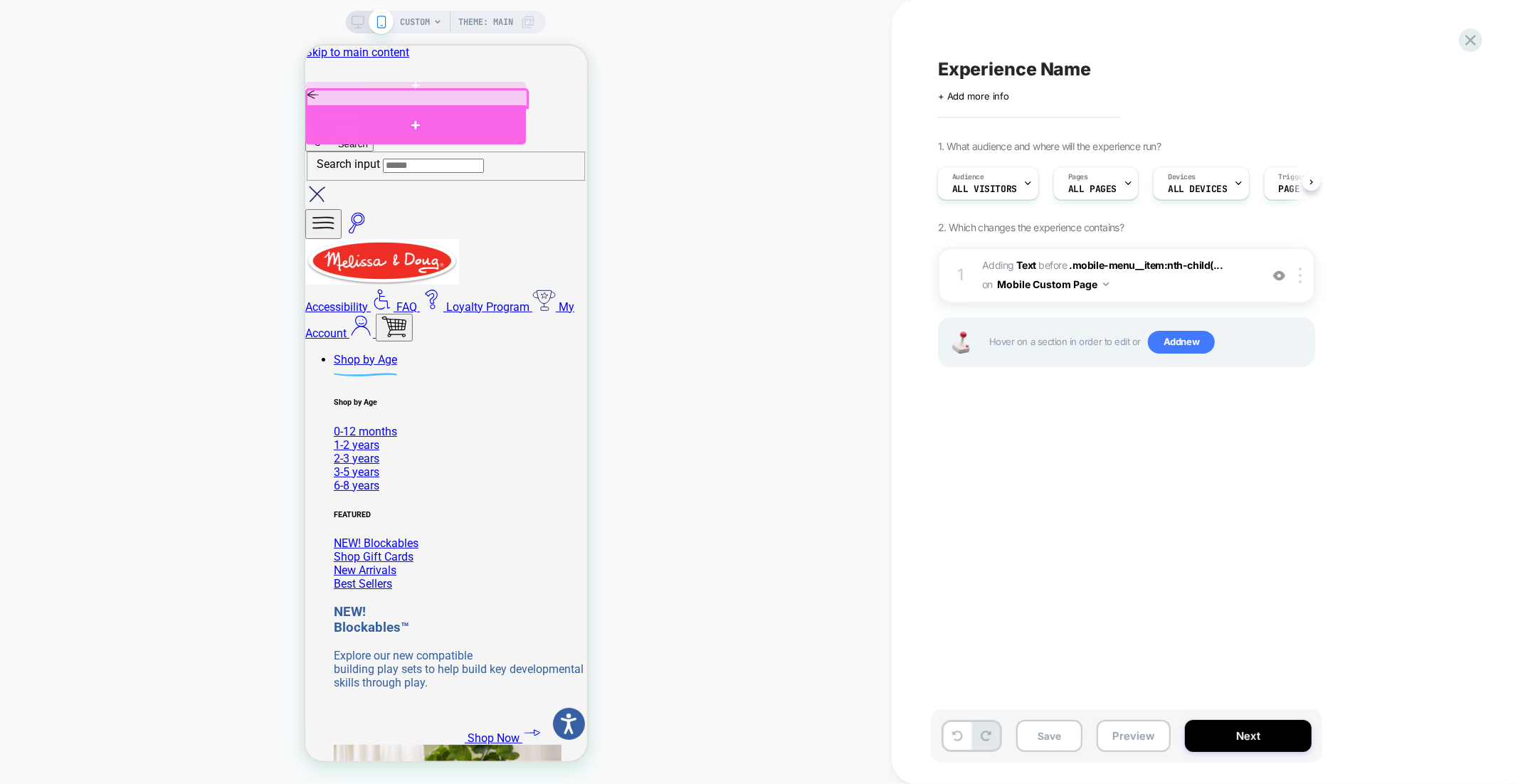 click at bounding box center (415, 124) 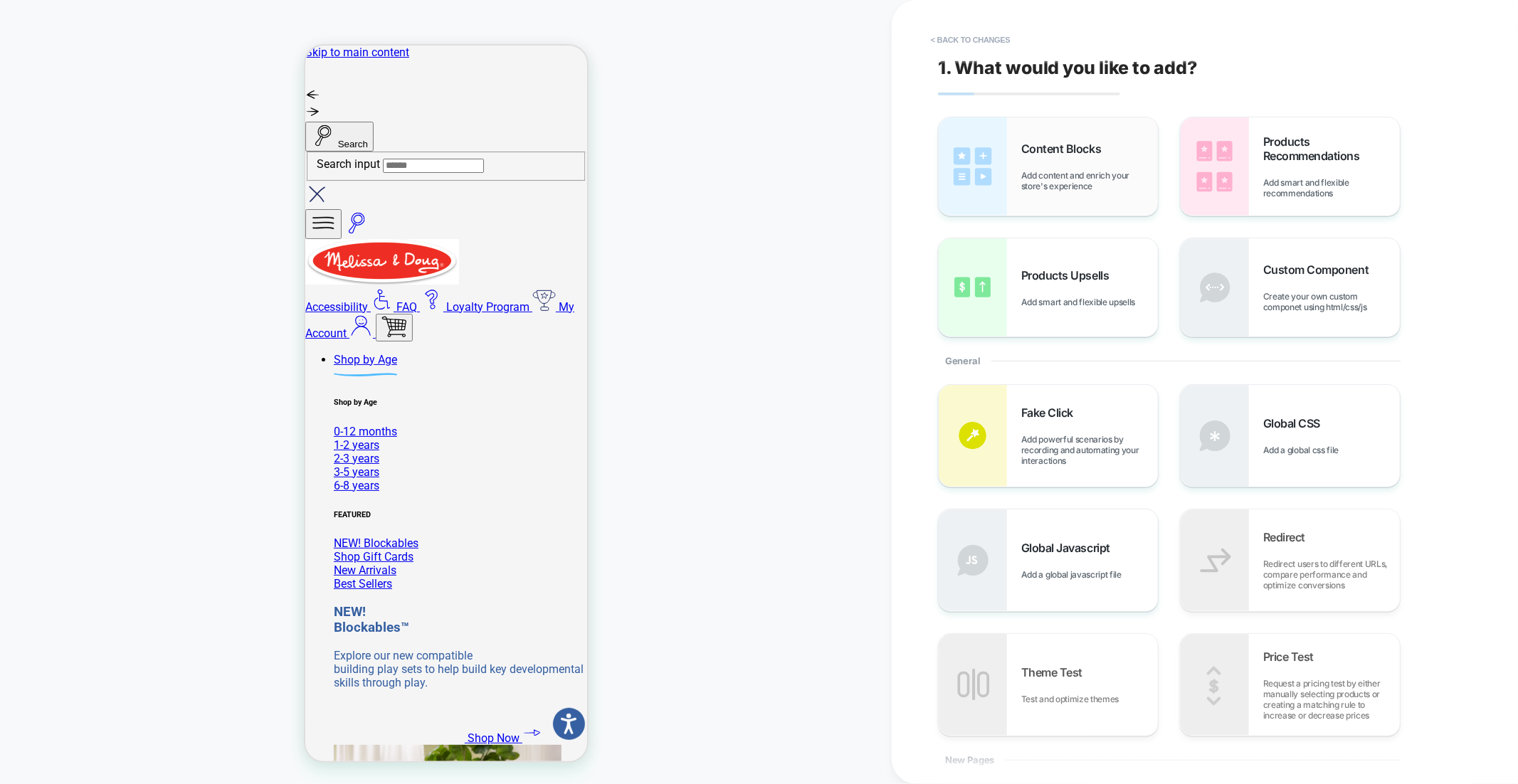 click at bounding box center [973, 166] 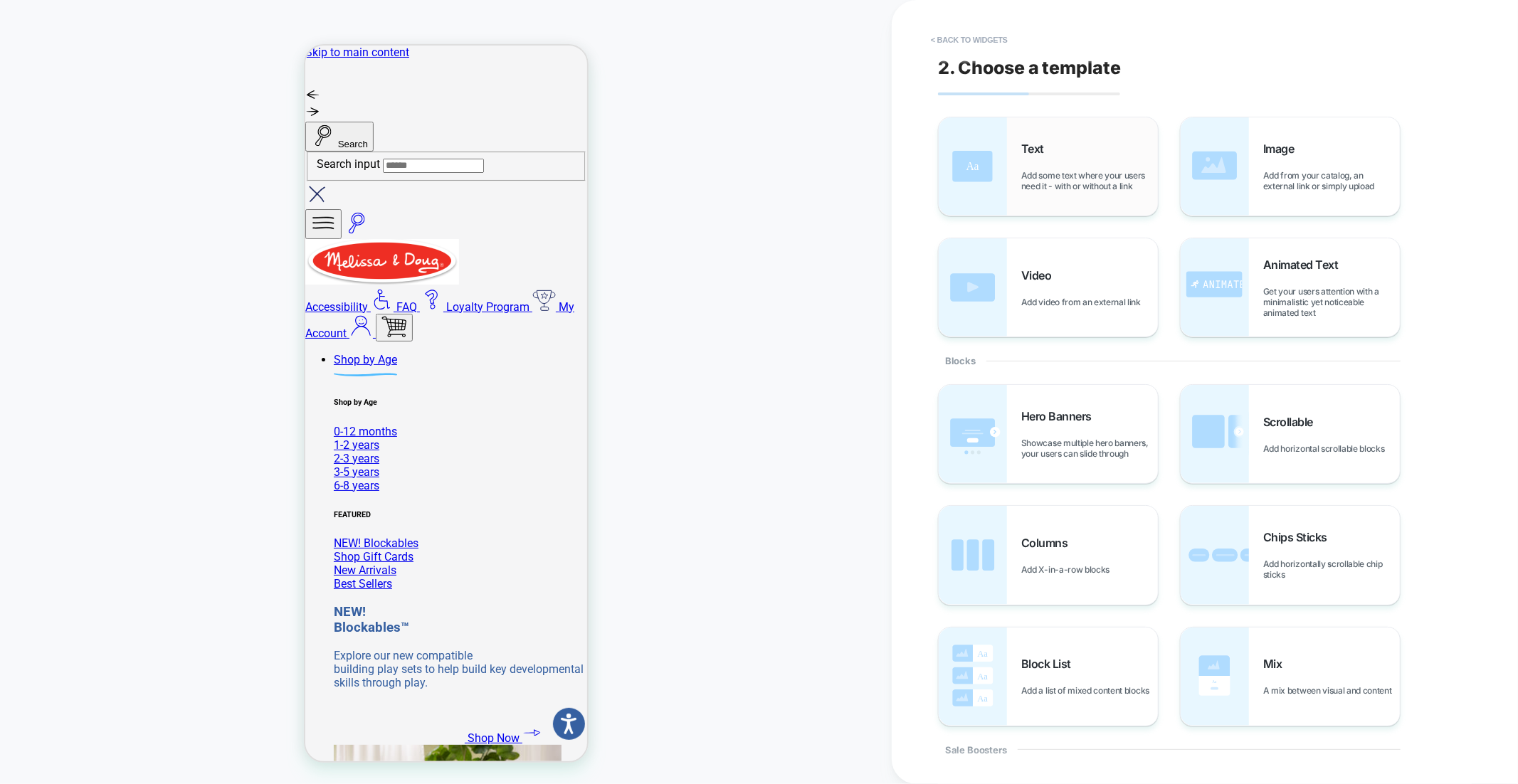 click at bounding box center [973, 166] 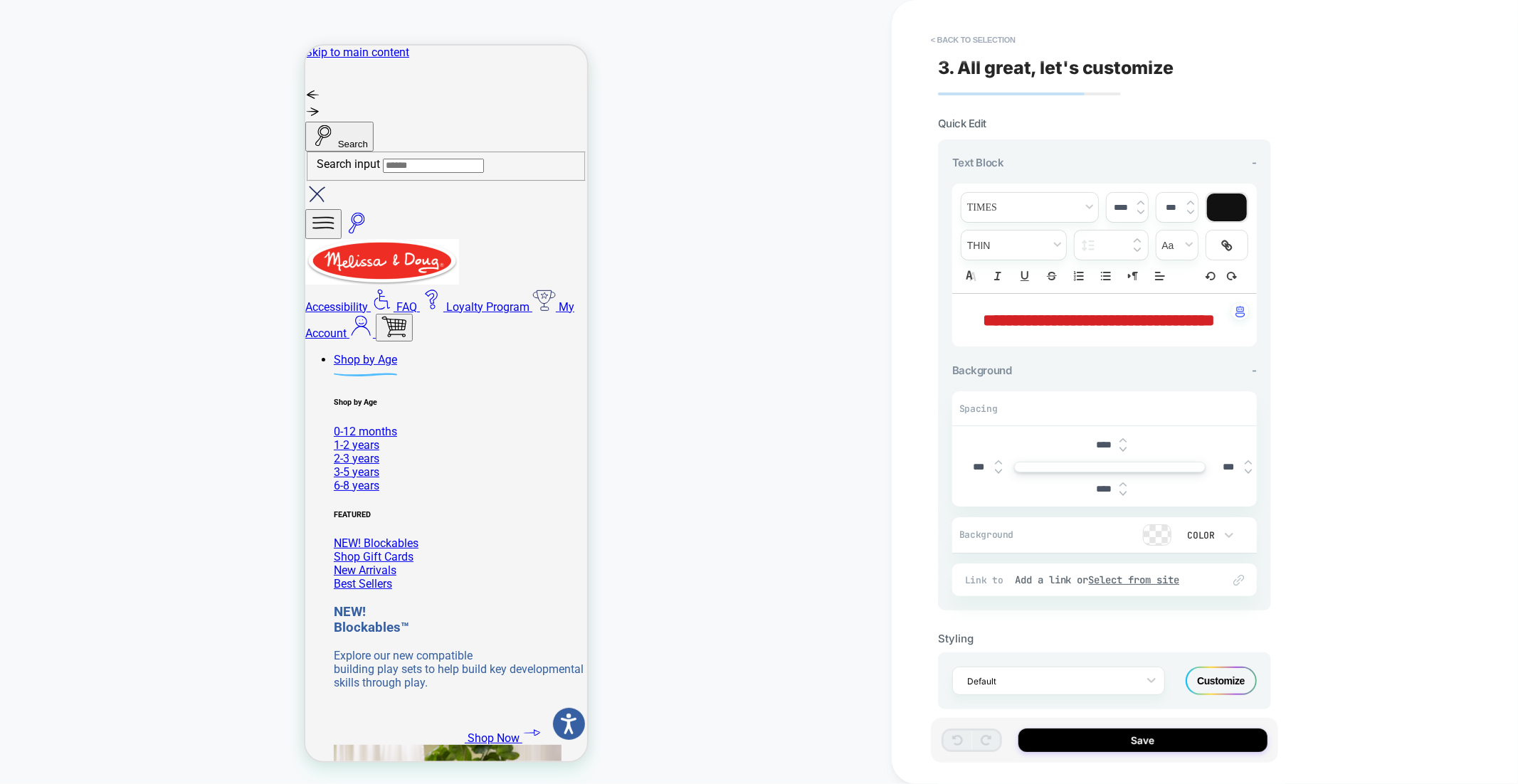 click on "**********" at bounding box center [1099, 320] 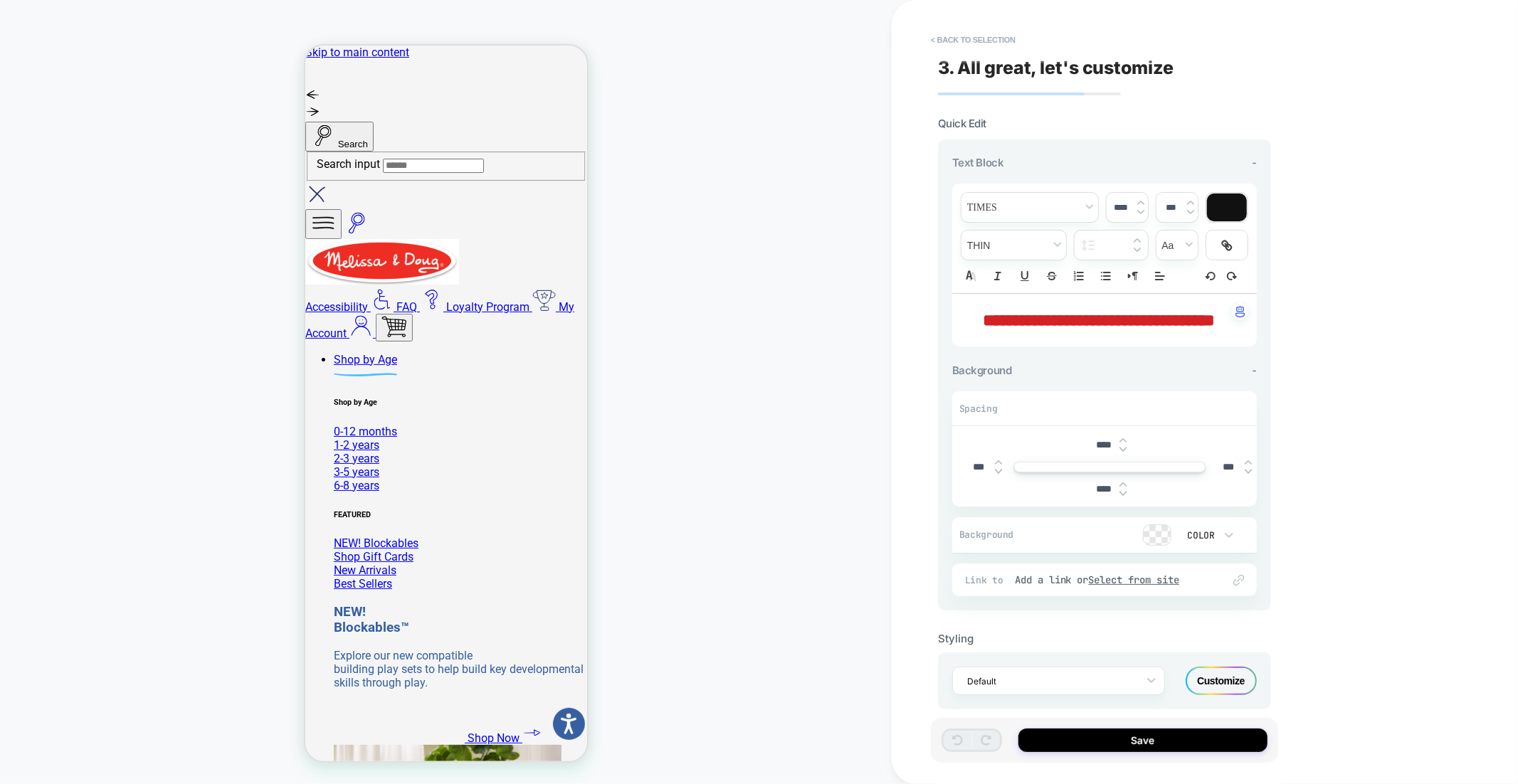 click on "**********" at bounding box center [1099, 320] 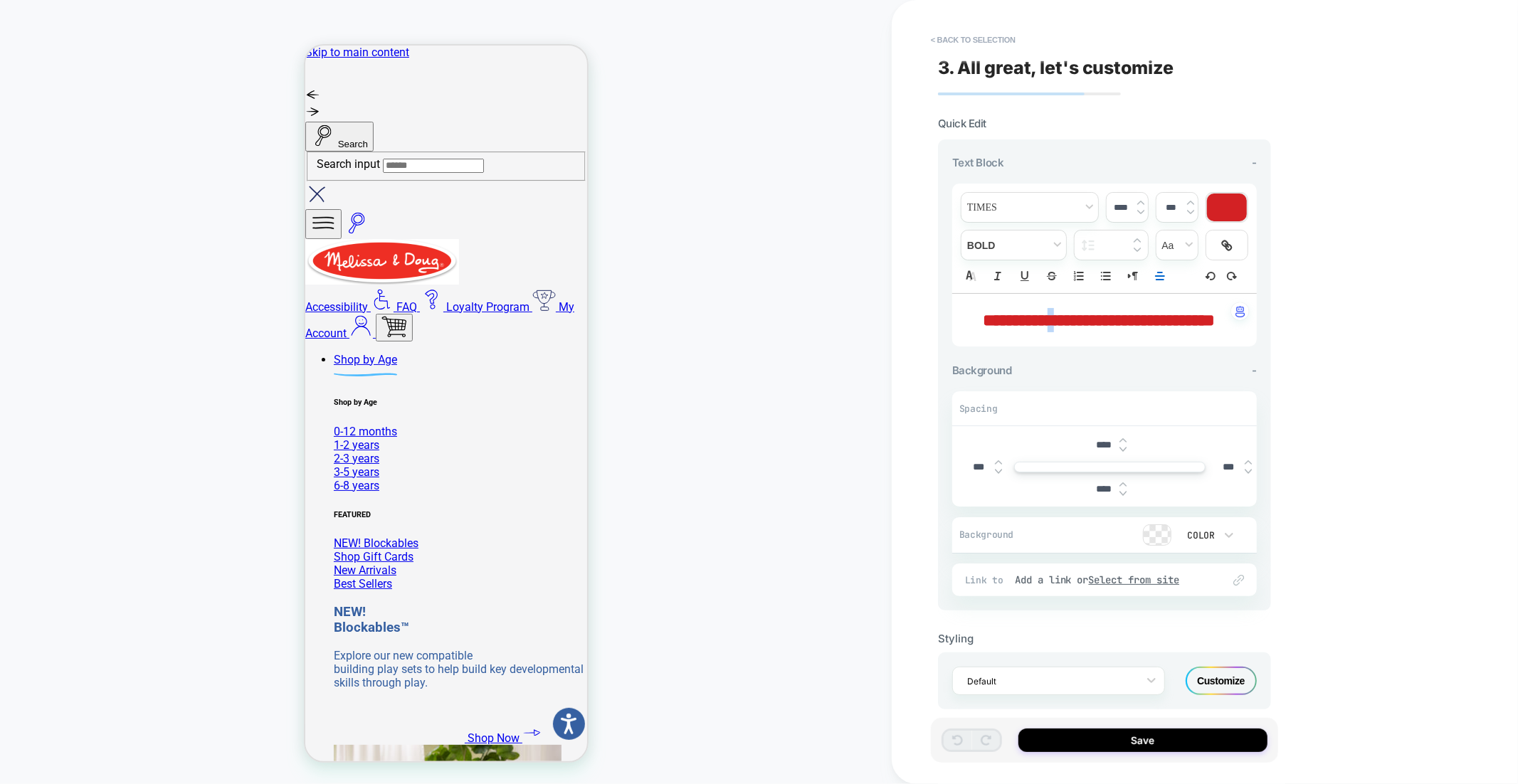 click on "**********" at bounding box center (1099, 320) 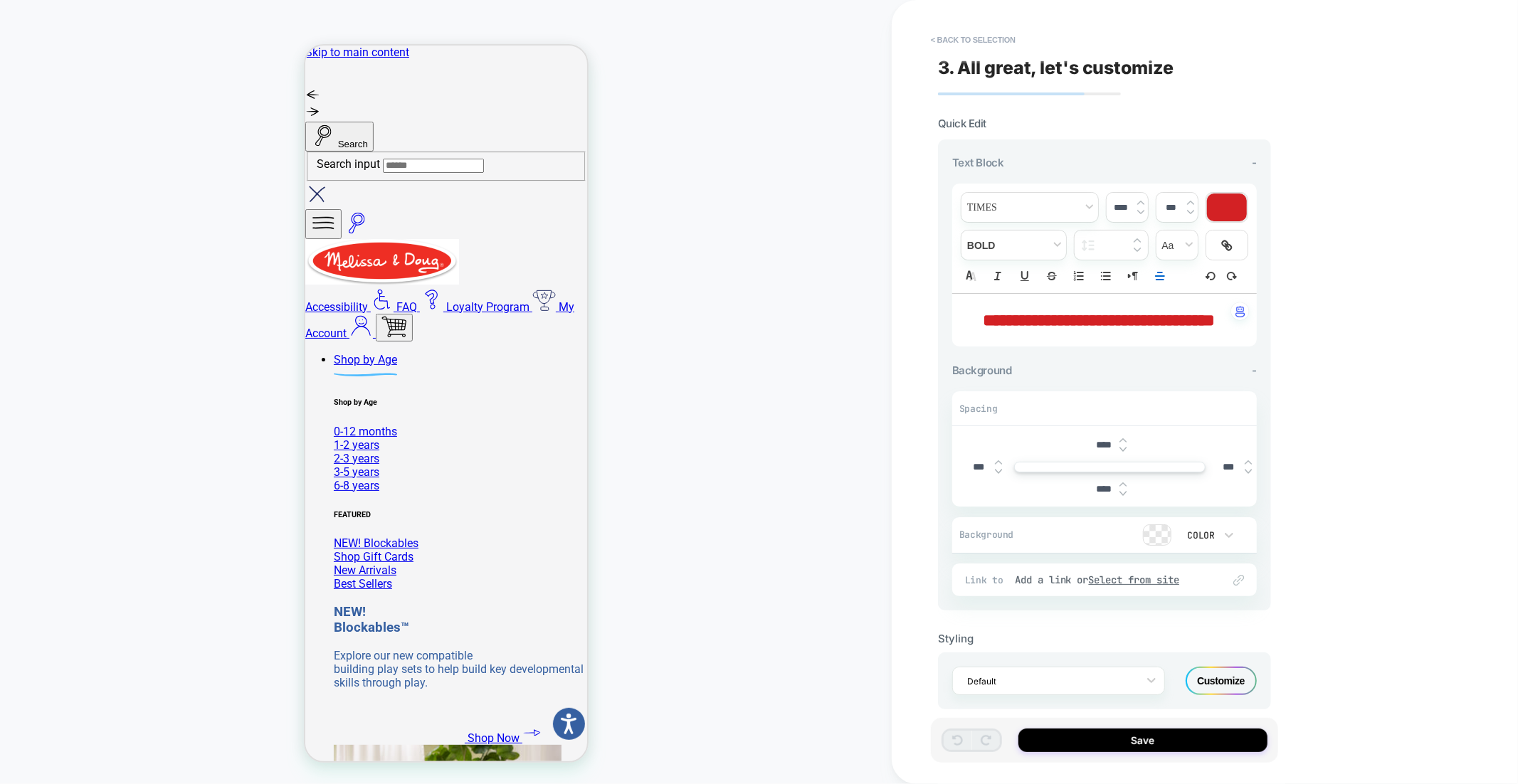 click on "**********" at bounding box center [1099, 320] 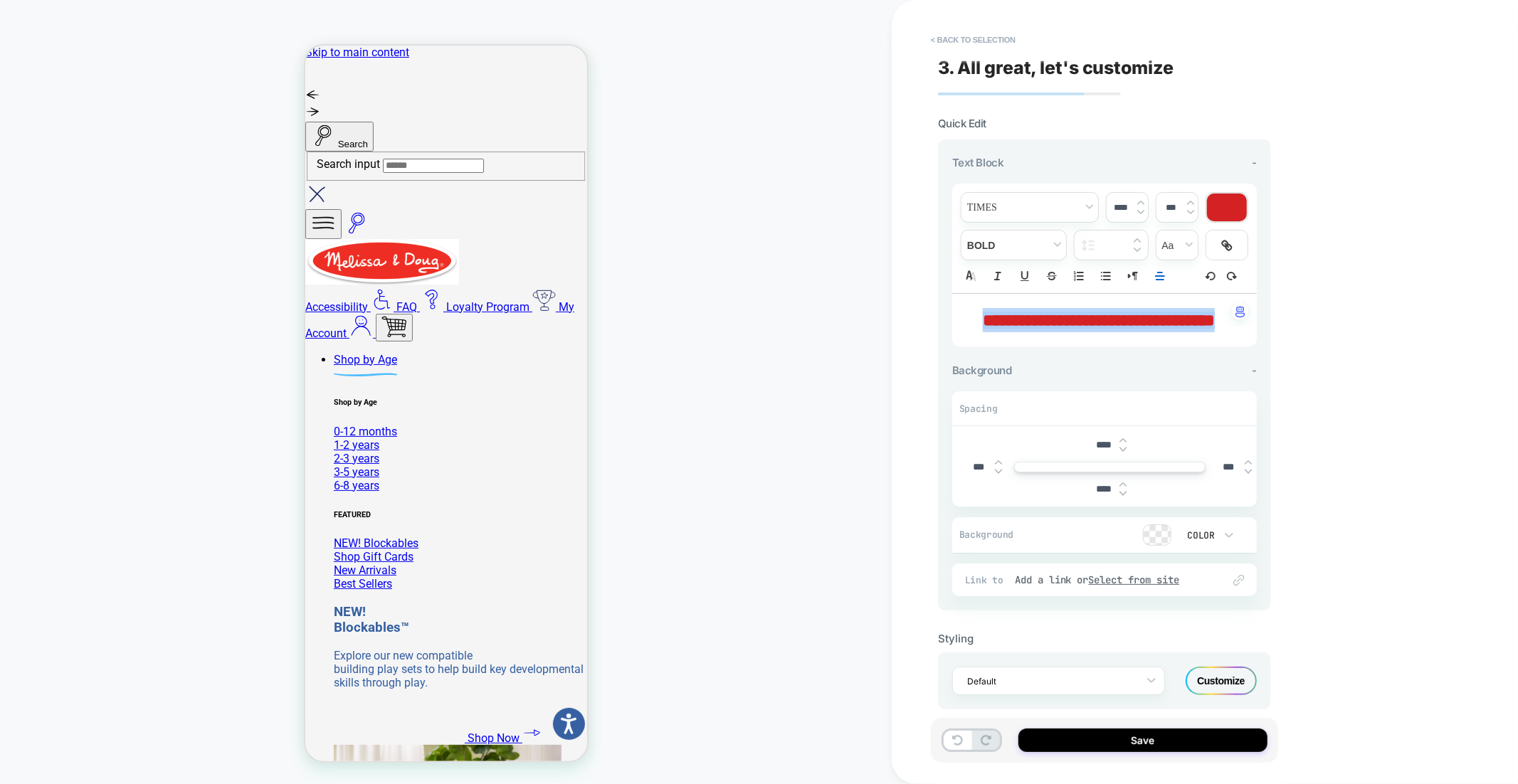 type 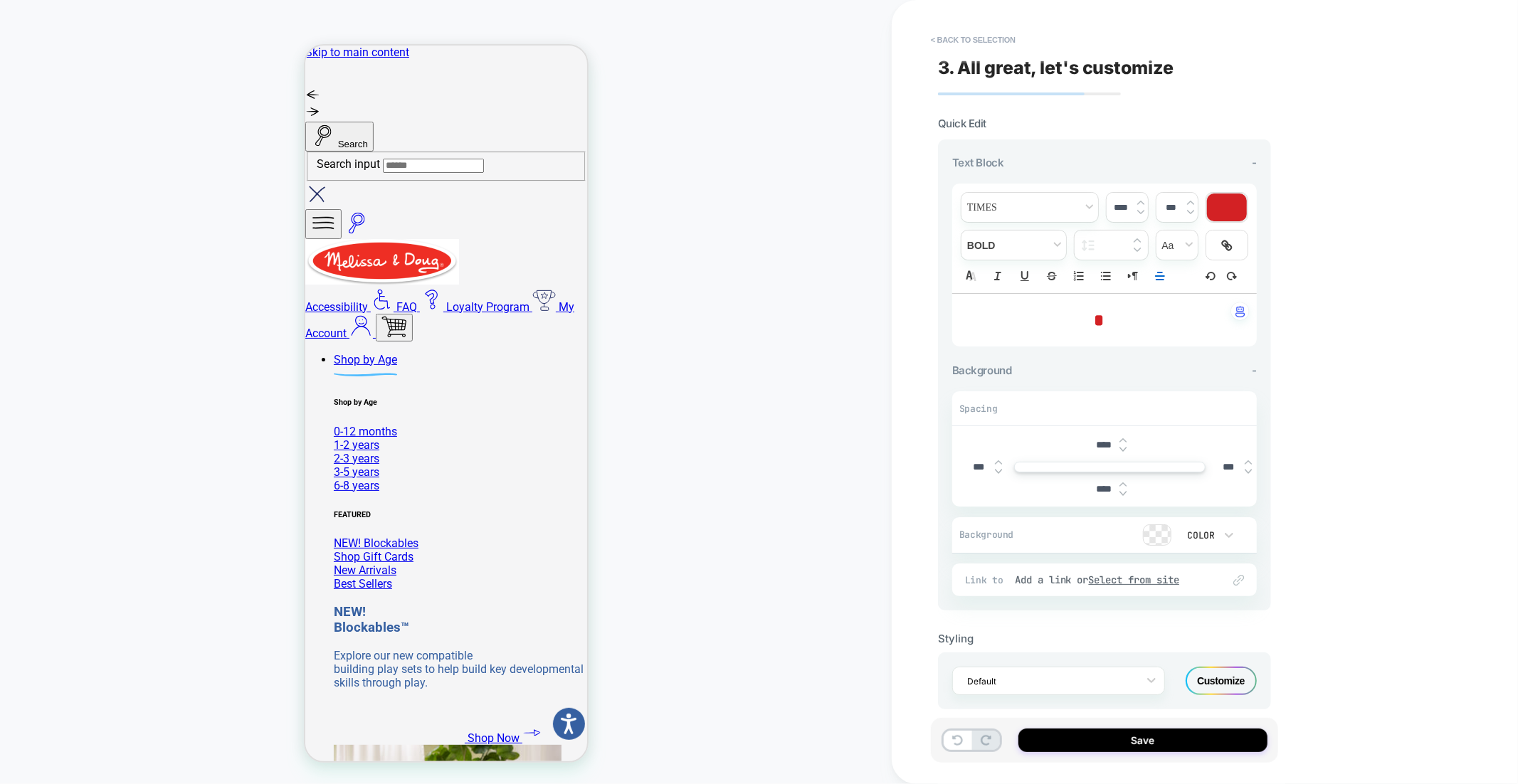 type on "****" 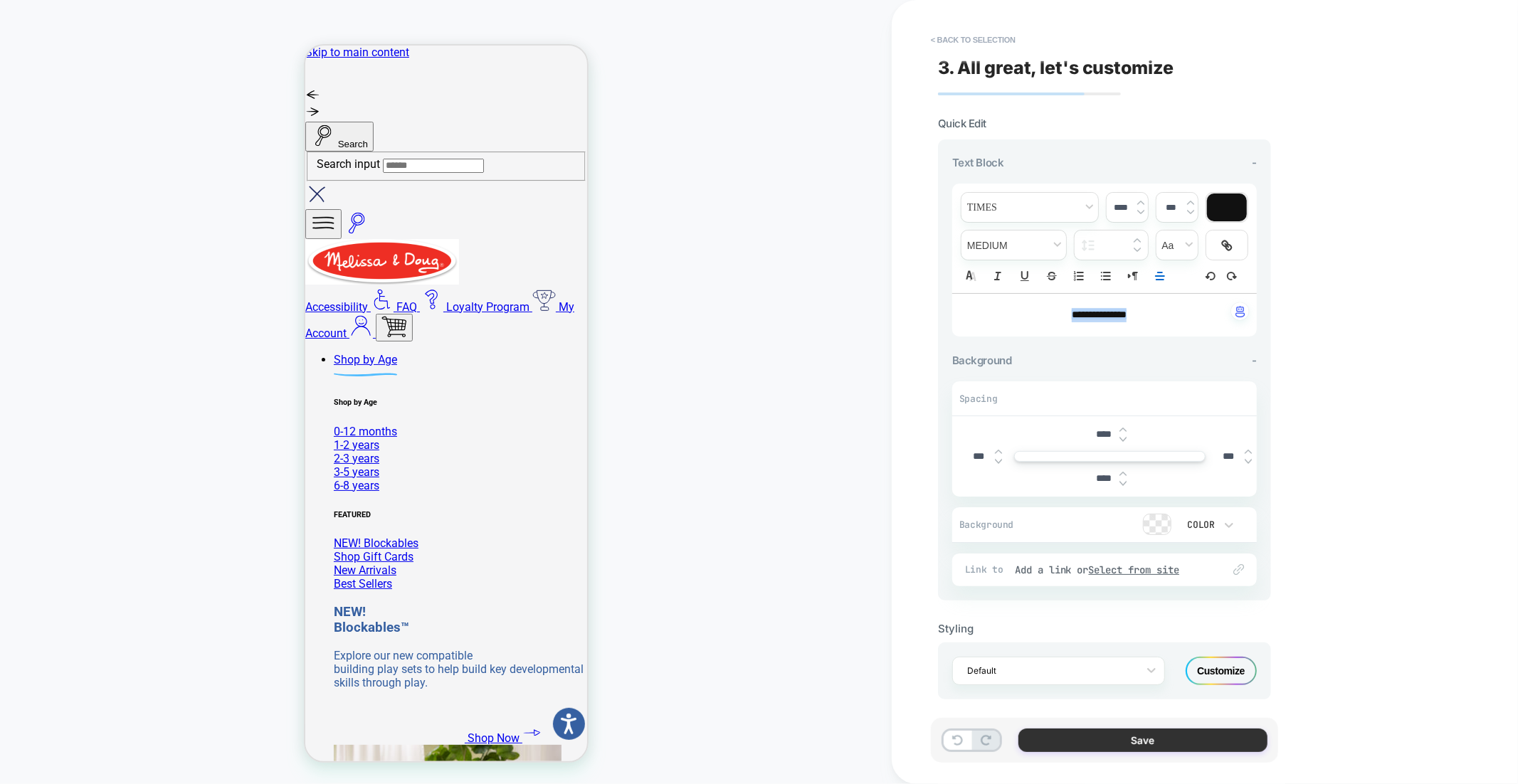 click on "Save" at bounding box center [1143, 740] 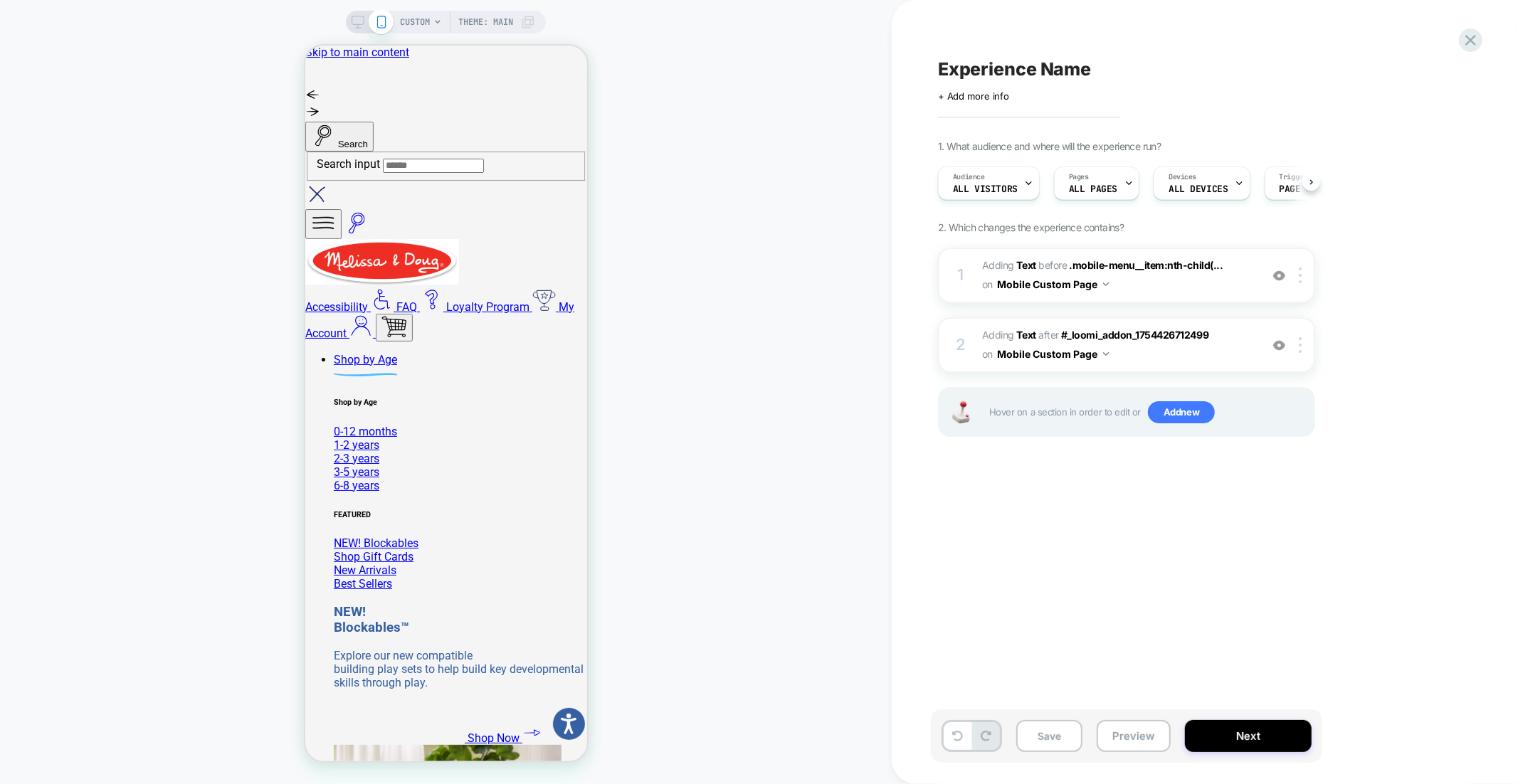 scroll, scrollTop: 0, scrollLeft: 1, axis: horizontal 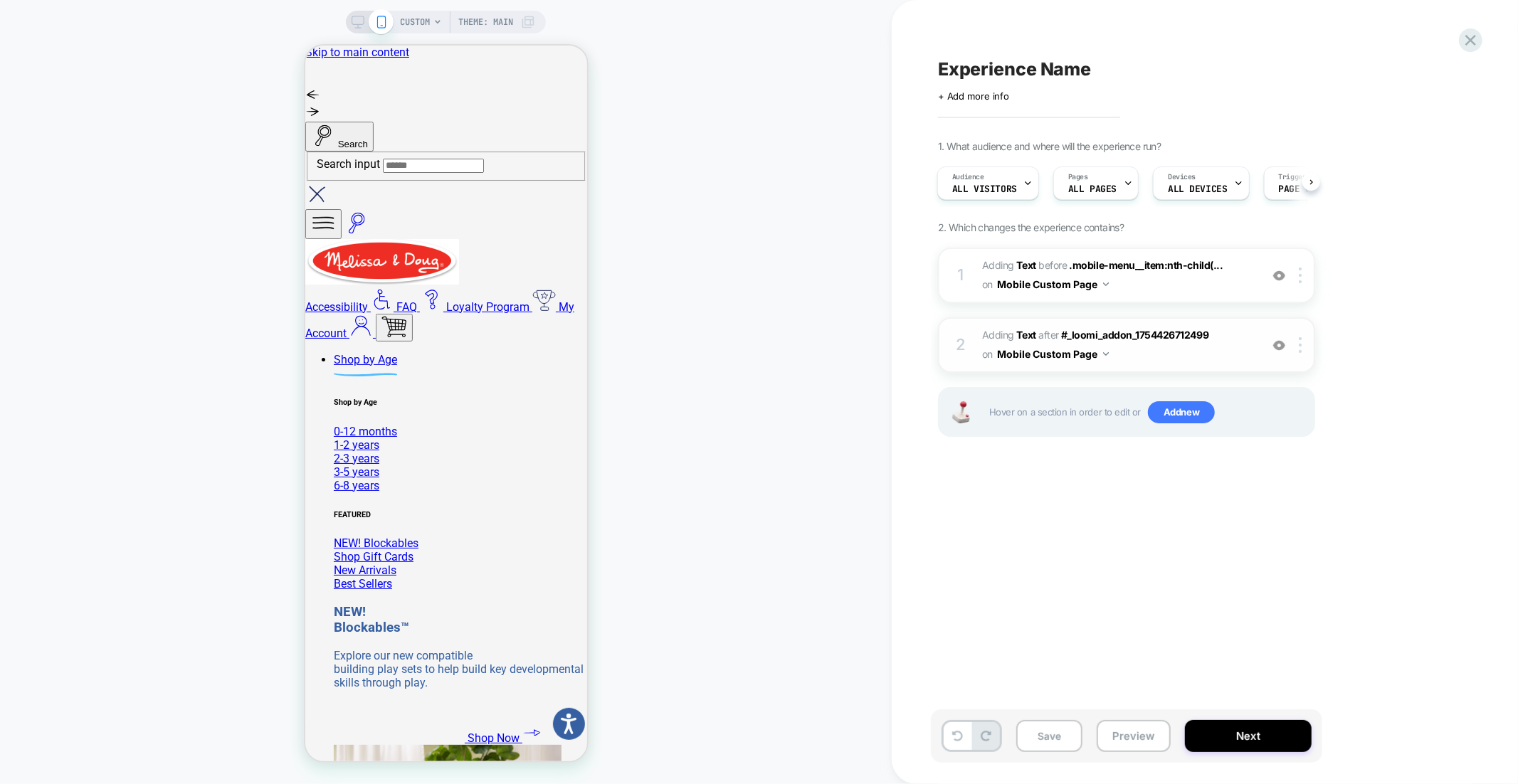 click on "#_loomi_addon_1754426831482 Adding   Text   AFTER #_loomi_addon_1754426712499 #_loomi_addon_1754426712499   on Mobile Custom Page" at bounding box center [1117, 345] 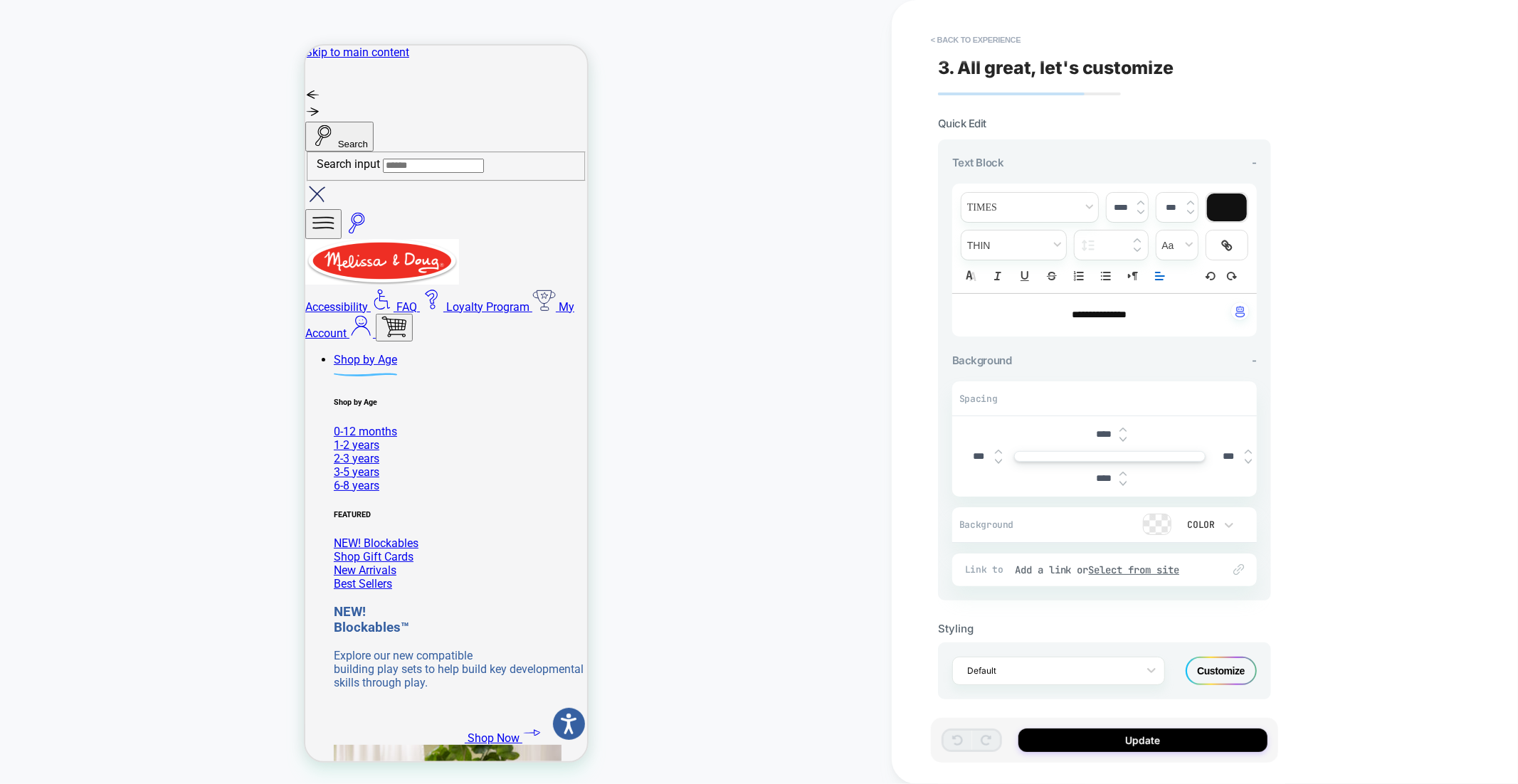 click 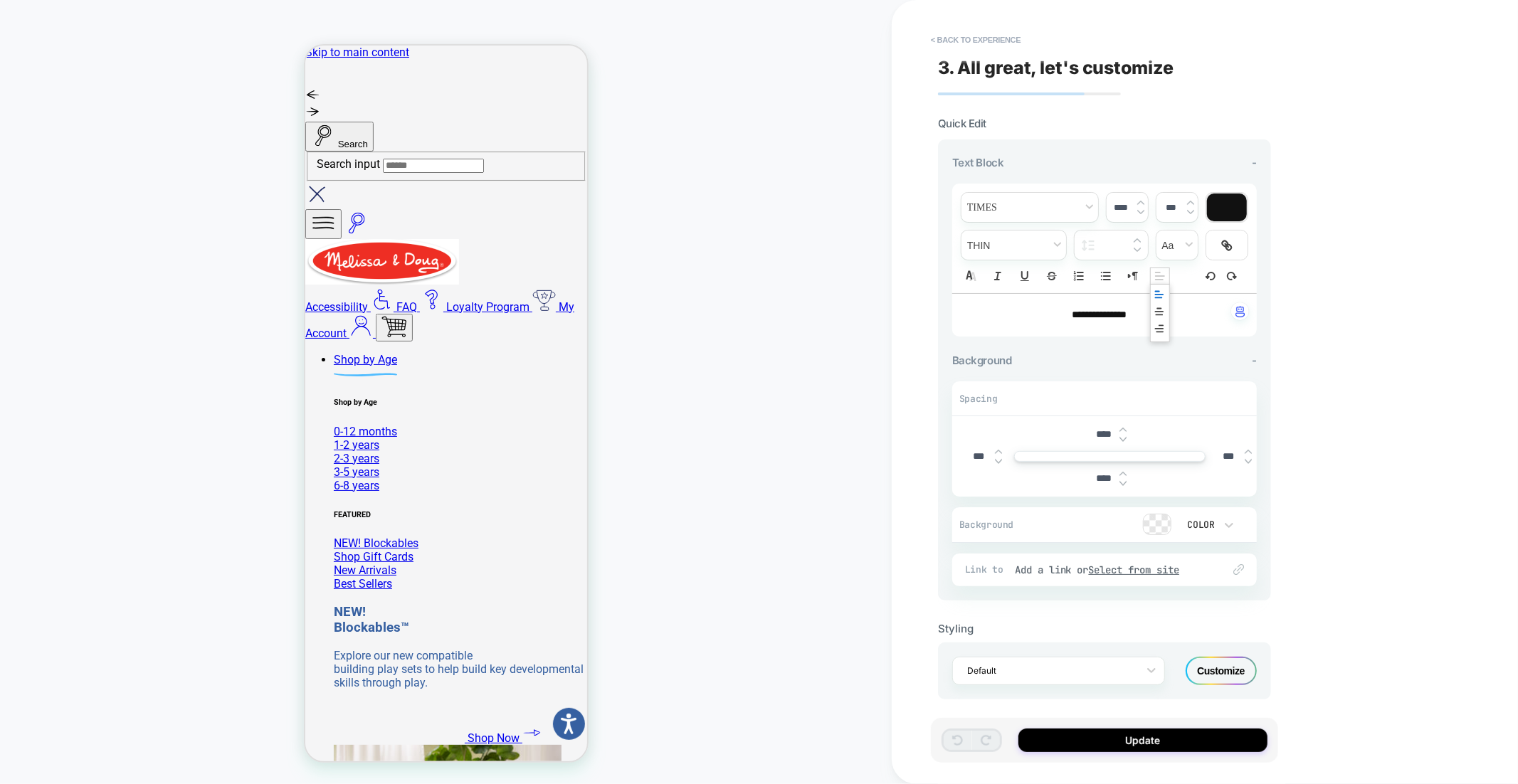 click 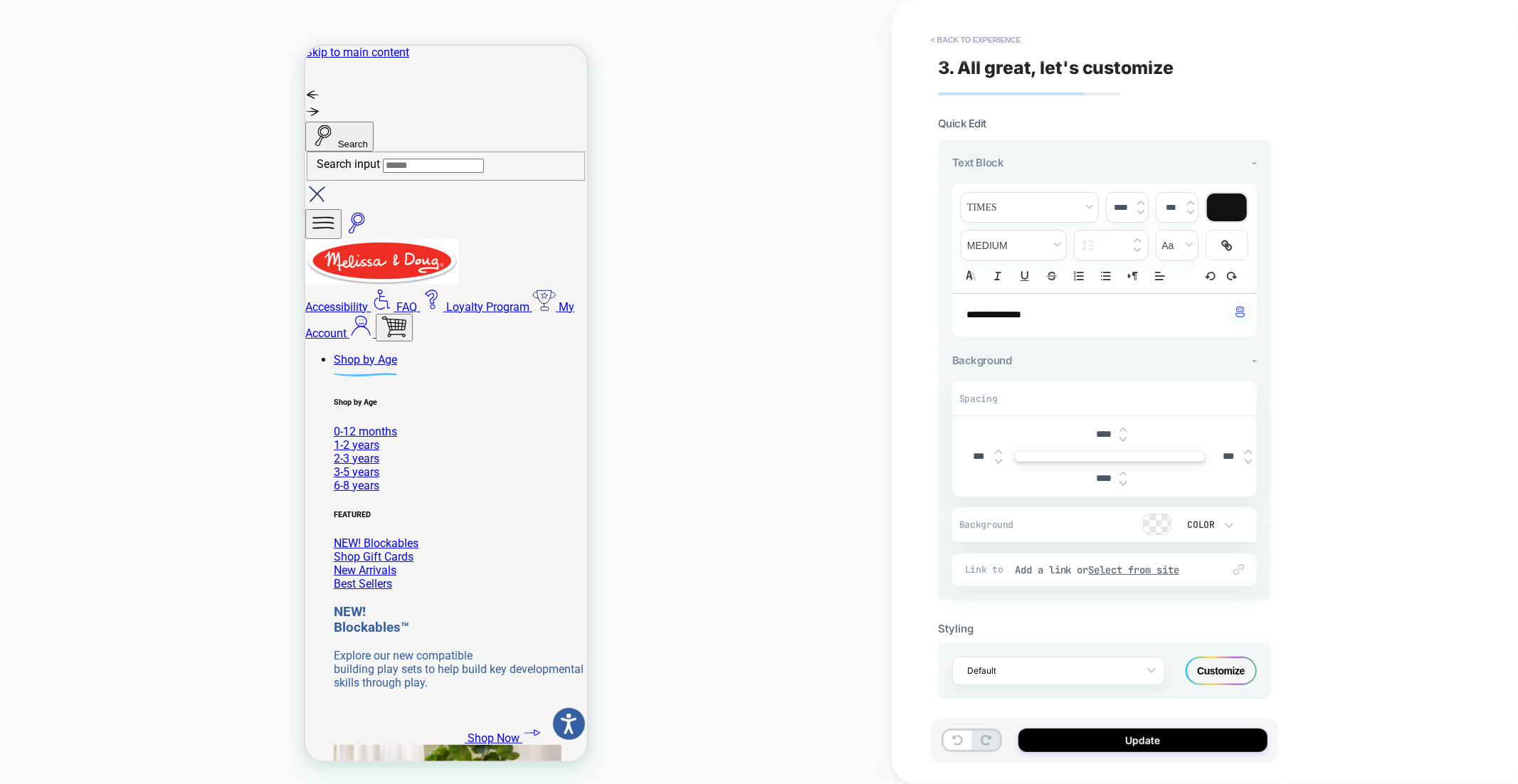 click on "***" at bounding box center [979, 456] 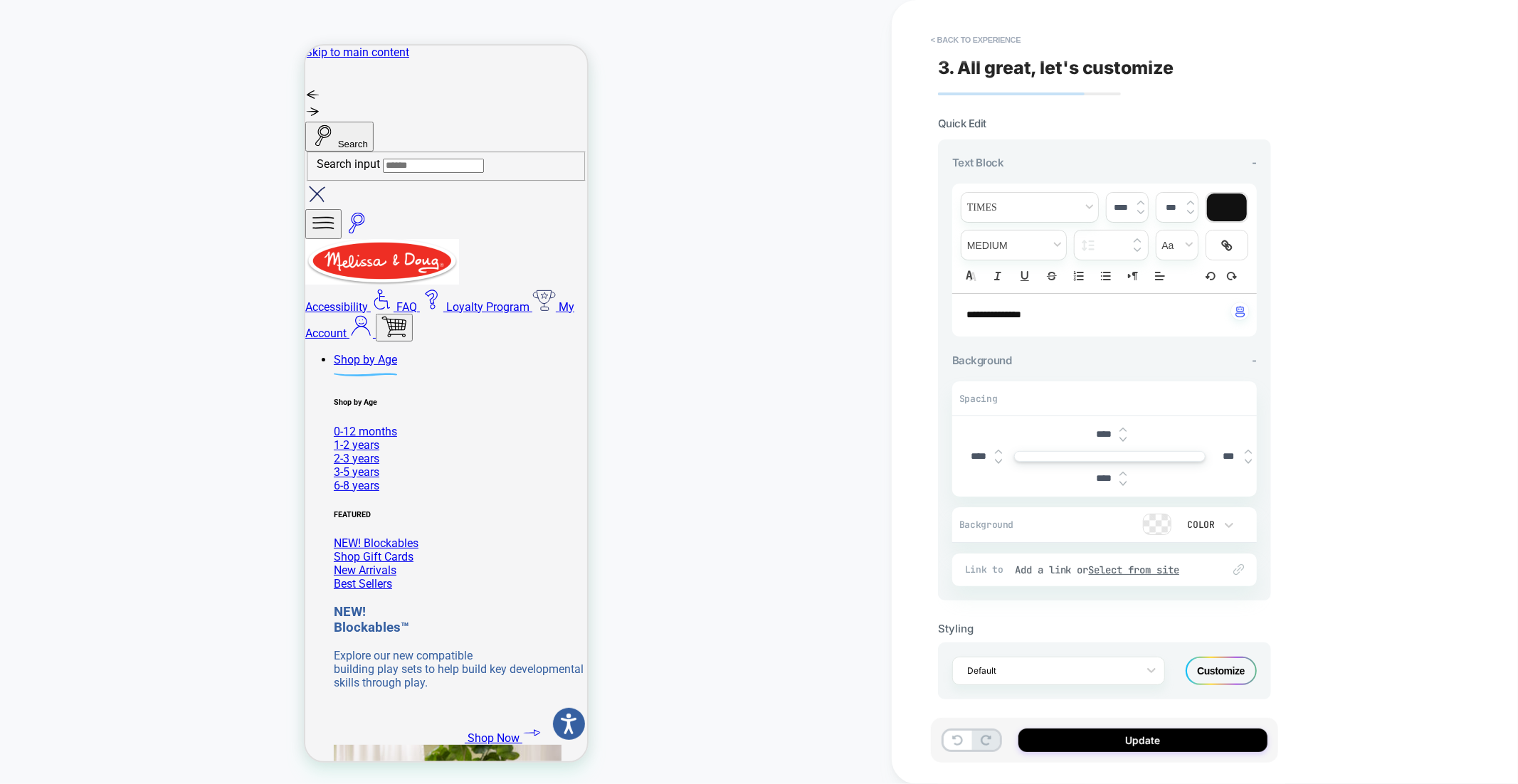 type on "****" 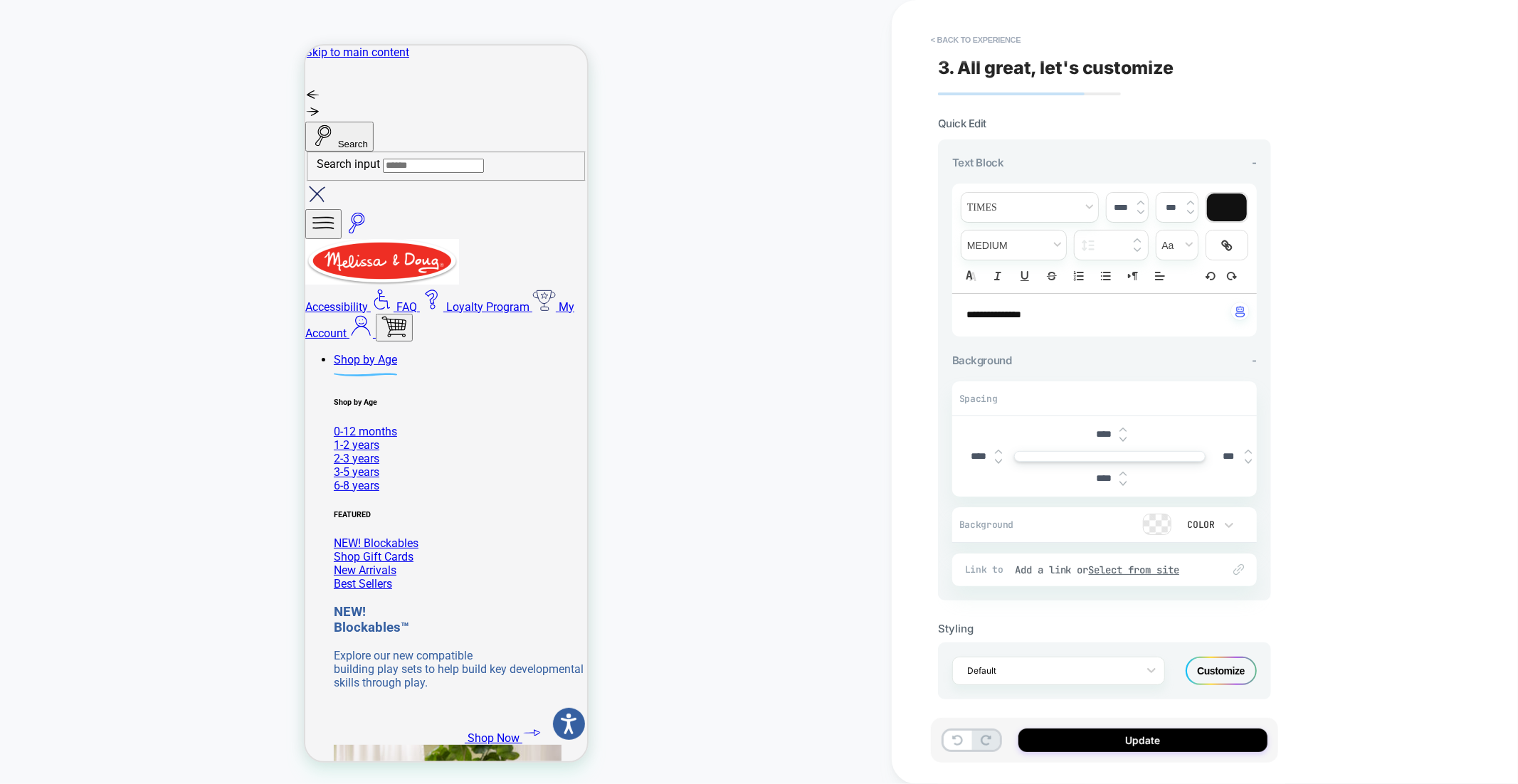 click on "****" at bounding box center [1103, 434] 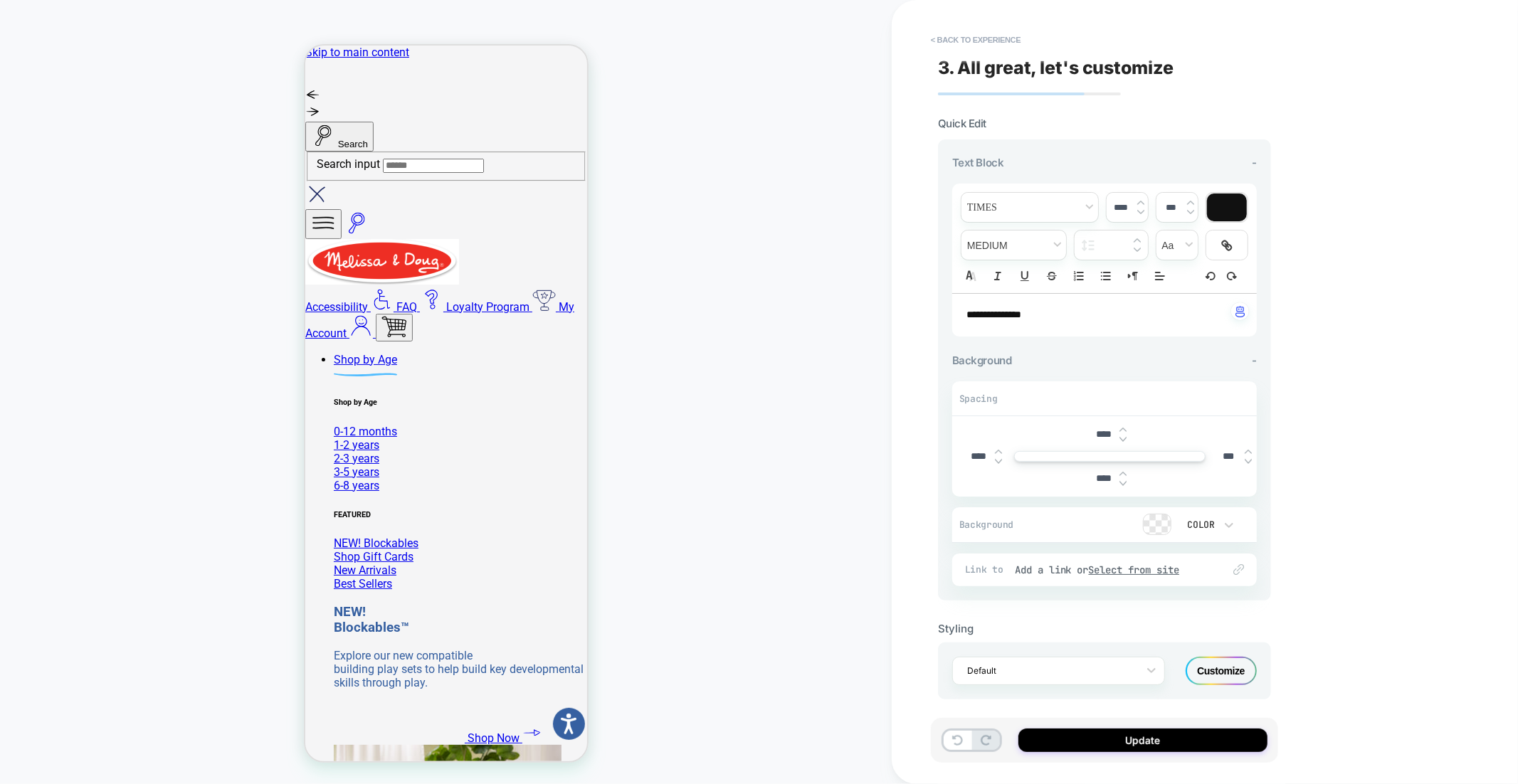 type on "****" 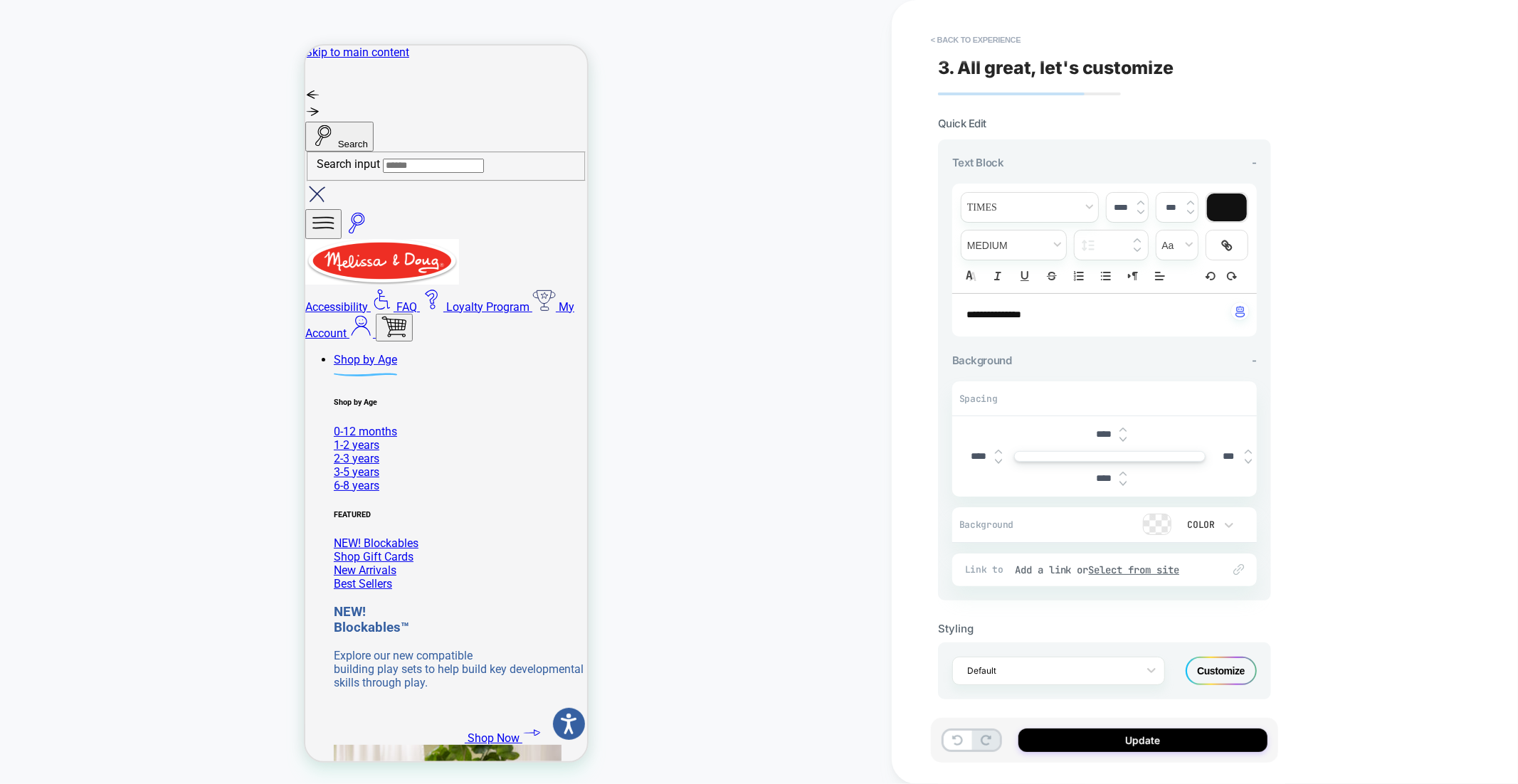 click on "**********" at bounding box center [993, 314] 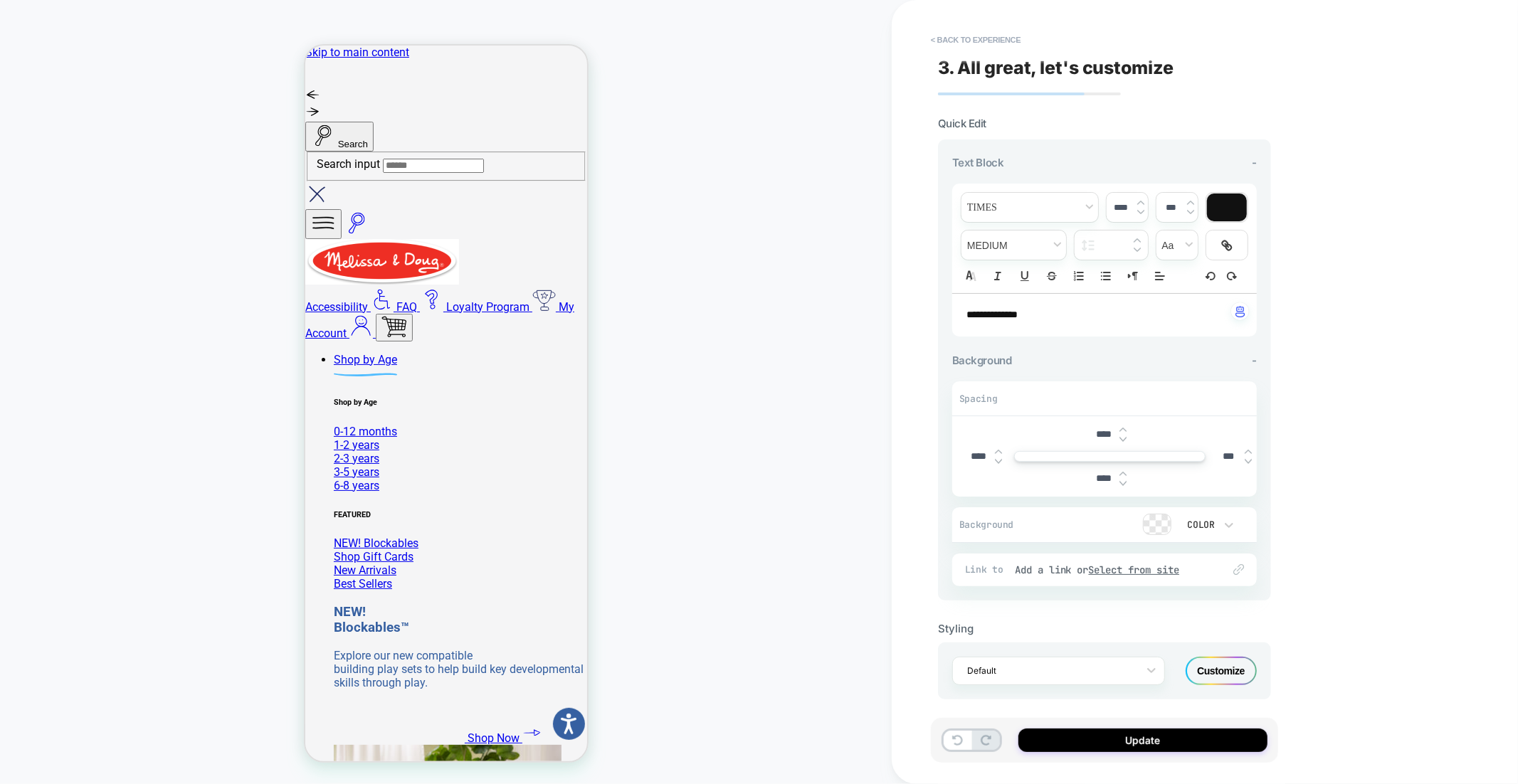 type 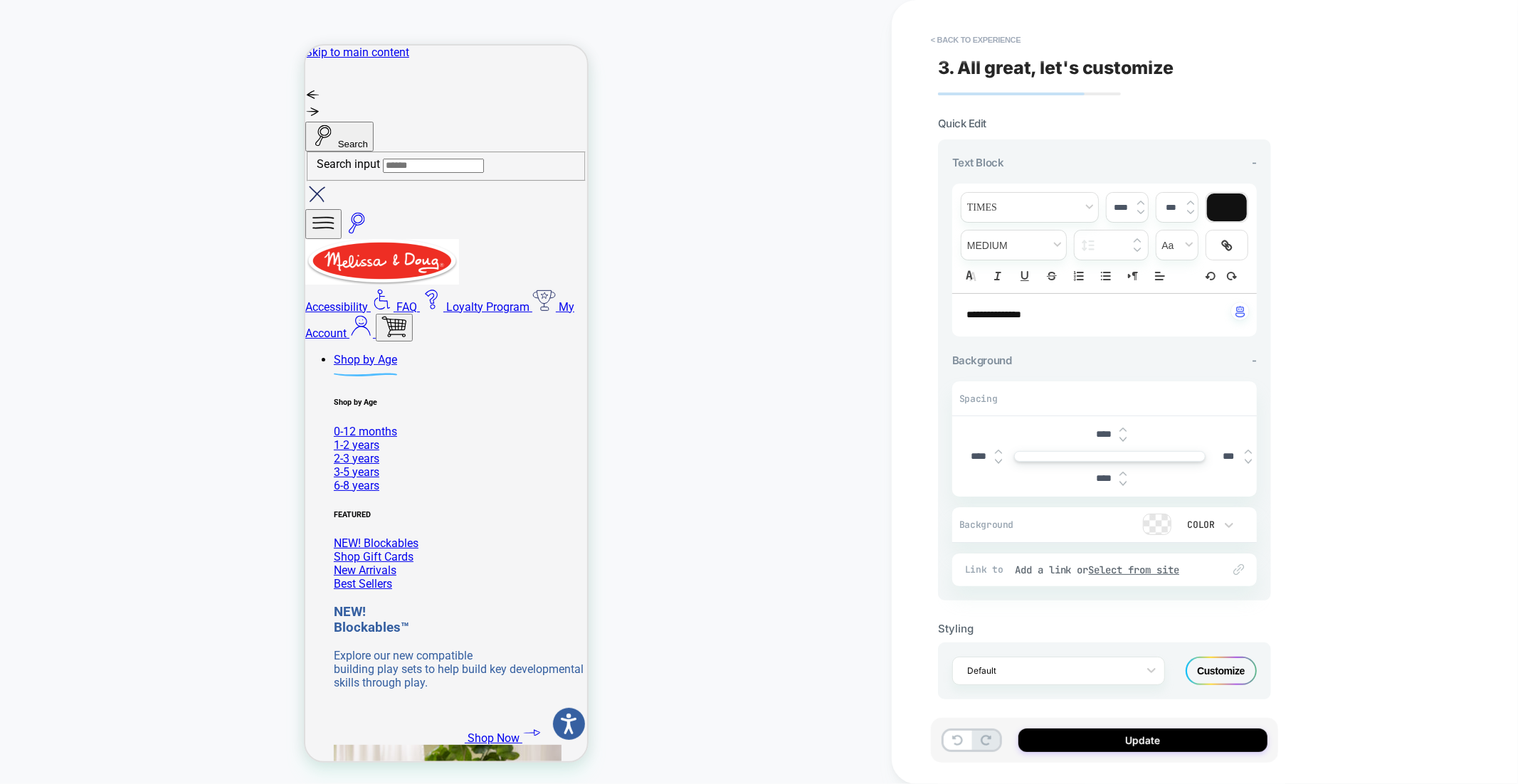 click on "****" at bounding box center (1103, 434) 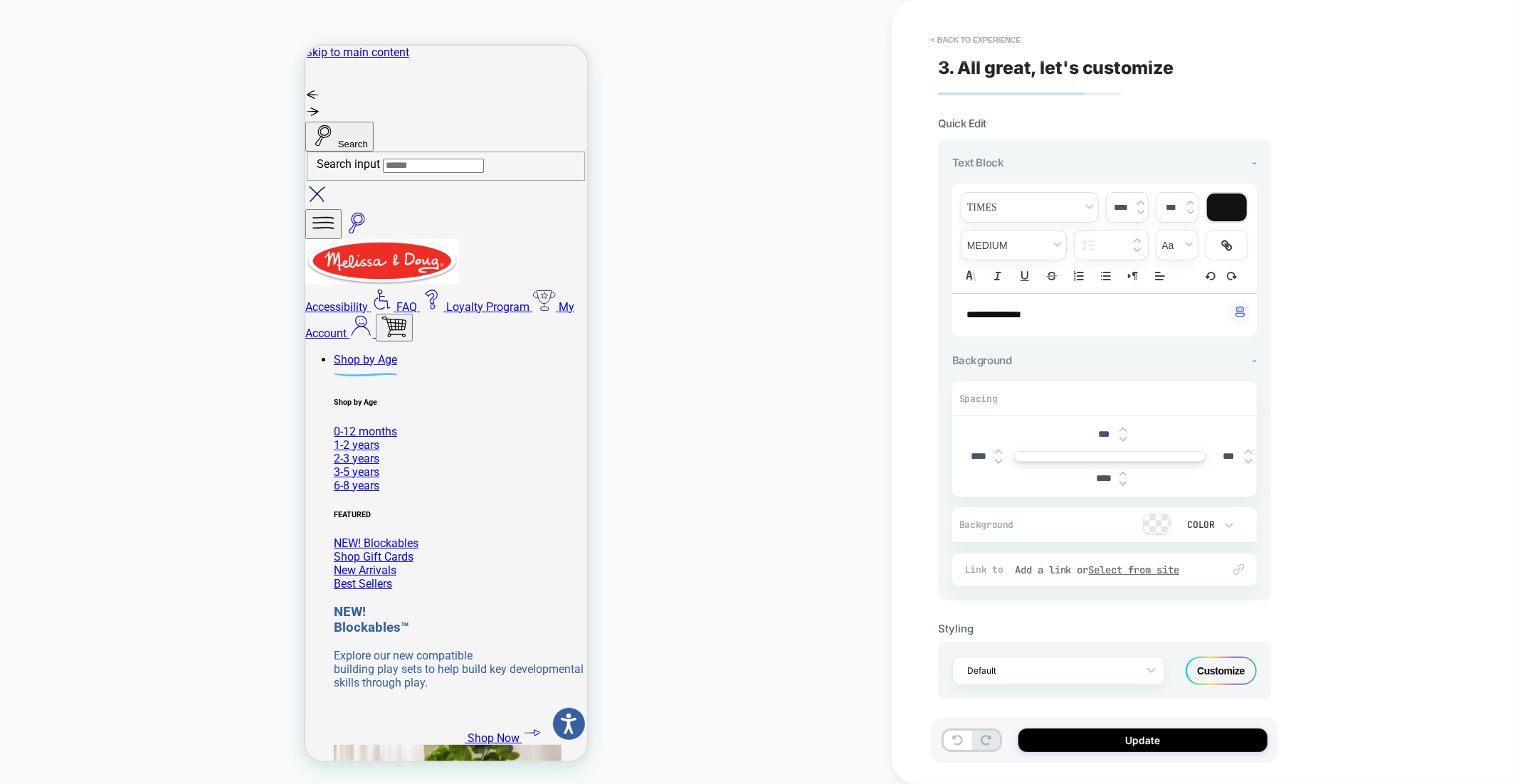 type on "***" 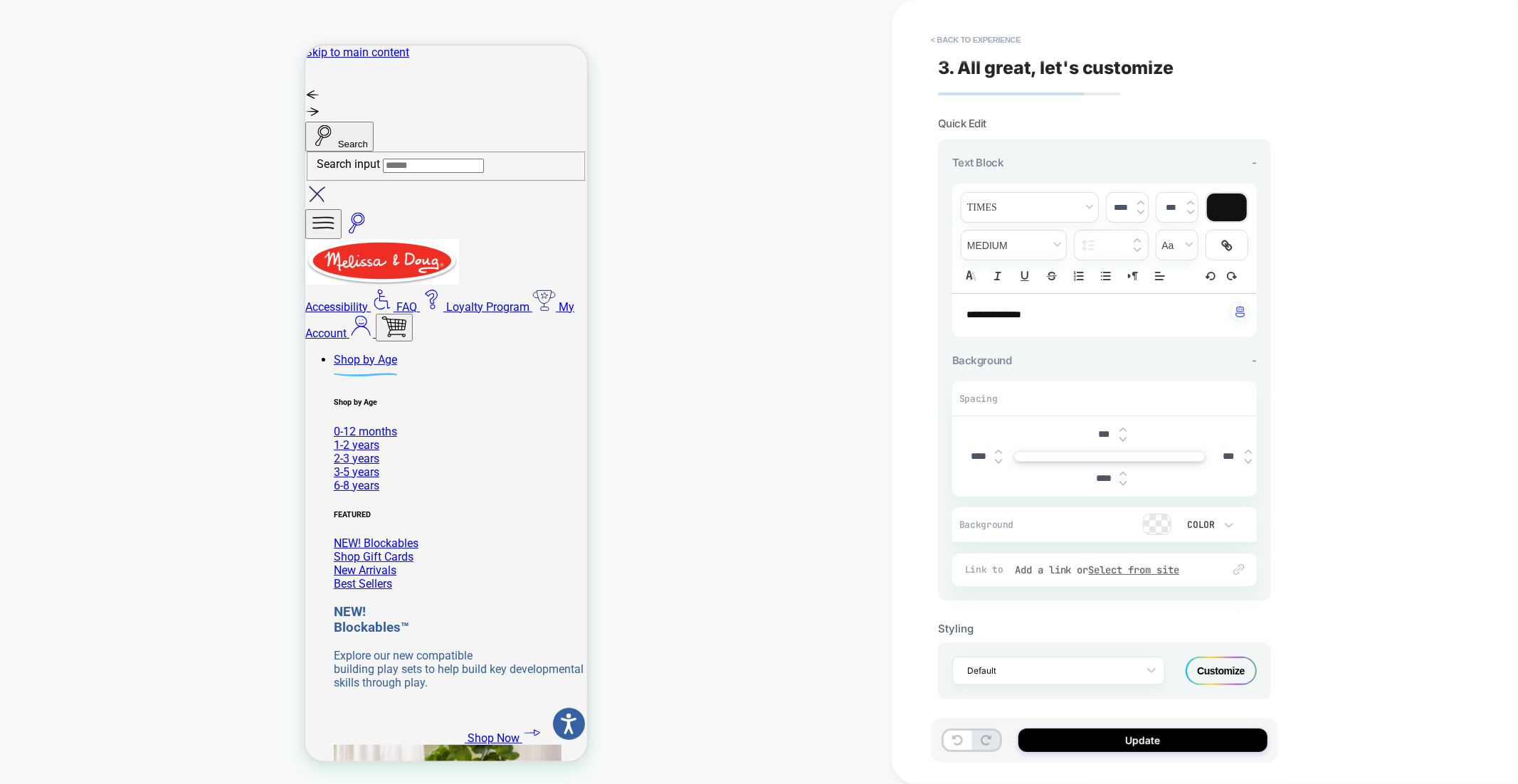 click on "Customize" at bounding box center [1221, 671] 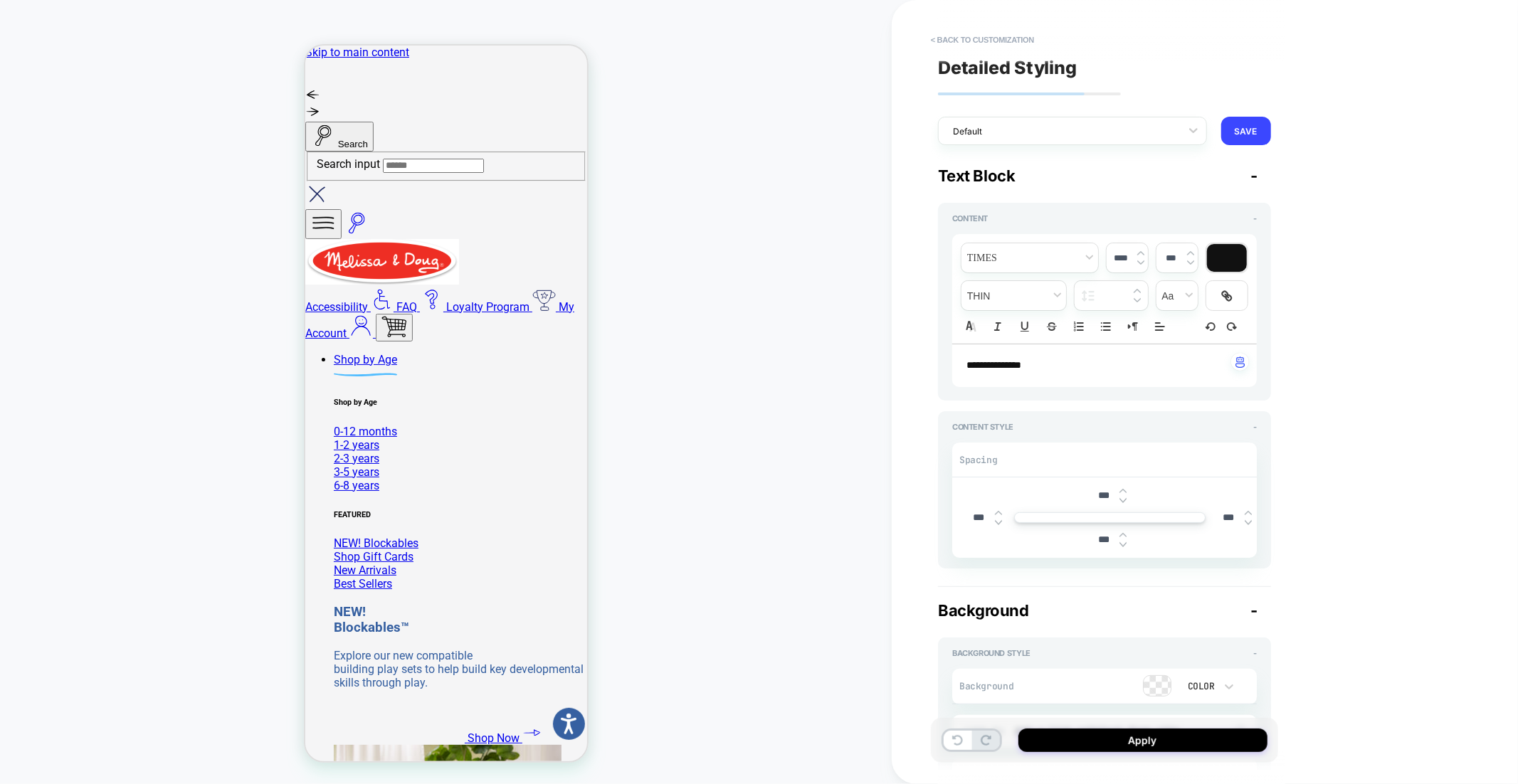 scroll, scrollTop: 290, scrollLeft: 0, axis: vertical 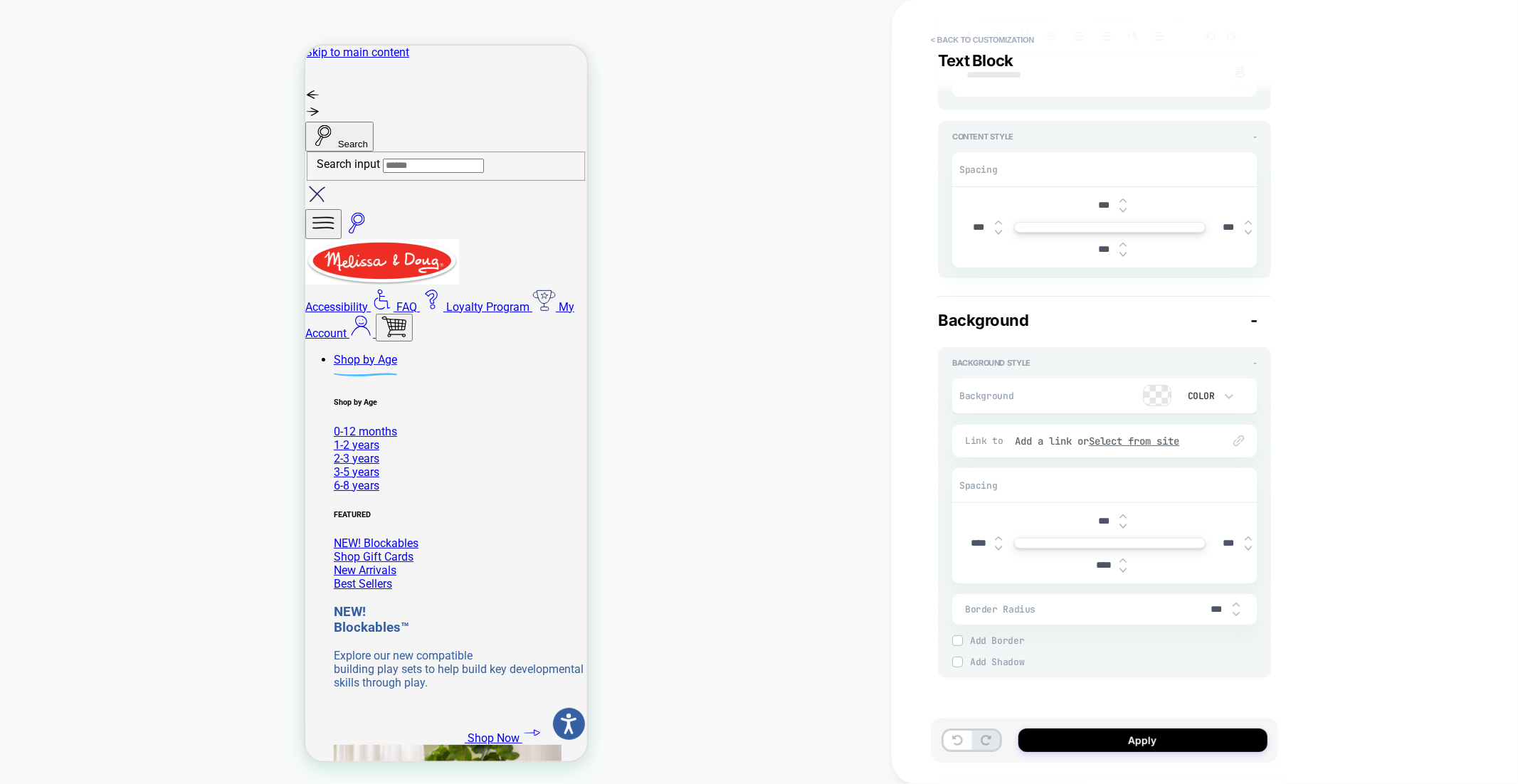 click on "***" at bounding box center (1109, 521) 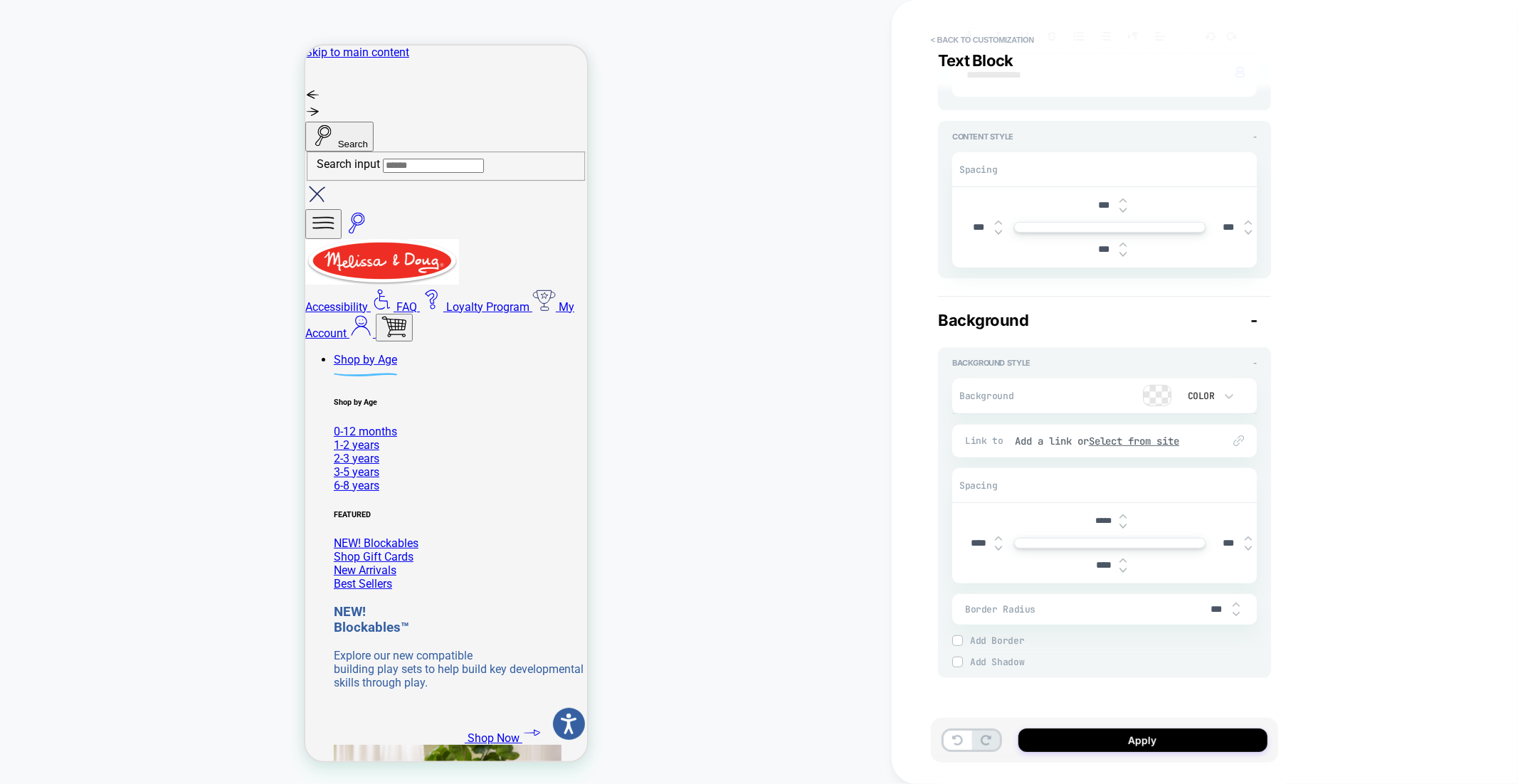 type on "*****" 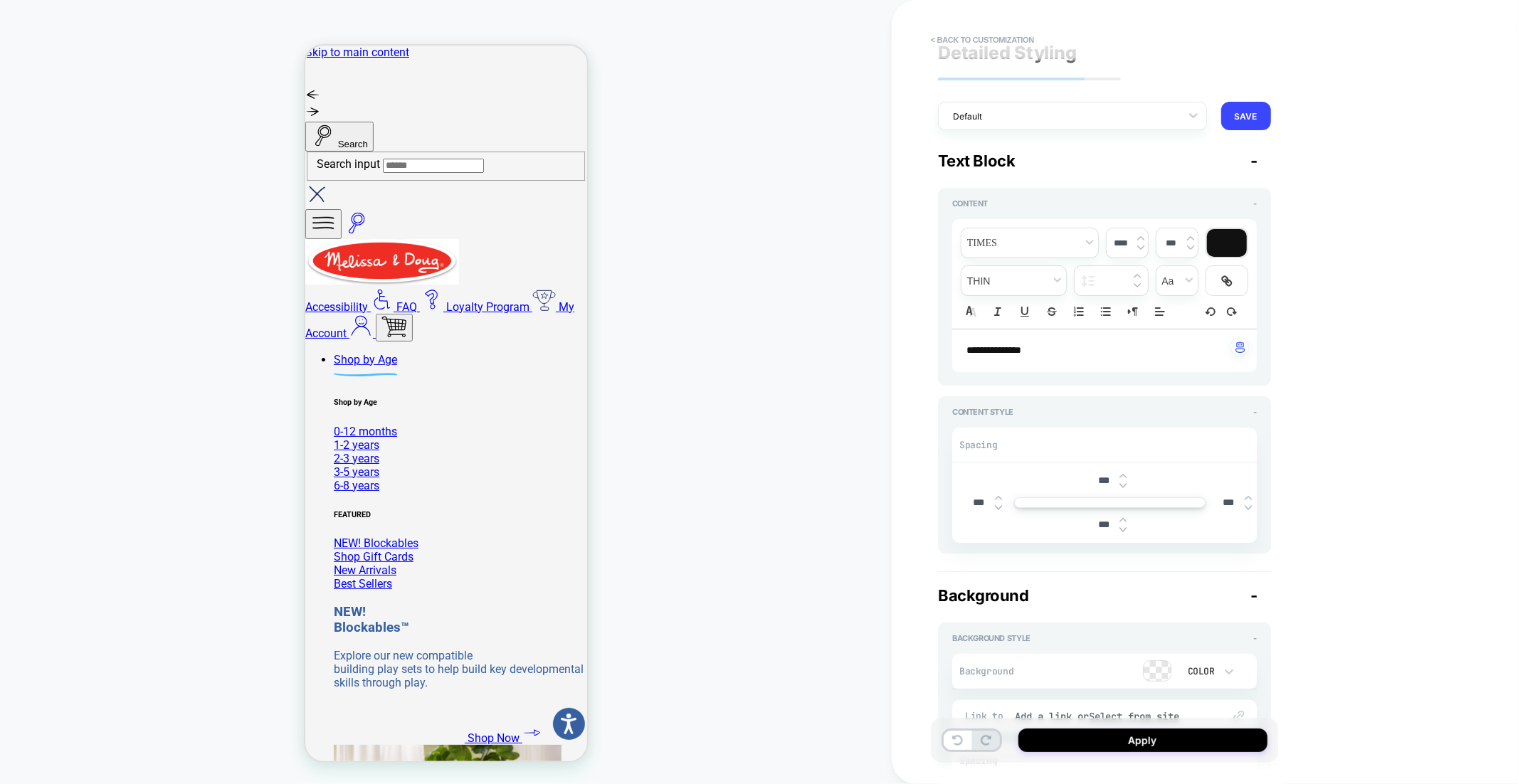 scroll, scrollTop: 0, scrollLeft: 0, axis: both 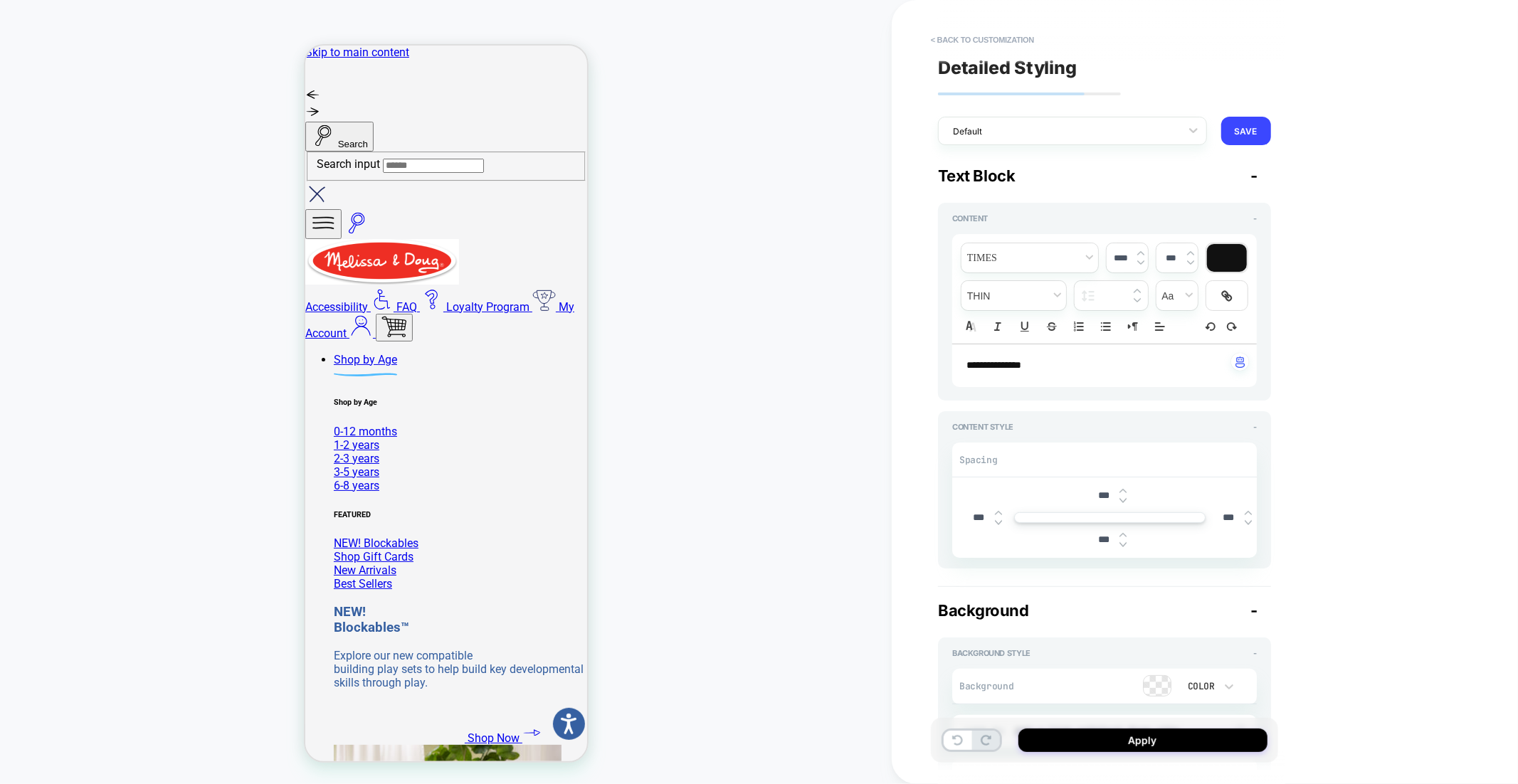 click at bounding box center [1227, 258] 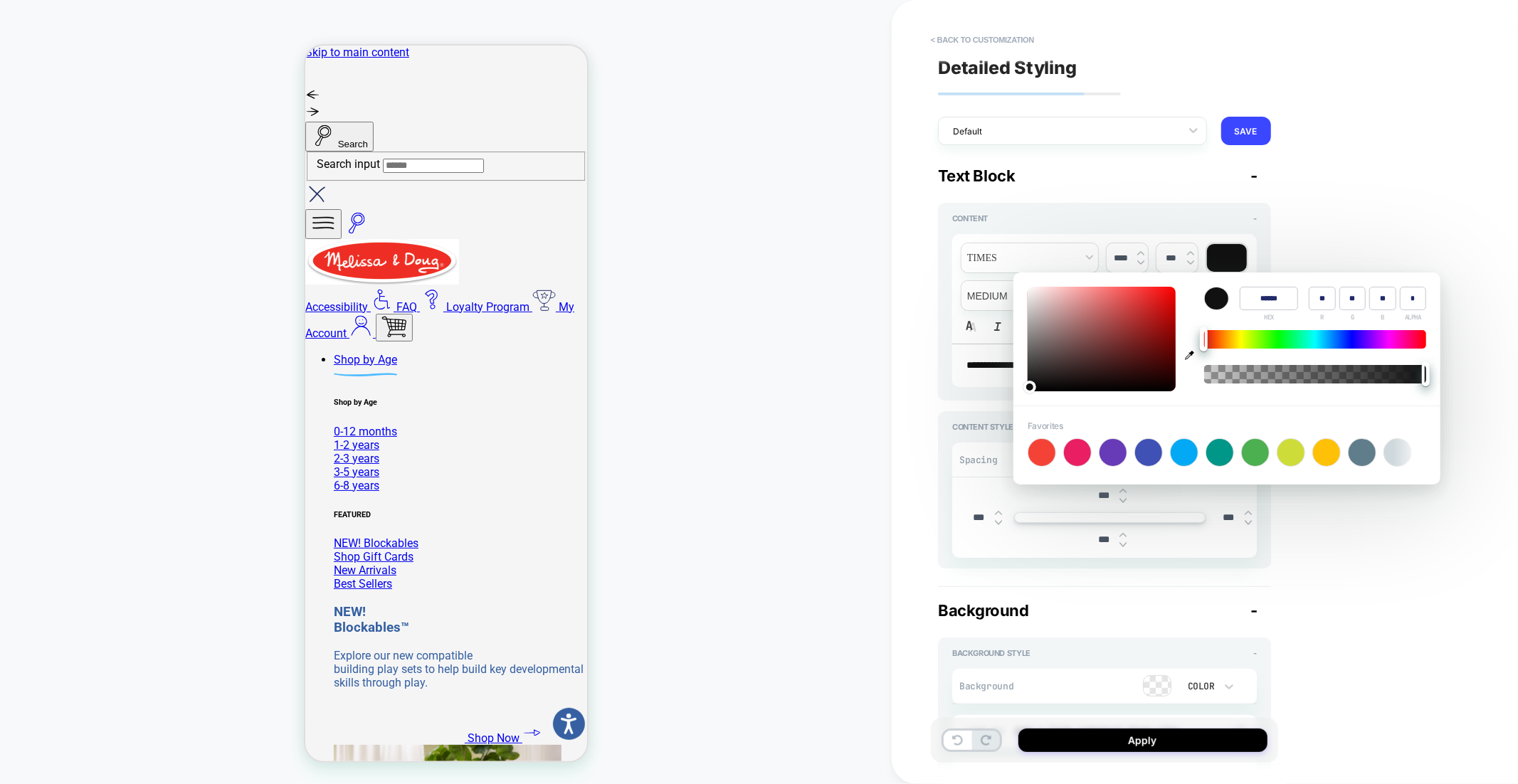 click at bounding box center [1077, 452] 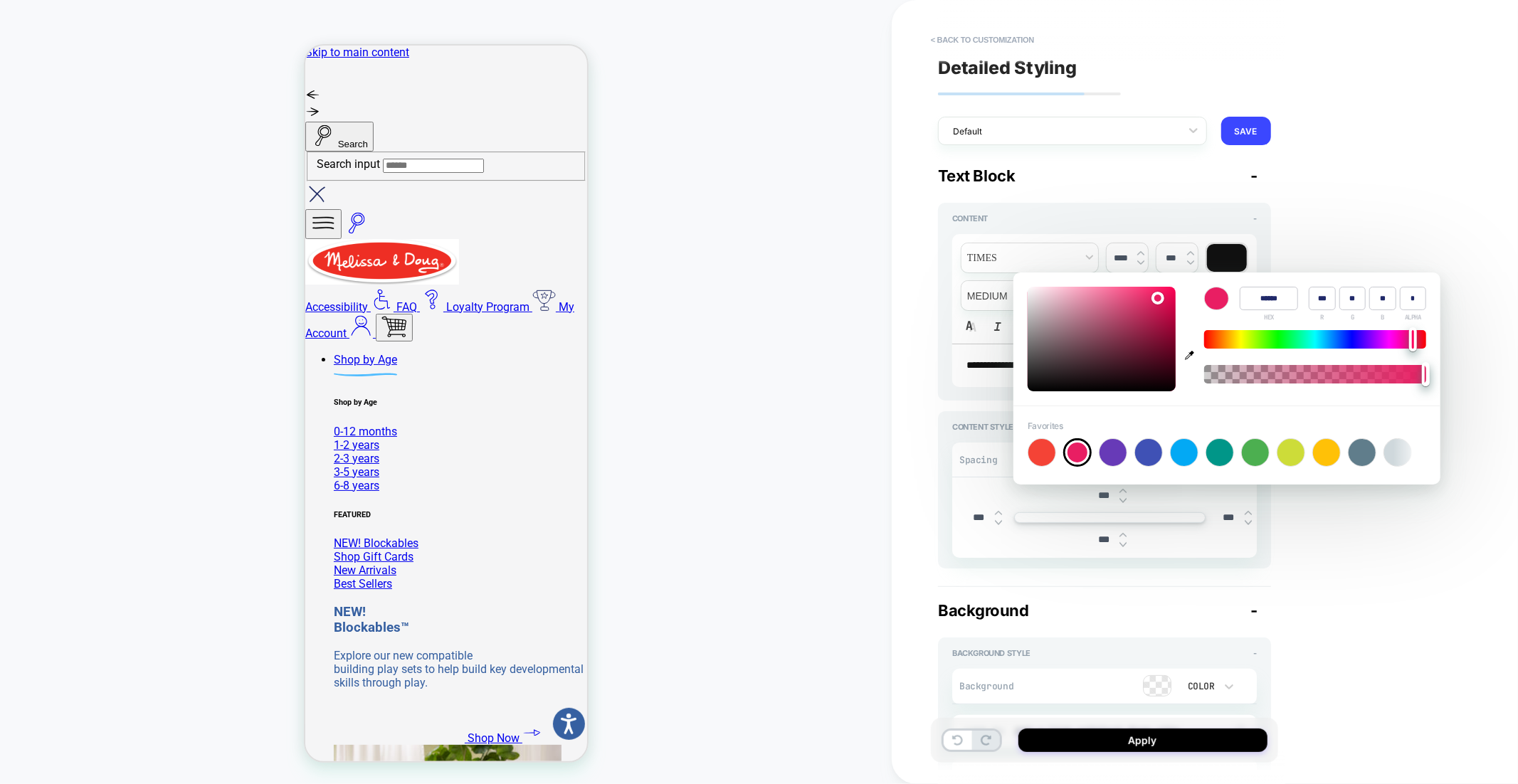 click on "**********" at bounding box center (1205, 392) 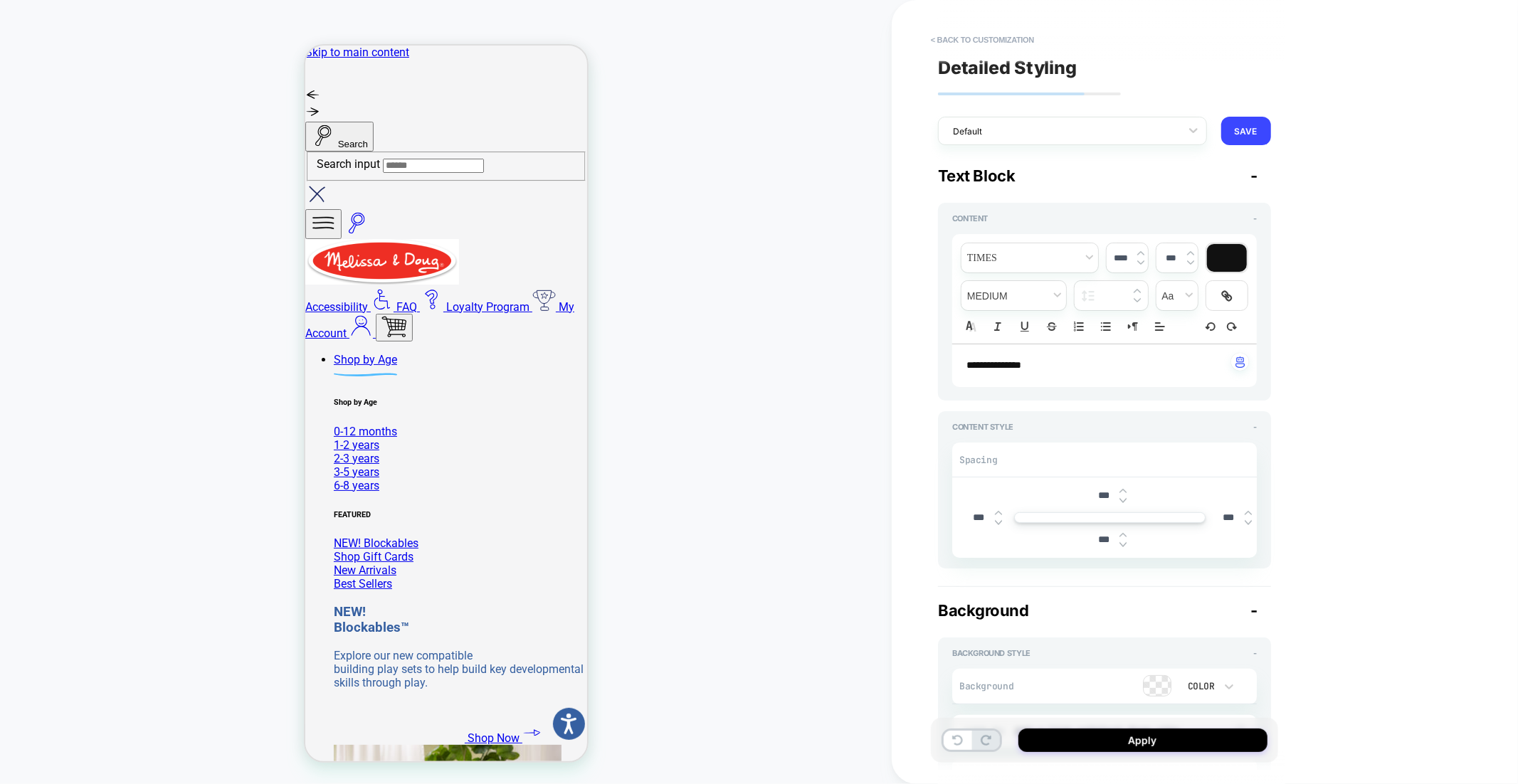 click at bounding box center [1227, 258] 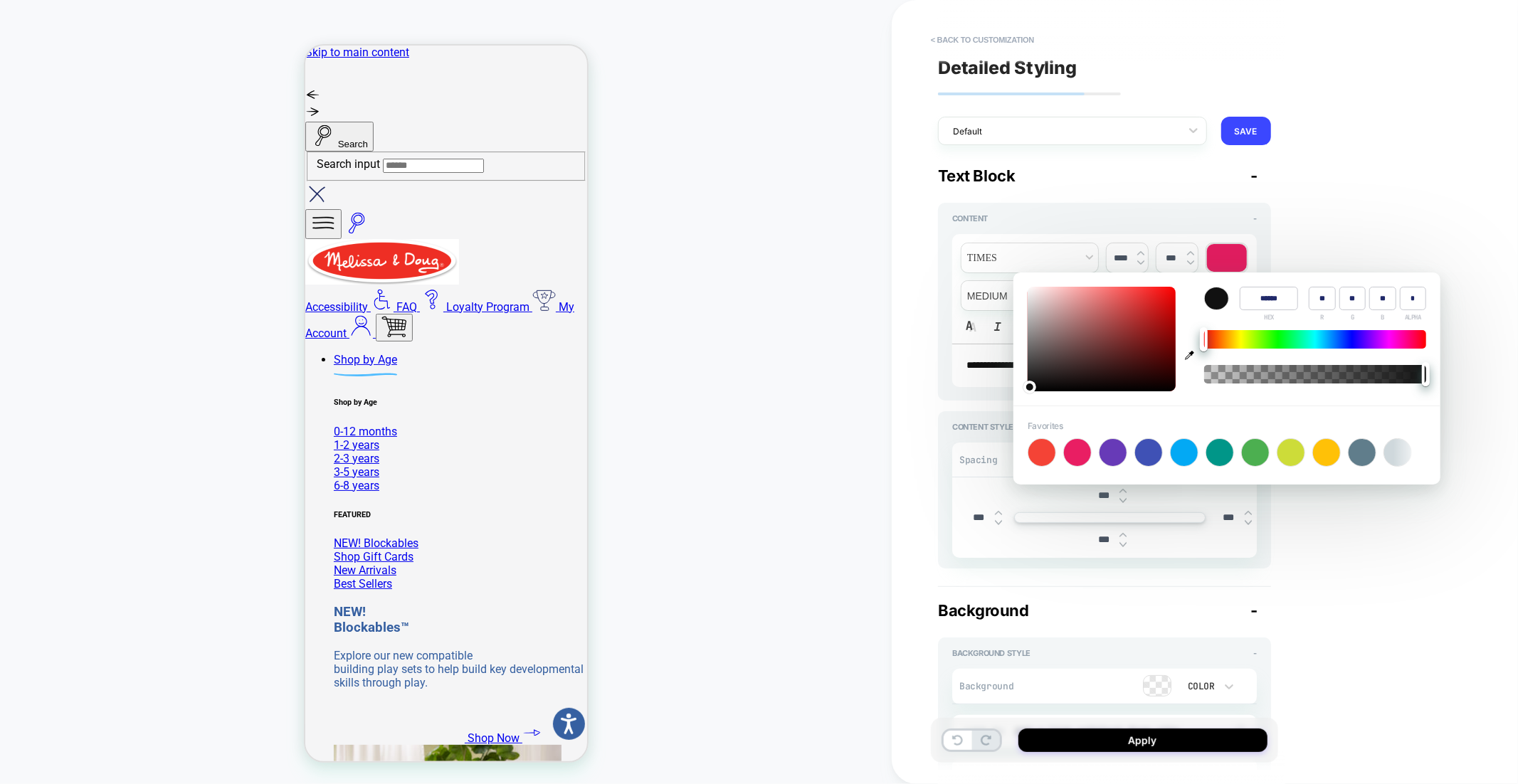 click at bounding box center [1077, 452] 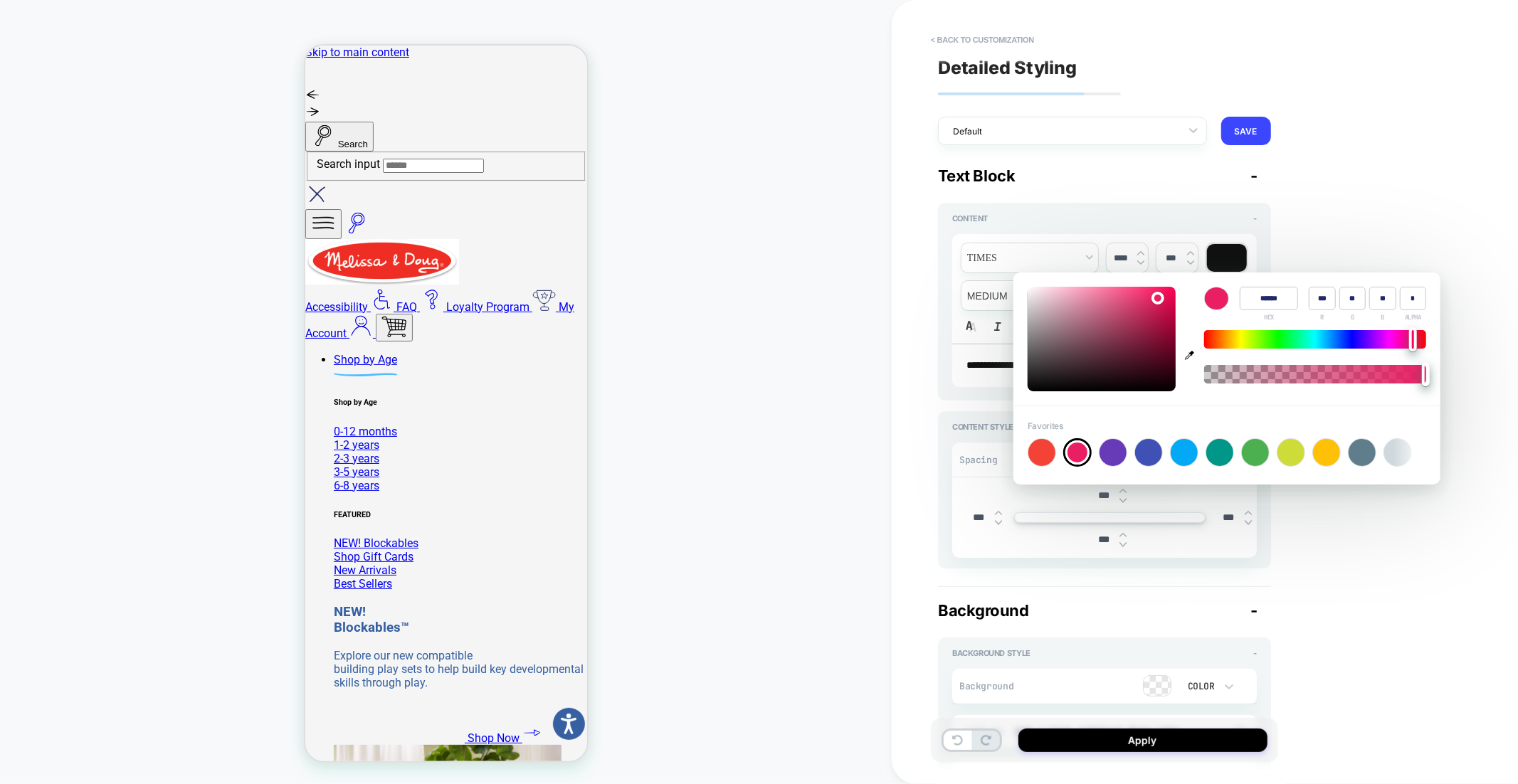click on "**********" at bounding box center [1205, 392] 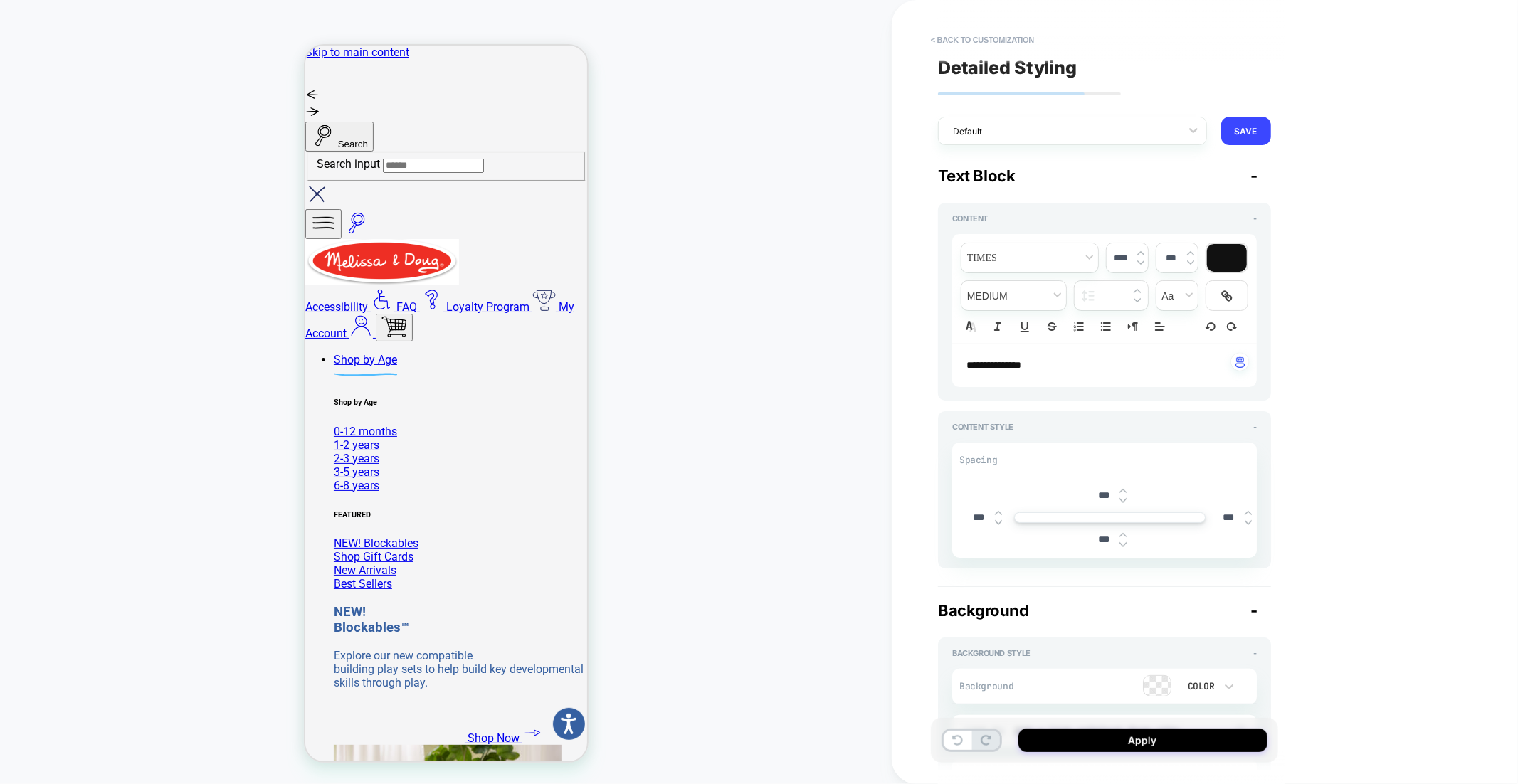 click on "**********" at bounding box center [1105, 289] 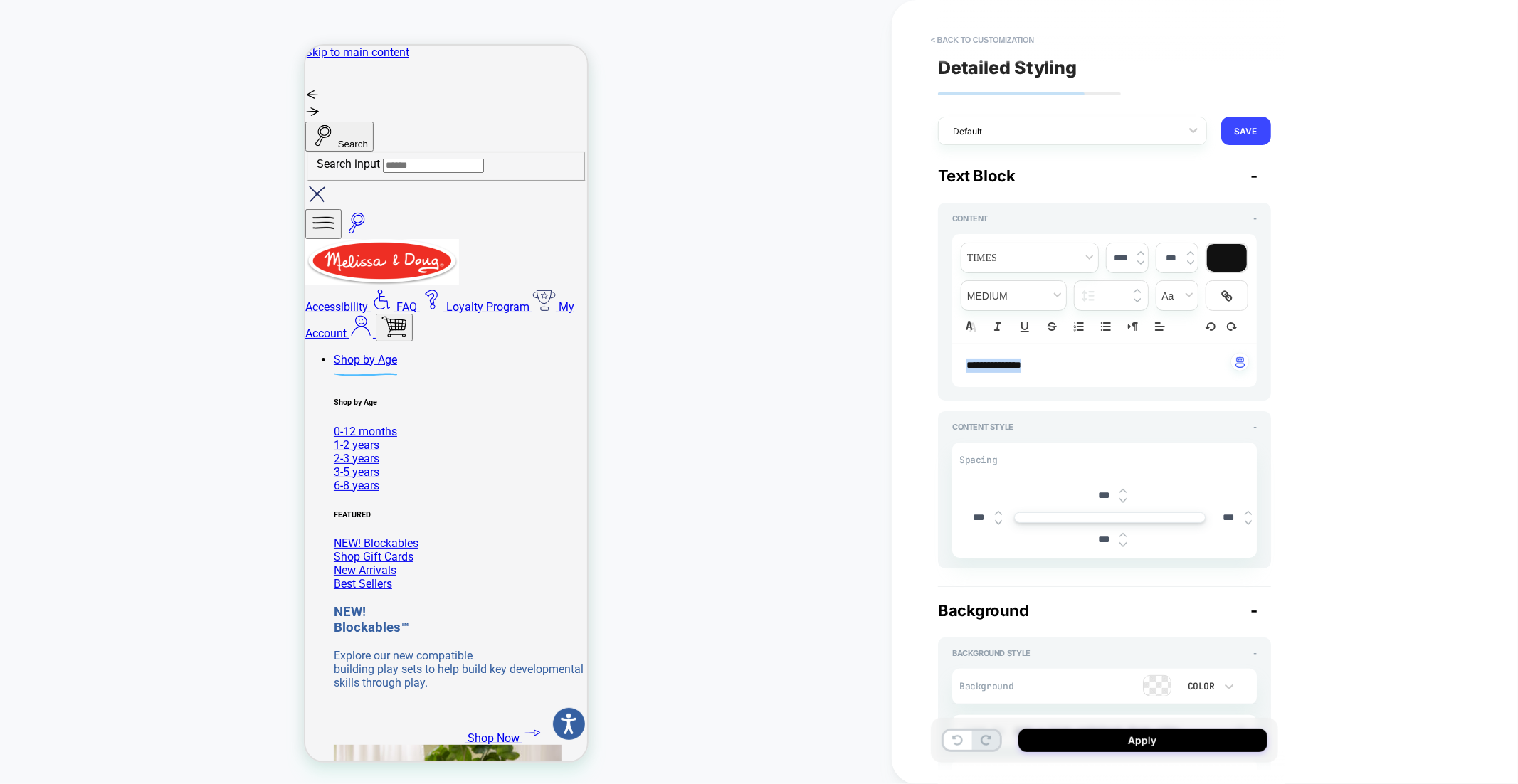 click on "**********" at bounding box center (1099, 366) 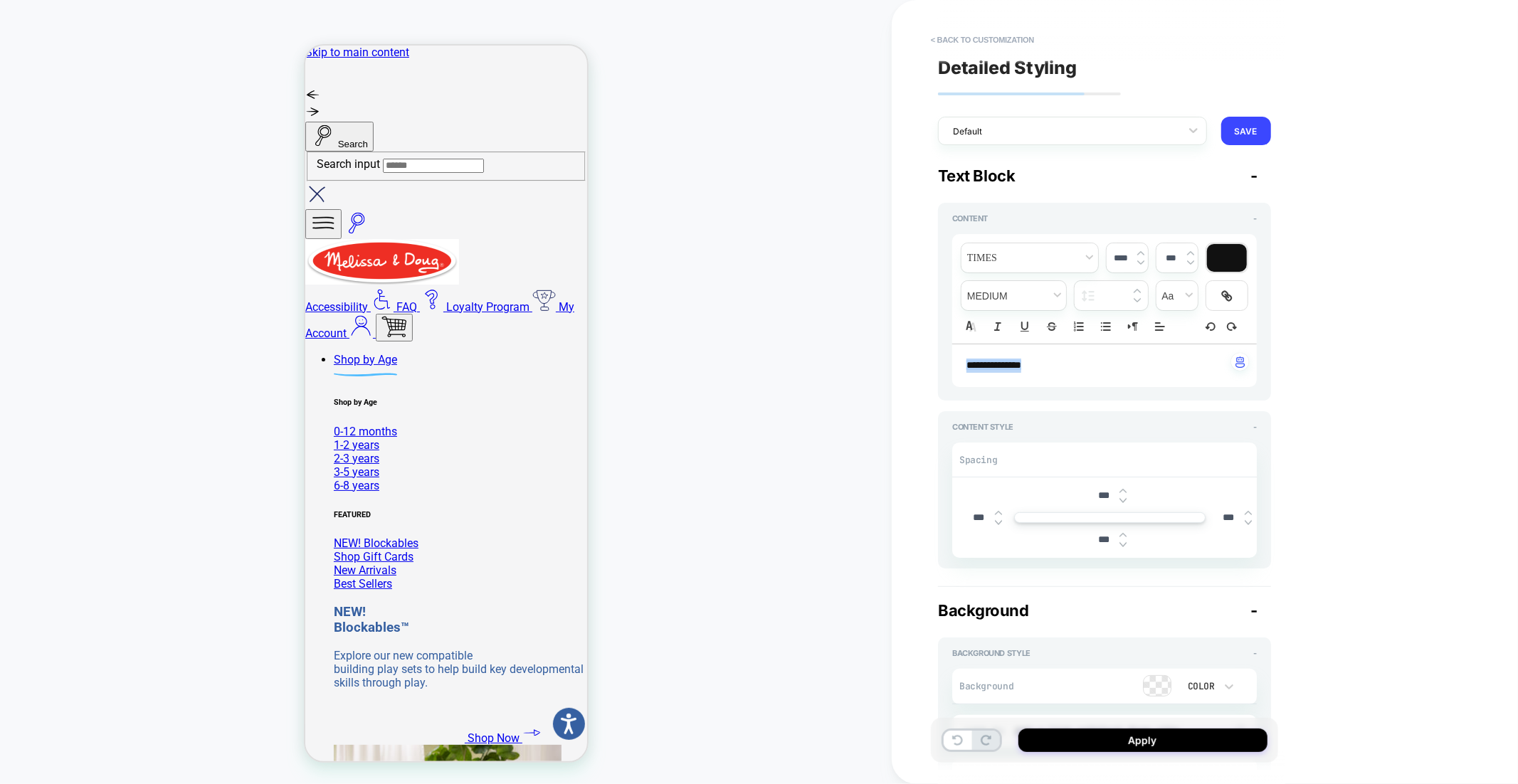 click at bounding box center (1227, 258) 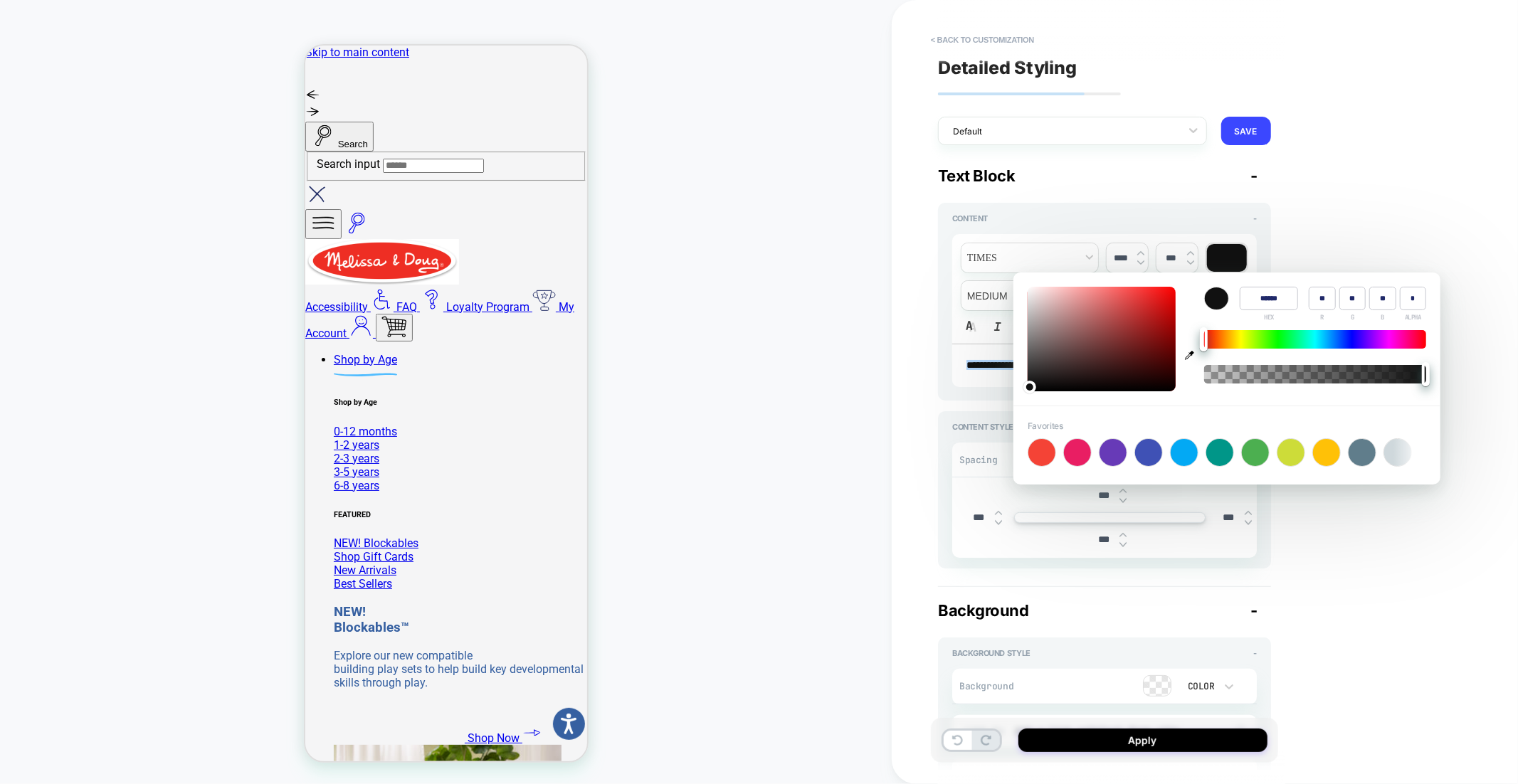 click at bounding box center (1077, 452) 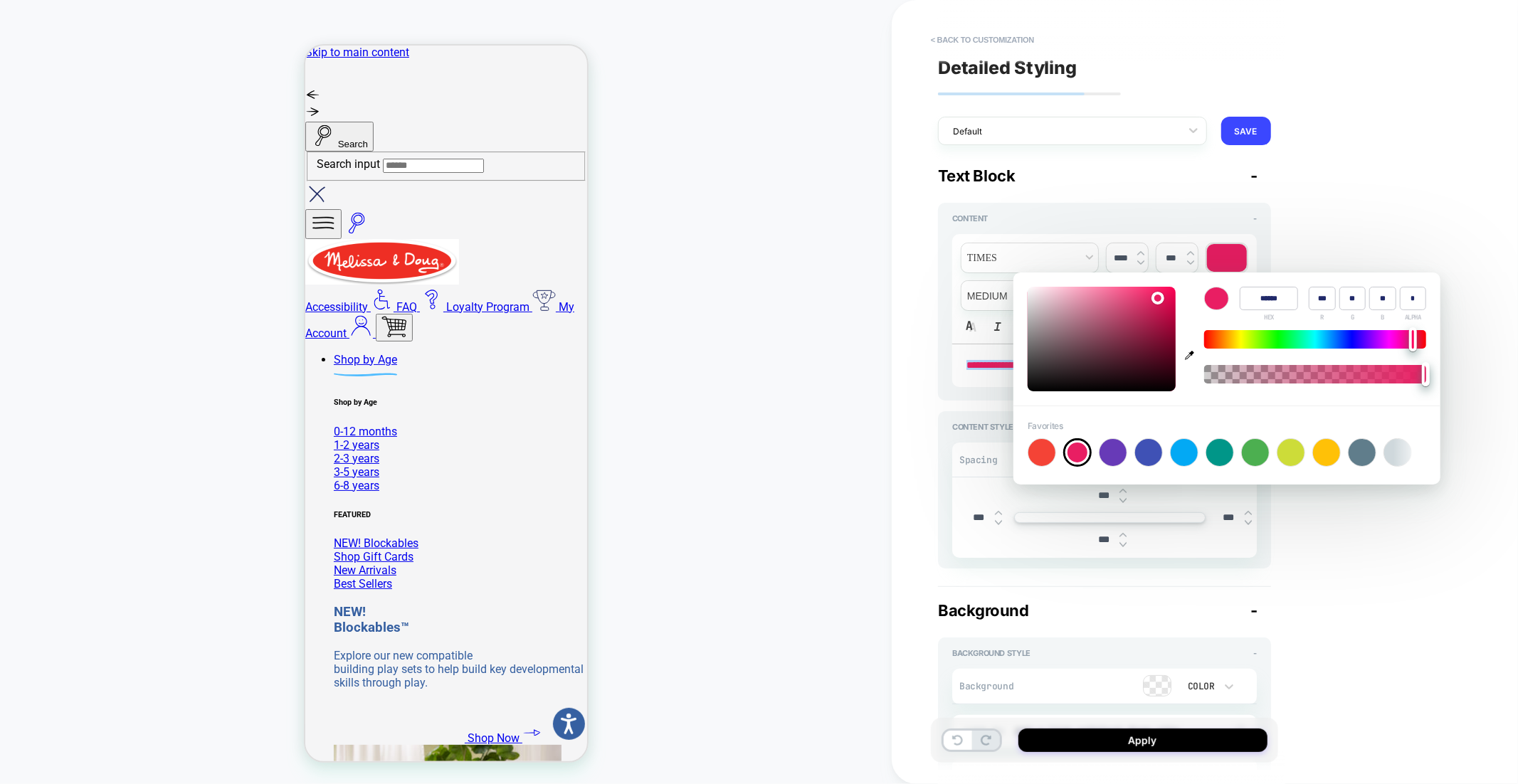 click on "**********" at bounding box center [1205, 392] 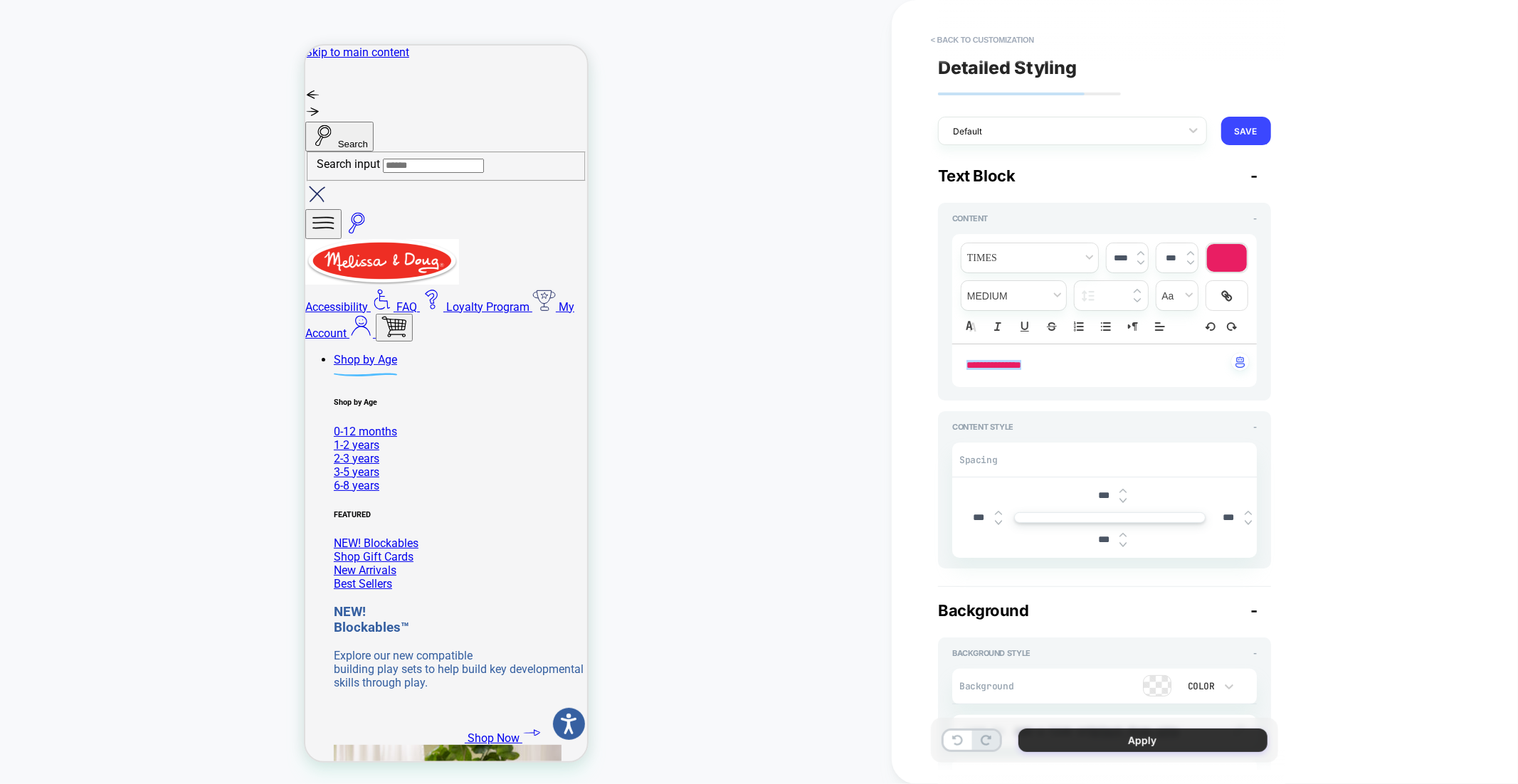 click on "Apply" at bounding box center [1143, 740] 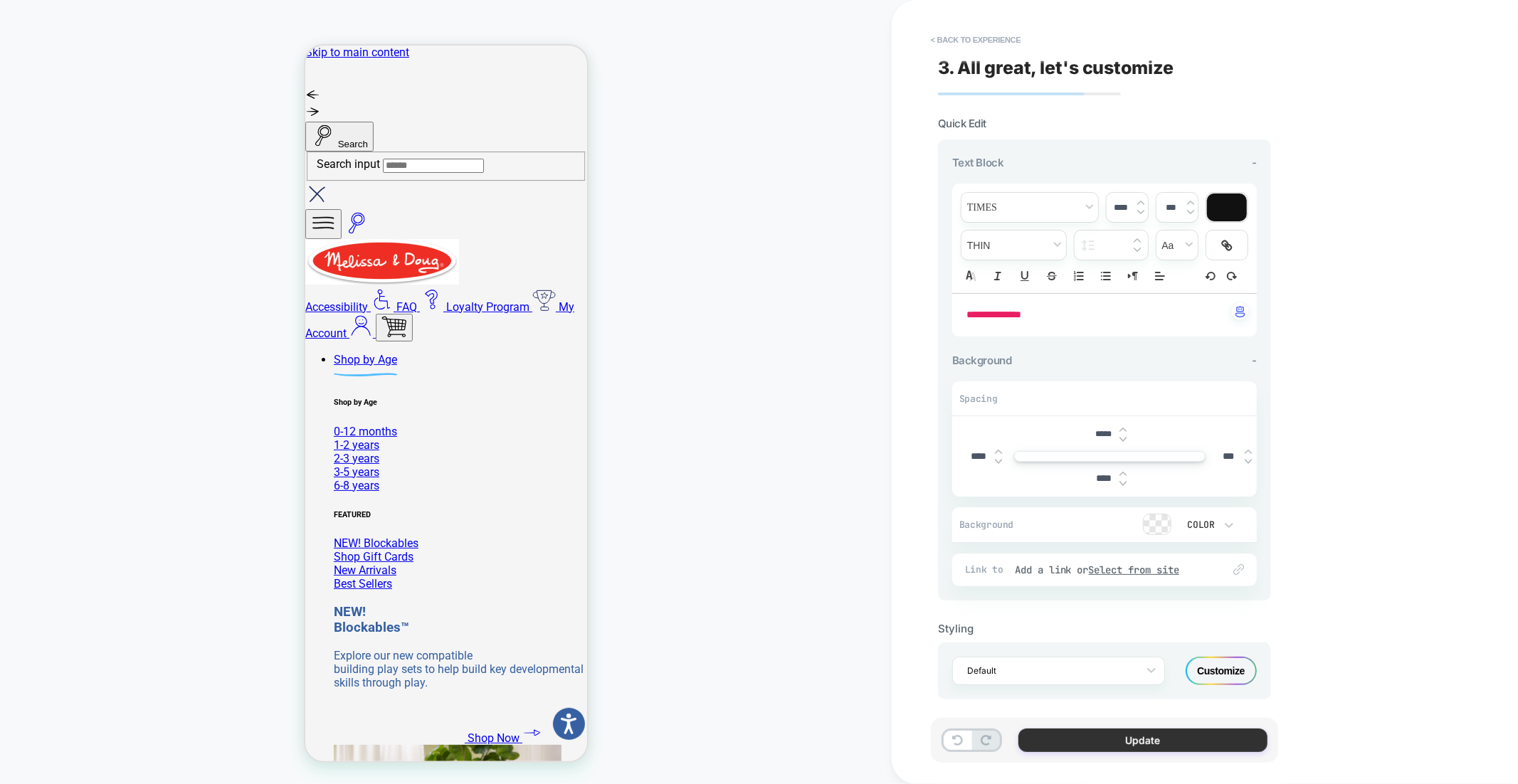 click on "Update" at bounding box center [1143, 740] 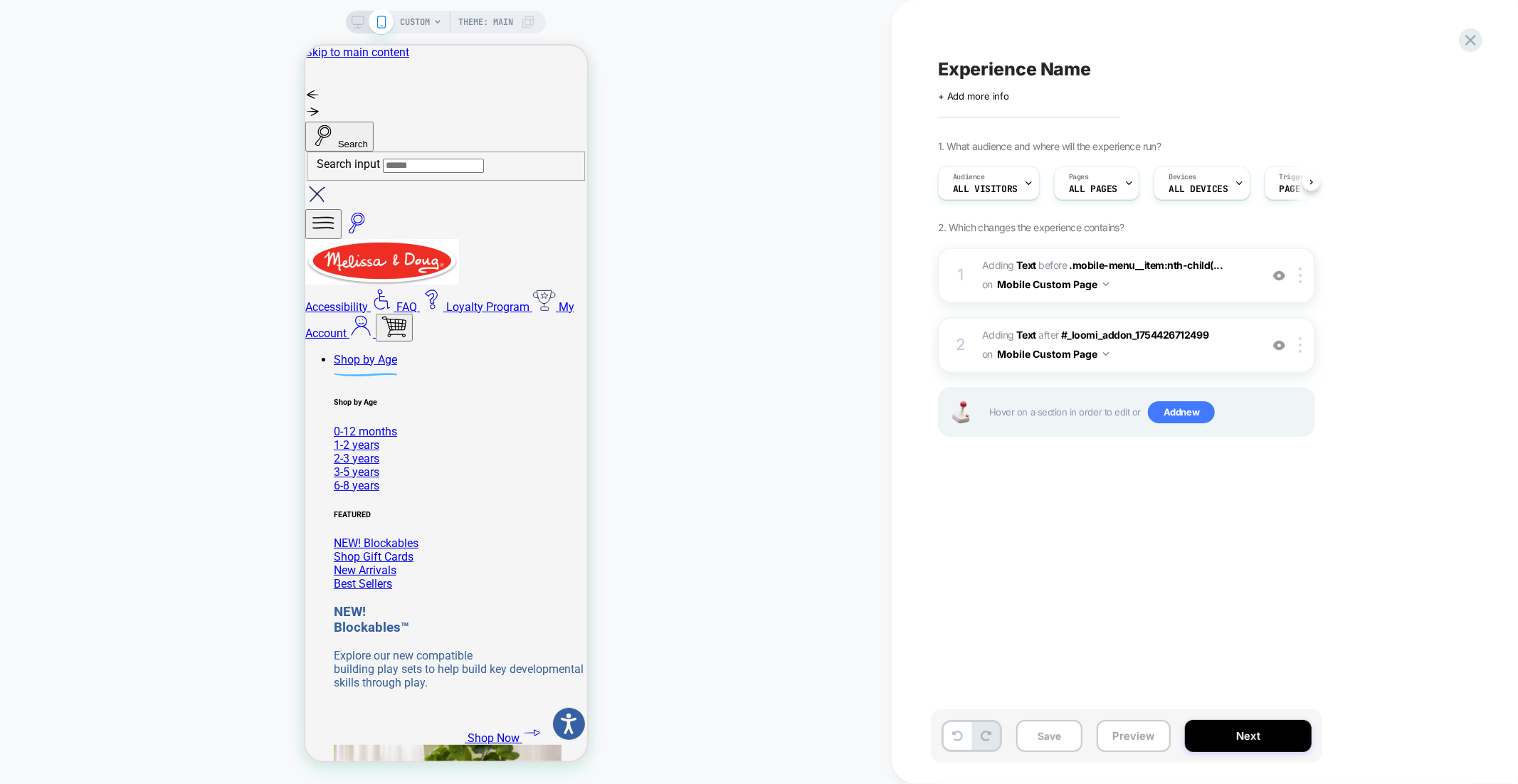 scroll, scrollTop: 0, scrollLeft: 1, axis: horizontal 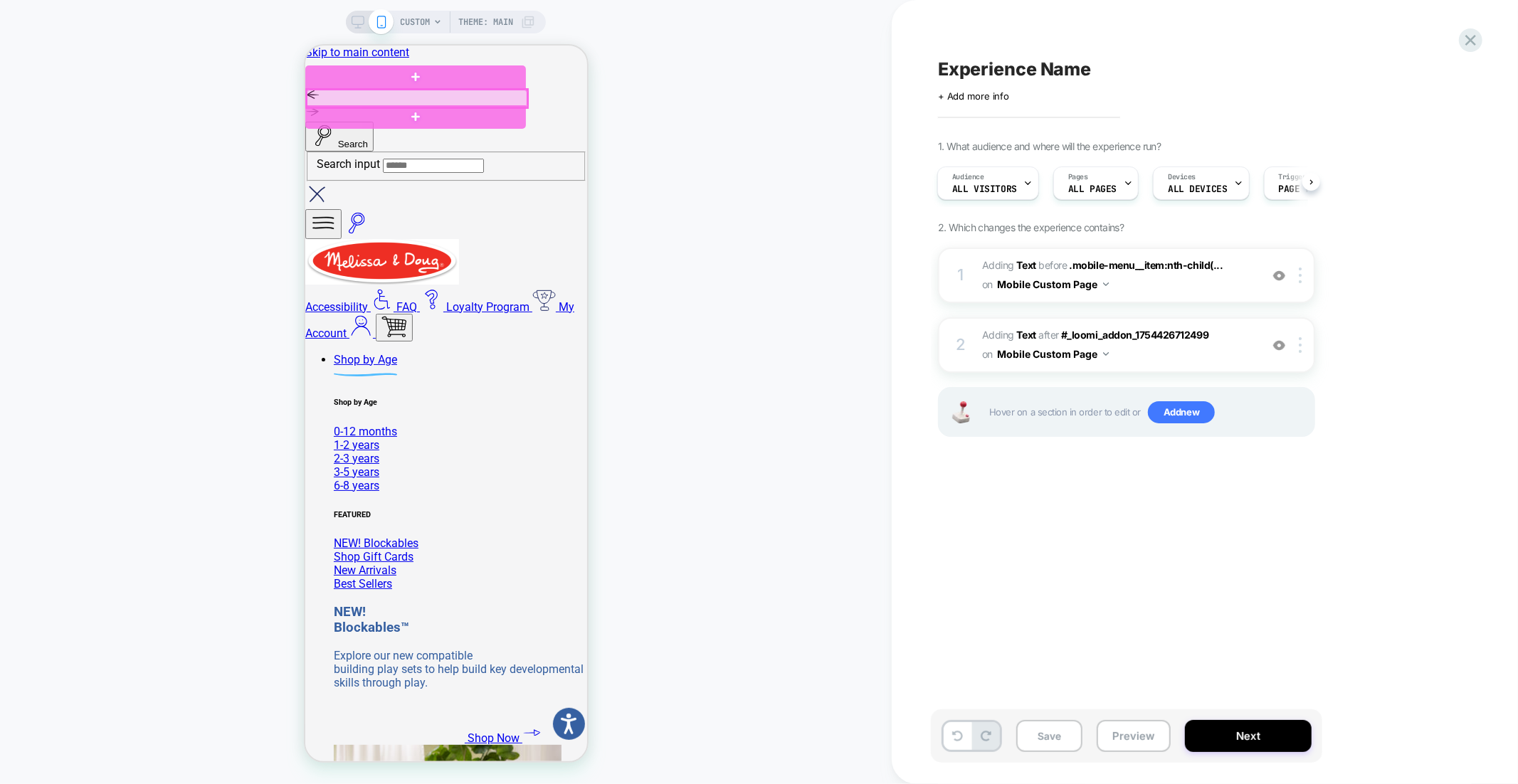 click at bounding box center (416, 97) 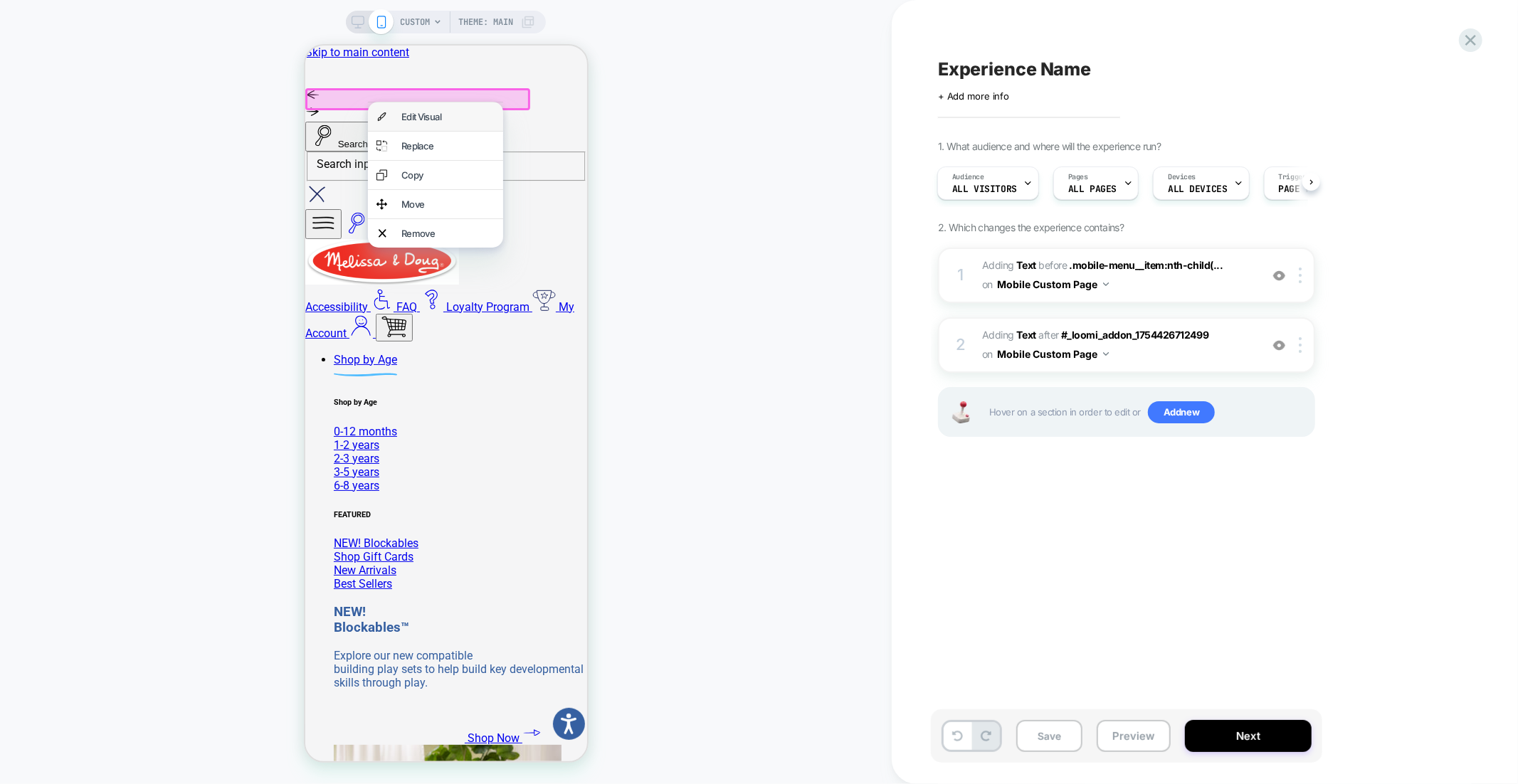 click on "Edit Visual" at bounding box center (435, 116) 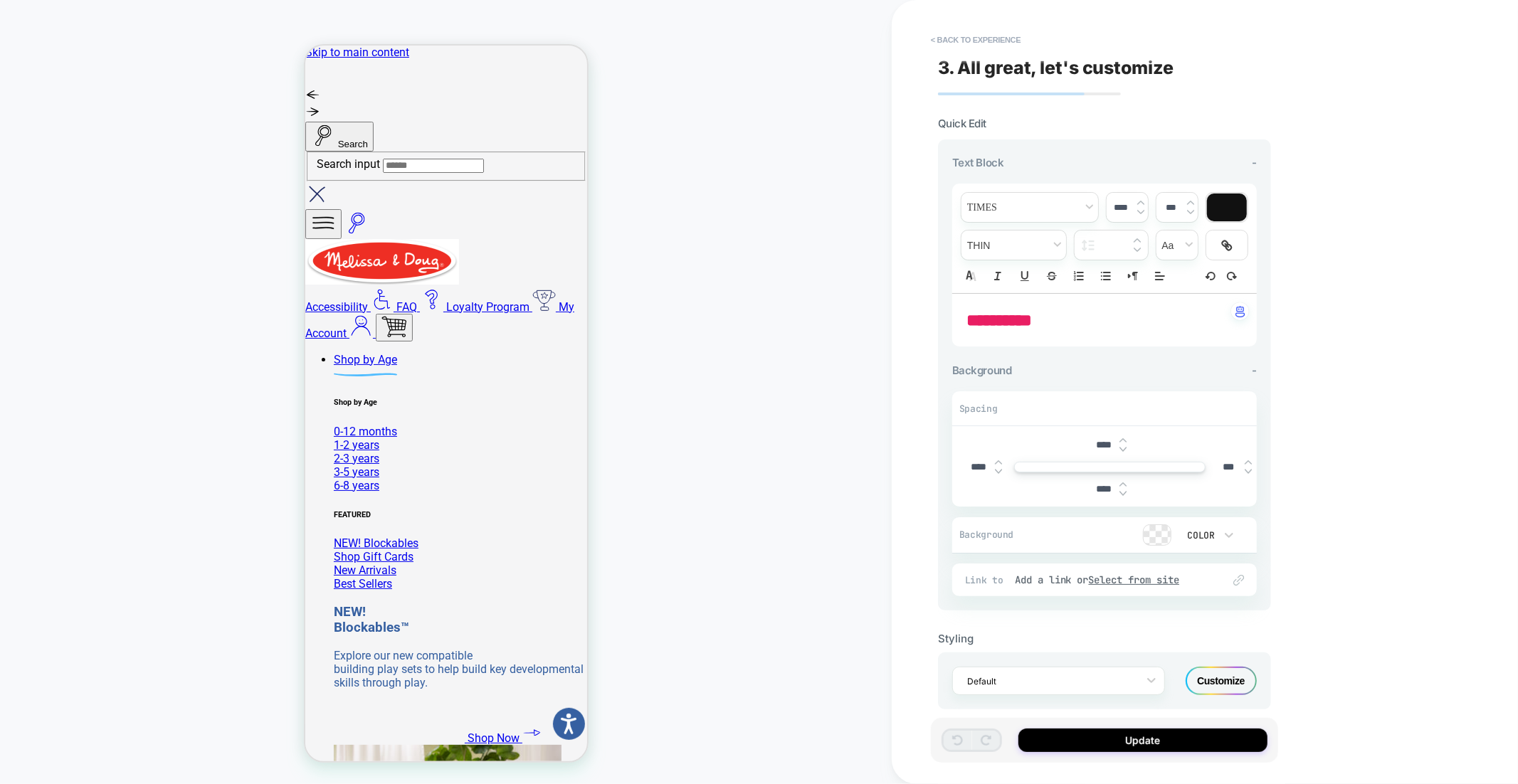 click on "**********" at bounding box center [999, 320] 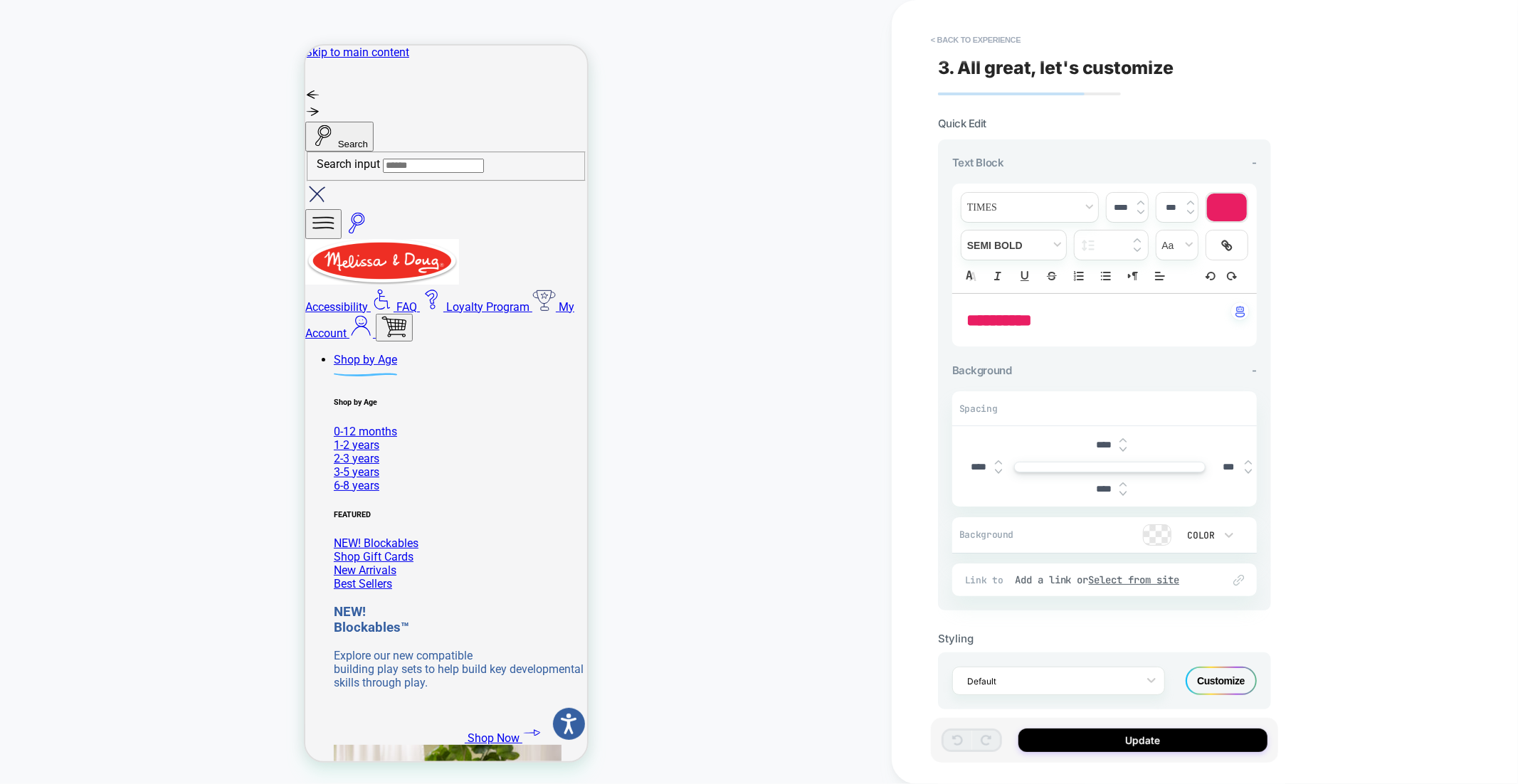 type 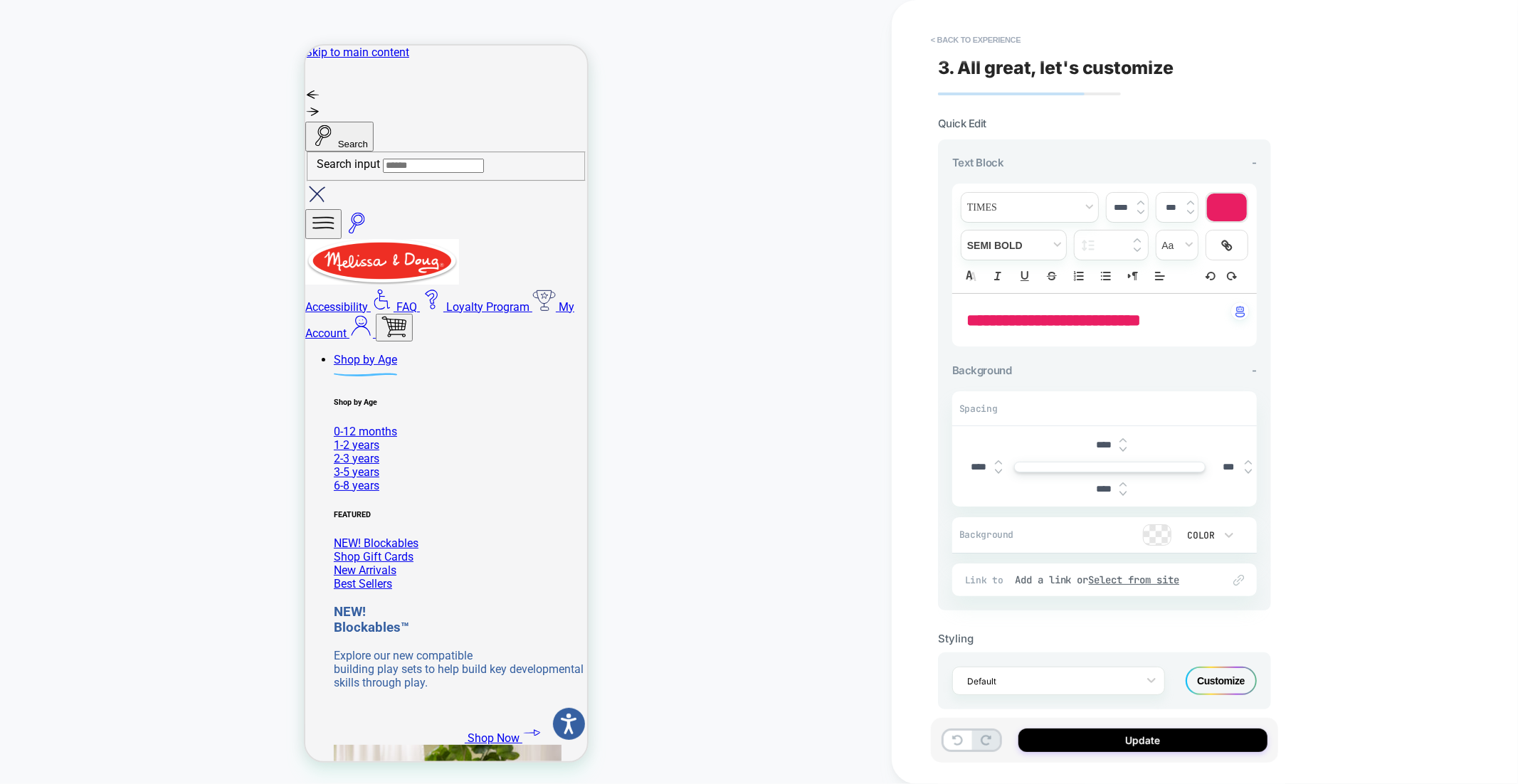 click on "**********" at bounding box center [1099, 320] 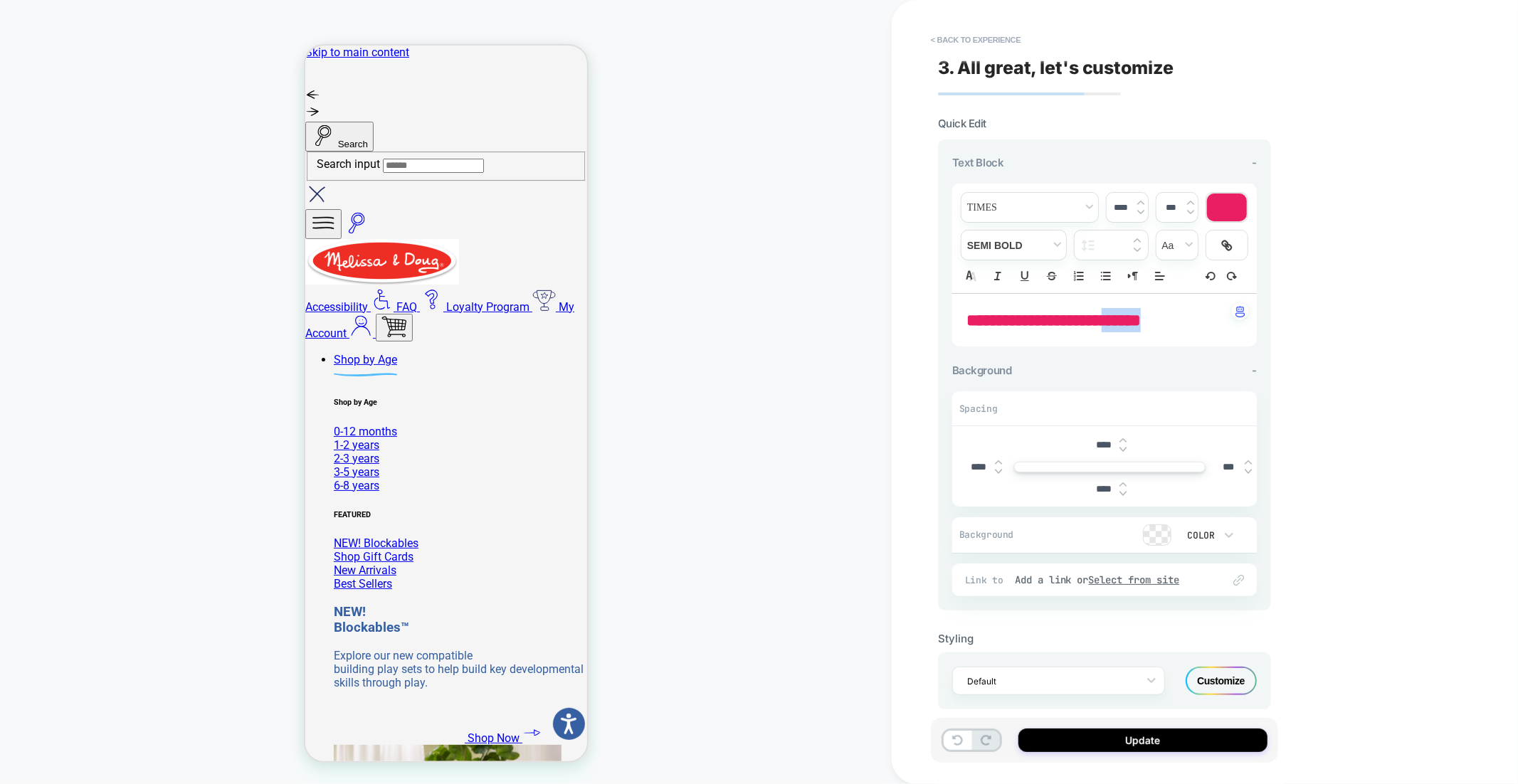 click on "**********" at bounding box center (1099, 320) 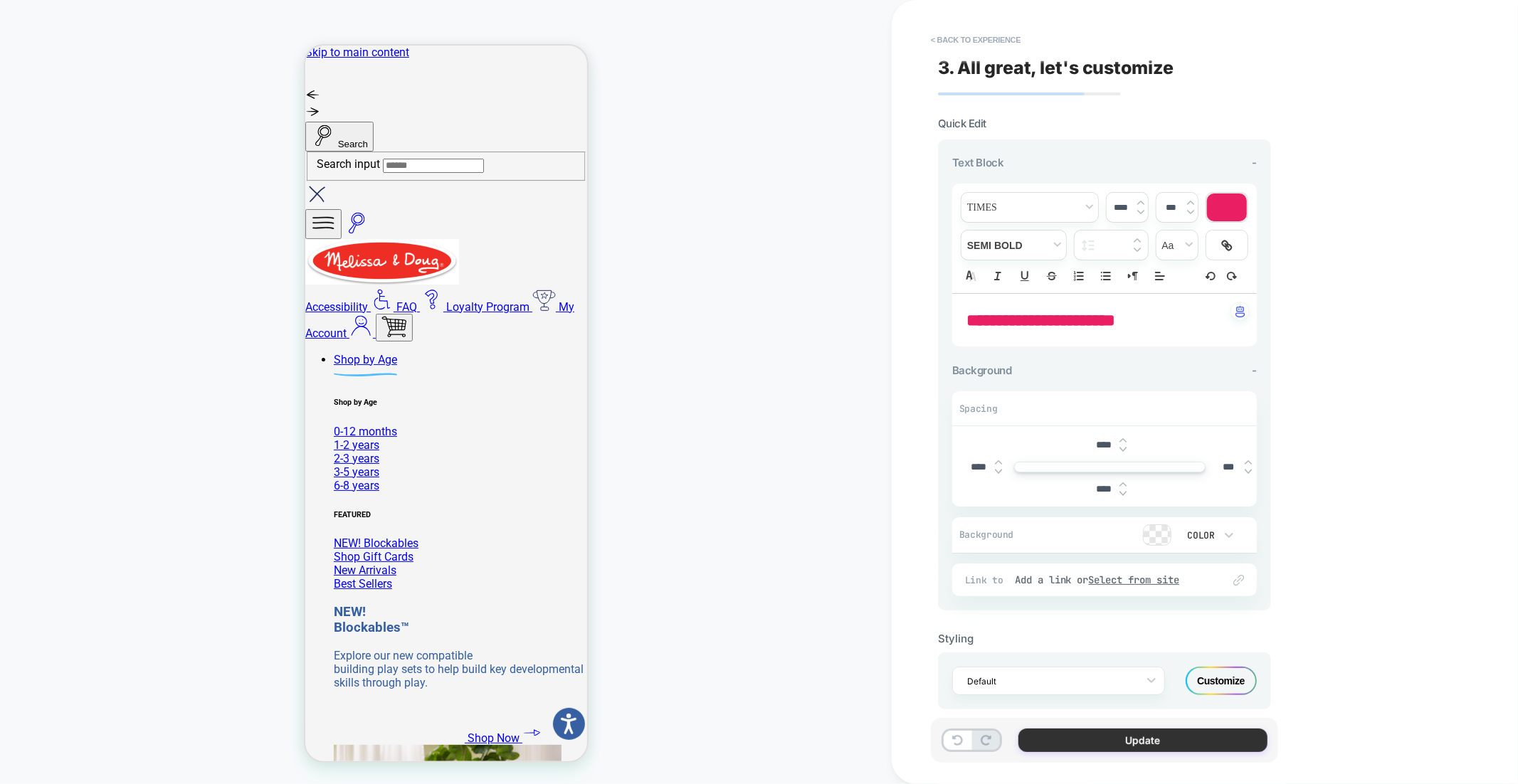 click on "Update" at bounding box center (1143, 740) 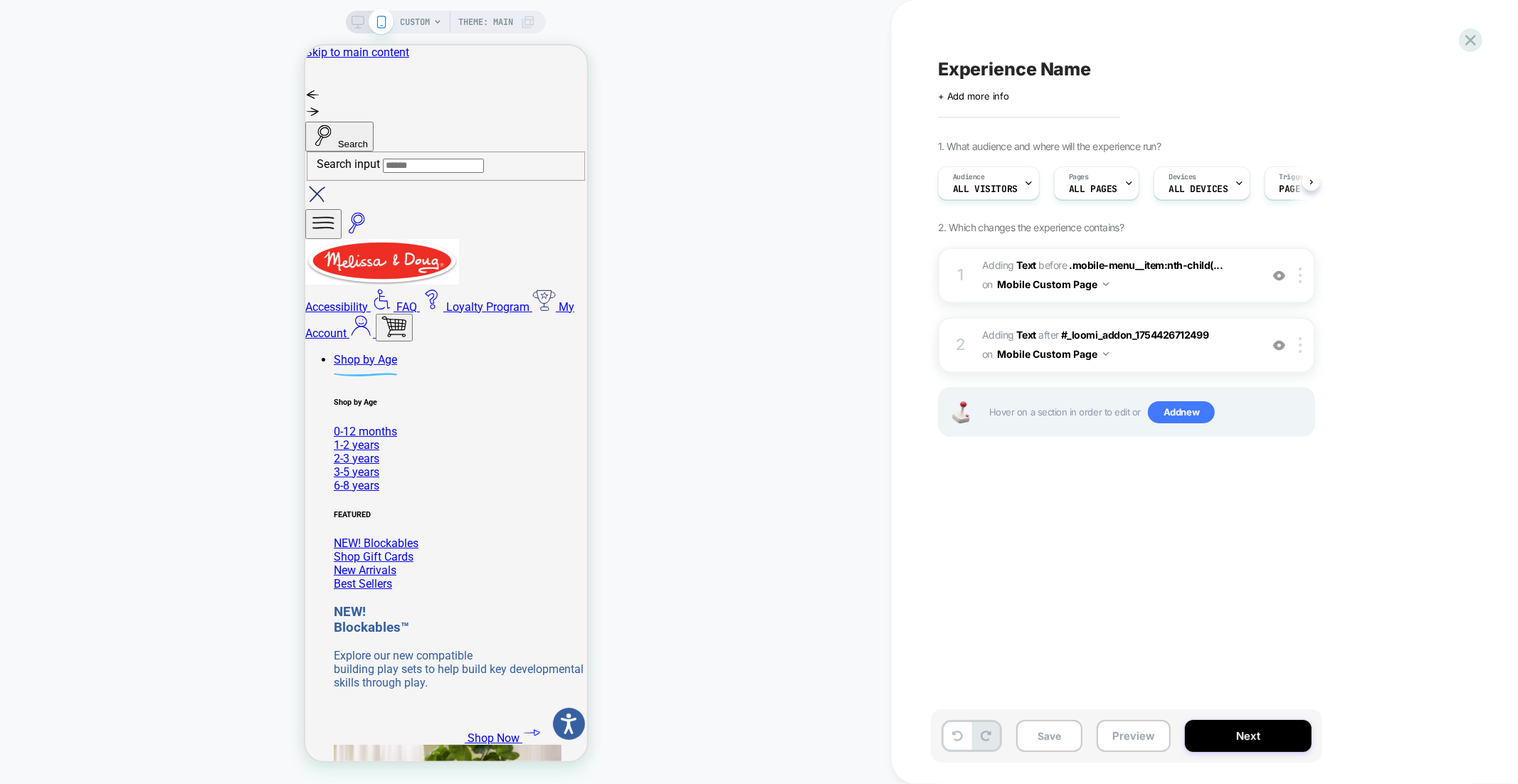 scroll, scrollTop: 0, scrollLeft: 1, axis: horizontal 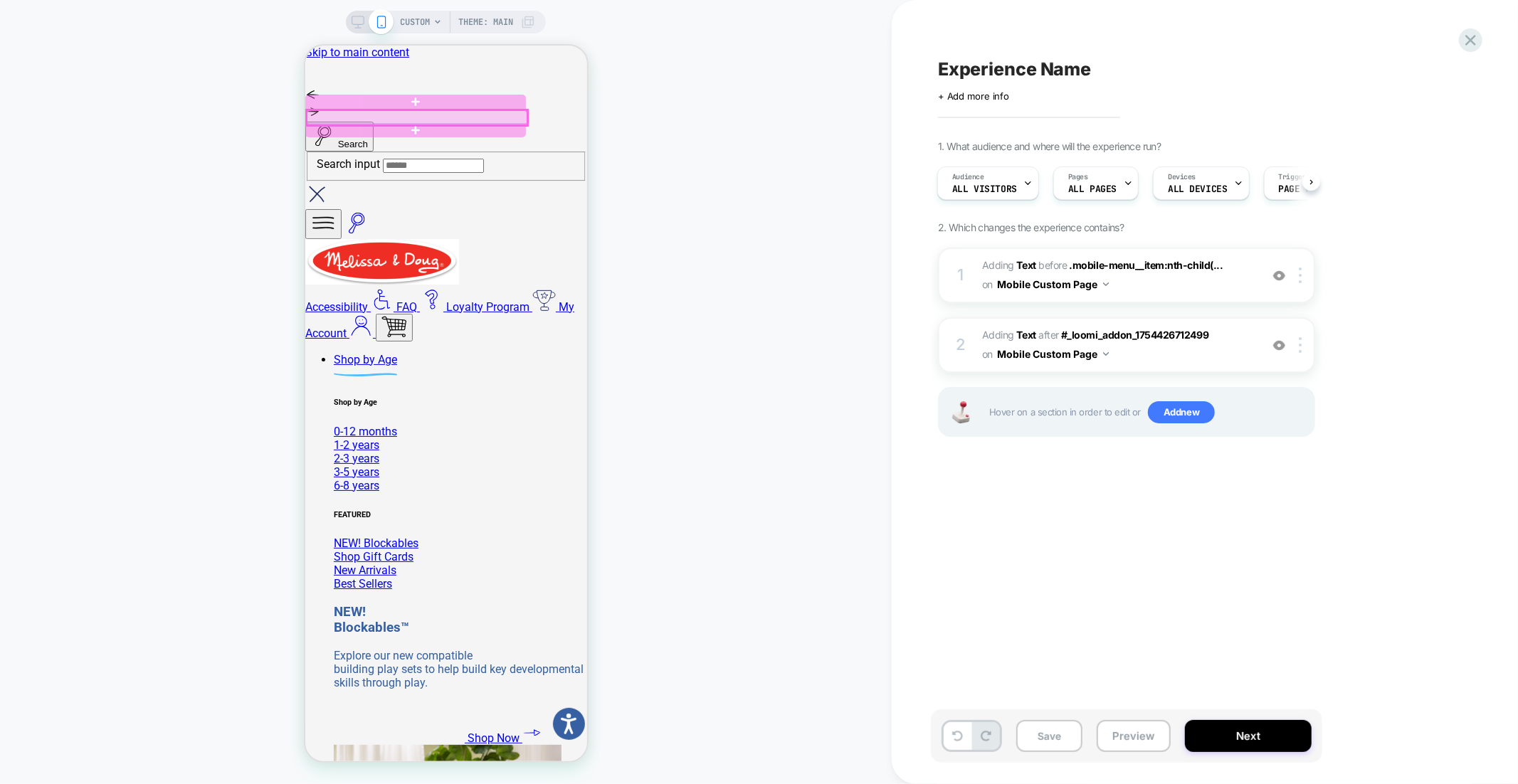 click at bounding box center (416, 117) 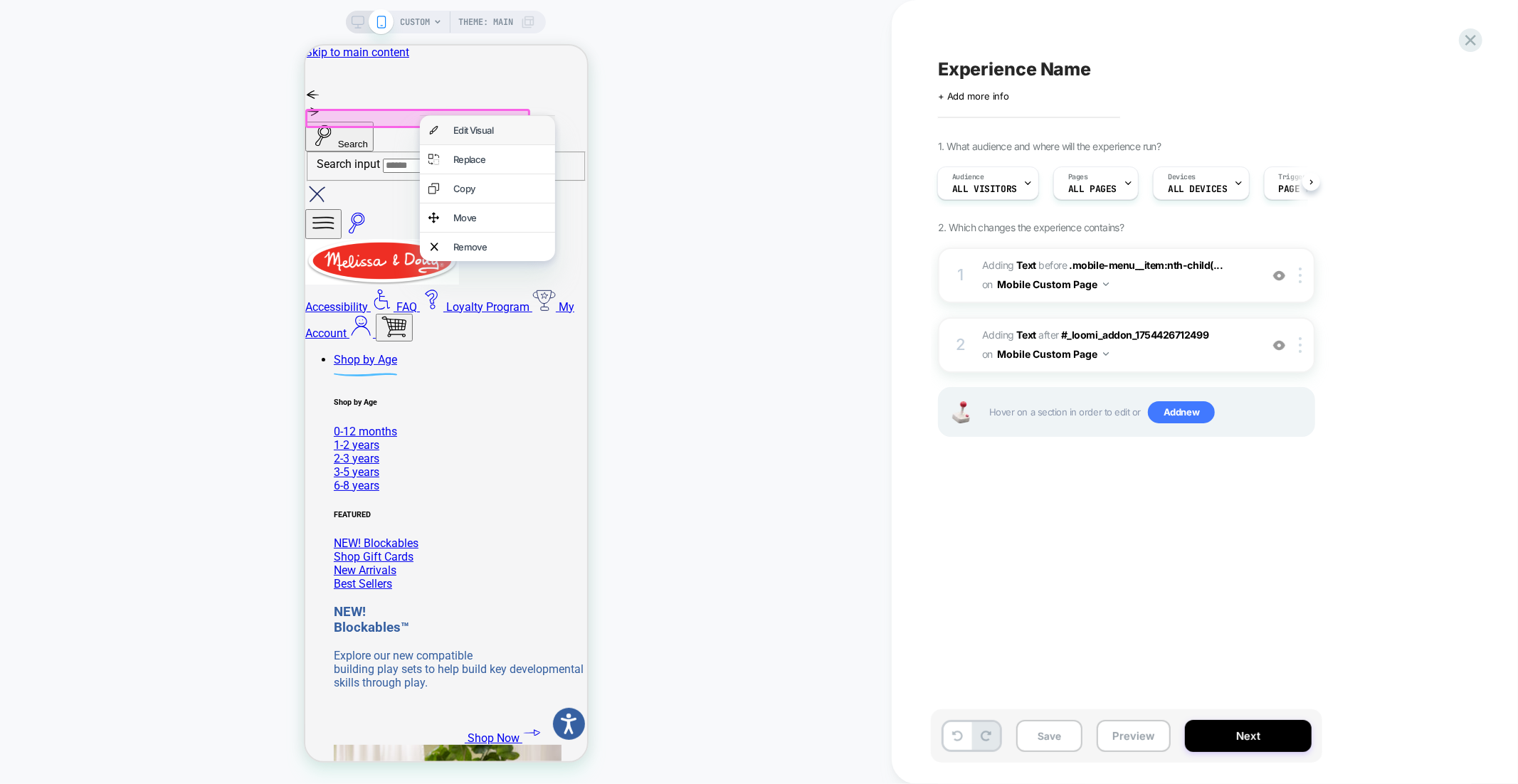 drag, startPoint x: 458, startPoint y: 147, endPoint x: 489, endPoint y: 115, distance: 44.553339 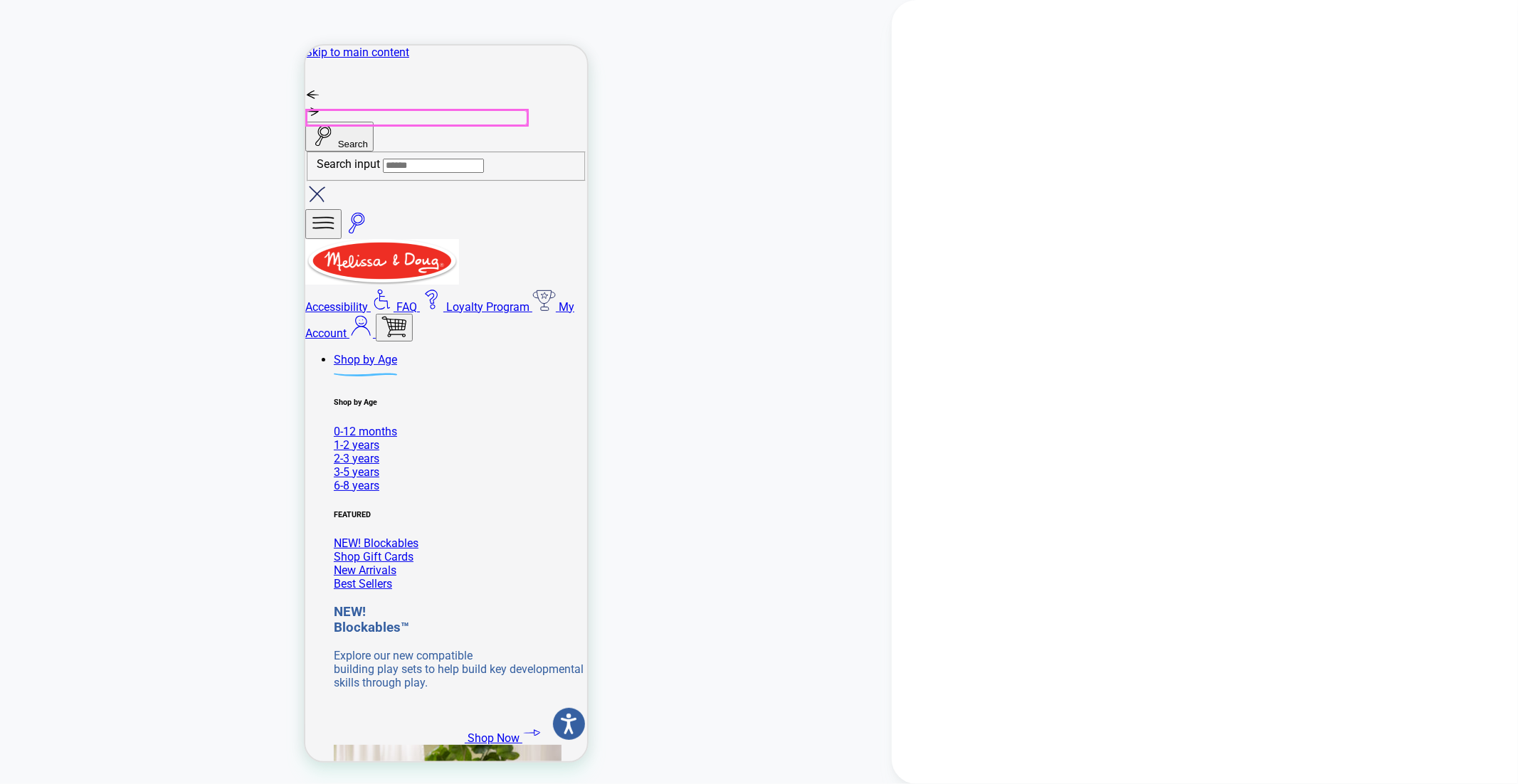 click at bounding box center (416, 117) 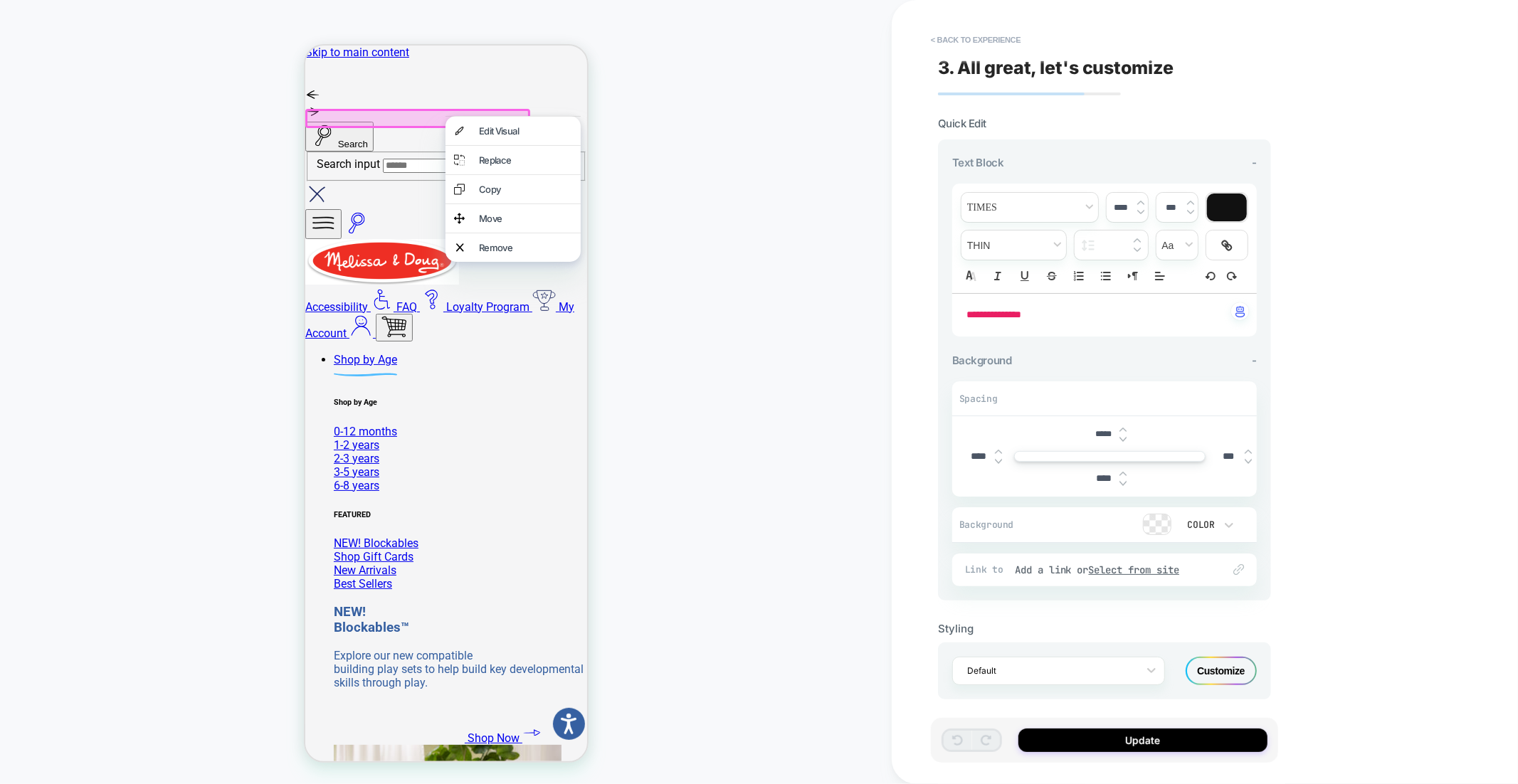 click on "**********" at bounding box center (993, 314) 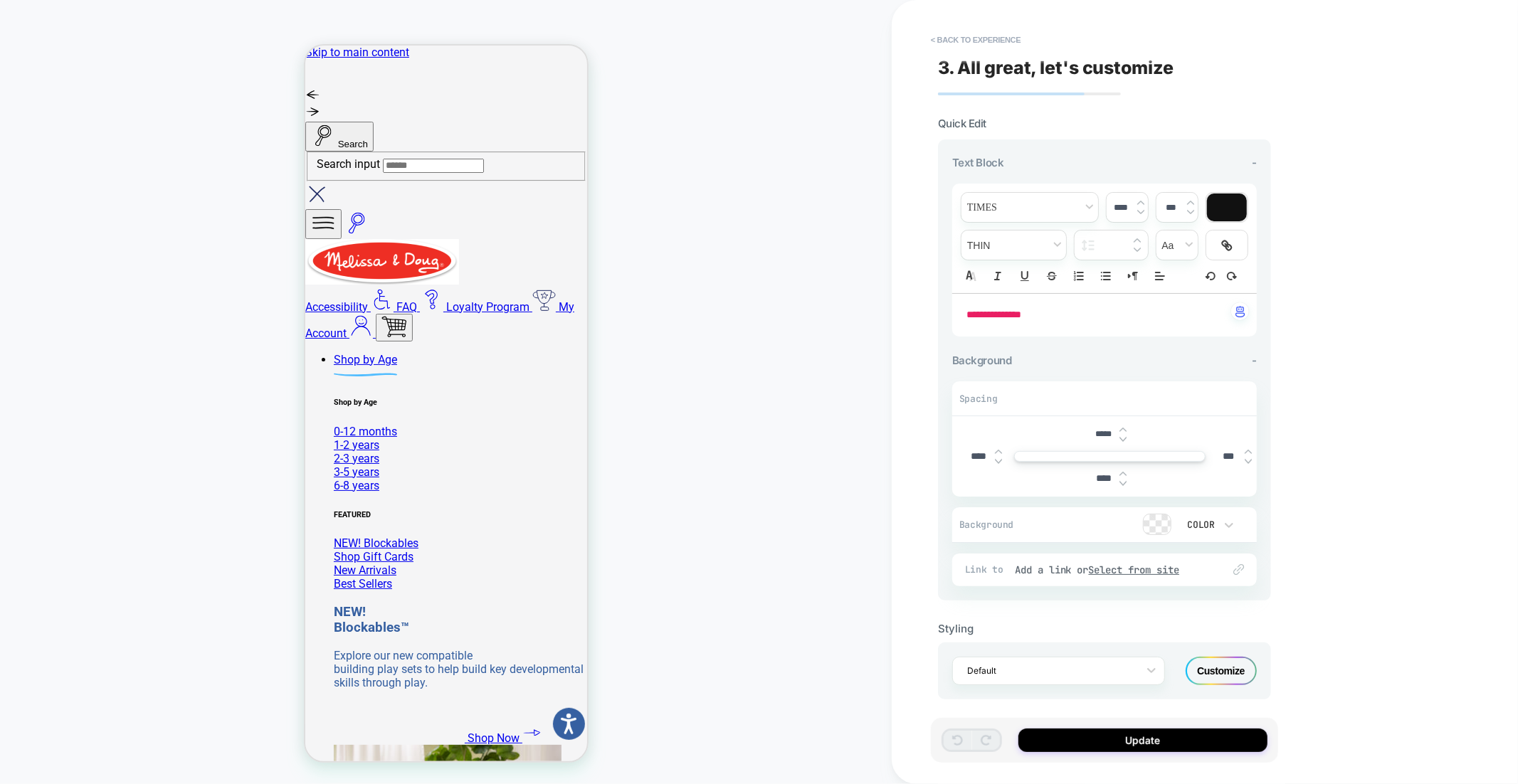 click on "**********" at bounding box center [993, 314] 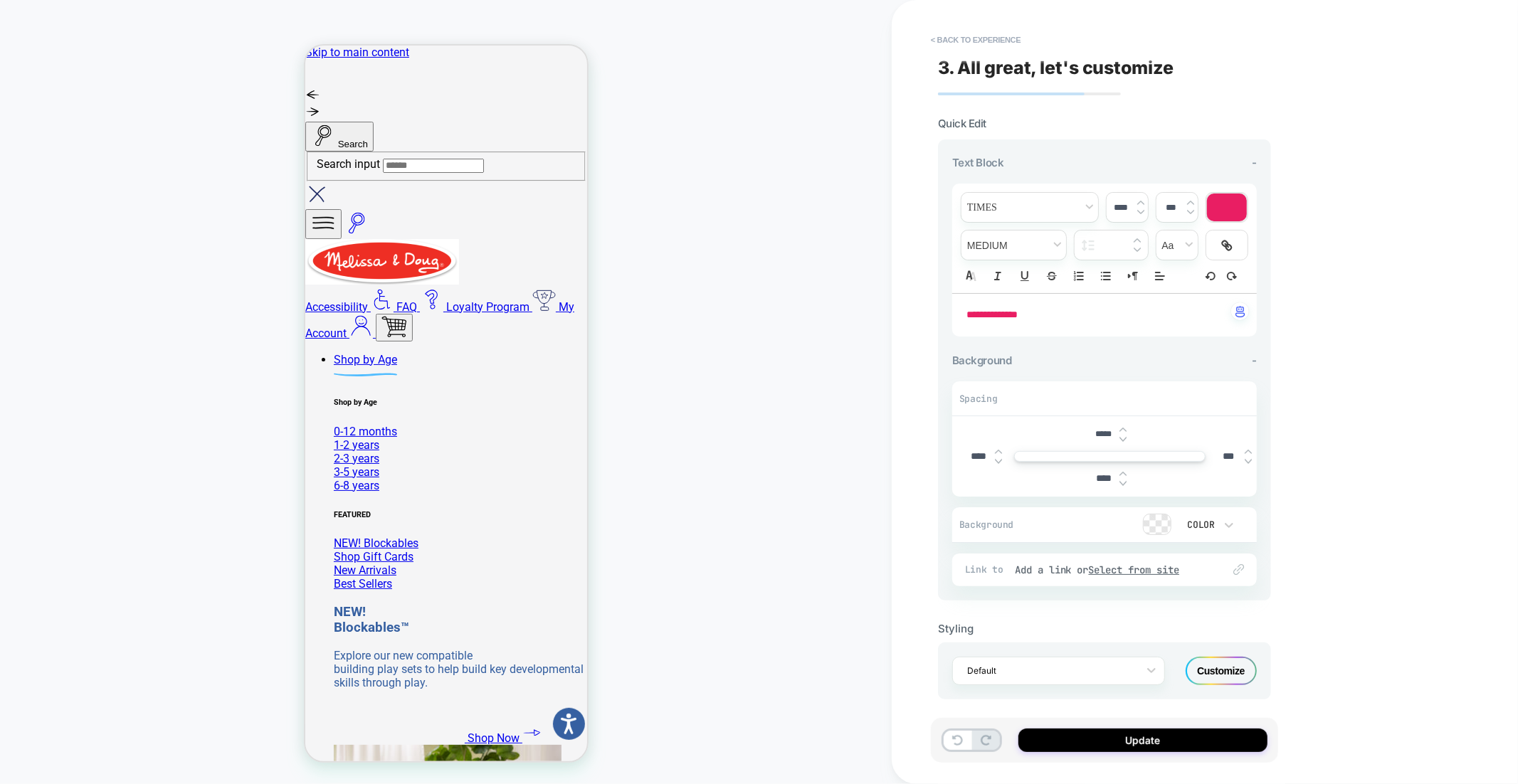 type 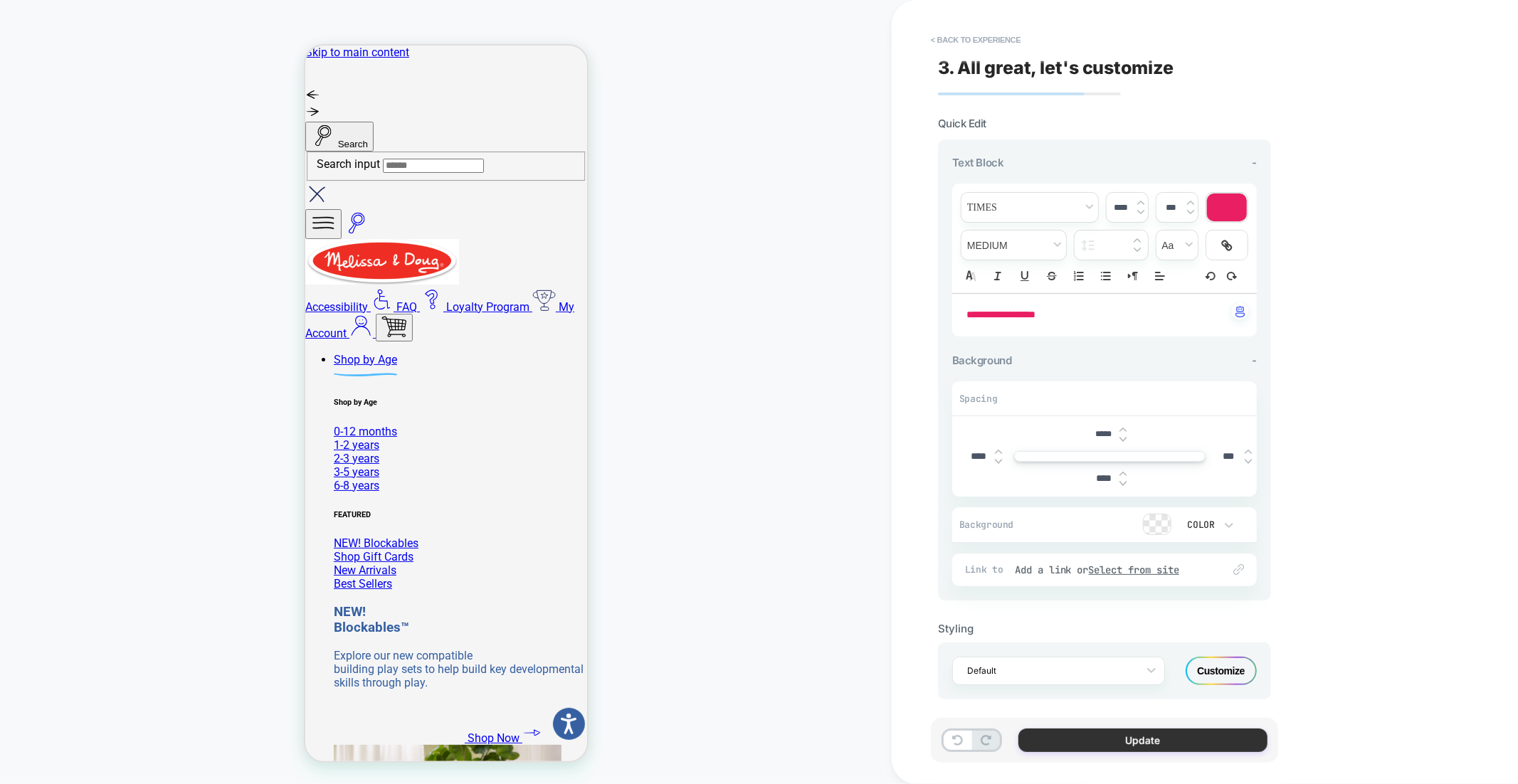 click on "Update" at bounding box center [1143, 740] 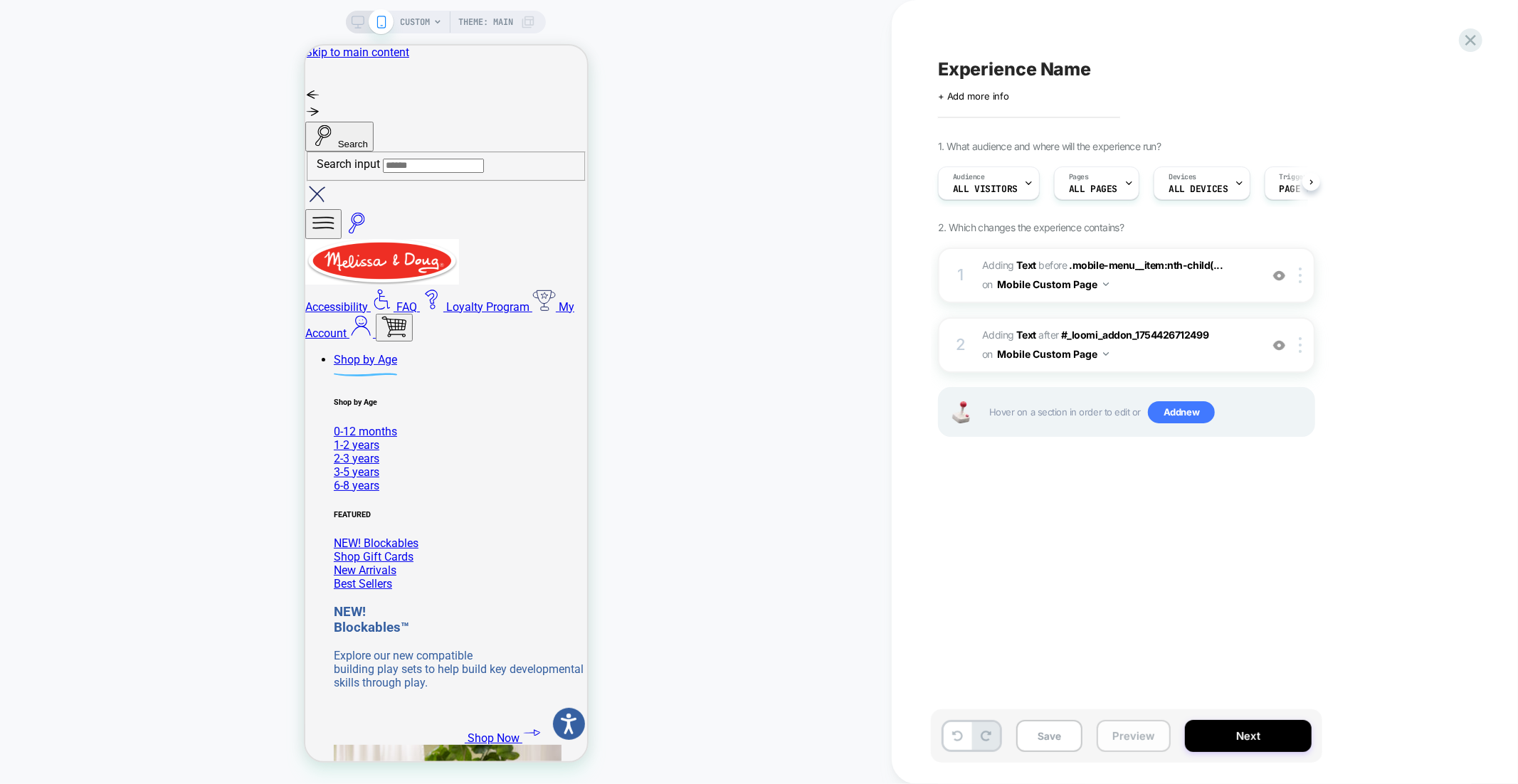 scroll, scrollTop: 0, scrollLeft: 1, axis: horizontal 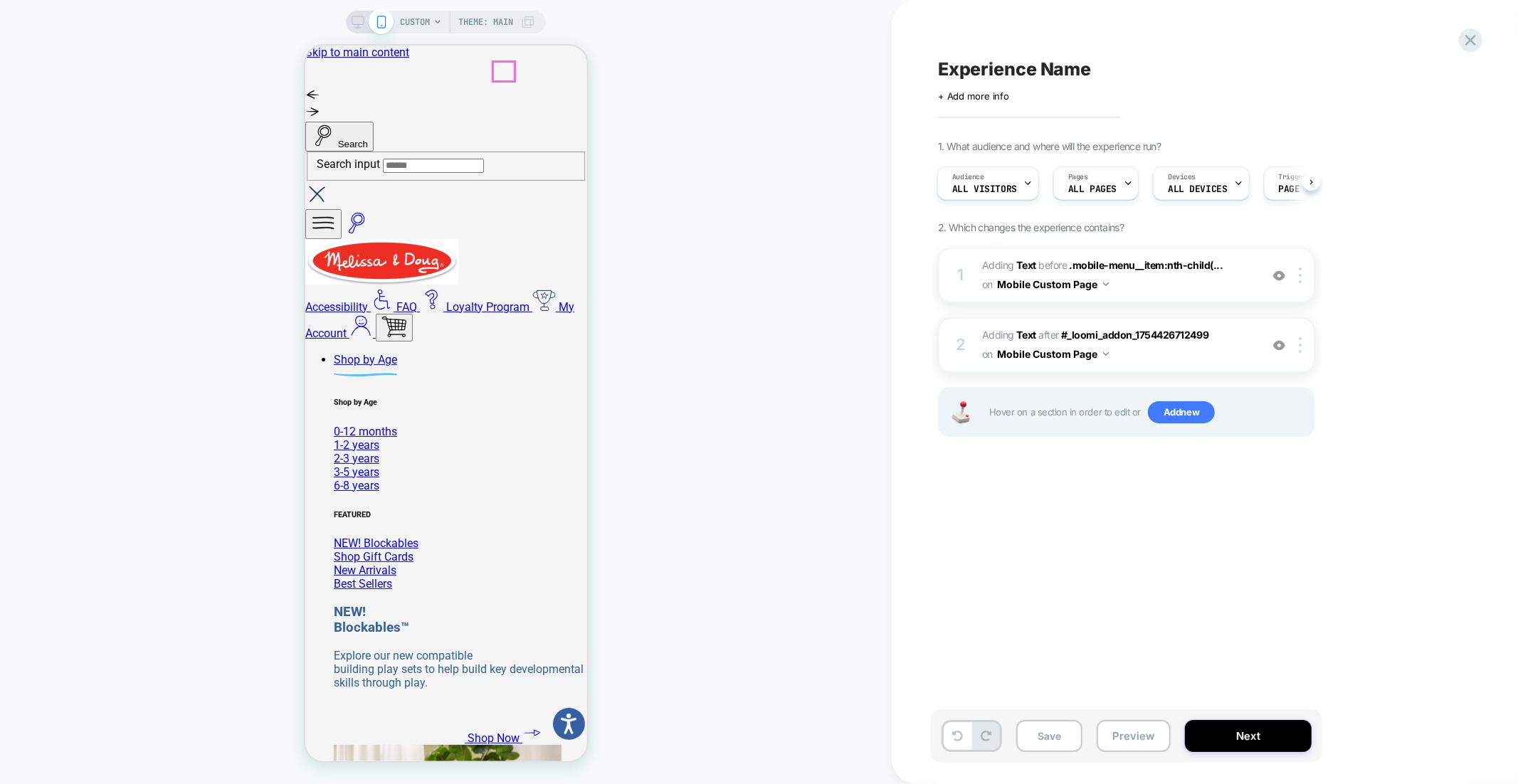 click 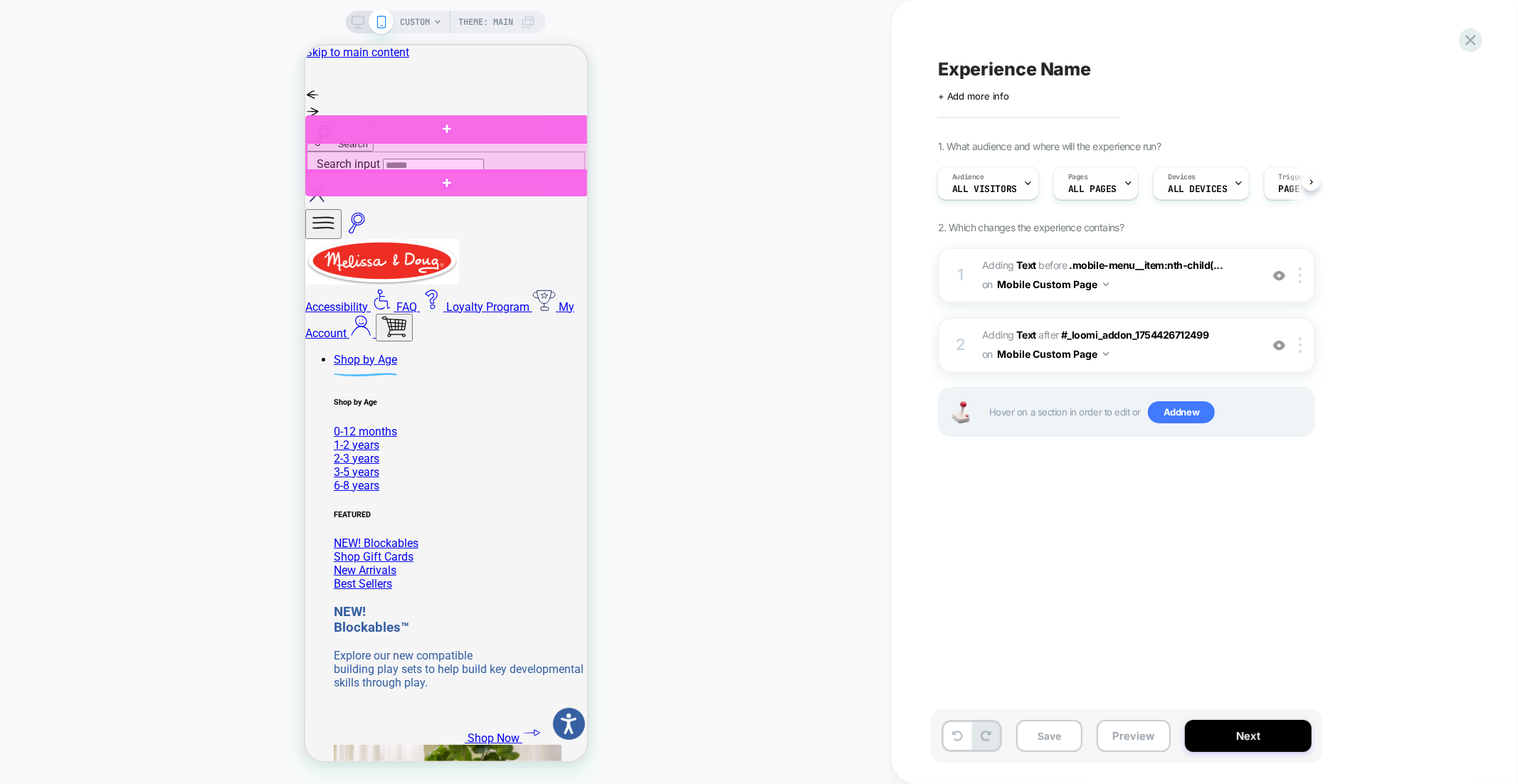 click at bounding box center [448, 157] 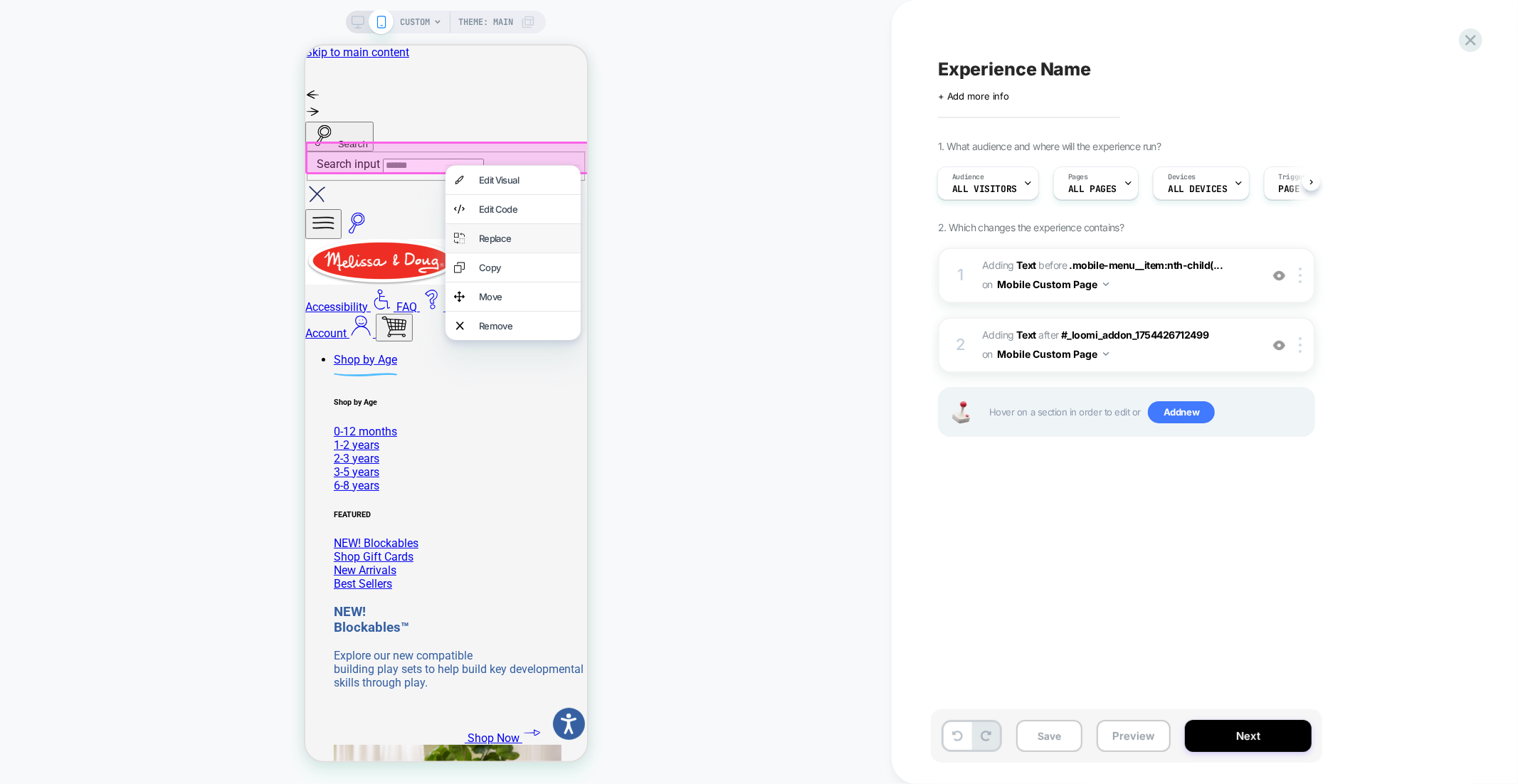 click on "Replace" at bounding box center [525, 238] 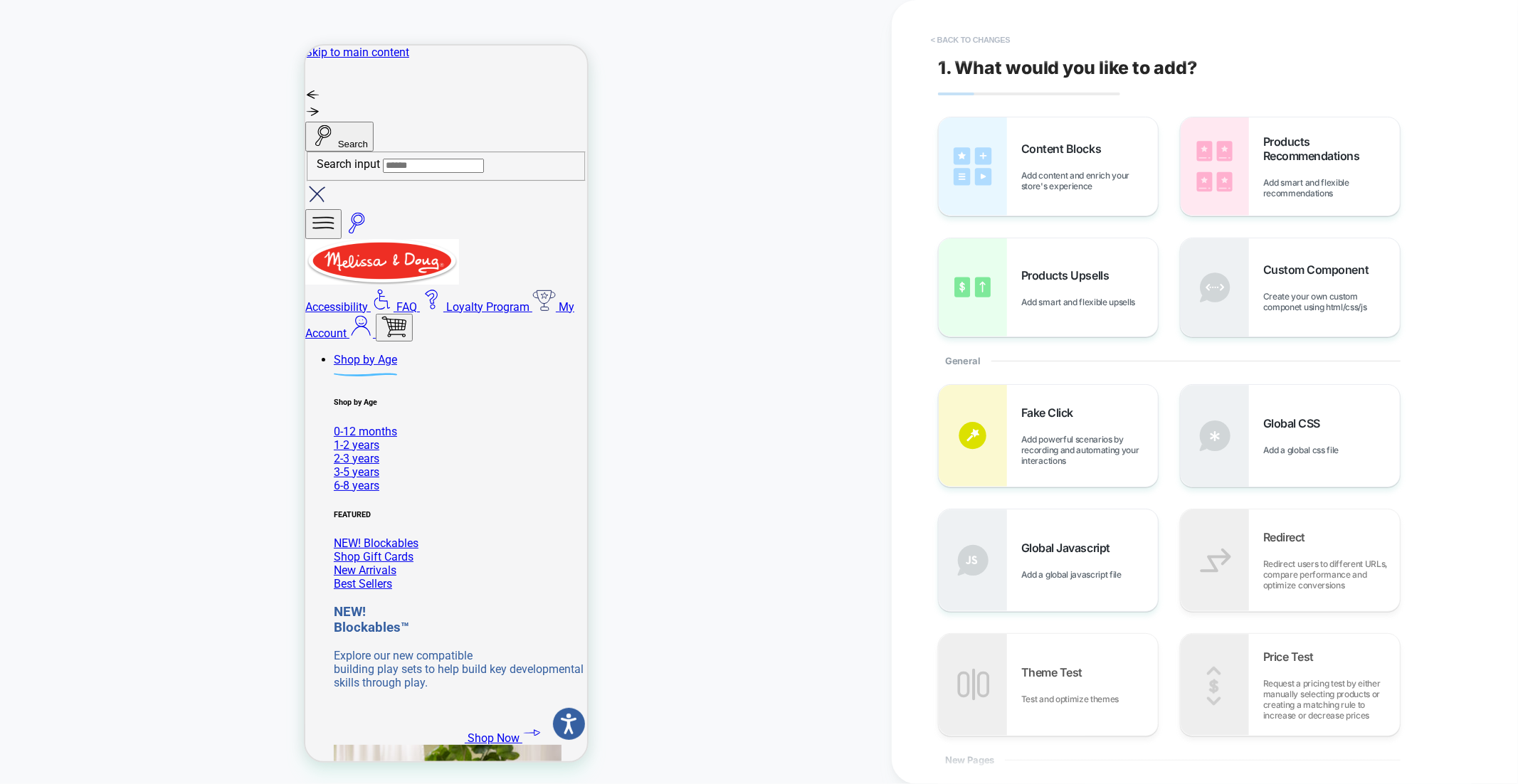 click on "< Back to changes" at bounding box center [971, 40] 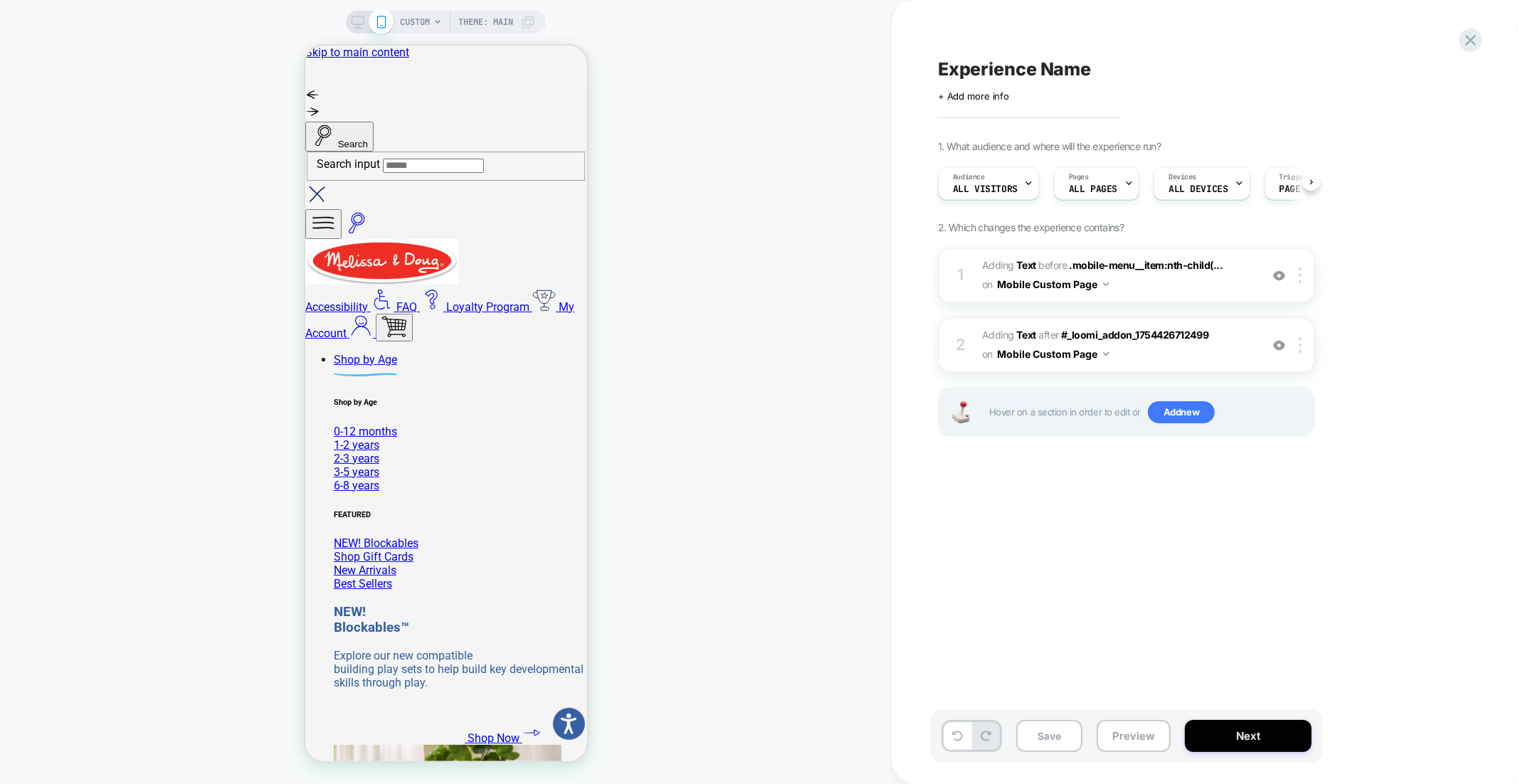 scroll, scrollTop: 0, scrollLeft: 1, axis: horizontal 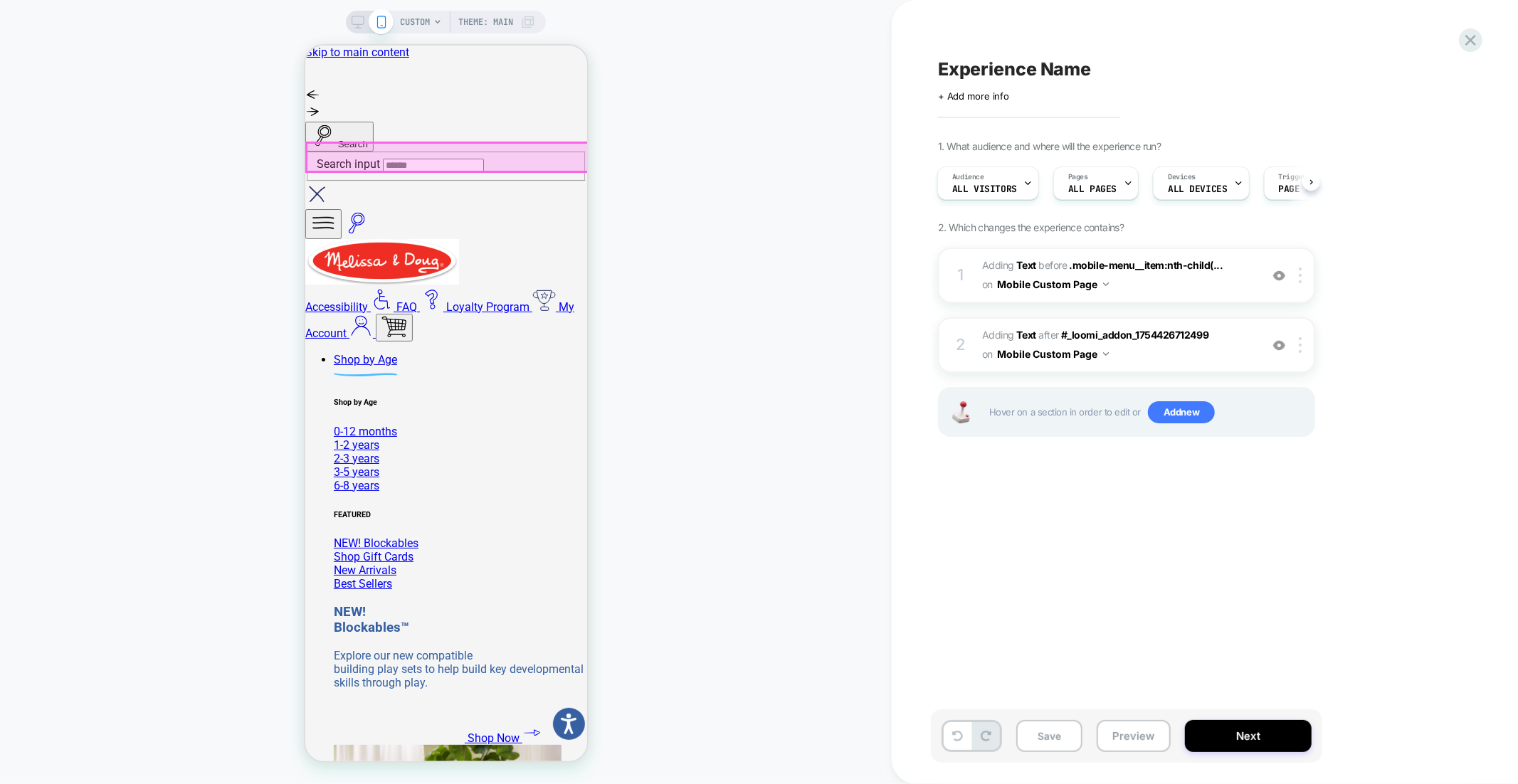 click at bounding box center (448, 157) 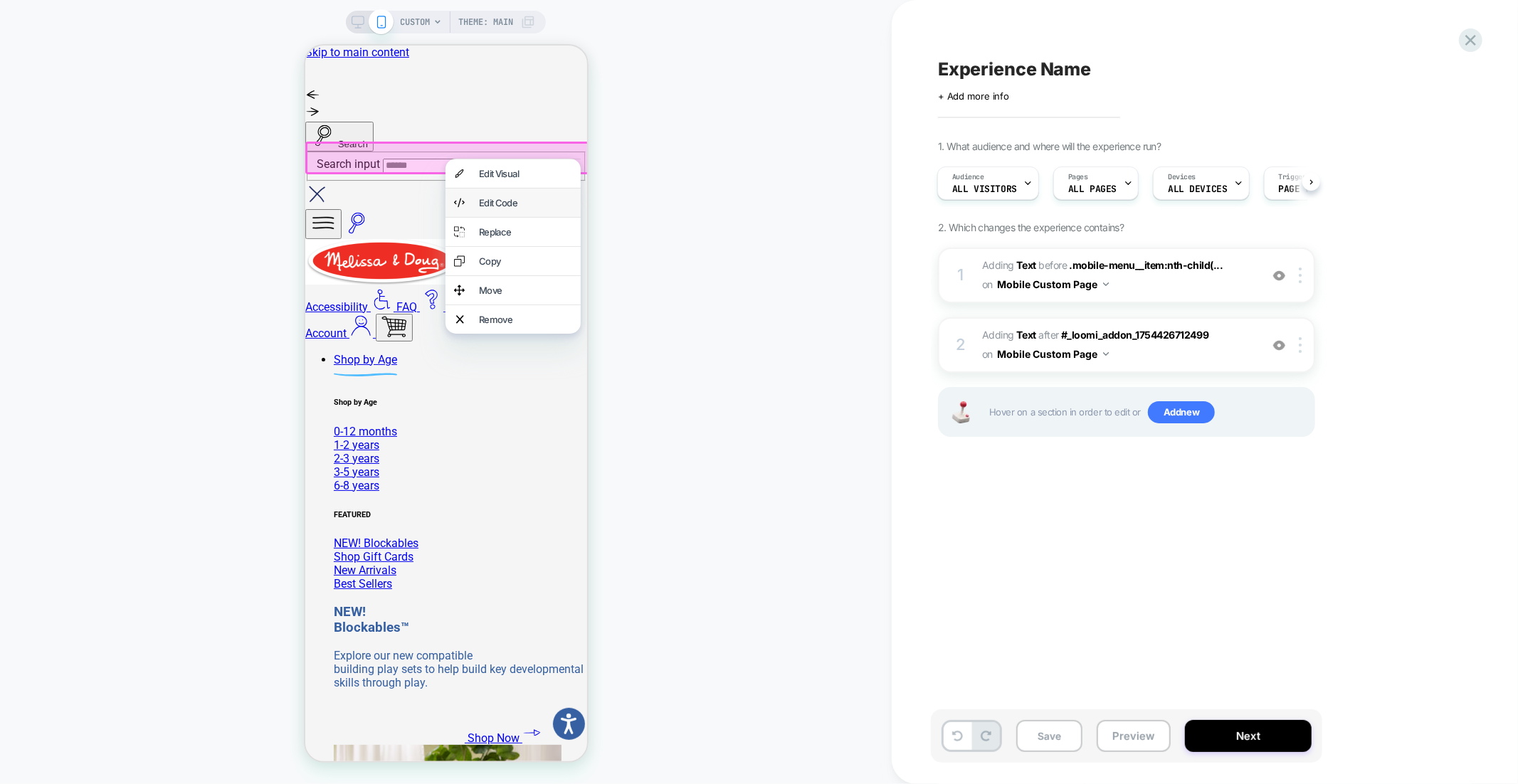click on "Edit Code" at bounding box center [525, 202] 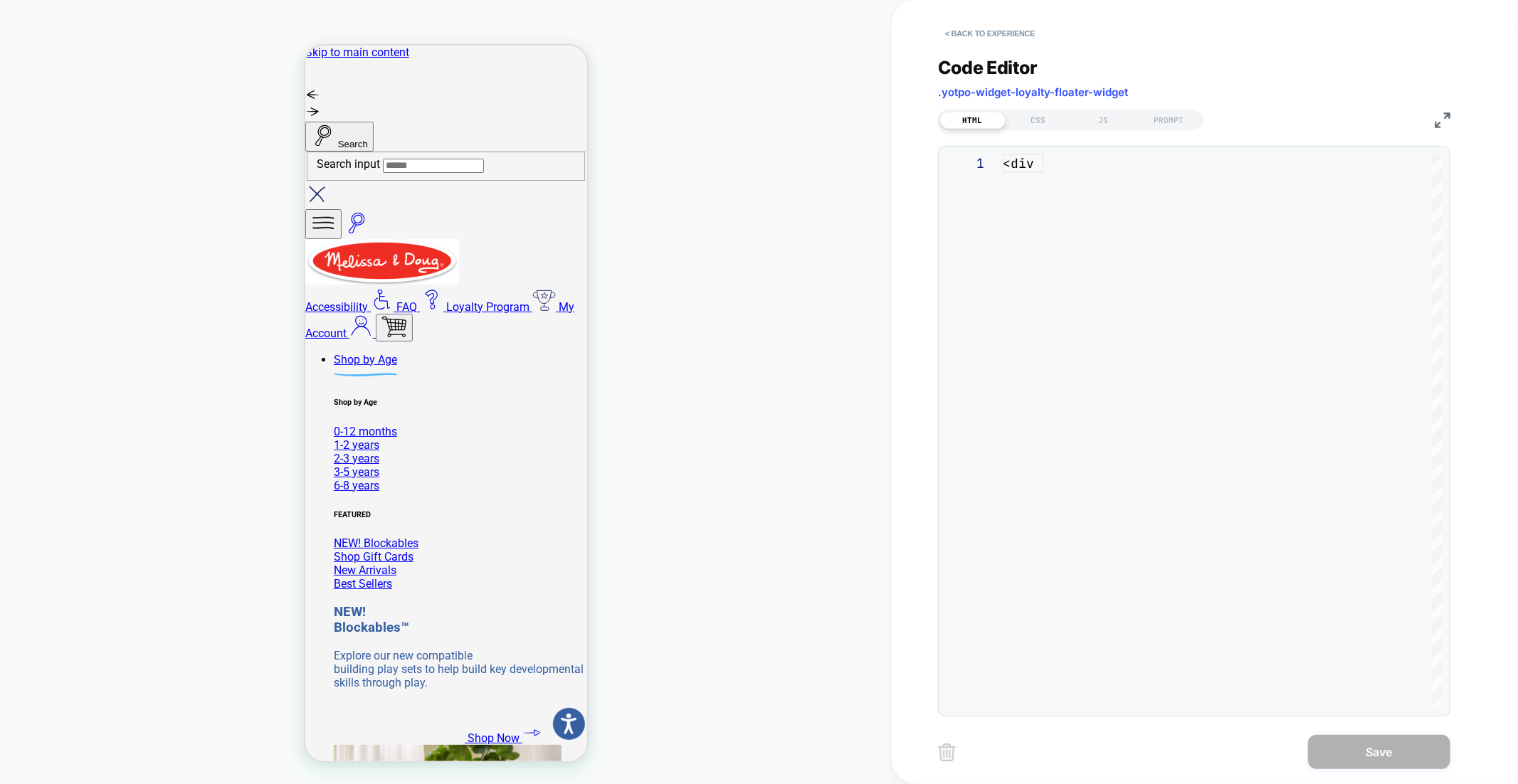 scroll, scrollTop: 192, scrollLeft: 0, axis: vertical 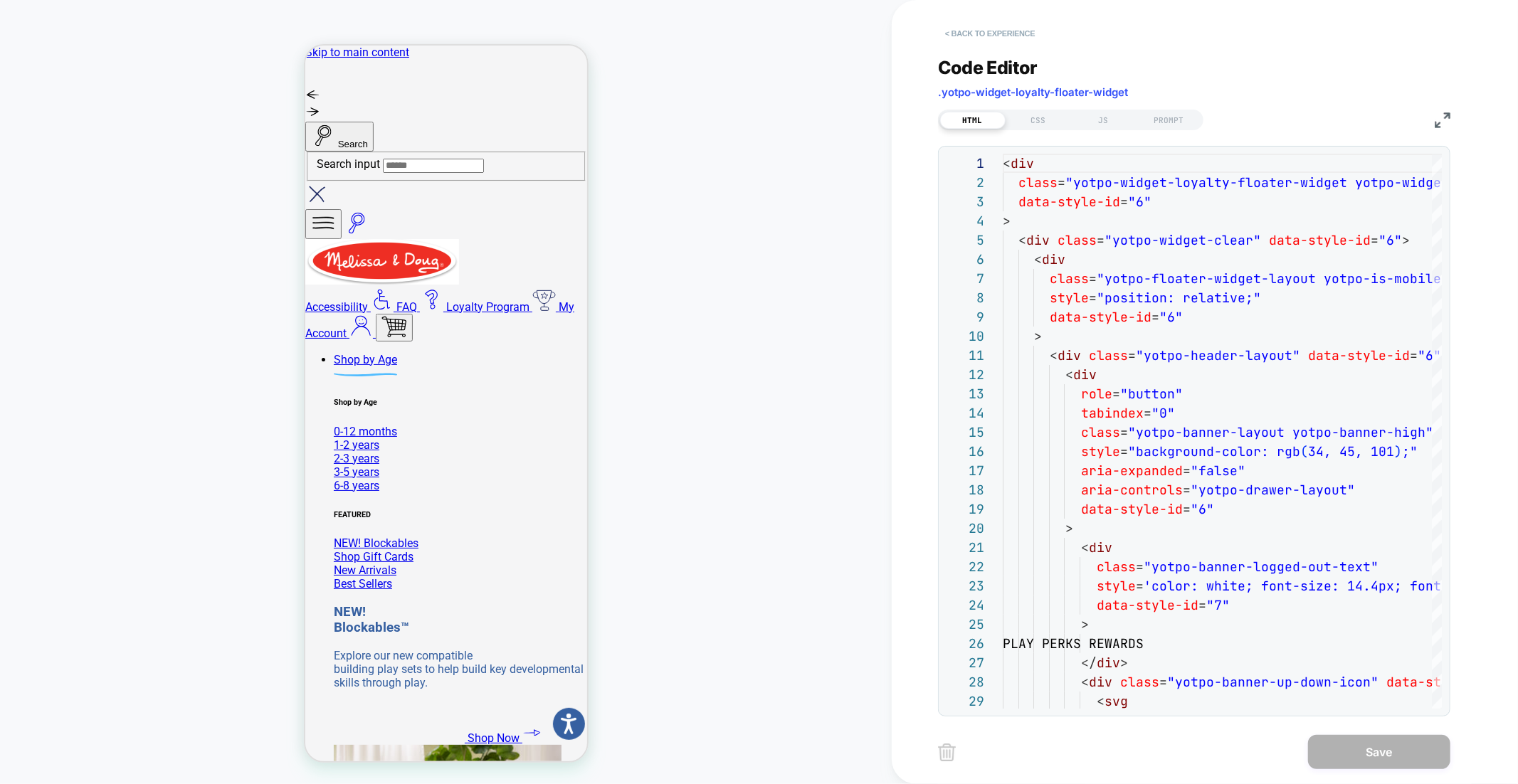 click on "< Back to experience" at bounding box center [990, 33] 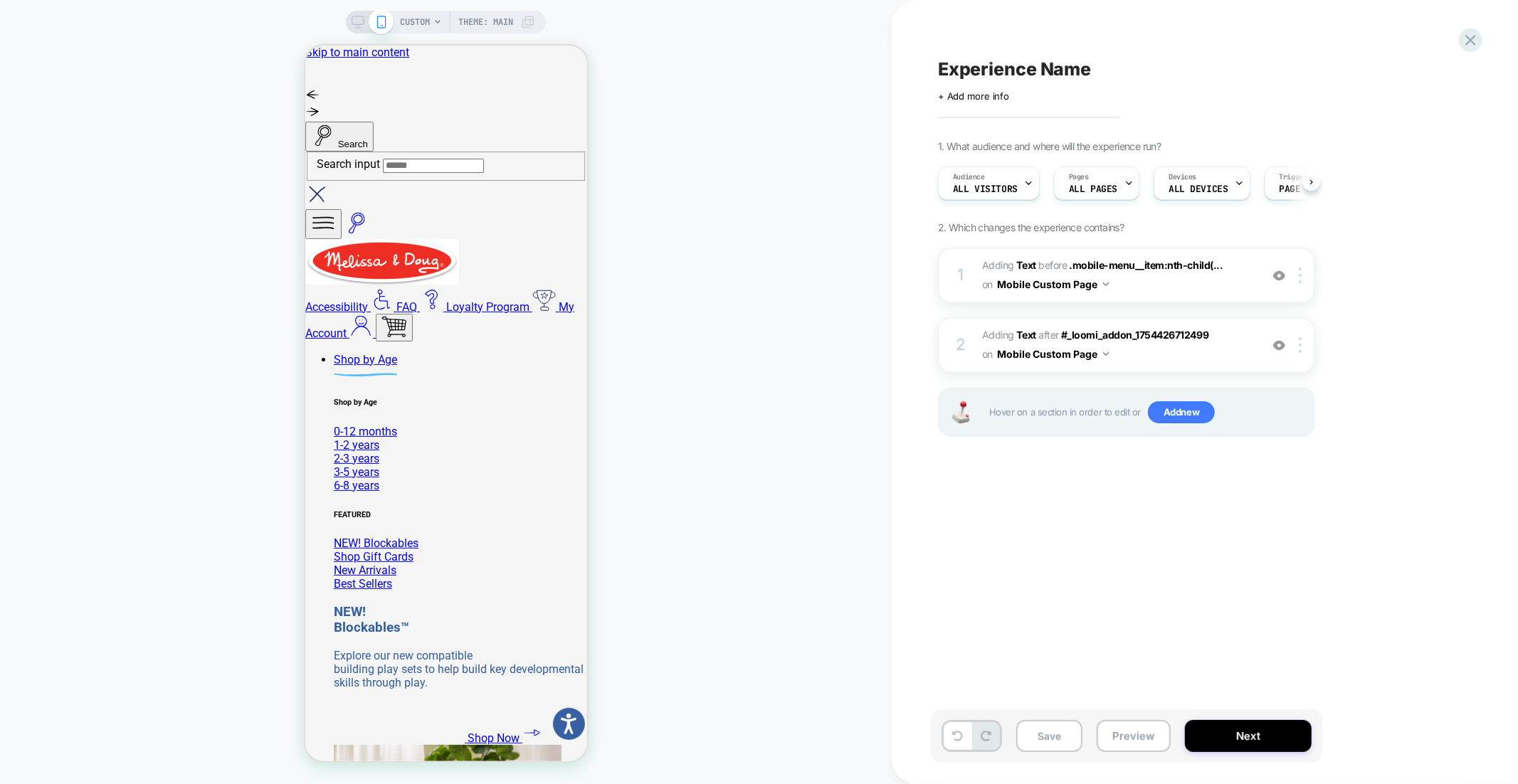 scroll, scrollTop: 0, scrollLeft: 1, axis: horizontal 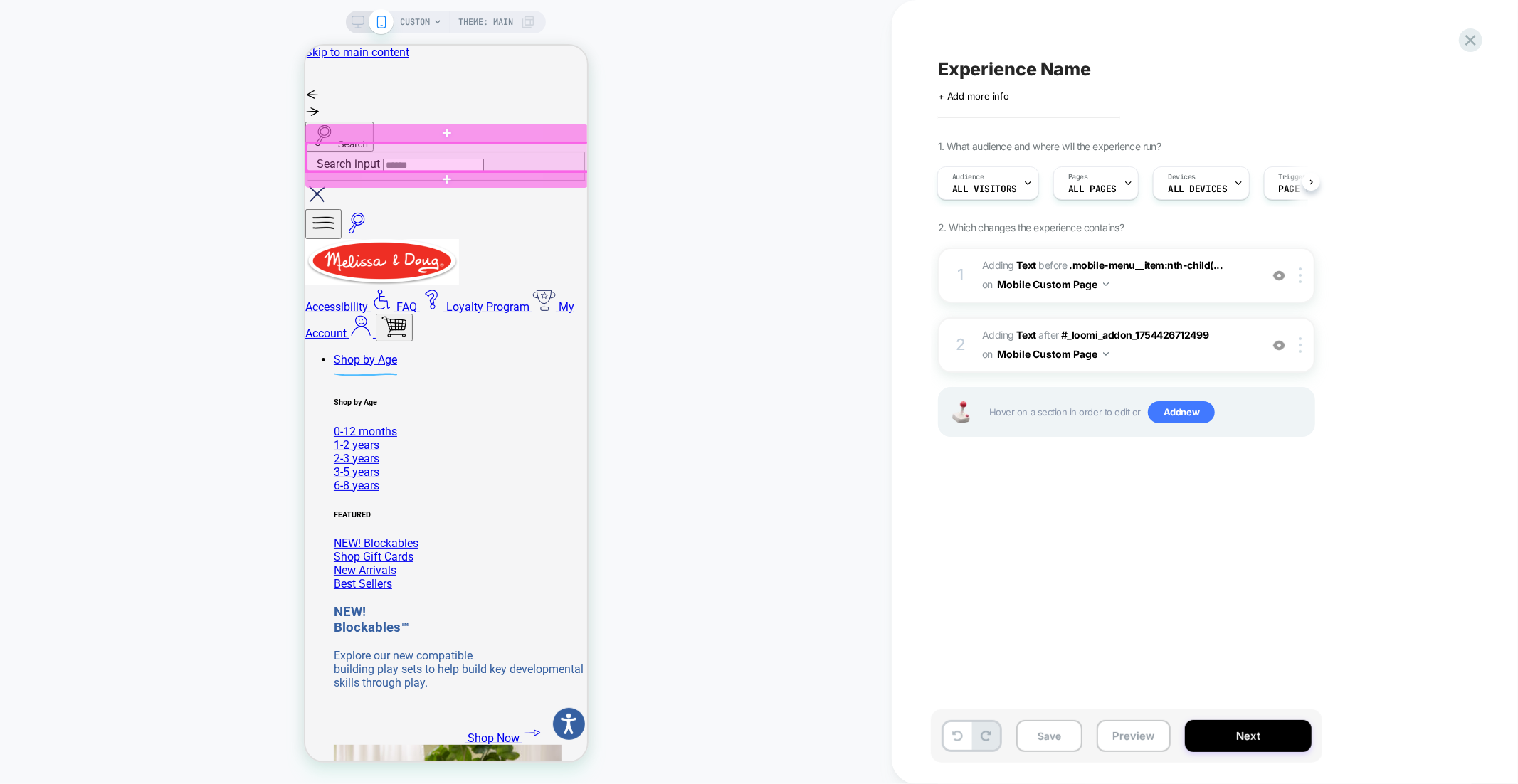 click at bounding box center [448, 157] 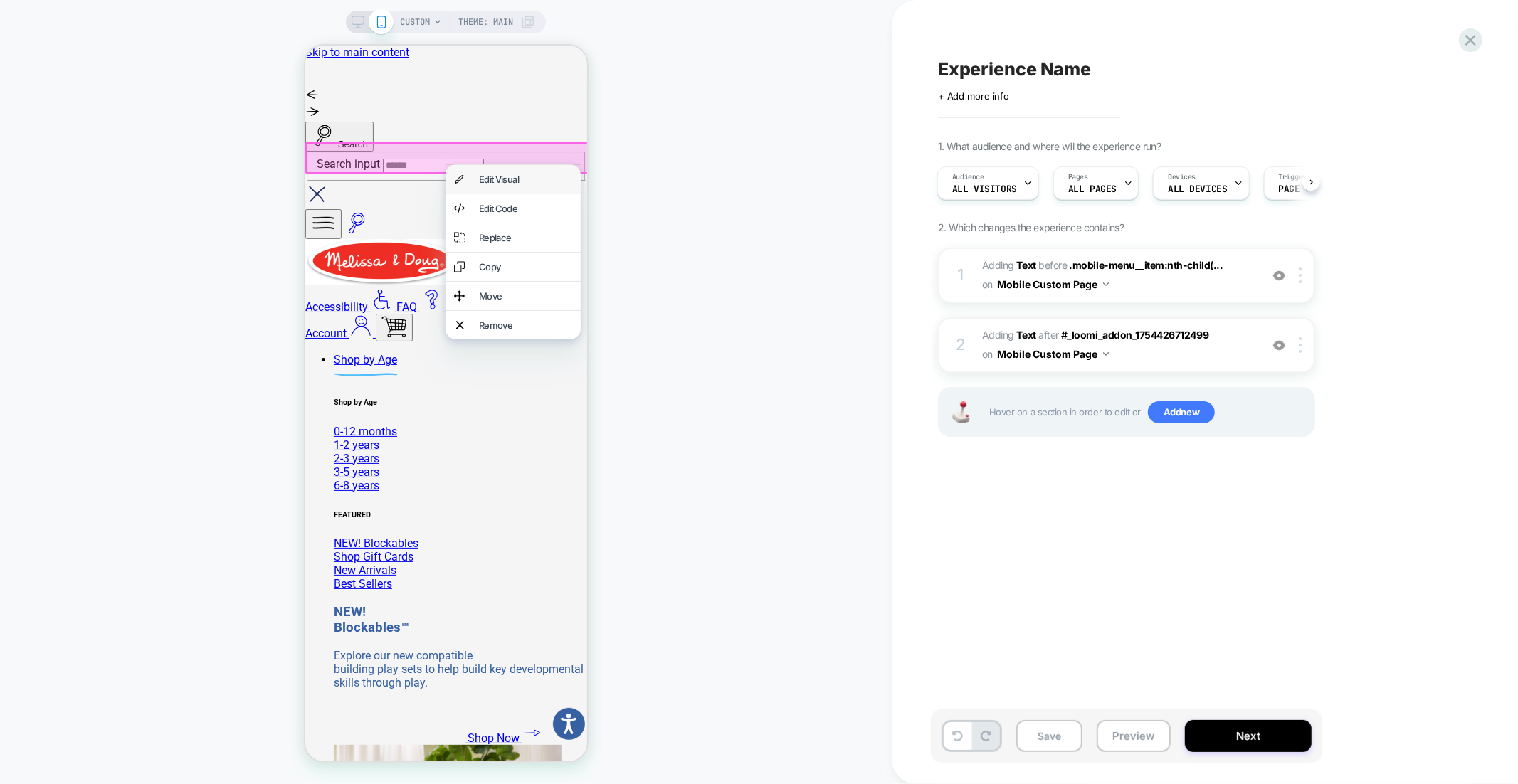 click on "Edit Visual" at bounding box center [525, 179] 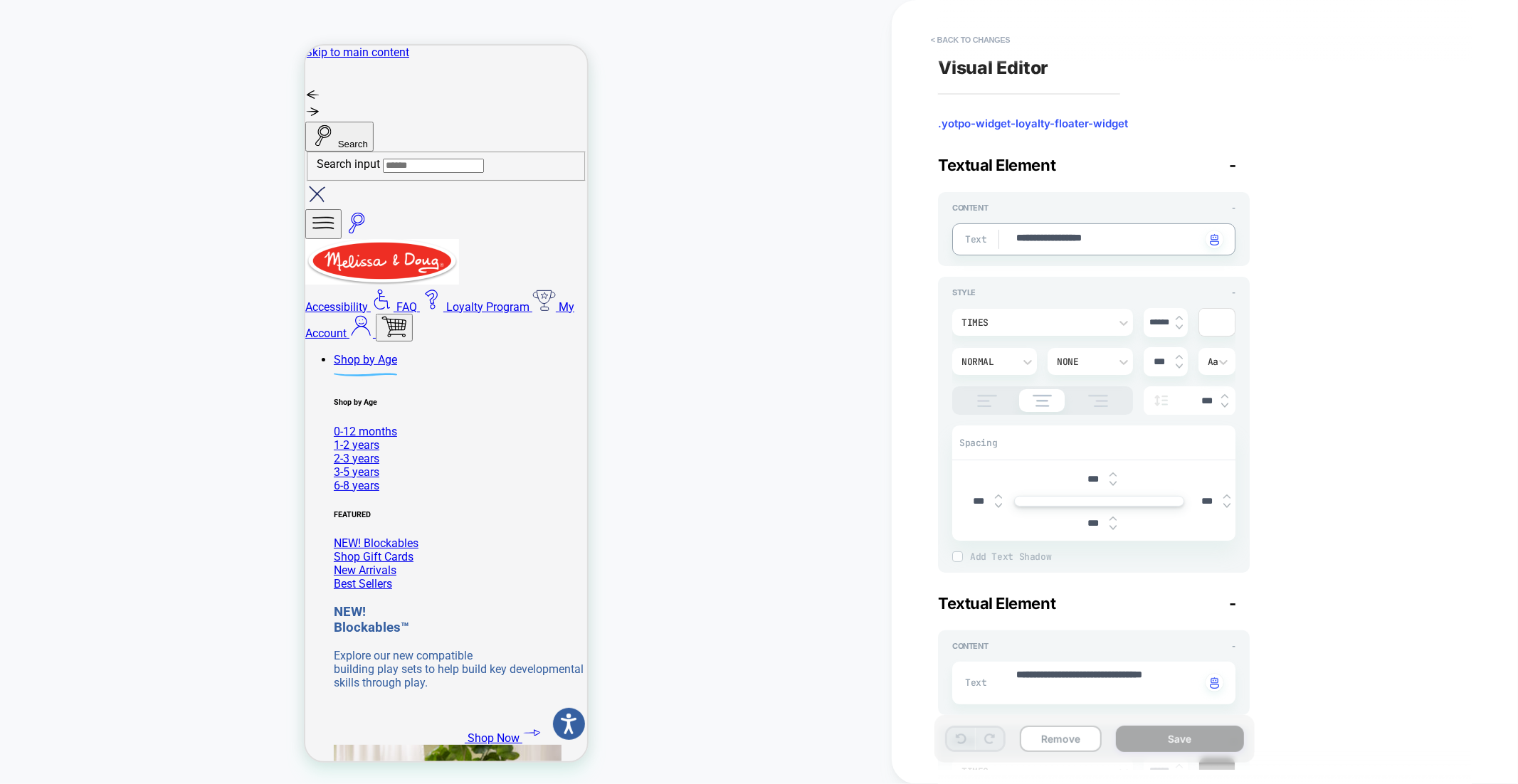 click on "**********" at bounding box center [1108, 239] 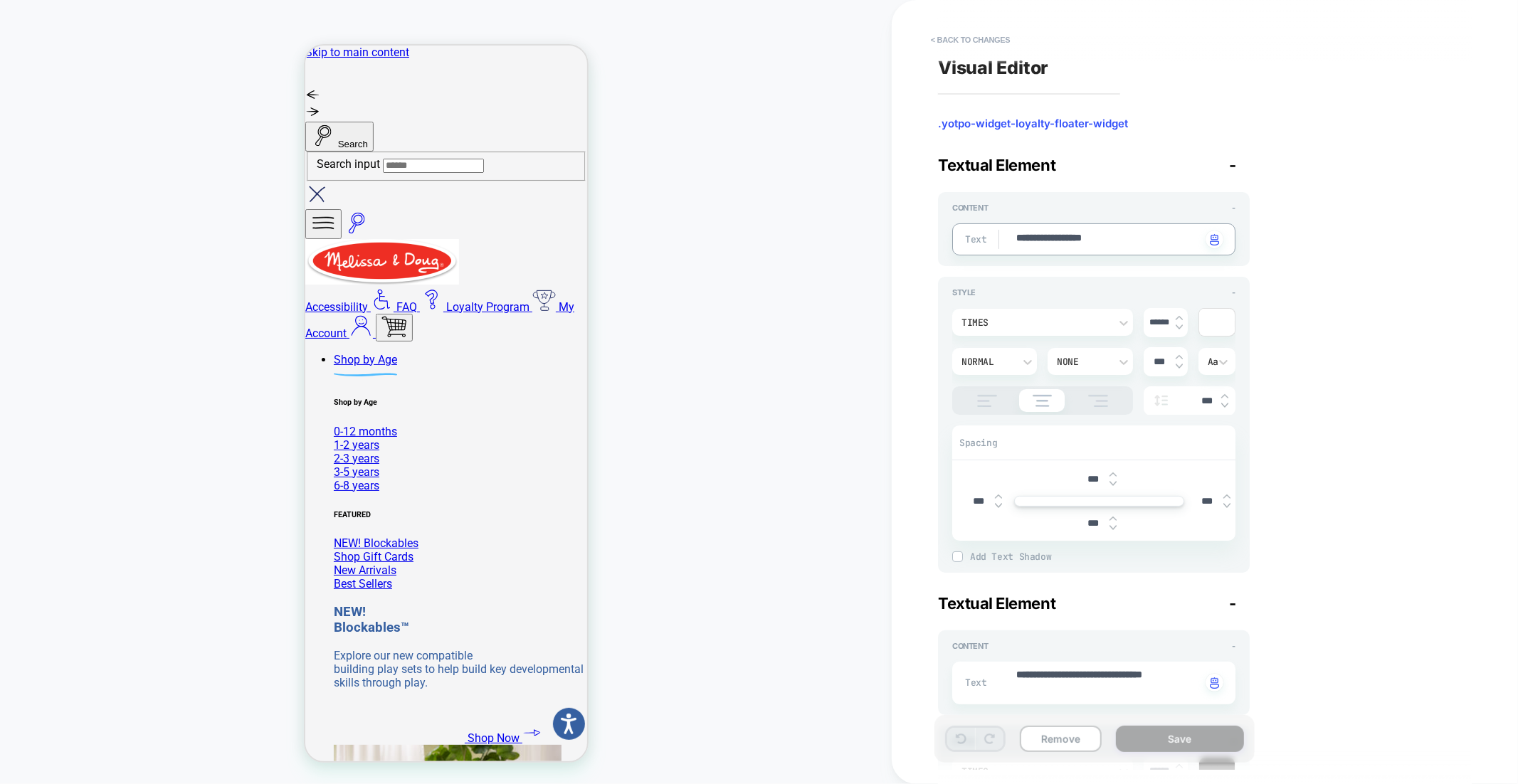 click on "**********" at bounding box center [1108, 239] 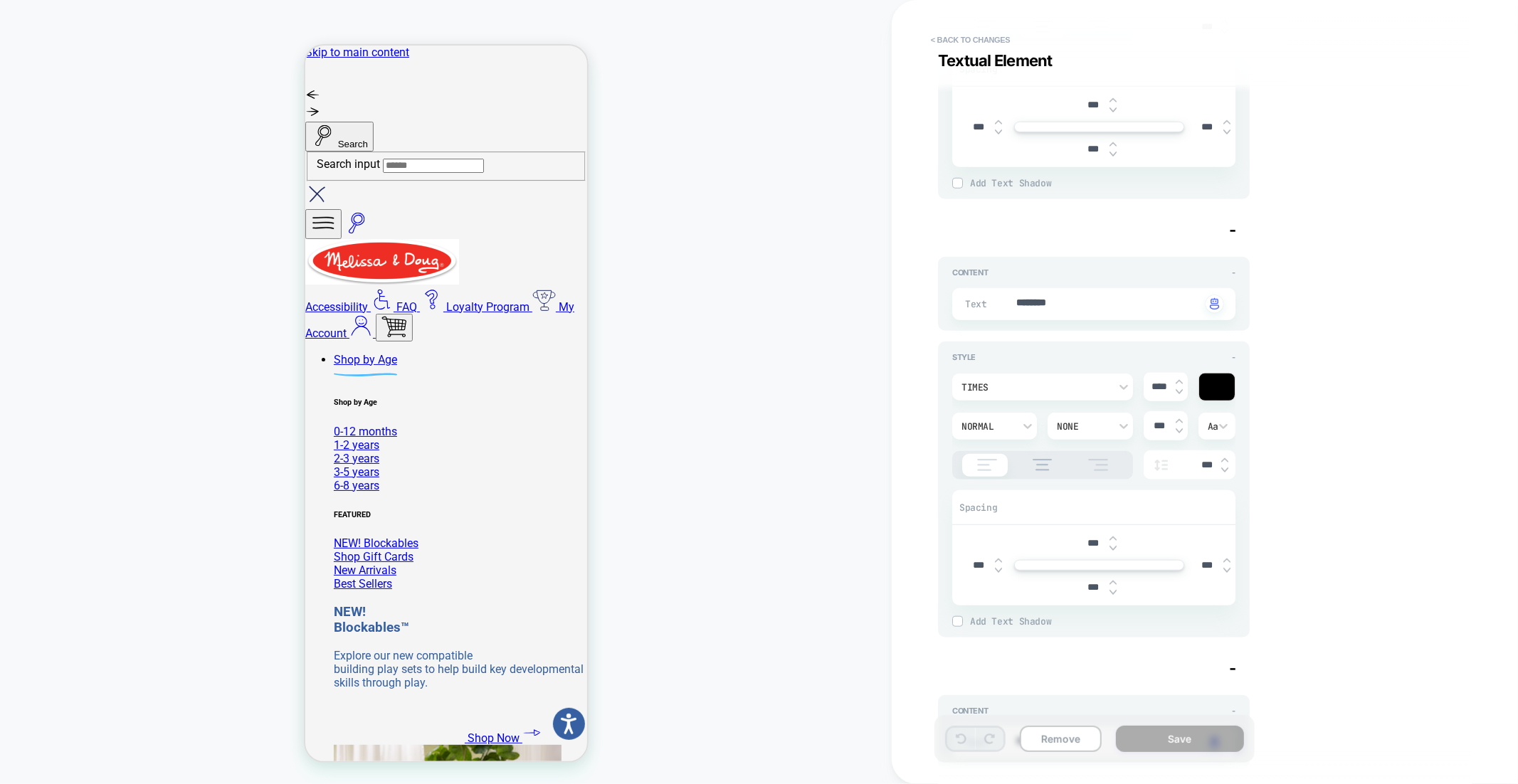 scroll, scrollTop: 0, scrollLeft: 0, axis: both 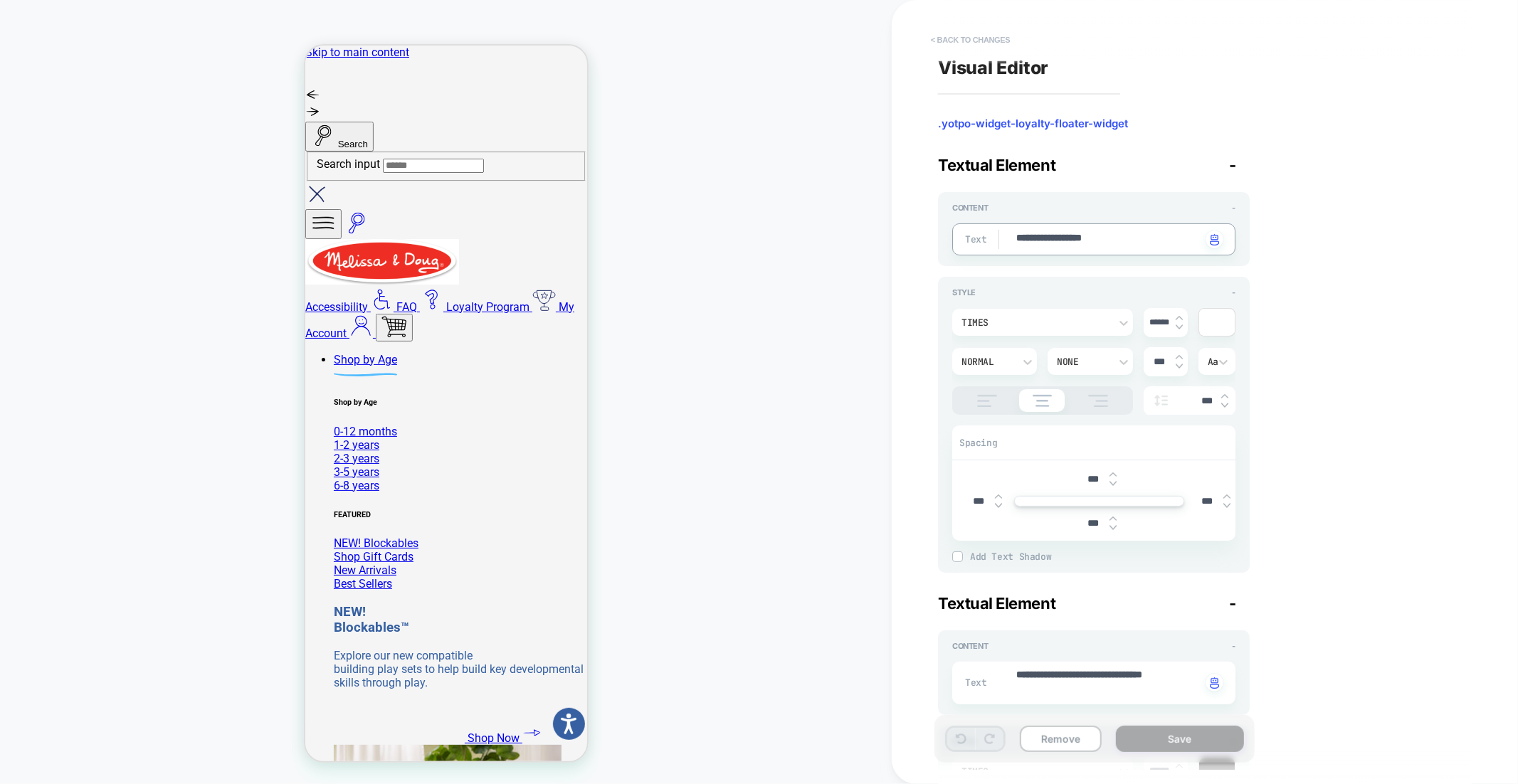 type on "*" 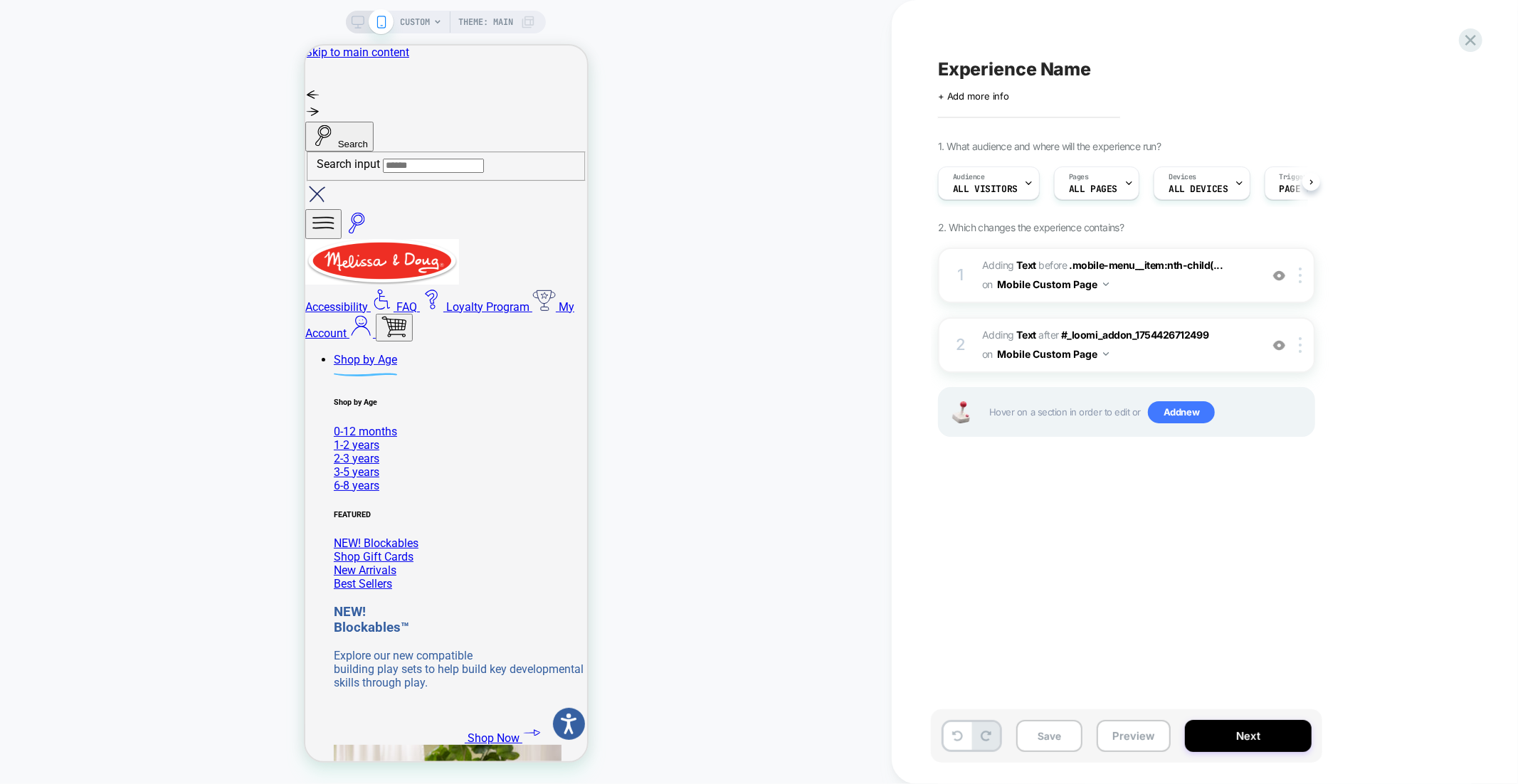 scroll, scrollTop: 0, scrollLeft: 1, axis: horizontal 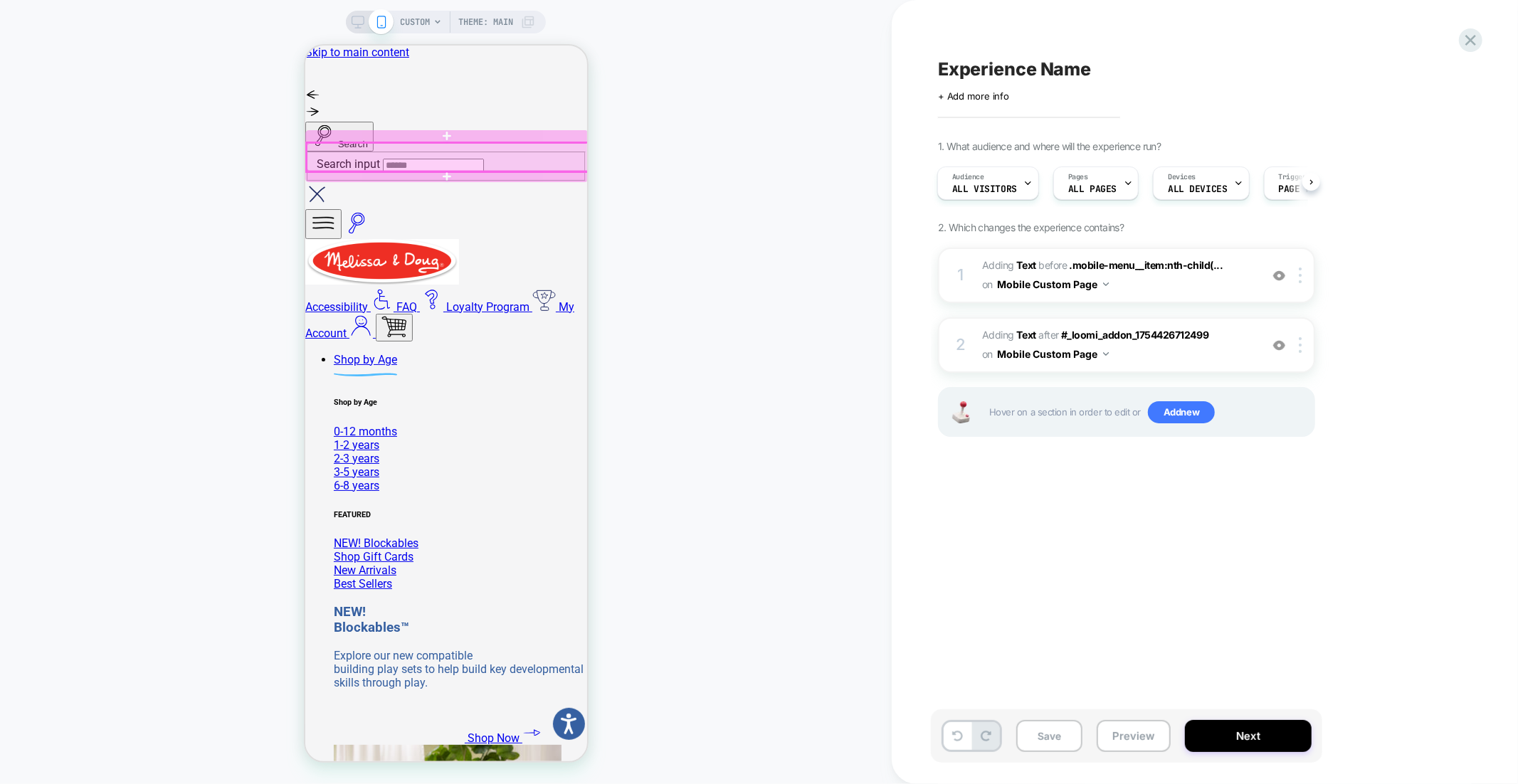 click at bounding box center (448, 157) 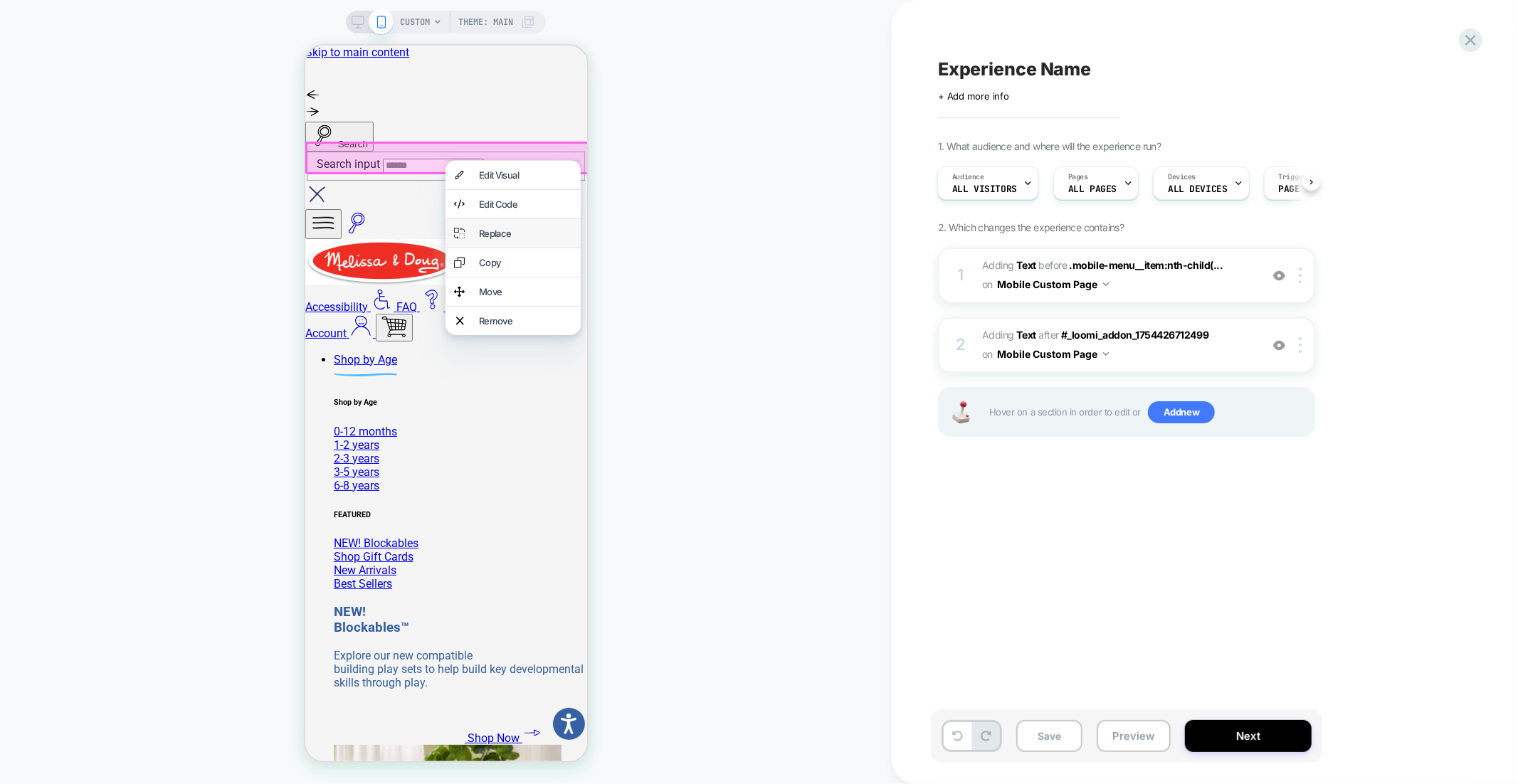 click on "Replace" at bounding box center (525, 233) 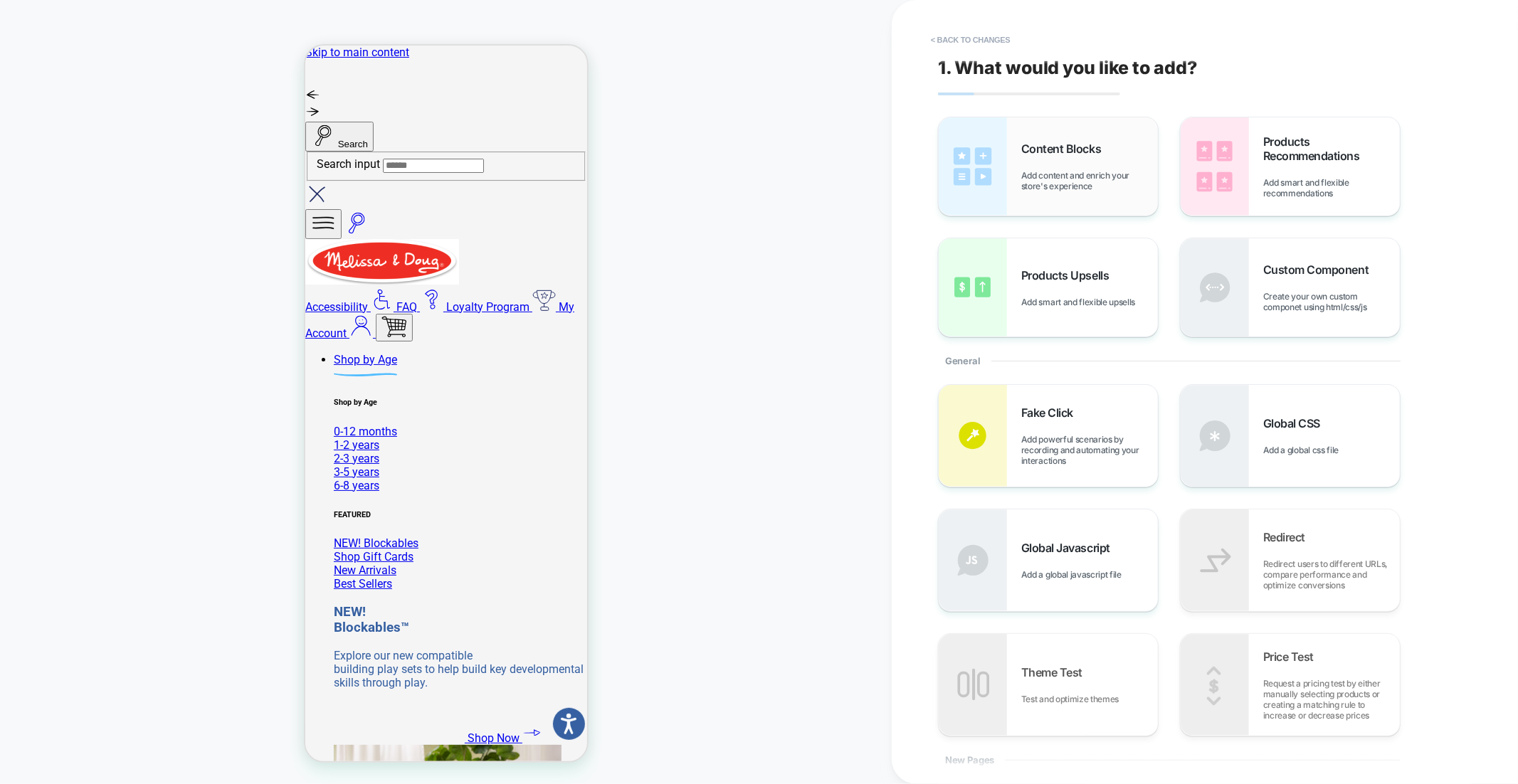 click on "Content Blocks Add content and enrich your store's experience" at bounding box center (1048, 166) 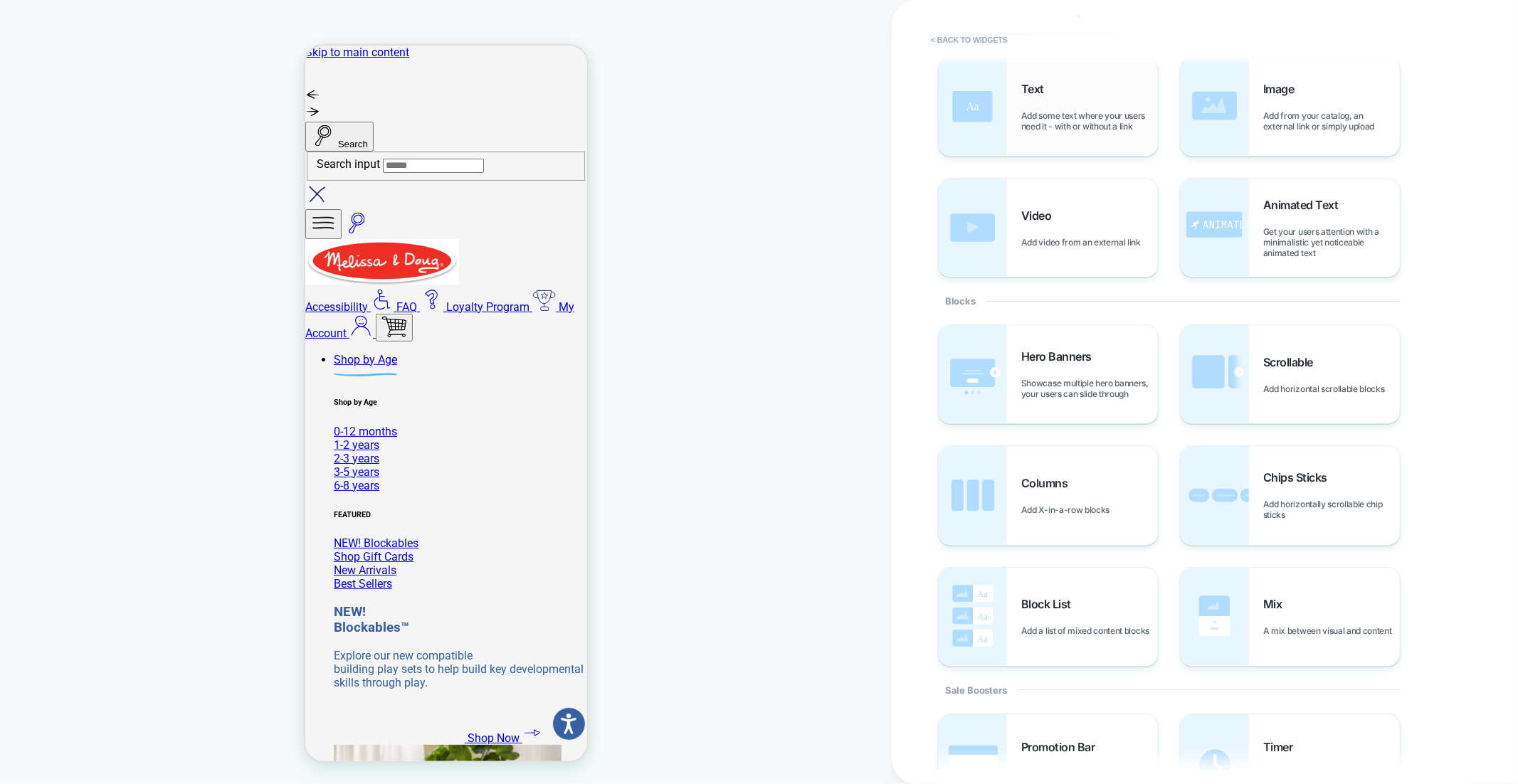 scroll, scrollTop: 0, scrollLeft: 0, axis: both 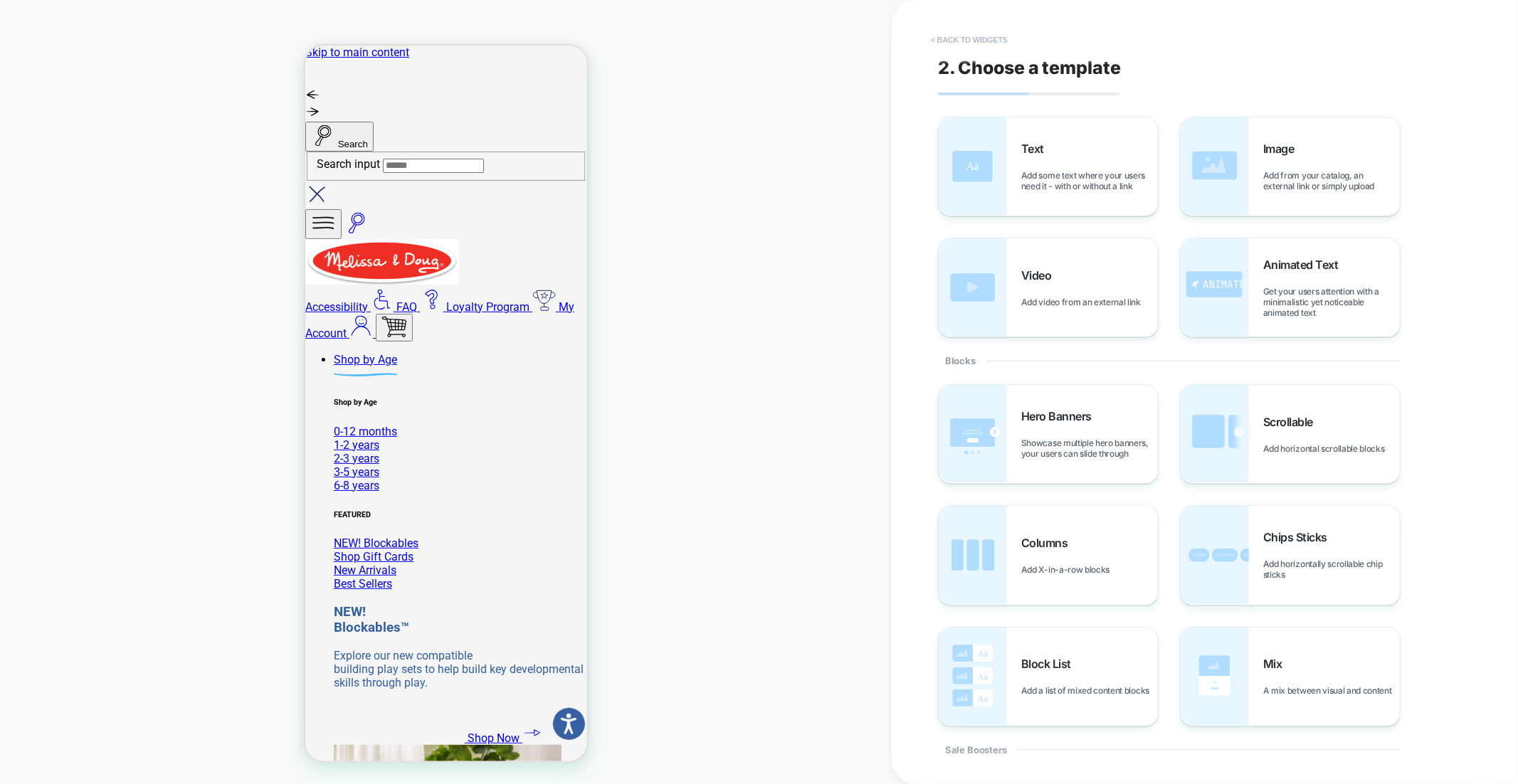 click on "< Back to widgets" at bounding box center [969, 40] 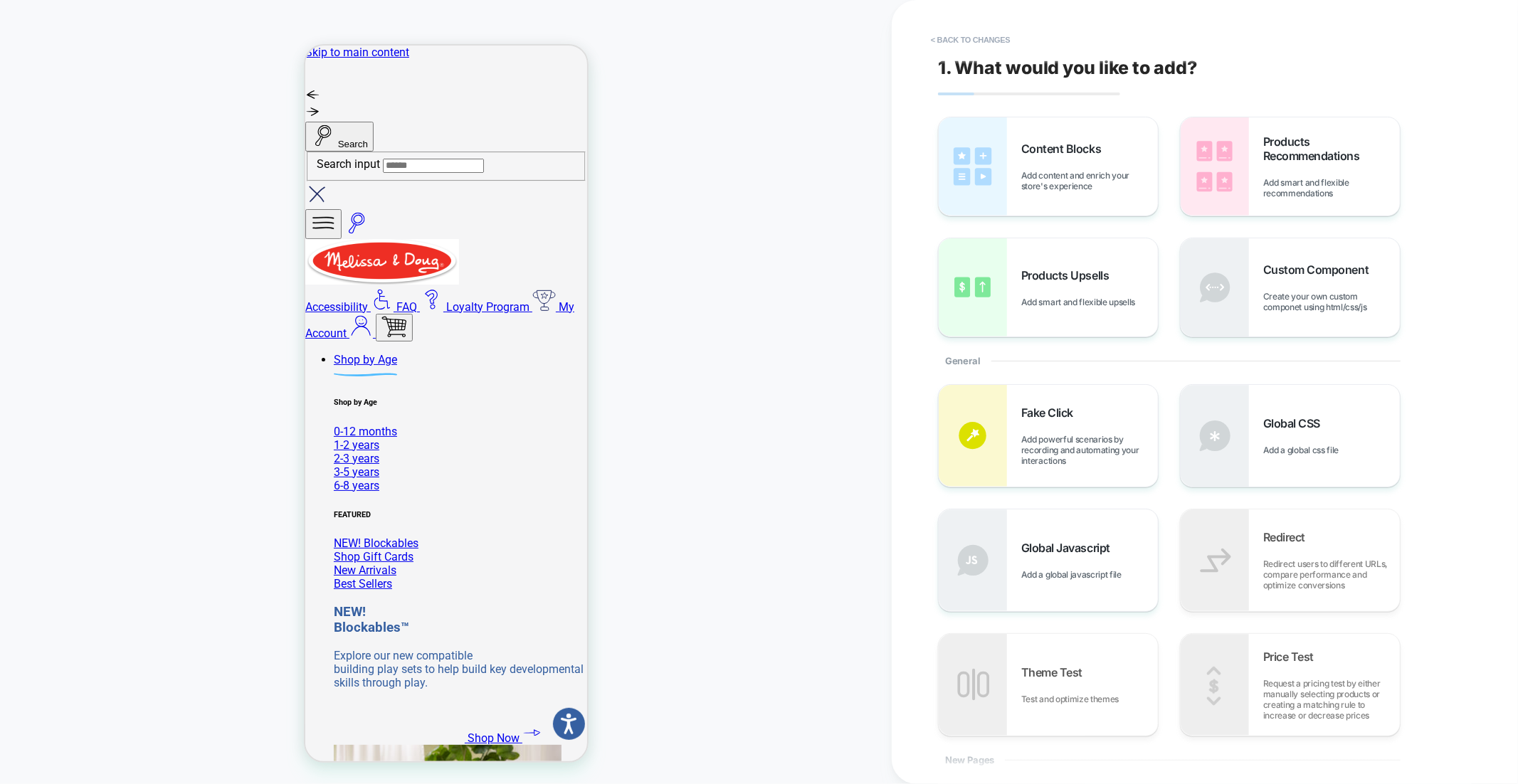 click on "< Back to changes" at bounding box center [971, 40] 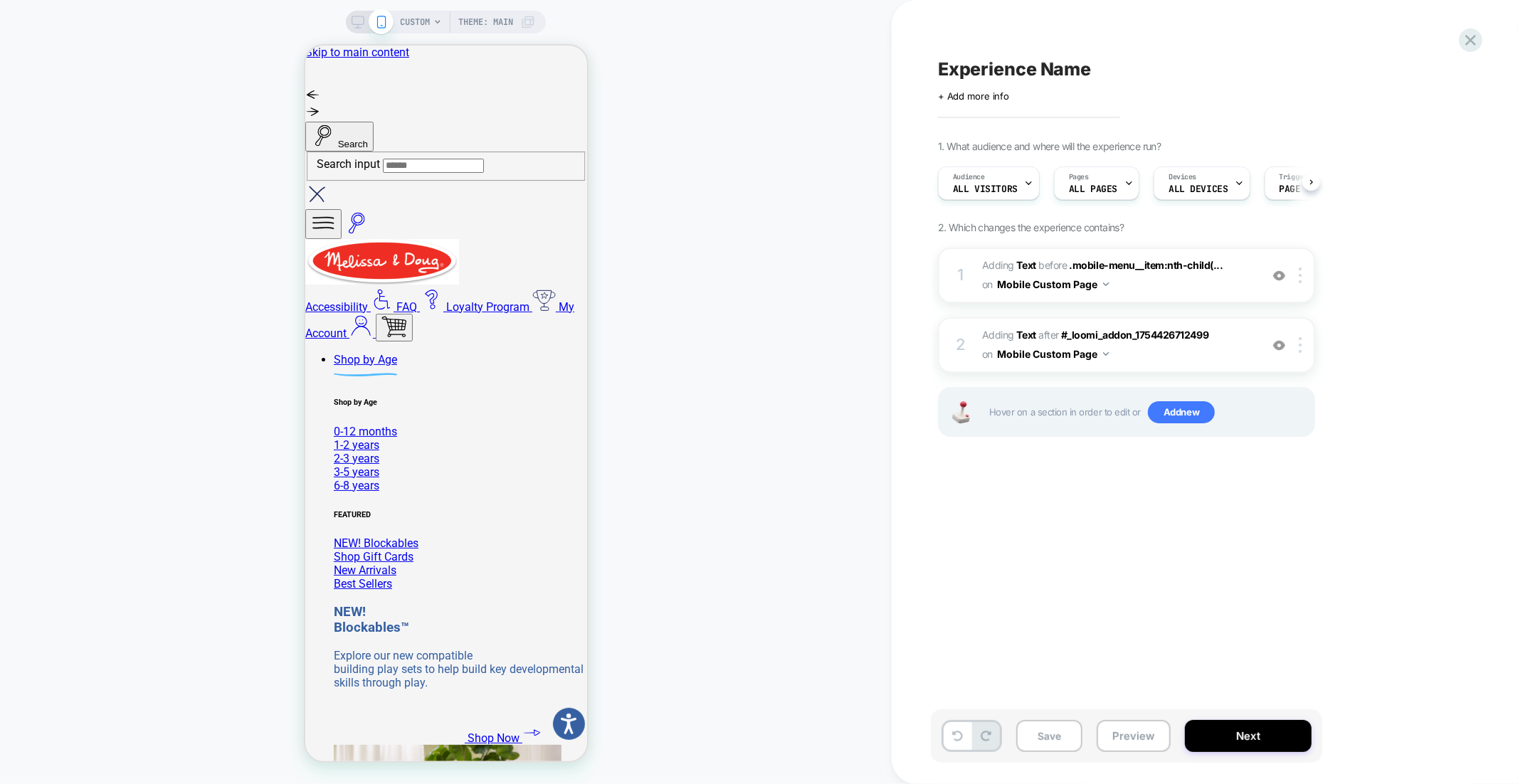 click on "Experience Name Click to edit experience details + Add more info 1. What audience and where will the experience run? Audience All Visitors Pages ALL PAGES Devices ALL DEVICES Trigger Page Load 2. Which changes the experience contains? 1 #_loomi_addon_1754426712499 Adding   Text   BEFORE .mobile-menu__item:nth-child(... .mobile-menu__item:nth-child(2)   on Mobile Custom Page Add Before Add After Duplicate Replace Position Copy CSS Selector Copy Widget Id Rename Copy to   Desktop Target   All Devices Delete Upgrade to latest 2 #_loomi_addon_1754426831482 Adding   Text   AFTER #_loomi_addon_1754426712499 #_loomi_addon_1754426712499   on Mobile Custom Page Add Before Add After Duplicate Replace Position Copy CSS Selector Copy Widget Id Rename Copy to   Desktop Target   All Devices Delete Upgrade to latest Hover on a section in order to edit or  Add  new" at bounding box center [1198, 392] 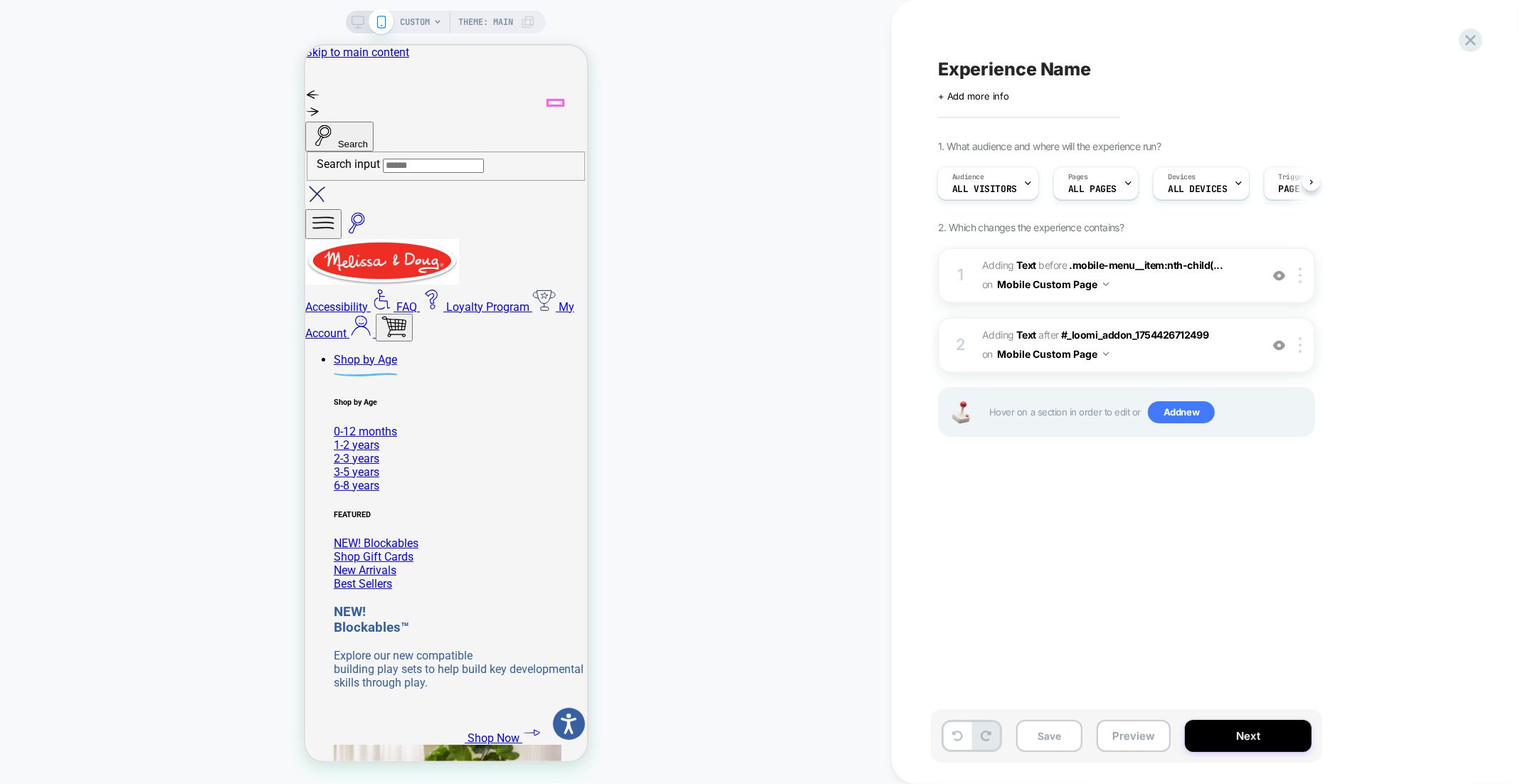click 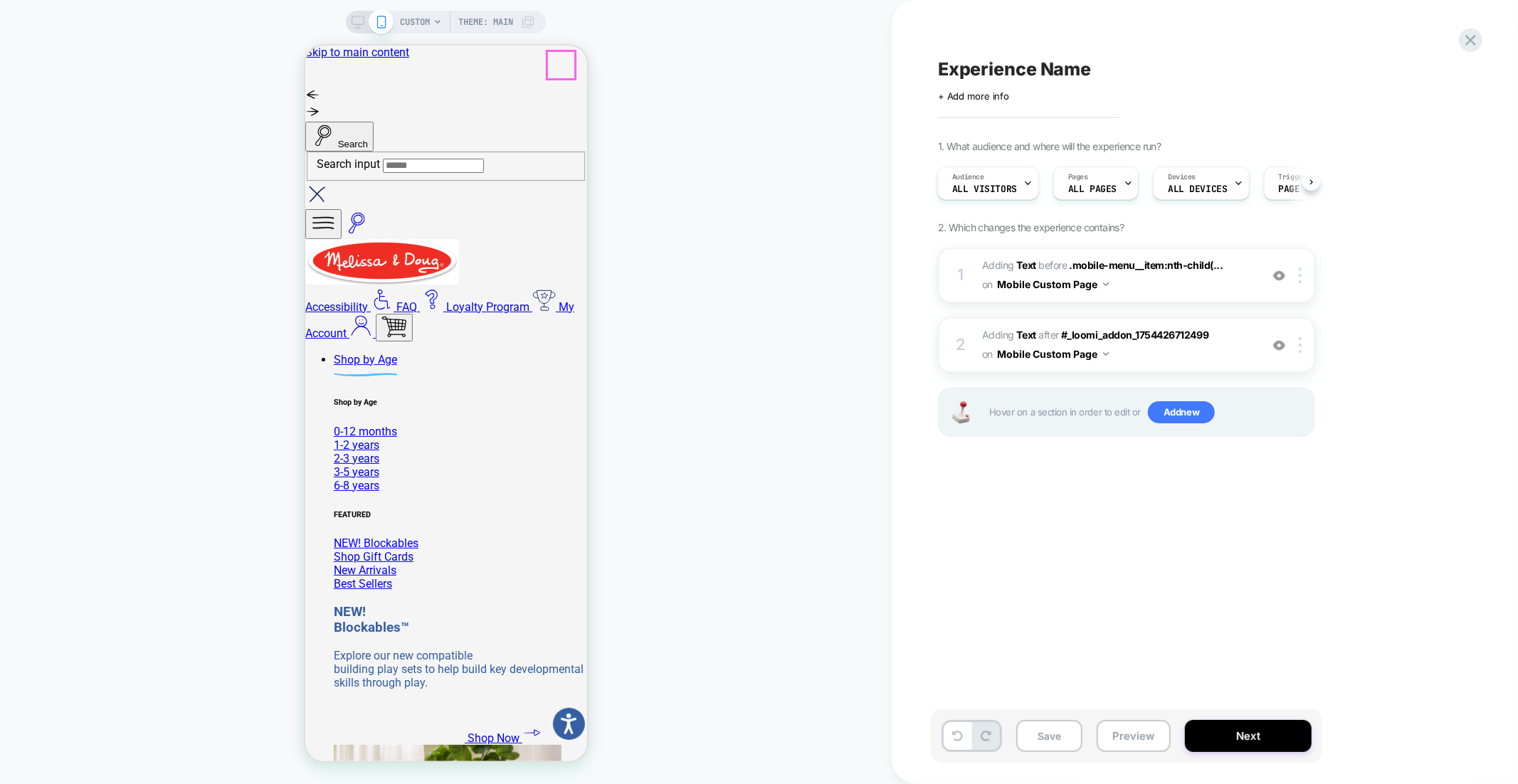 click 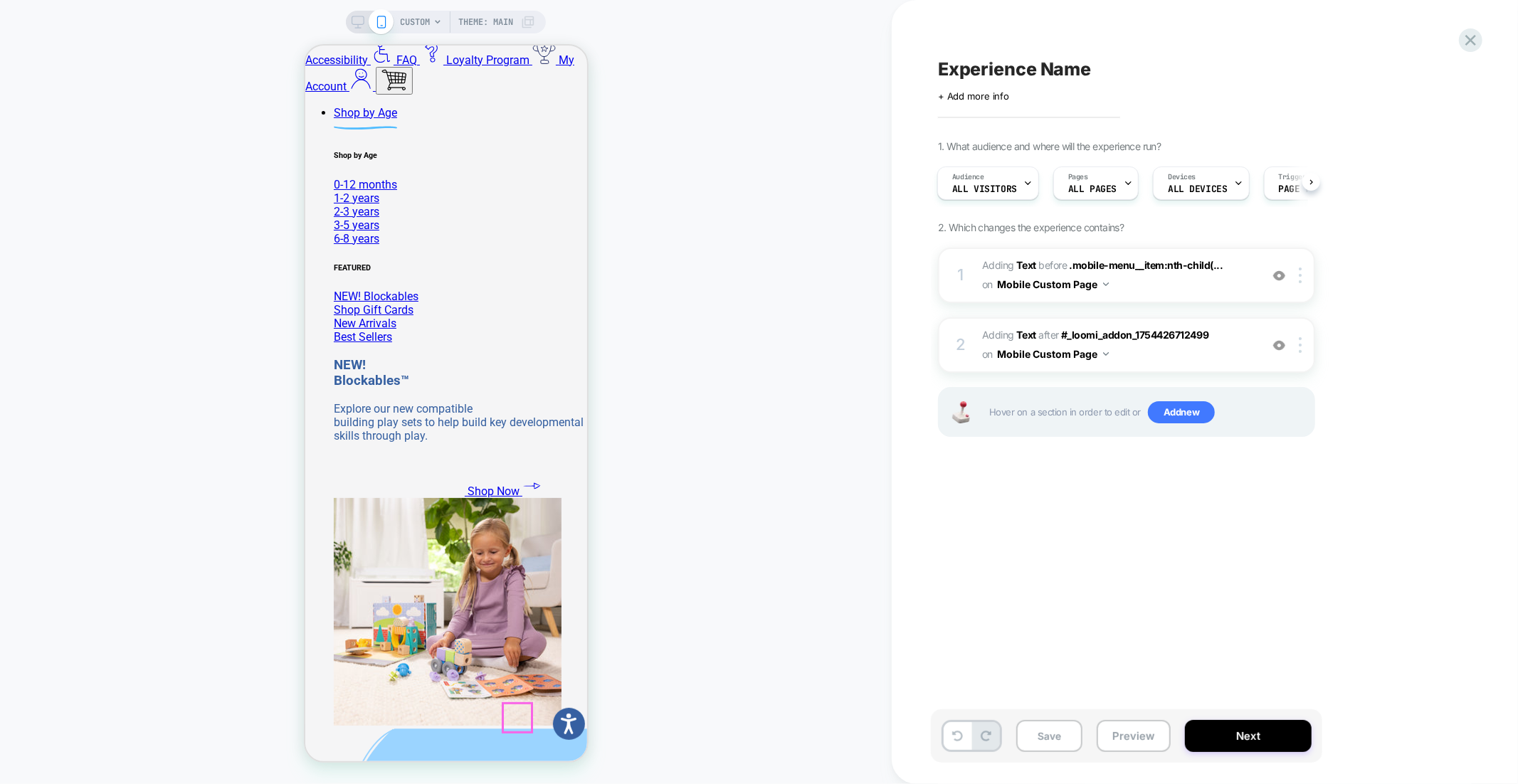 scroll, scrollTop: 0, scrollLeft: 0, axis: both 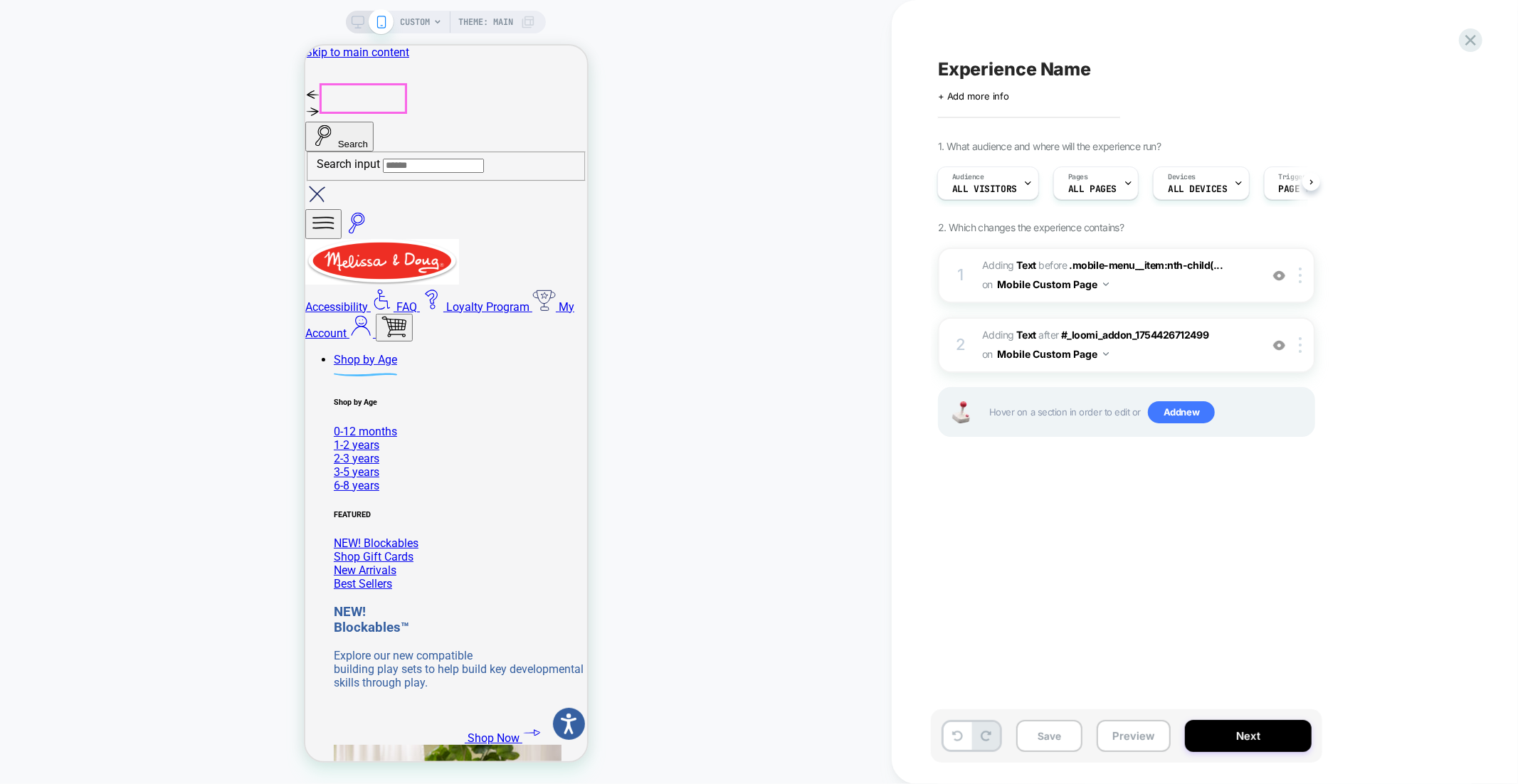 click 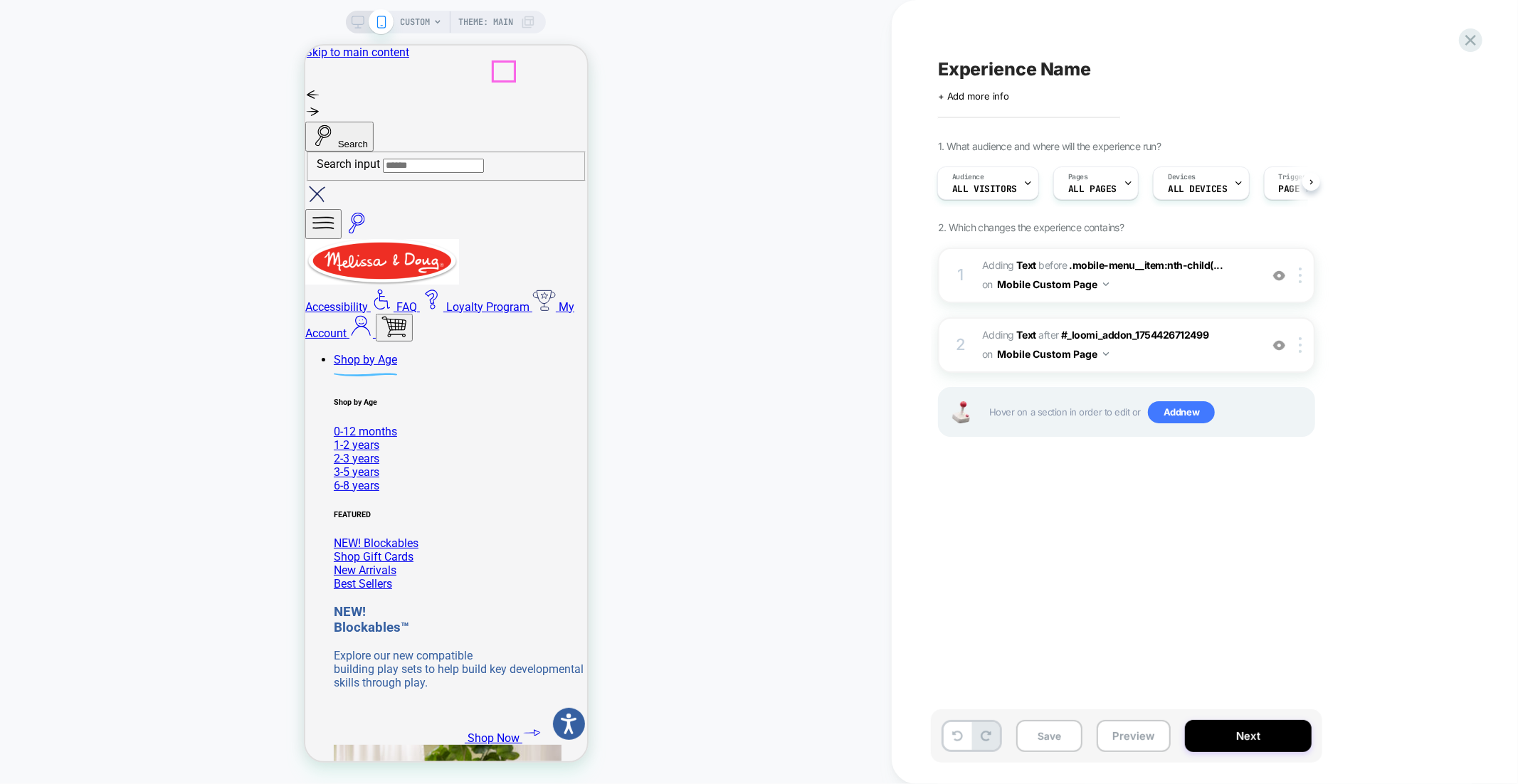 click 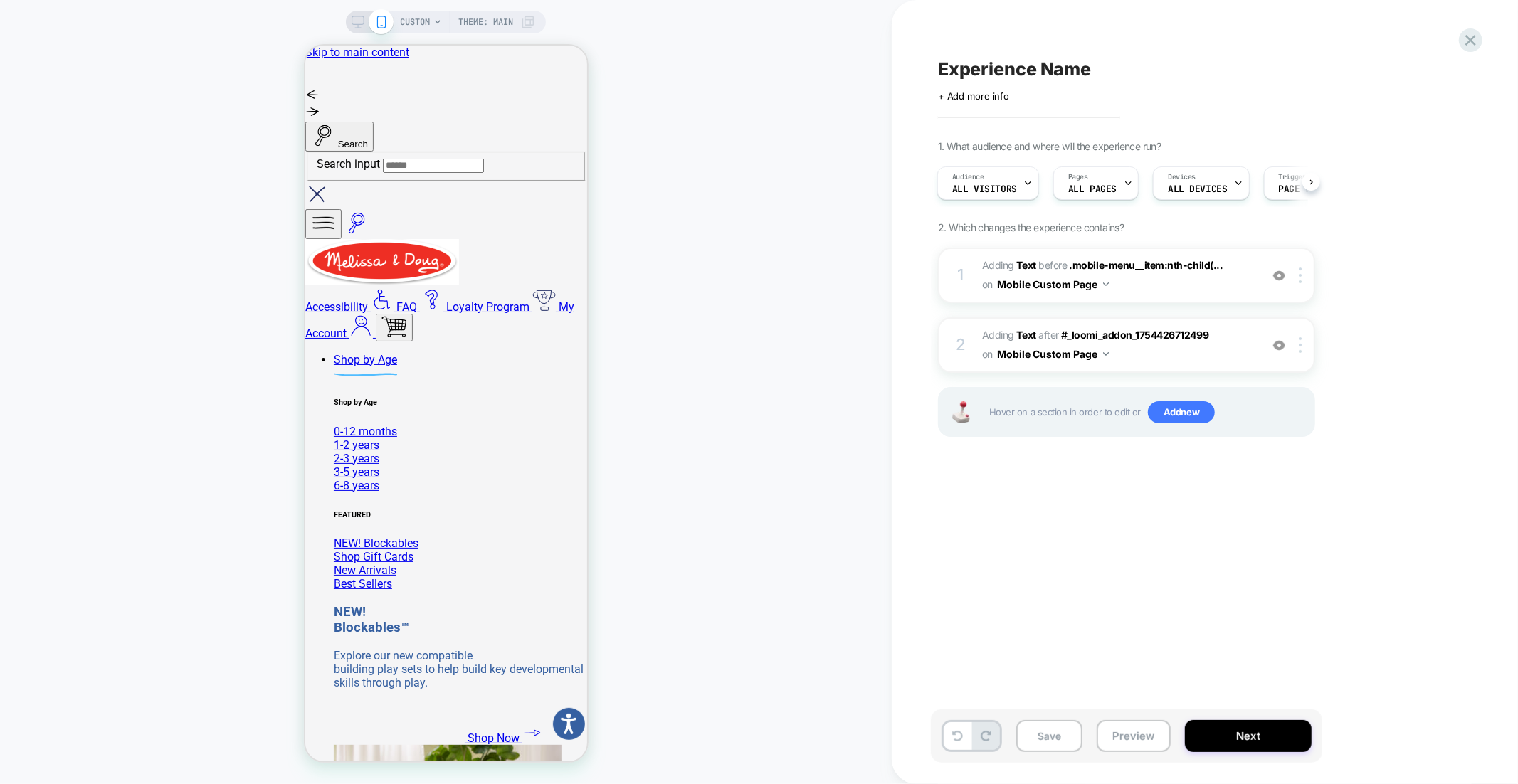 scroll, scrollTop: 0, scrollLeft: 1, axis: horizontal 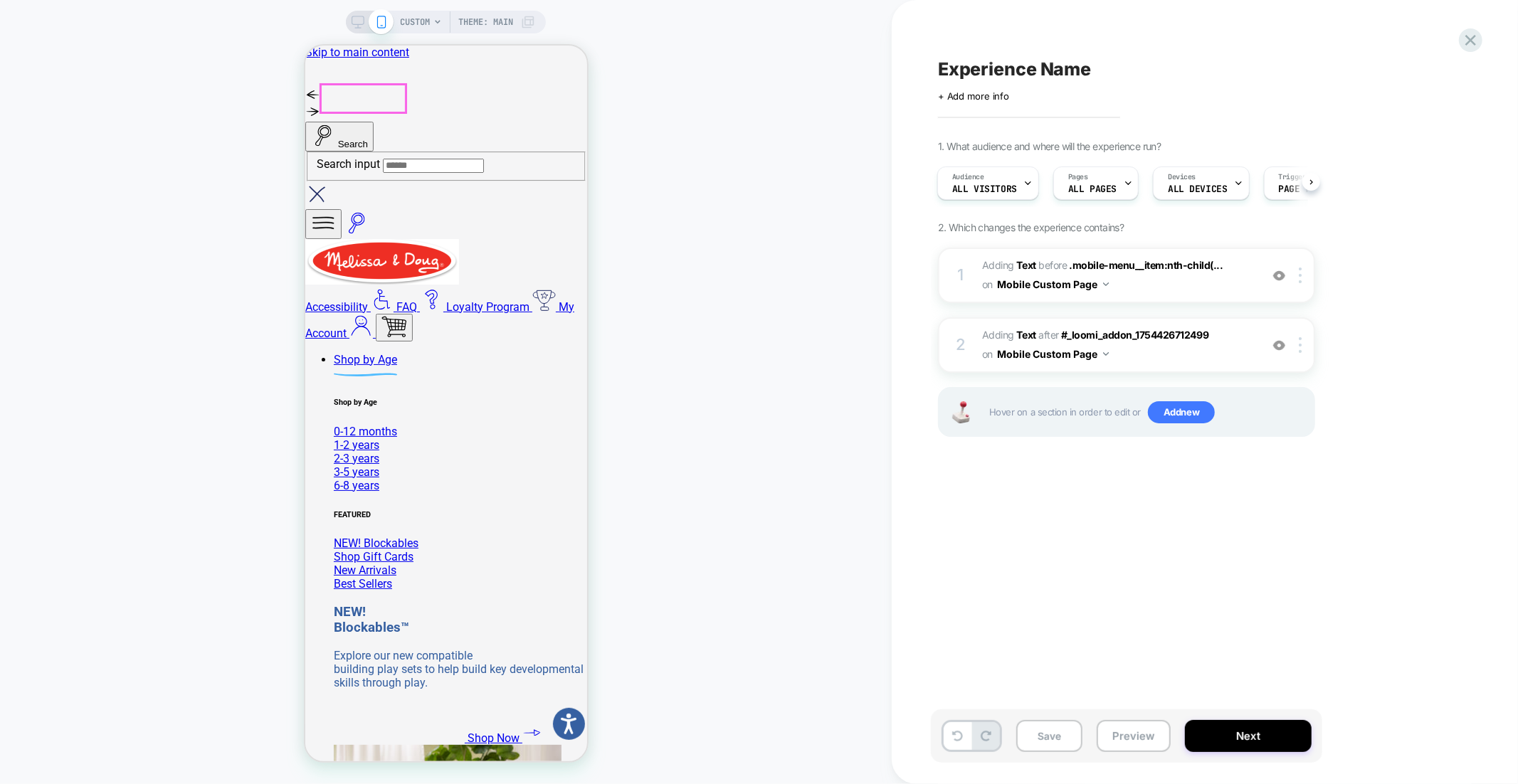 click on "Search
Search input" at bounding box center (446, 179) 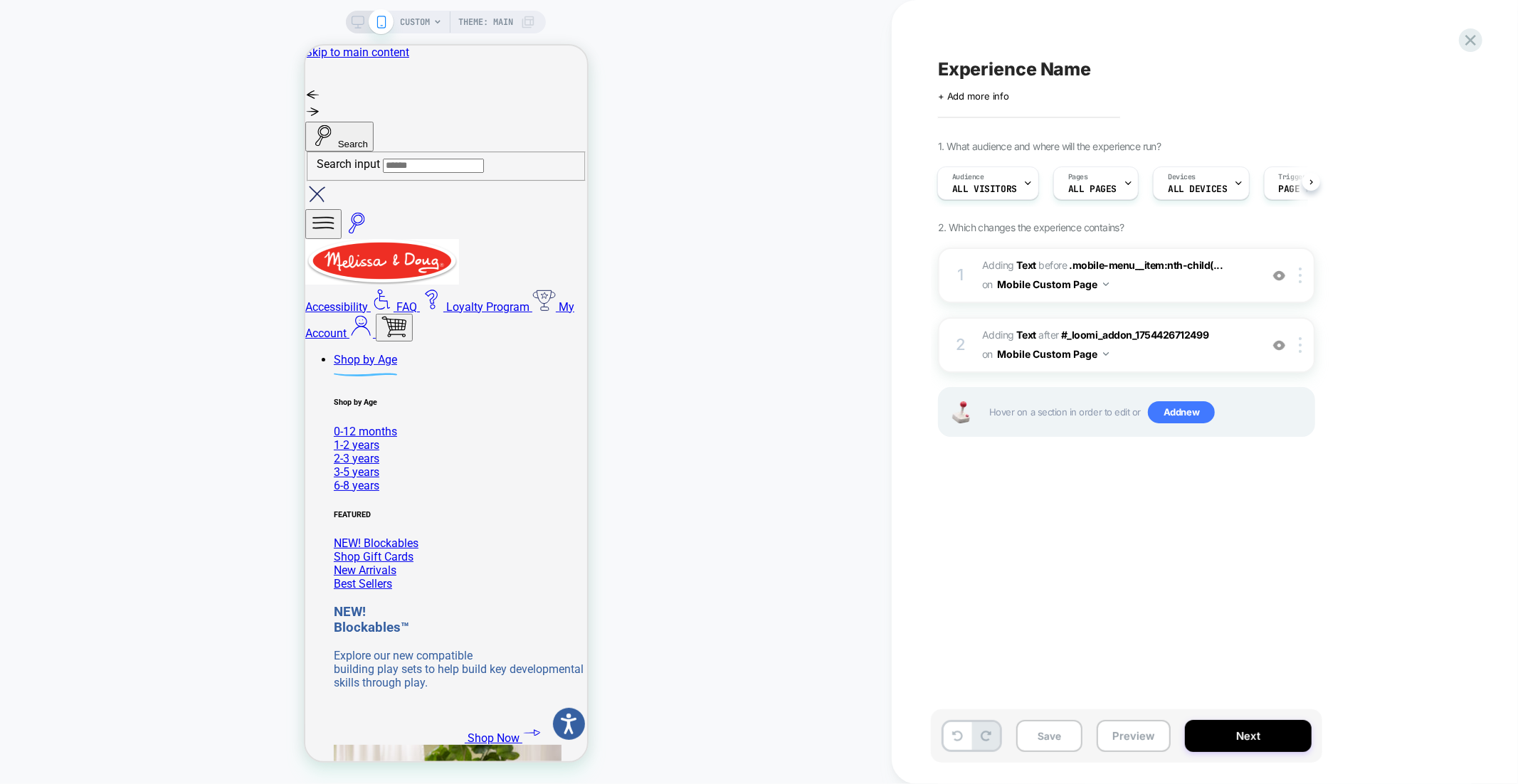 scroll, scrollTop: 0, scrollLeft: 1, axis: horizontal 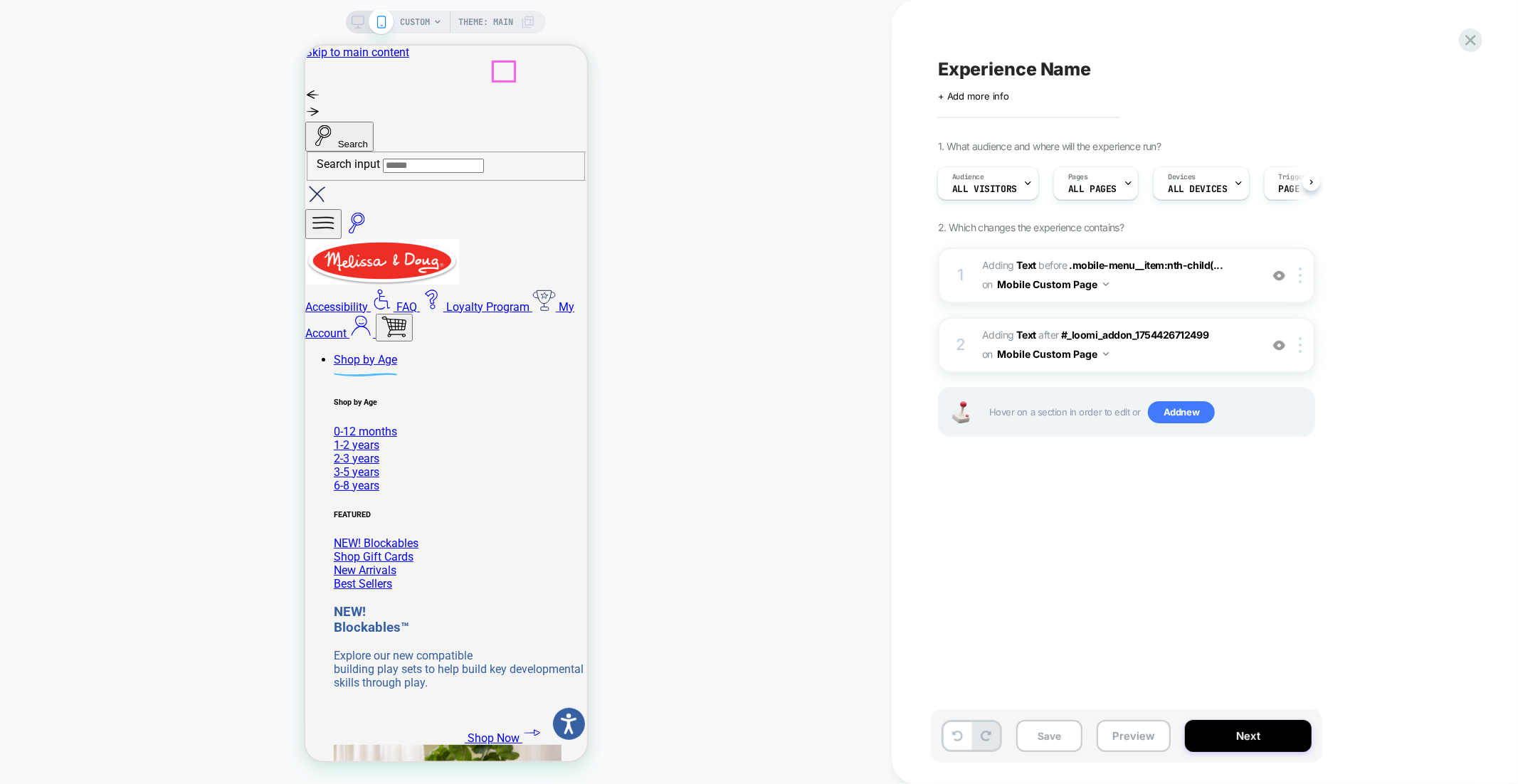 click 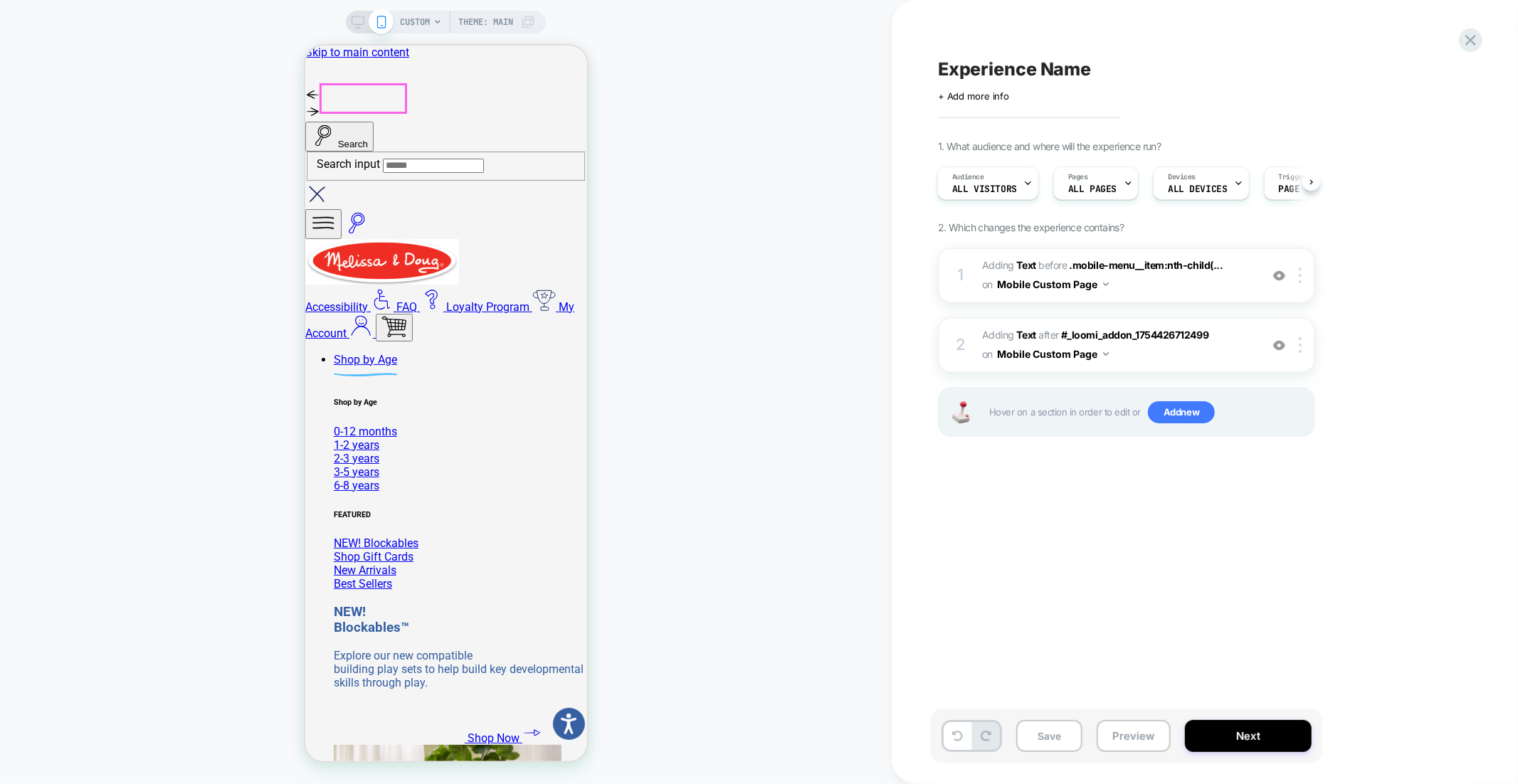click 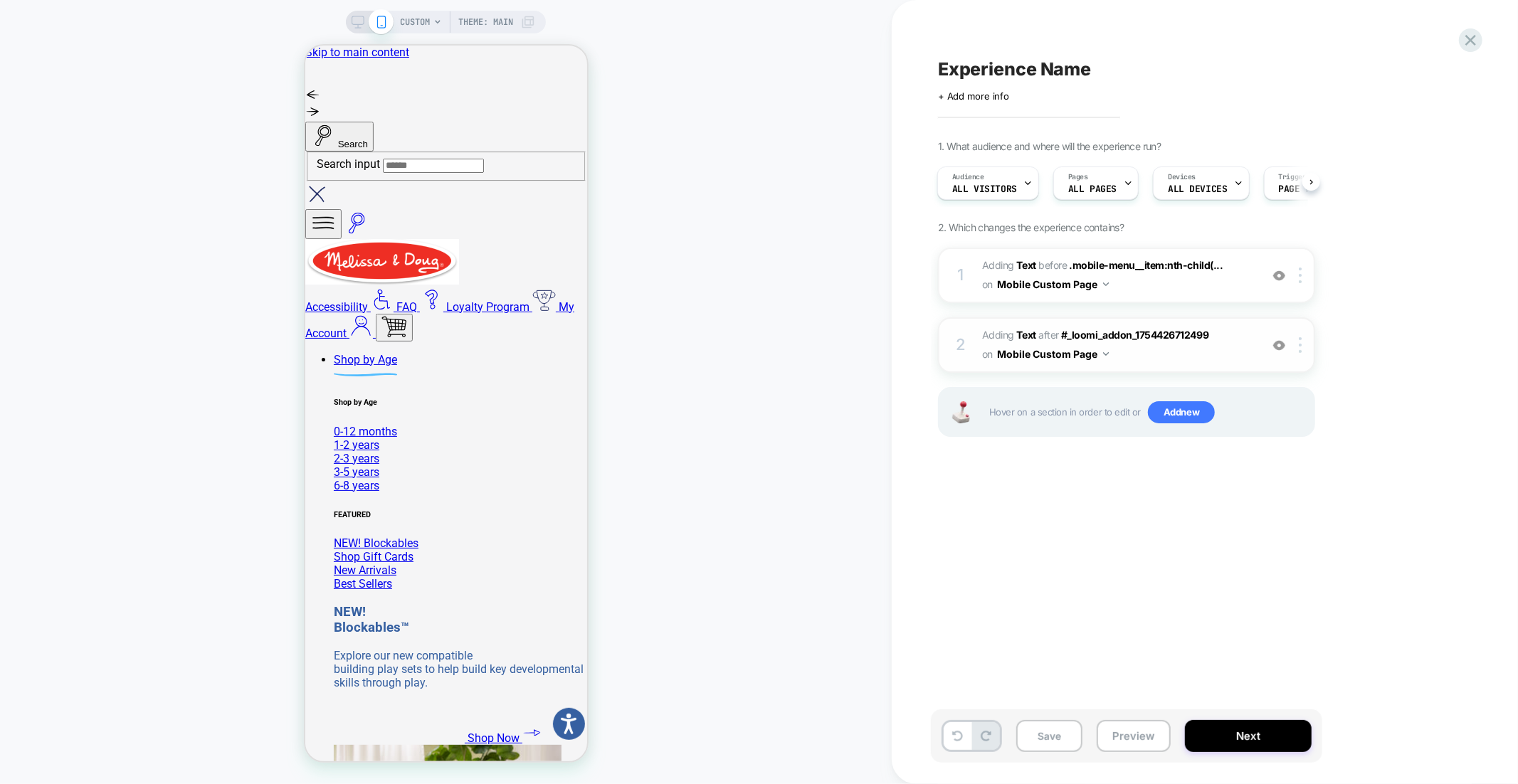 click at bounding box center [1279, 345] 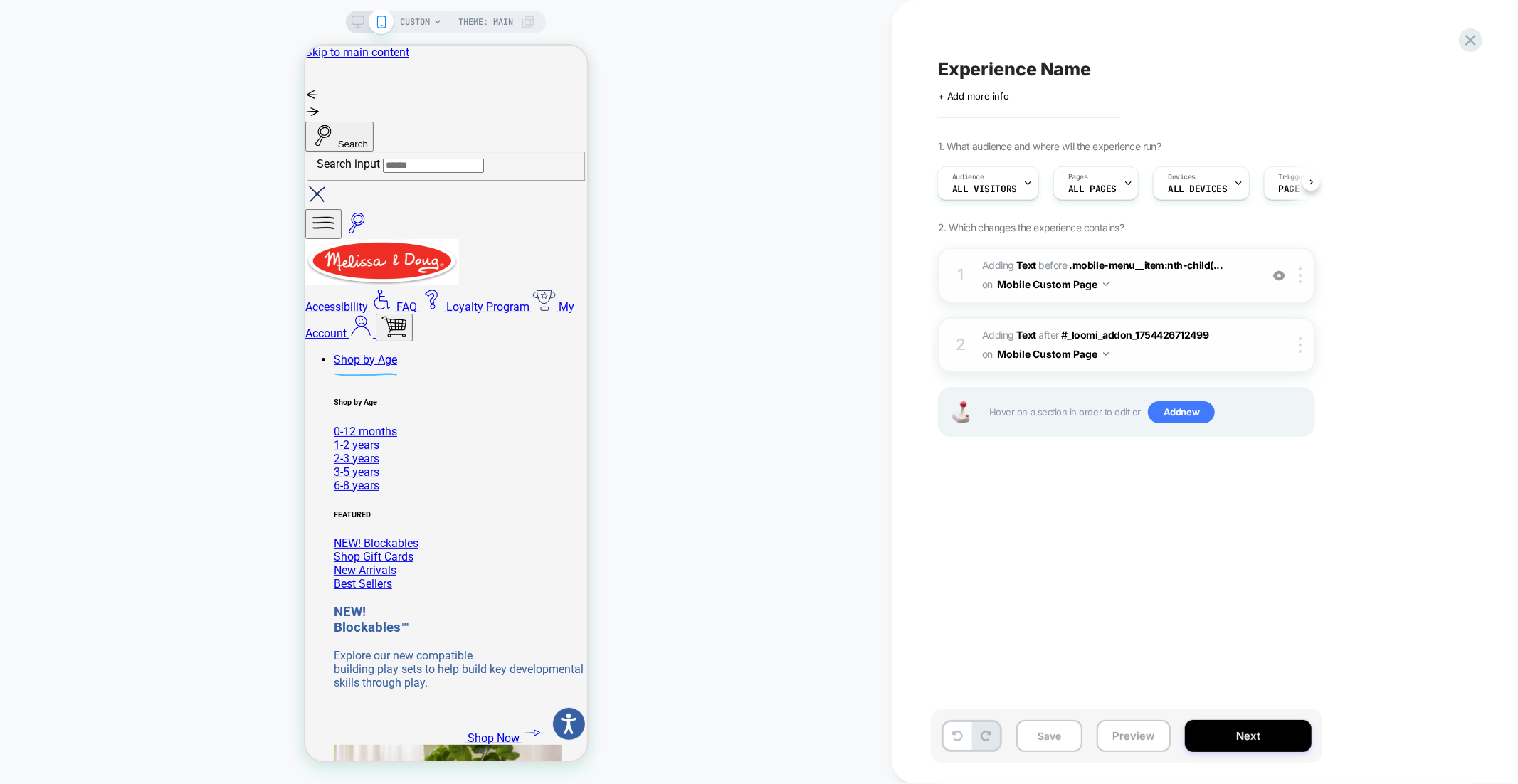 click at bounding box center (1279, 275) 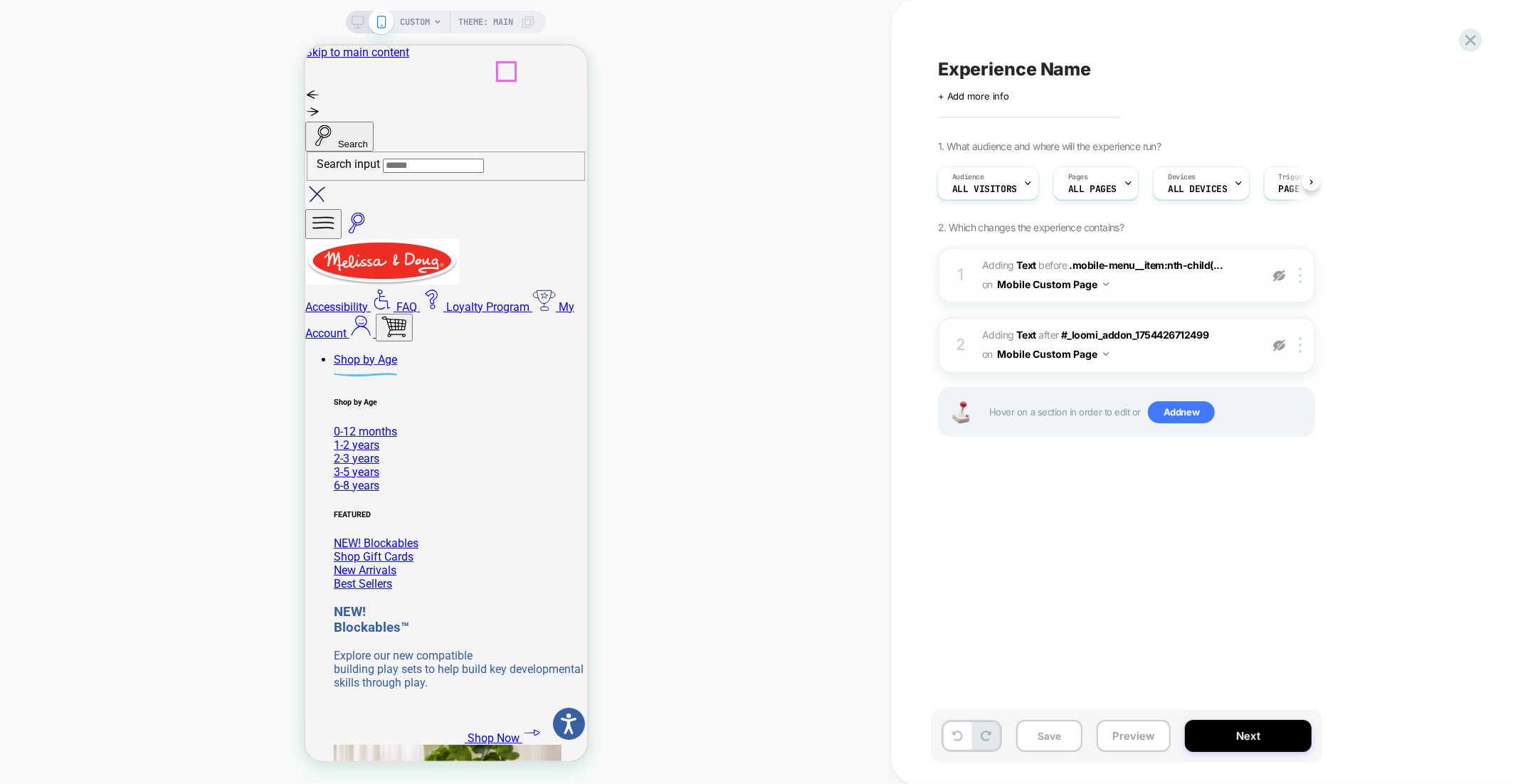 click 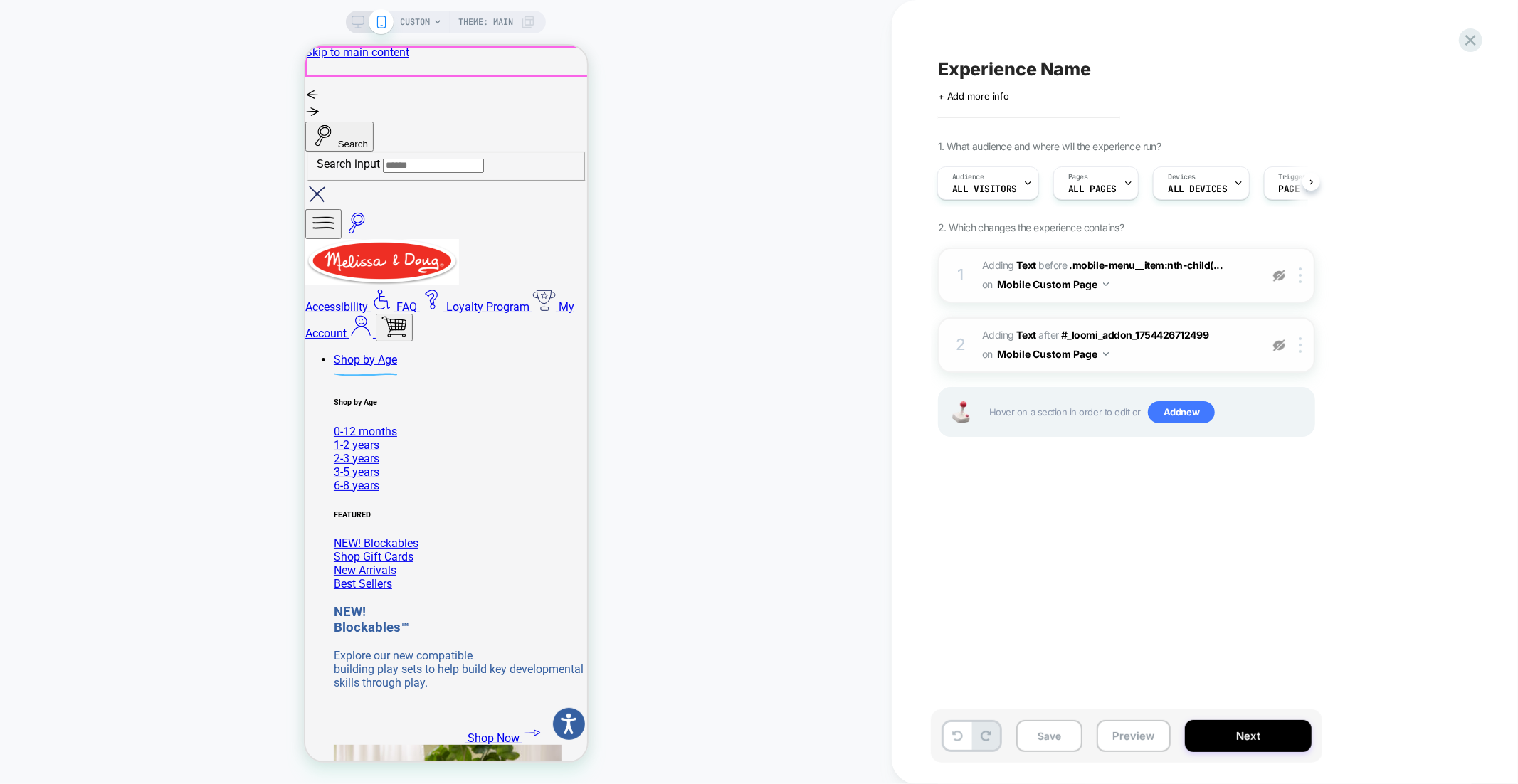 click on "Enjoy Free Shipping on Orders $49+  Details" at bounding box center (-404, 590) 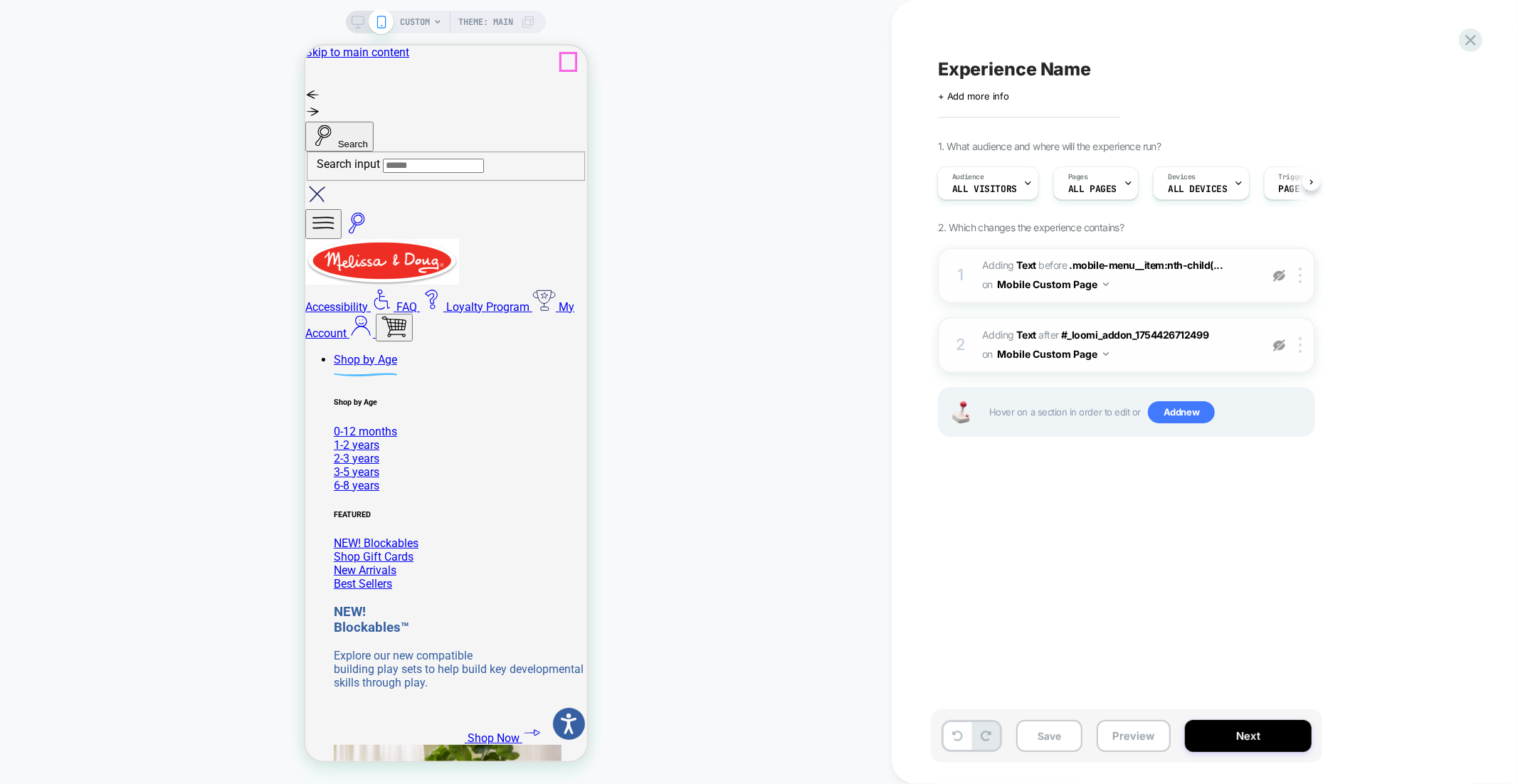 click 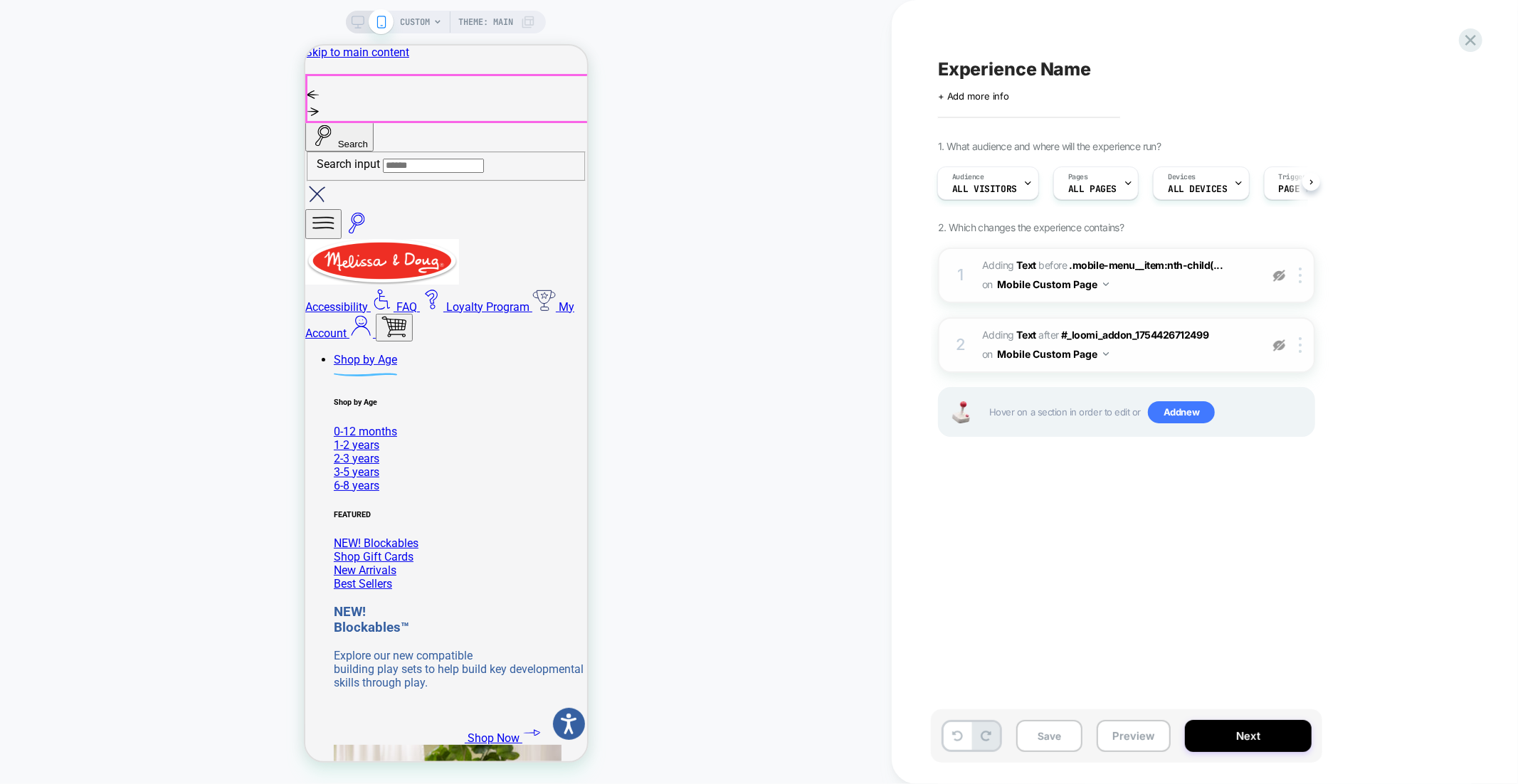 click 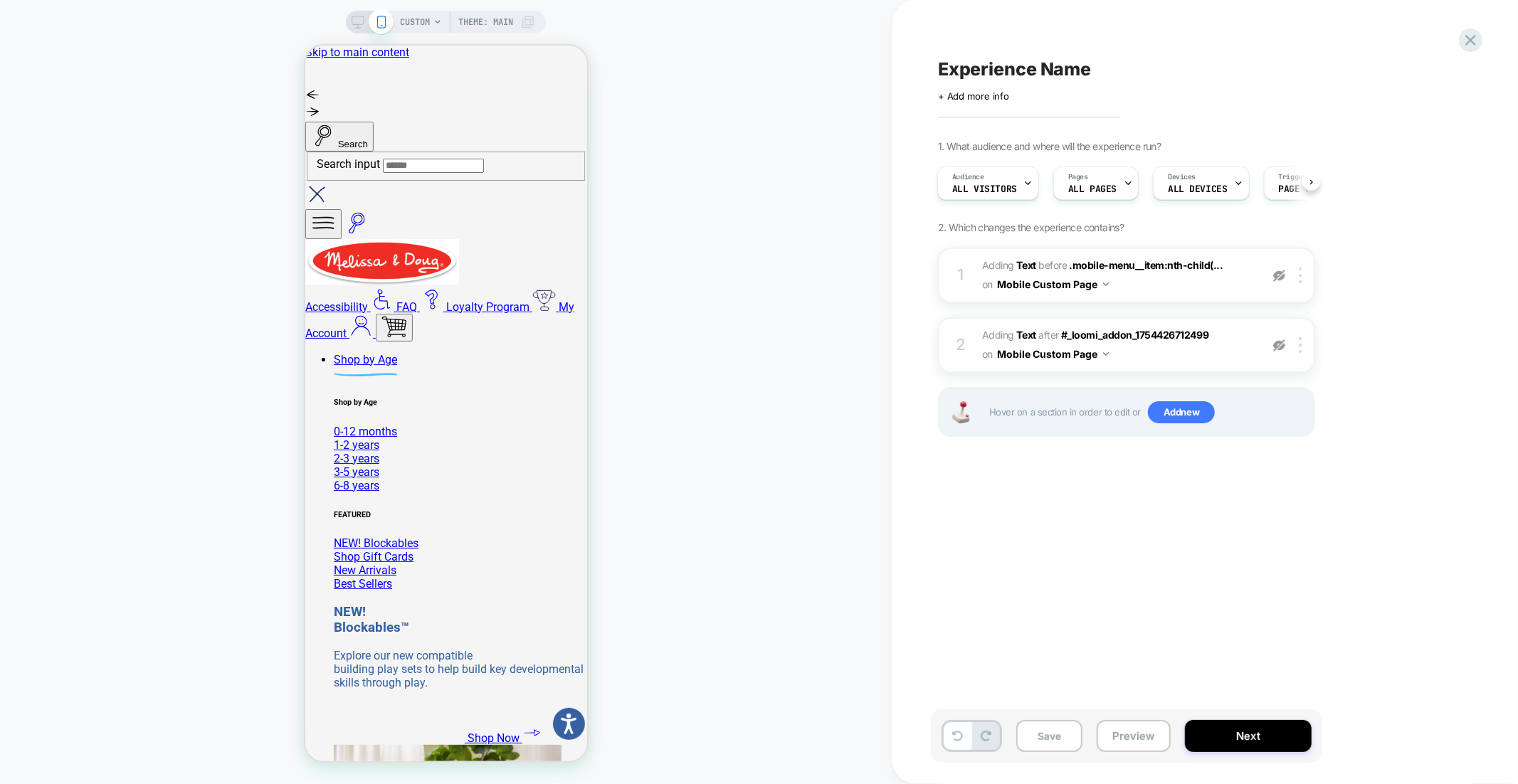 click at bounding box center [1279, 275] 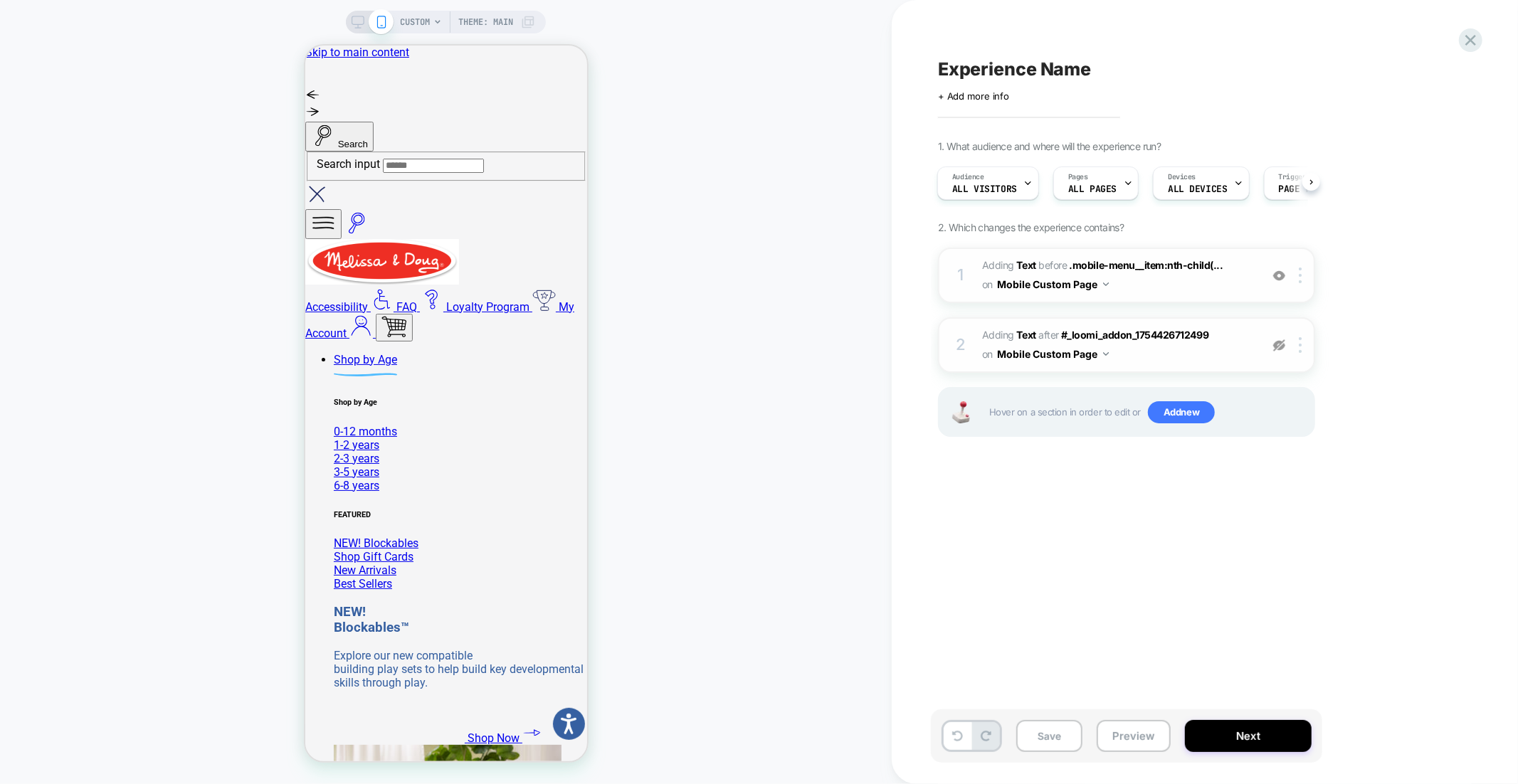 click on "2 #_loomi_addon_1754426831482 Adding   Text   AFTER #_loomi_addon_1754426712499 #_loomi_addon_1754426712499   on Mobile Custom Page Copy CSS Selector Copy Widget Id Rename Copy to   Desktop Target   All Devices Delete Upgrade to latest" at bounding box center (1127, 345) 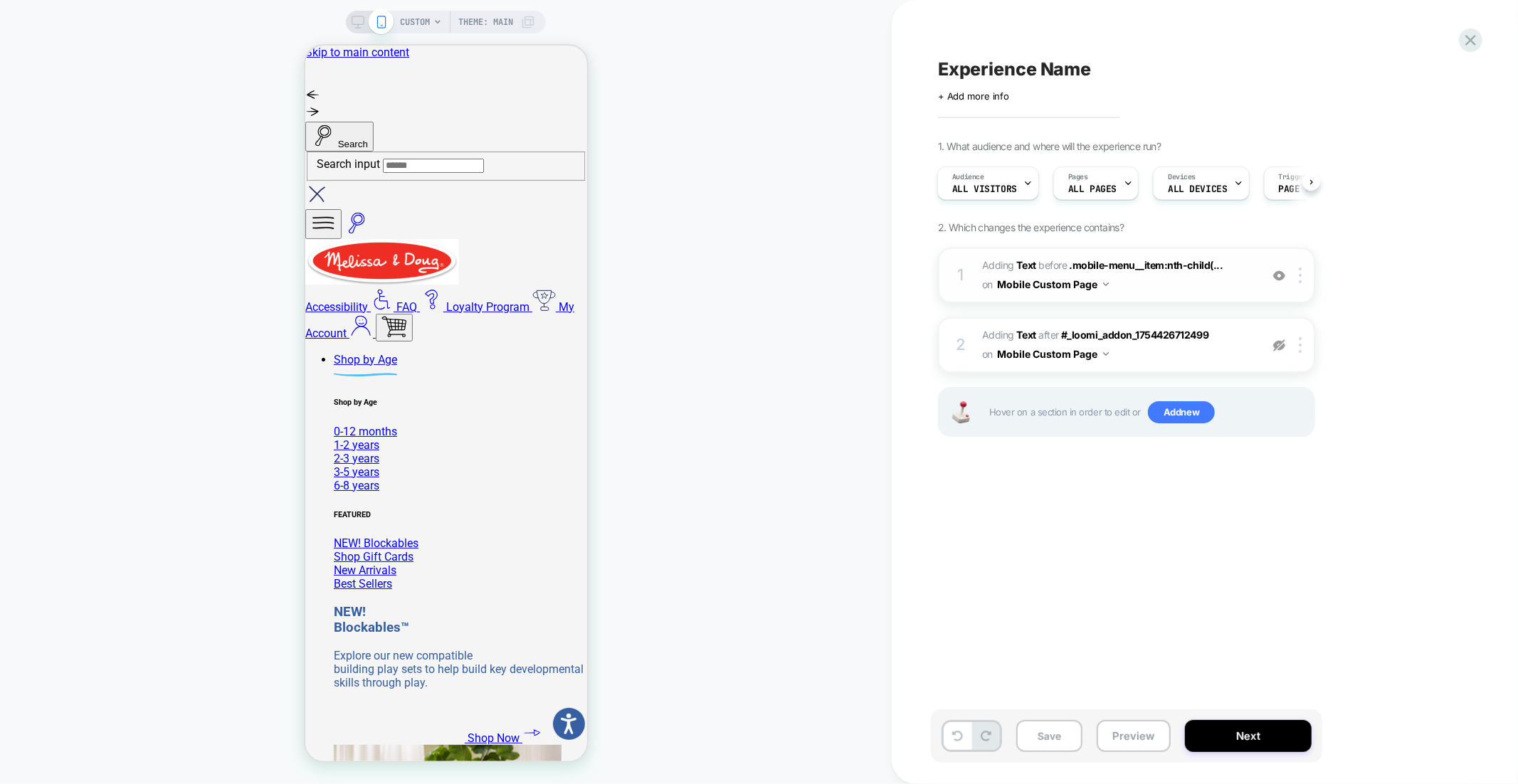 click at bounding box center (1279, 345) 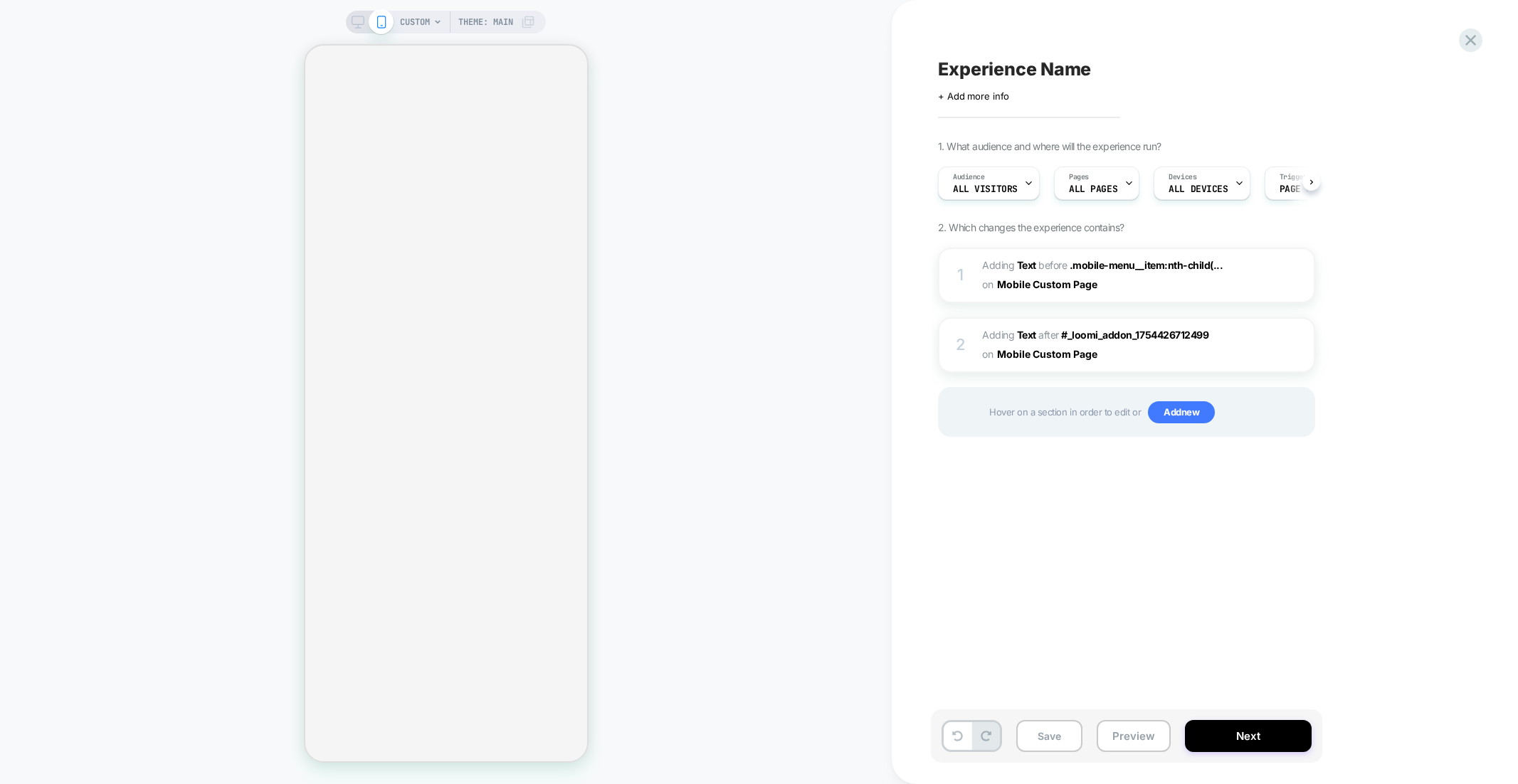 scroll, scrollTop: 0, scrollLeft: 0, axis: both 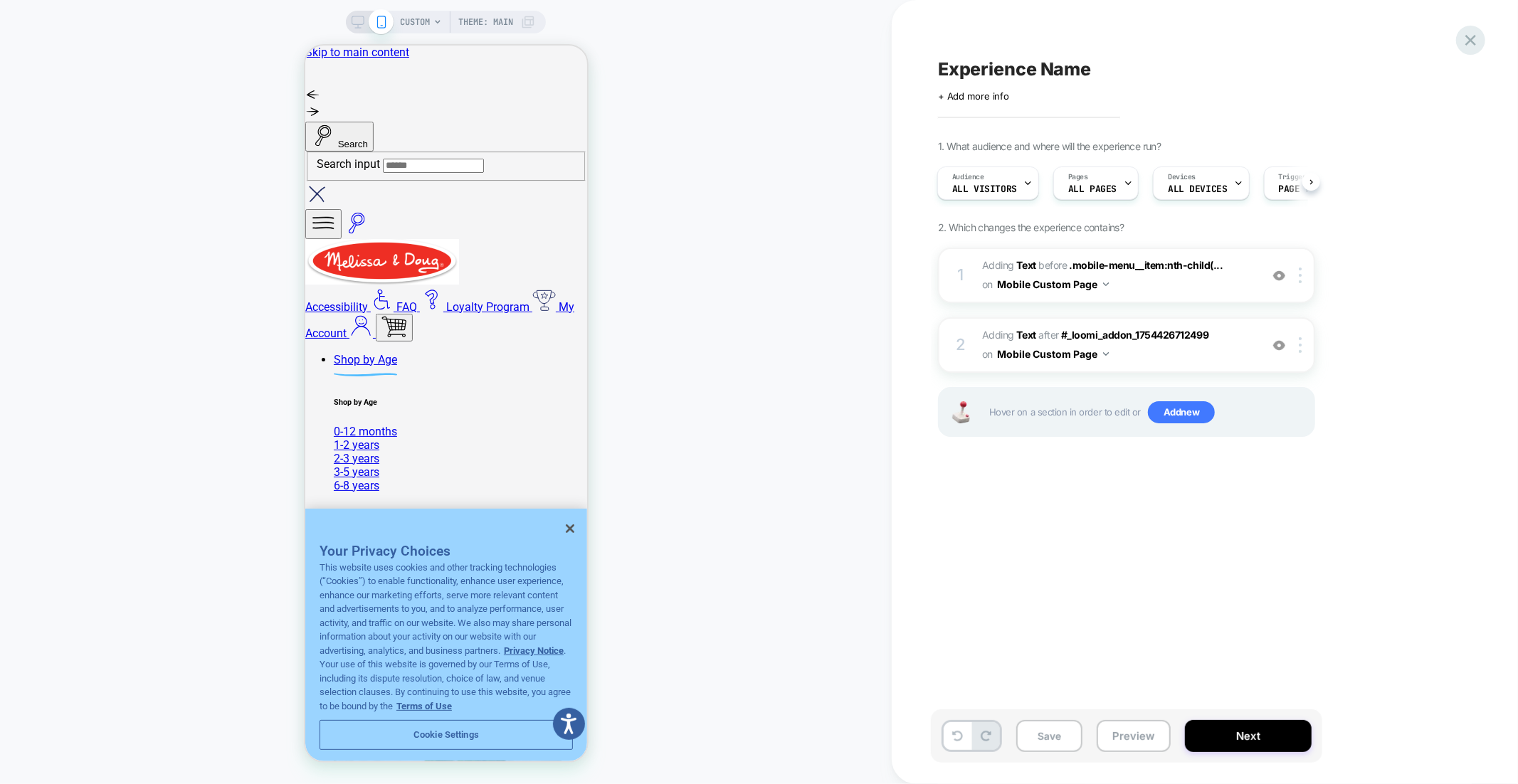 click 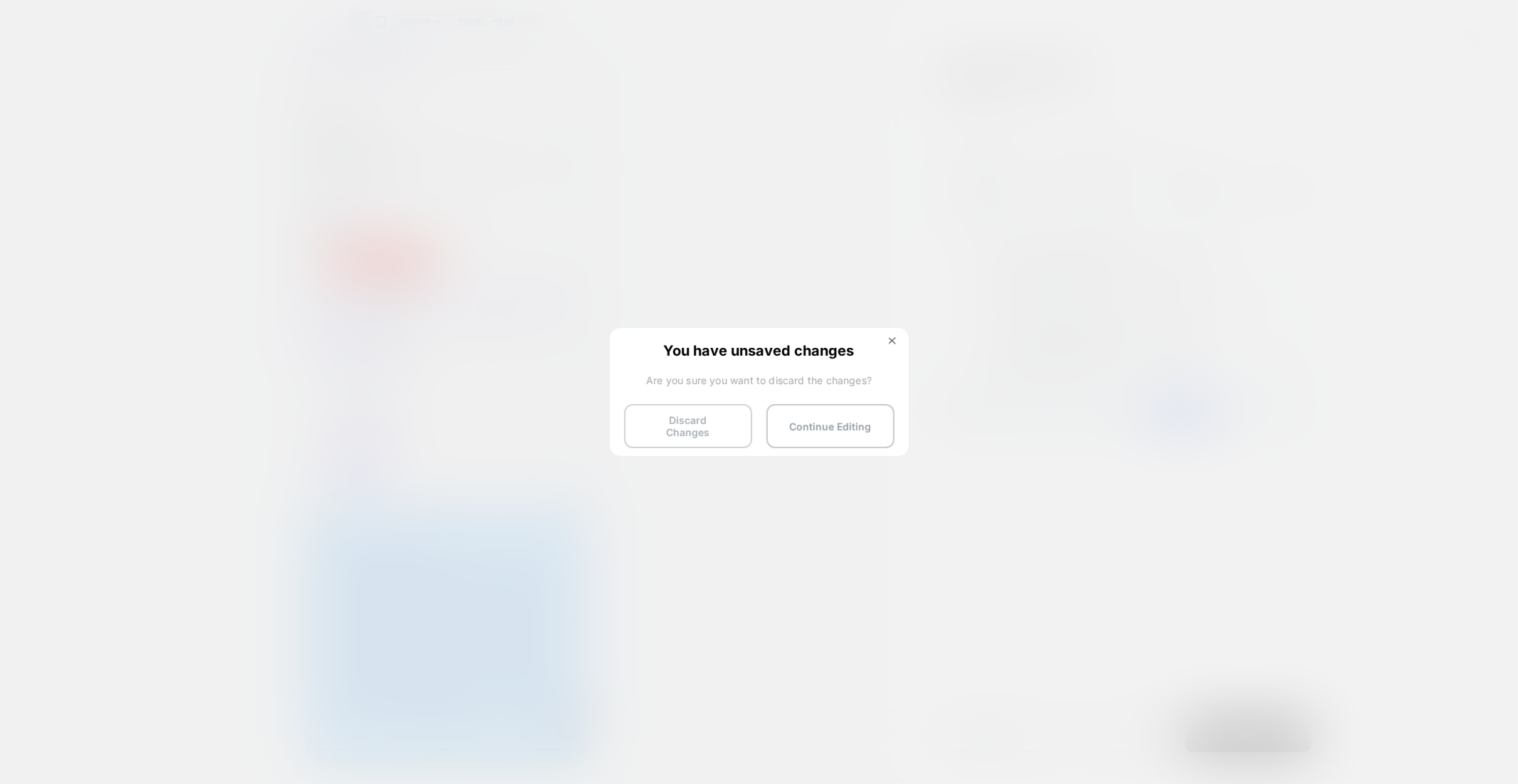 click on "Discard Changes" at bounding box center [688, 426] 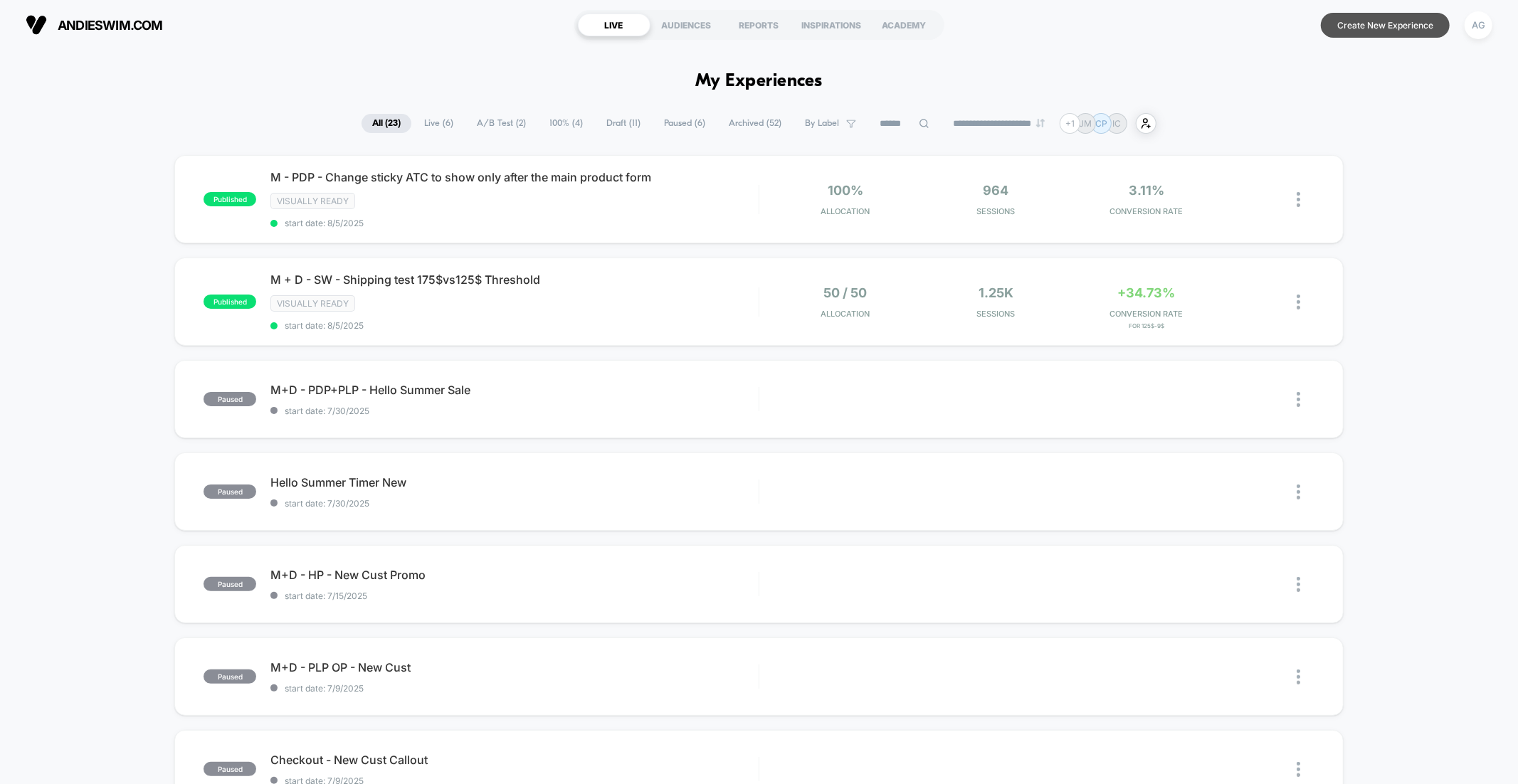 click on "Create New Experience" at bounding box center (1385, 25) 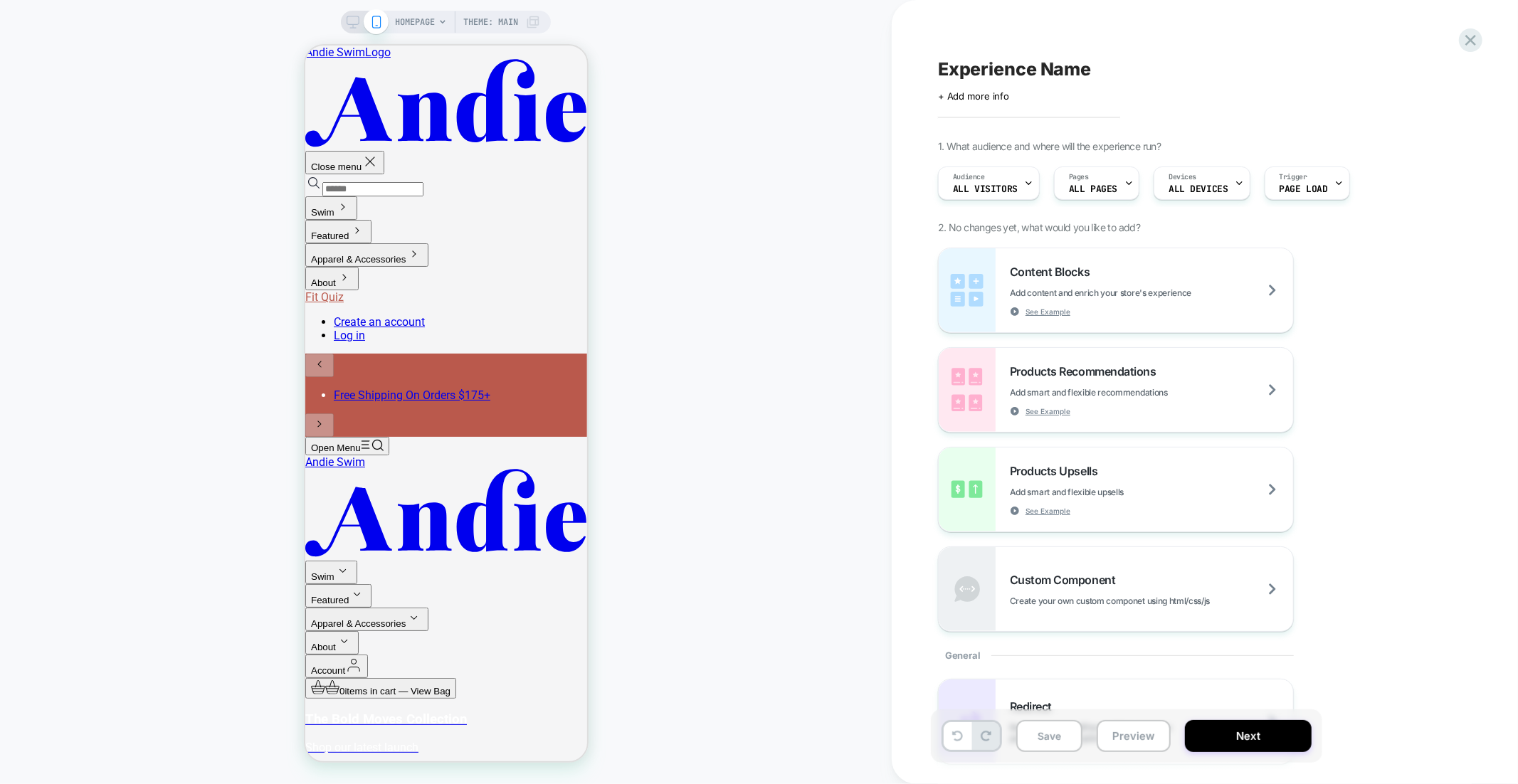 scroll, scrollTop: 0, scrollLeft: 0, axis: both 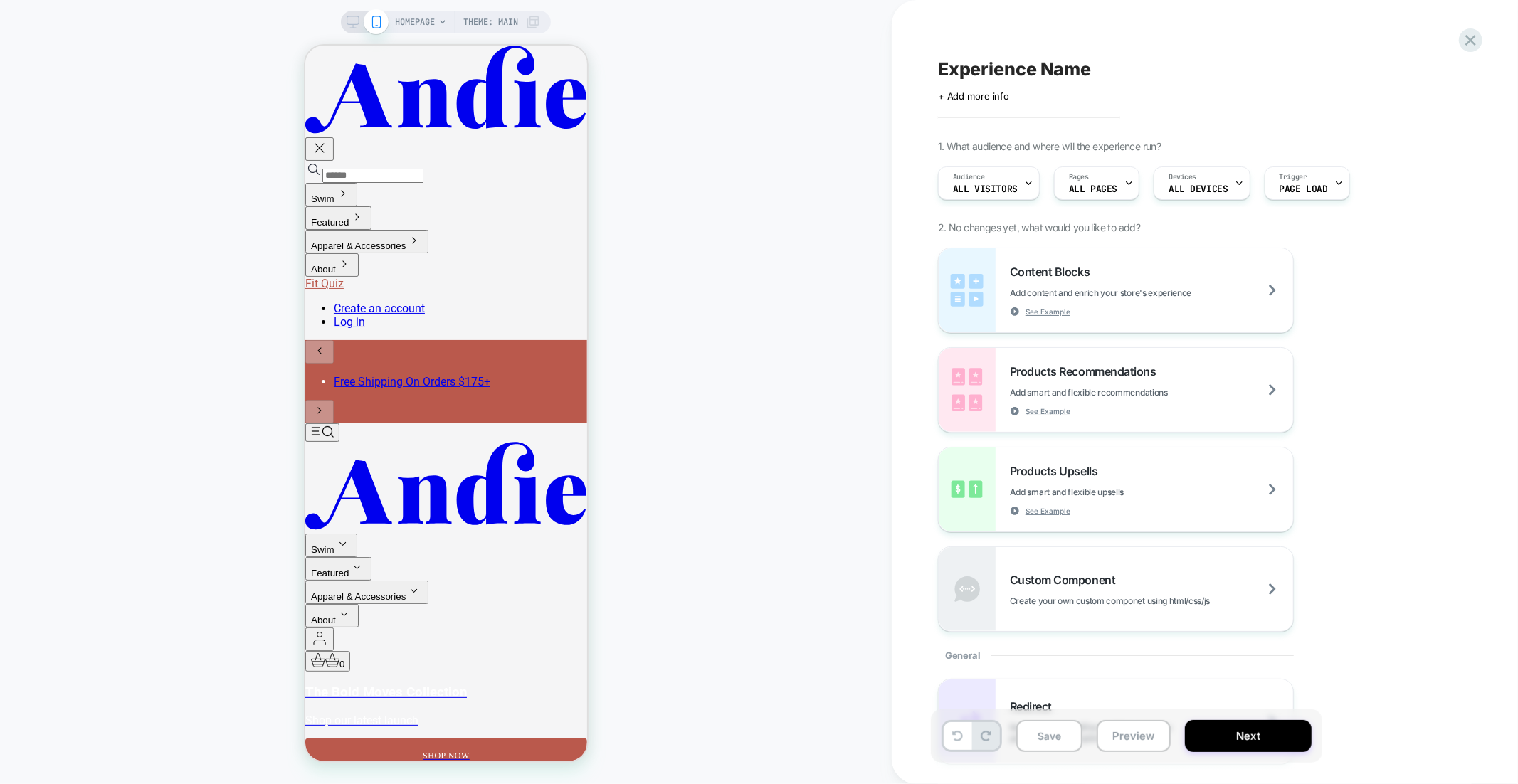 click on "HOMEPAGE" at bounding box center (415, 22) 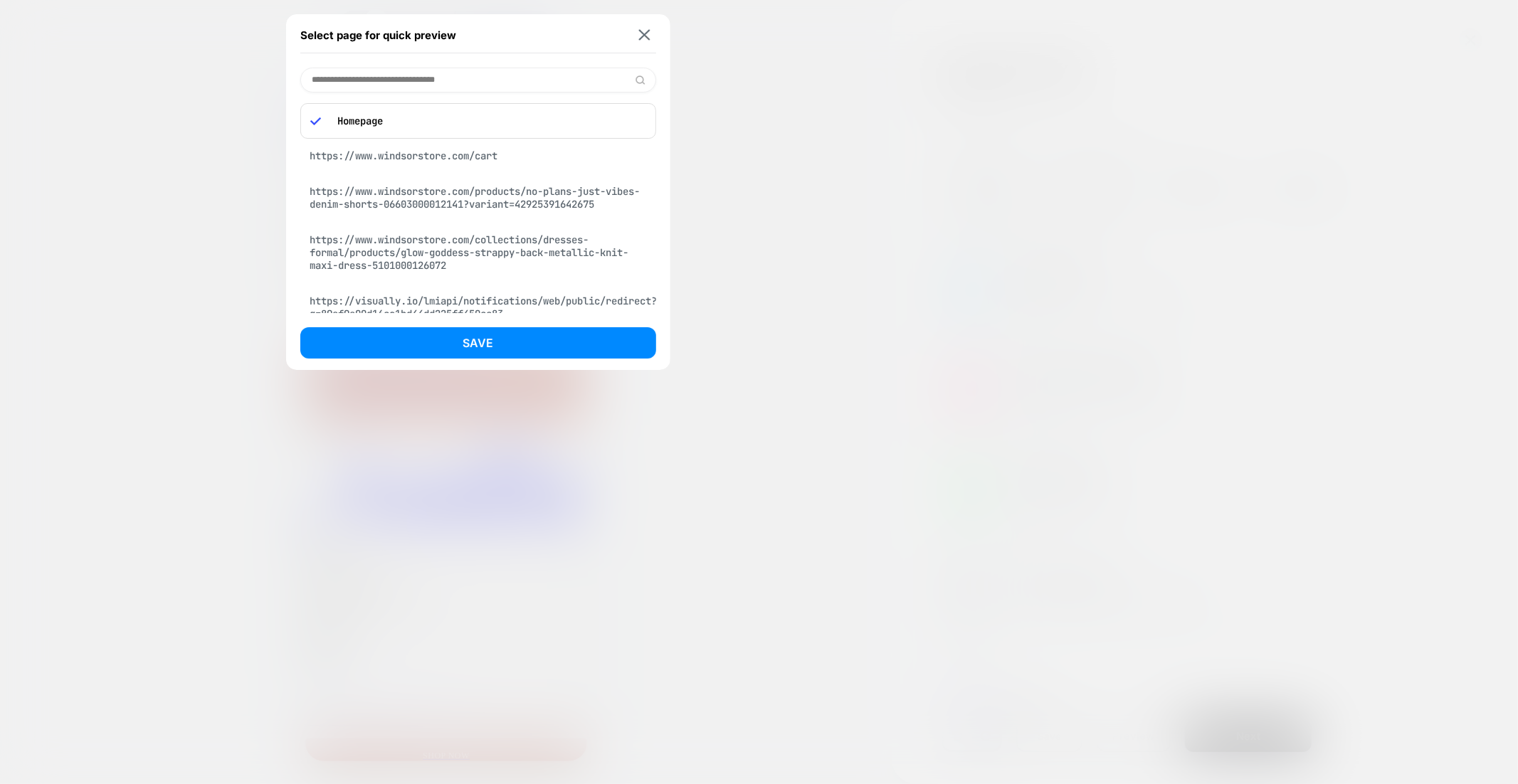 click at bounding box center [478, 80] 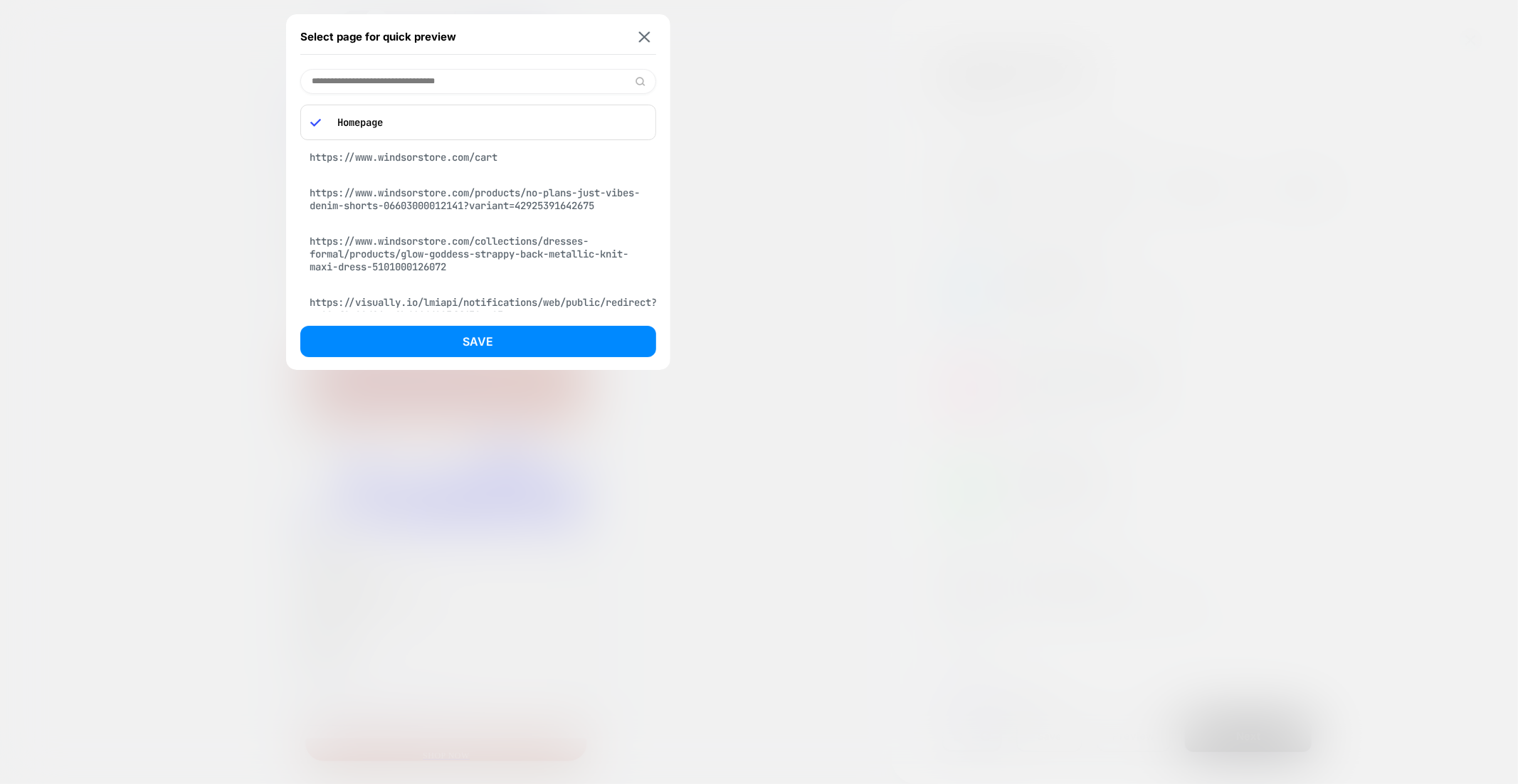 paste on "**********" 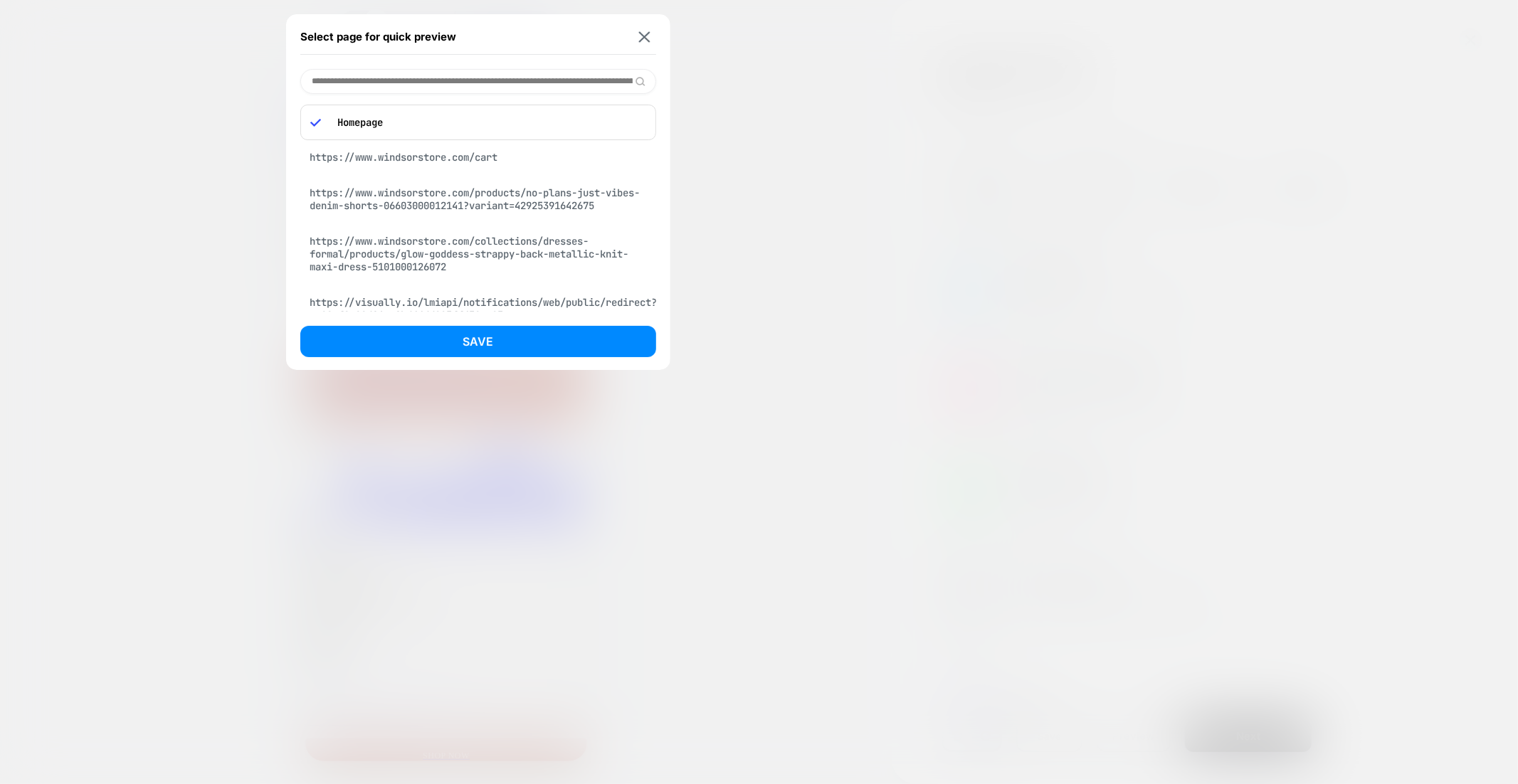 scroll, scrollTop: 0, scrollLeft: 221, axis: horizontal 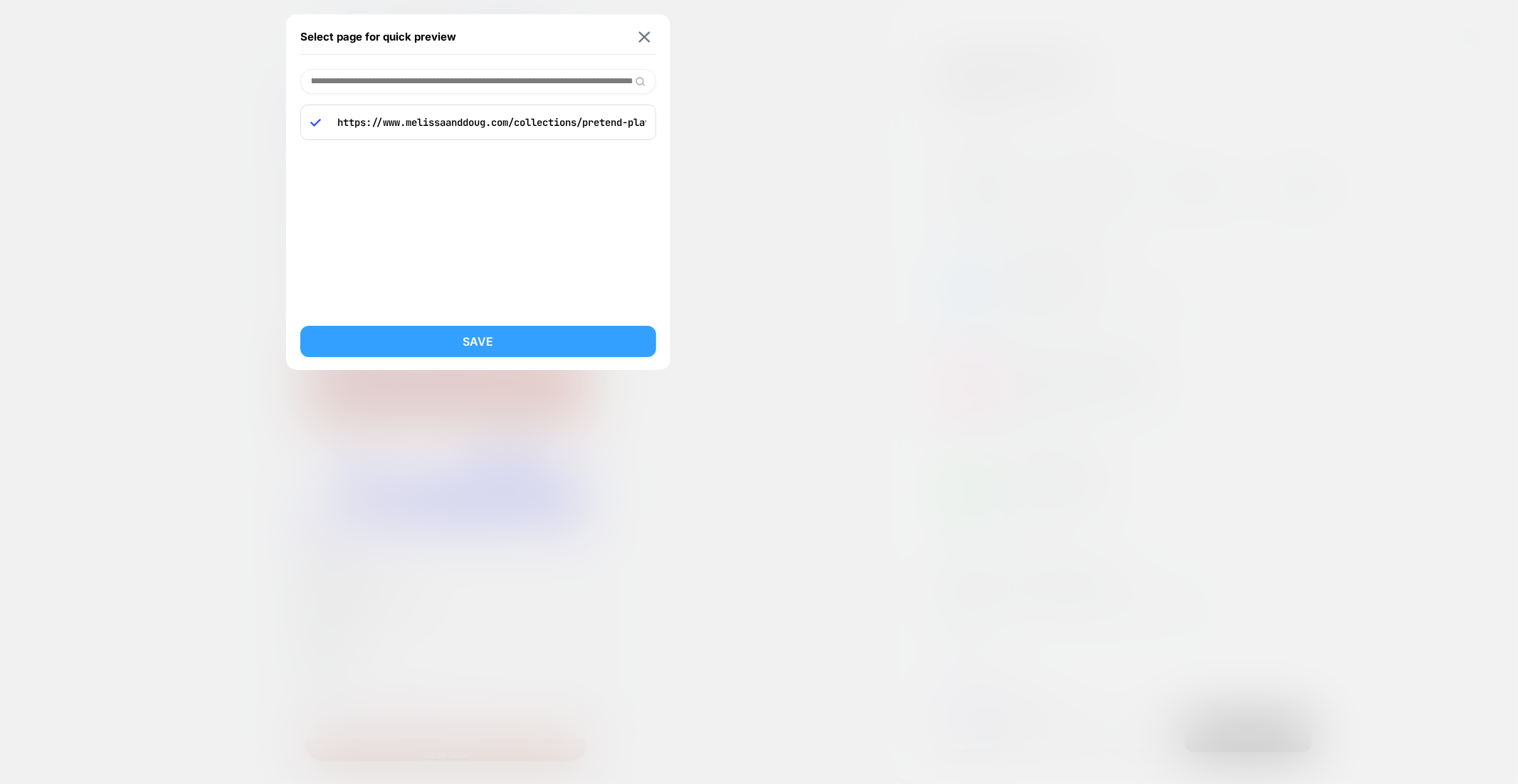 type on "**********" 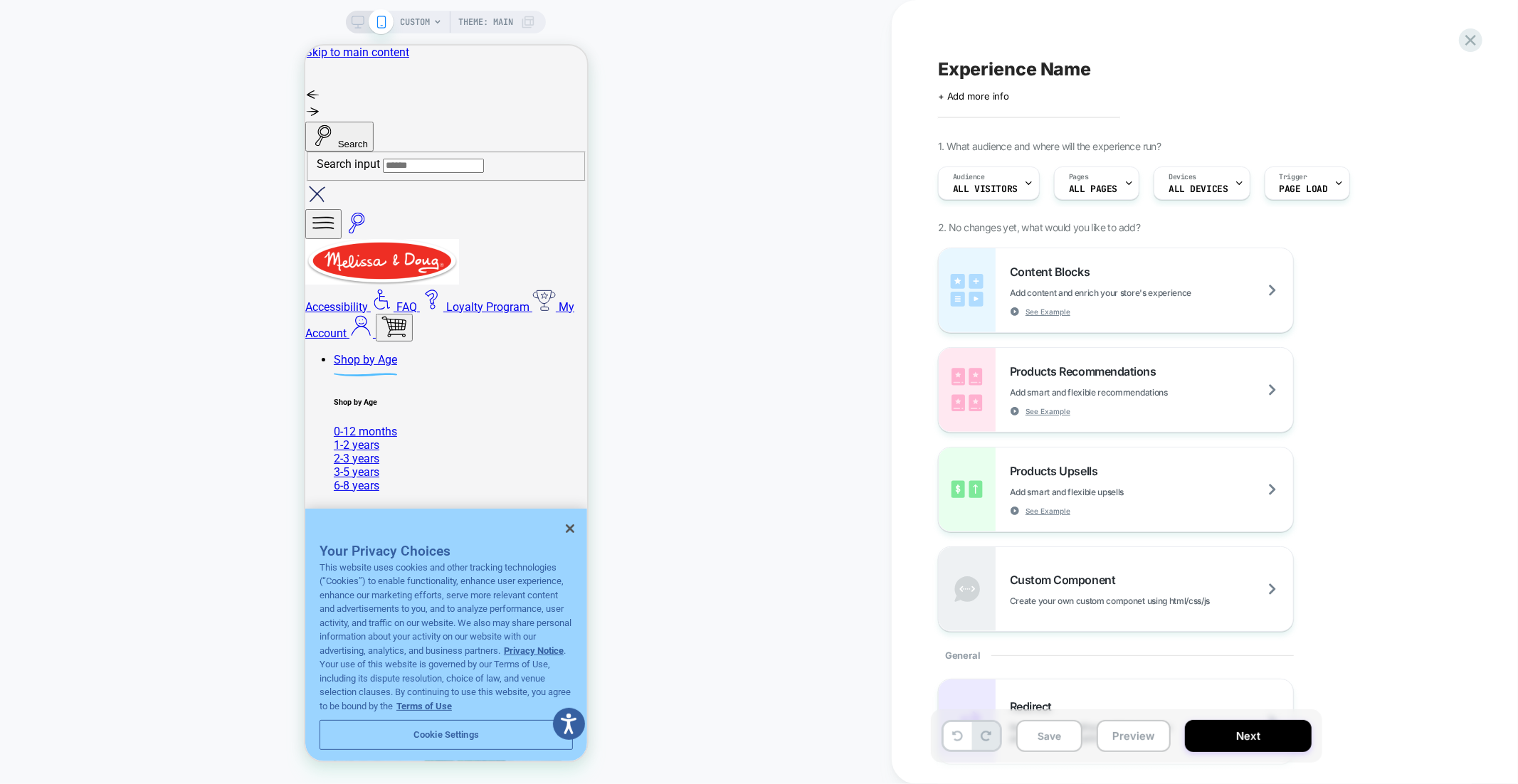 scroll, scrollTop: 0, scrollLeft: 0, axis: both 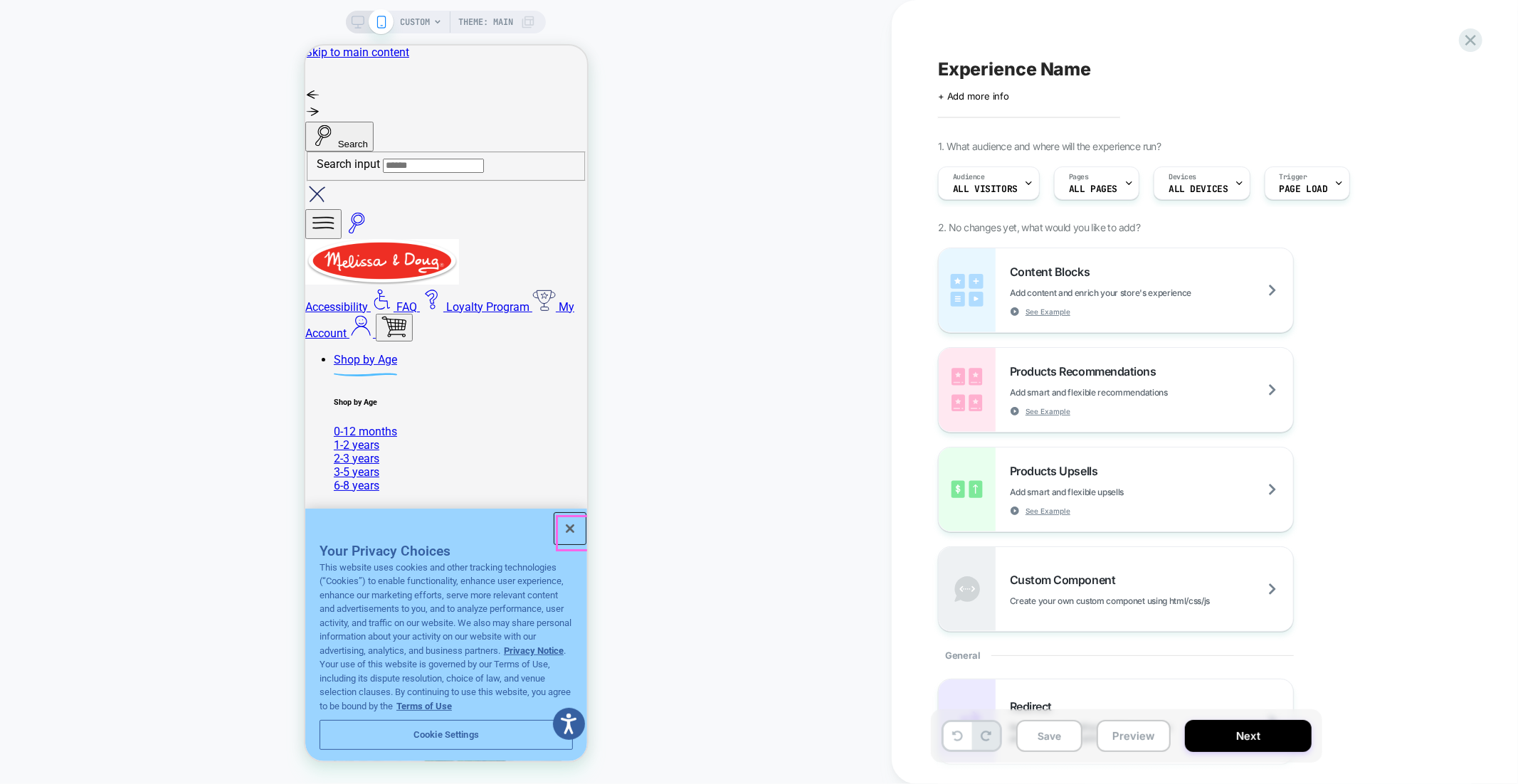 click at bounding box center [569, 528] 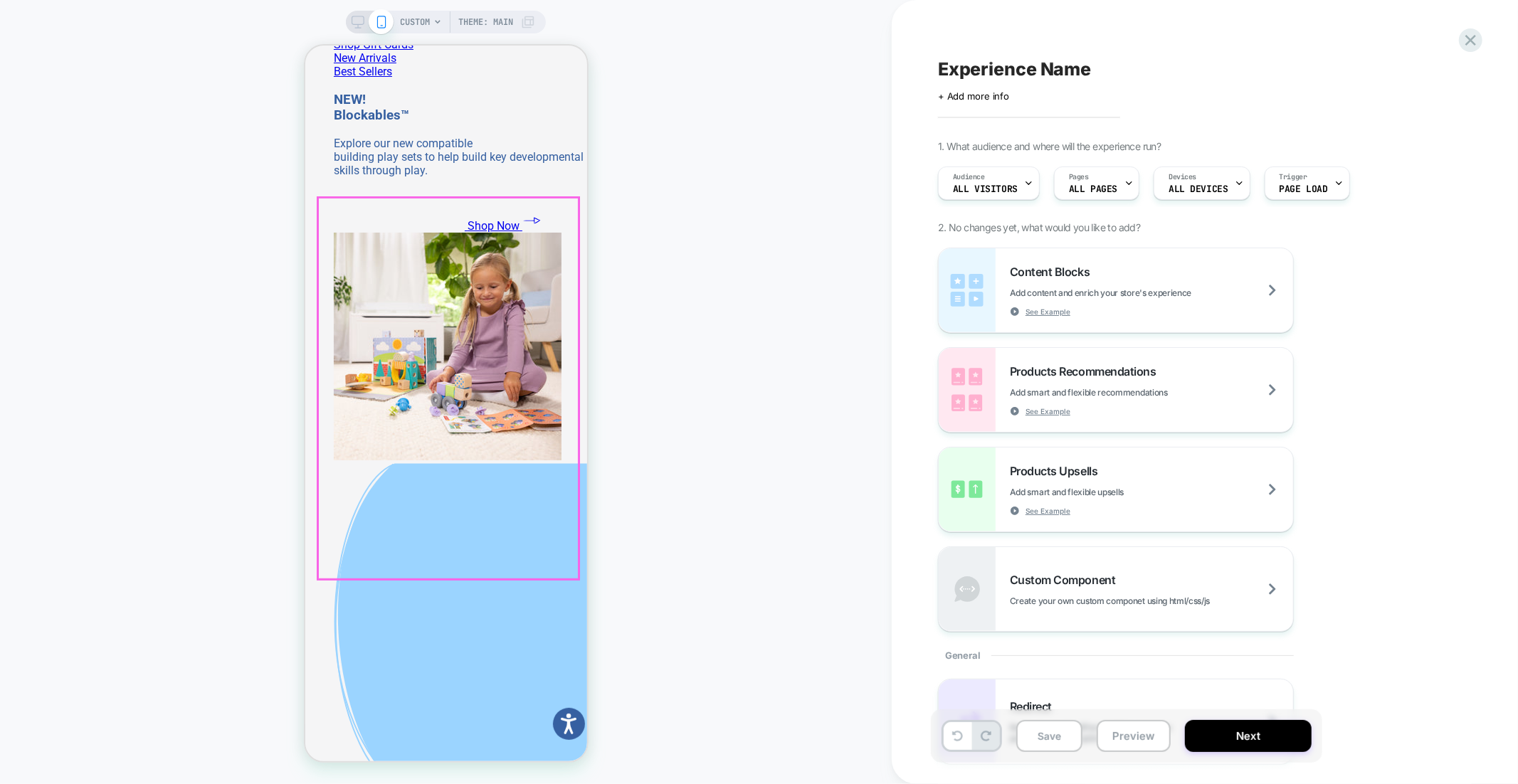 scroll, scrollTop: 425, scrollLeft: 0, axis: vertical 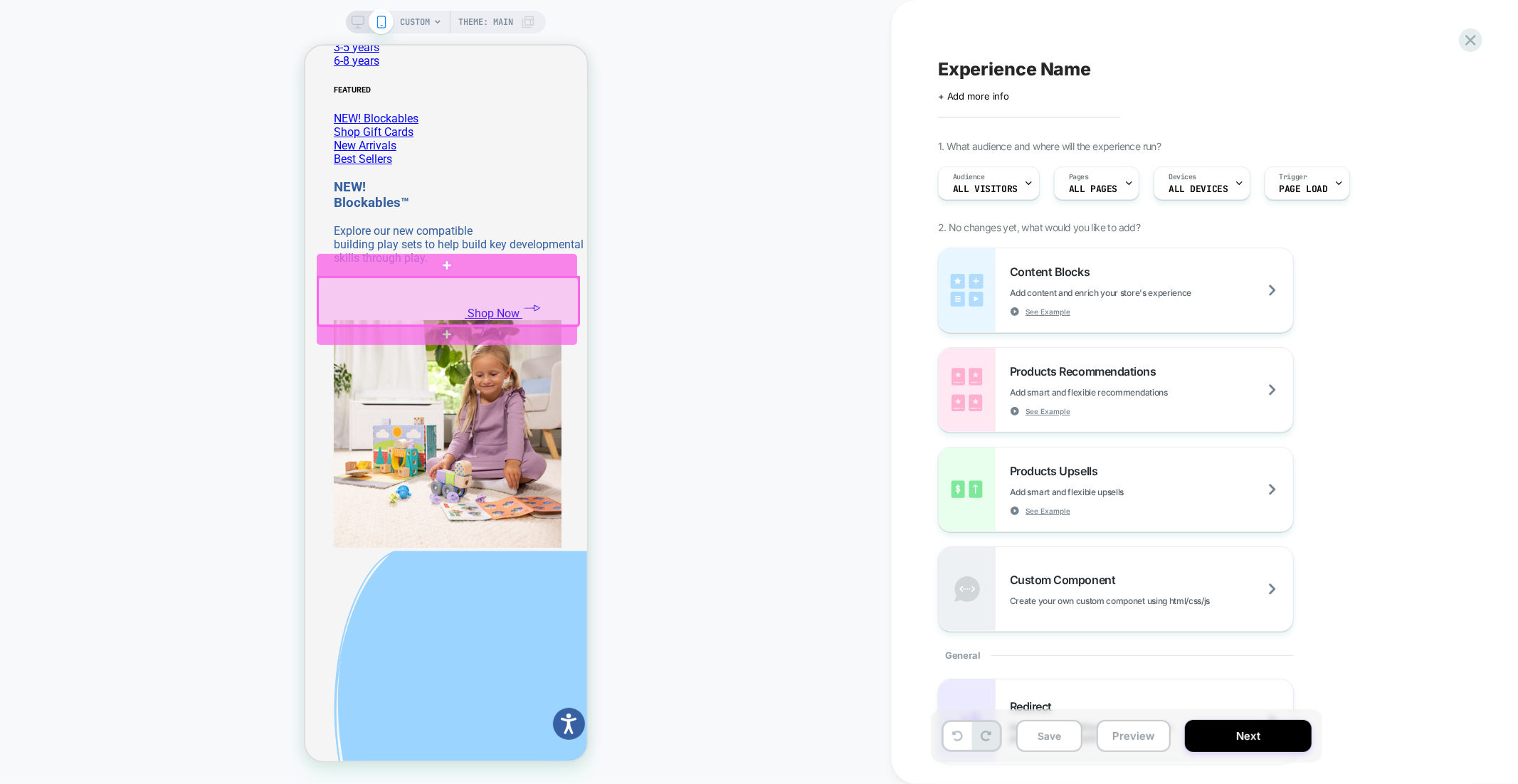 click at bounding box center (446, 265) 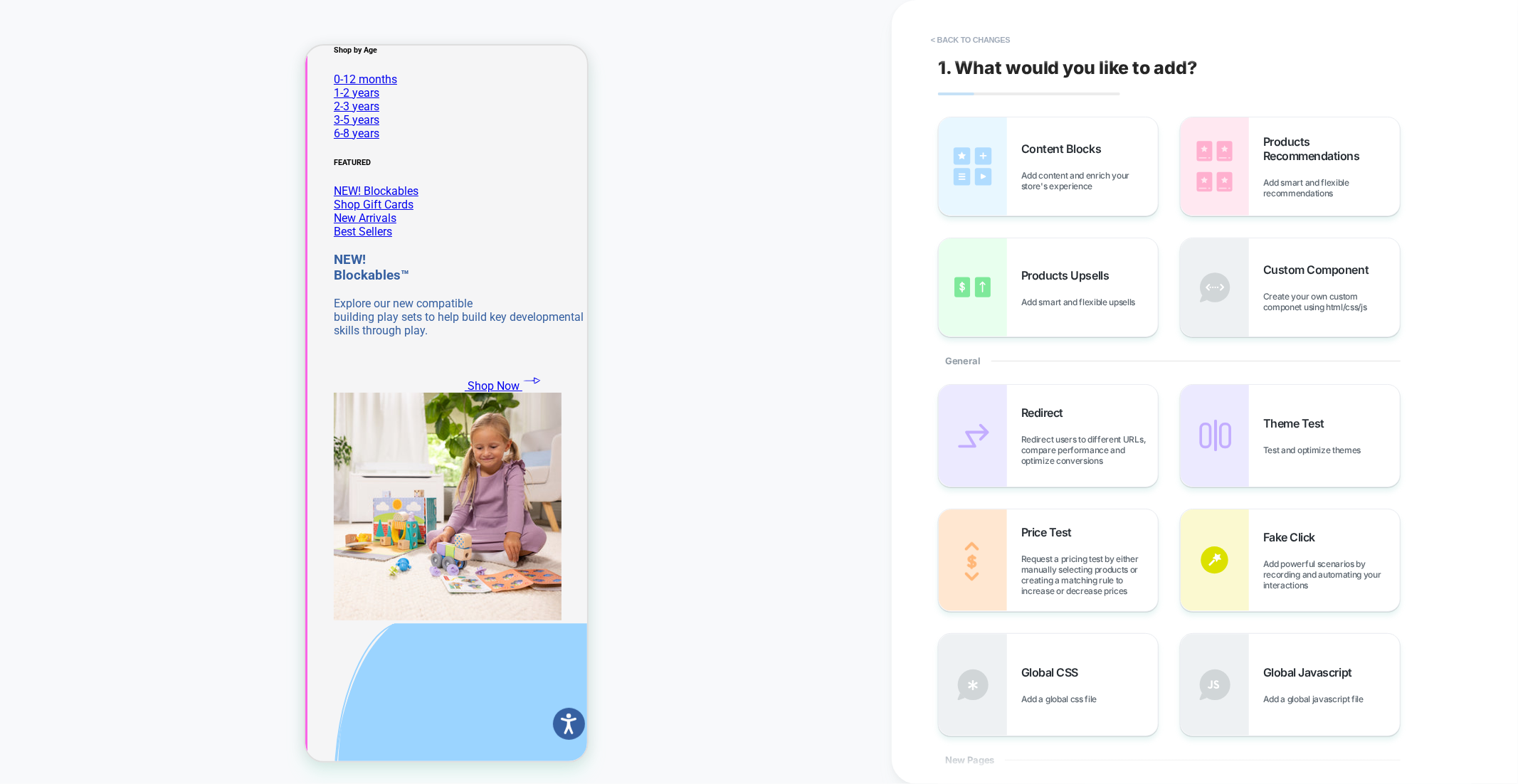 scroll, scrollTop: 324, scrollLeft: 0, axis: vertical 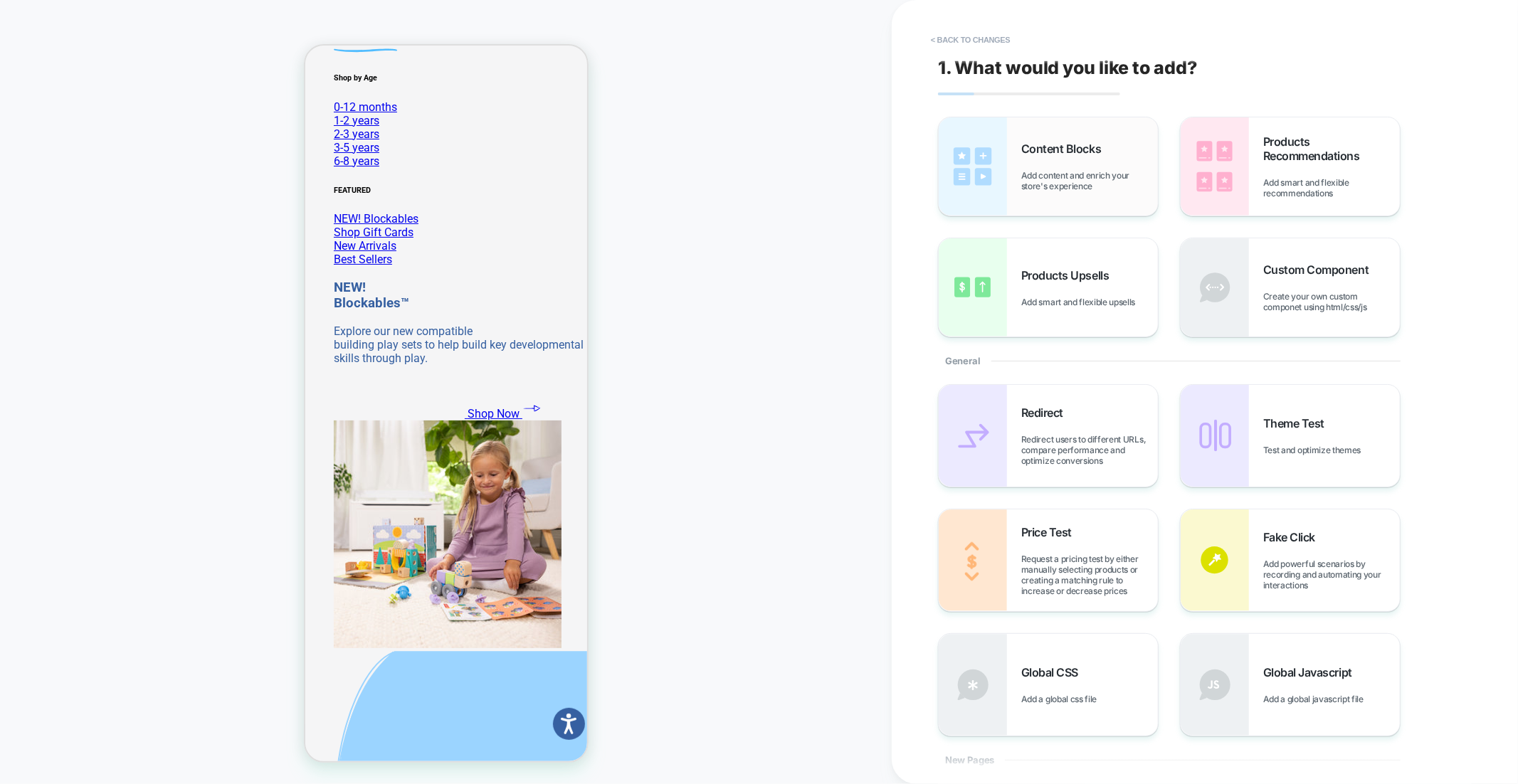 click on "Content Blocks Add content and enrich your store's experience" at bounding box center [1048, 166] 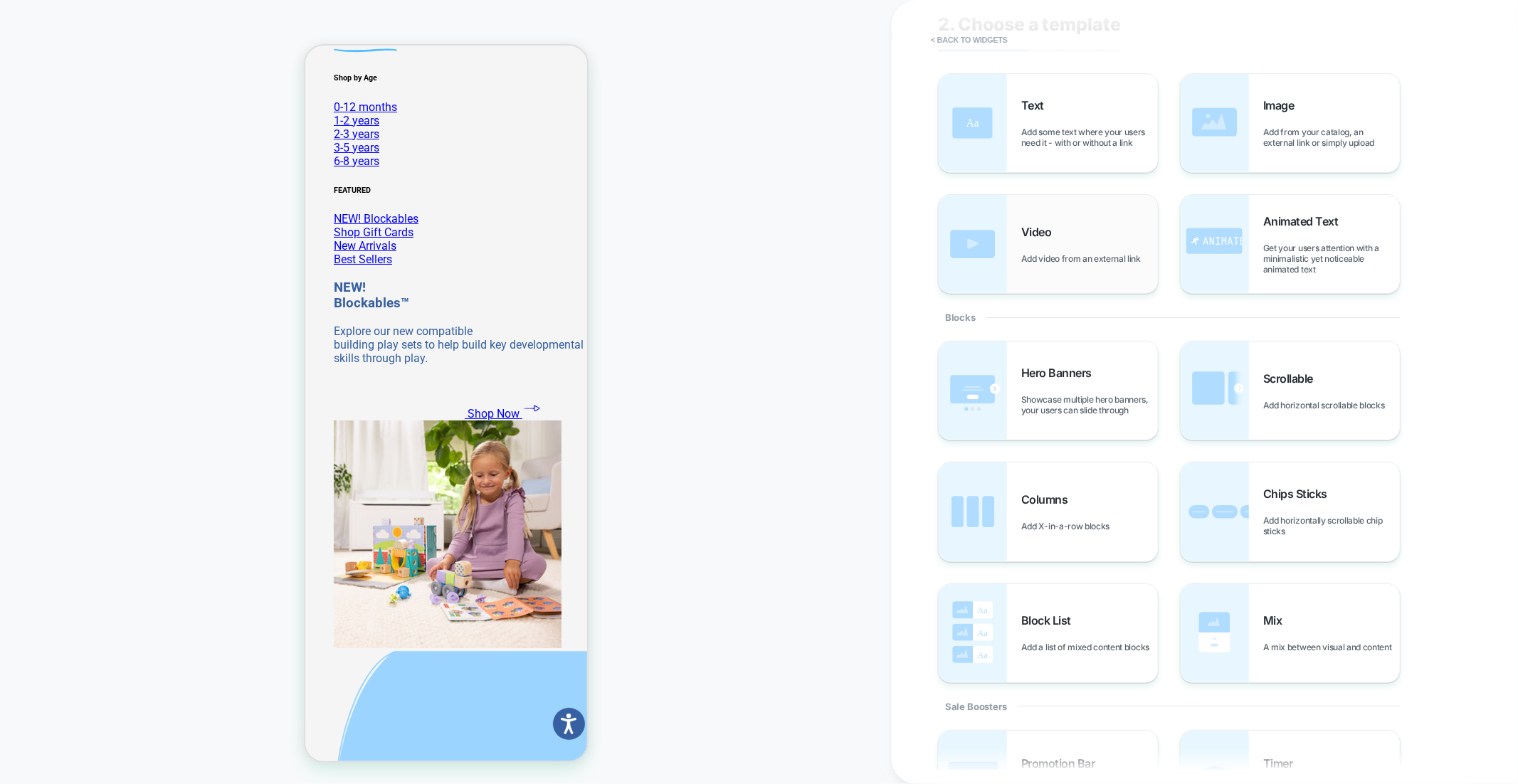 scroll, scrollTop: 51, scrollLeft: 0, axis: vertical 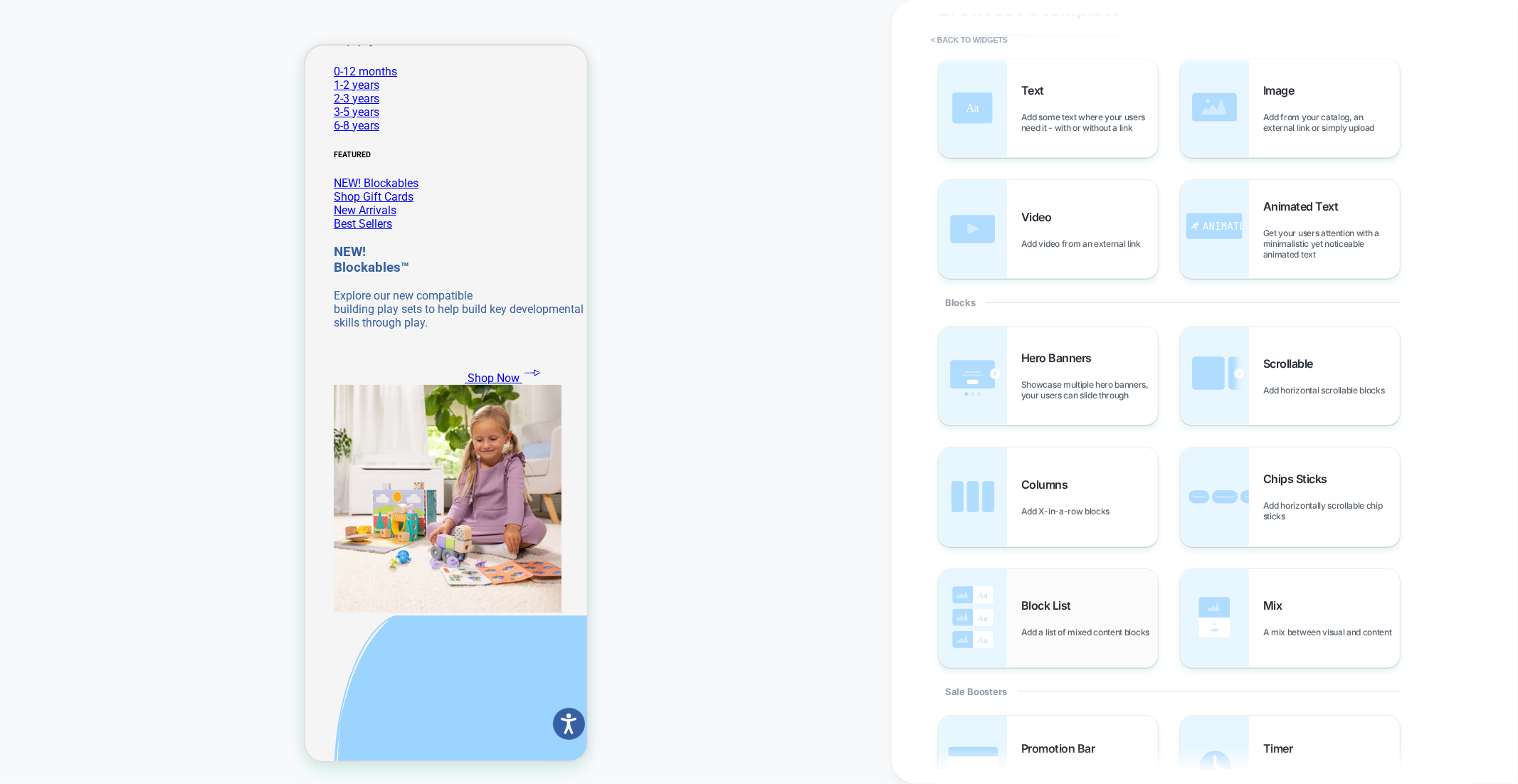 click on "Block List Add a list of mixed content blocks" at bounding box center [1048, 618] 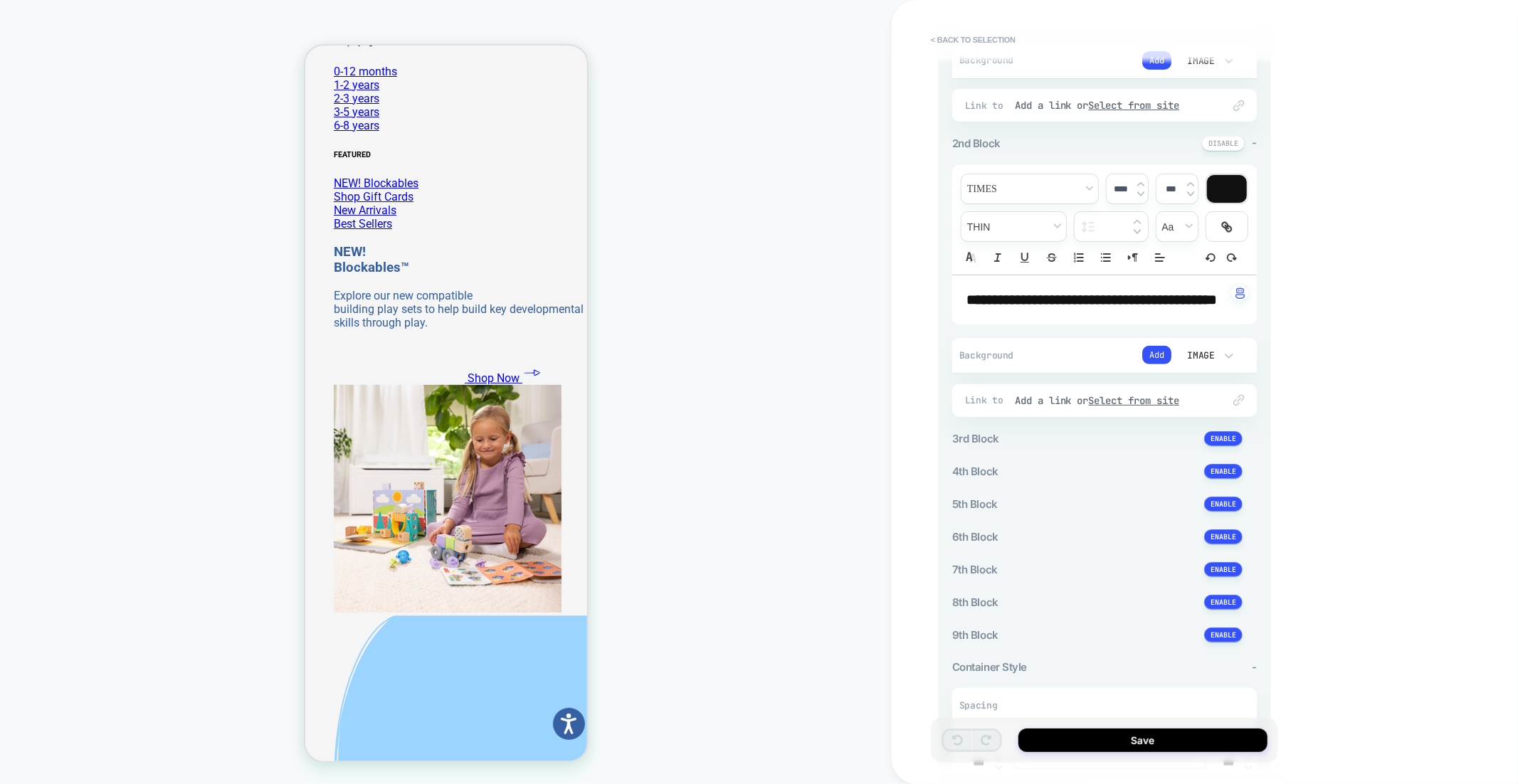 scroll, scrollTop: 226, scrollLeft: 0, axis: vertical 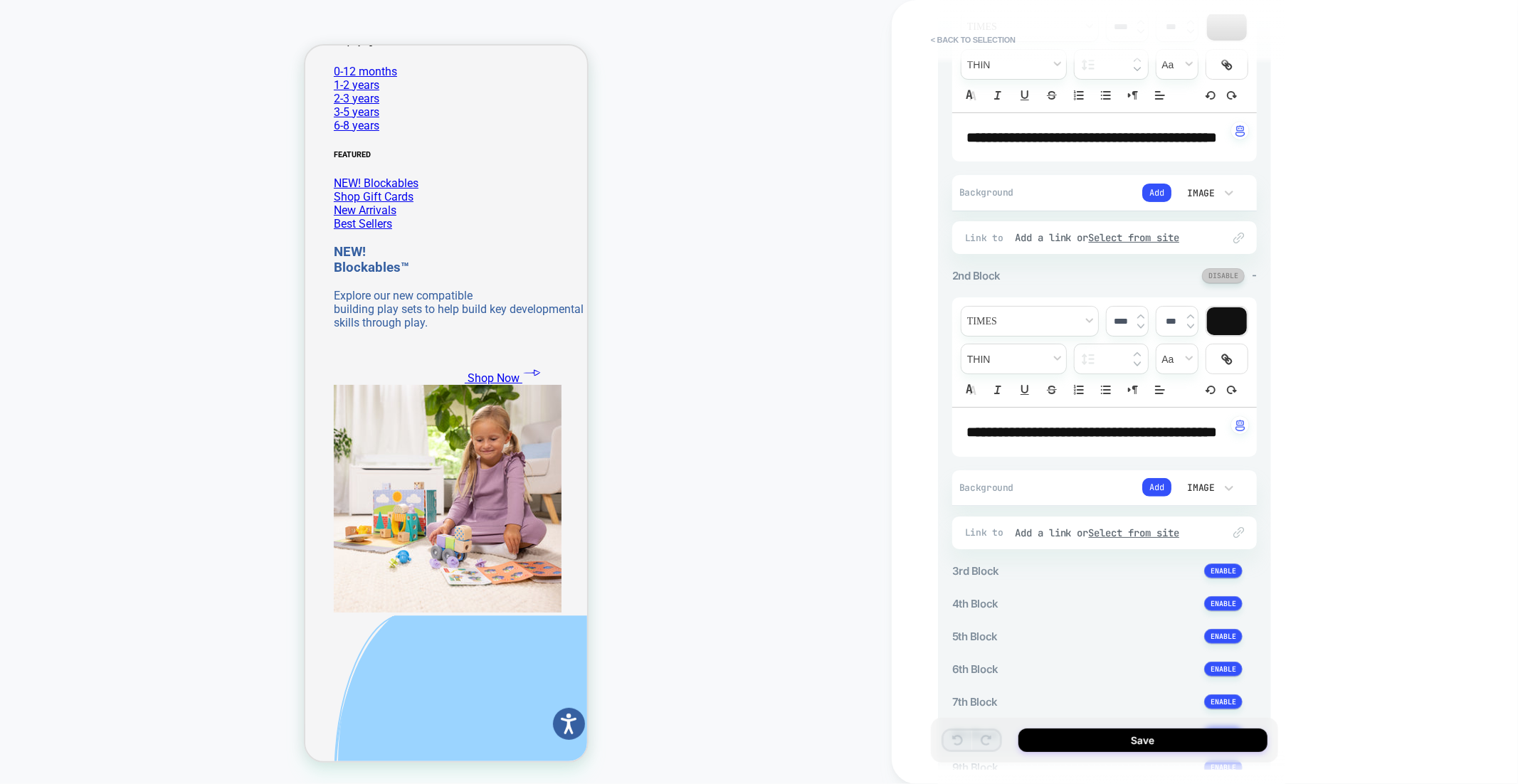 click at bounding box center (1223, 275) 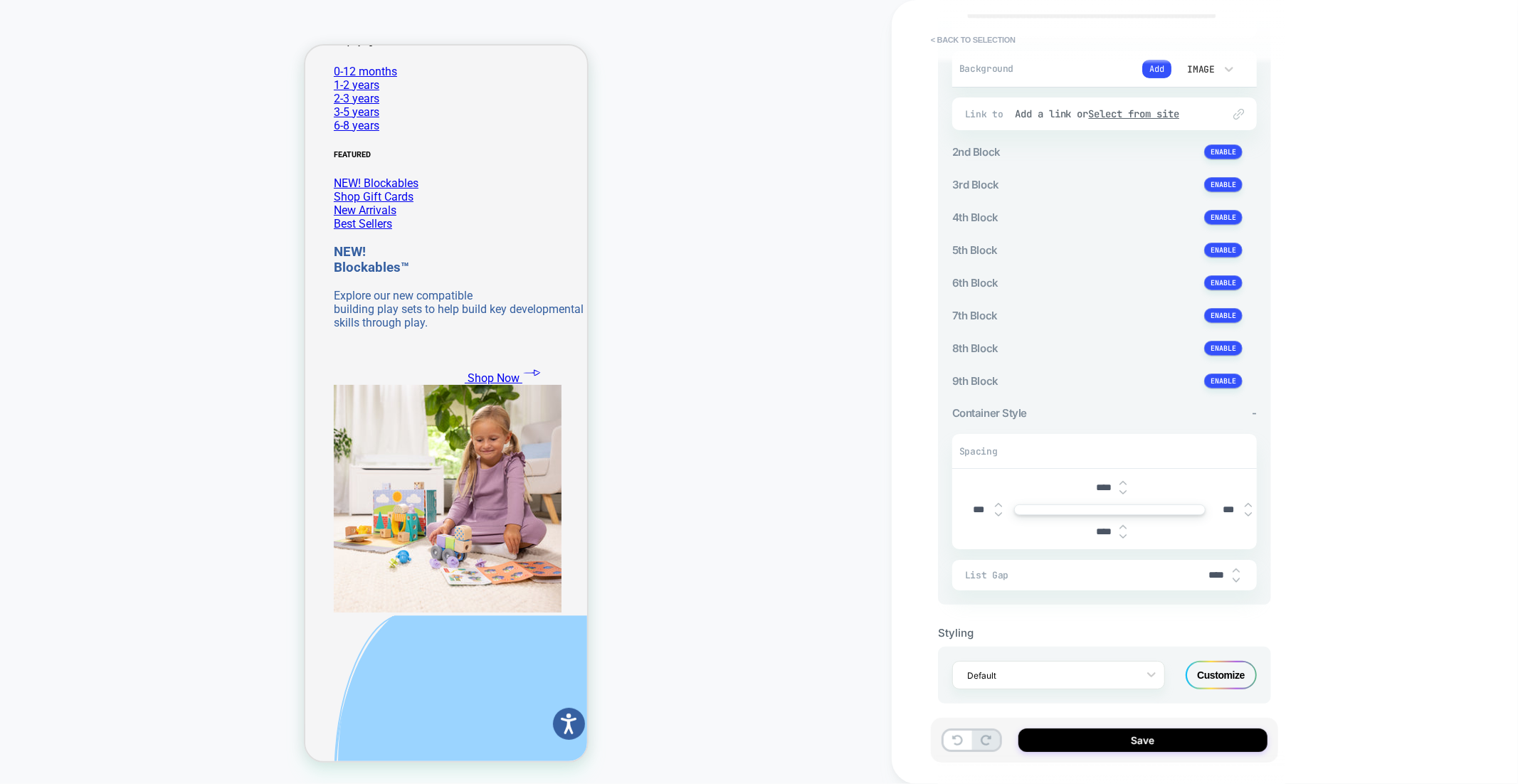 scroll, scrollTop: 383, scrollLeft: 0, axis: vertical 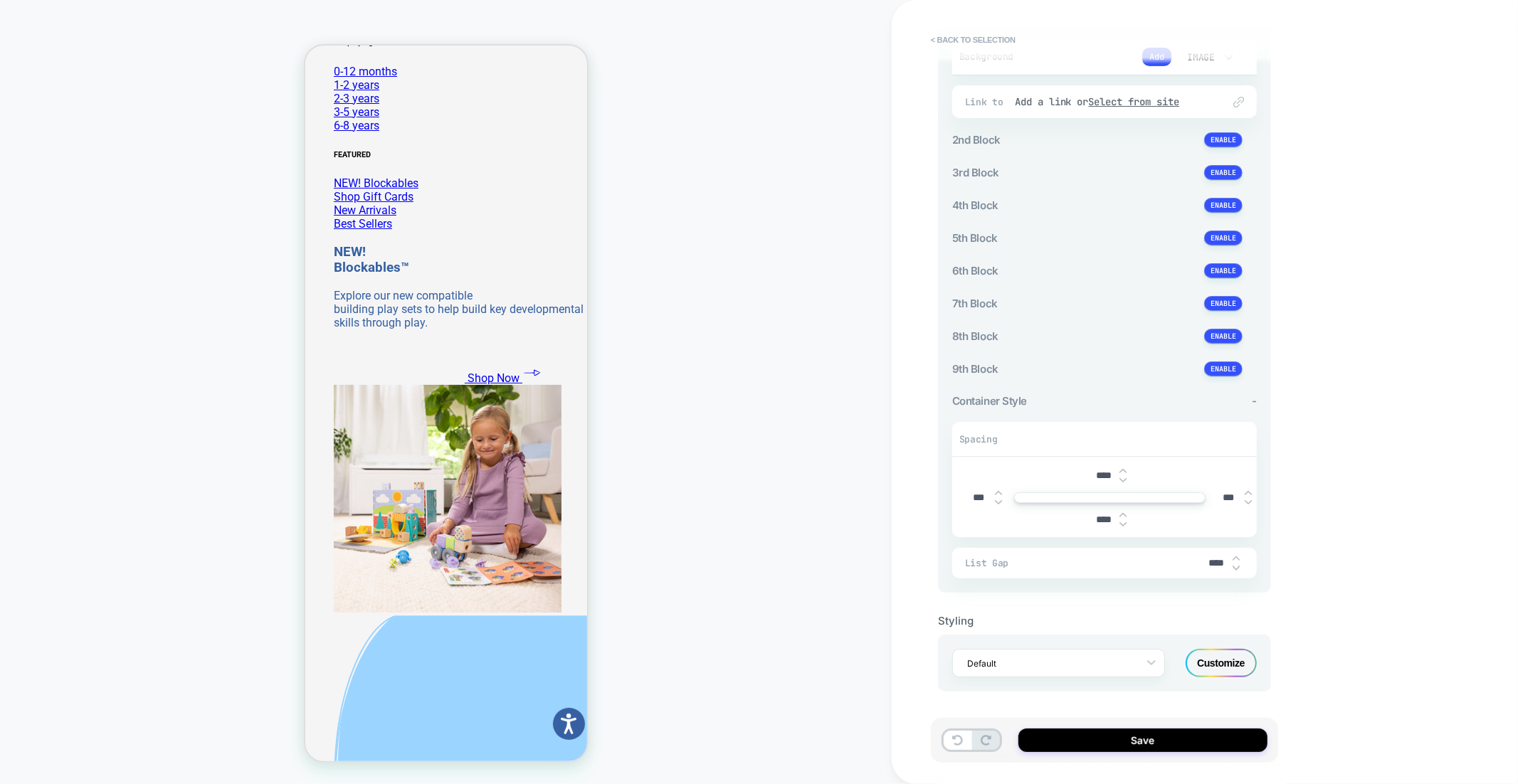 click on "Customize" at bounding box center (1221, 663) 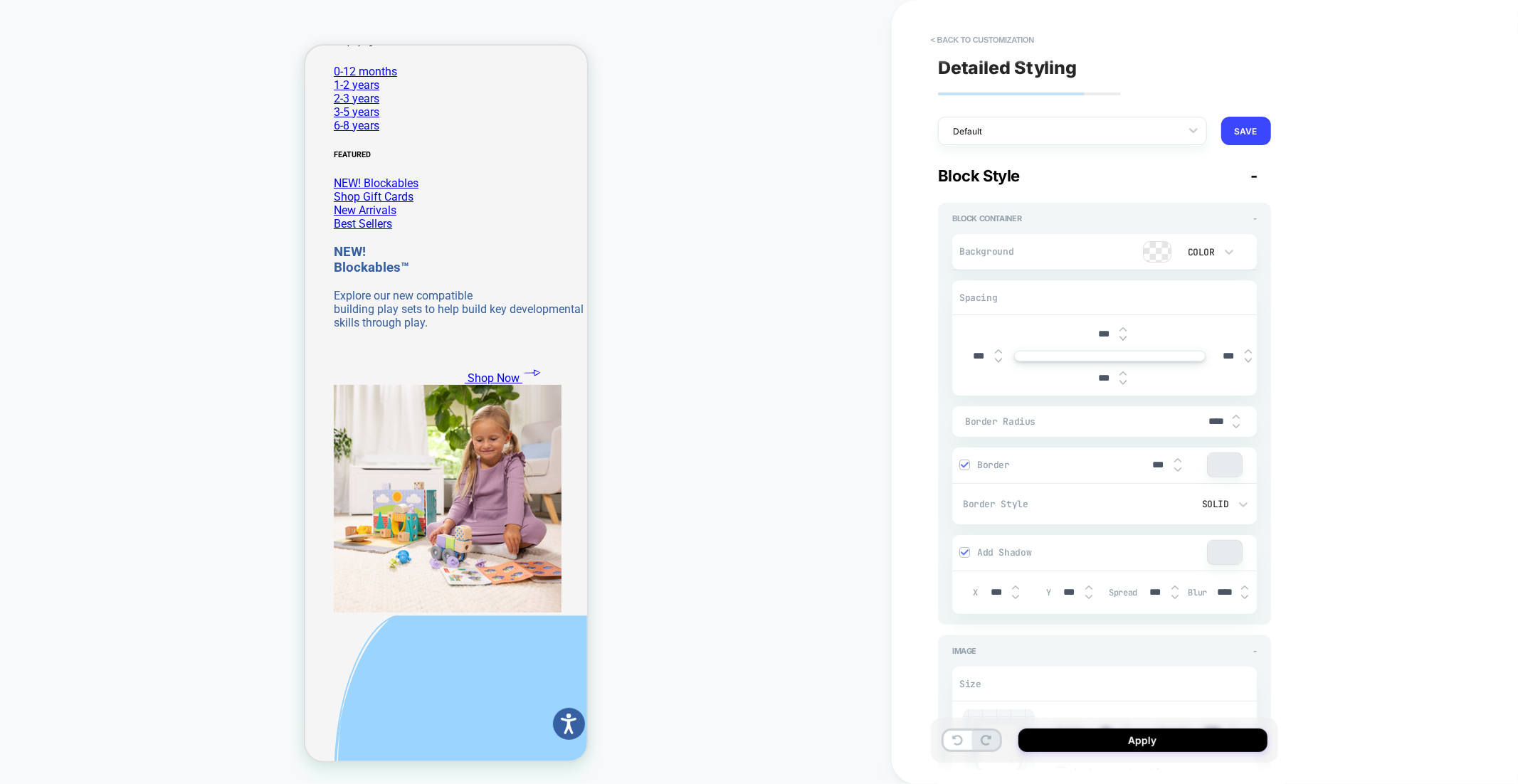 click on "Border ***" at bounding box center (1101, 465) 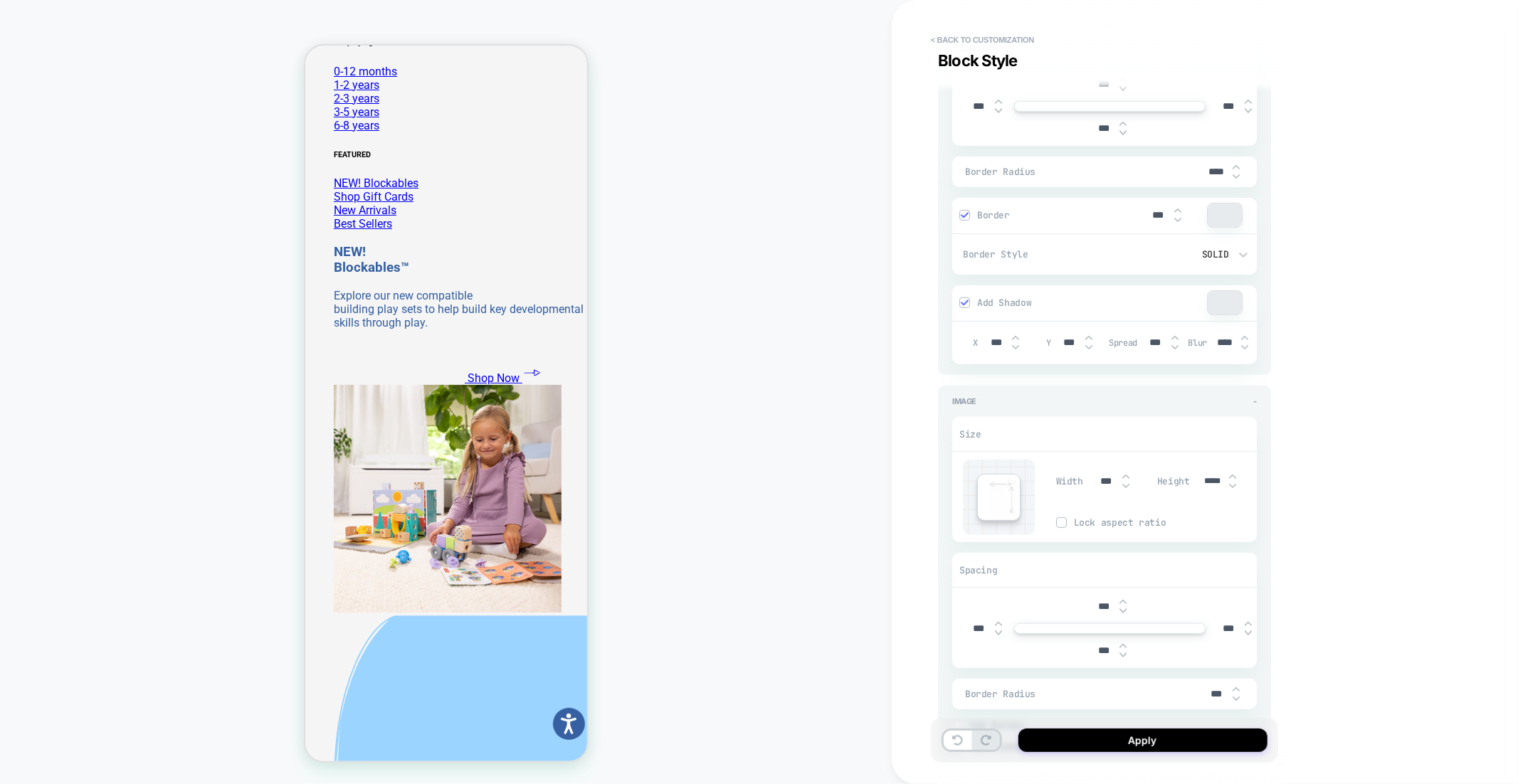 scroll, scrollTop: 254, scrollLeft: 0, axis: vertical 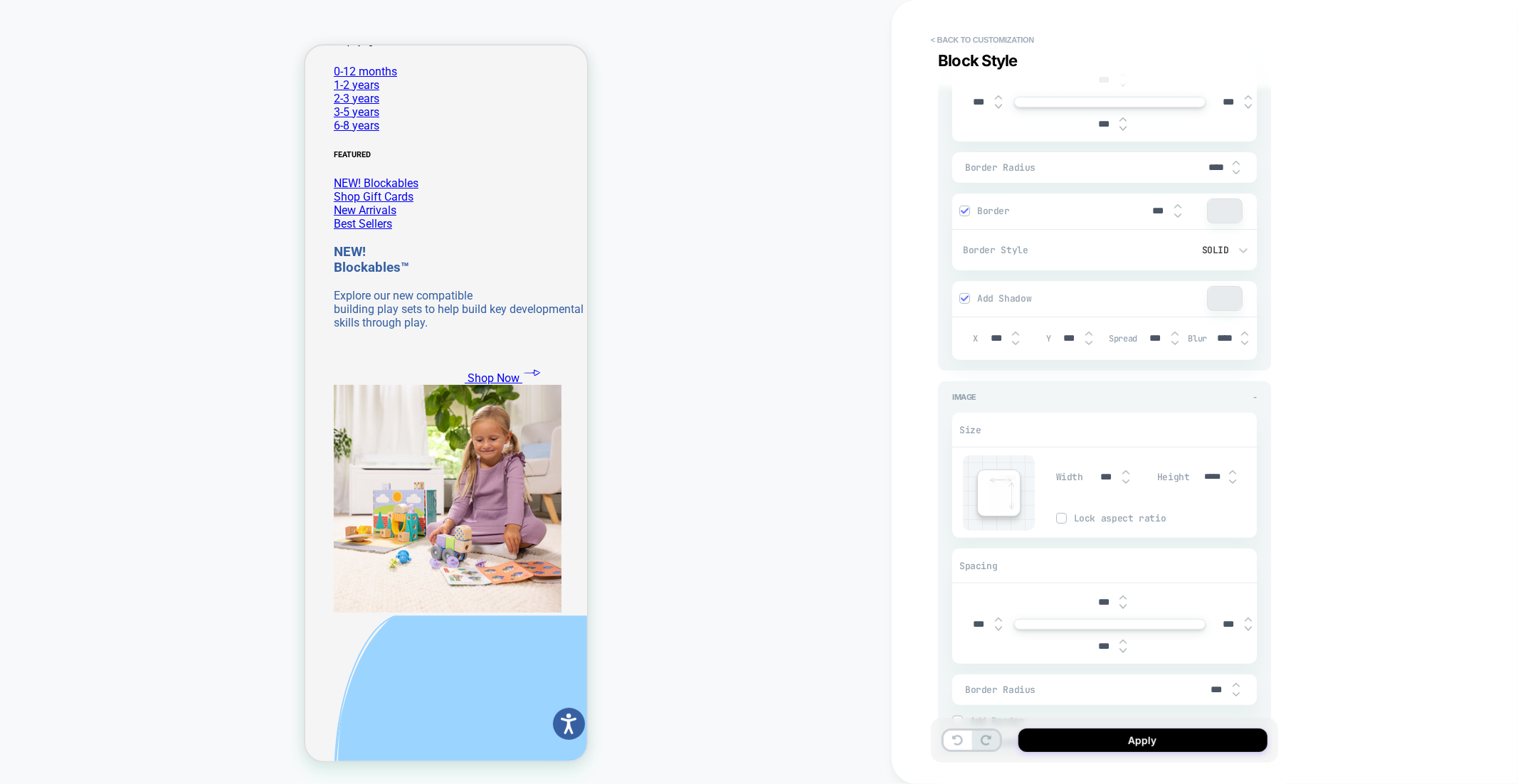 click on "***" at bounding box center (1103, 602) 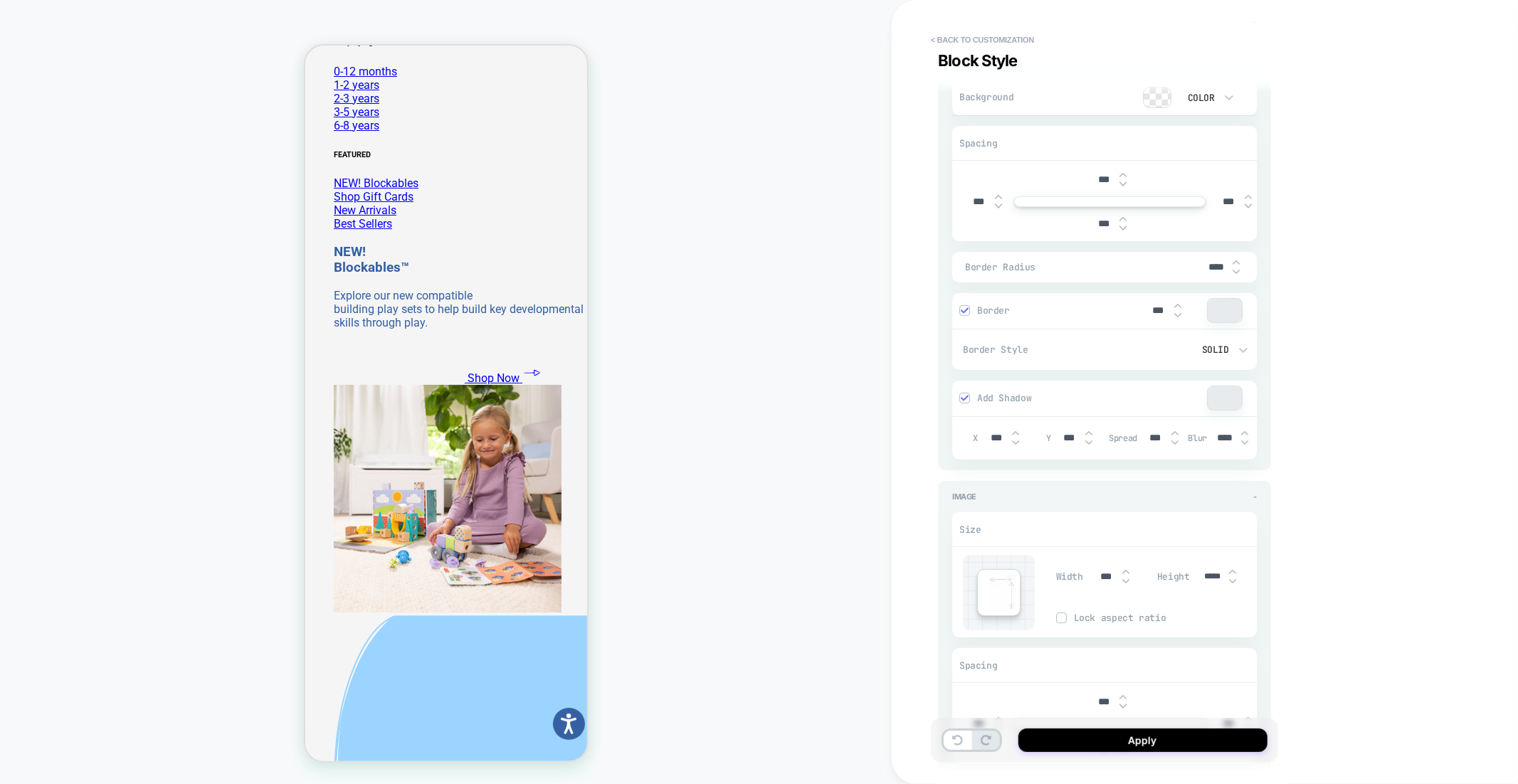scroll, scrollTop: 0, scrollLeft: 0, axis: both 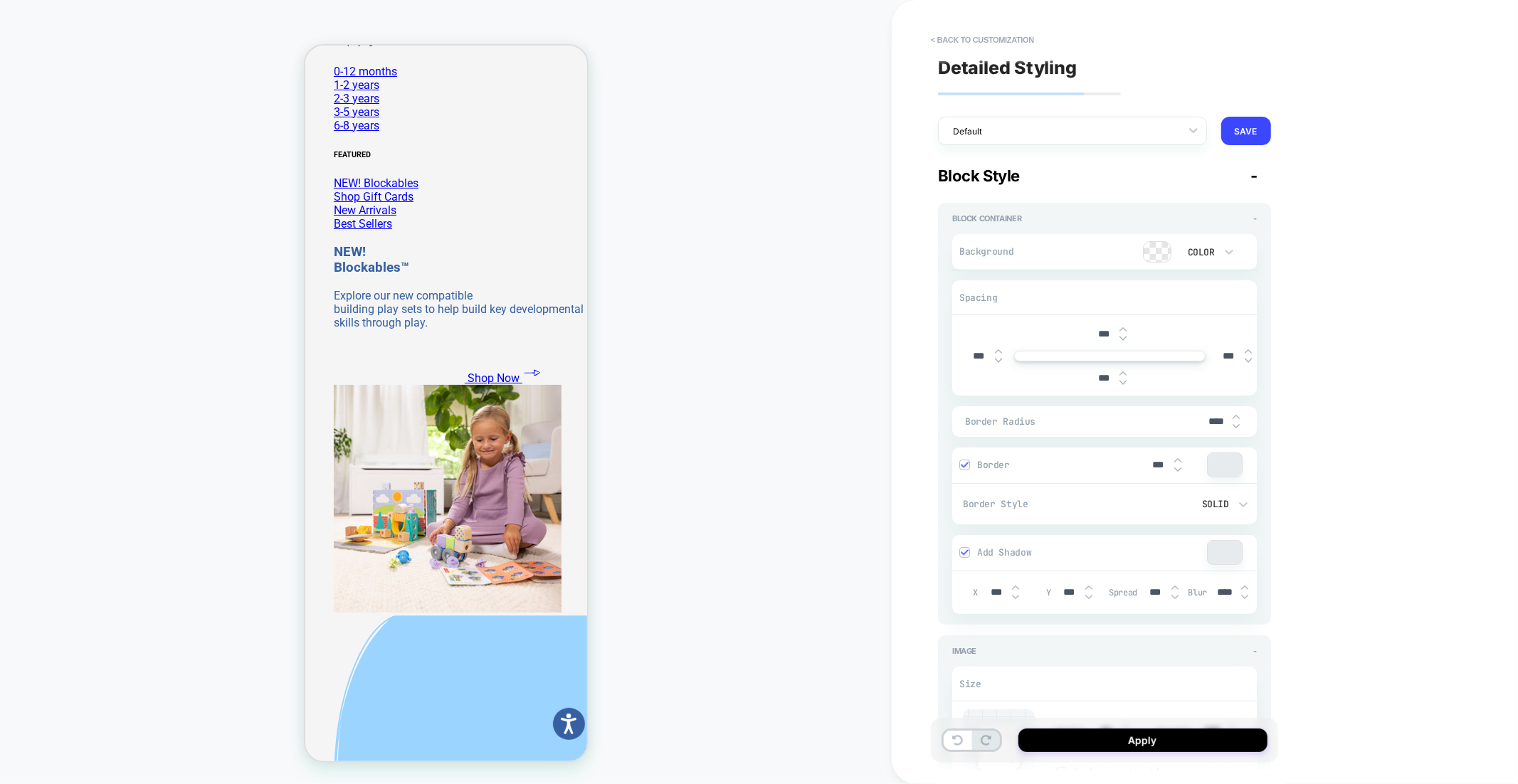 type on "*****" 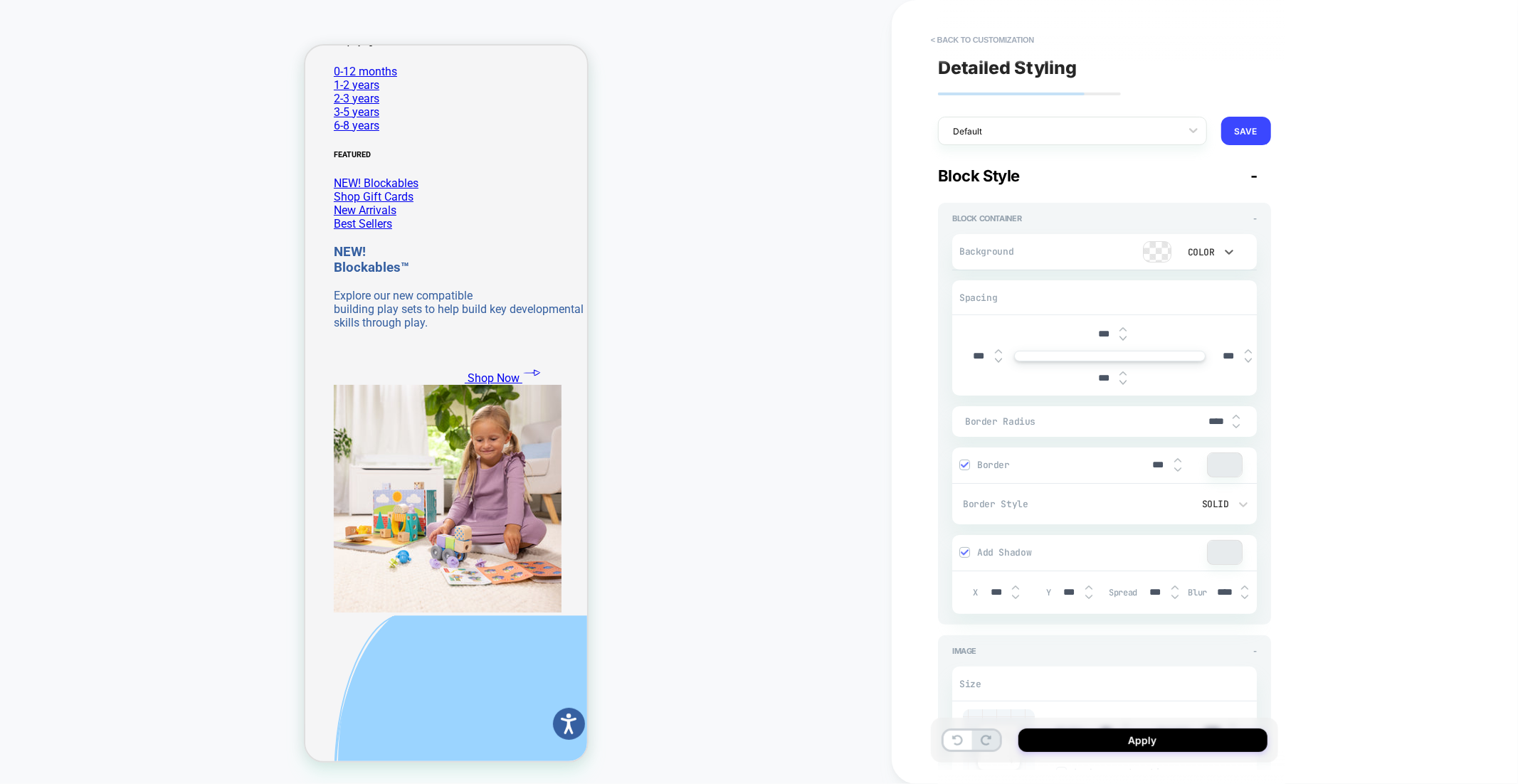 click on "Color" at bounding box center [1207, 252] 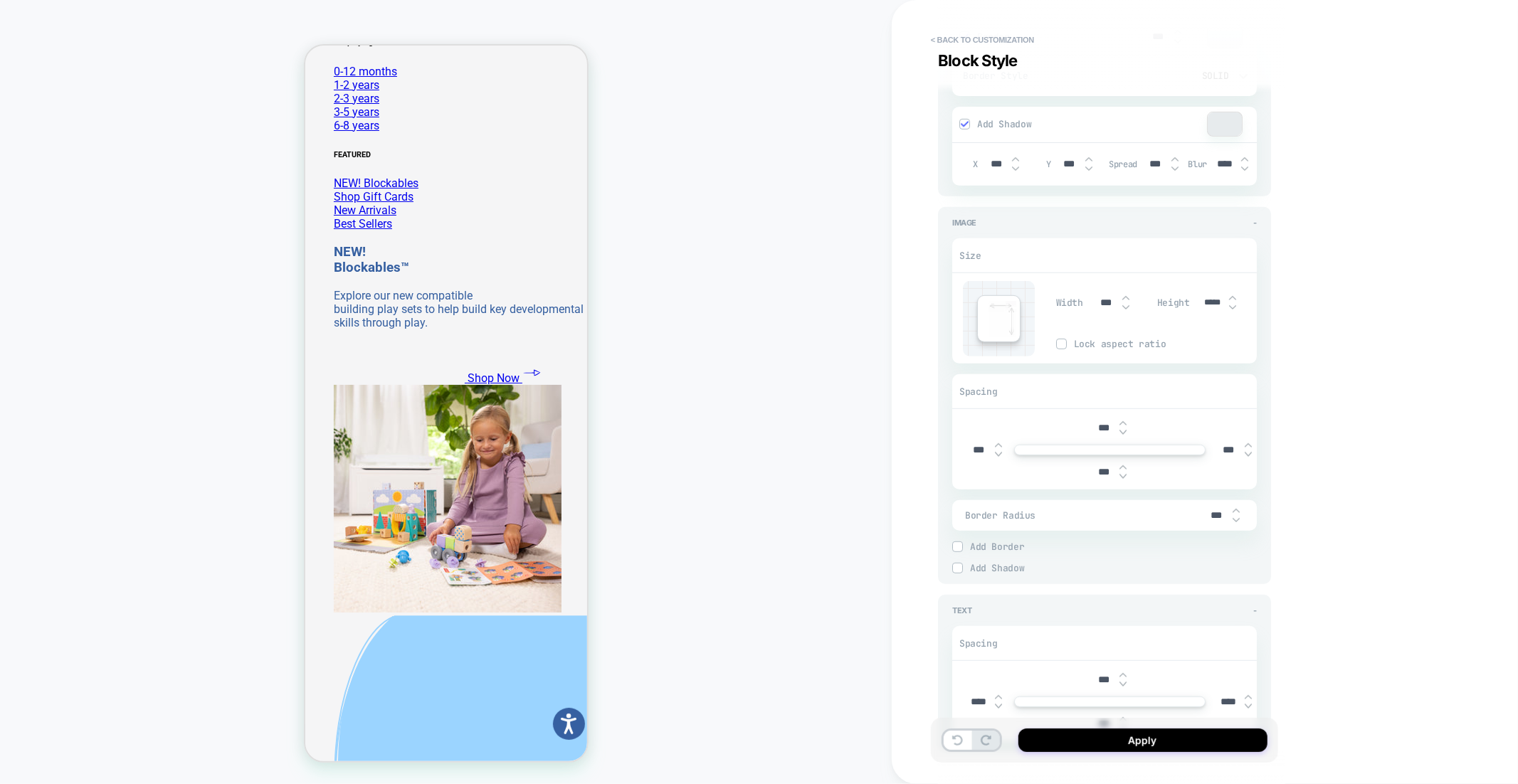 scroll, scrollTop: 0, scrollLeft: 0, axis: both 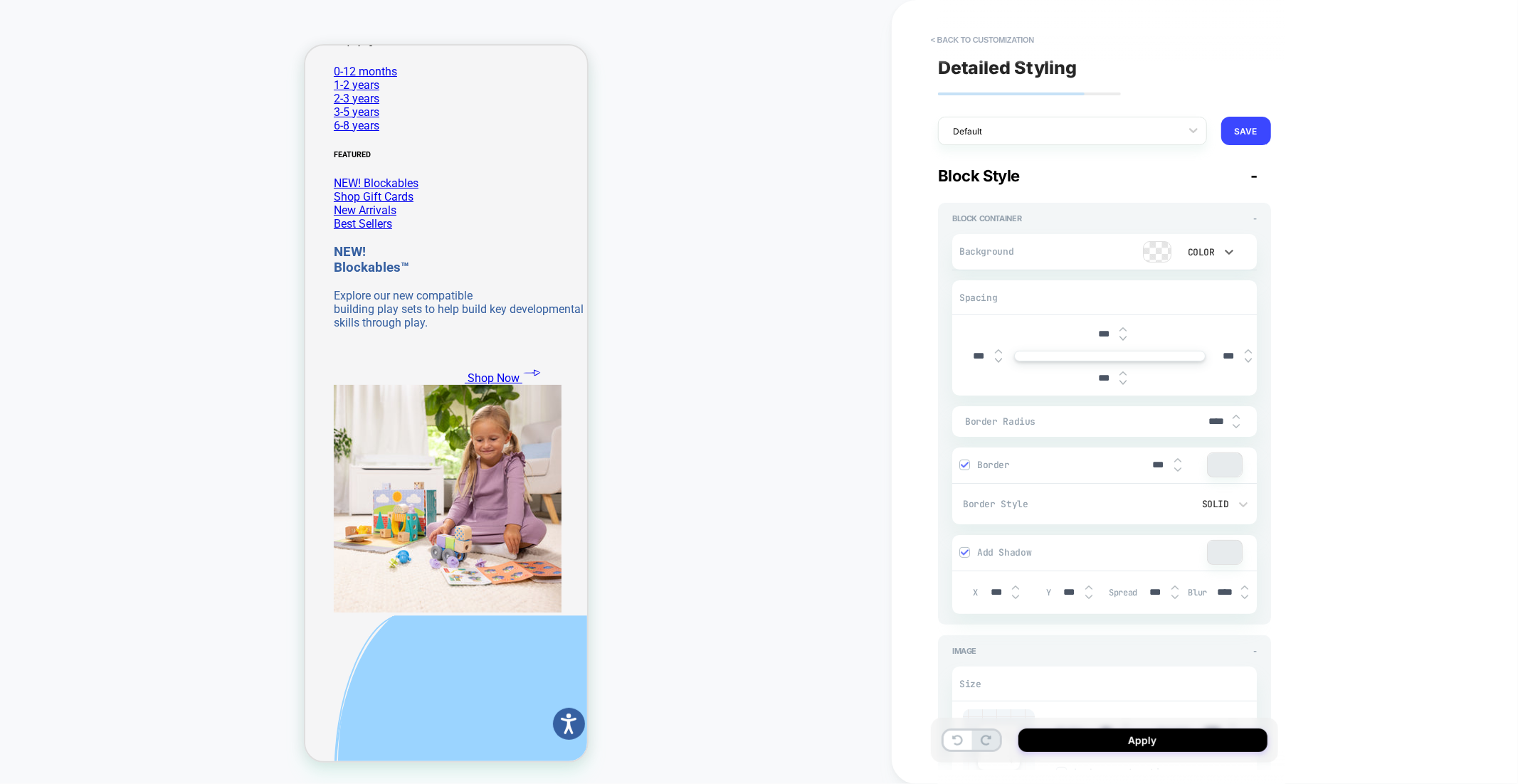 click at bounding box center [1157, 252] 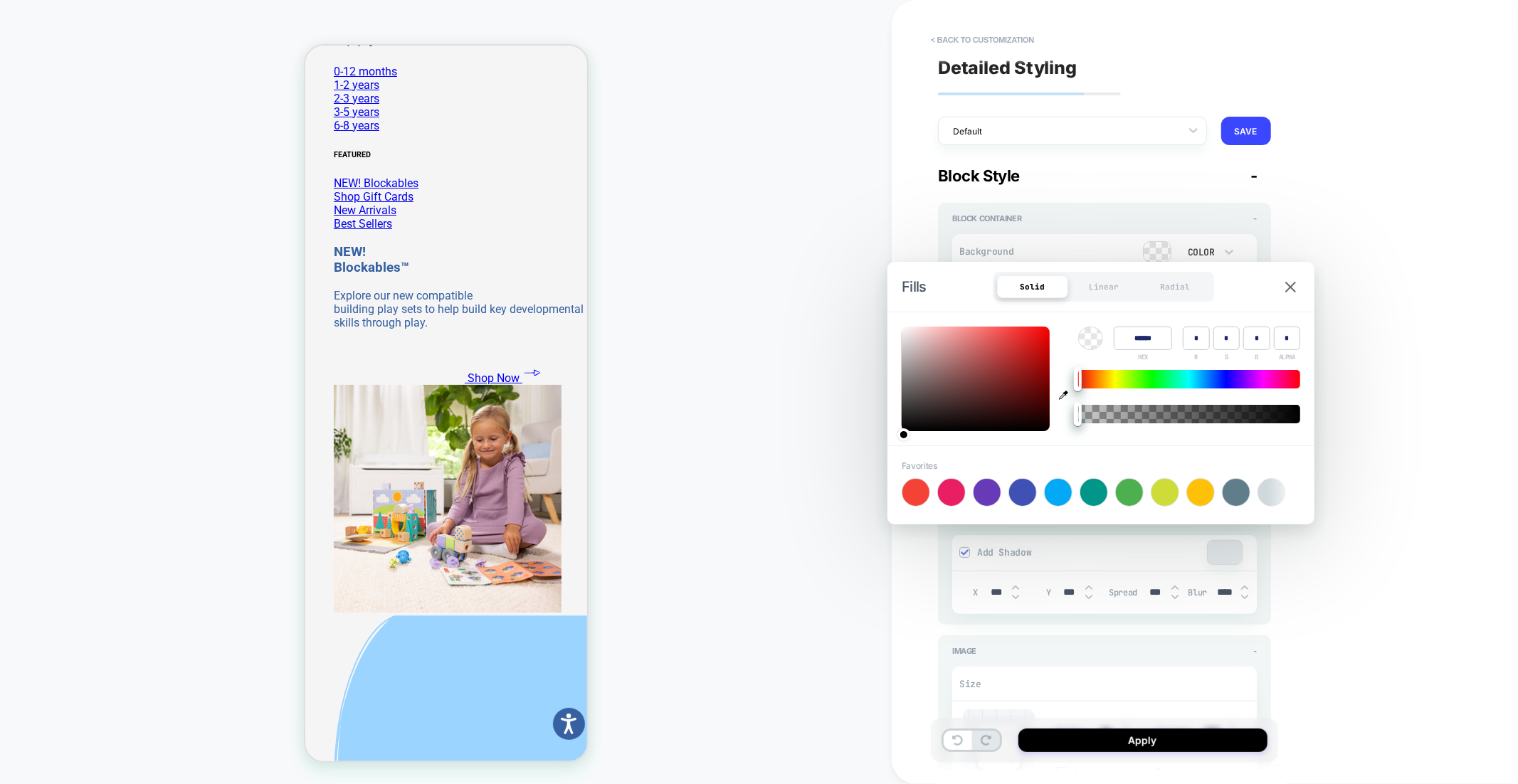 click on "Fills Solid Linear Radial" at bounding box center (1101, 287) 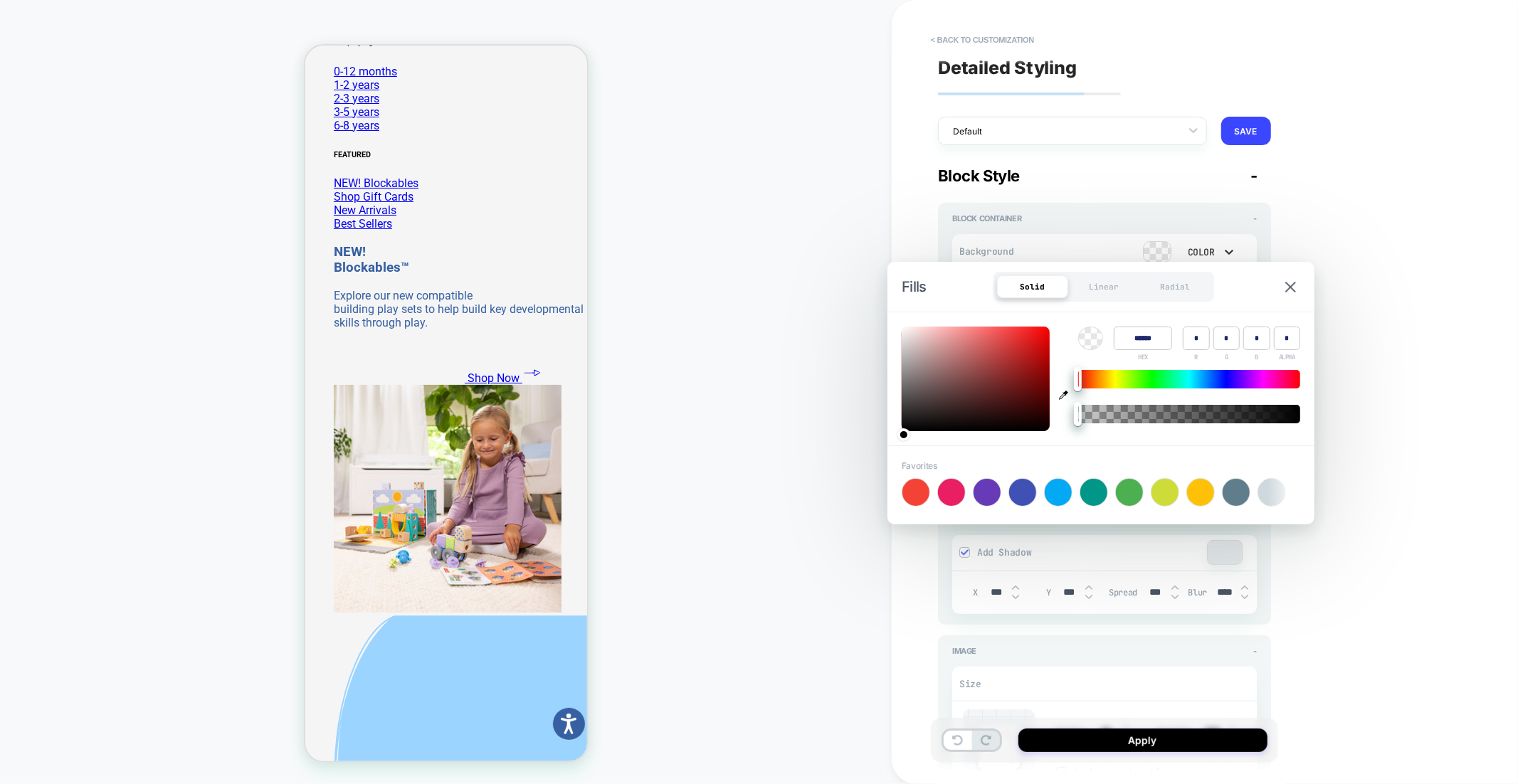 click 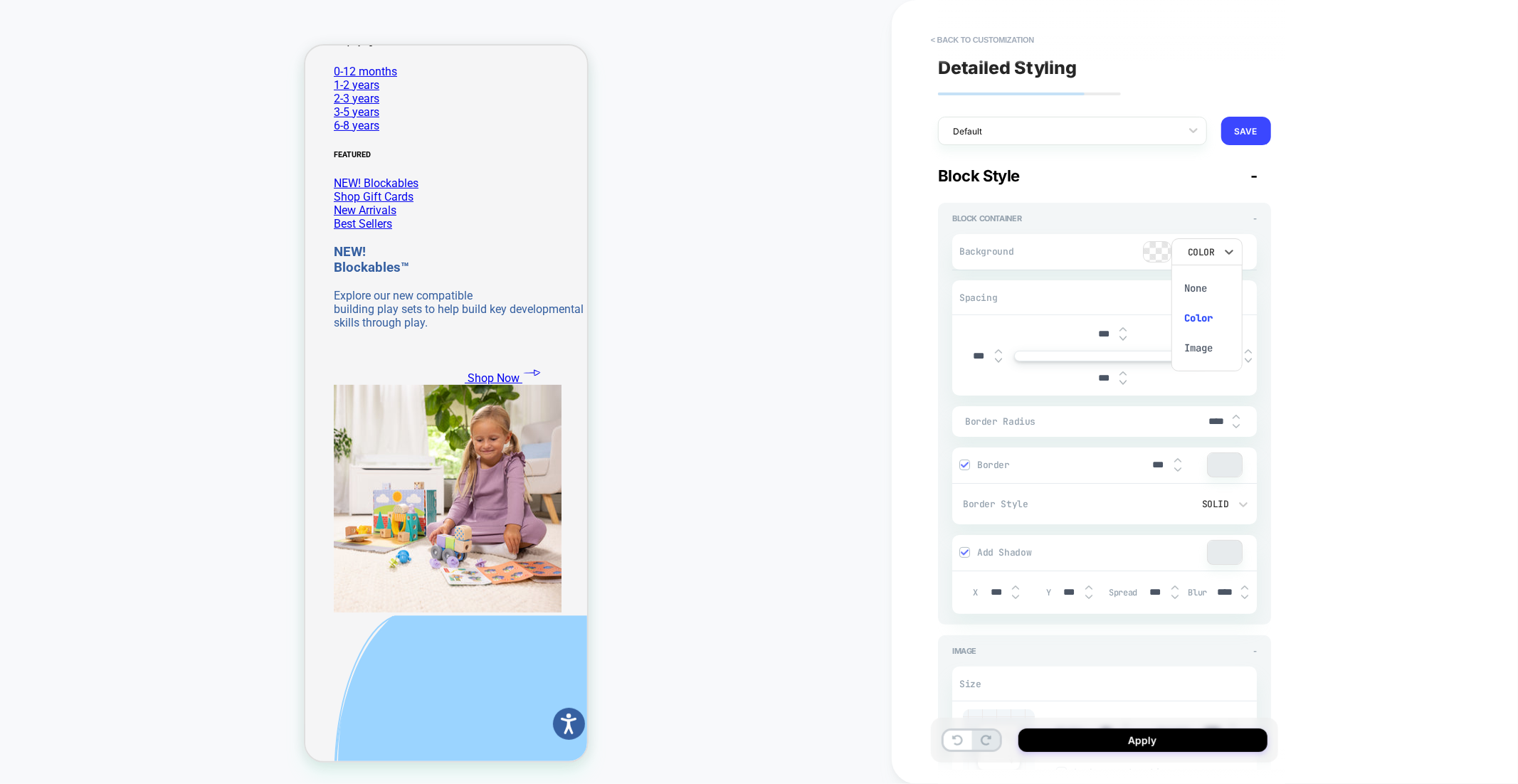 click on "Image" at bounding box center [1207, 348] 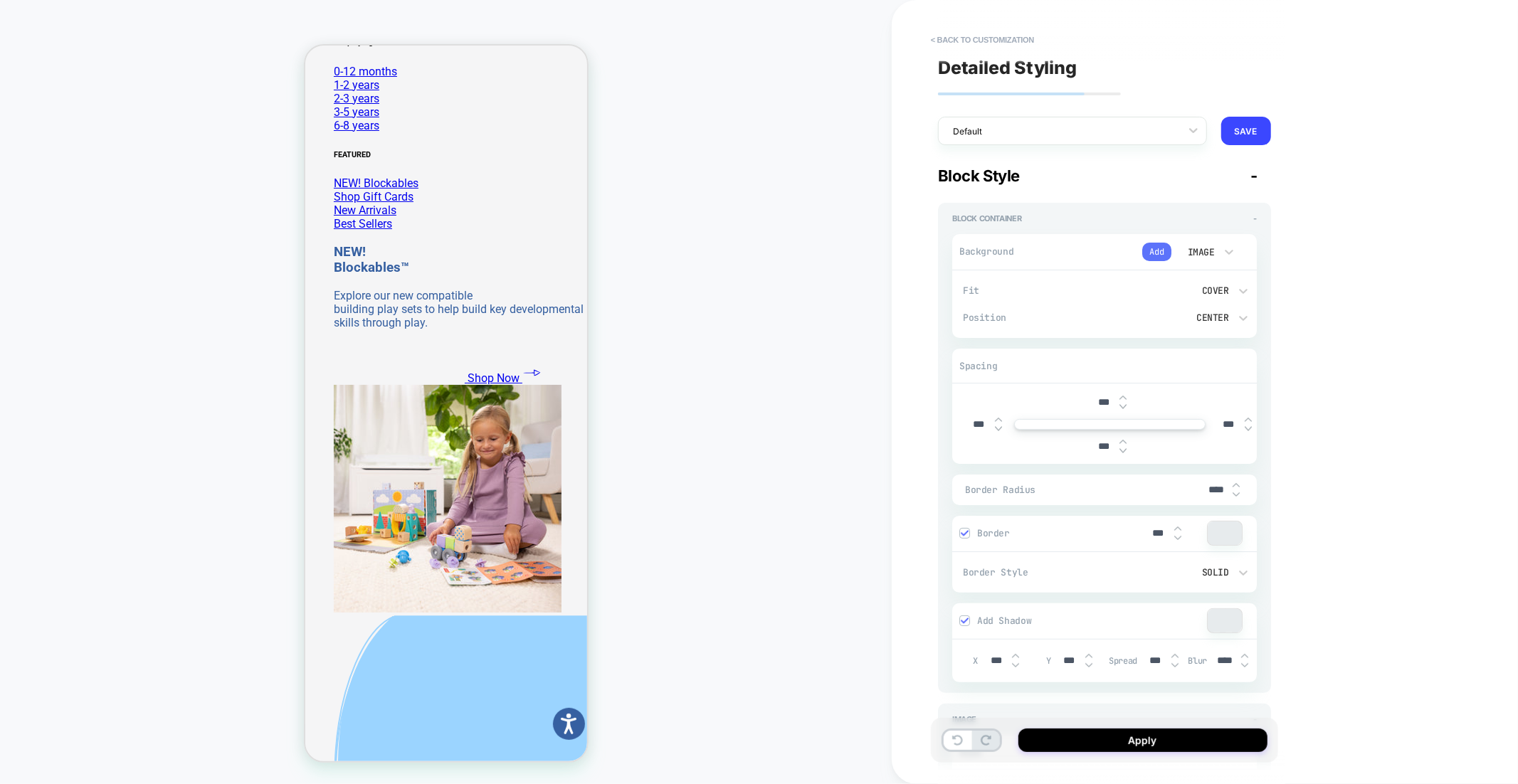 click on "Add" at bounding box center (1156, 252) 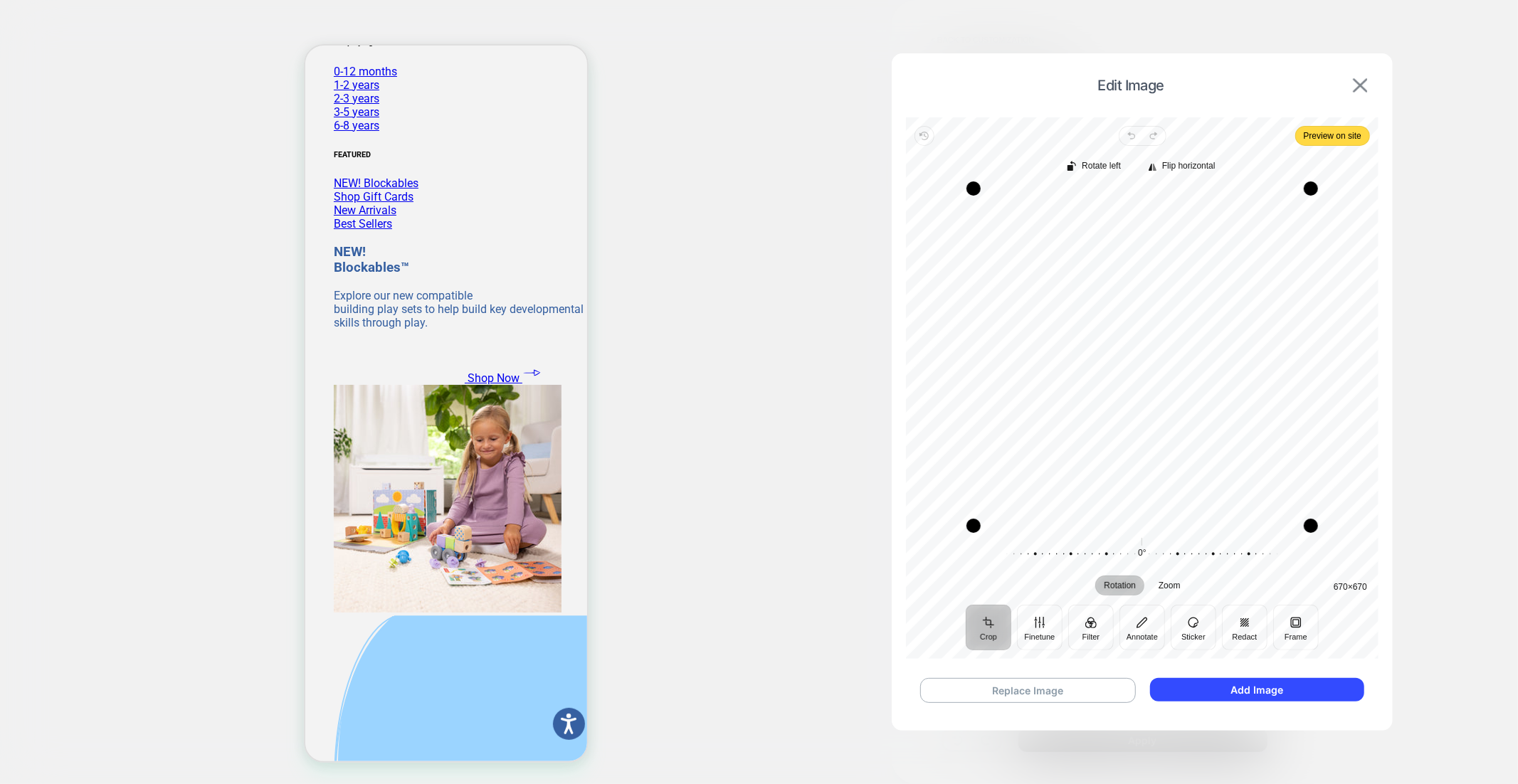 click at bounding box center [1360, 85] 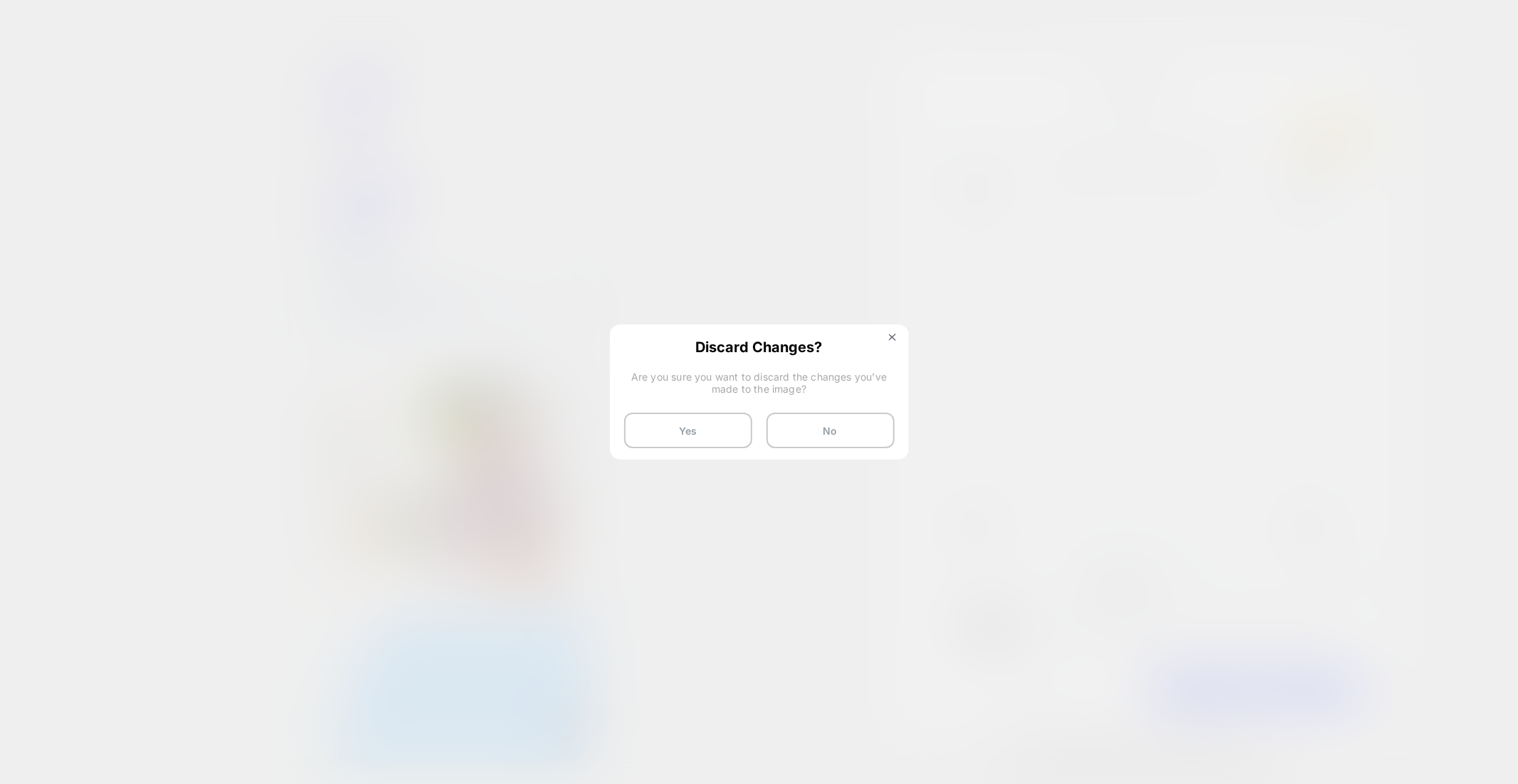 click on "Discard Changes?" at bounding box center (759, 346) 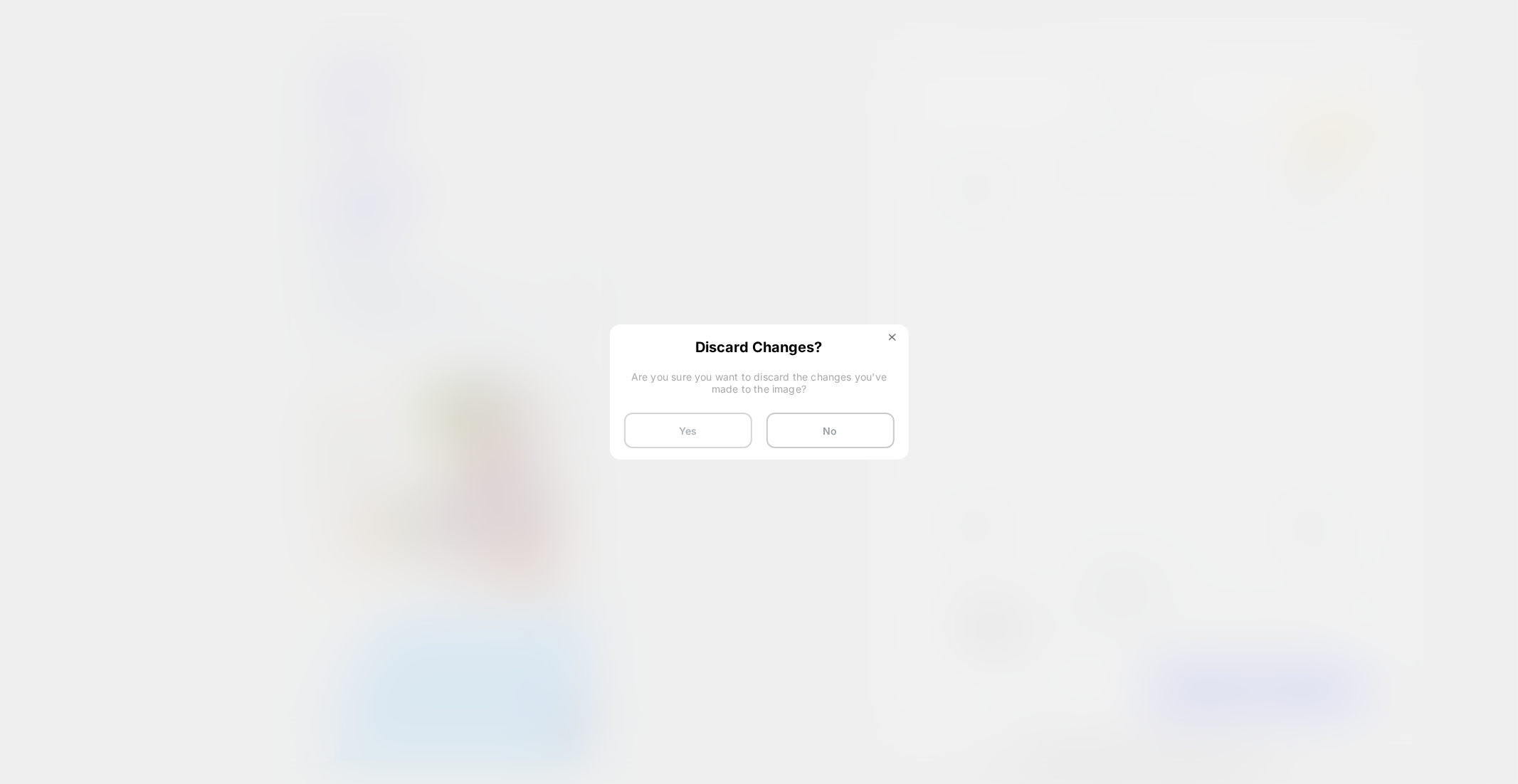 drag, startPoint x: 897, startPoint y: 341, endPoint x: 749, endPoint y: 420, distance: 167.76472 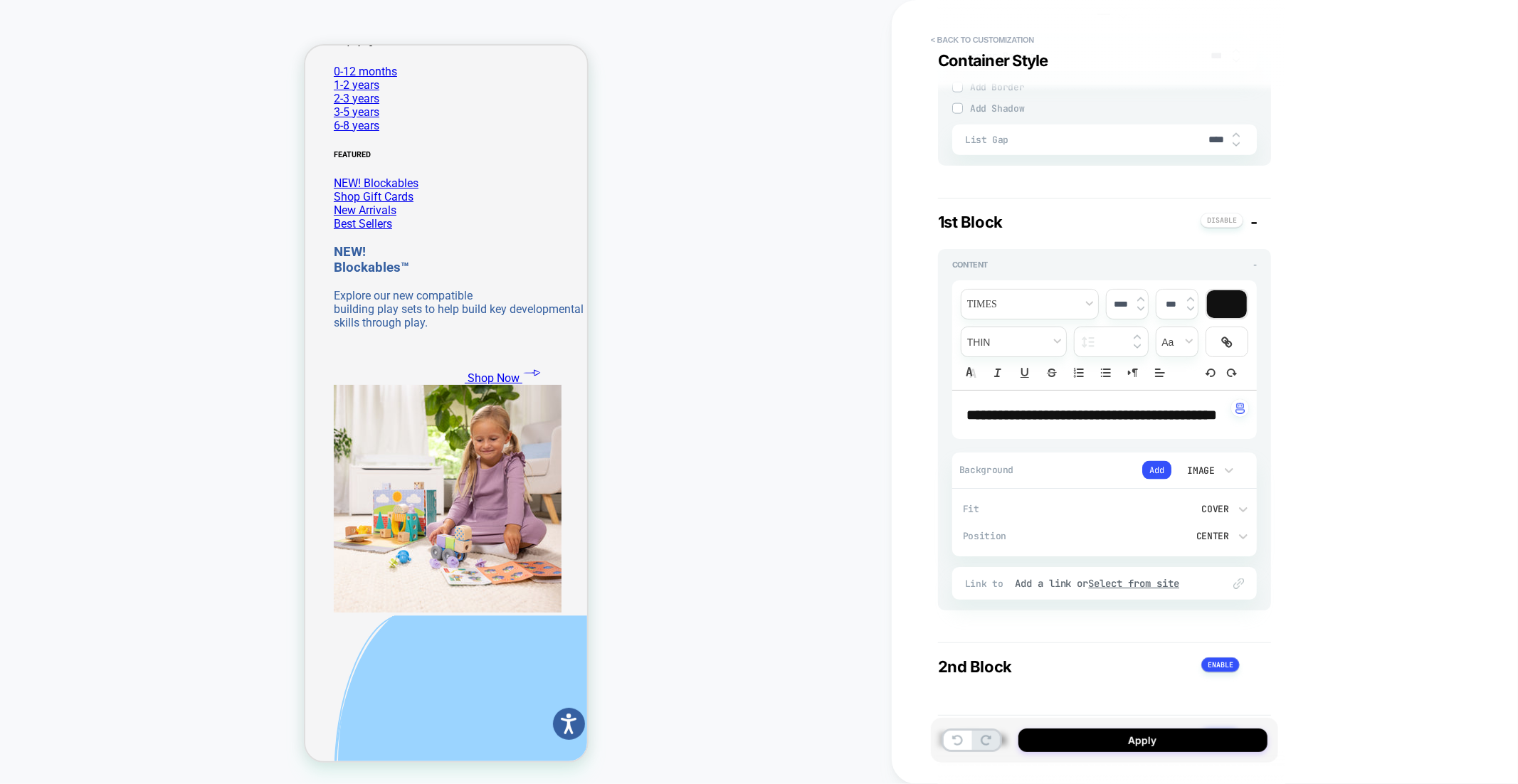 scroll, scrollTop: 1517, scrollLeft: 0, axis: vertical 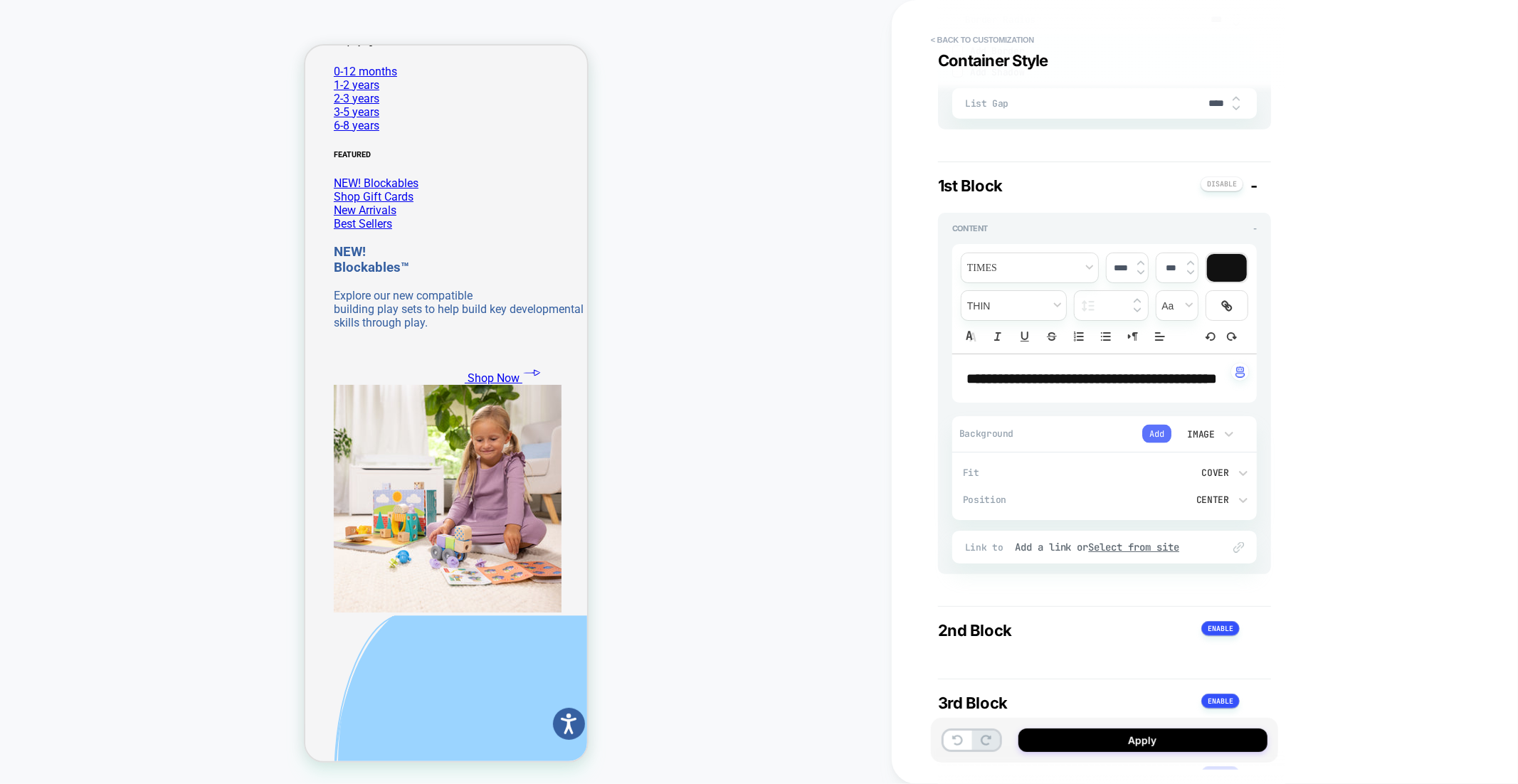 click on "Add" at bounding box center (1156, 434) 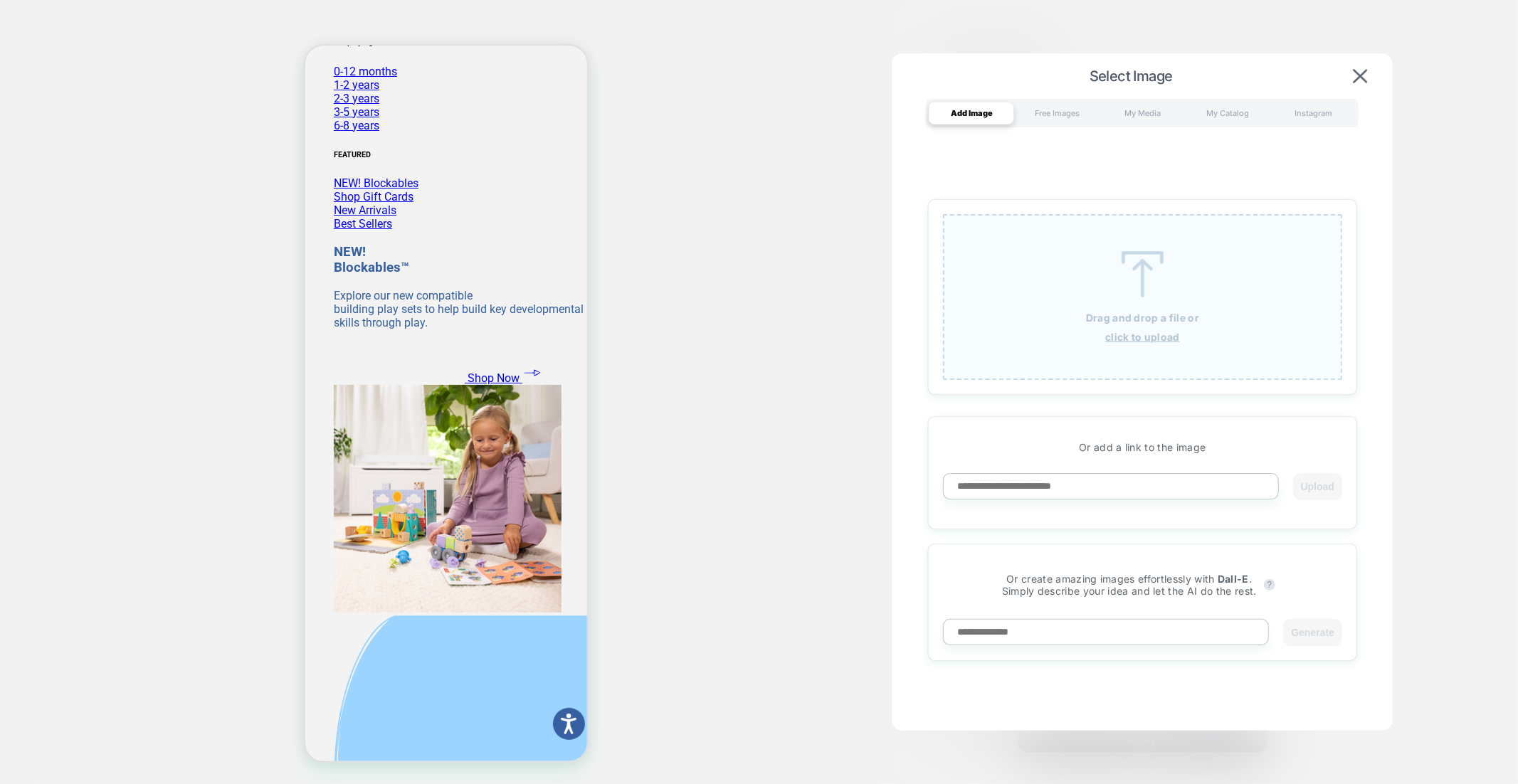 click at bounding box center (1142, 274) 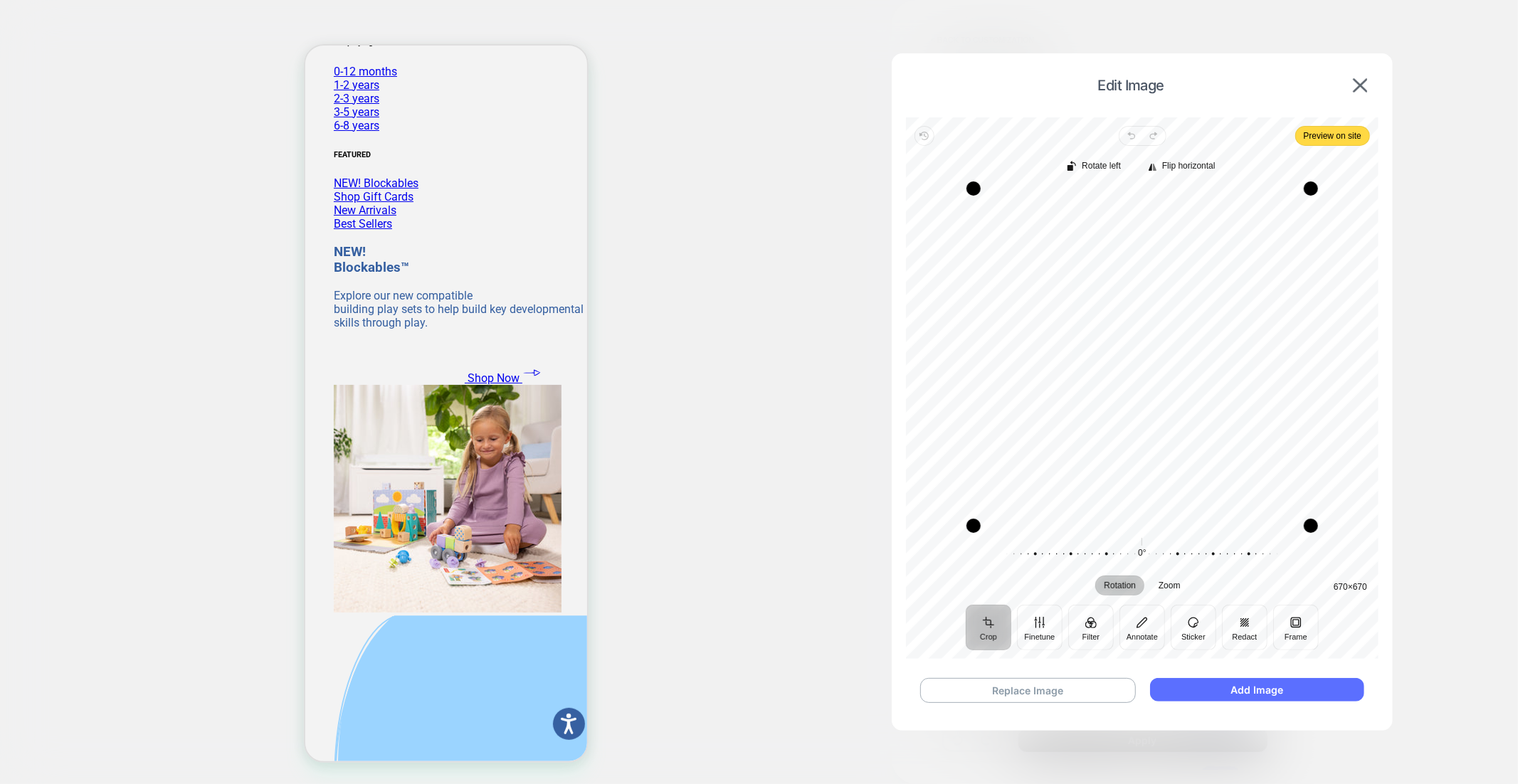 click on "Add Image" at bounding box center (1257, 689) 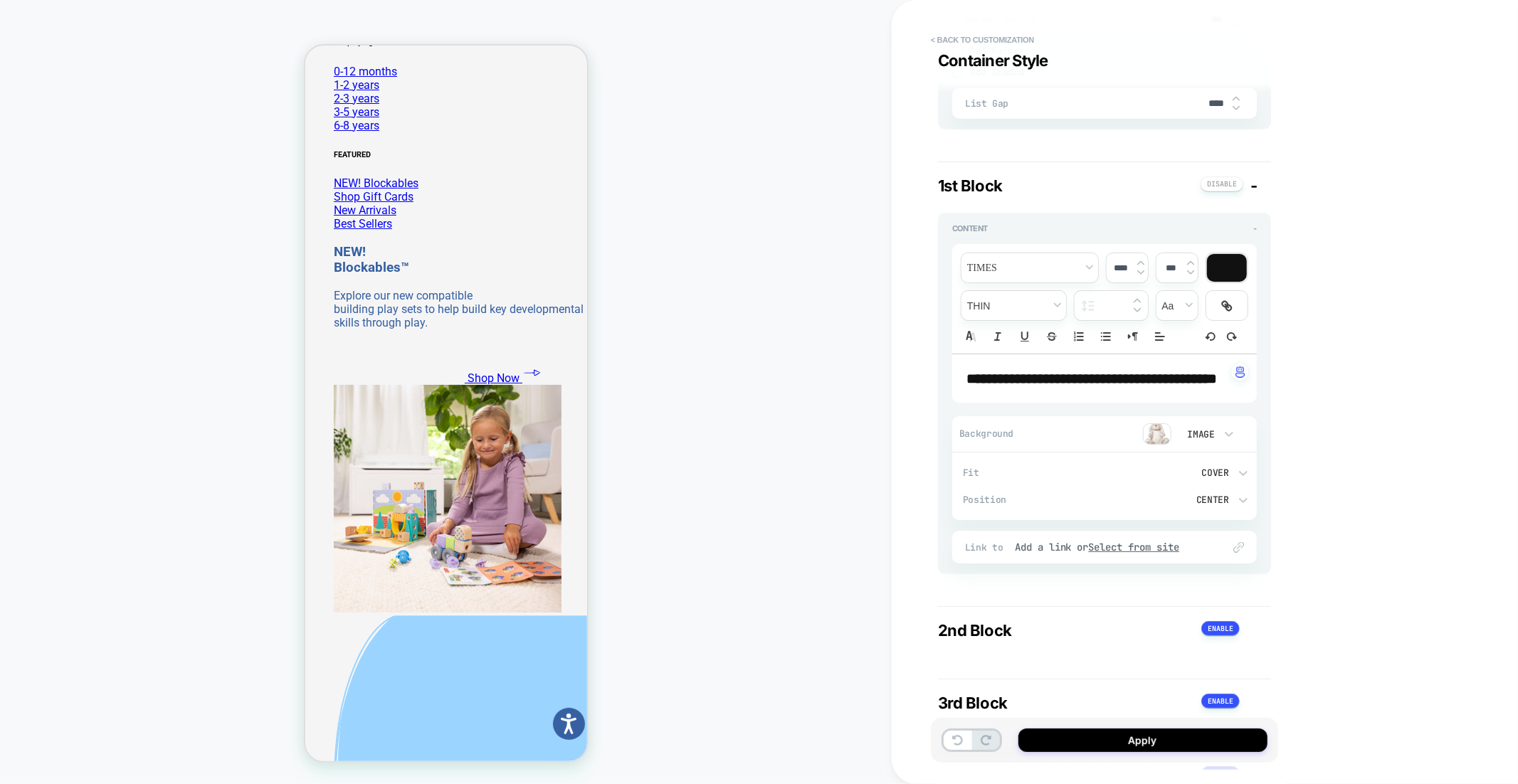 click on "Cover" at bounding box center (1176, 472) 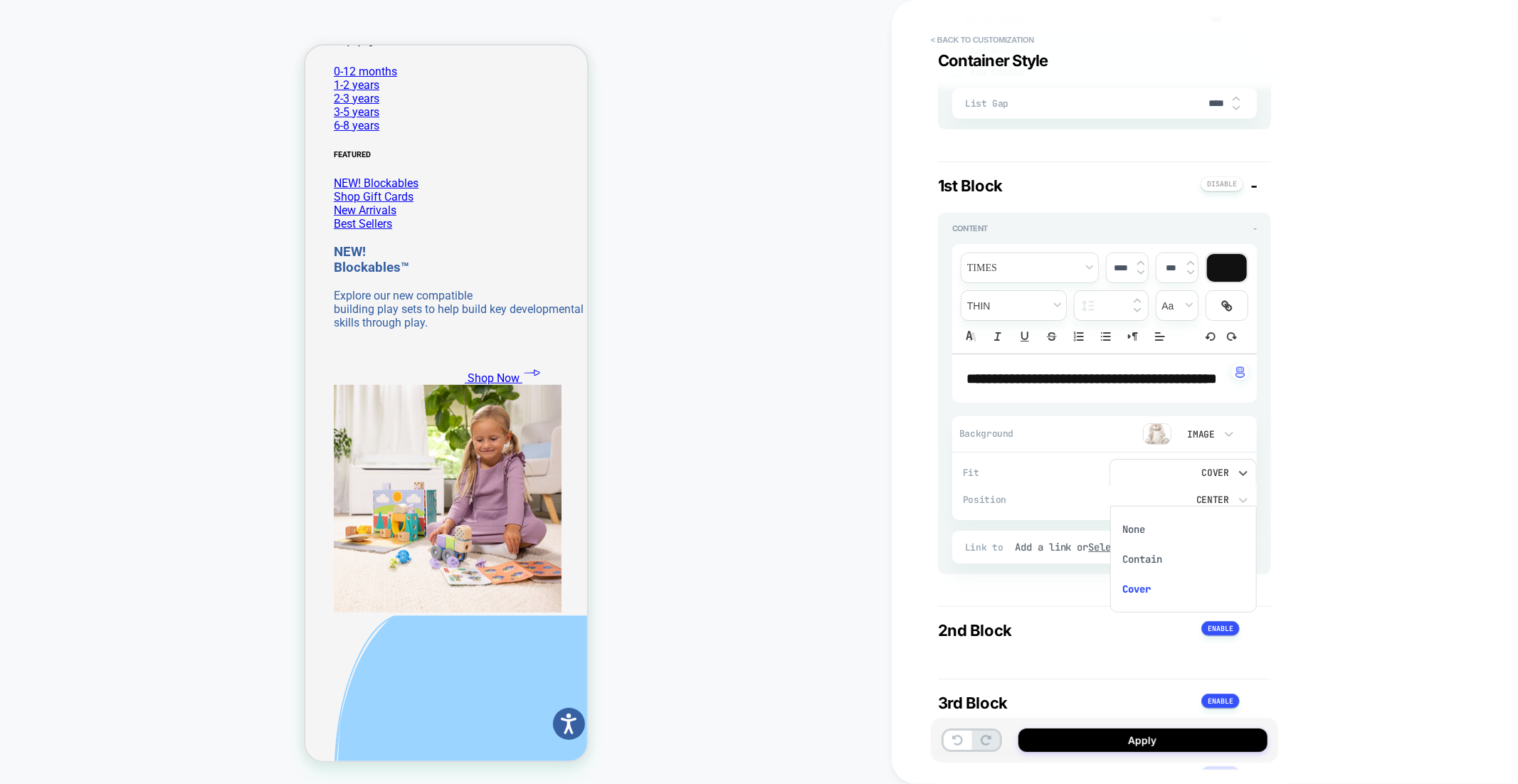 click on "Contain" at bounding box center [1184, 559] 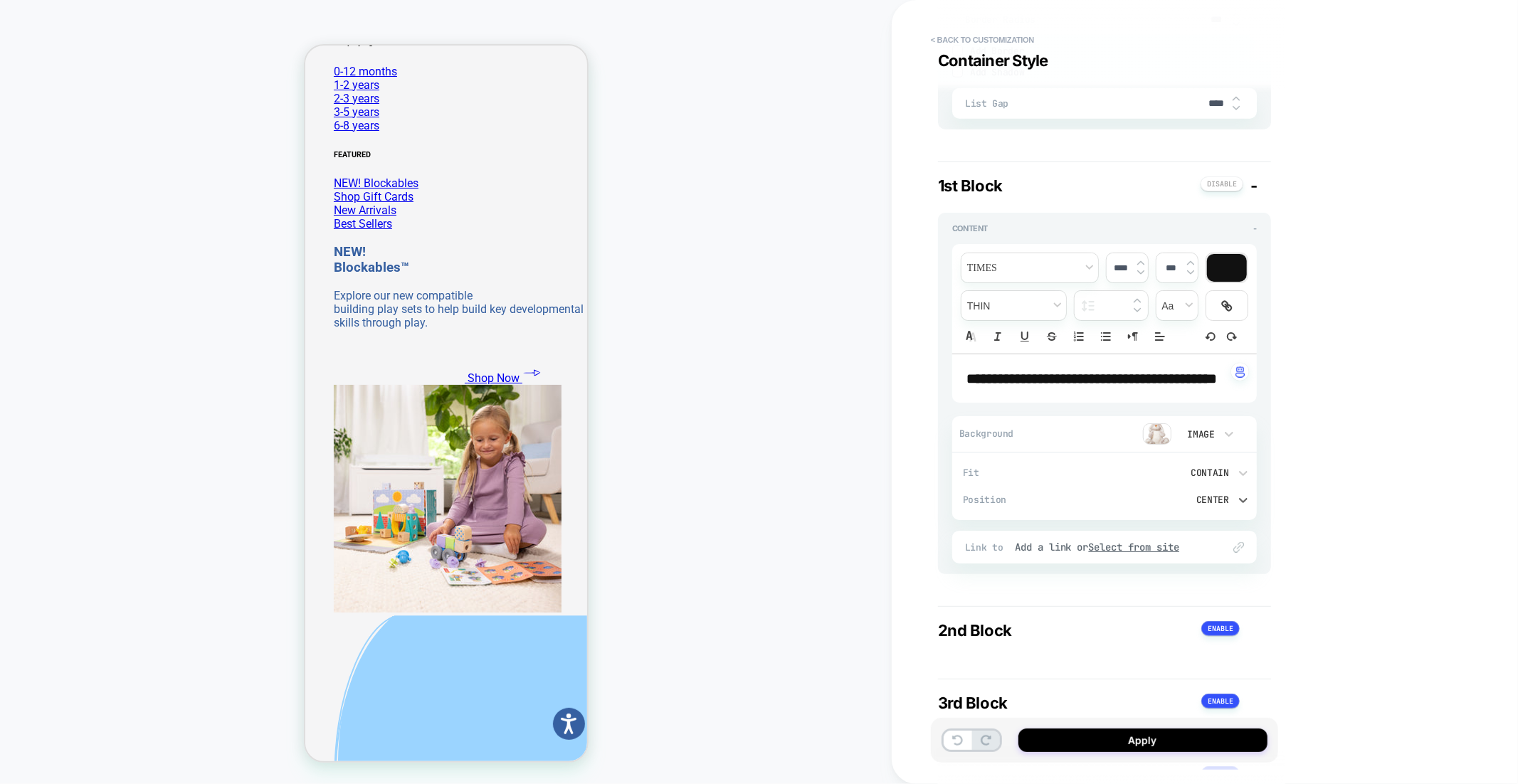 click on "Center" at bounding box center [1176, 499] 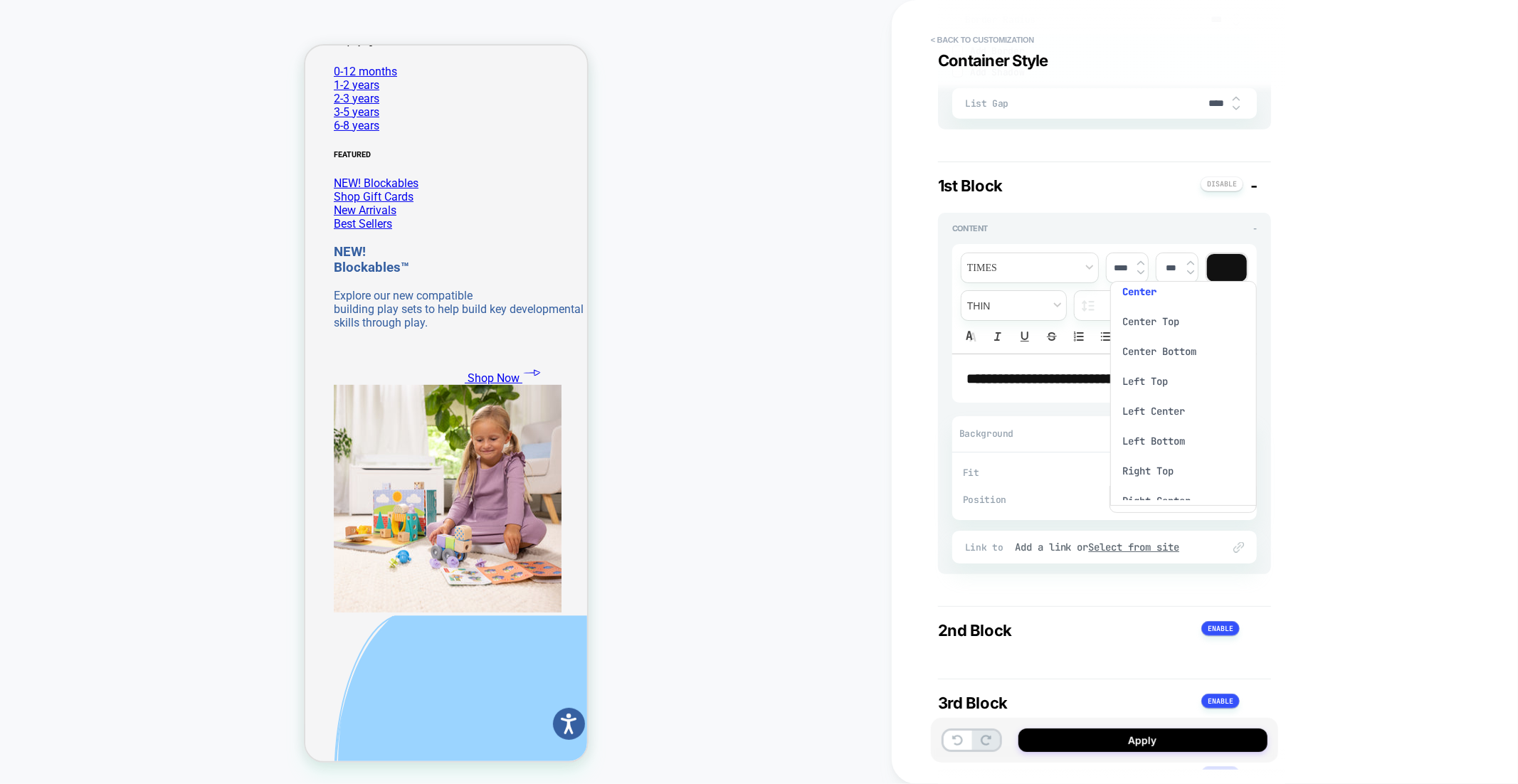 scroll, scrollTop: 67, scrollLeft: 0, axis: vertical 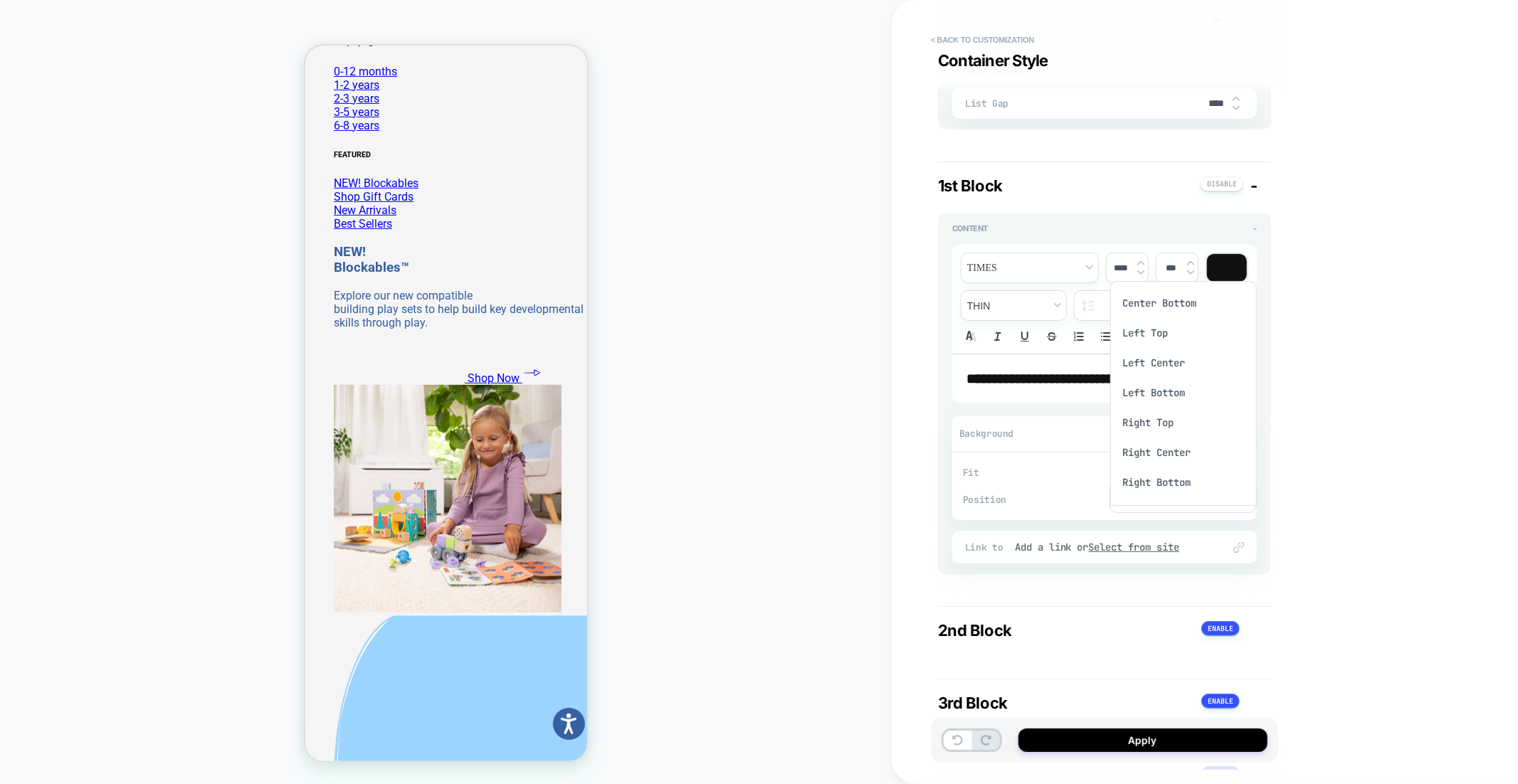 click at bounding box center (759, 392) 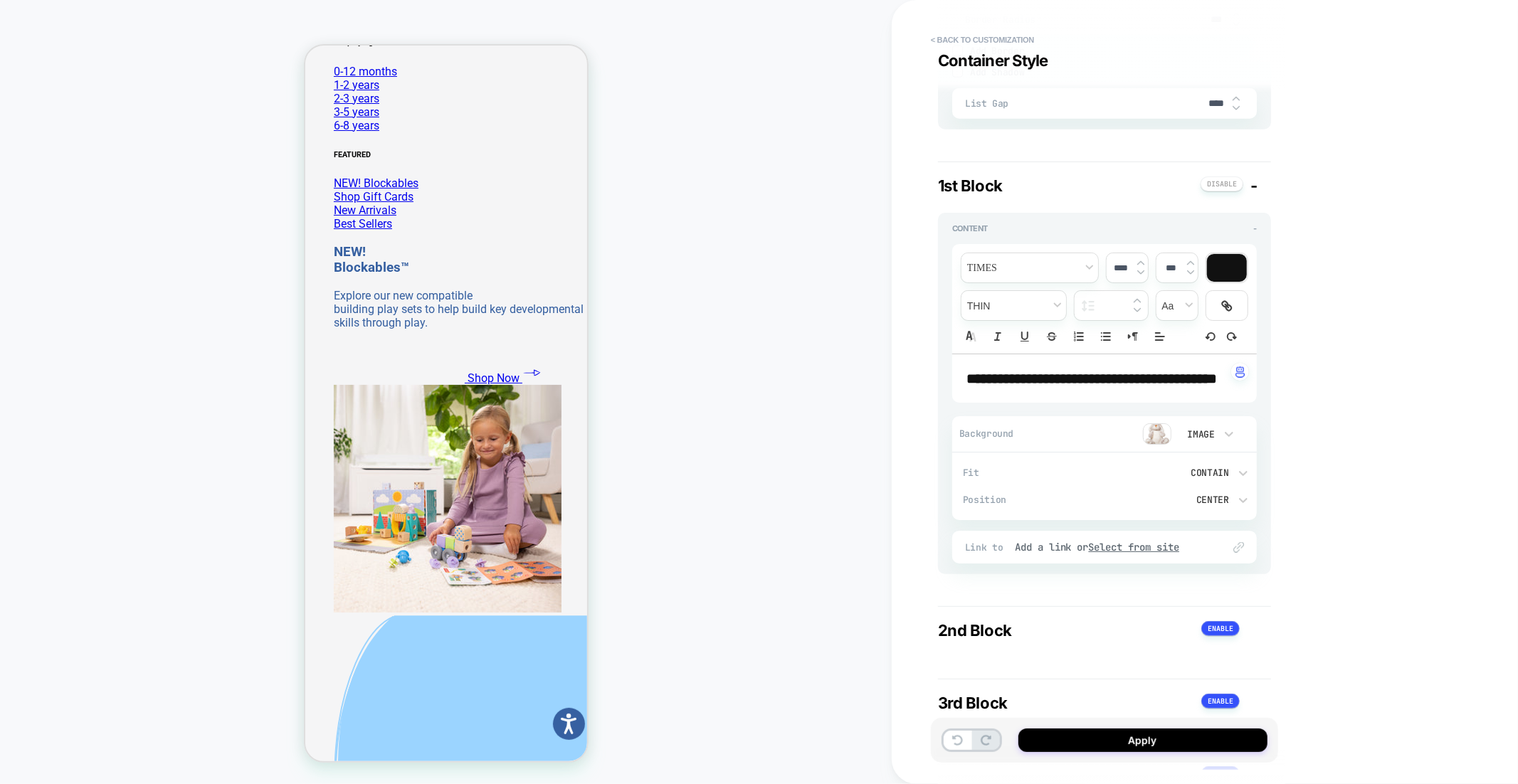 click on "Image" at bounding box center (1200, 434) 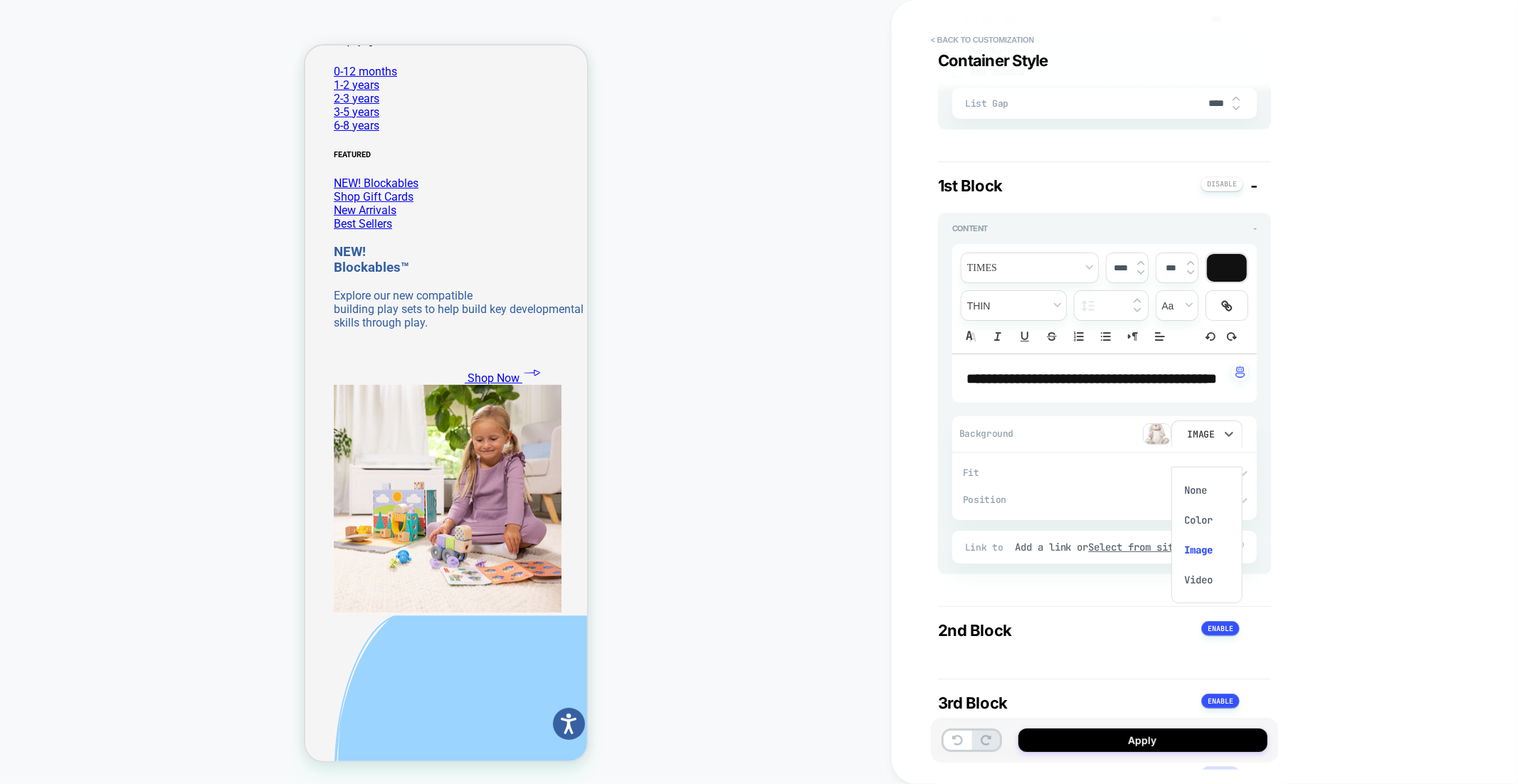 click at bounding box center (759, 392) 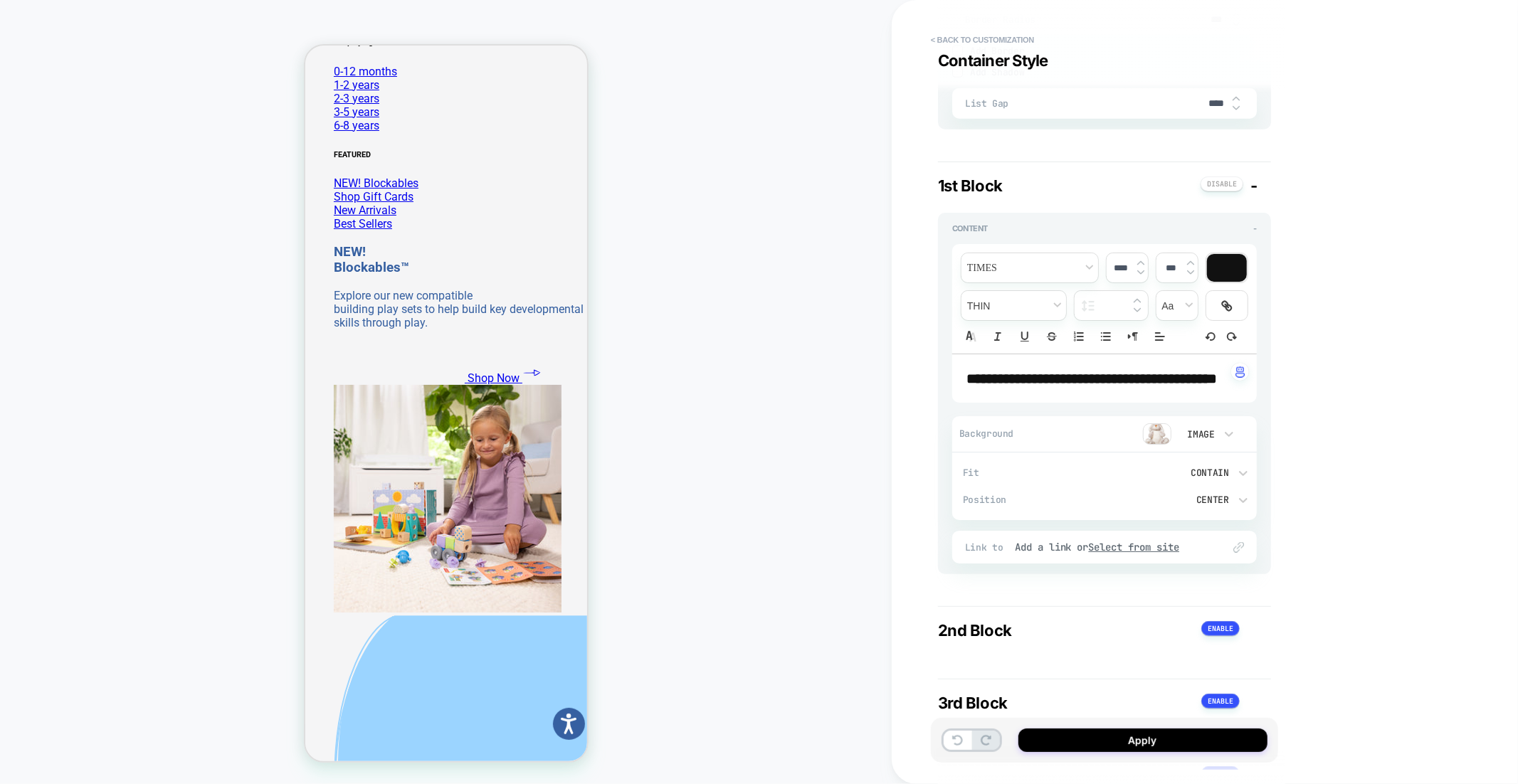 click on "Contain" at bounding box center [1176, 472] 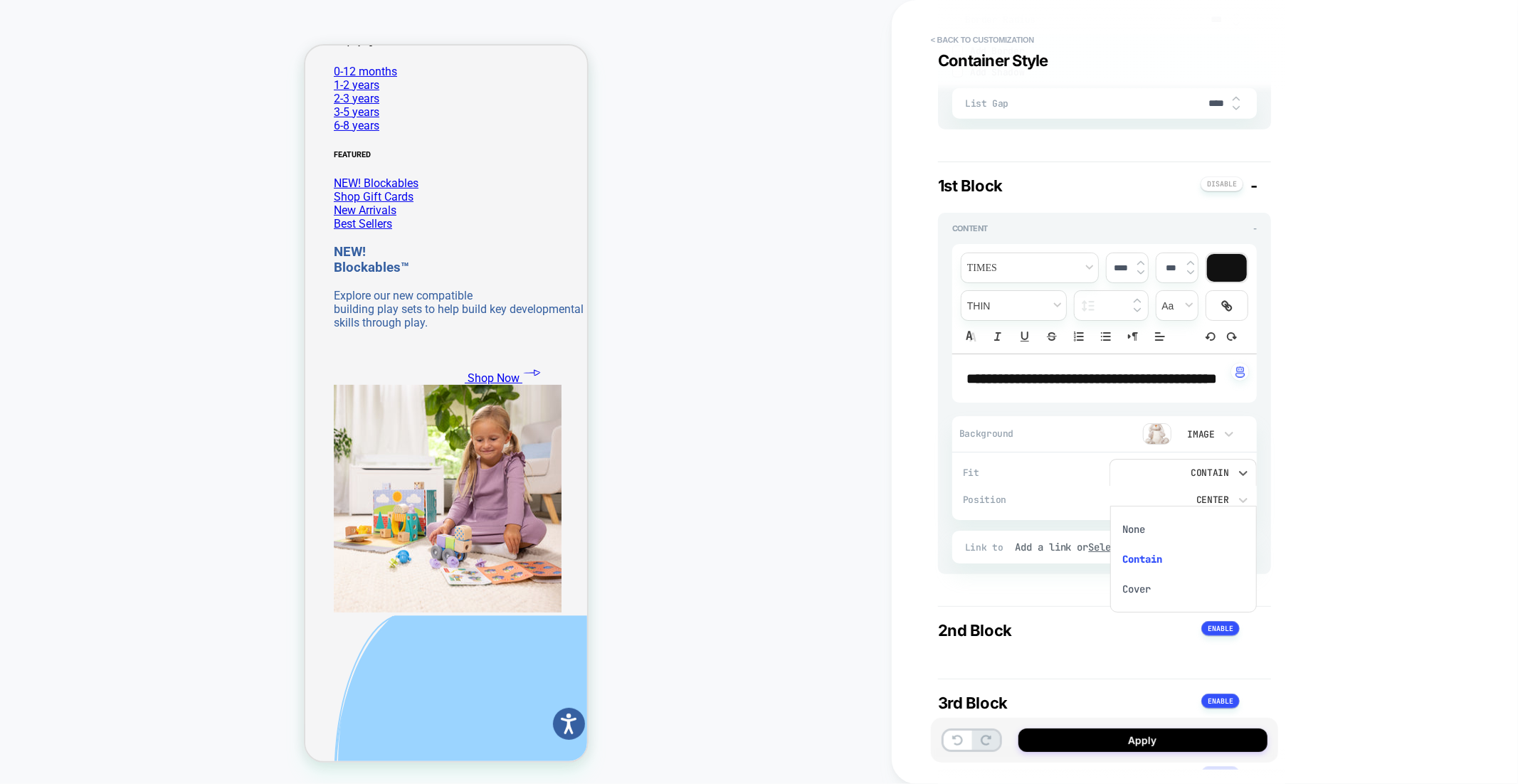 click on "None" at bounding box center (1184, 529) 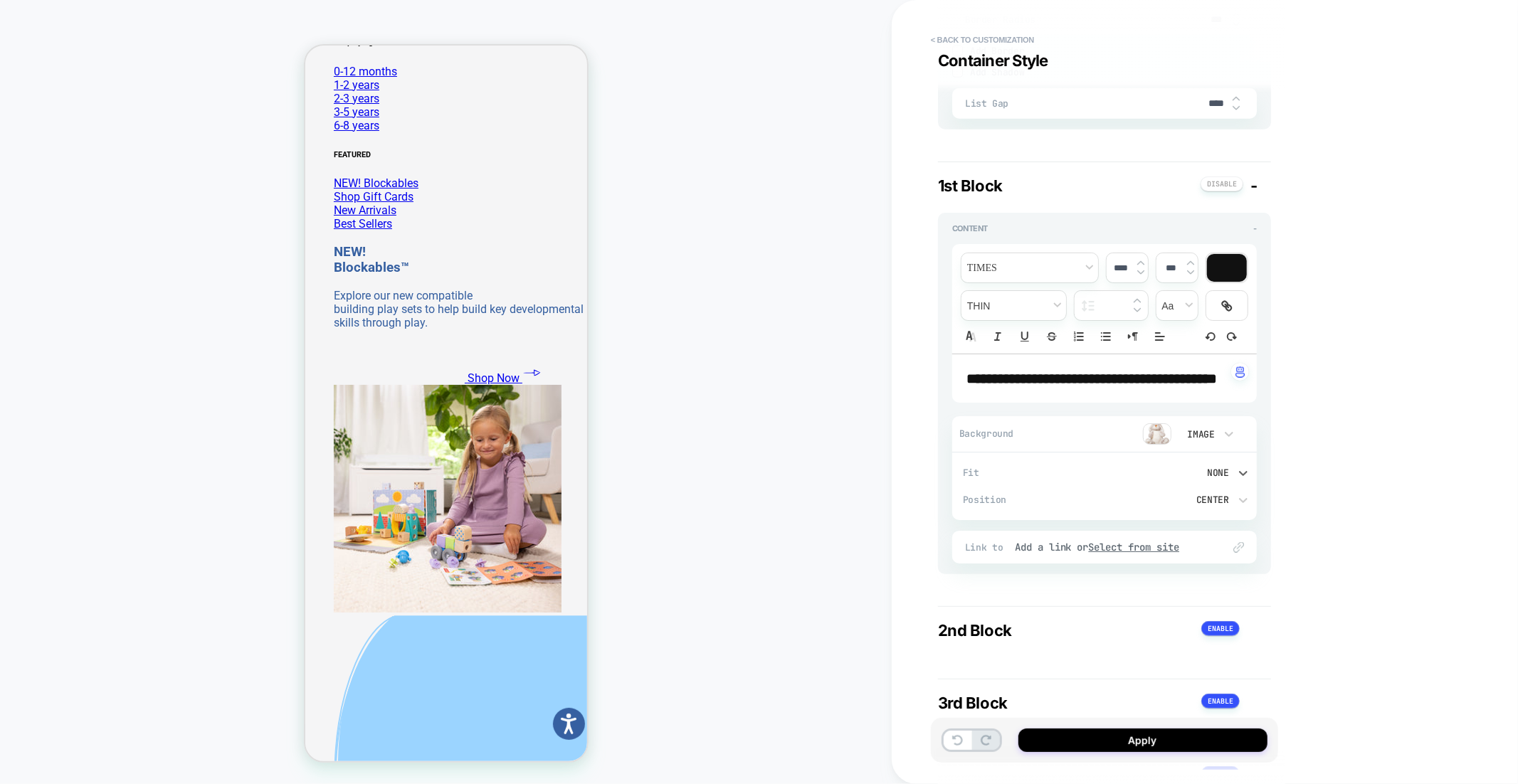 click on "None" at bounding box center (1176, 472) 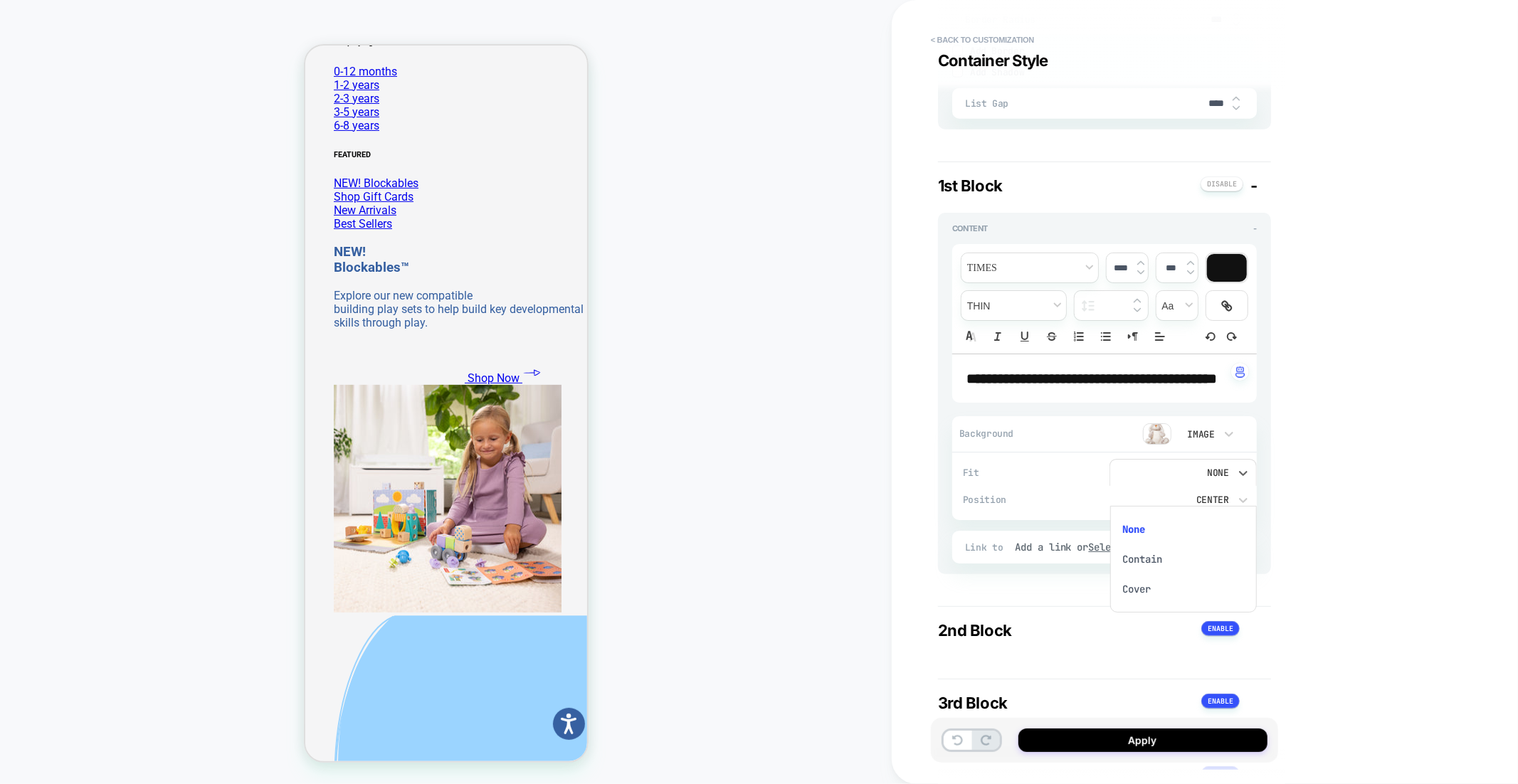 click on "Cover" at bounding box center (1184, 589) 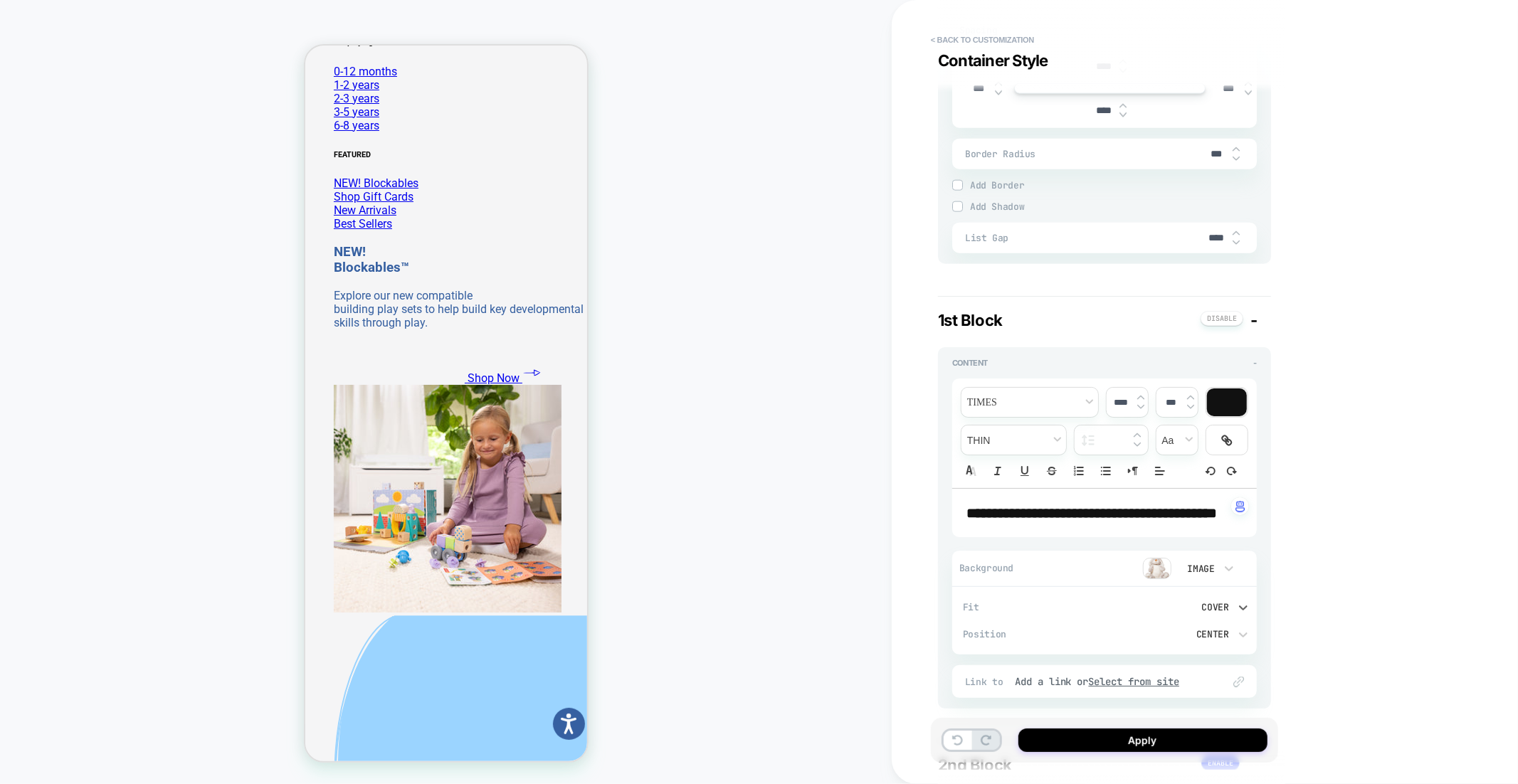 scroll, scrollTop: 1357, scrollLeft: 0, axis: vertical 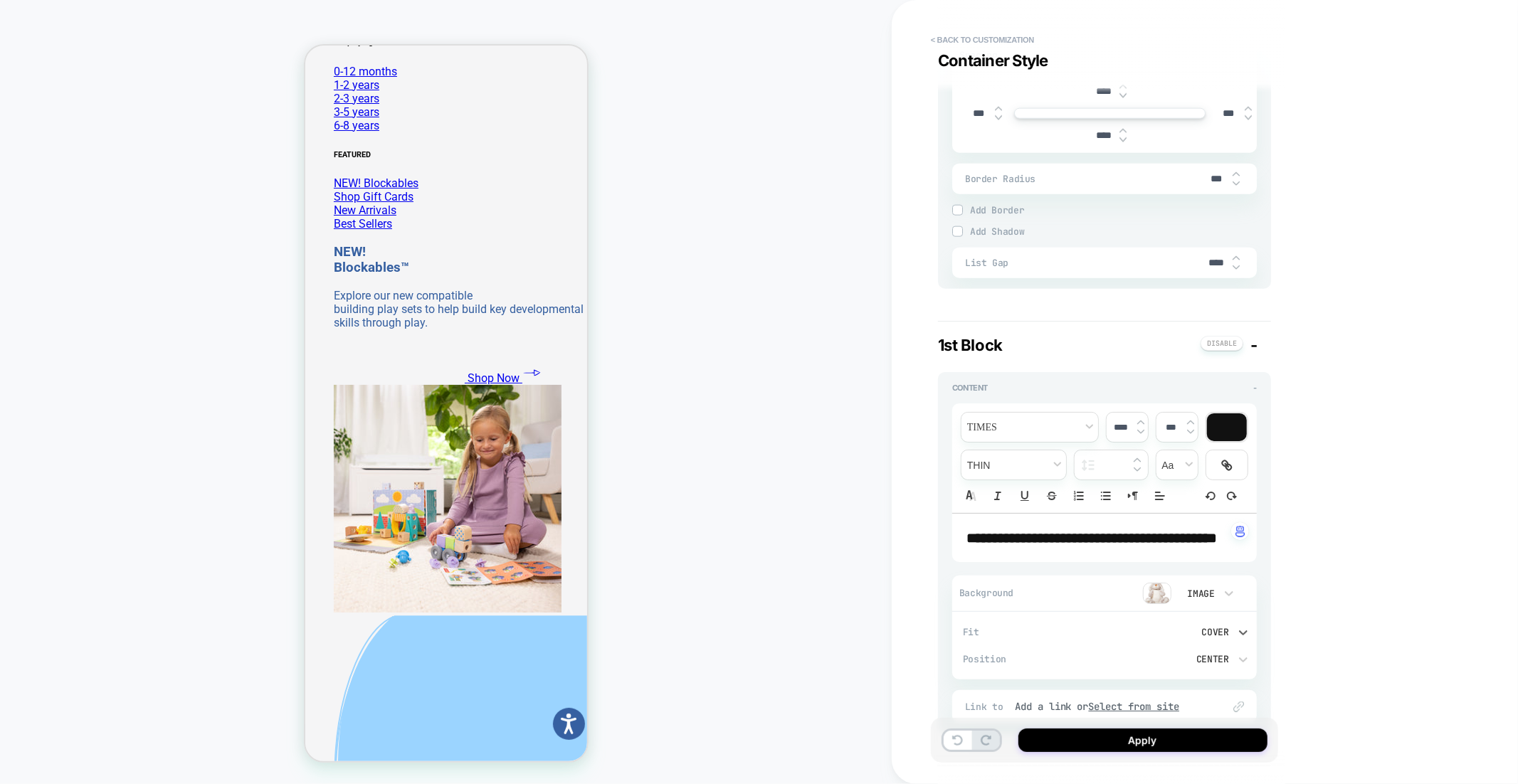 click on "**********" at bounding box center (1105, 538) 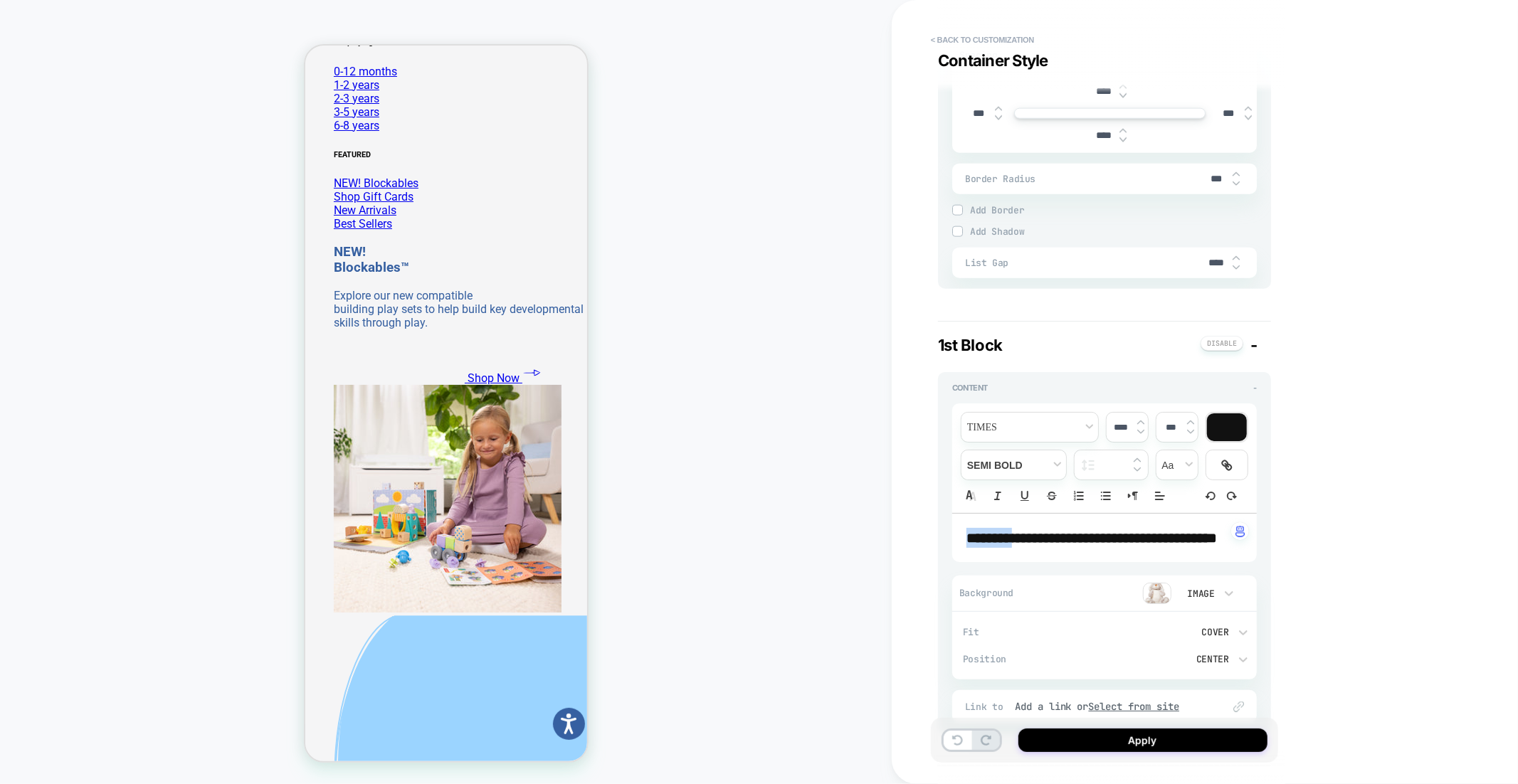 click on "**********" at bounding box center [1105, 538] 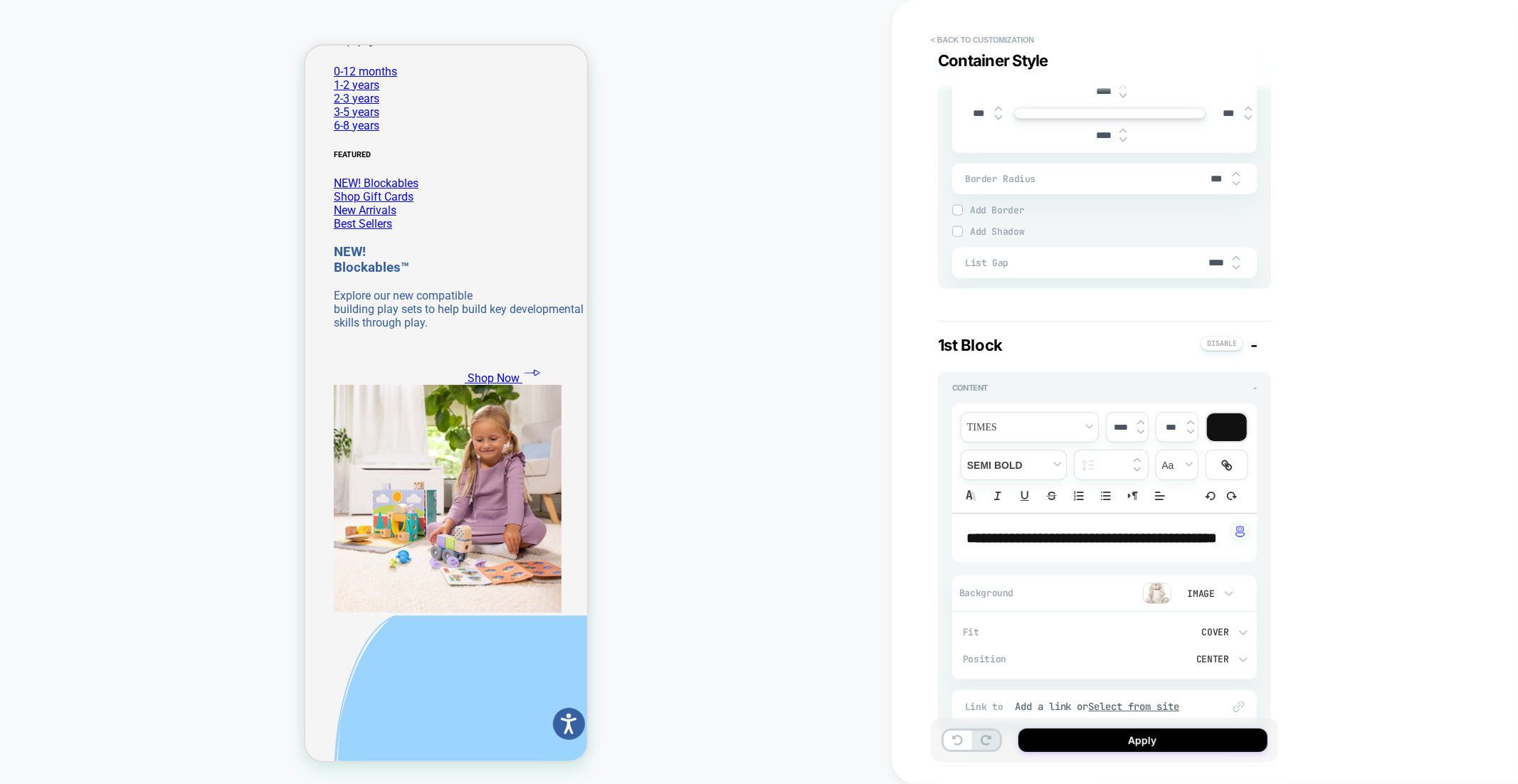 click on "**********" at bounding box center (1105, 538) 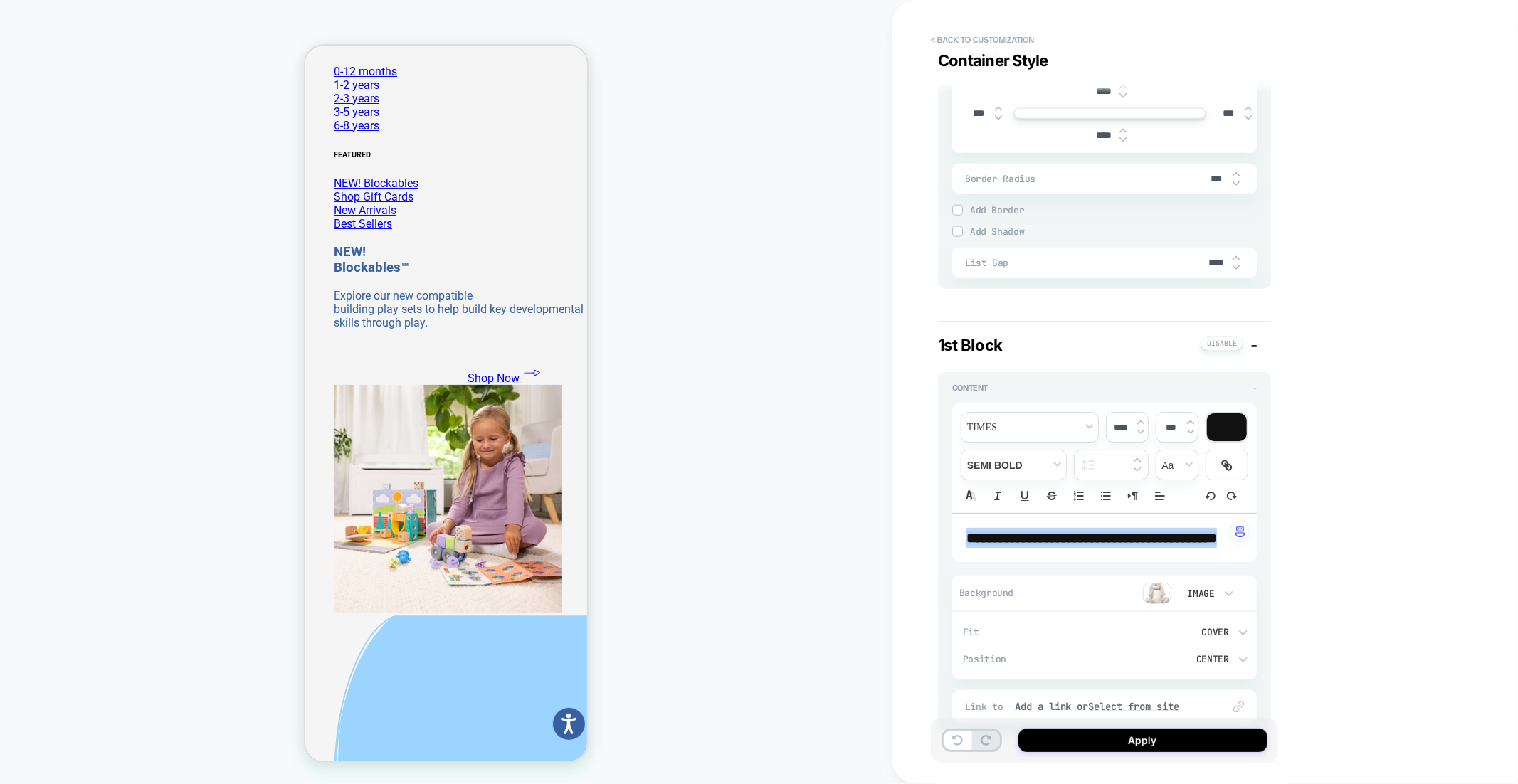 type 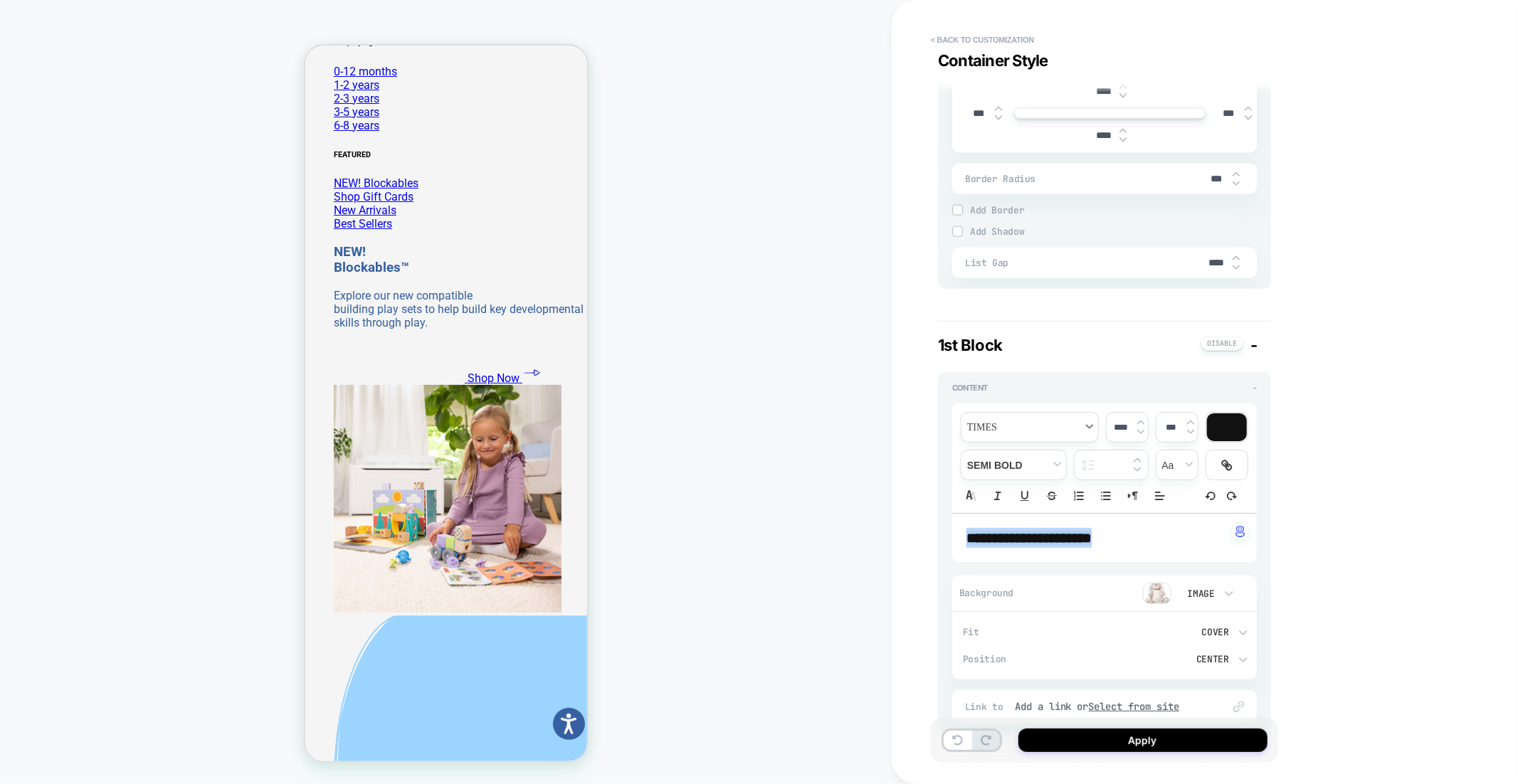 click at bounding box center (1030, 427) 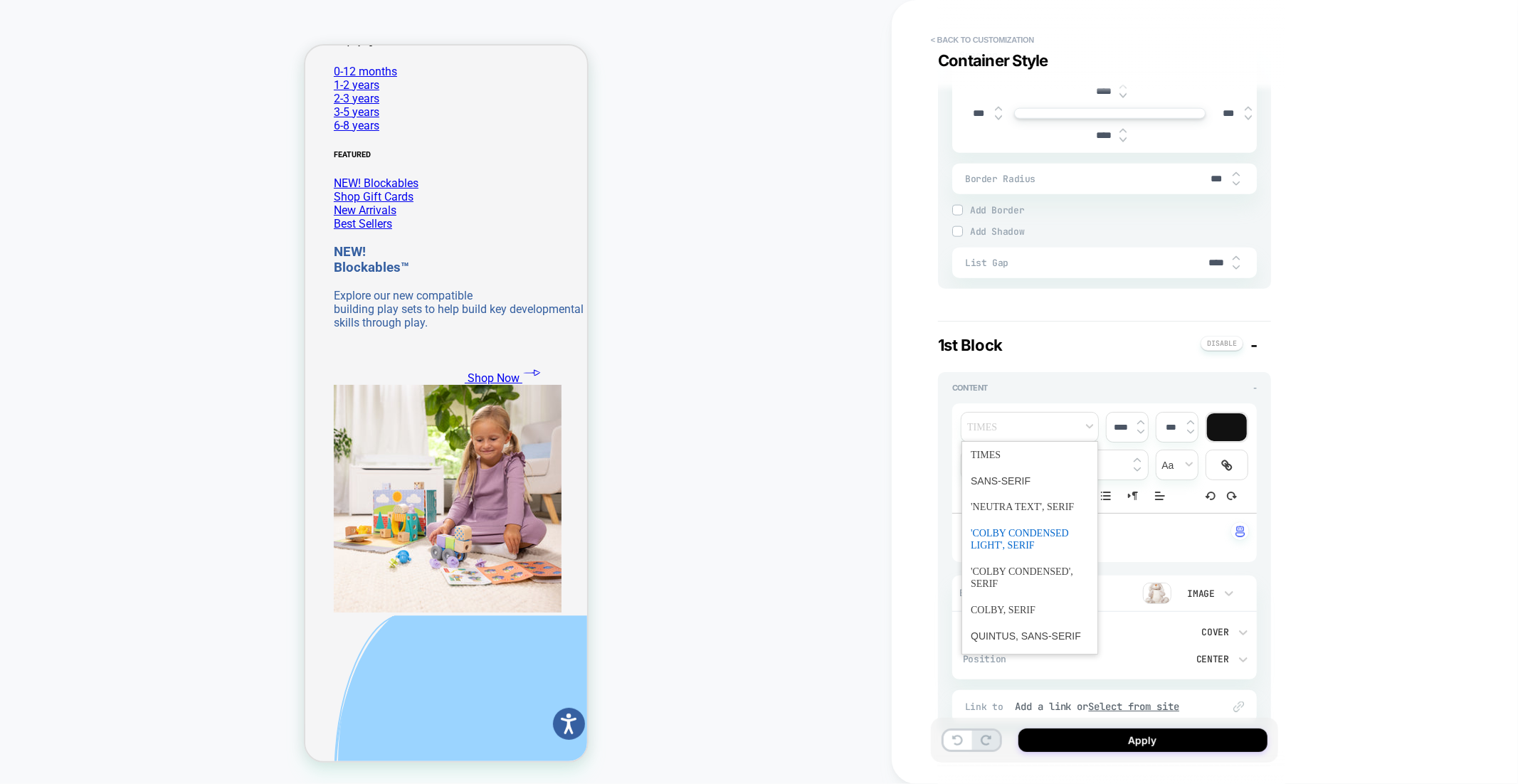 click at bounding box center [1030, 539] 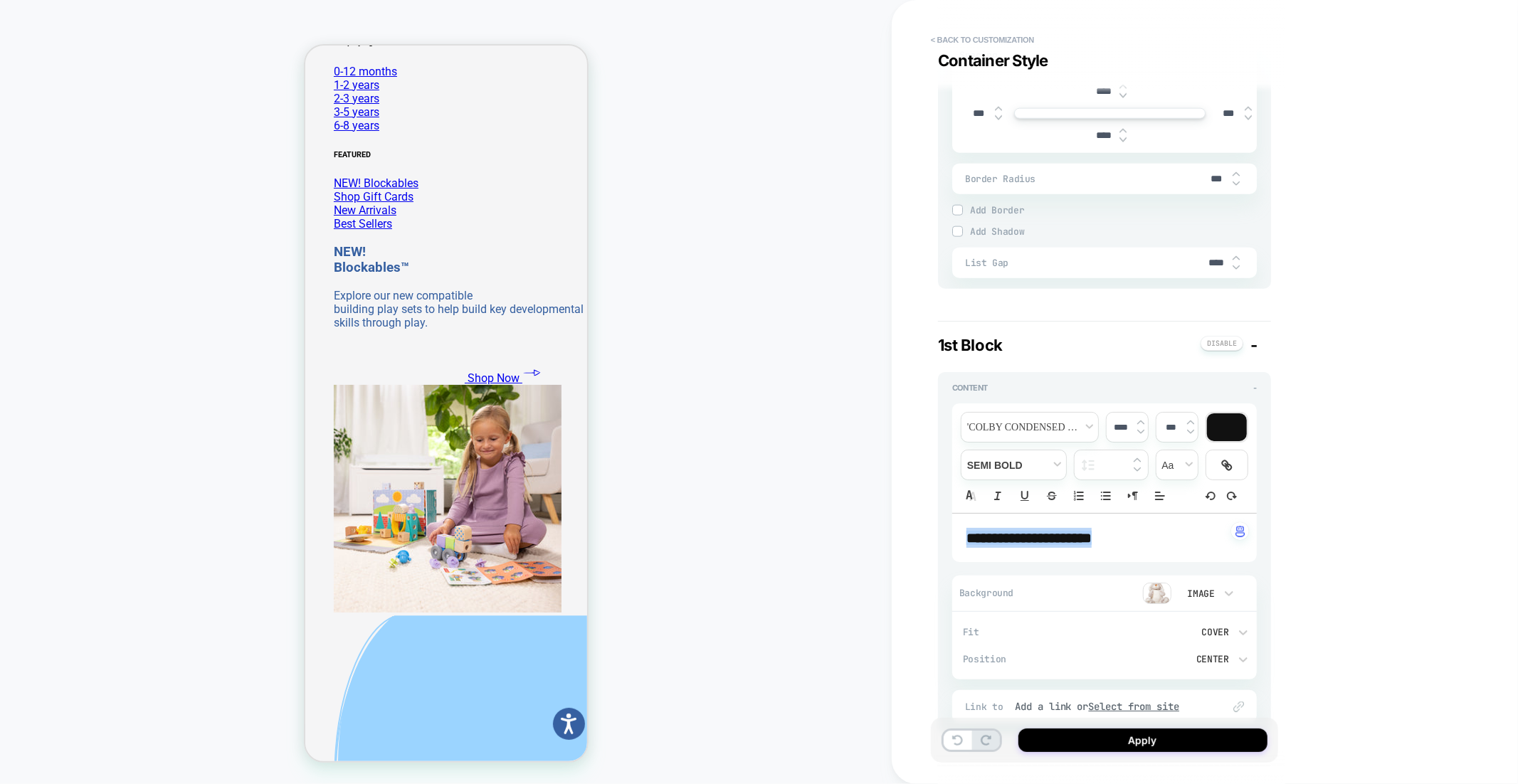 click at bounding box center [1227, 427] 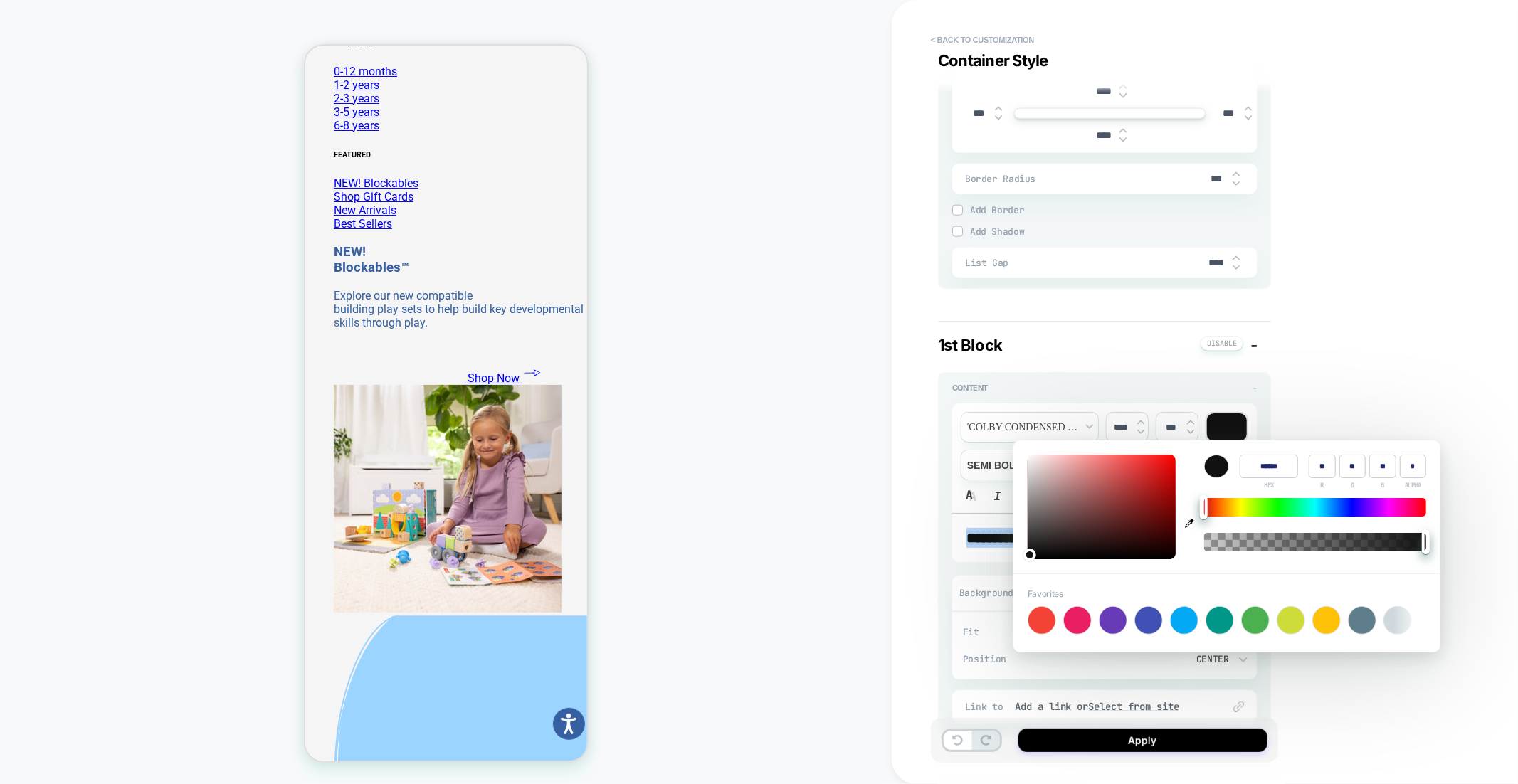 click on "****" at bounding box center (1121, 427) 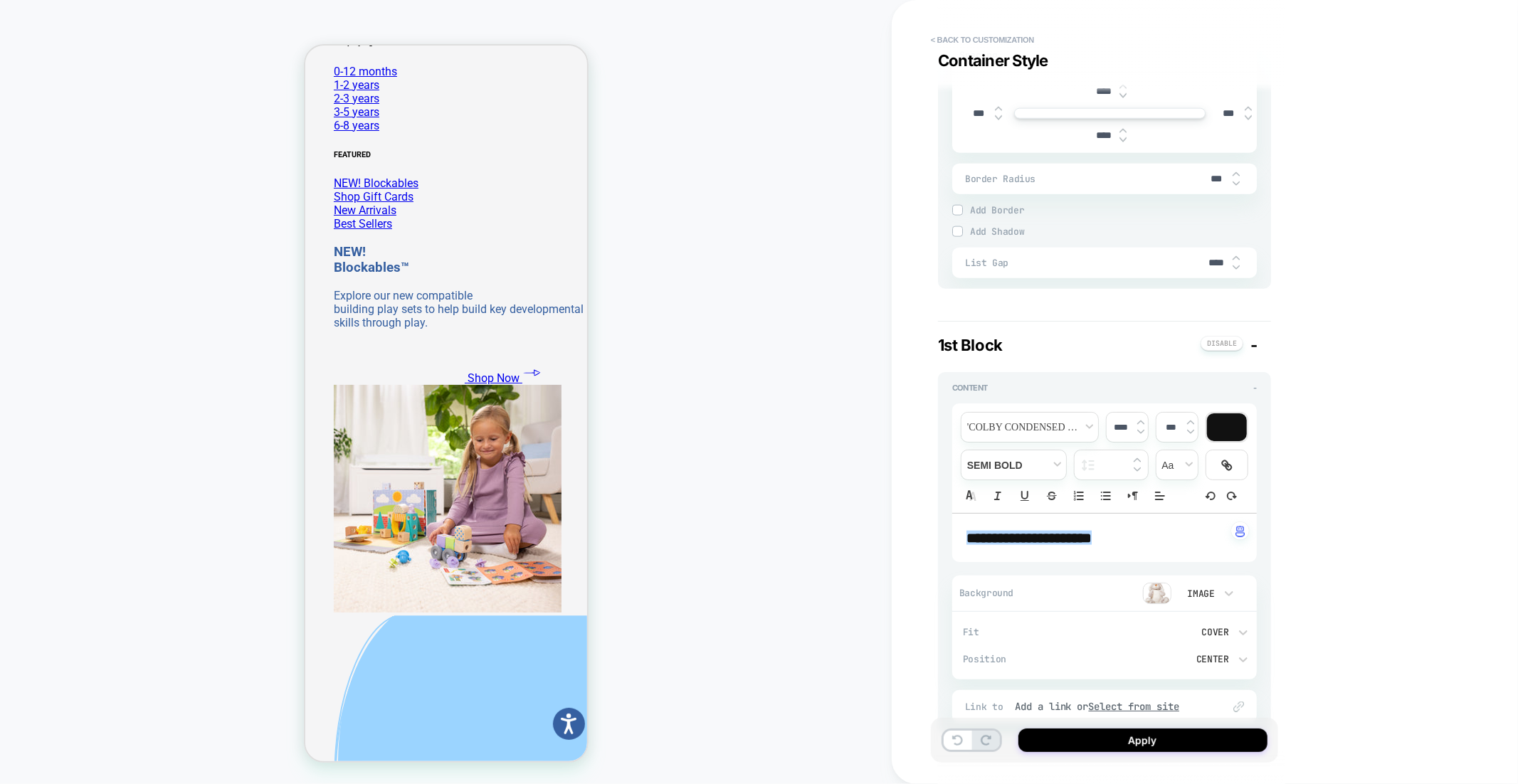 type on "****" 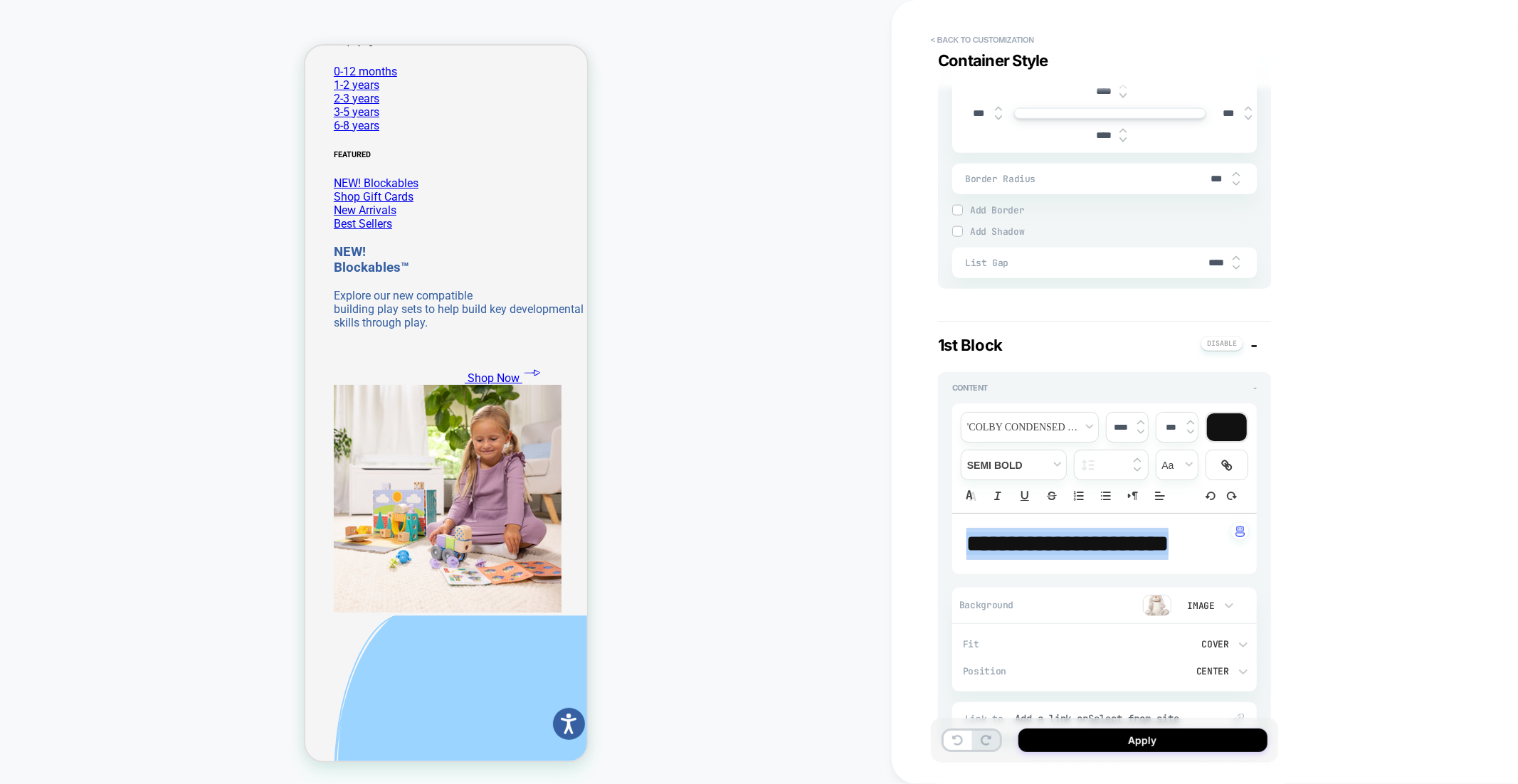 click at bounding box center [1227, 427] 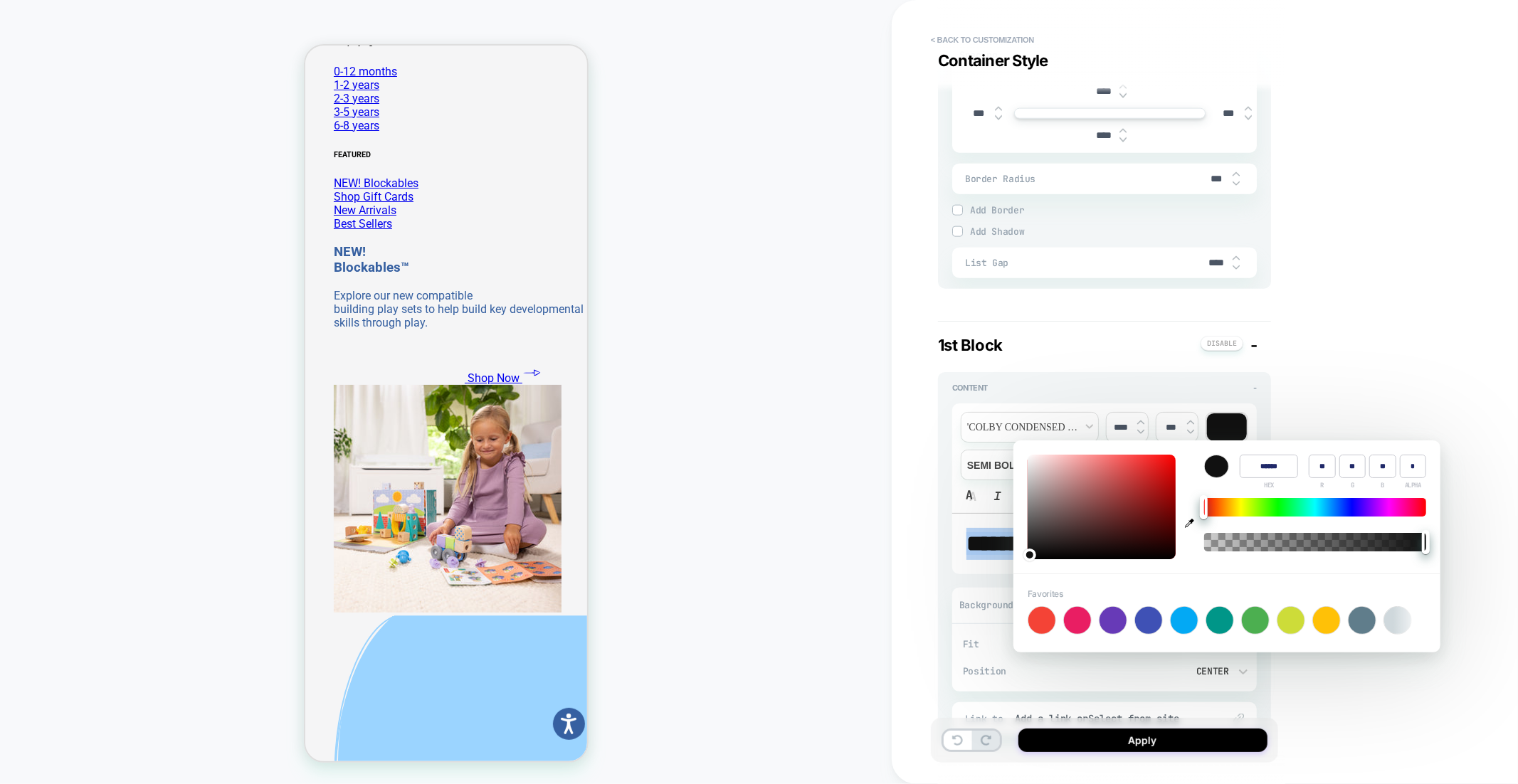 click 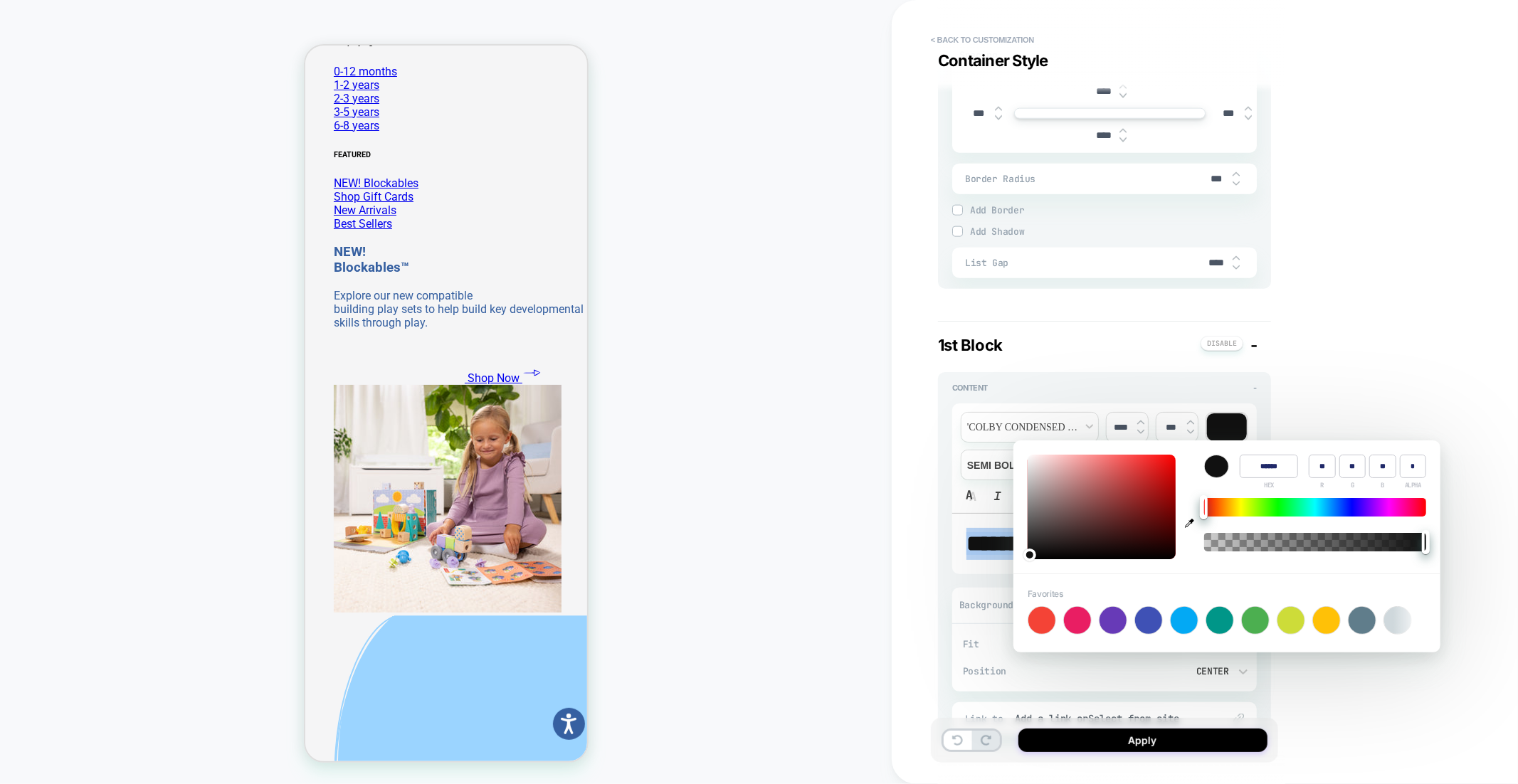 type on "******" 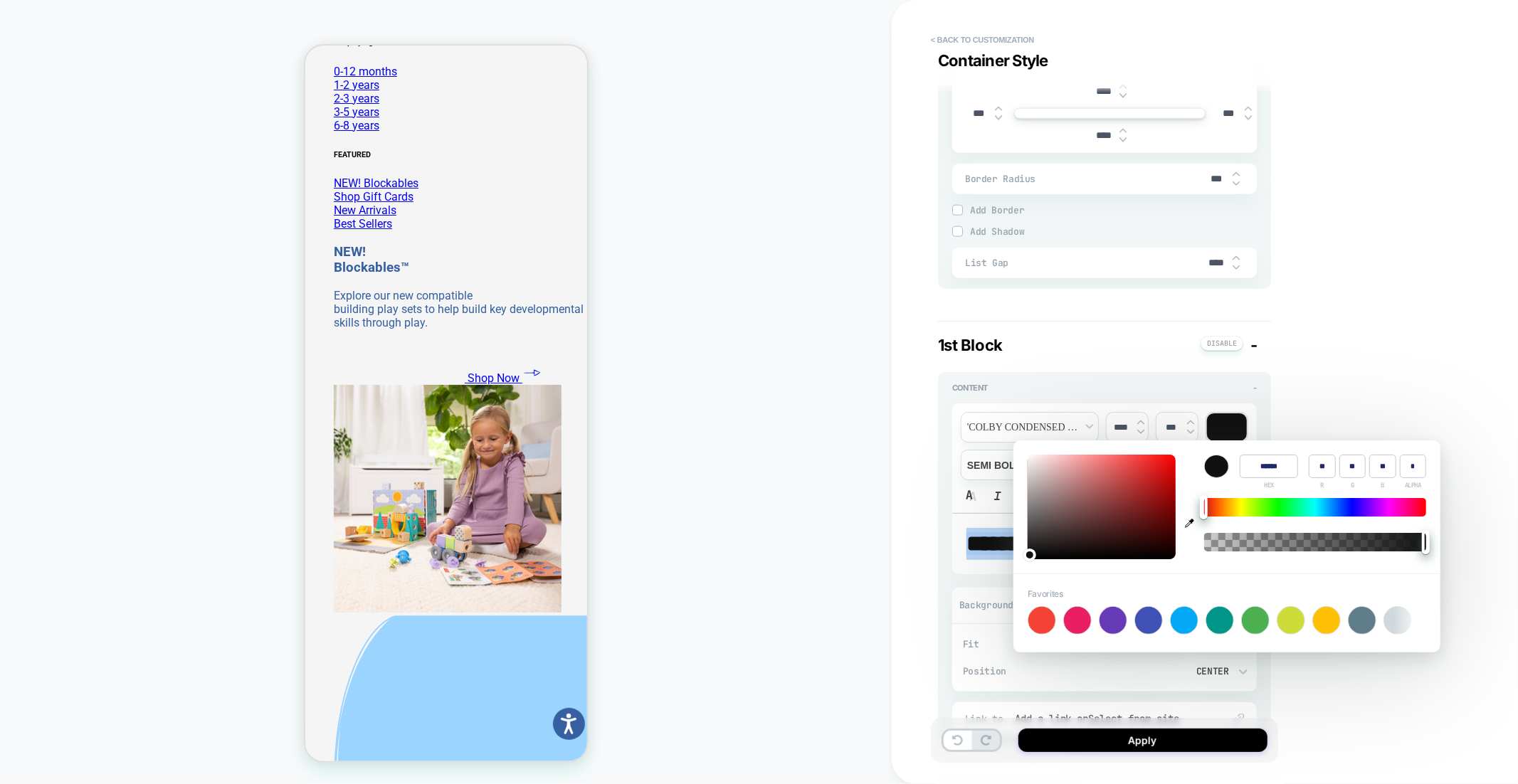 type on "**" 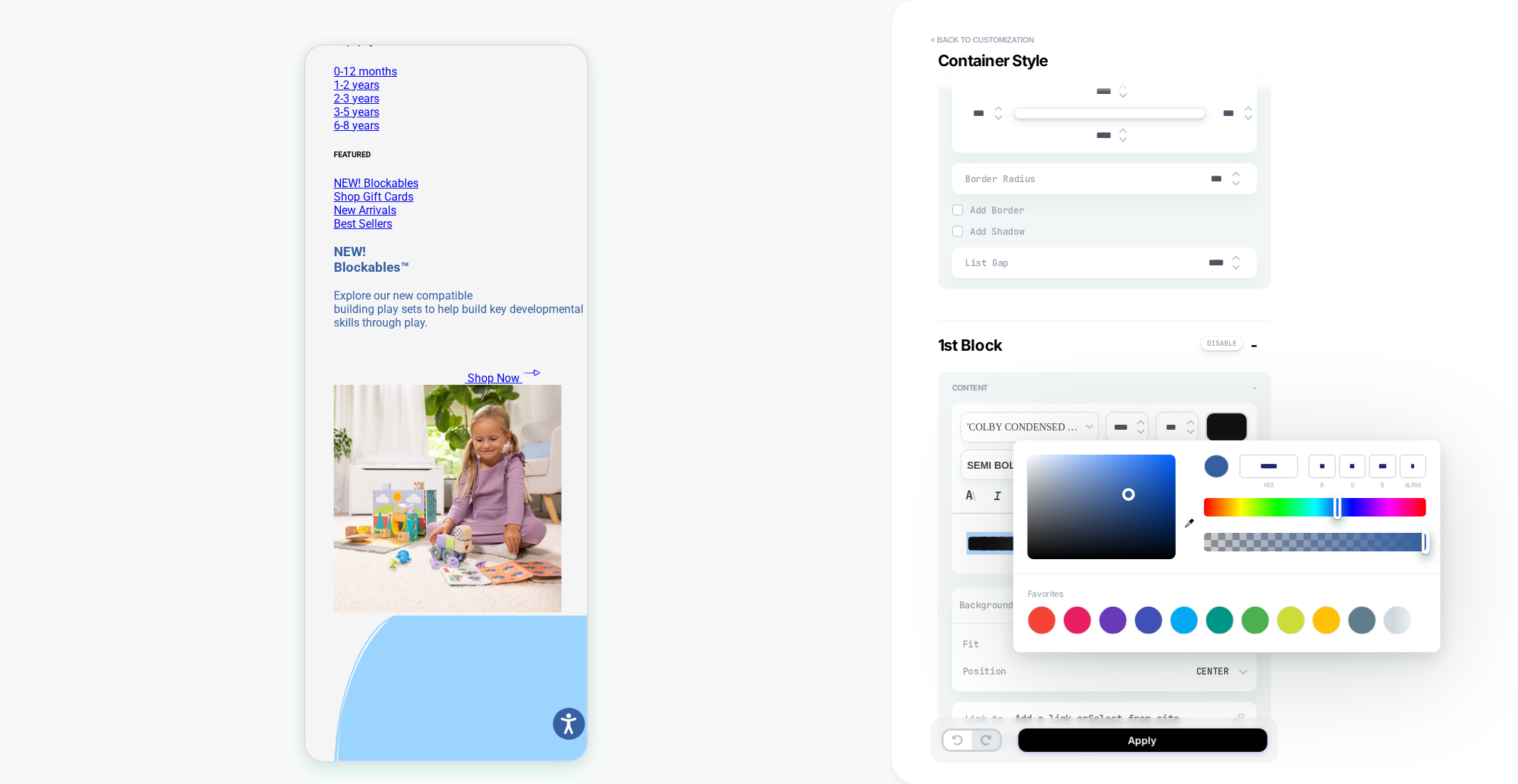 click on "CUSTOM Theme: MAIN" at bounding box center [446, 392] 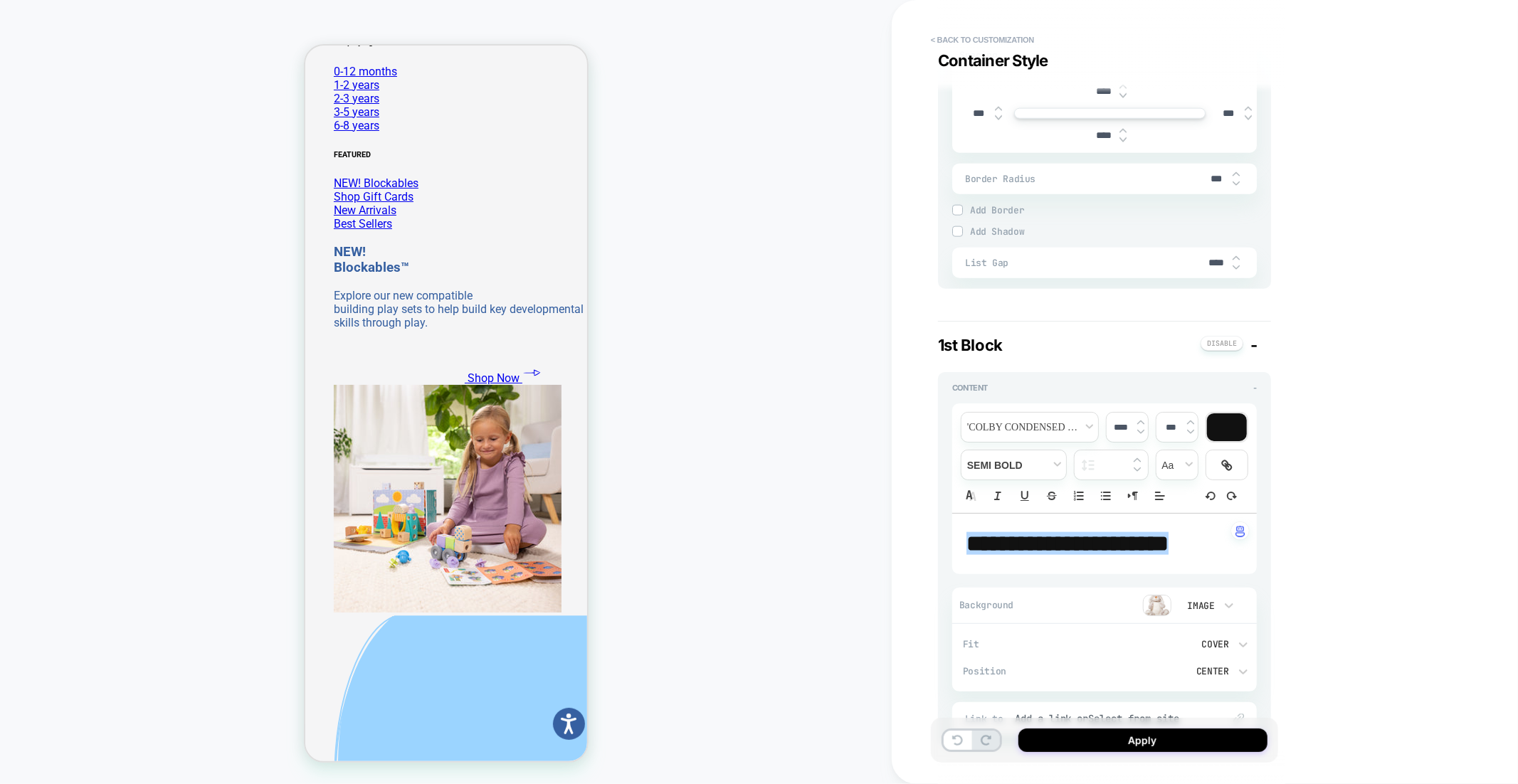 click at bounding box center [1227, 427] 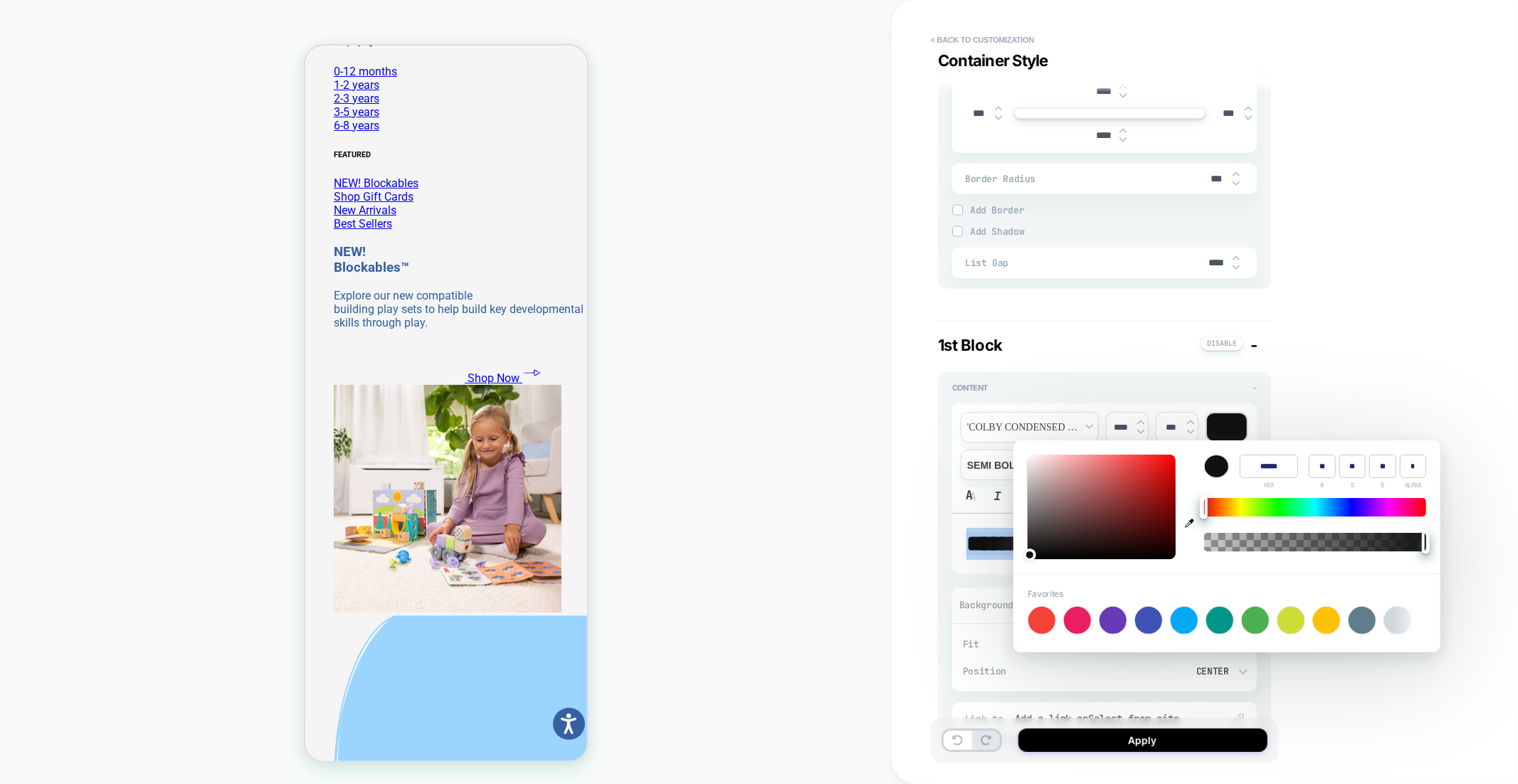 click 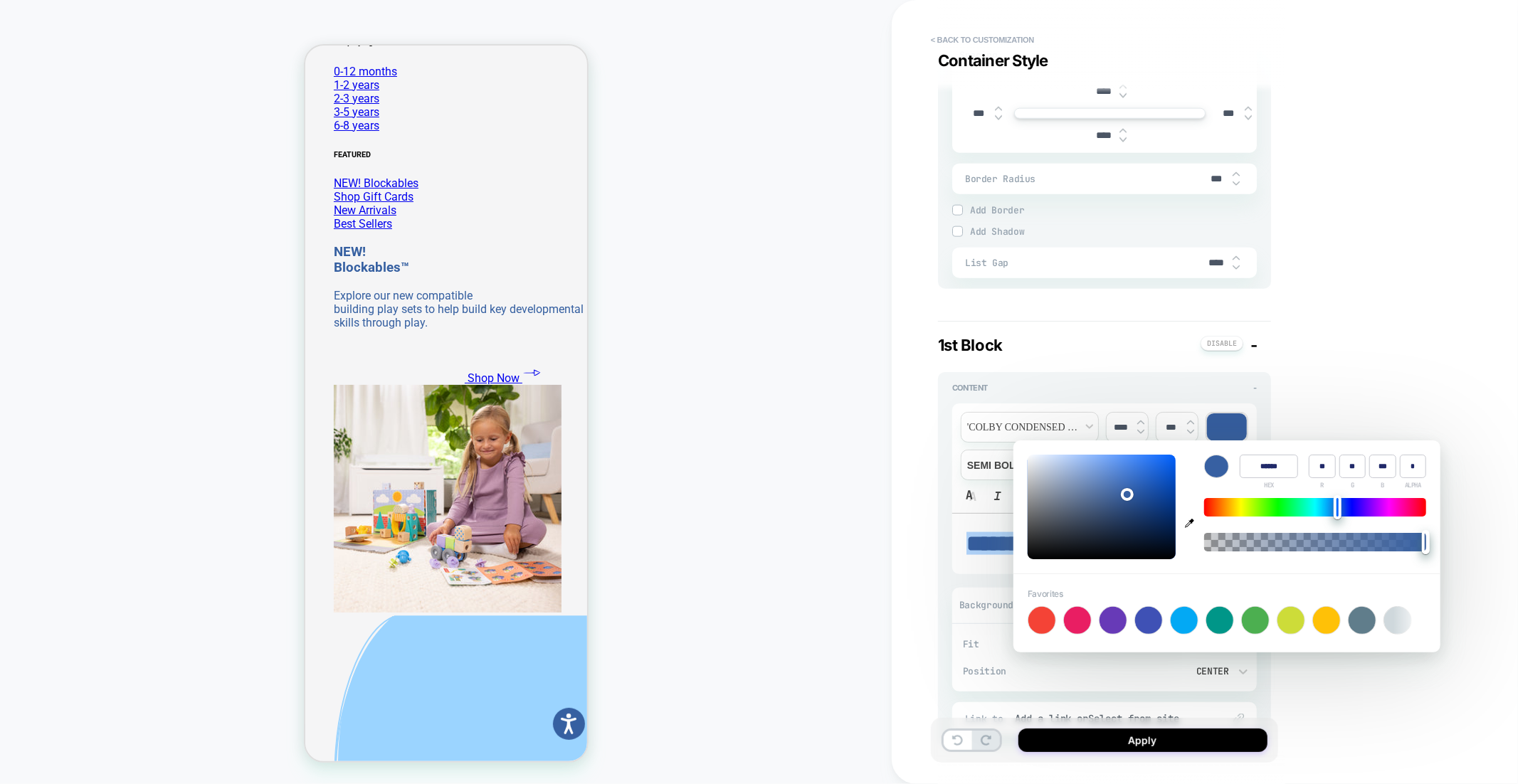 click on "CUSTOM Theme: MAIN" at bounding box center (446, 392) 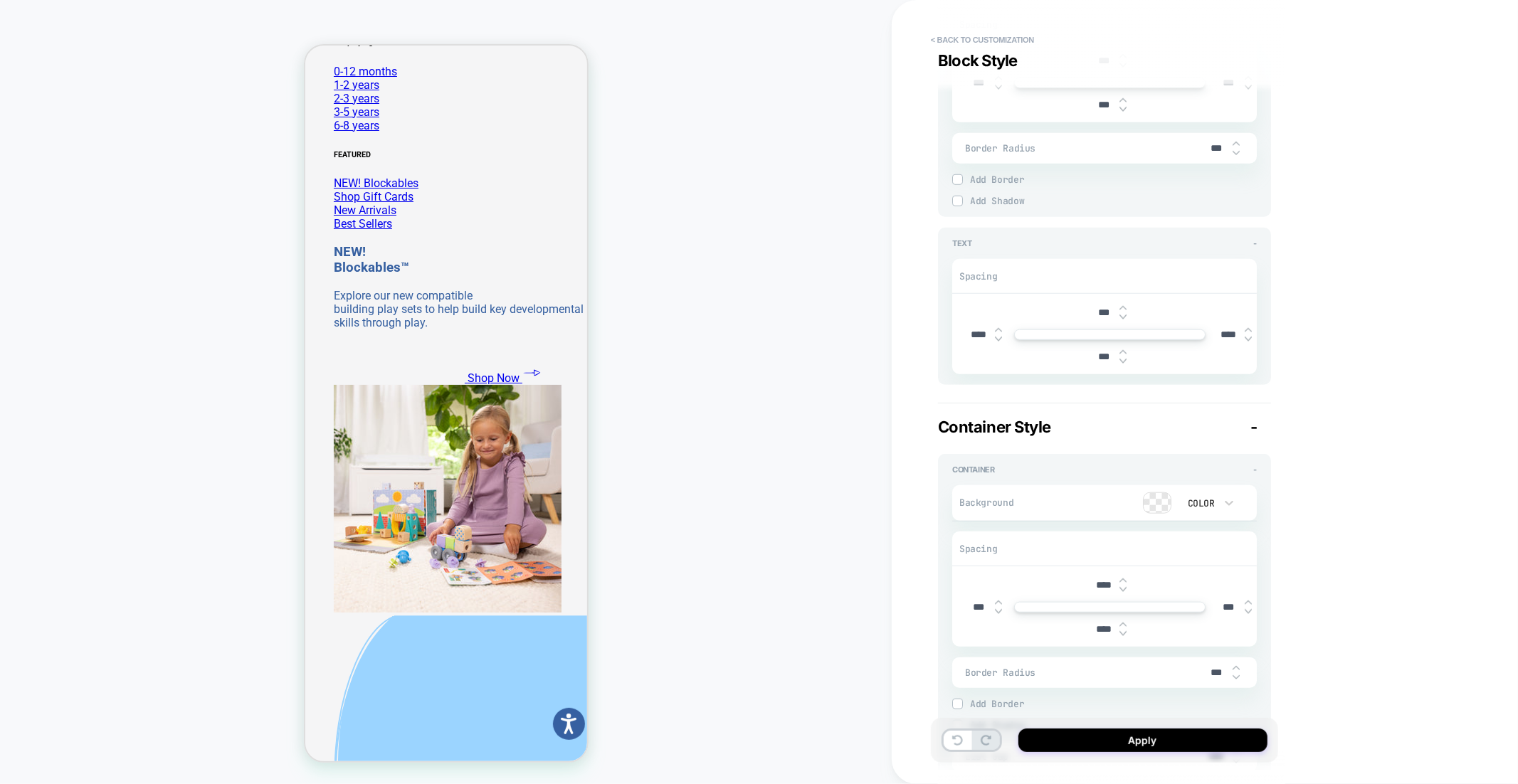scroll, scrollTop: 800, scrollLeft: 0, axis: vertical 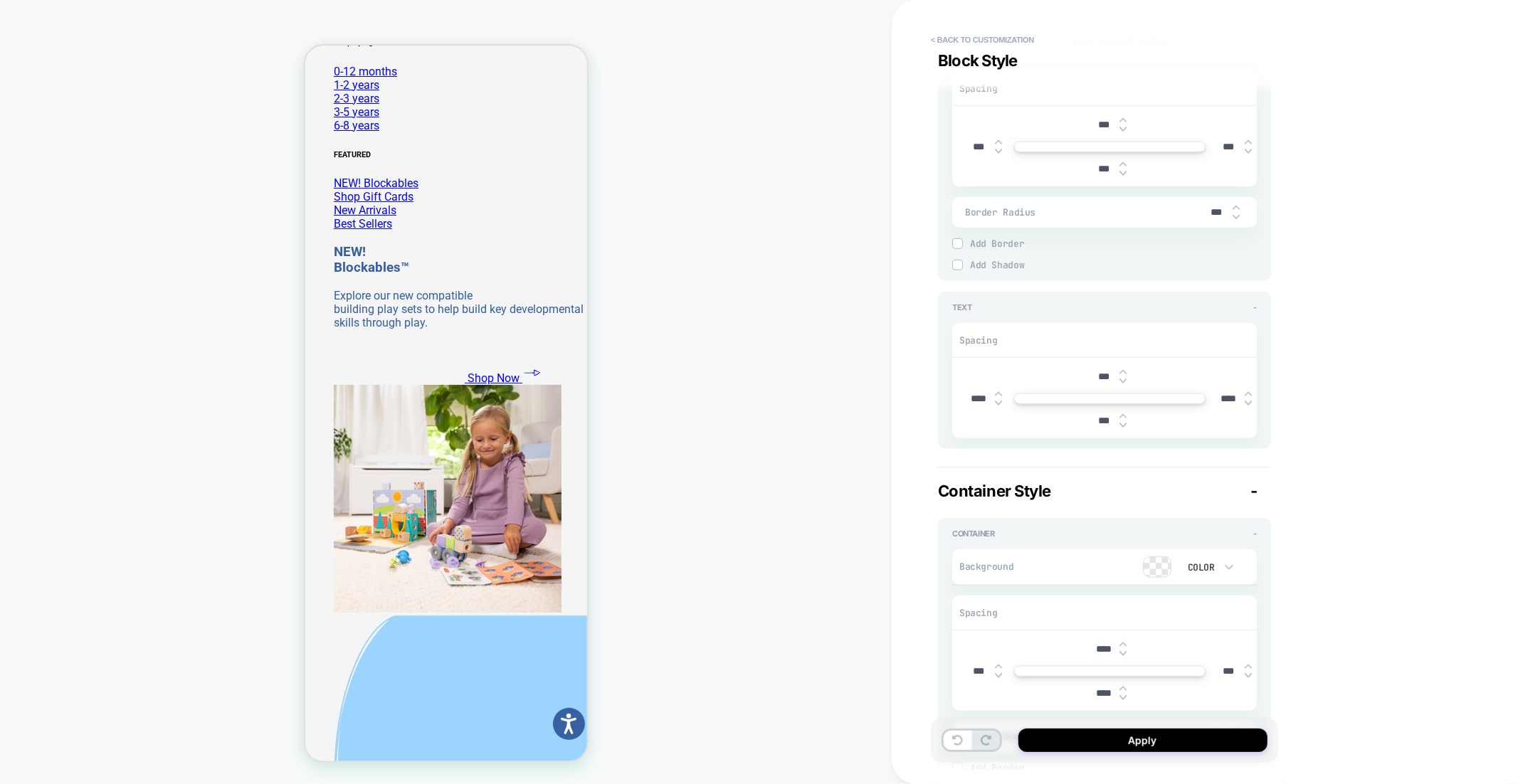click at bounding box center [1157, 567] 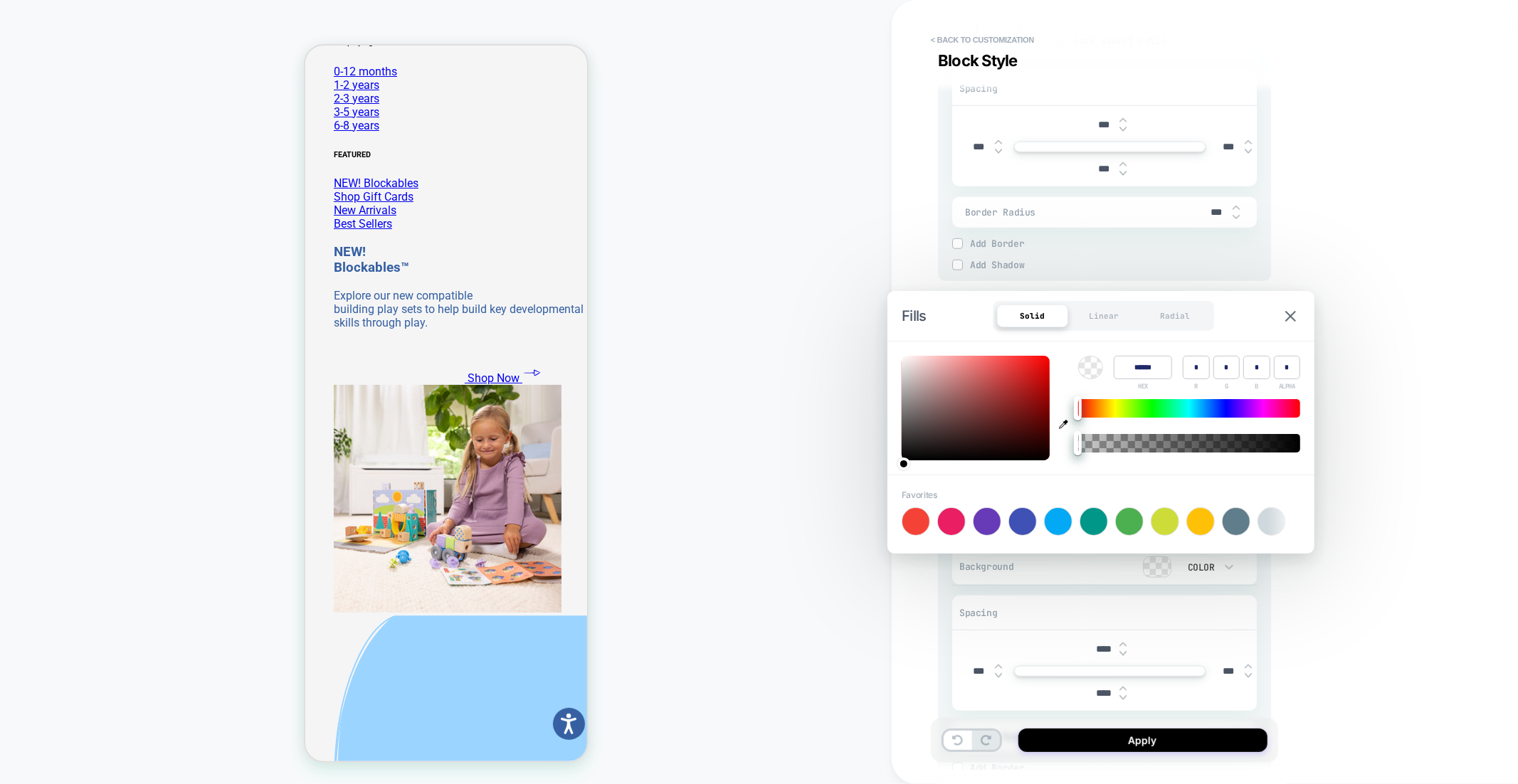 click 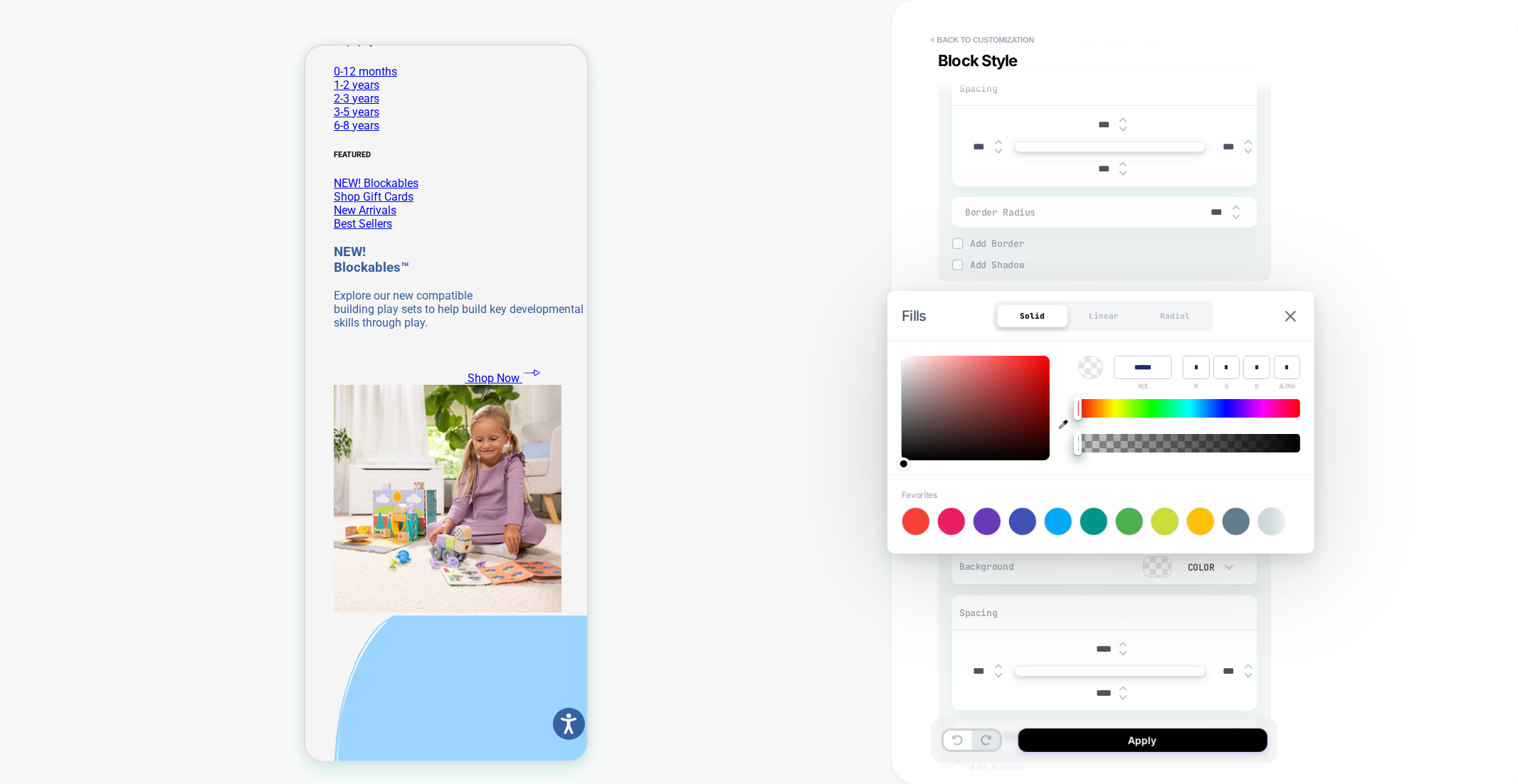 type on "******" 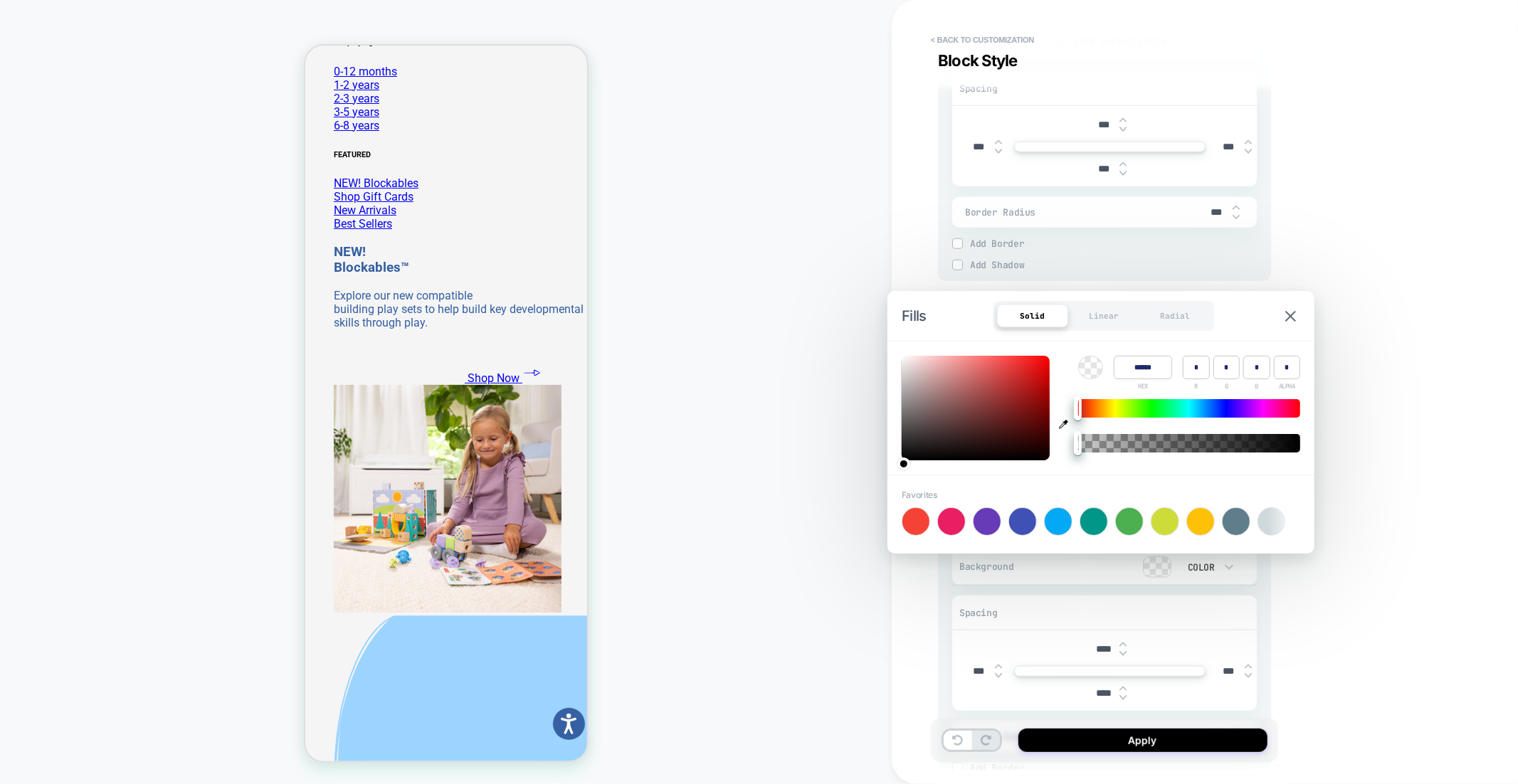 type on "***" 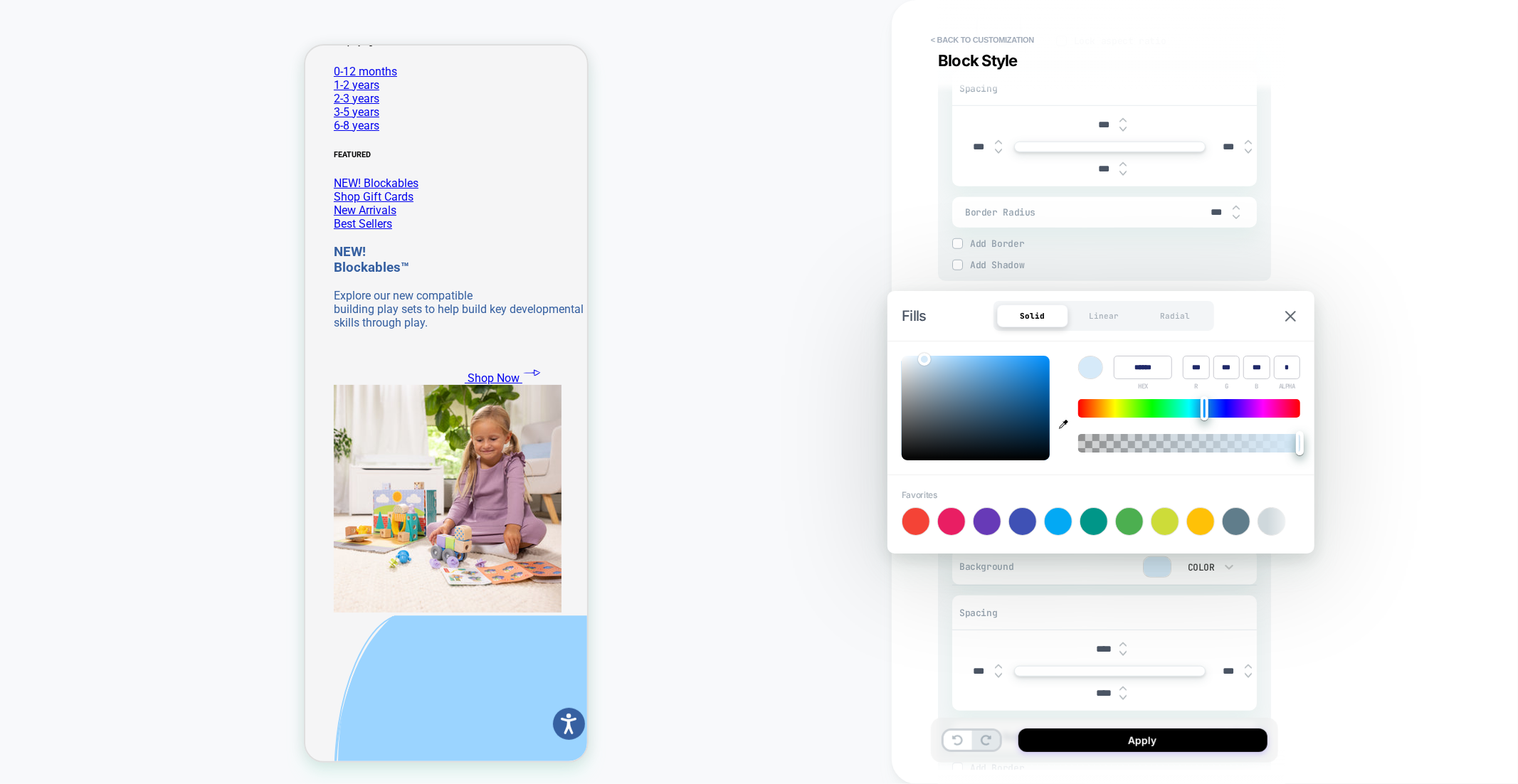 click on "CUSTOM Theme: MAIN" at bounding box center [446, 392] 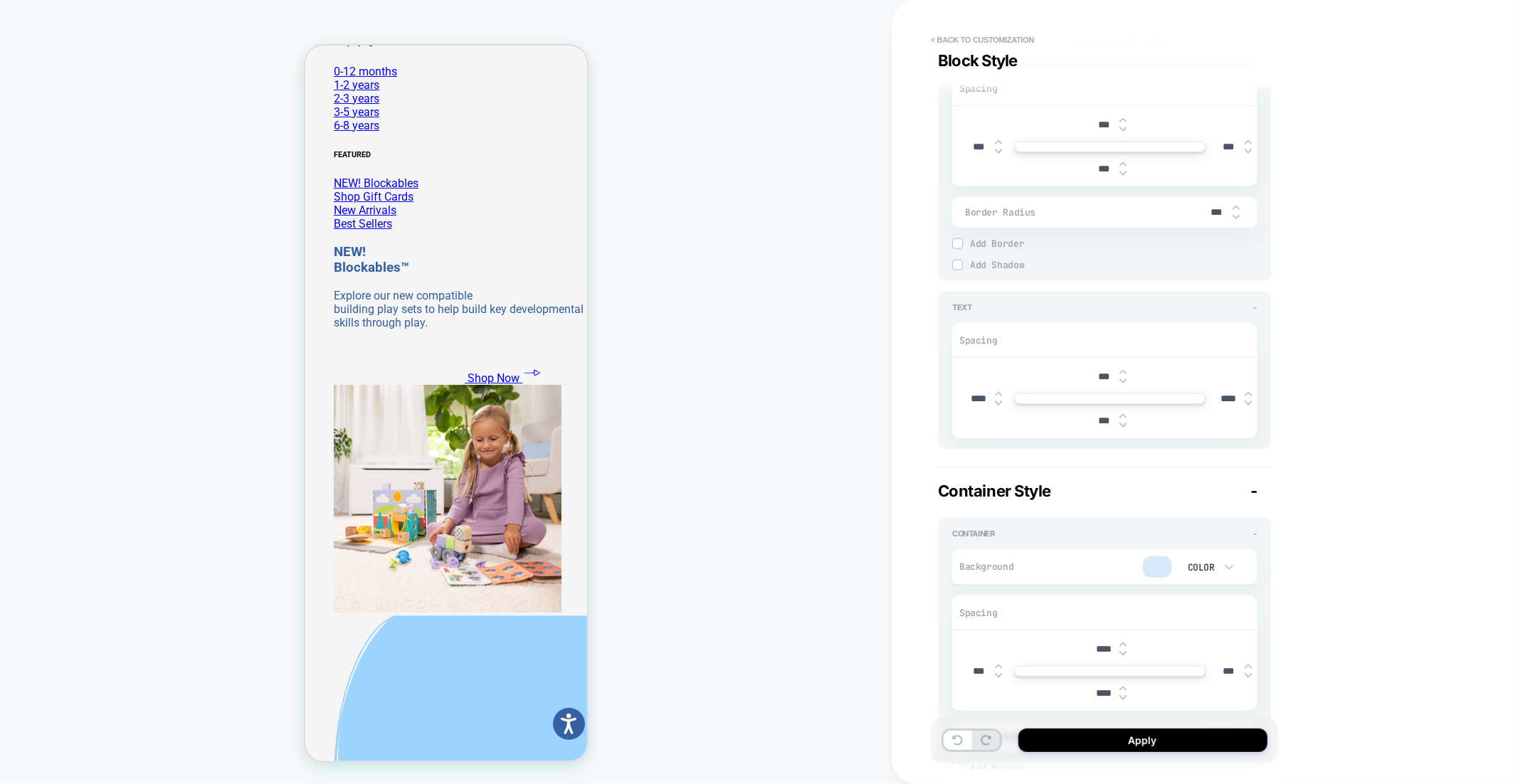 click at bounding box center [1157, 567] 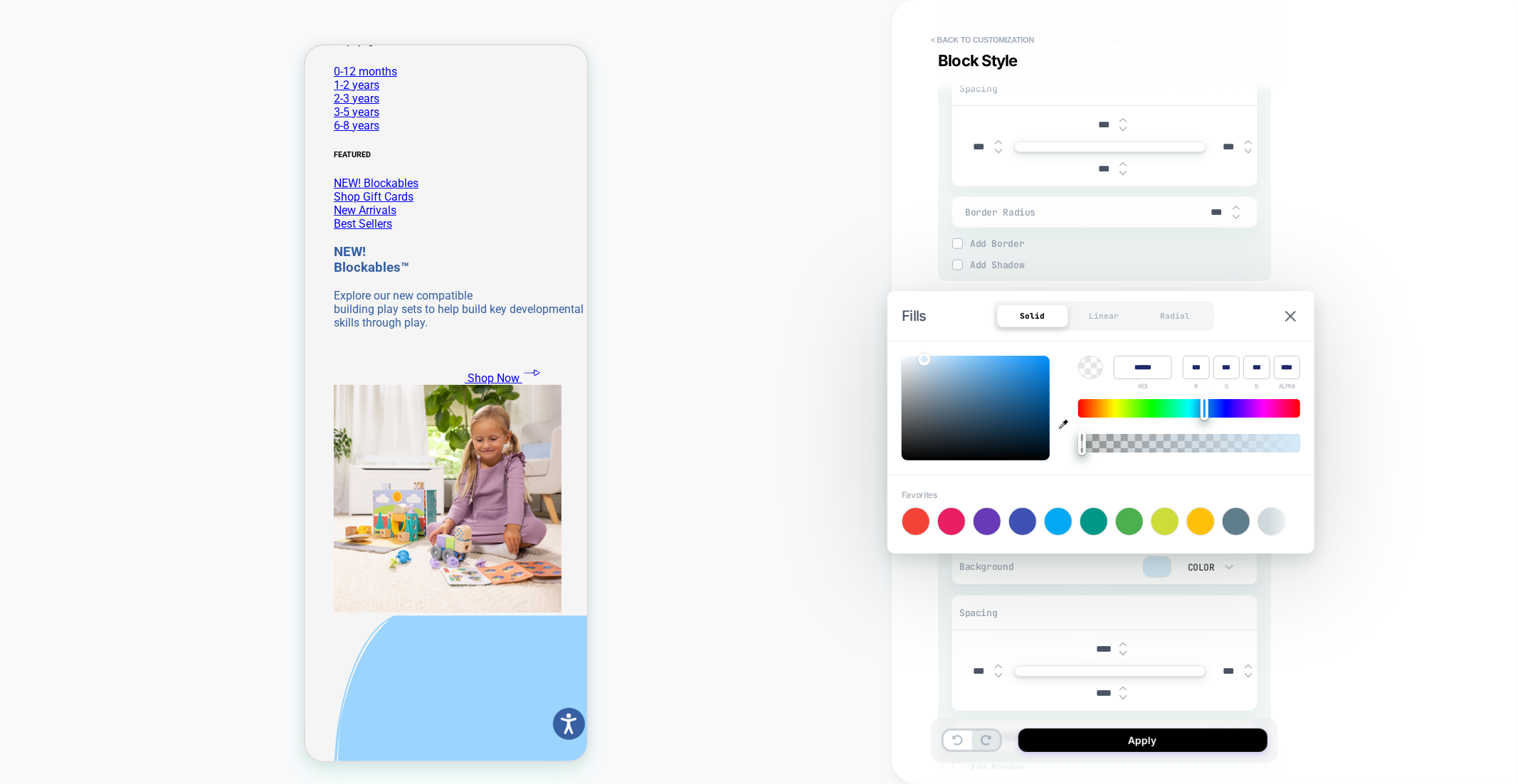 type on "*" 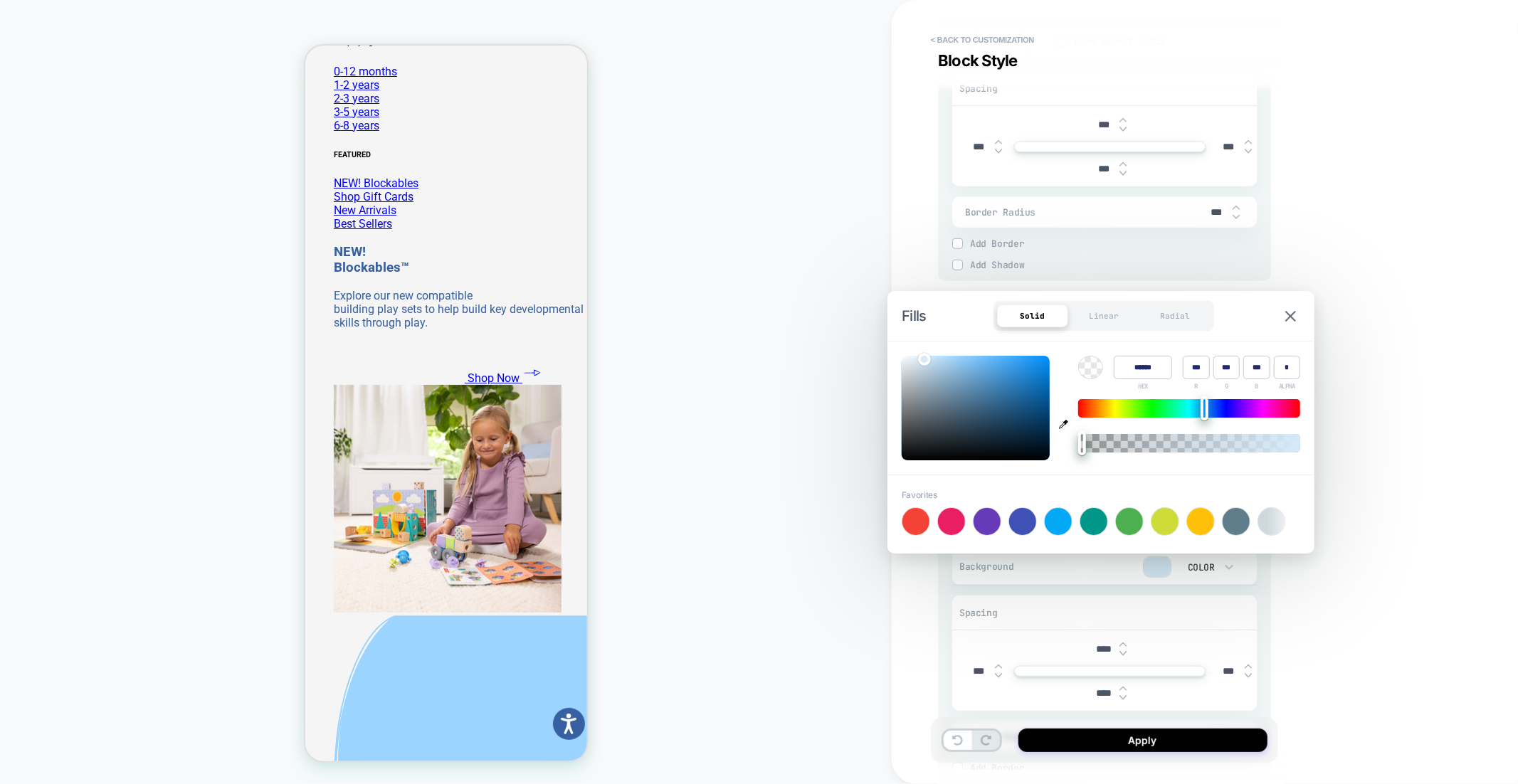 drag, startPoint x: 1300, startPoint y: 443, endPoint x: 1065, endPoint y: 438, distance: 235.05319 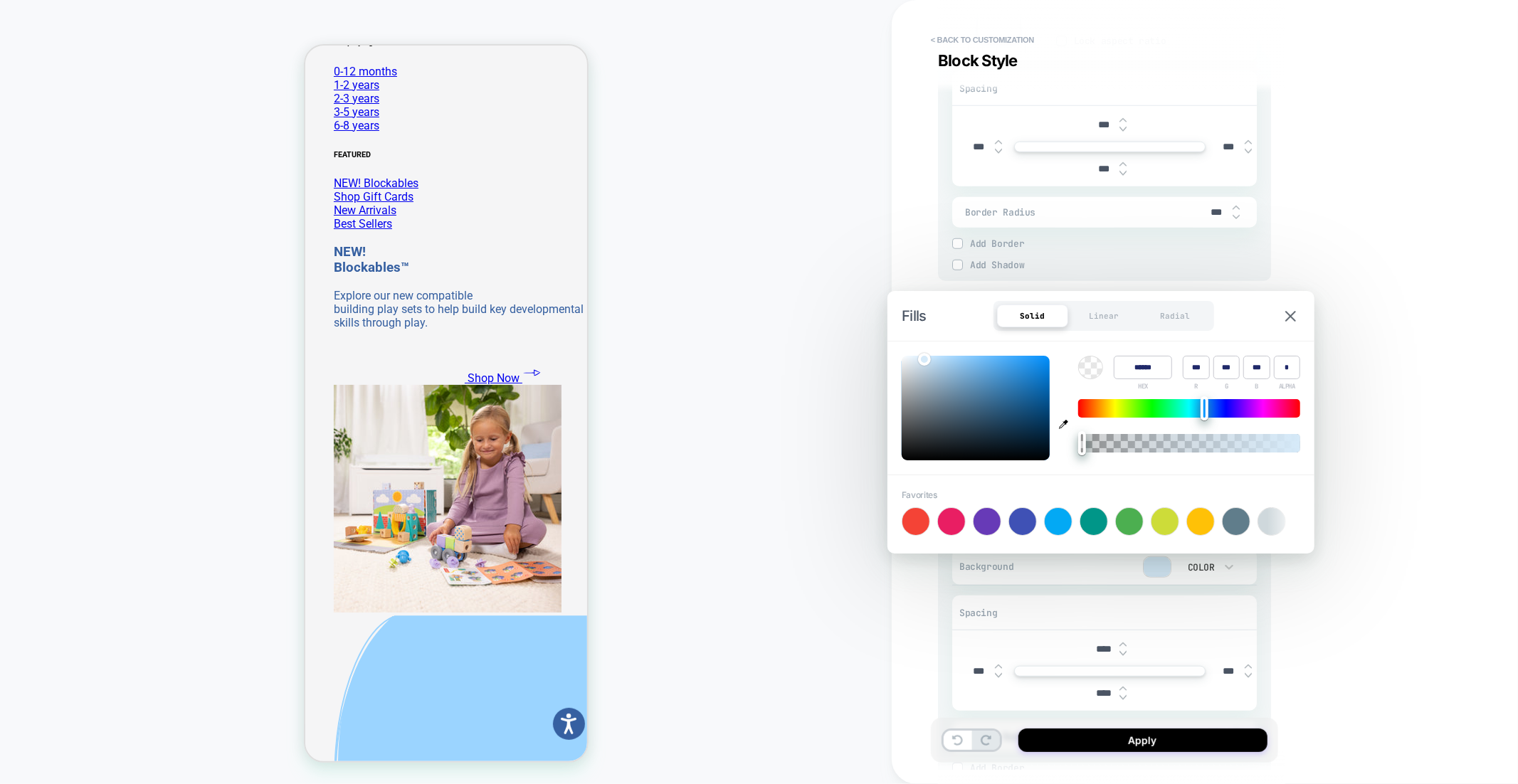 click on "Color ****** HEX *** R *** G *** B * ALPHA" at bounding box center (1101, 408) 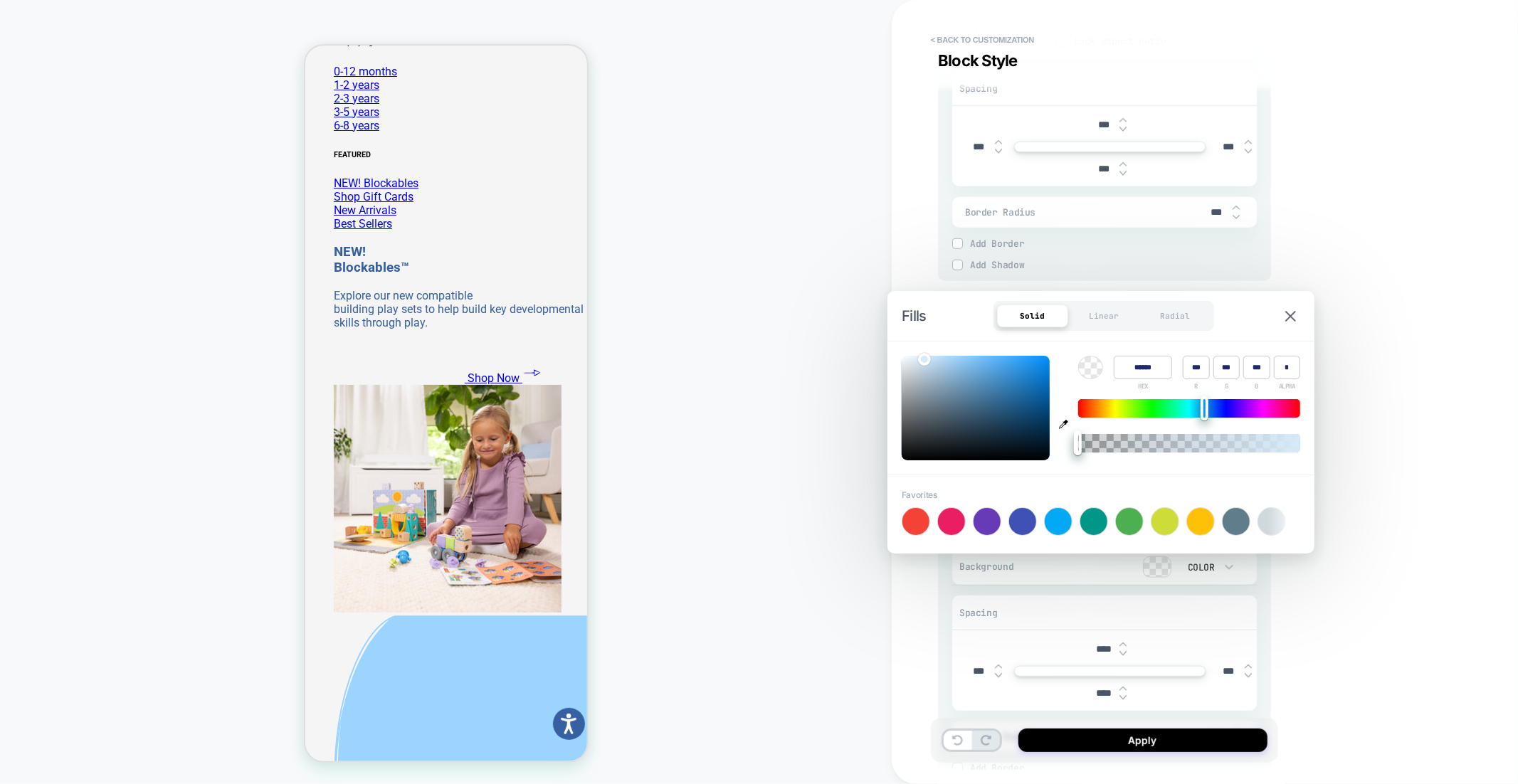 click on "**********" at bounding box center [1205, 392] 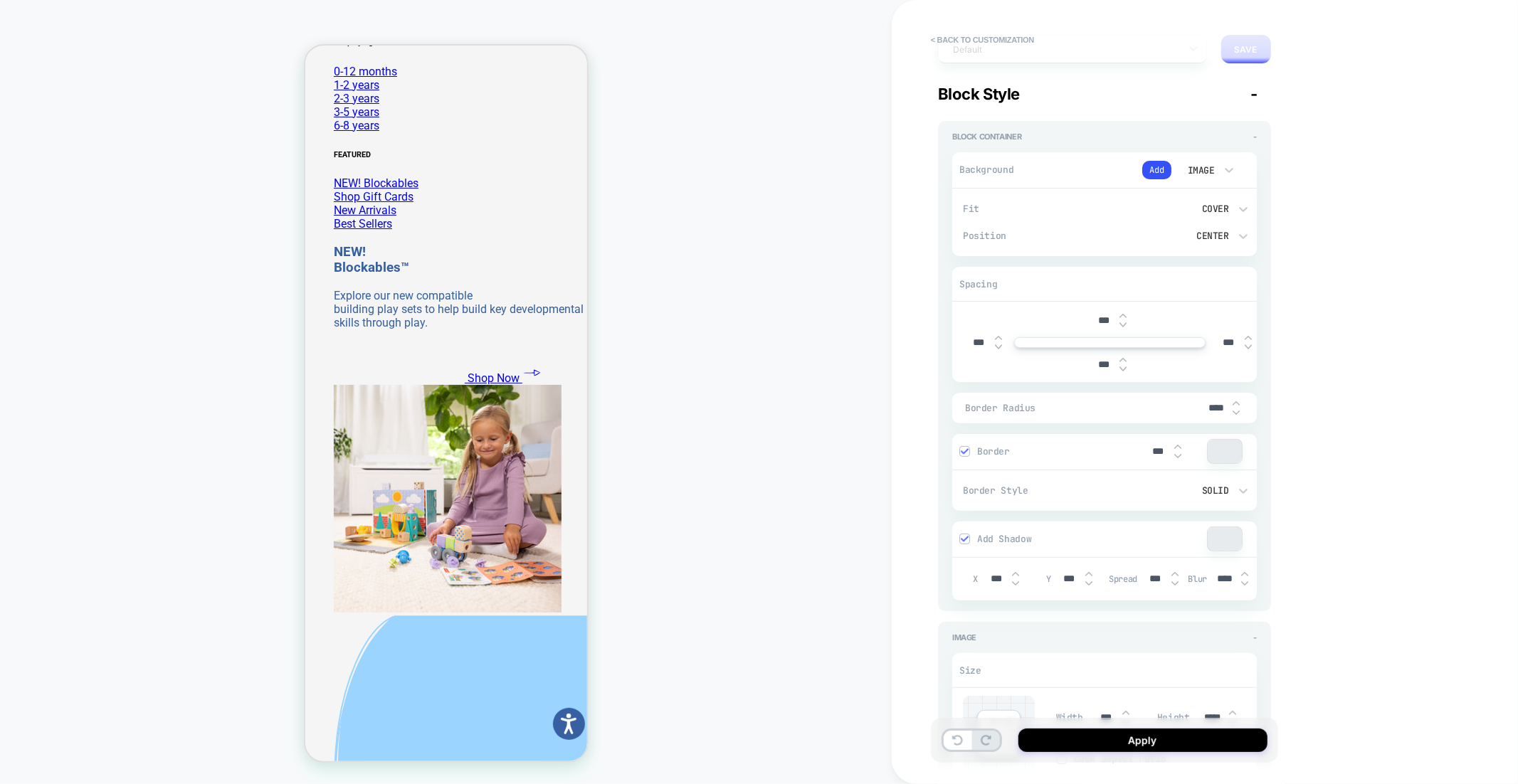 scroll, scrollTop: 0, scrollLeft: 0, axis: both 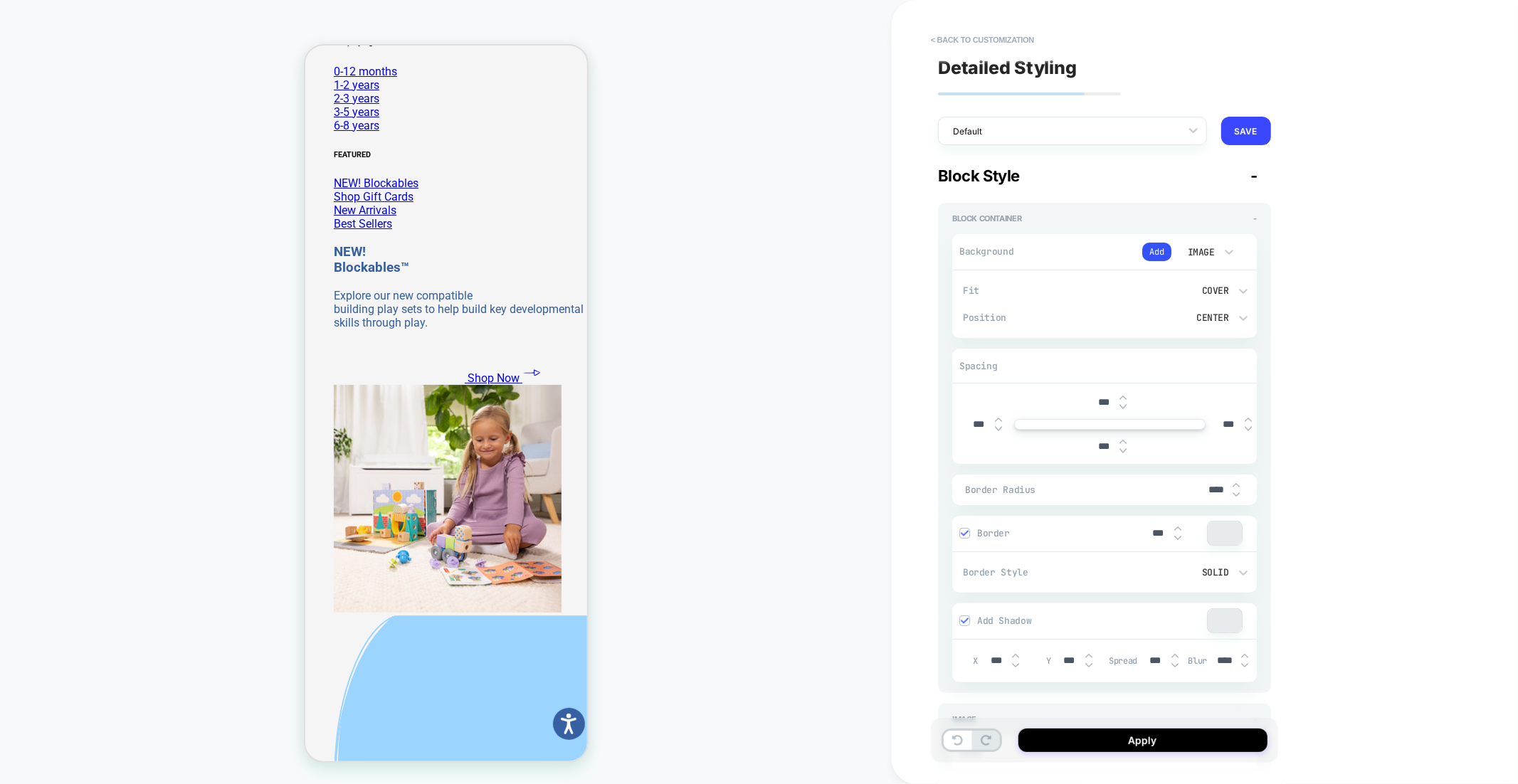 click on "Image" at bounding box center (1200, 252) 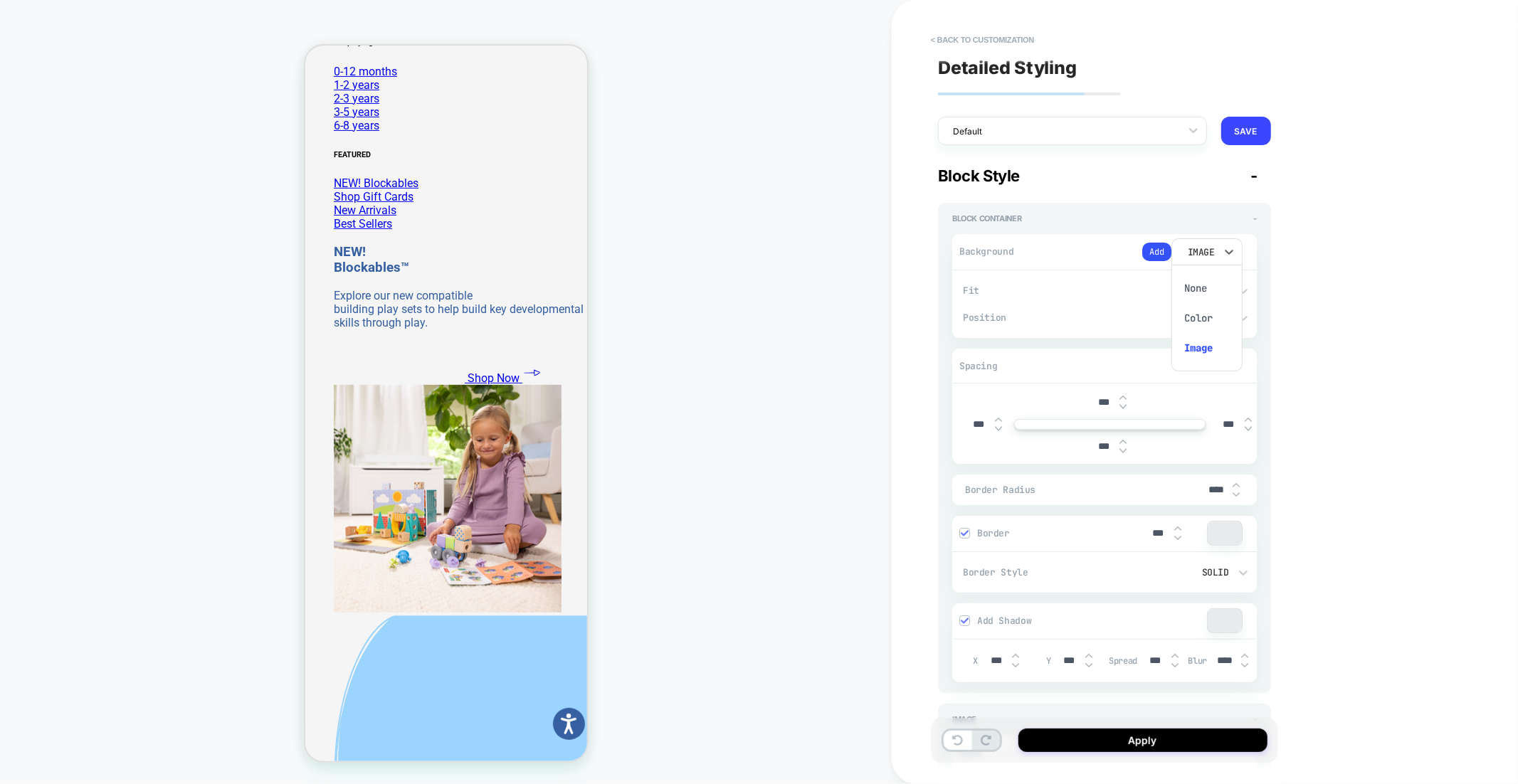 click on "Color" at bounding box center [1207, 318] 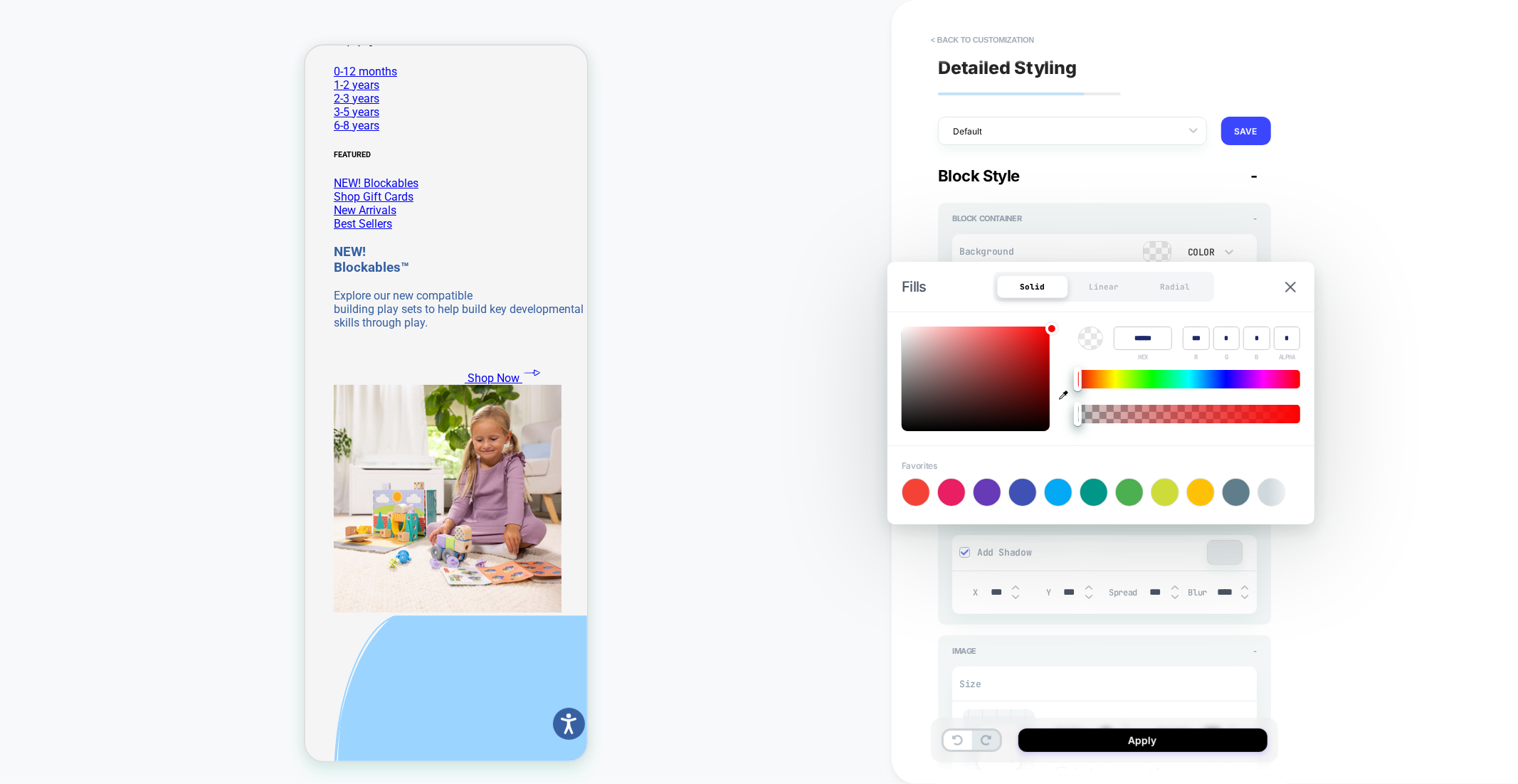 click 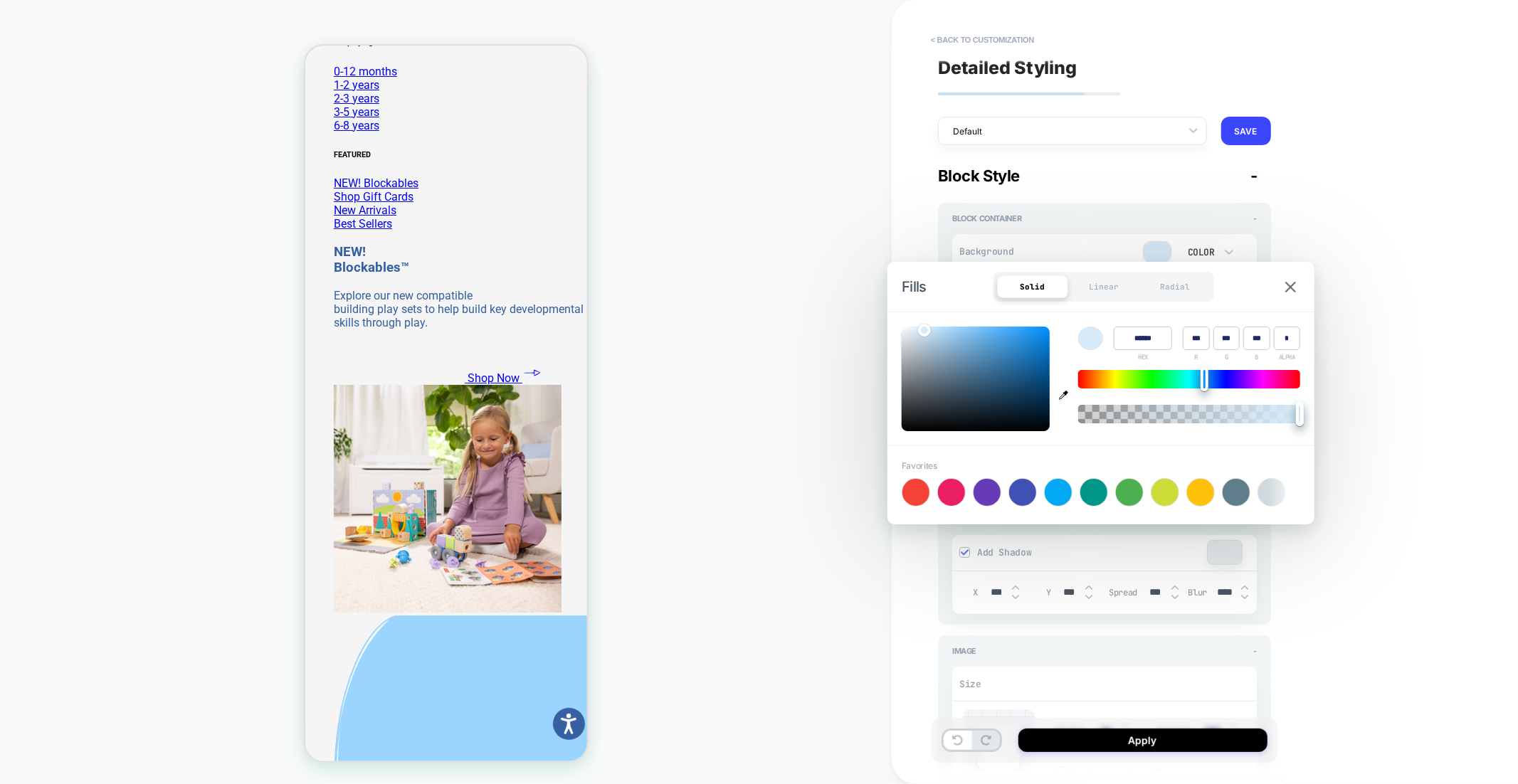 click on "CUSTOM Theme: MAIN" at bounding box center (446, 392) 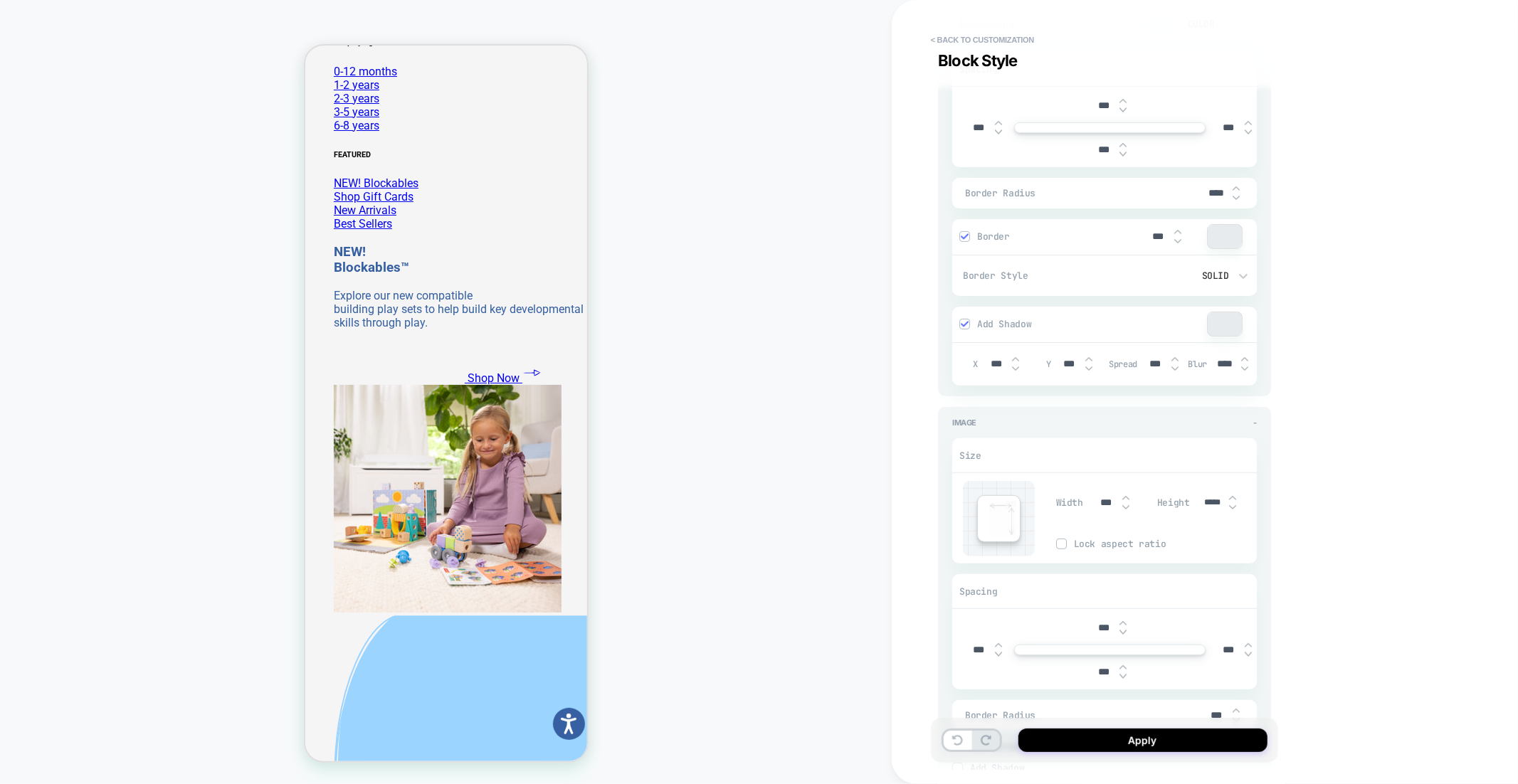 scroll, scrollTop: 222, scrollLeft: 0, axis: vertical 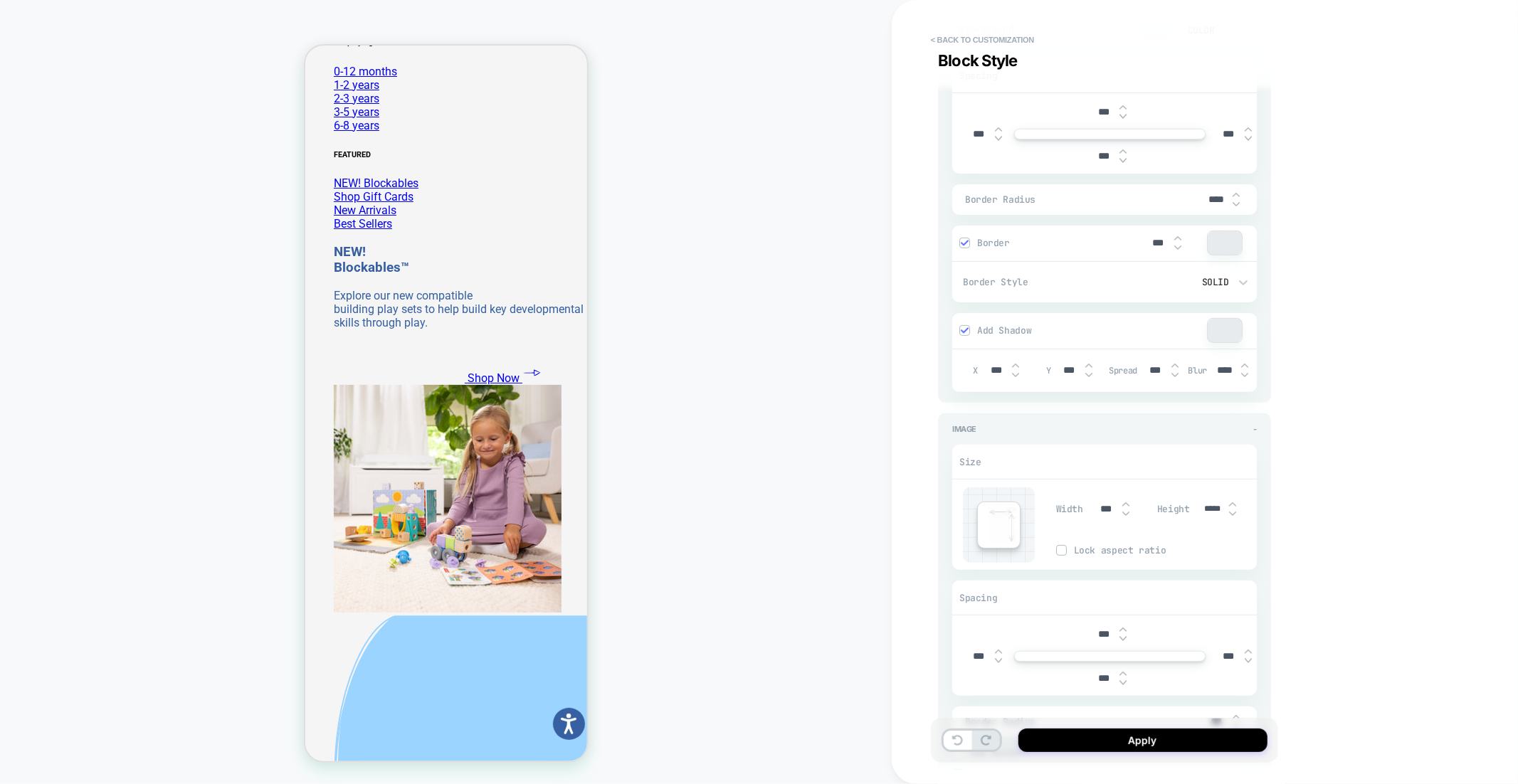 click at bounding box center [964, 330] 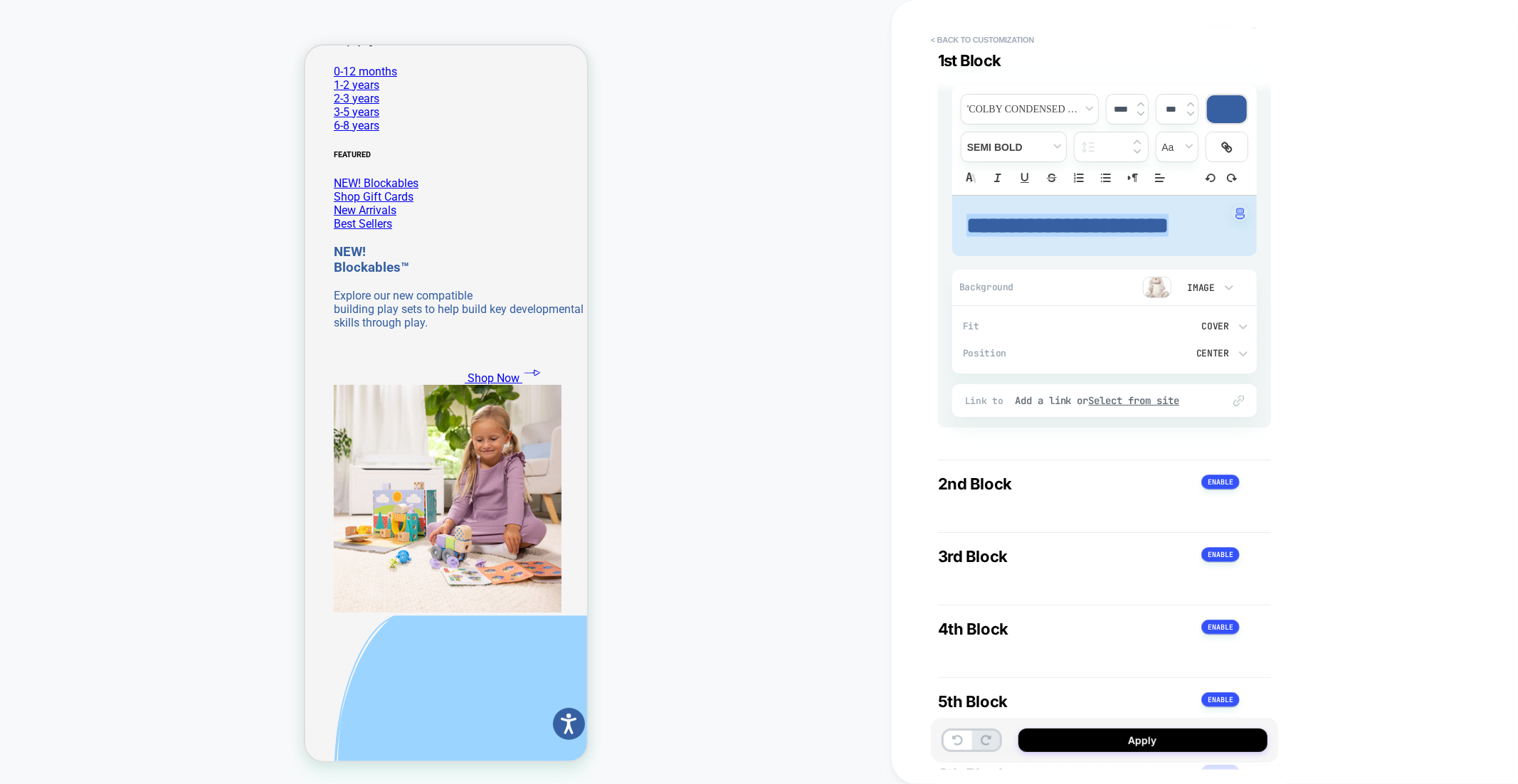 scroll, scrollTop: 1448, scrollLeft: 0, axis: vertical 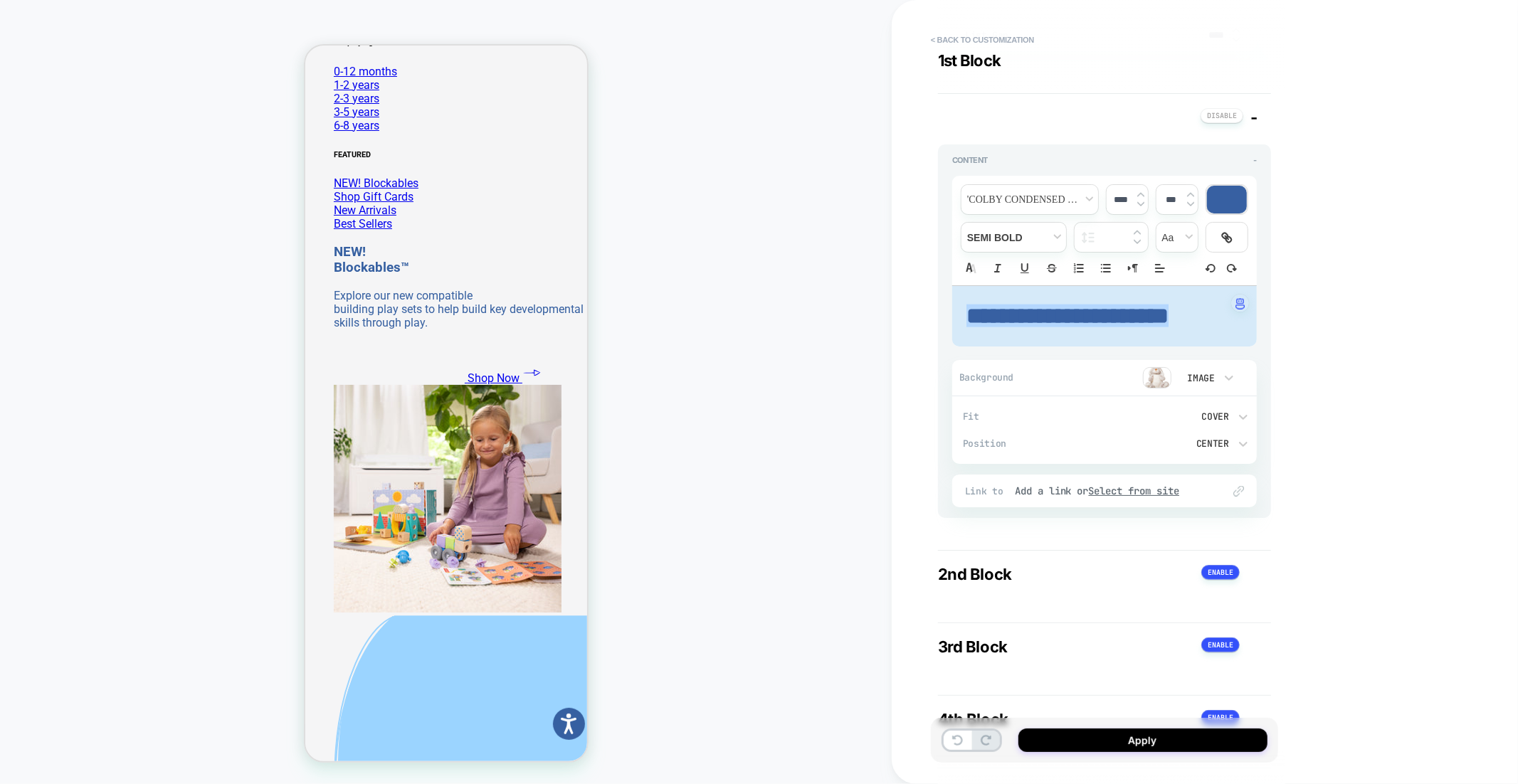 click at bounding box center (1141, 204) 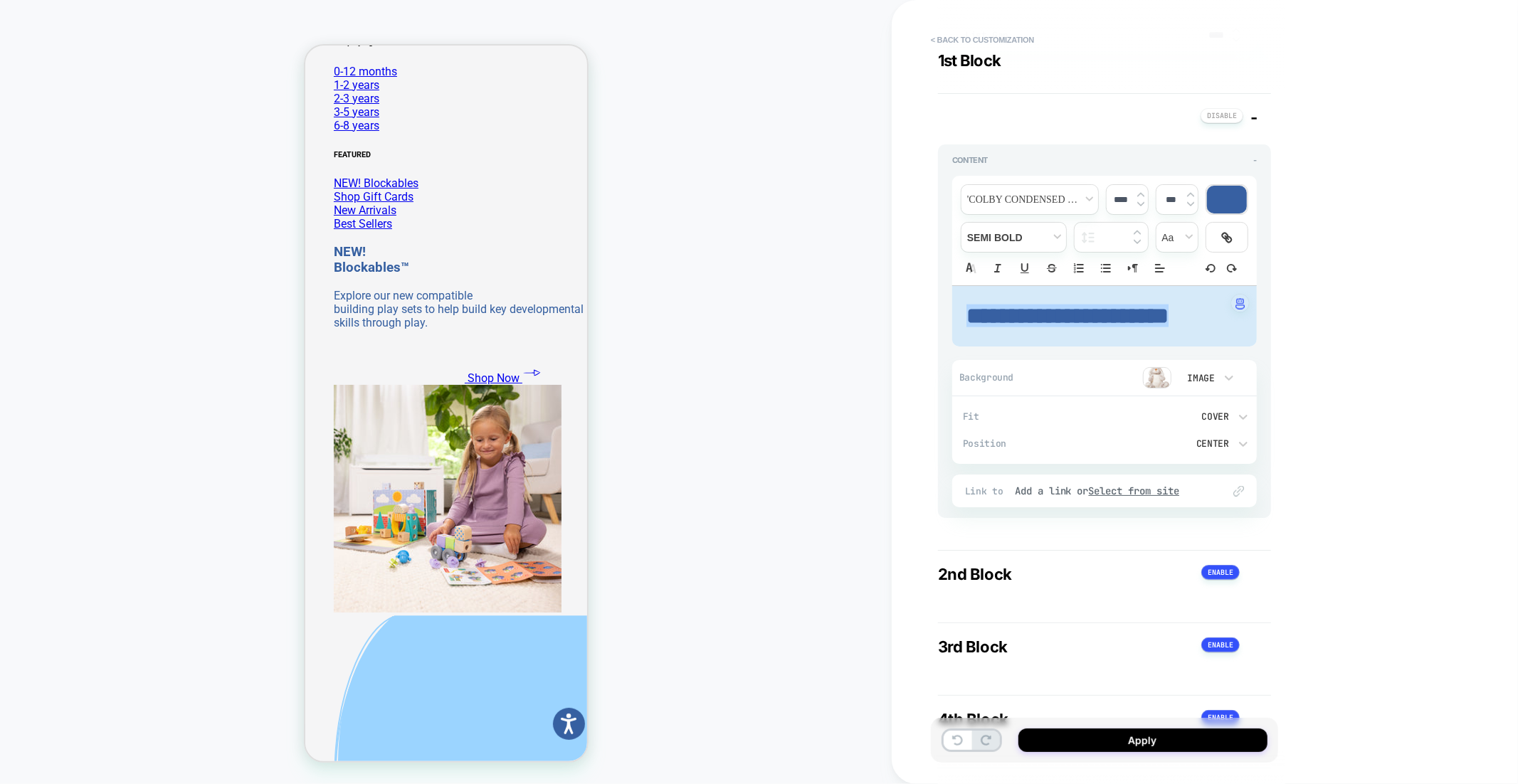 click at bounding box center [1141, 204] 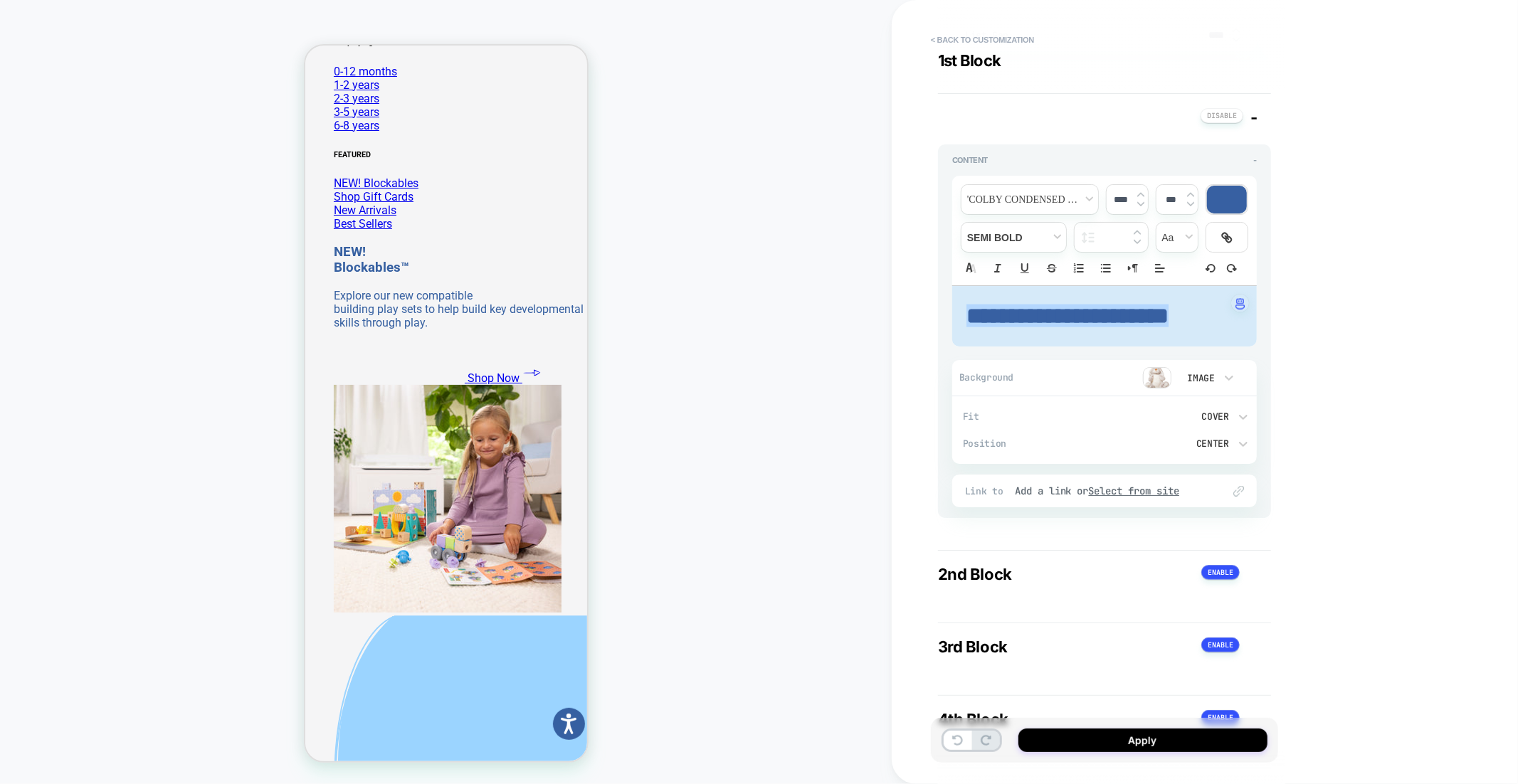click at bounding box center [1141, 204] 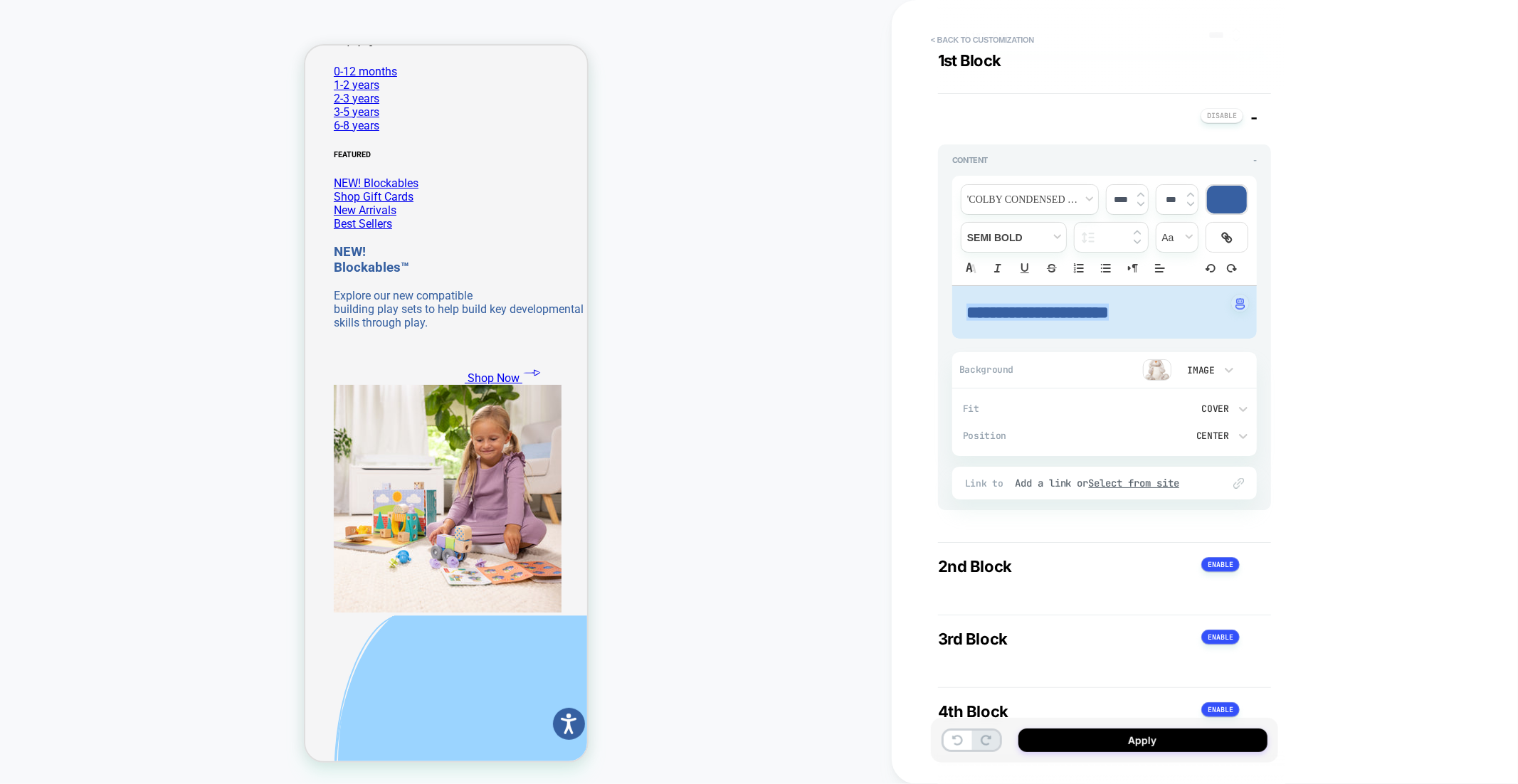 click on "**********" at bounding box center [1105, 312] 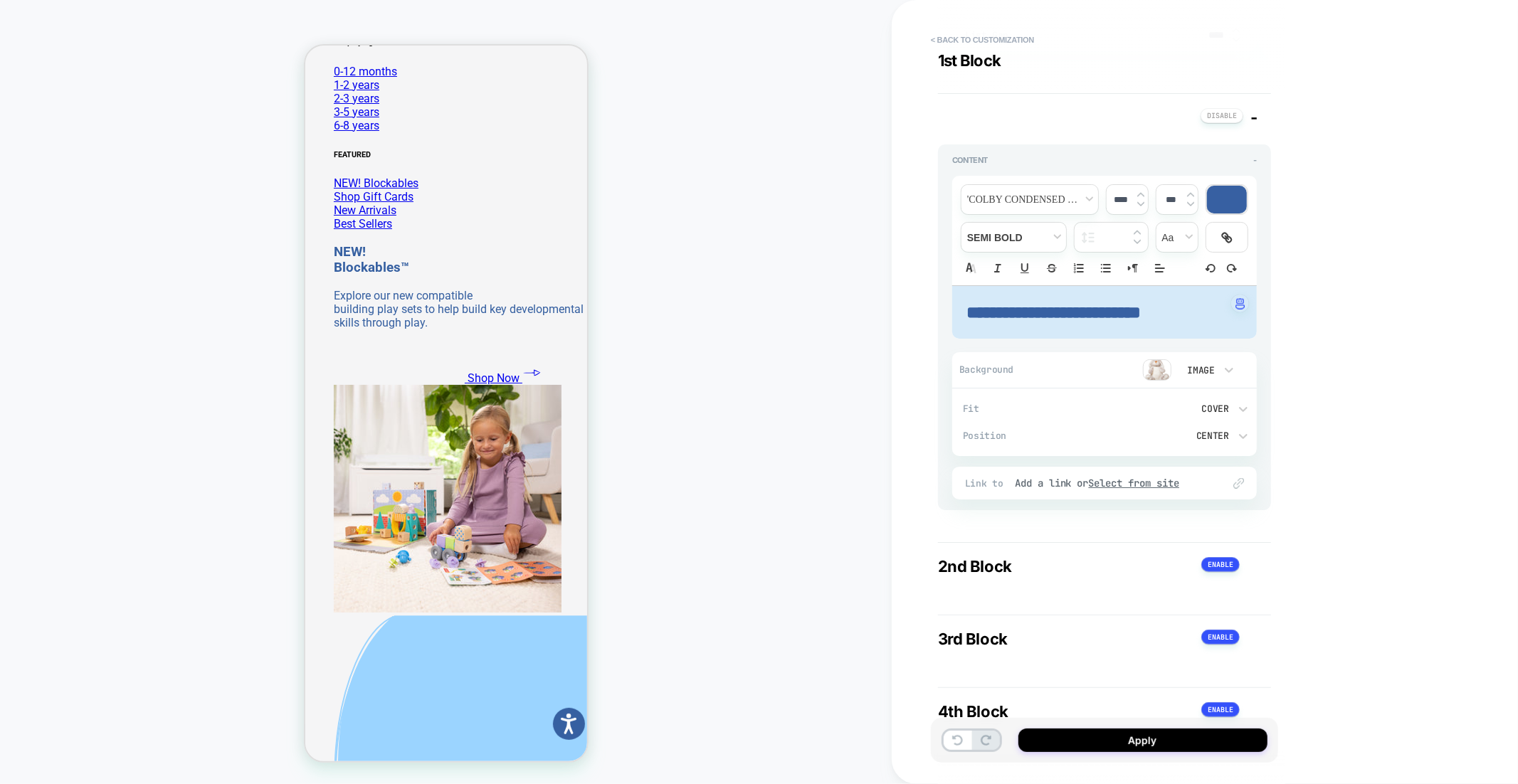 click on "**********" at bounding box center [1205, 392] 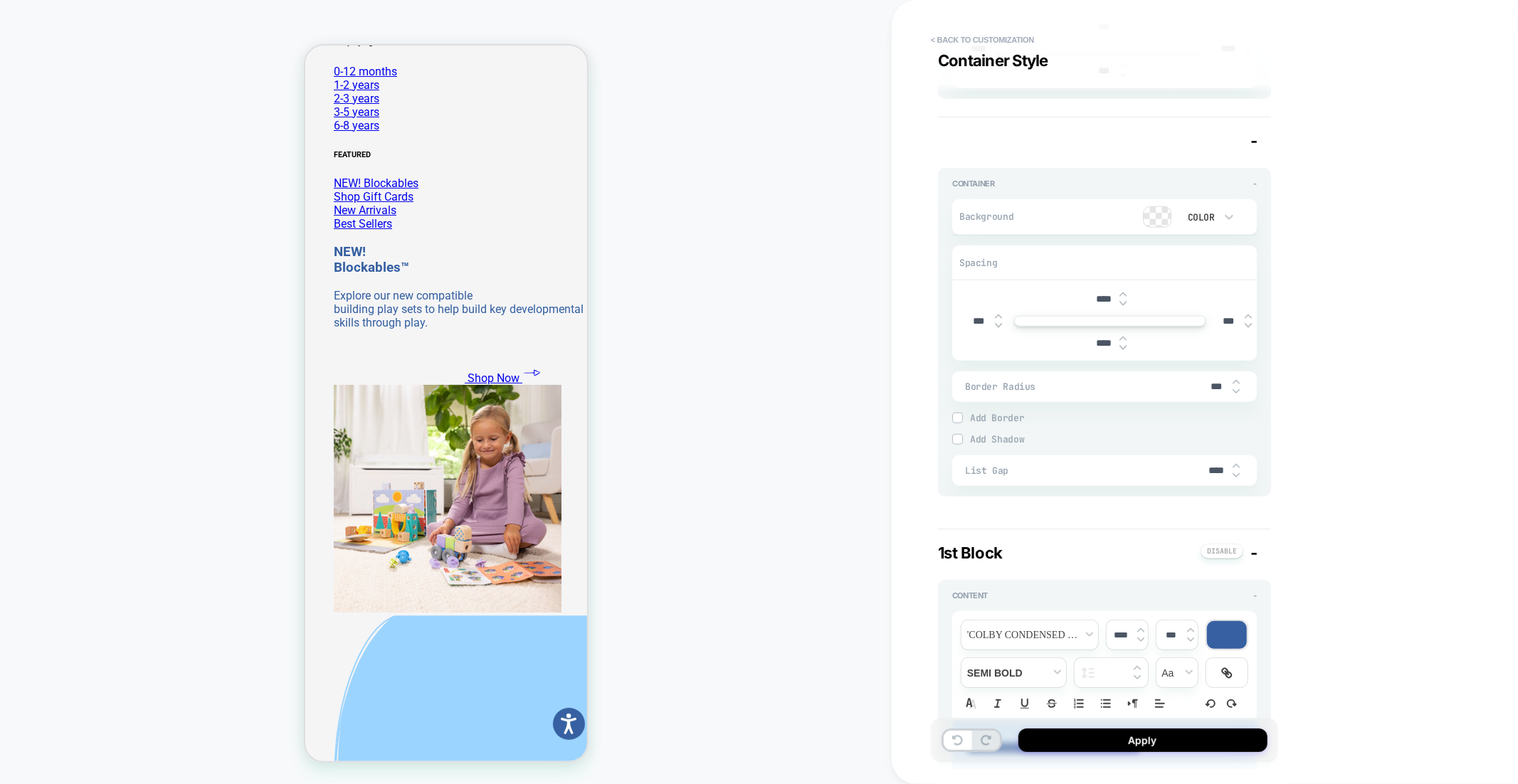 scroll, scrollTop: 605, scrollLeft: 0, axis: vertical 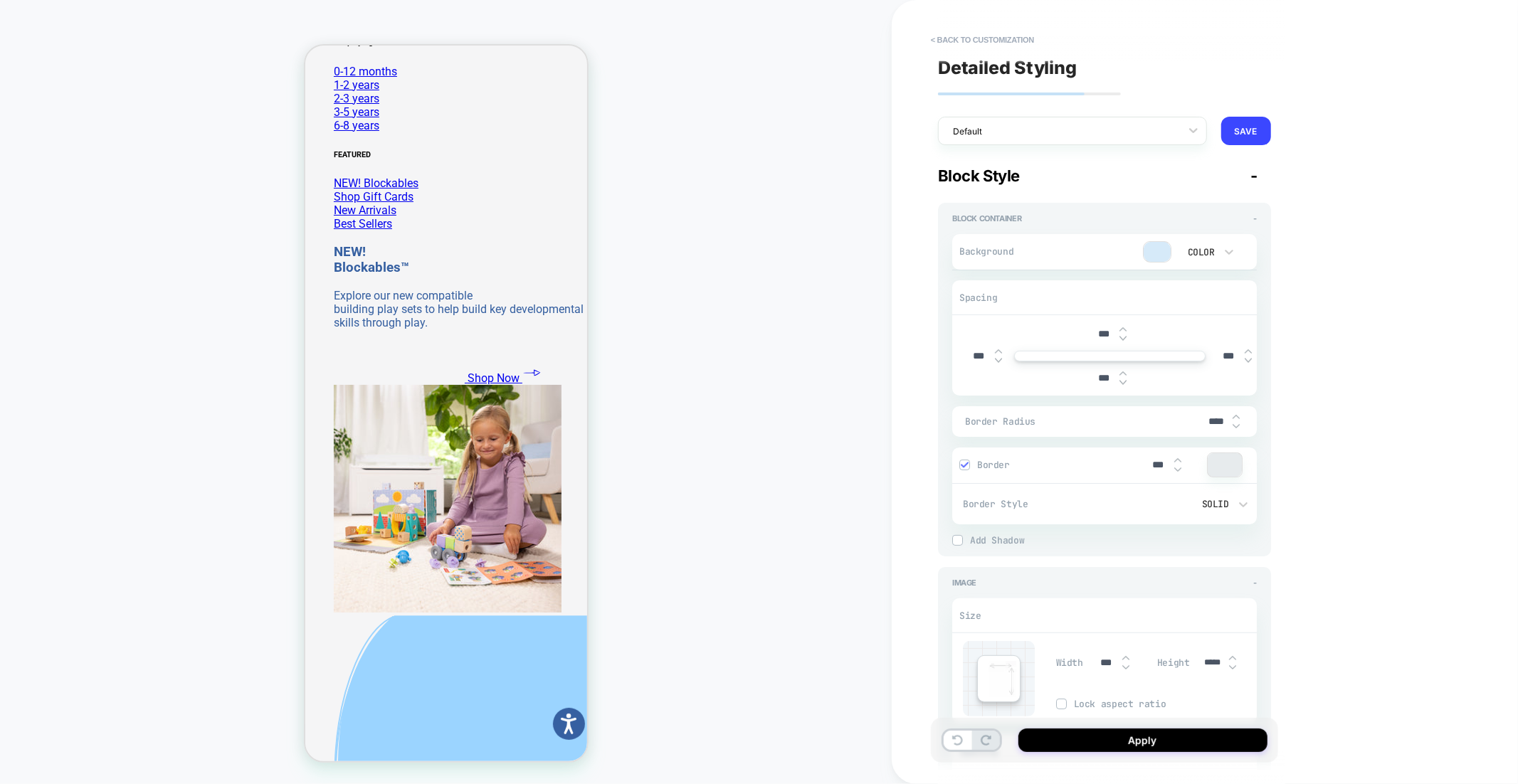 click on "****" at bounding box center [1216, 421] 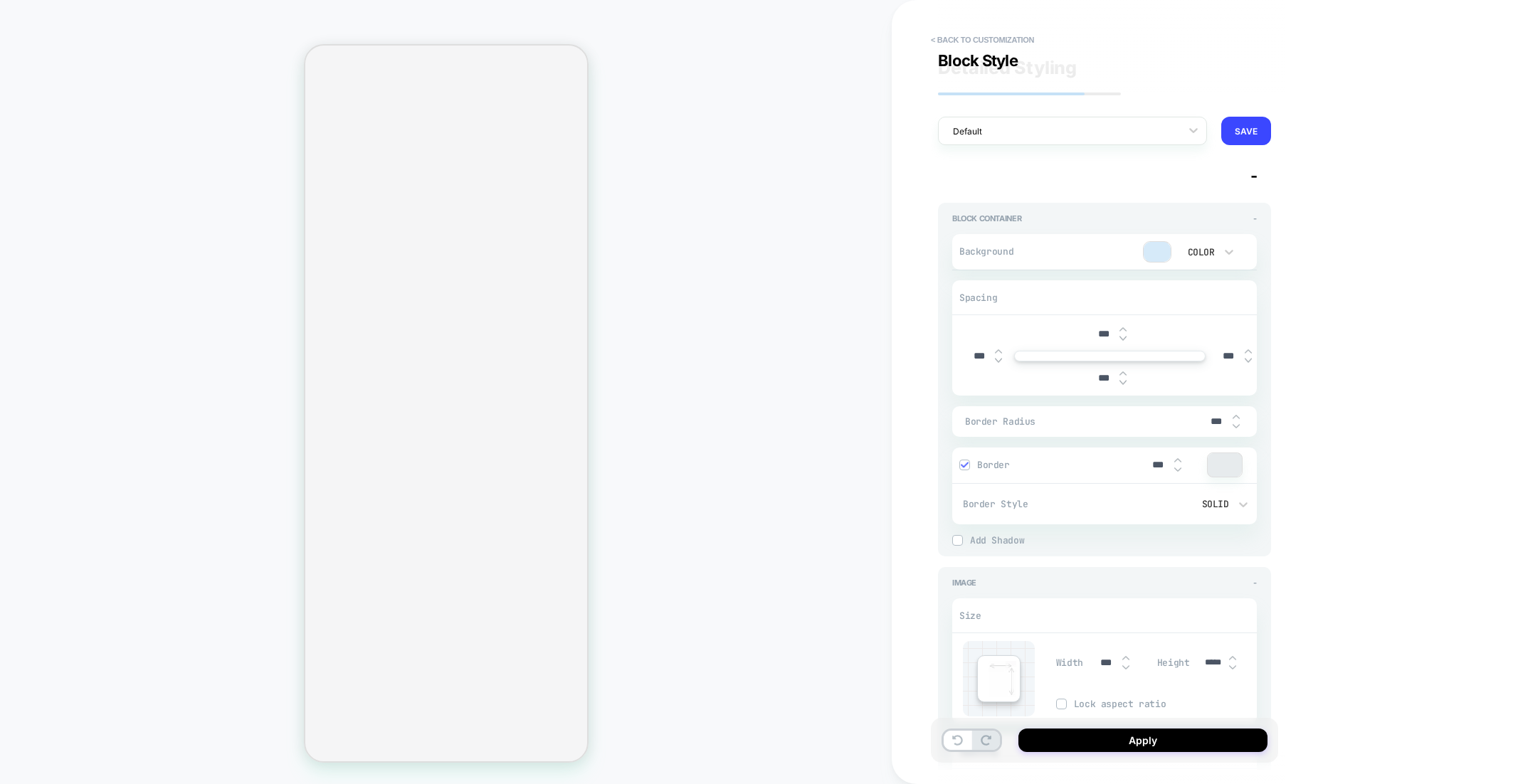 scroll, scrollTop: 0, scrollLeft: 0, axis: both 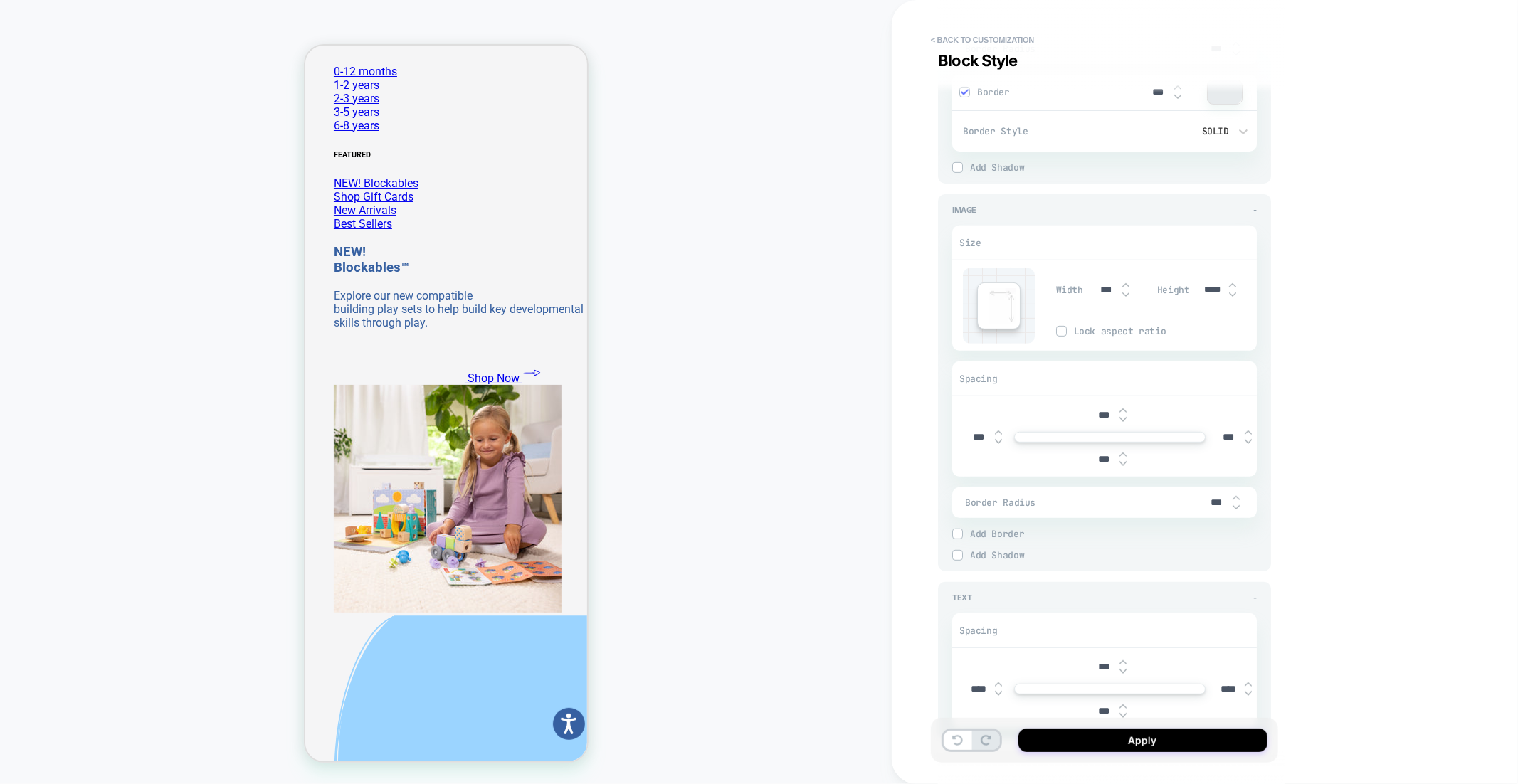type on "***" 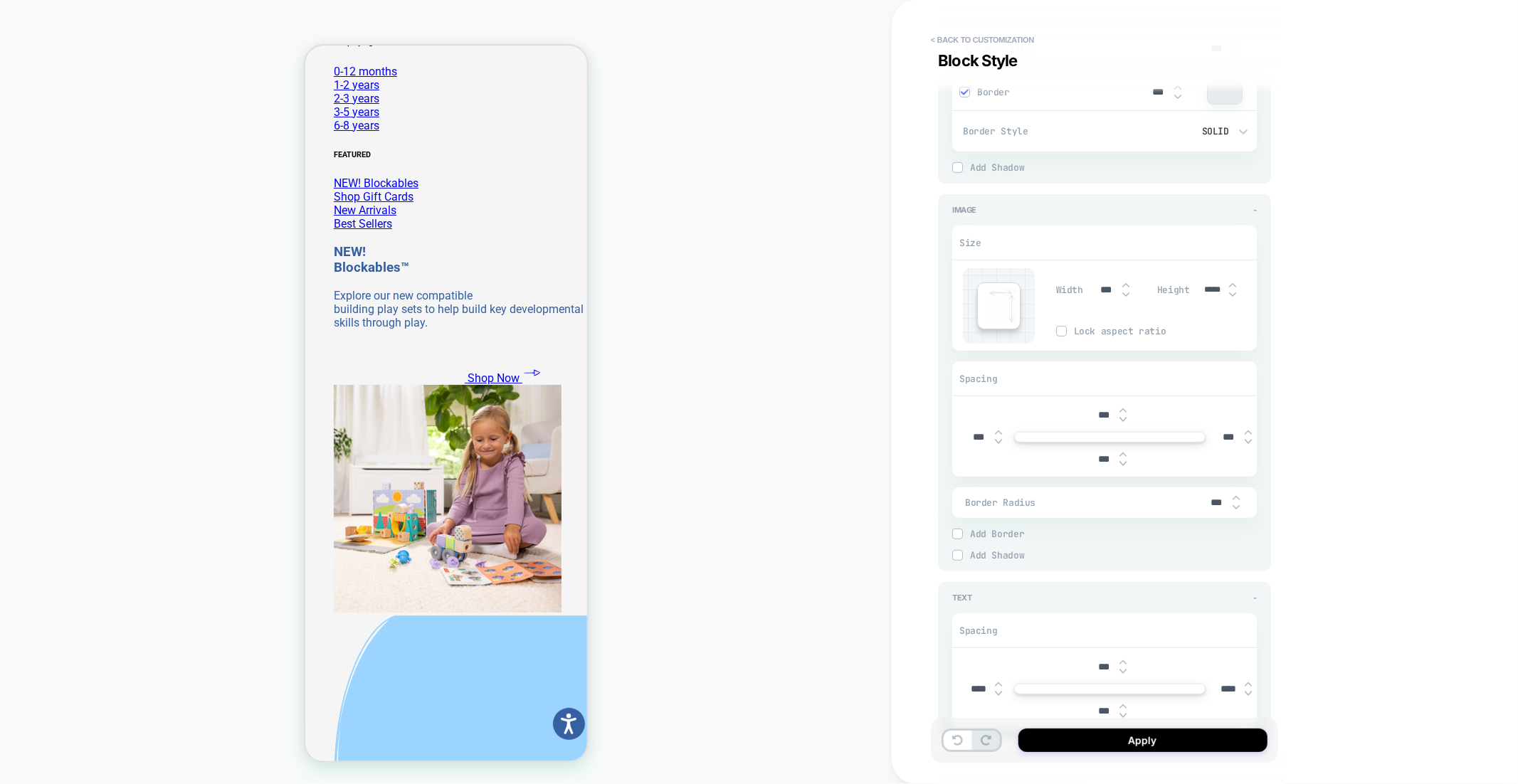 type on "***" 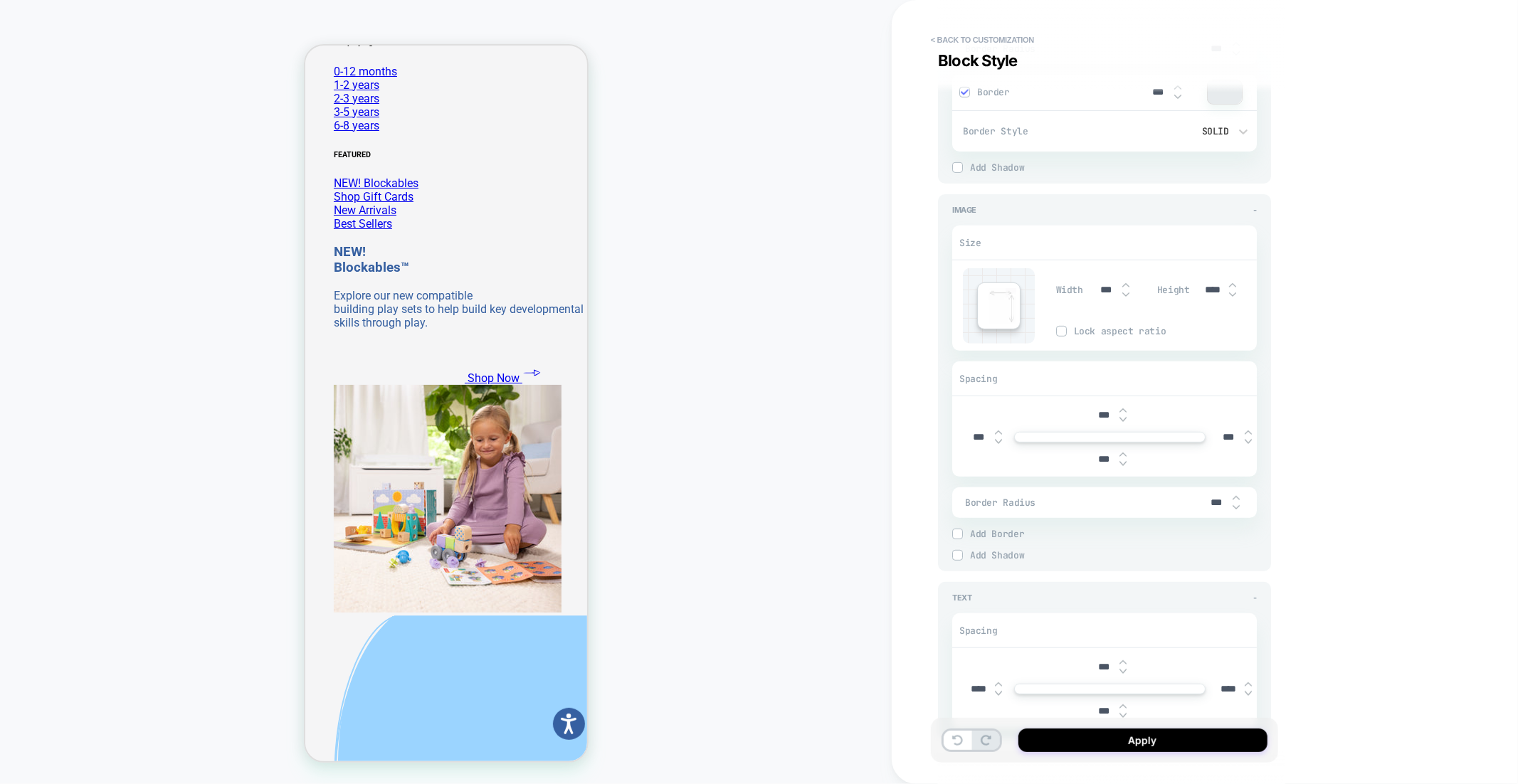 type on "****" 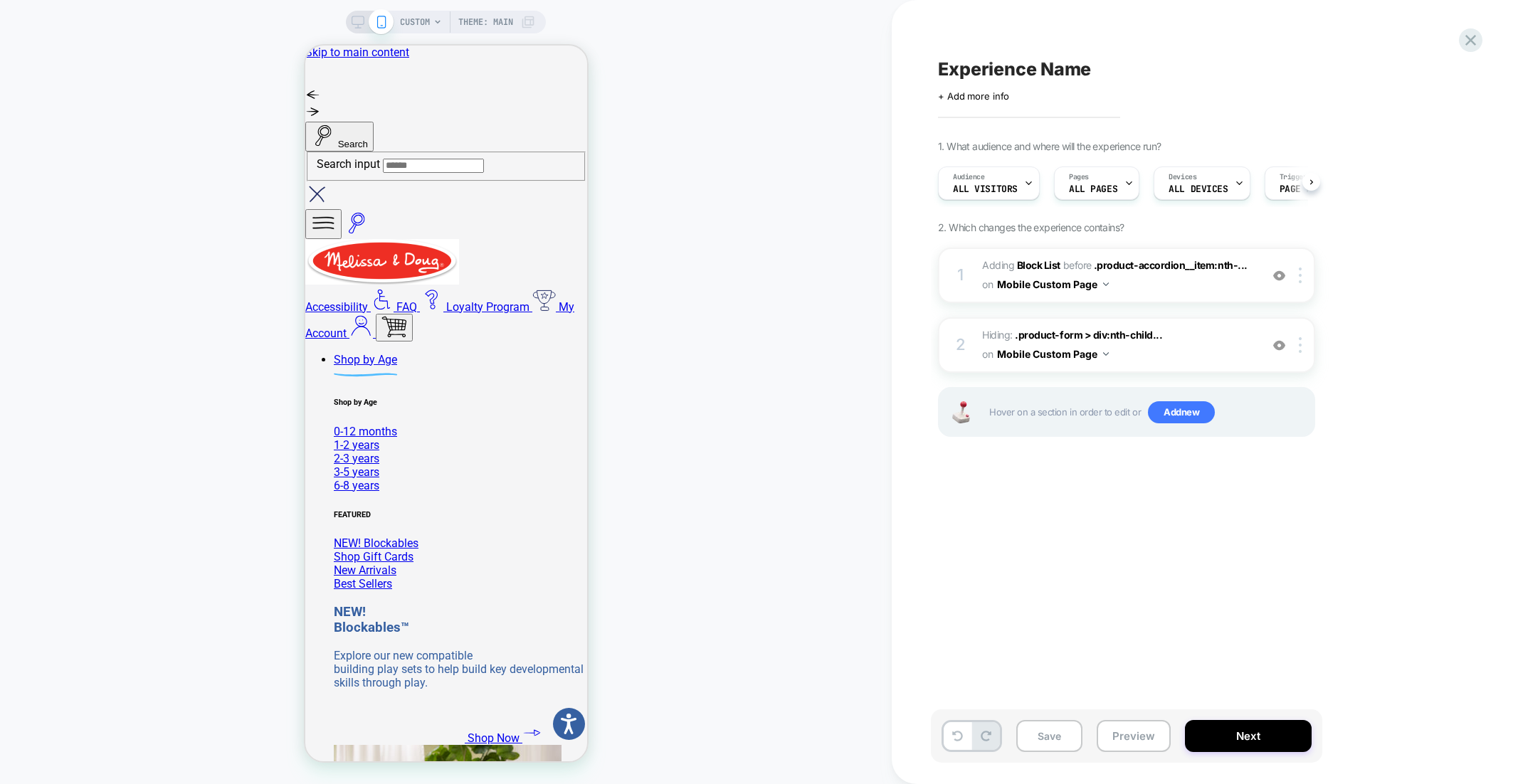 scroll, scrollTop: 0, scrollLeft: 0, axis: both 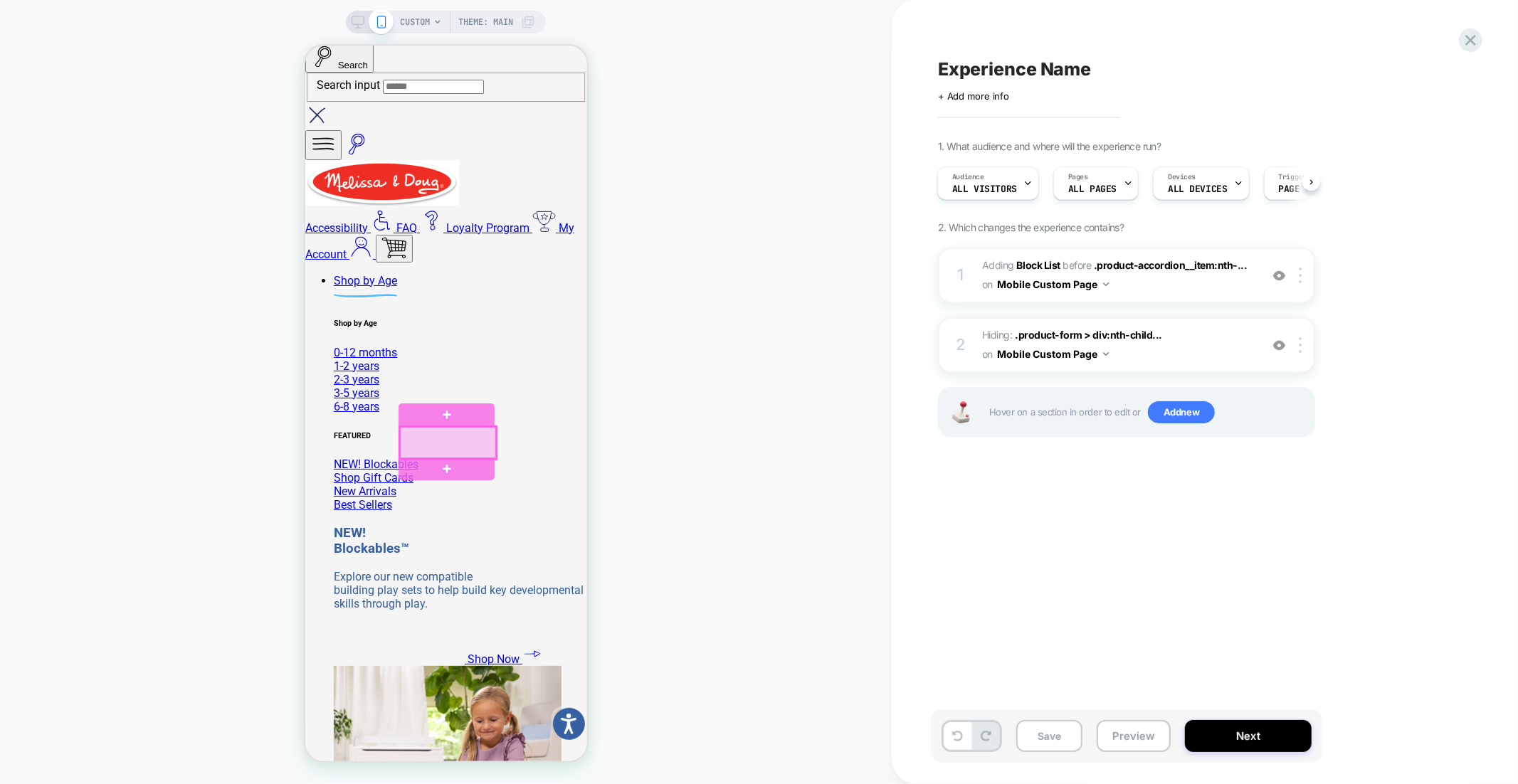 click at bounding box center [447, 442] 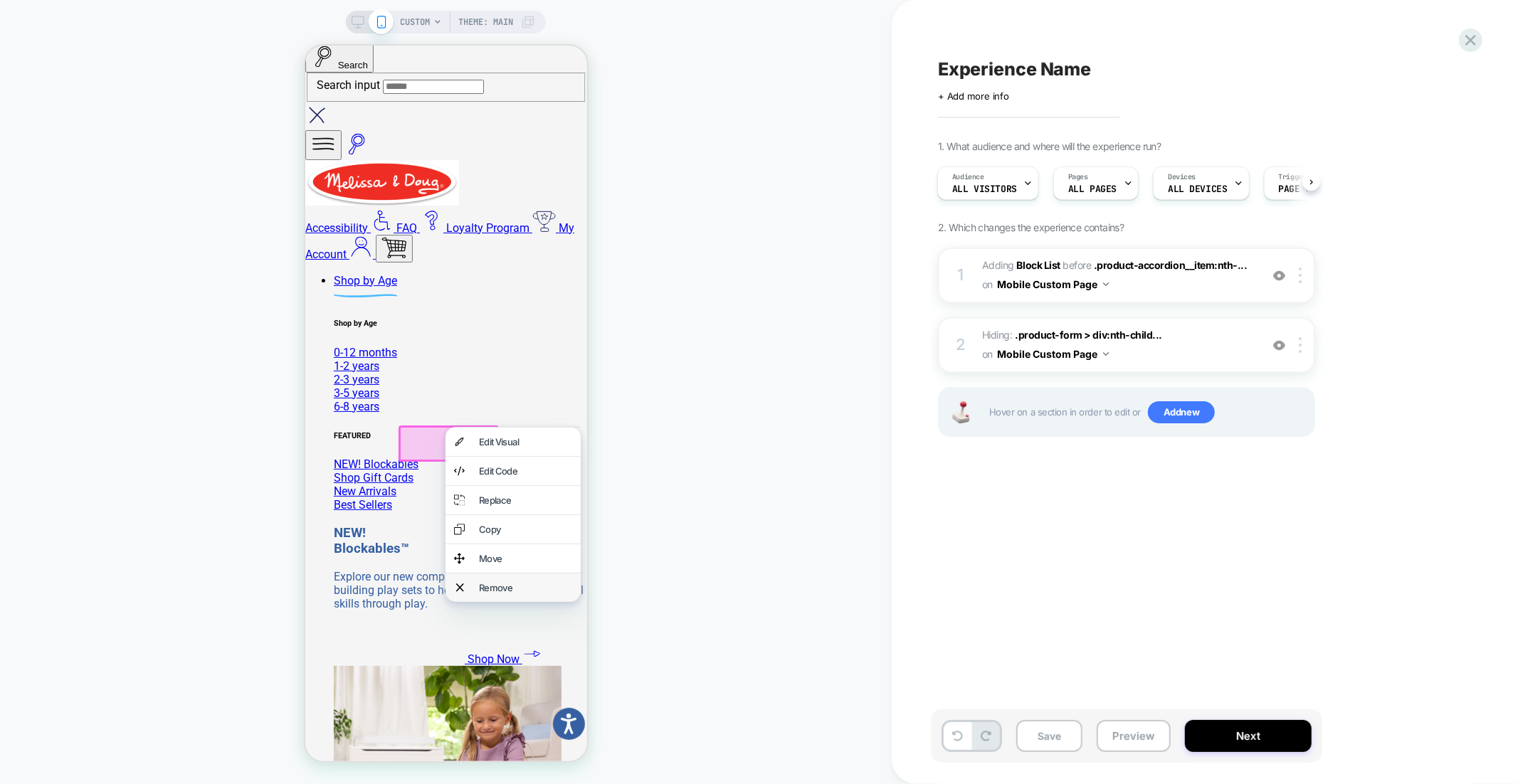 click on "Remove" at bounding box center (512, 587) 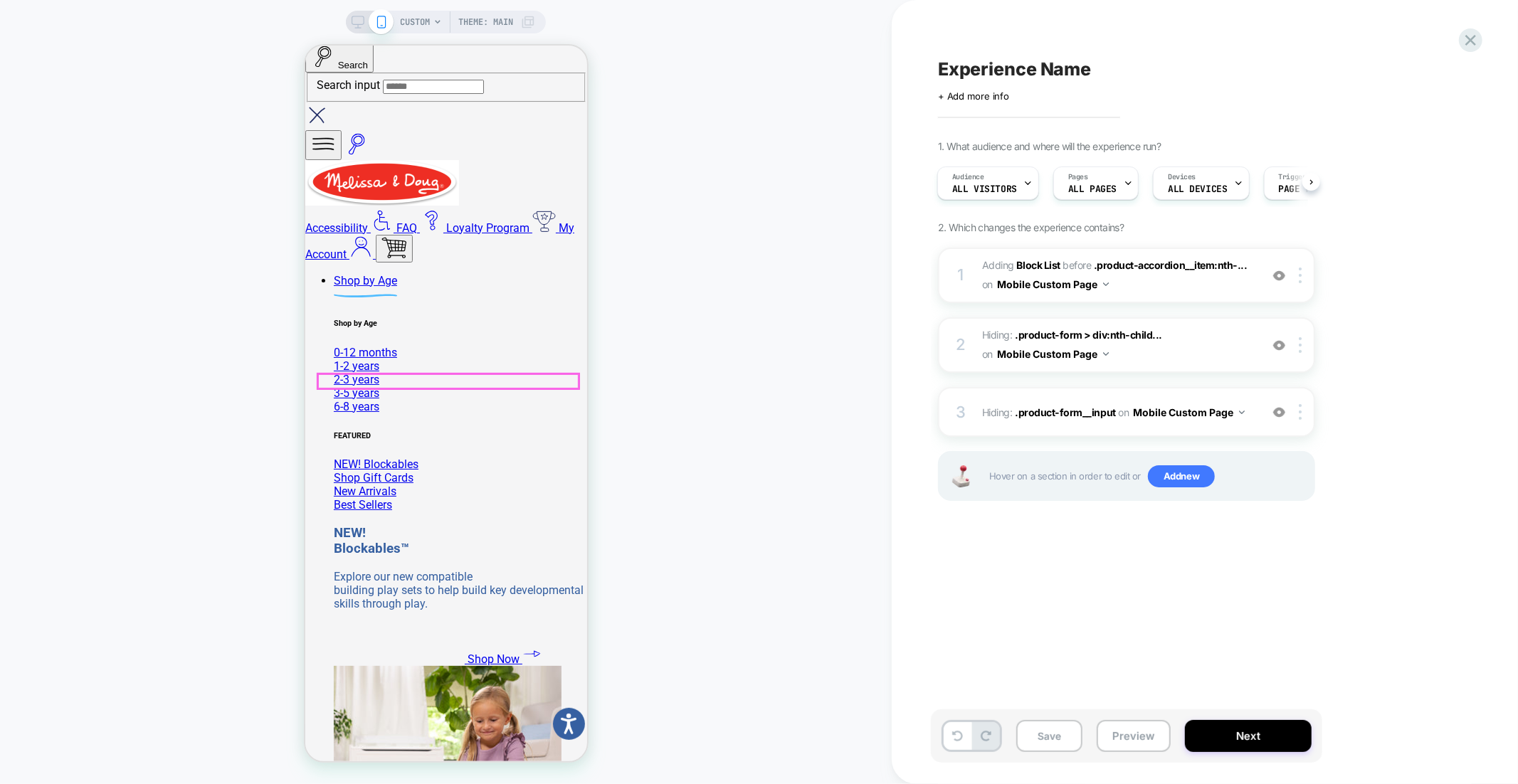 scroll, scrollTop: 0, scrollLeft: 0, axis: both 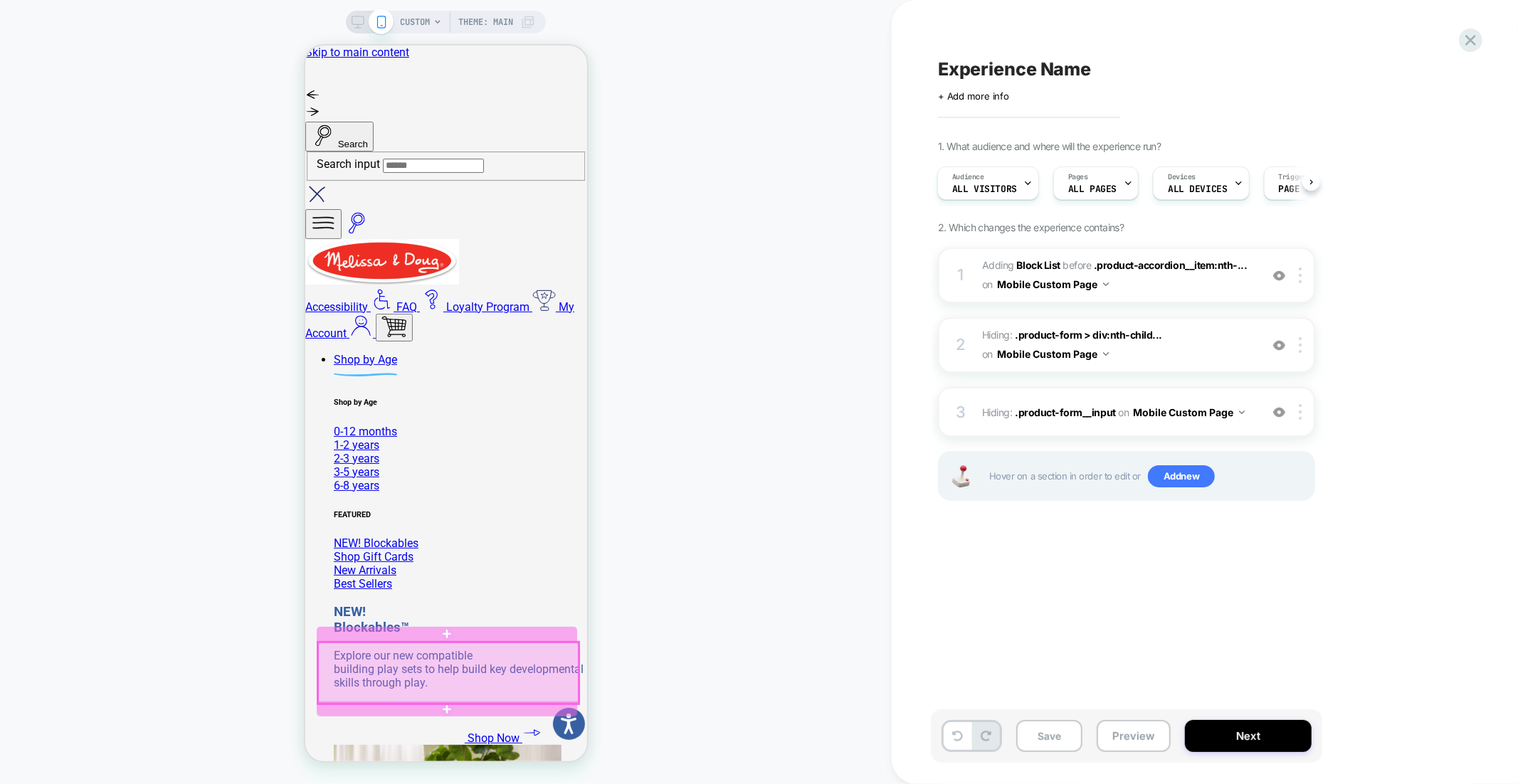 click at bounding box center (448, 672) 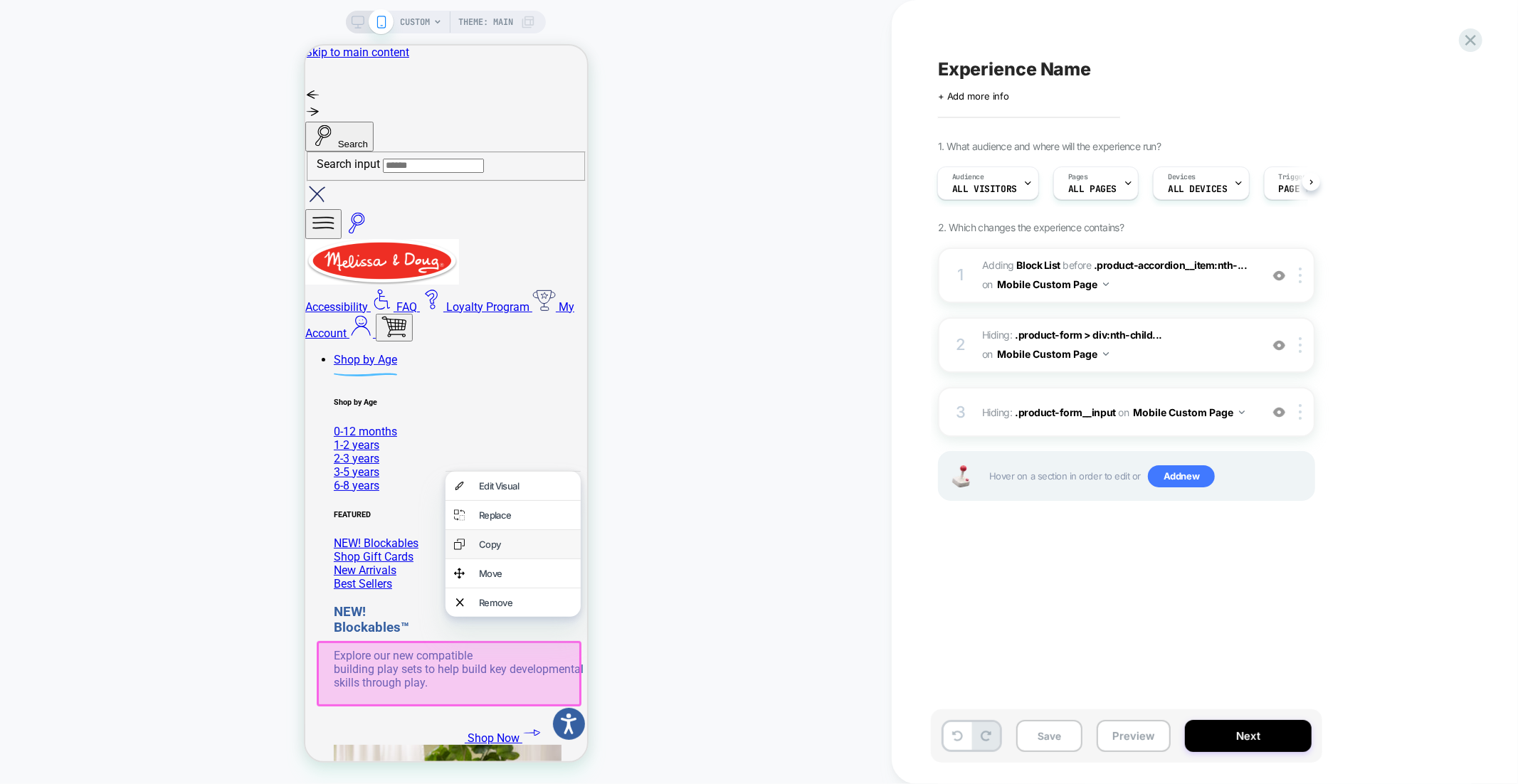 click on "Copy" at bounding box center [512, 544] 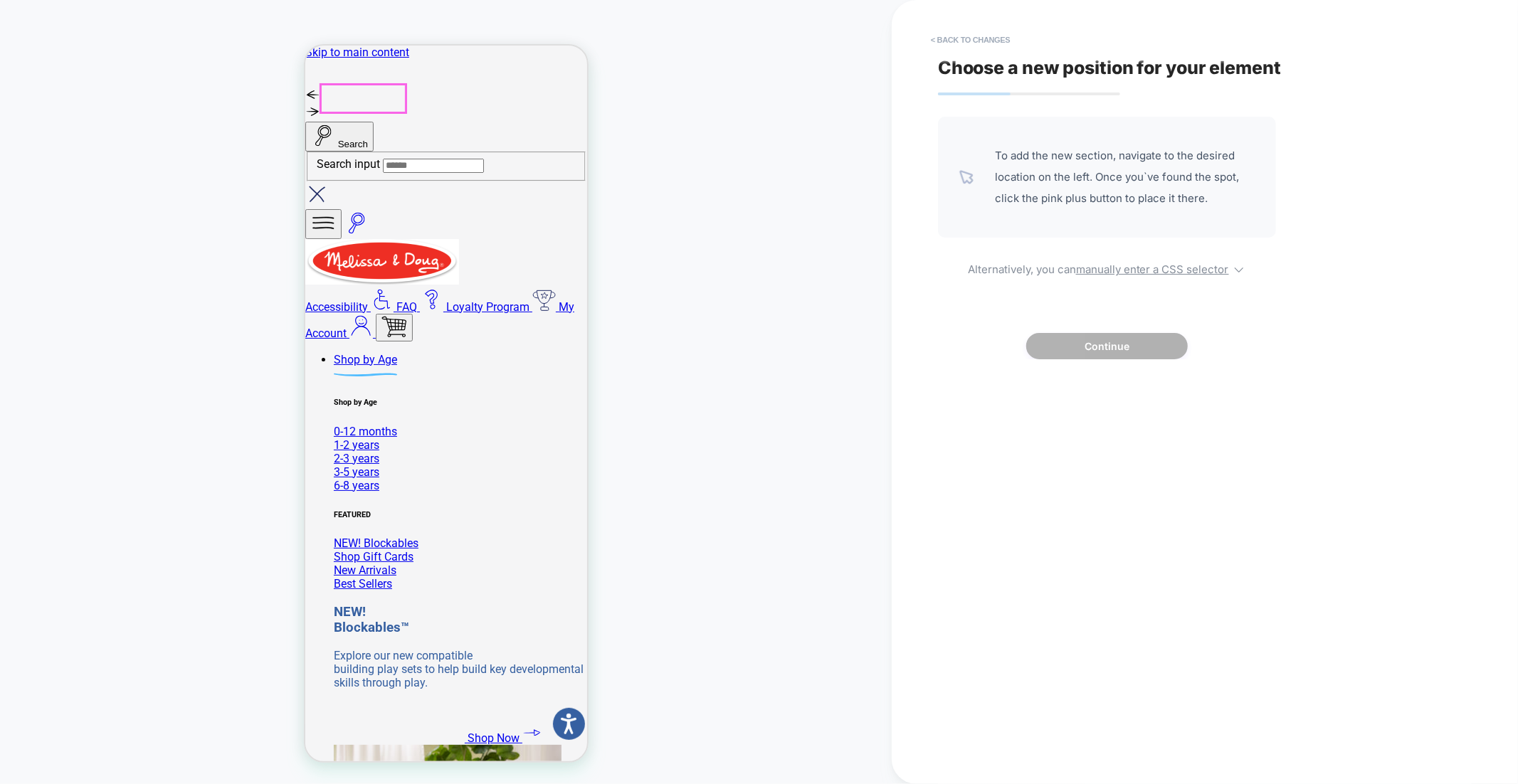 click 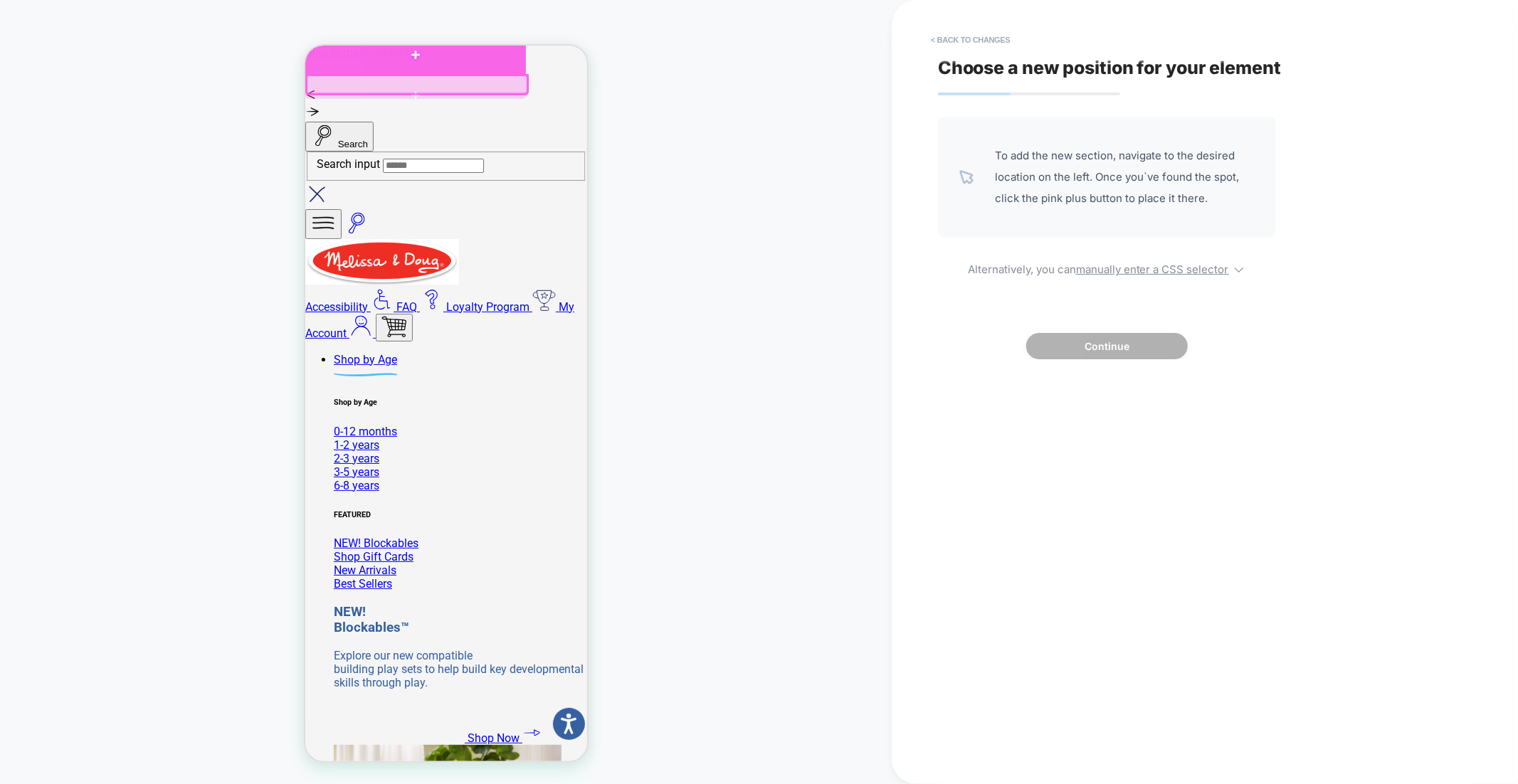 click at bounding box center [415, 54] 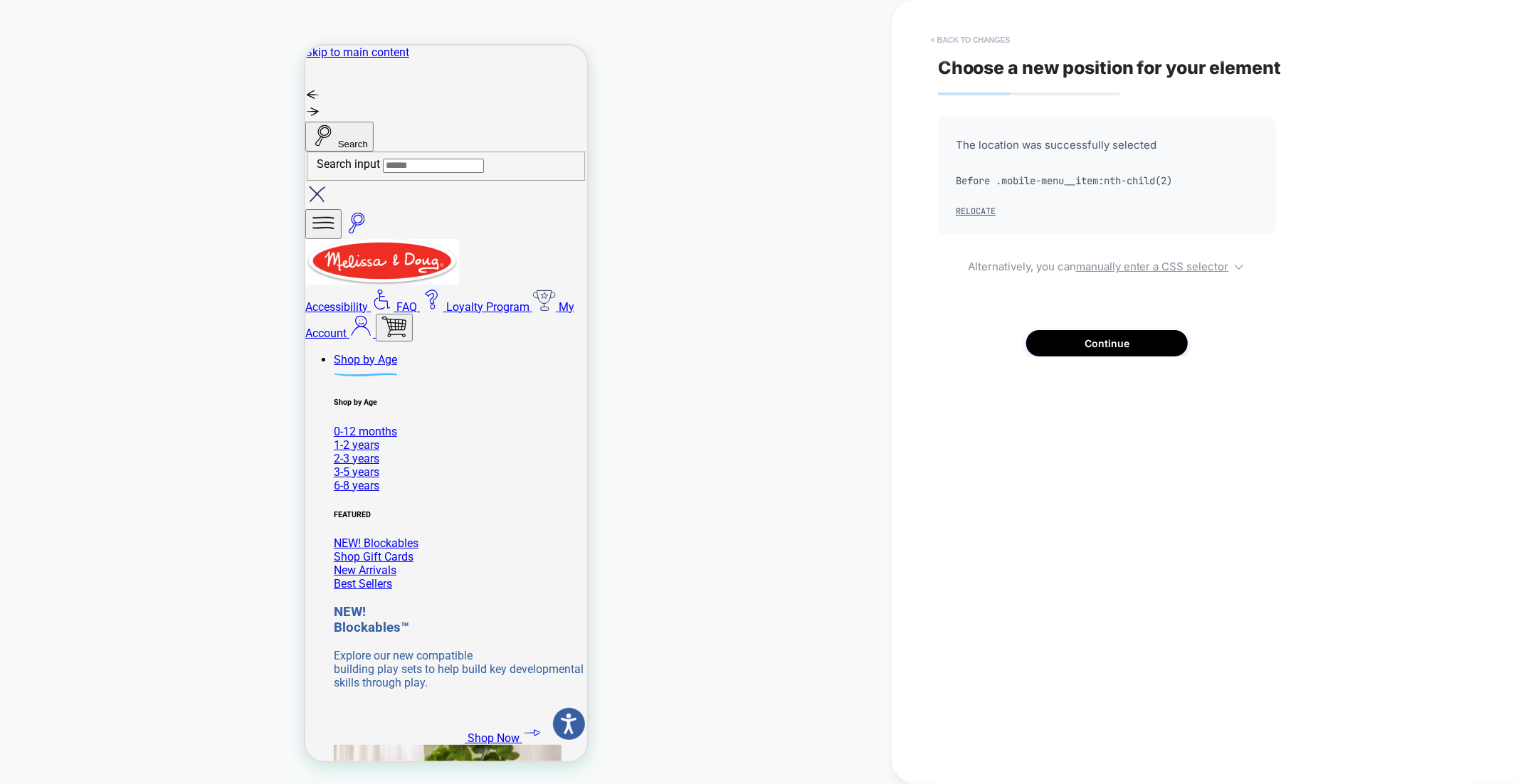 click on "< Back to changes" at bounding box center (971, 40) 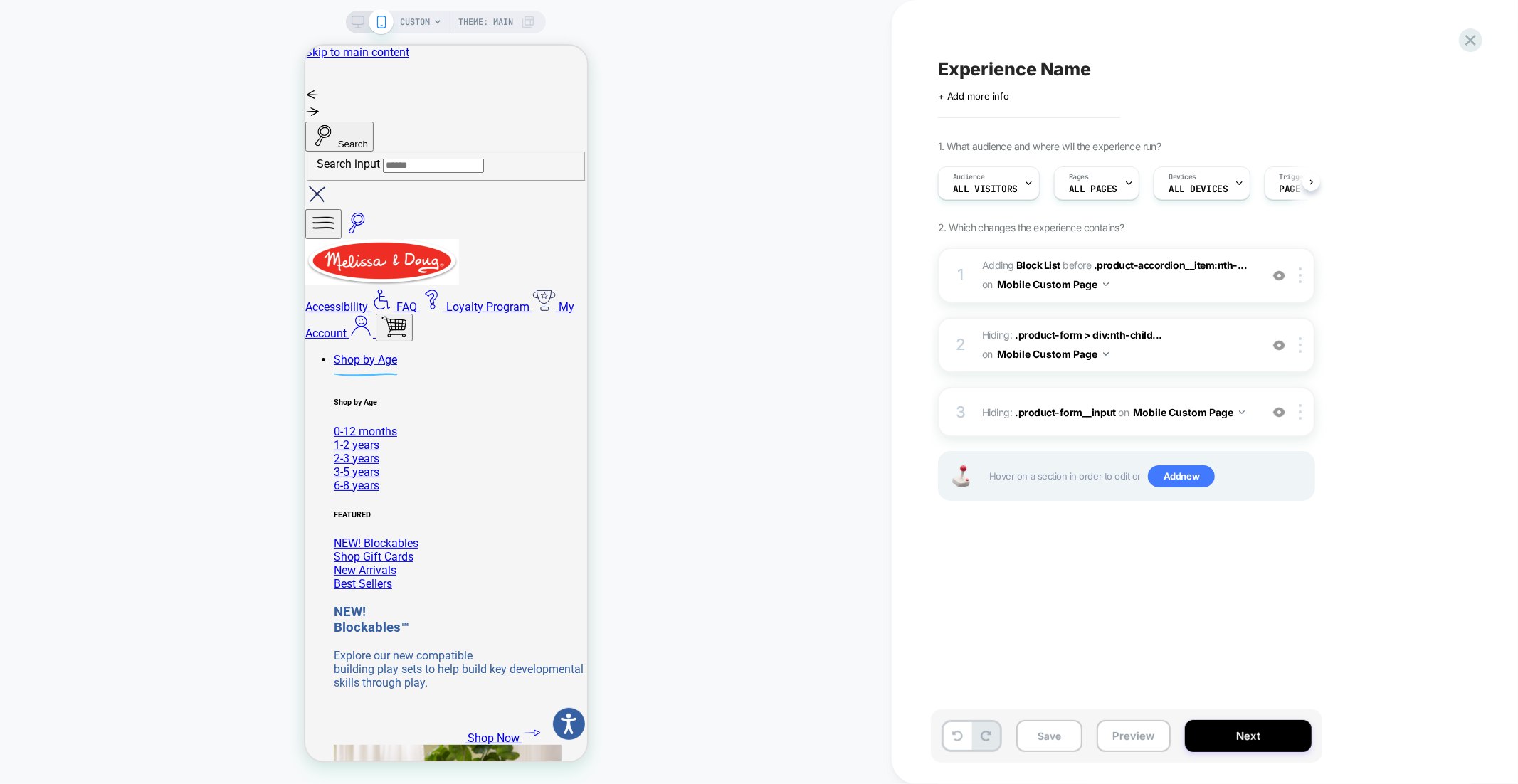 scroll, scrollTop: 0, scrollLeft: 1, axis: horizontal 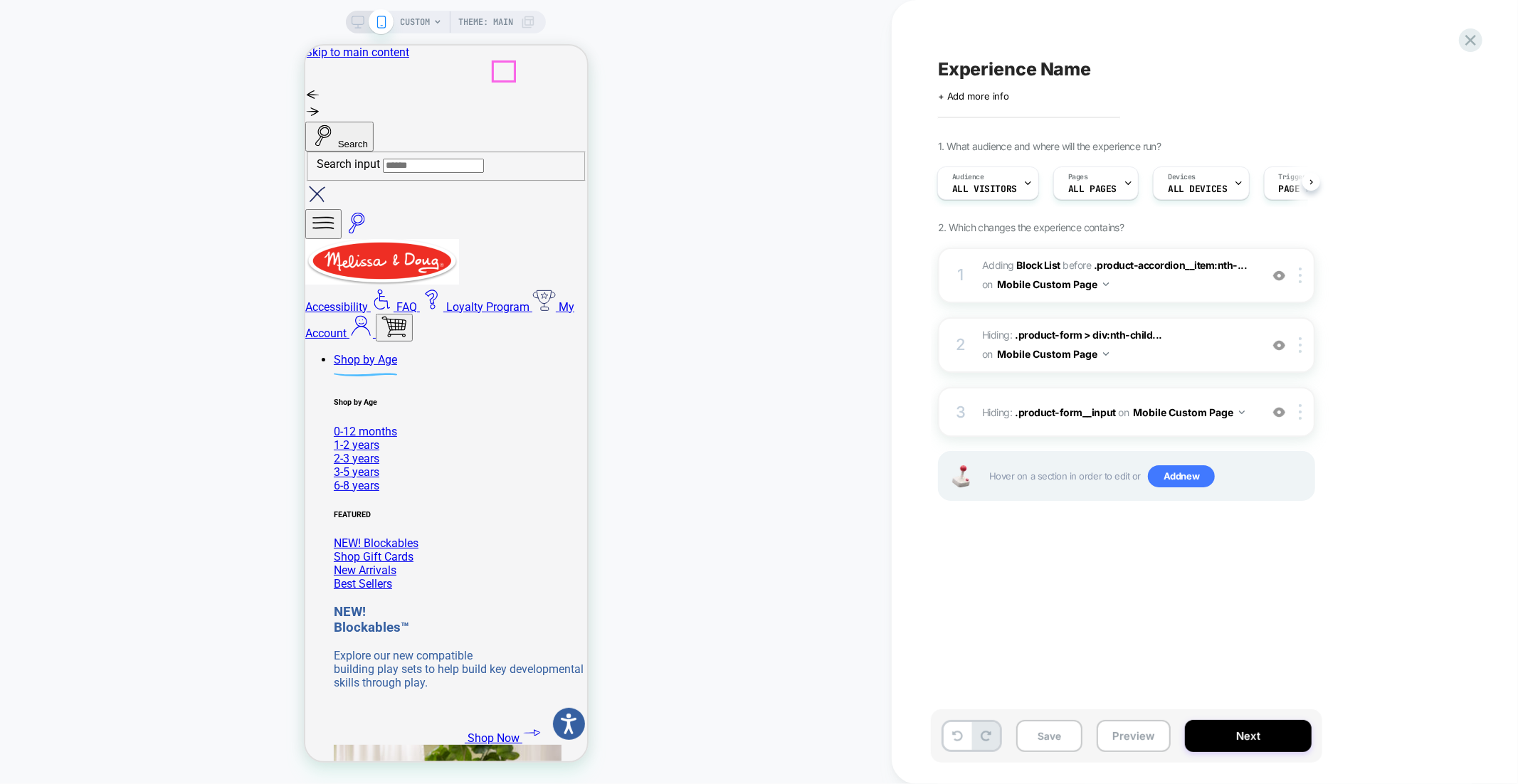 click 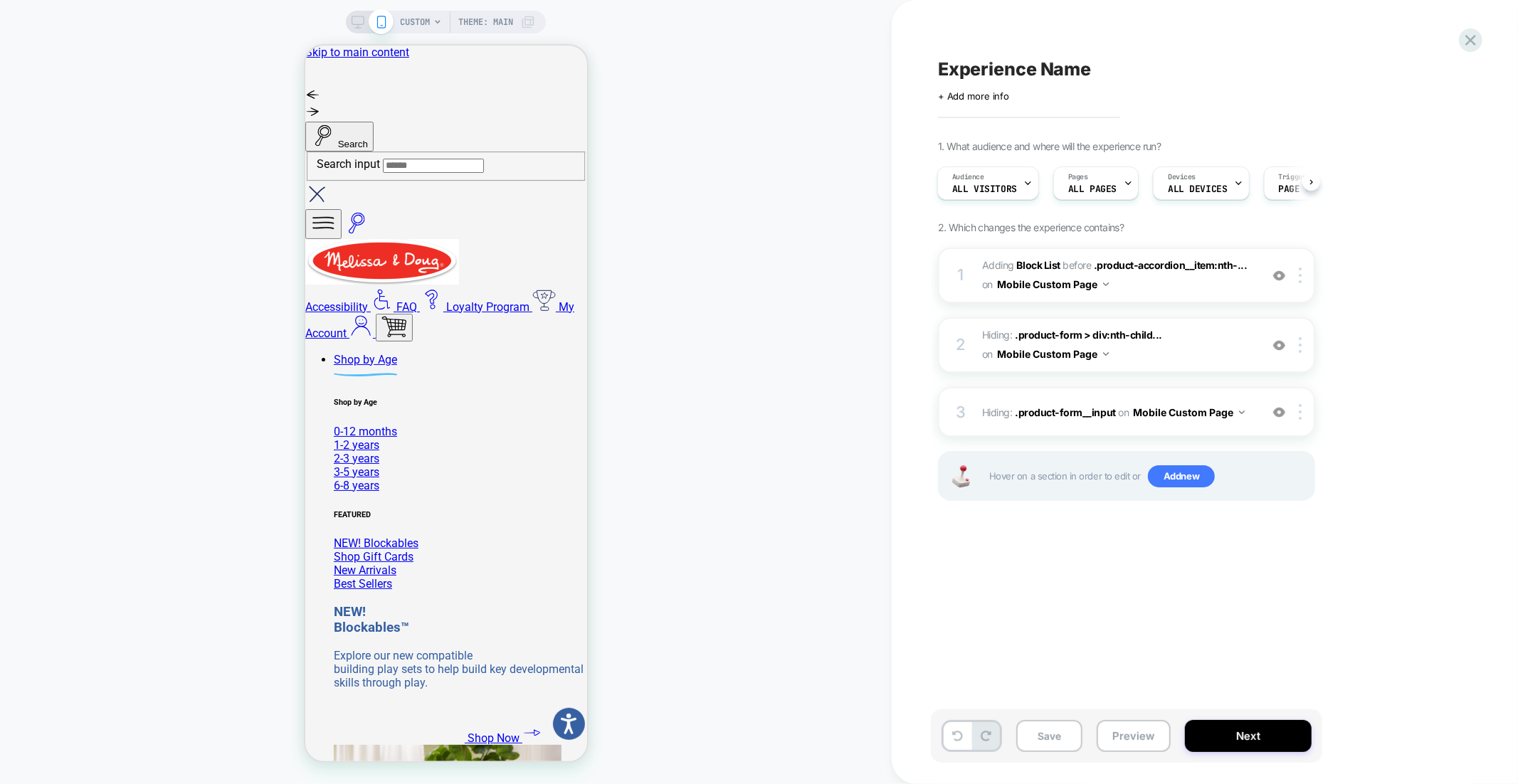 scroll, scrollTop: 0, scrollLeft: 1, axis: horizontal 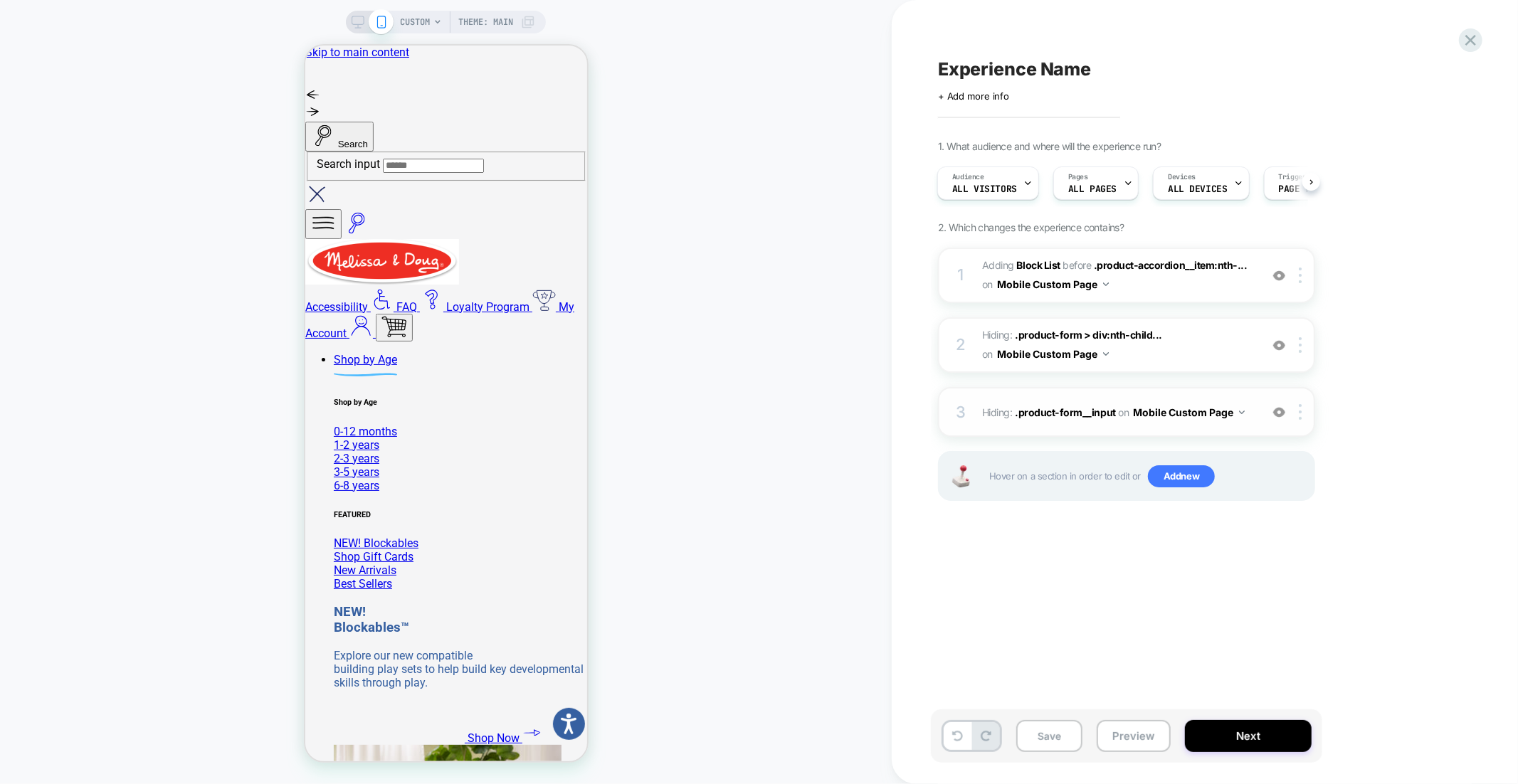 click at bounding box center (1279, 412) 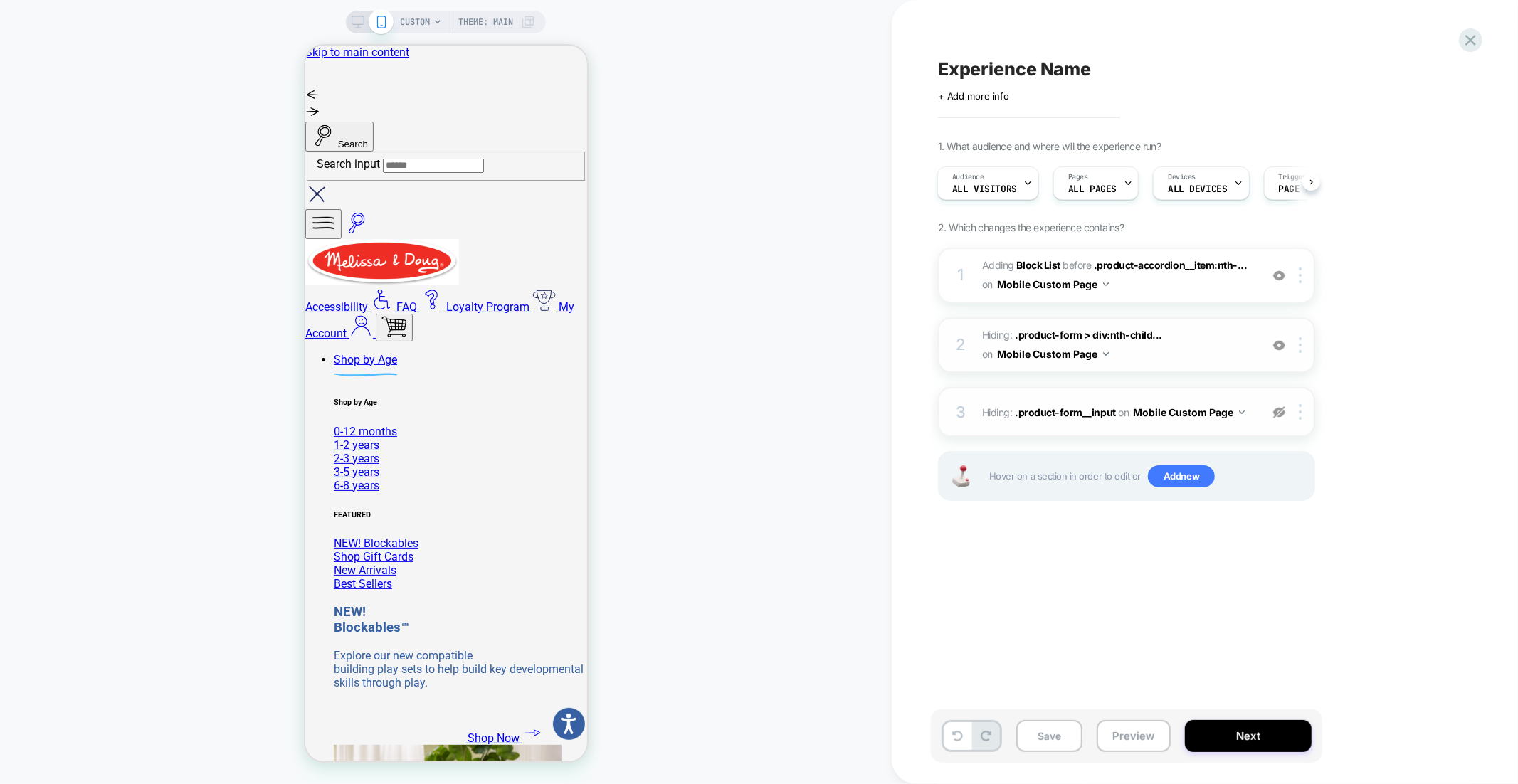 click at bounding box center [1279, 345] 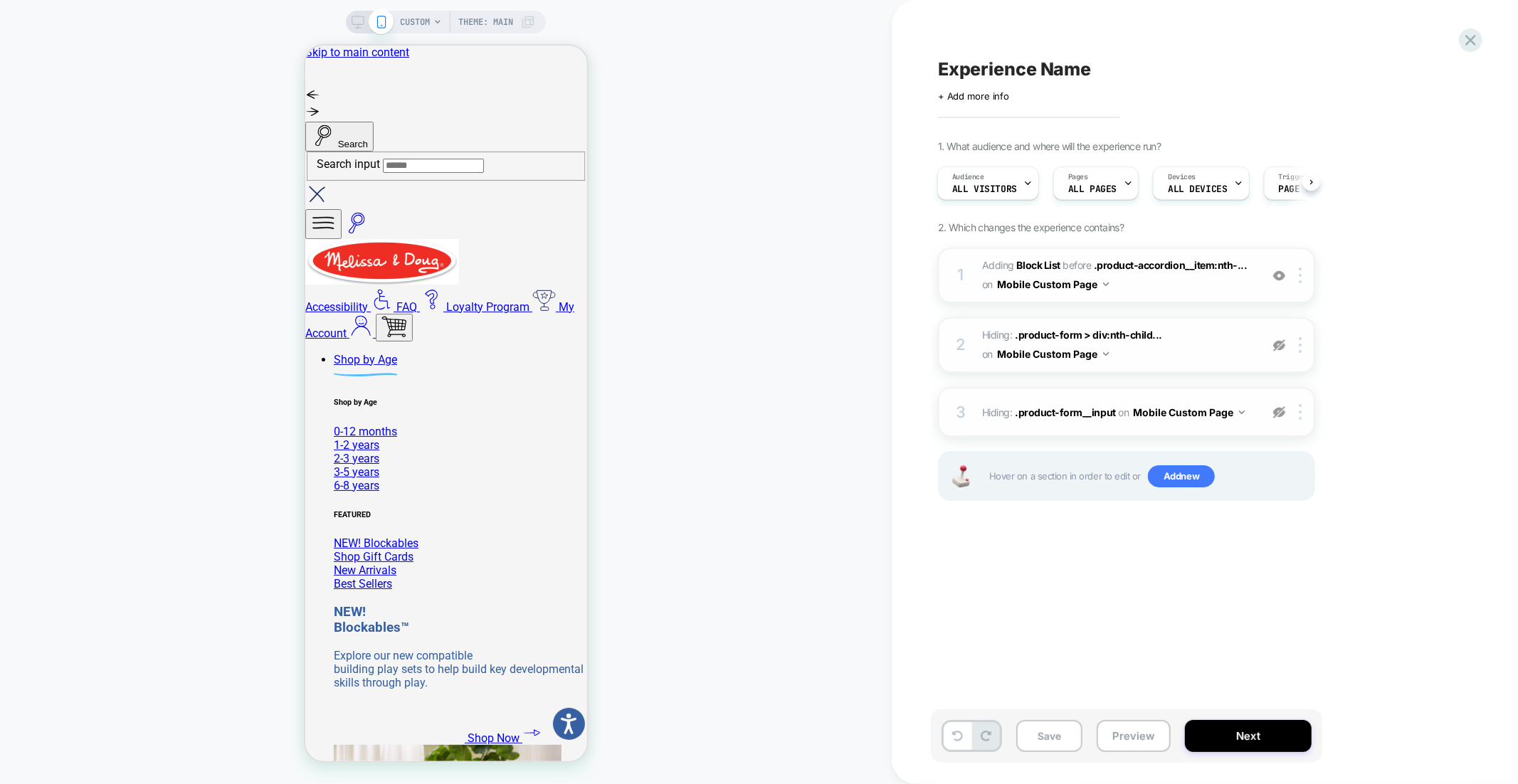 click at bounding box center (1279, 275) 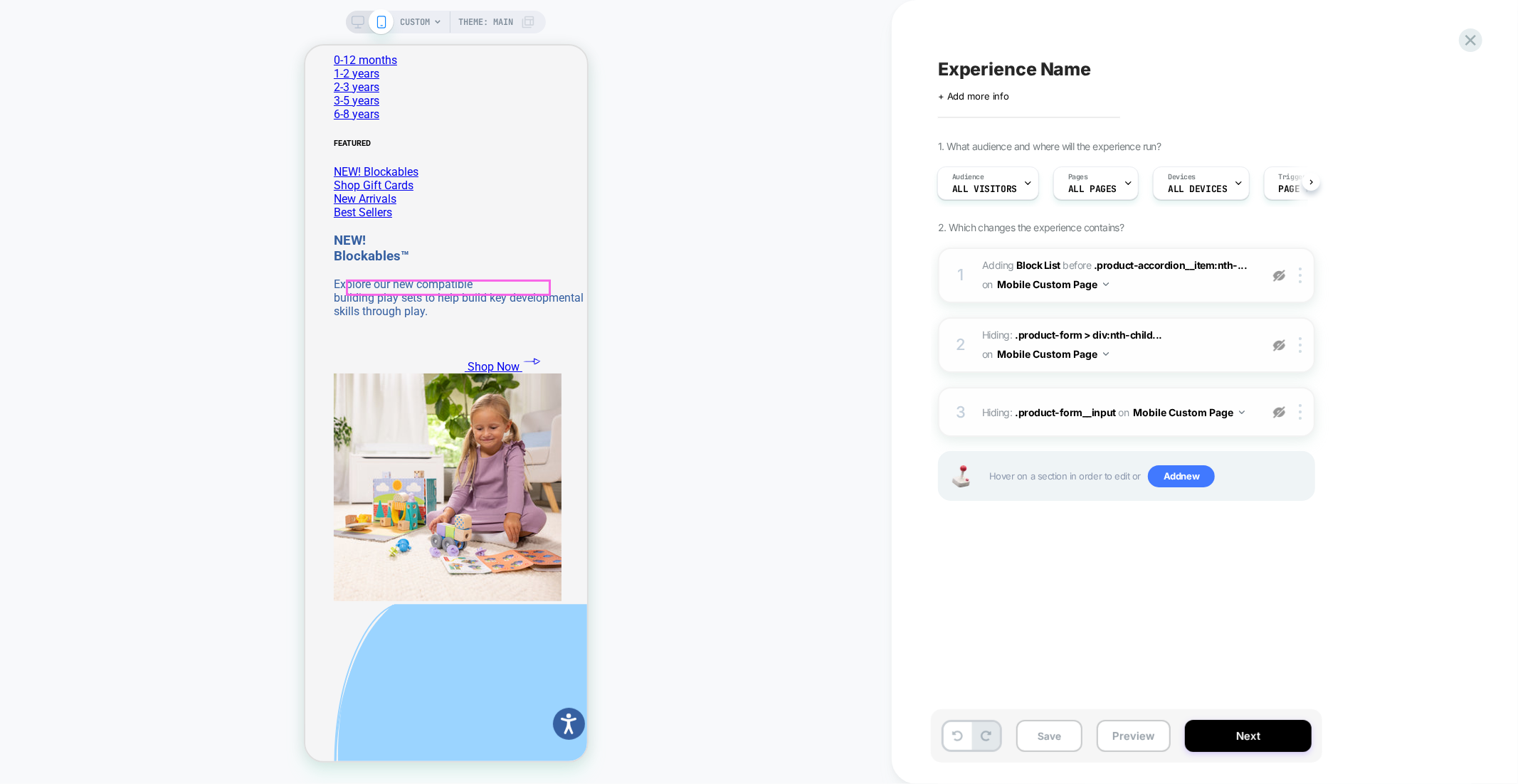 scroll, scrollTop: 374, scrollLeft: 0, axis: vertical 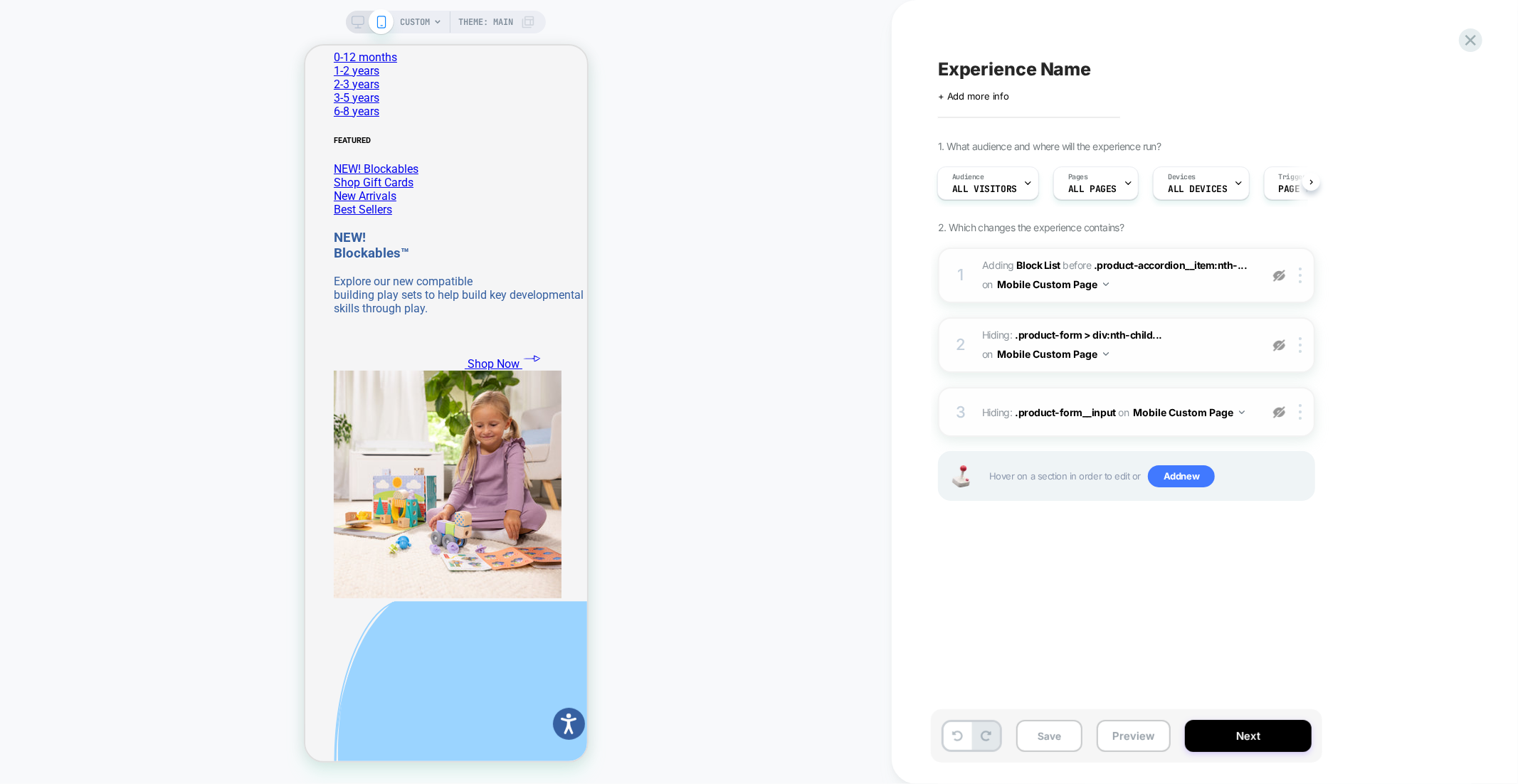 click at bounding box center [1279, 275] 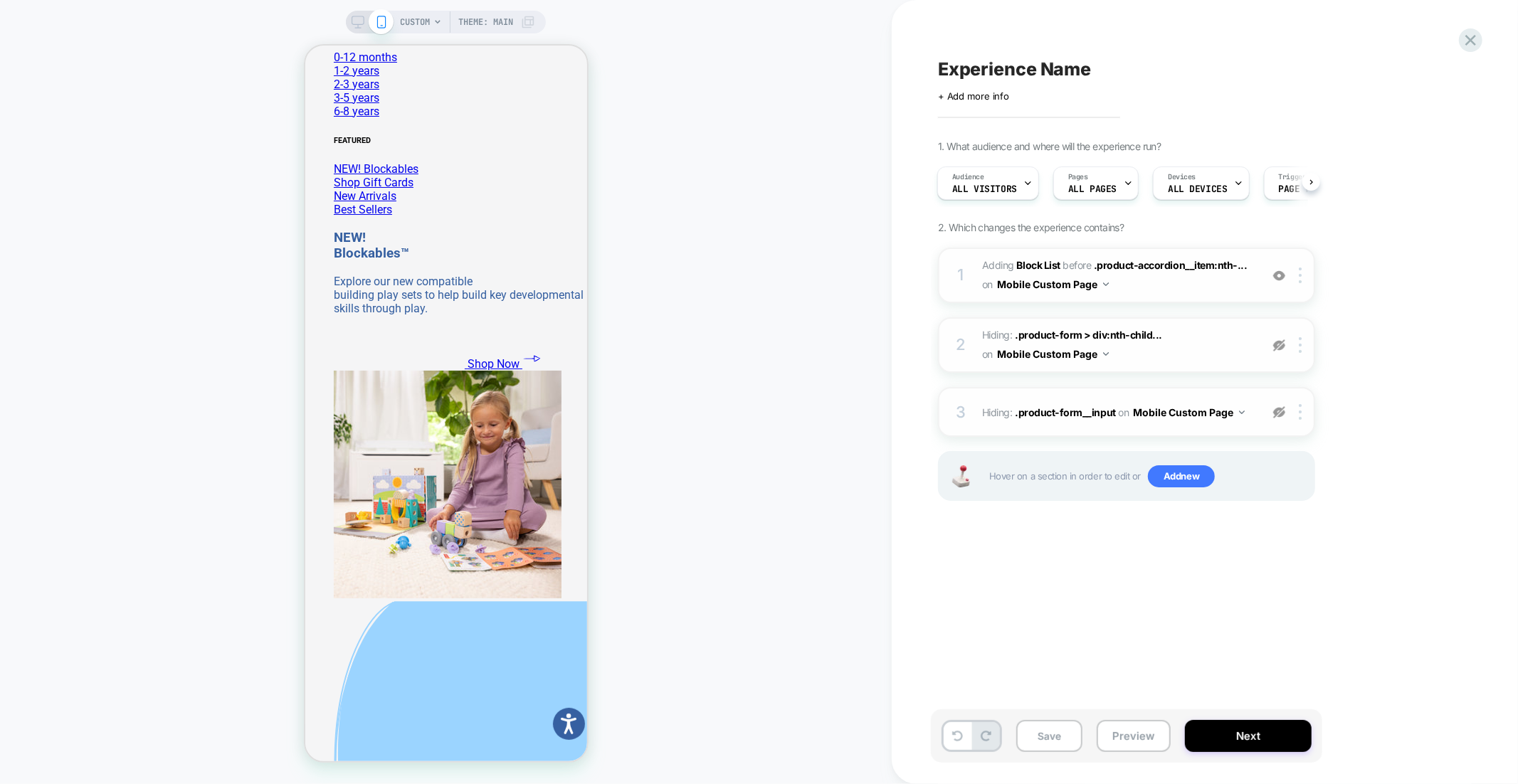 click at bounding box center [1279, 275] 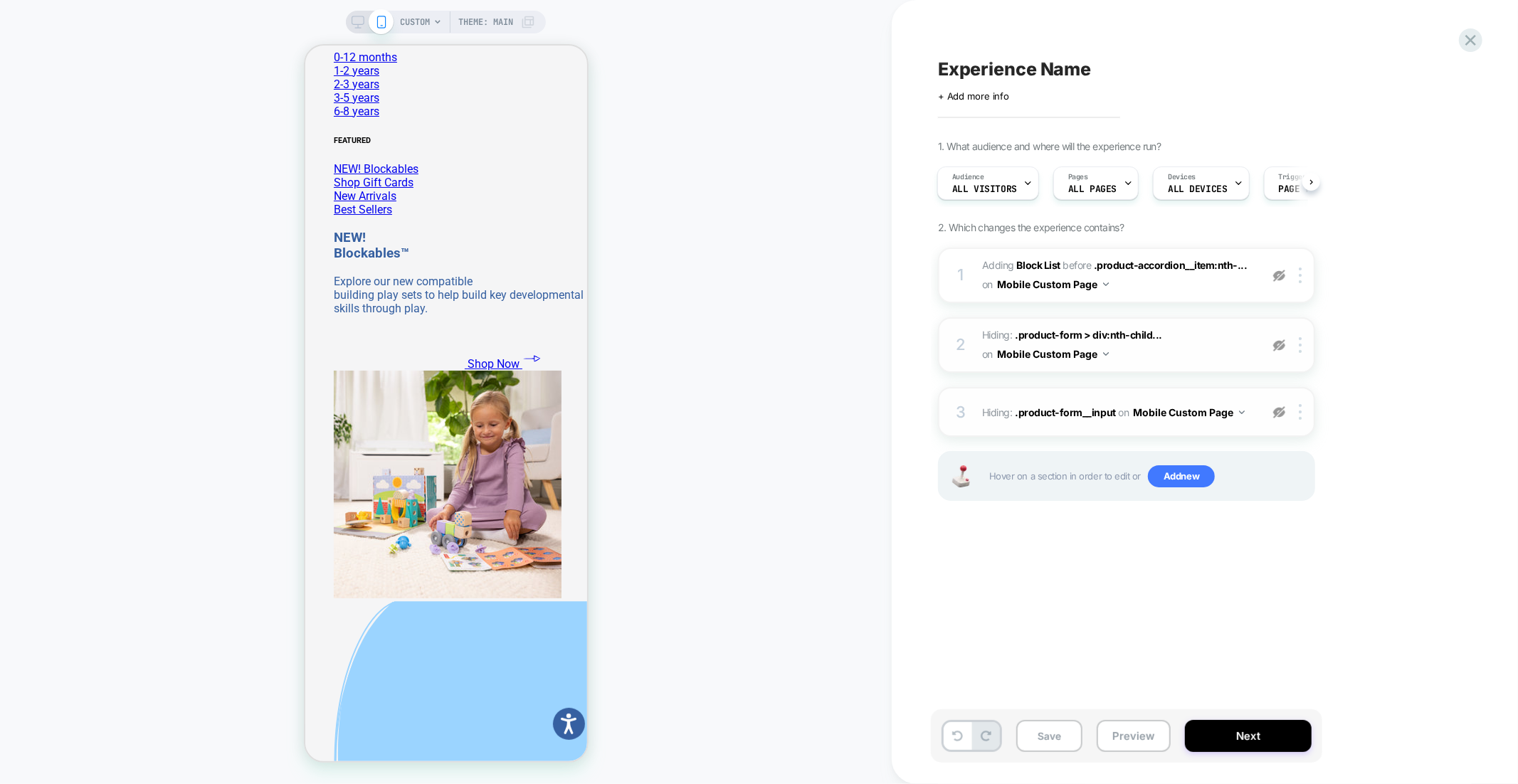 click at bounding box center (1279, 345) 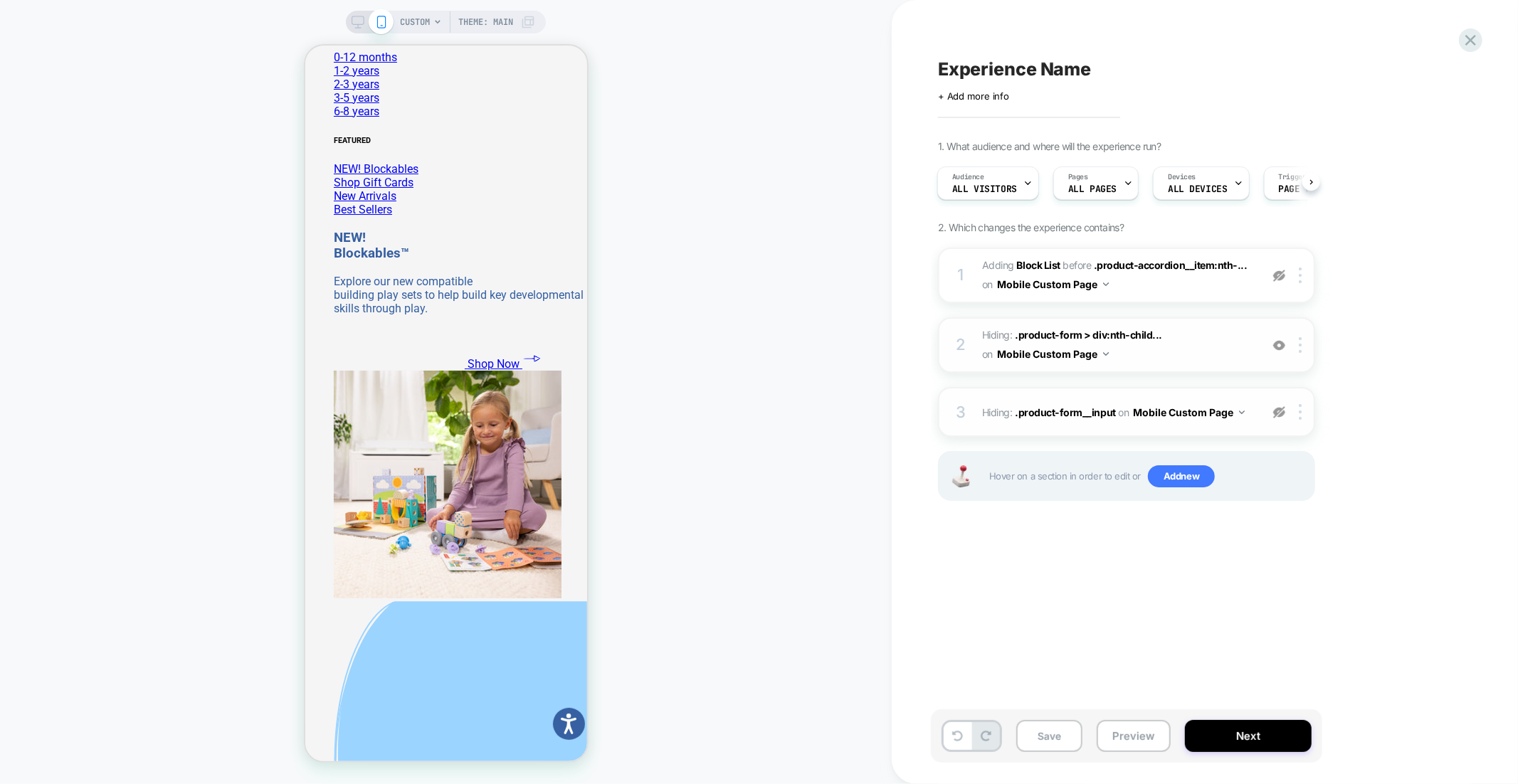 click at bounding box center [1279, 345] 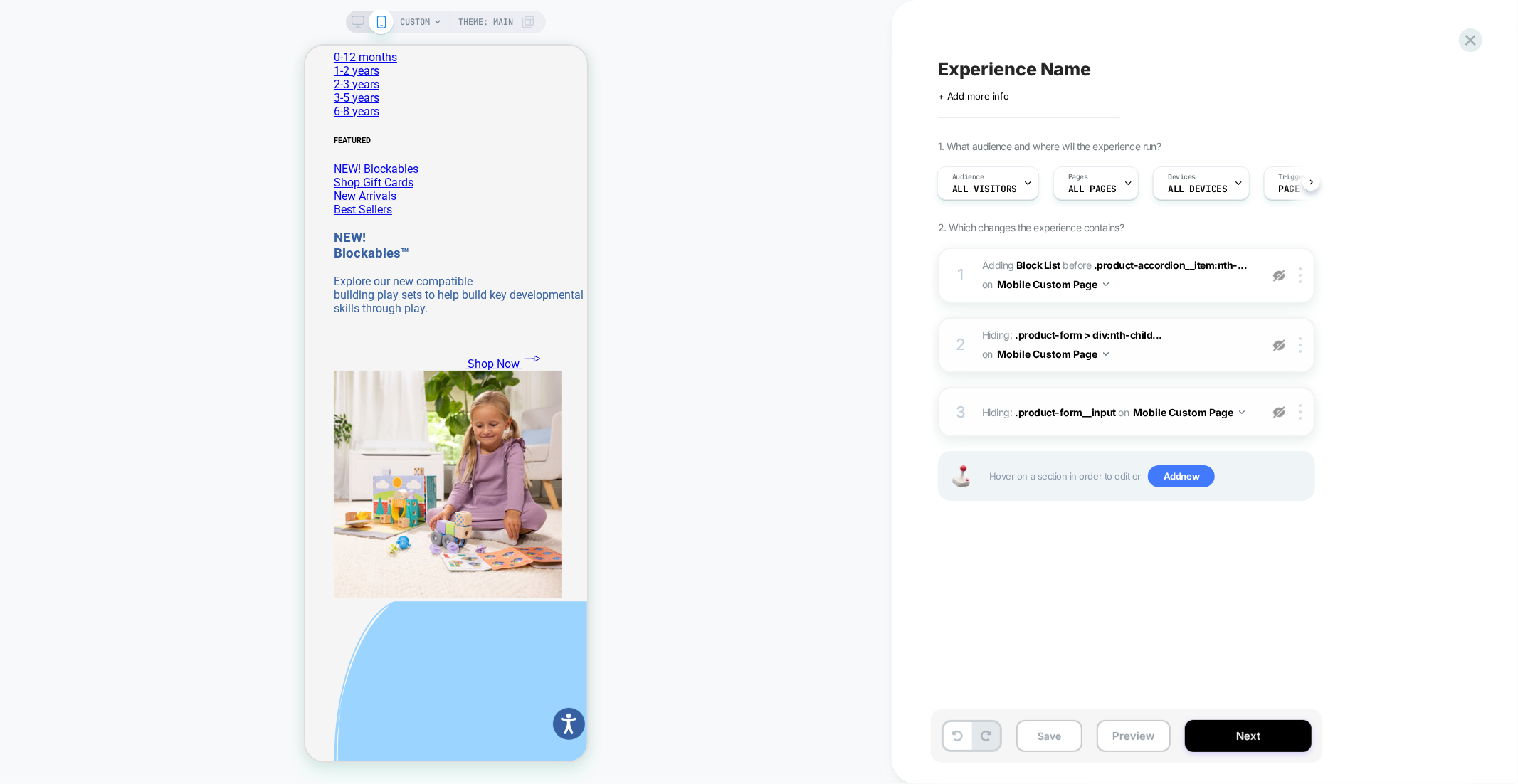 click at bounding box center [1279, 412] 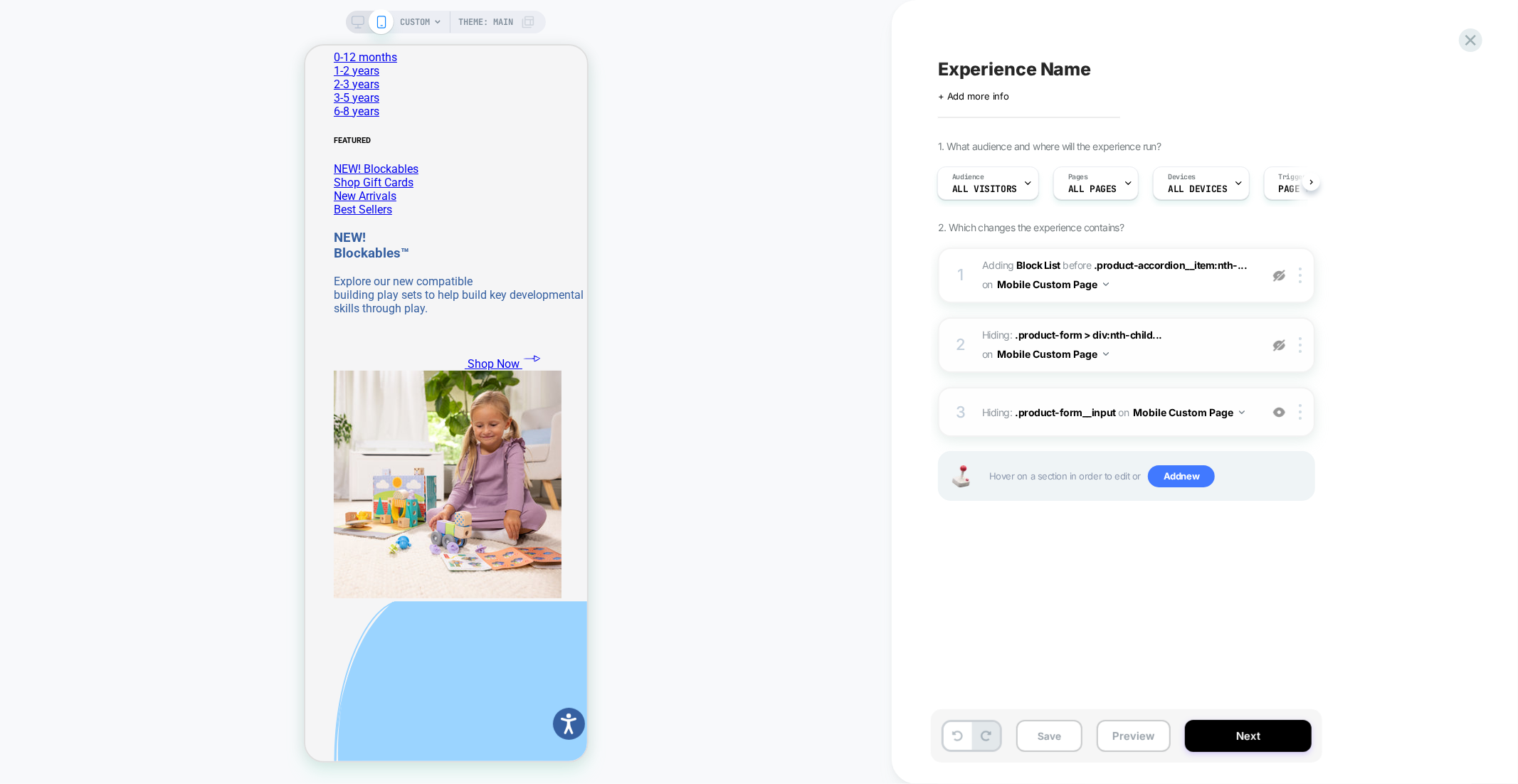 click at bounding box center (1279, 345) 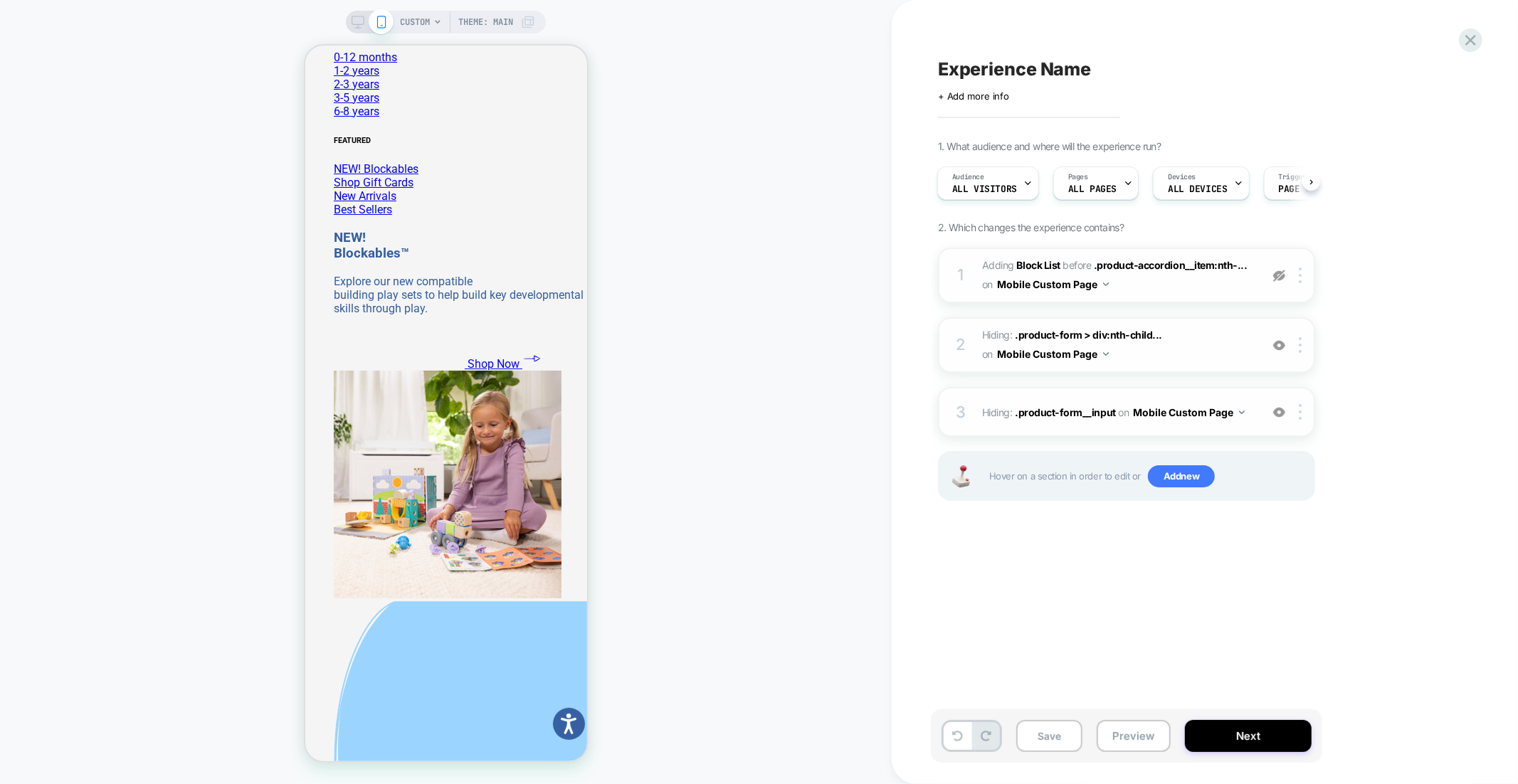 click at bounding box center [1279, 275] 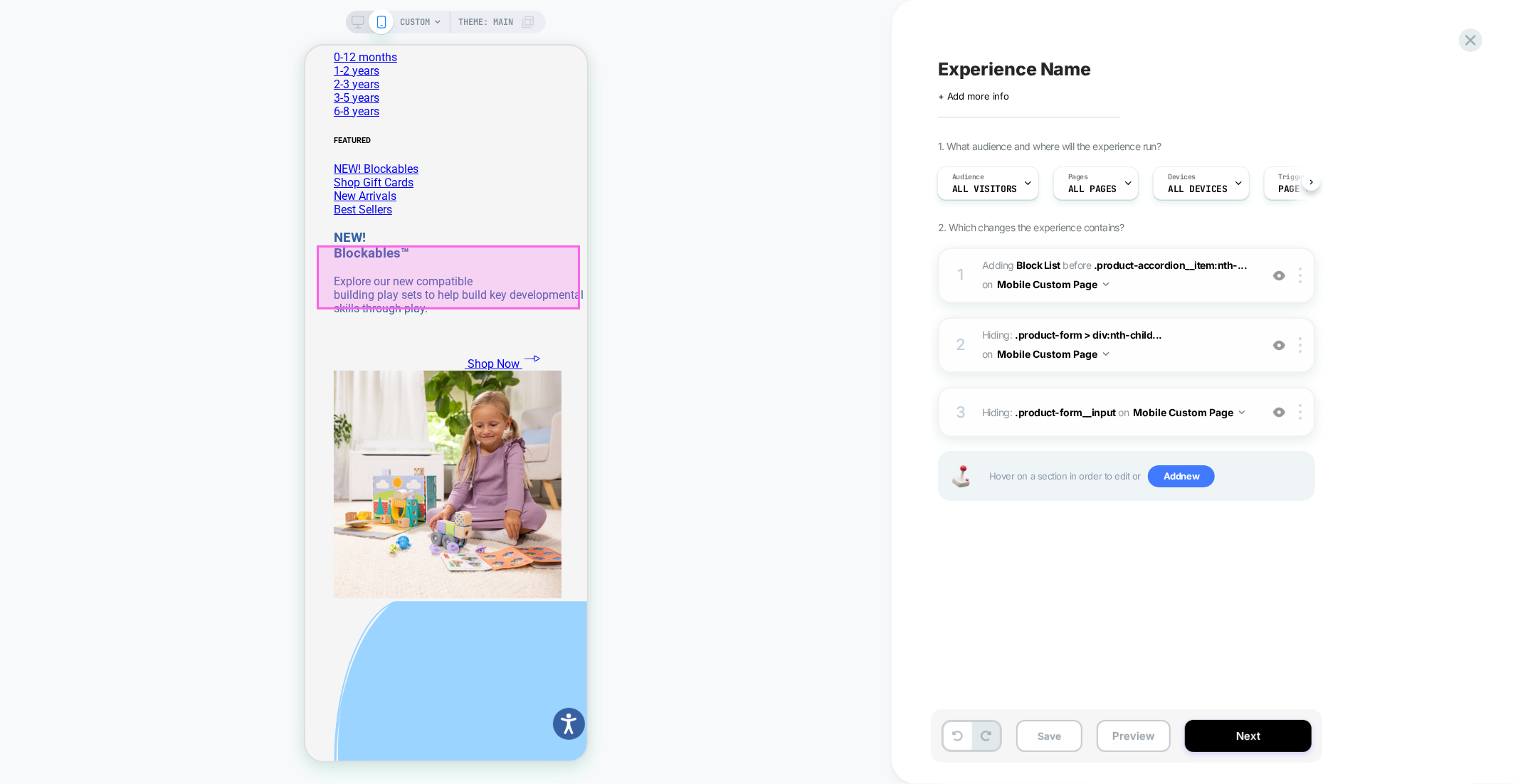 click at bounding box center [448, 276] 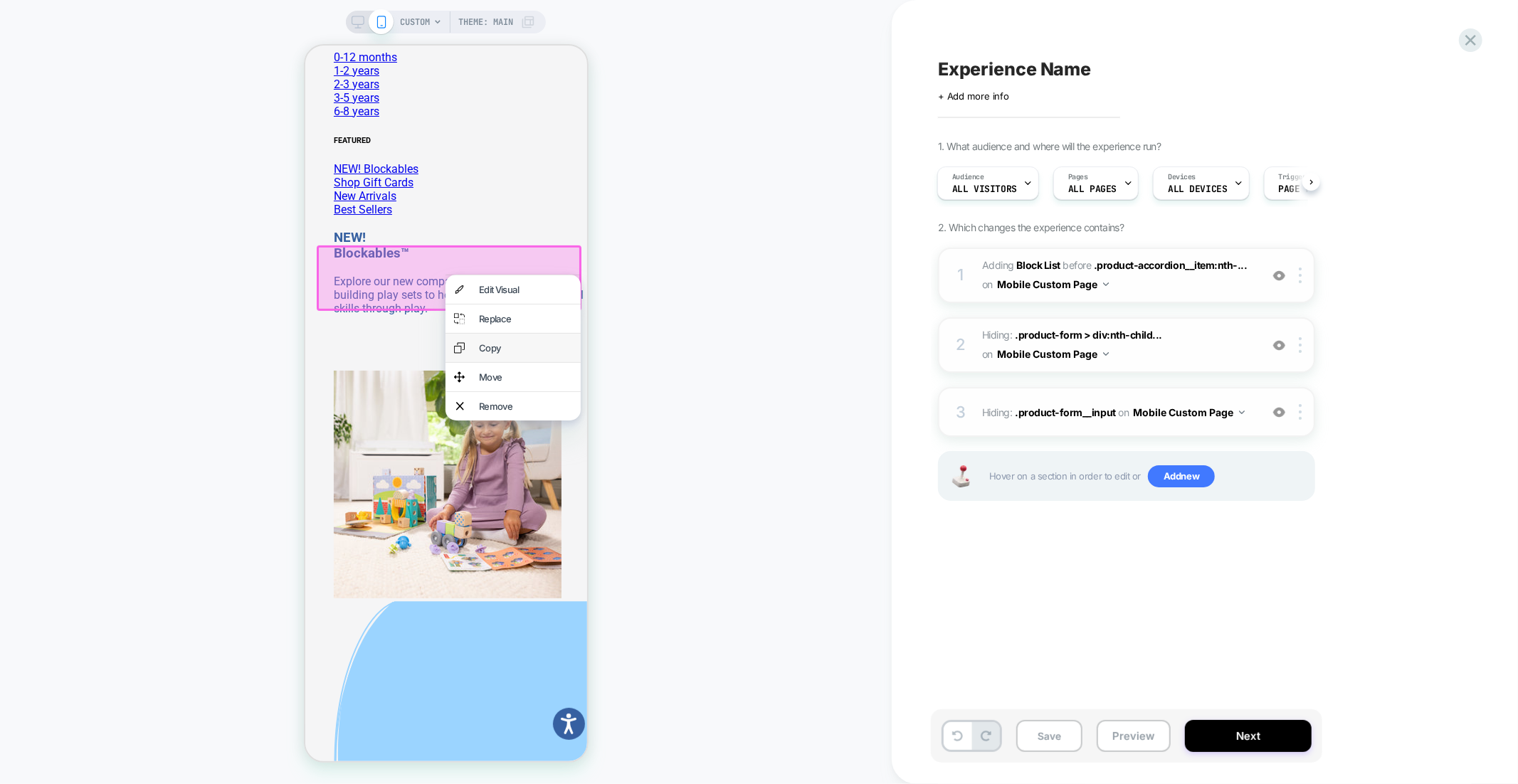 click on "Copy" at bounding box center (525, 347) 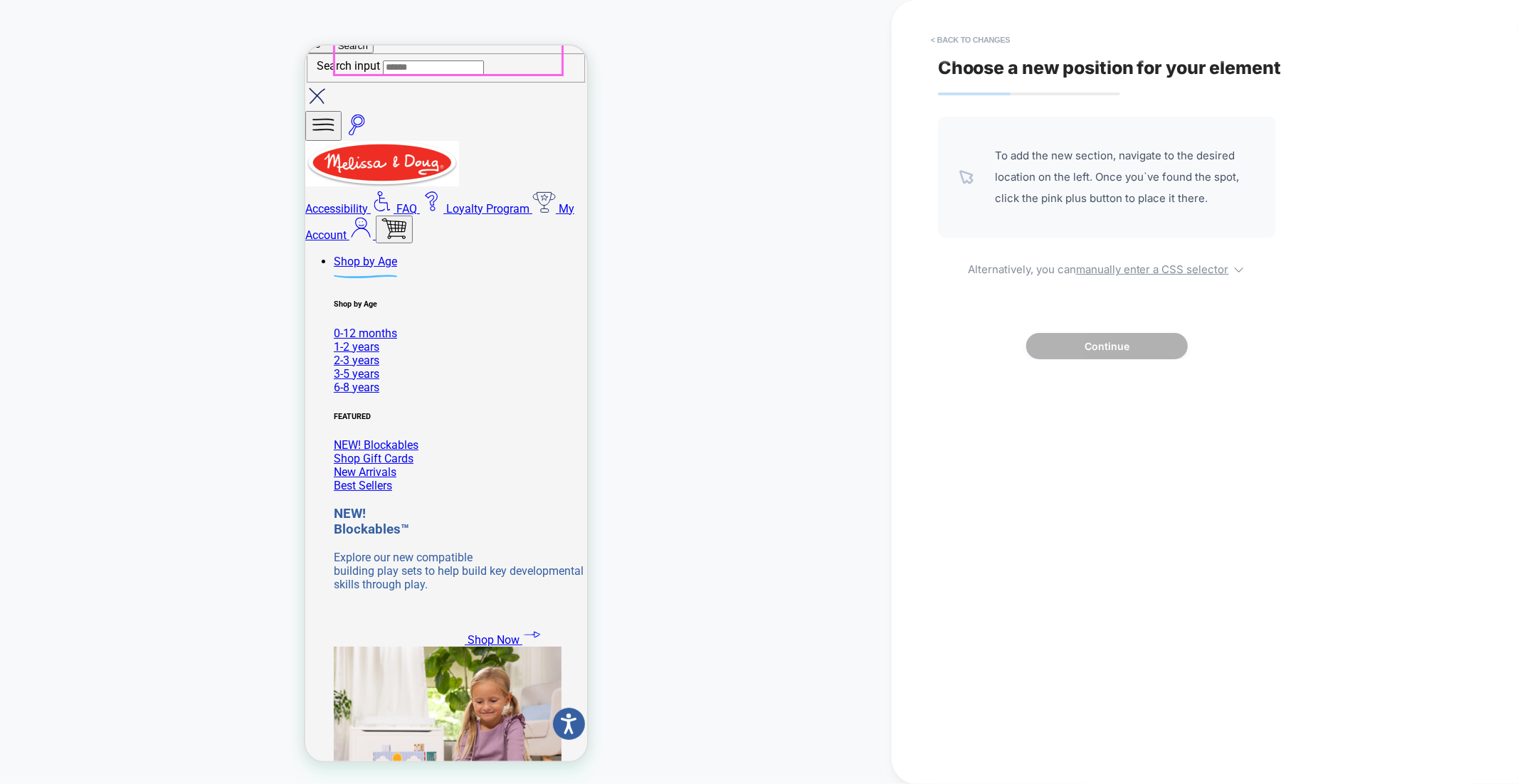 scroll, scrollTop: 0, scrollLeft: 0, axis: both 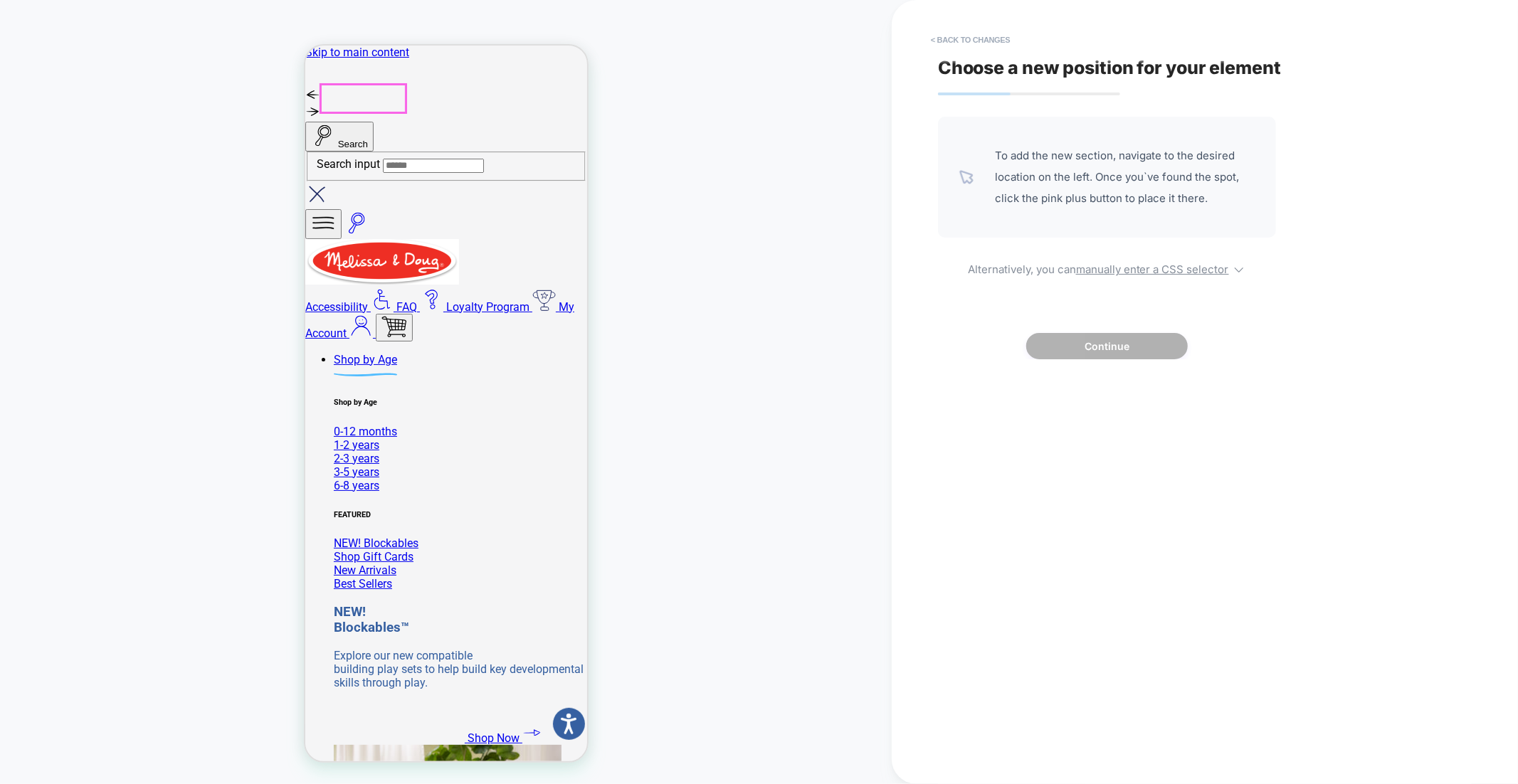 click 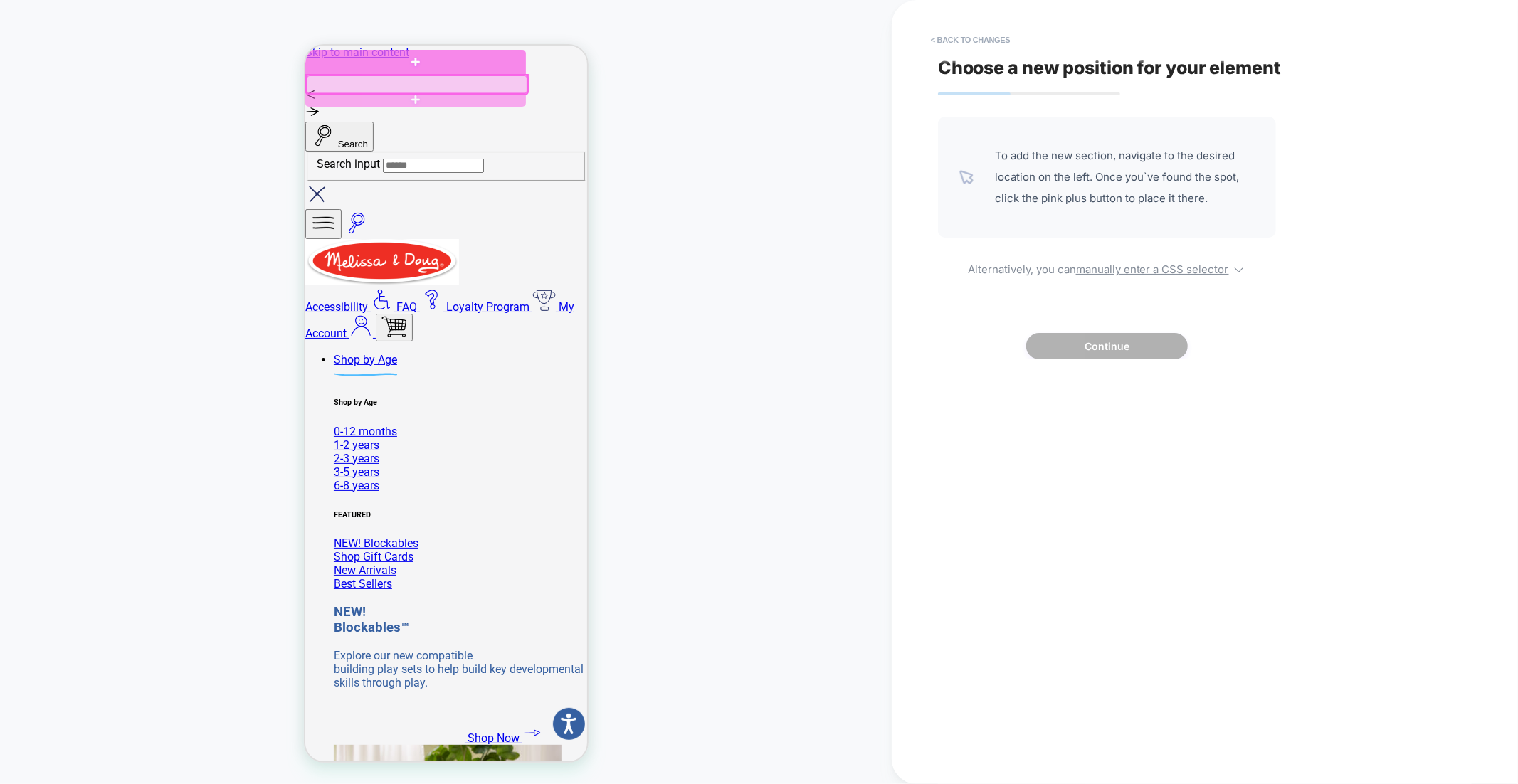 click at bounding box center (415, 61) 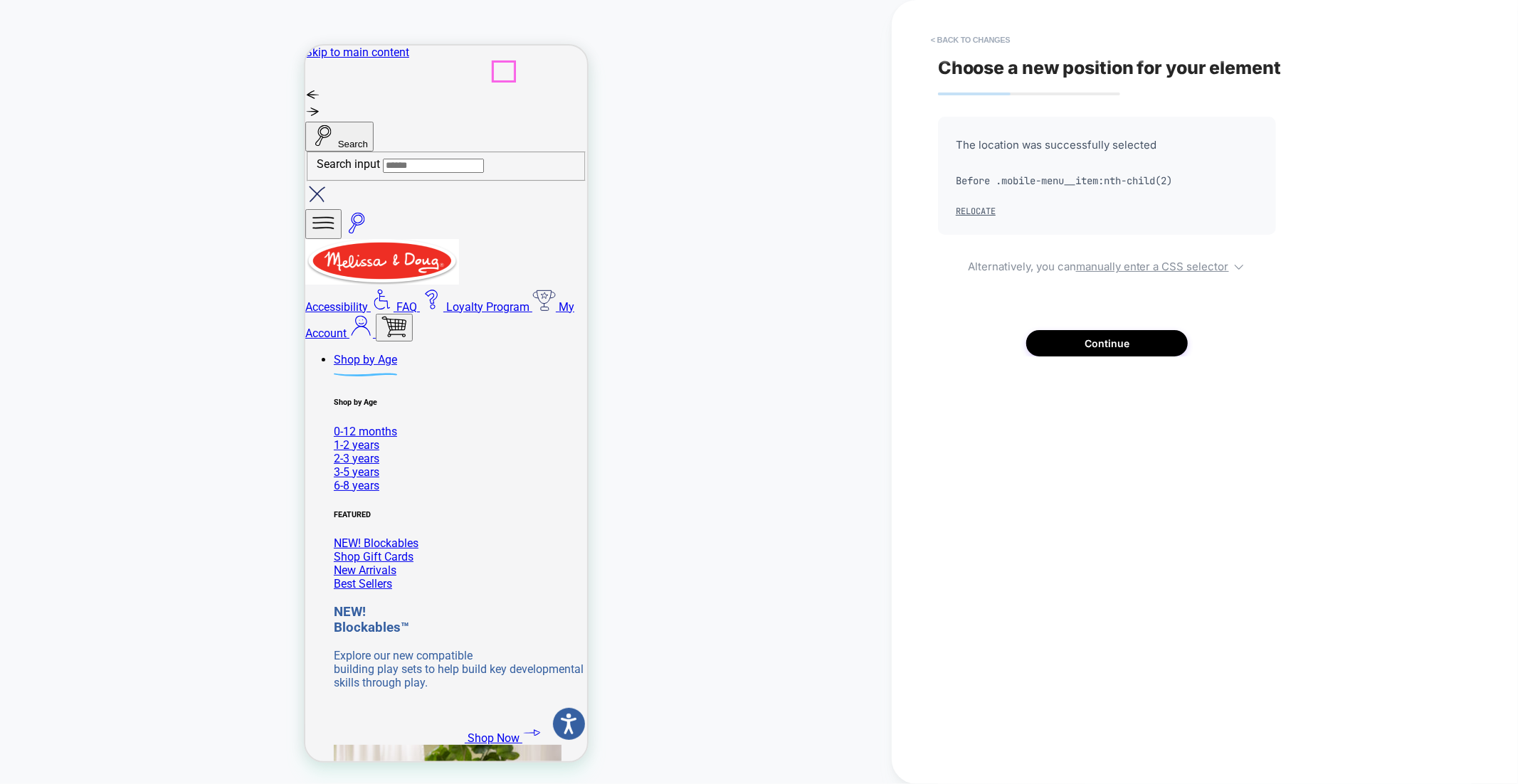 click 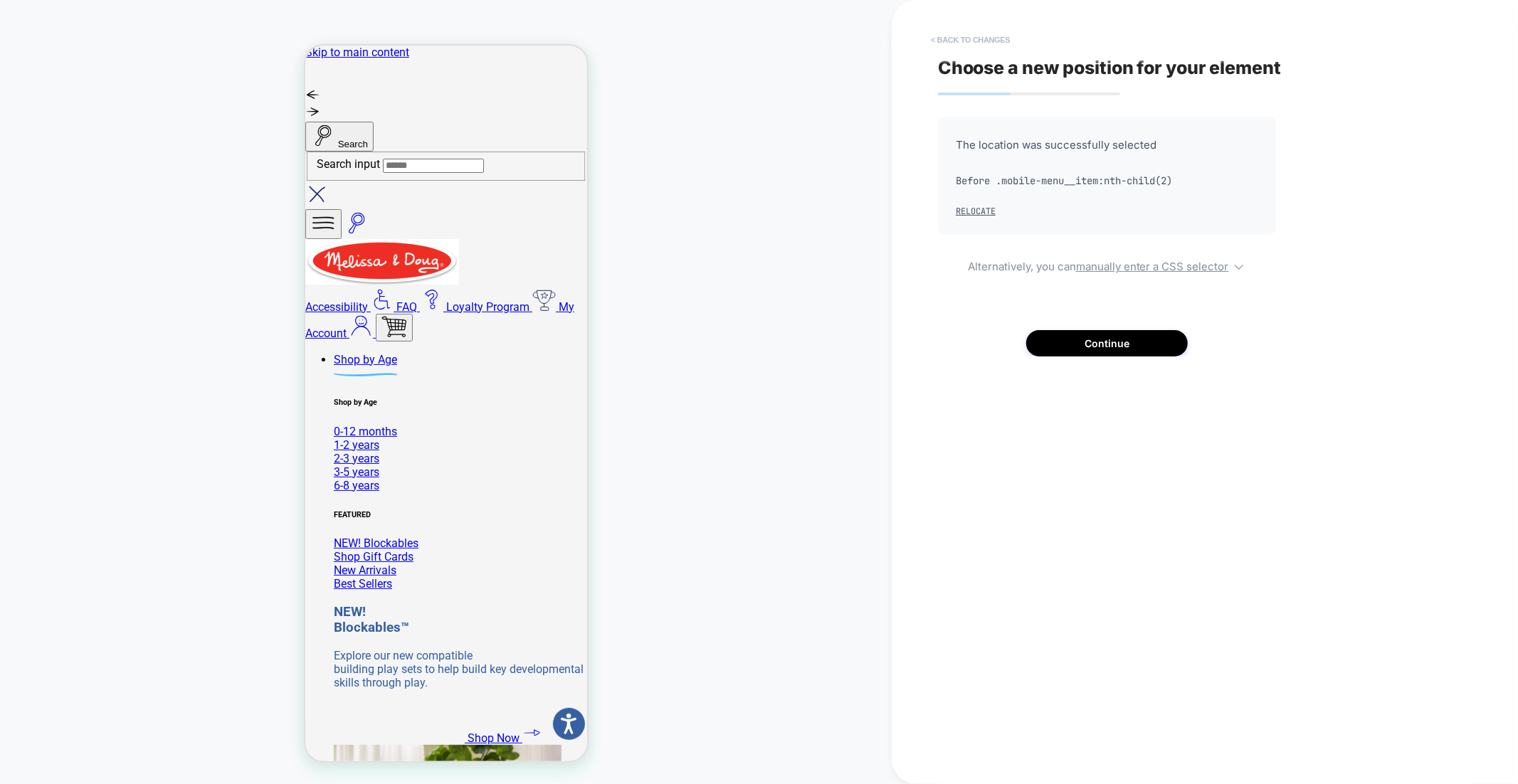 click on "< Back to changes" at bounding box center [971, 40] 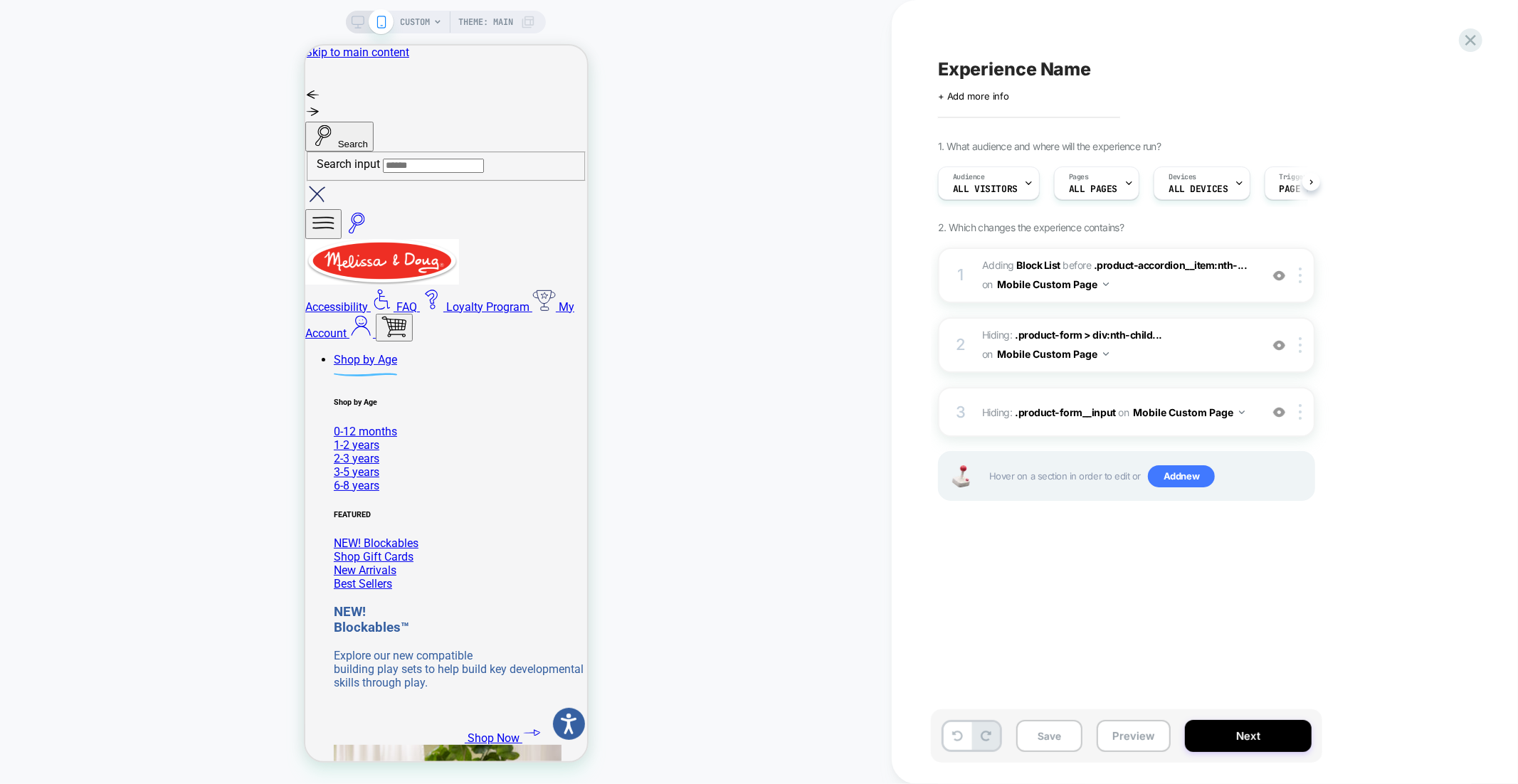 scroll, scrollTop: 0, scrollLeft: 1, axis: horizontal 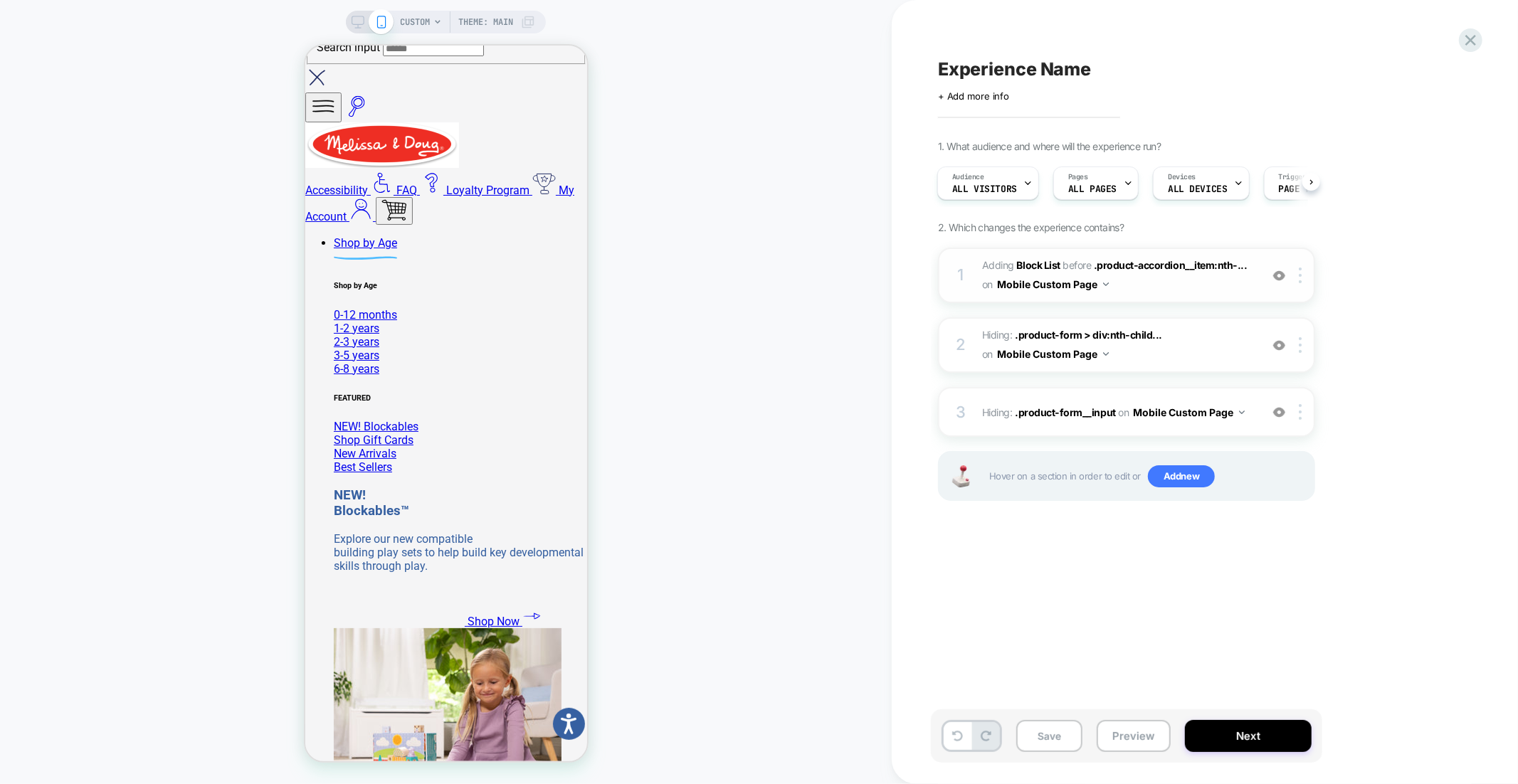 click at bounding box center (1279, 275) 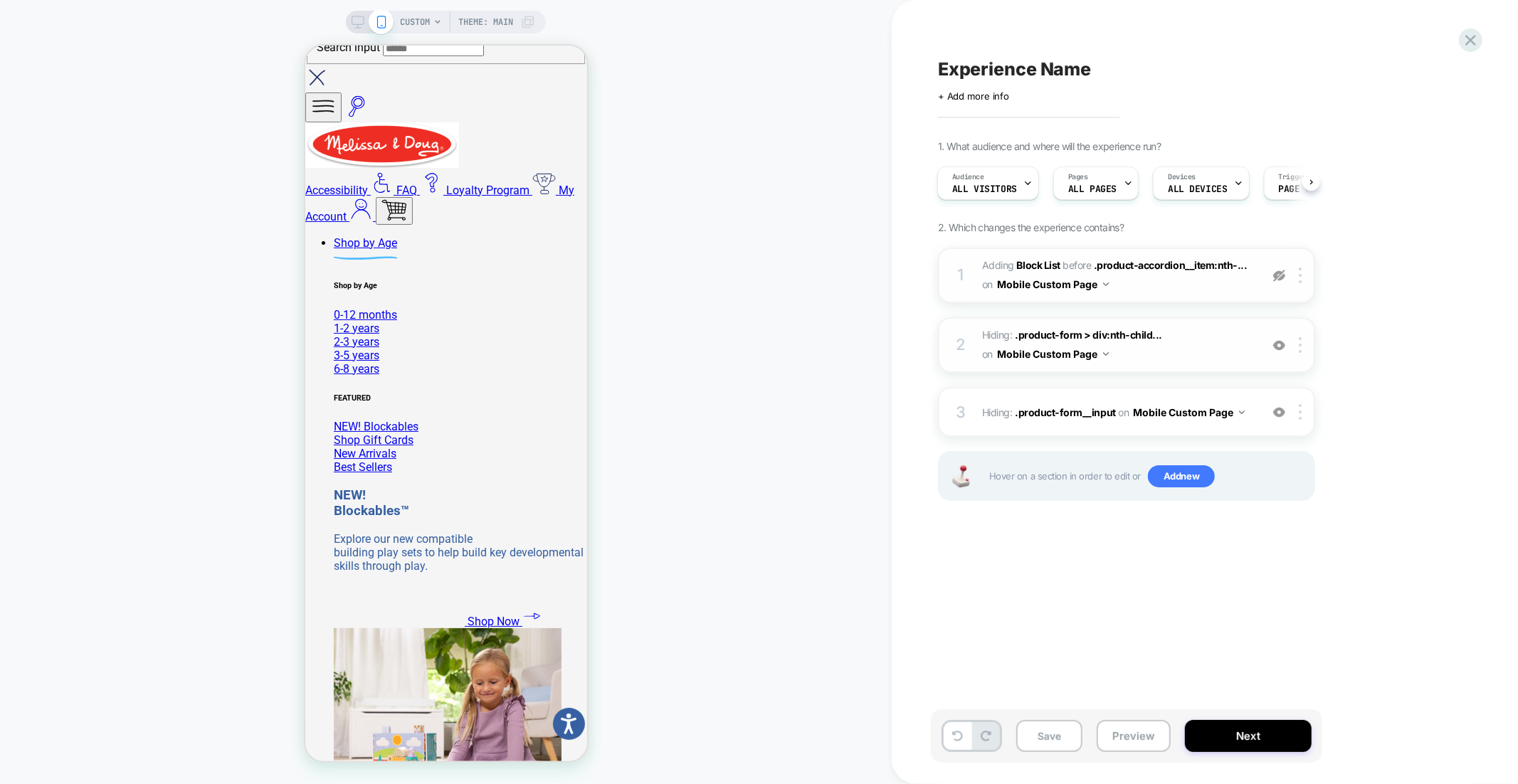 click at bounding box center (1279, 345) 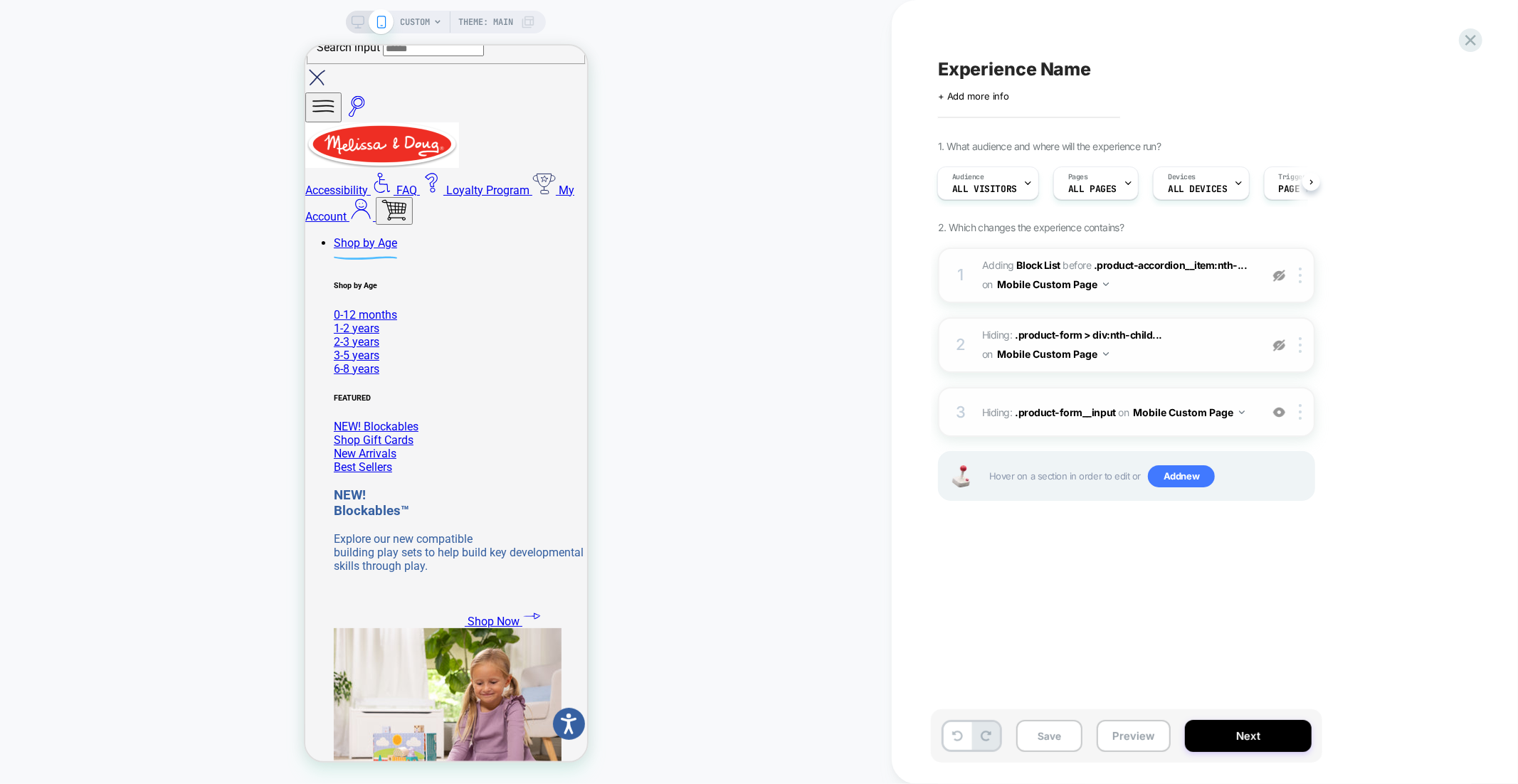 click at bounding box center (1279, 412) 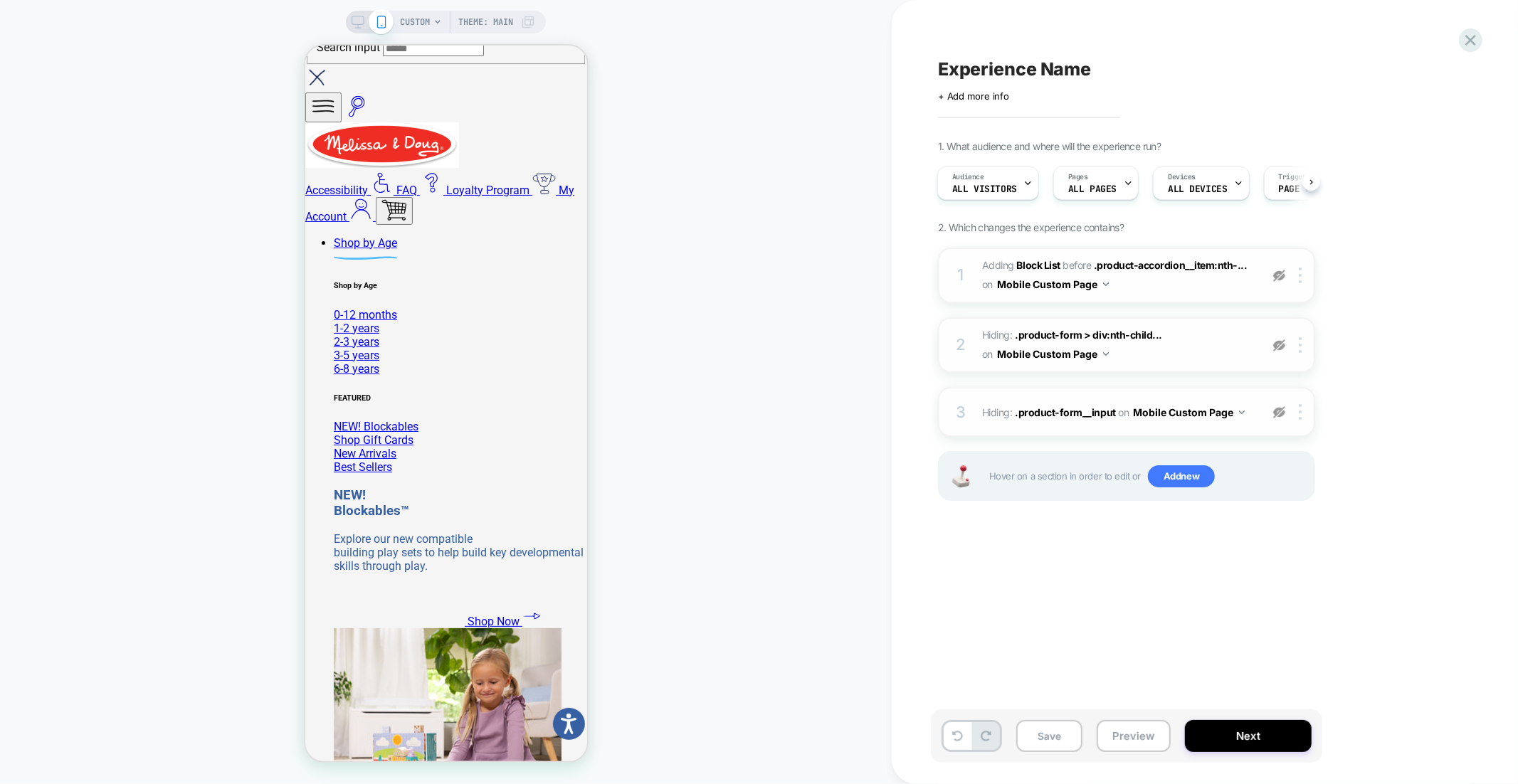 click at bounding box center (1279, 412) 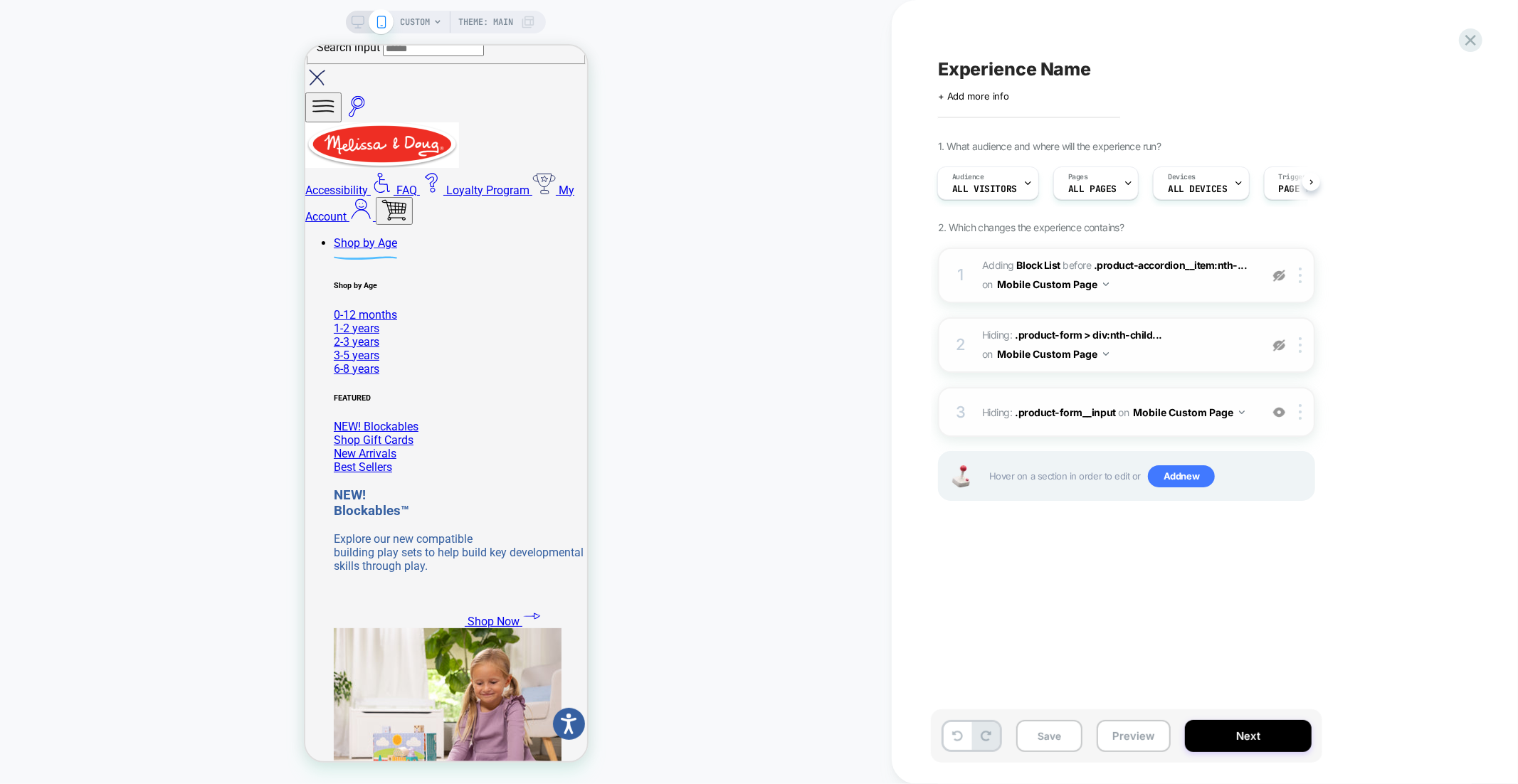 click at bounding box center [1279, 345] 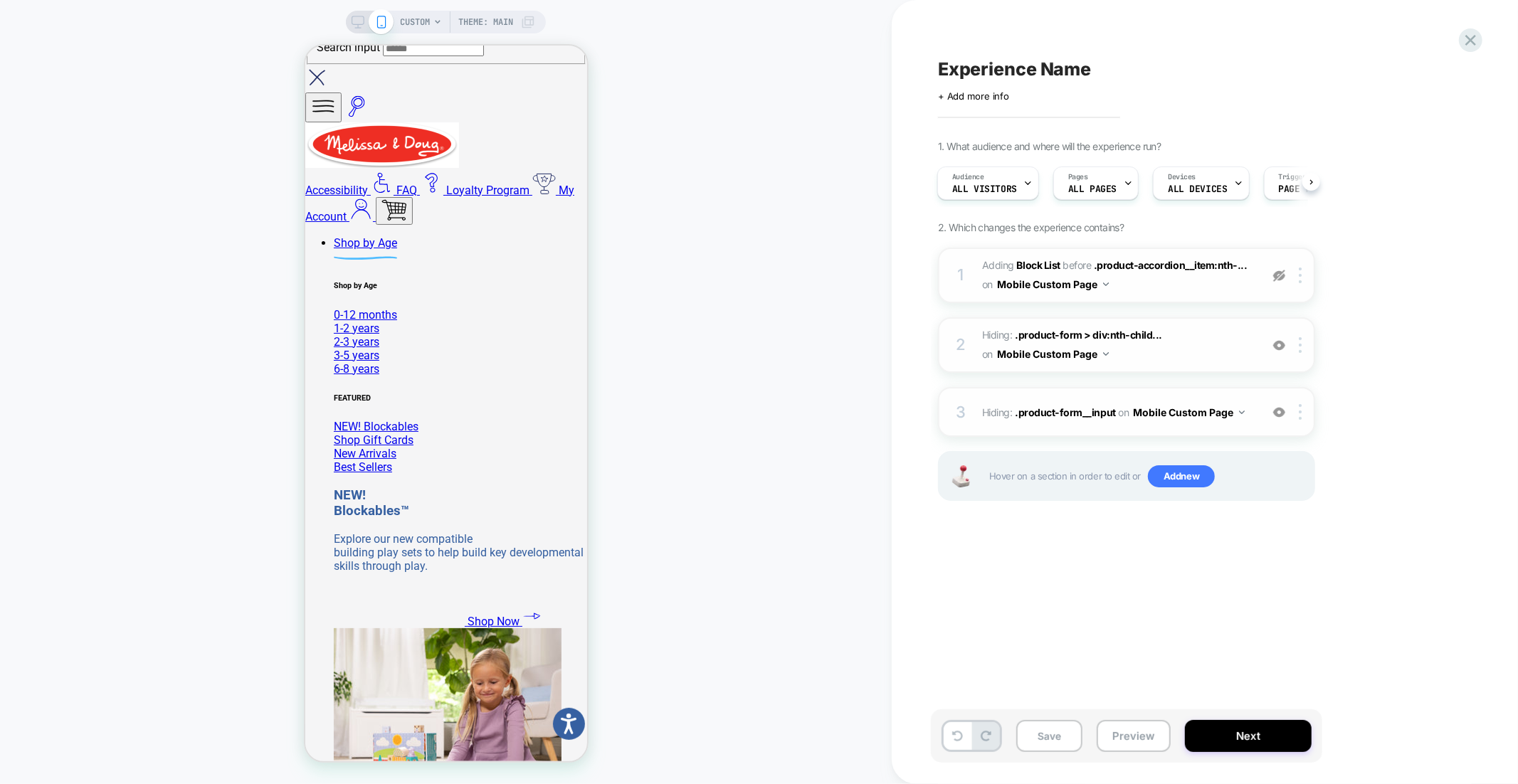 click at bounding box center (1279, 345) 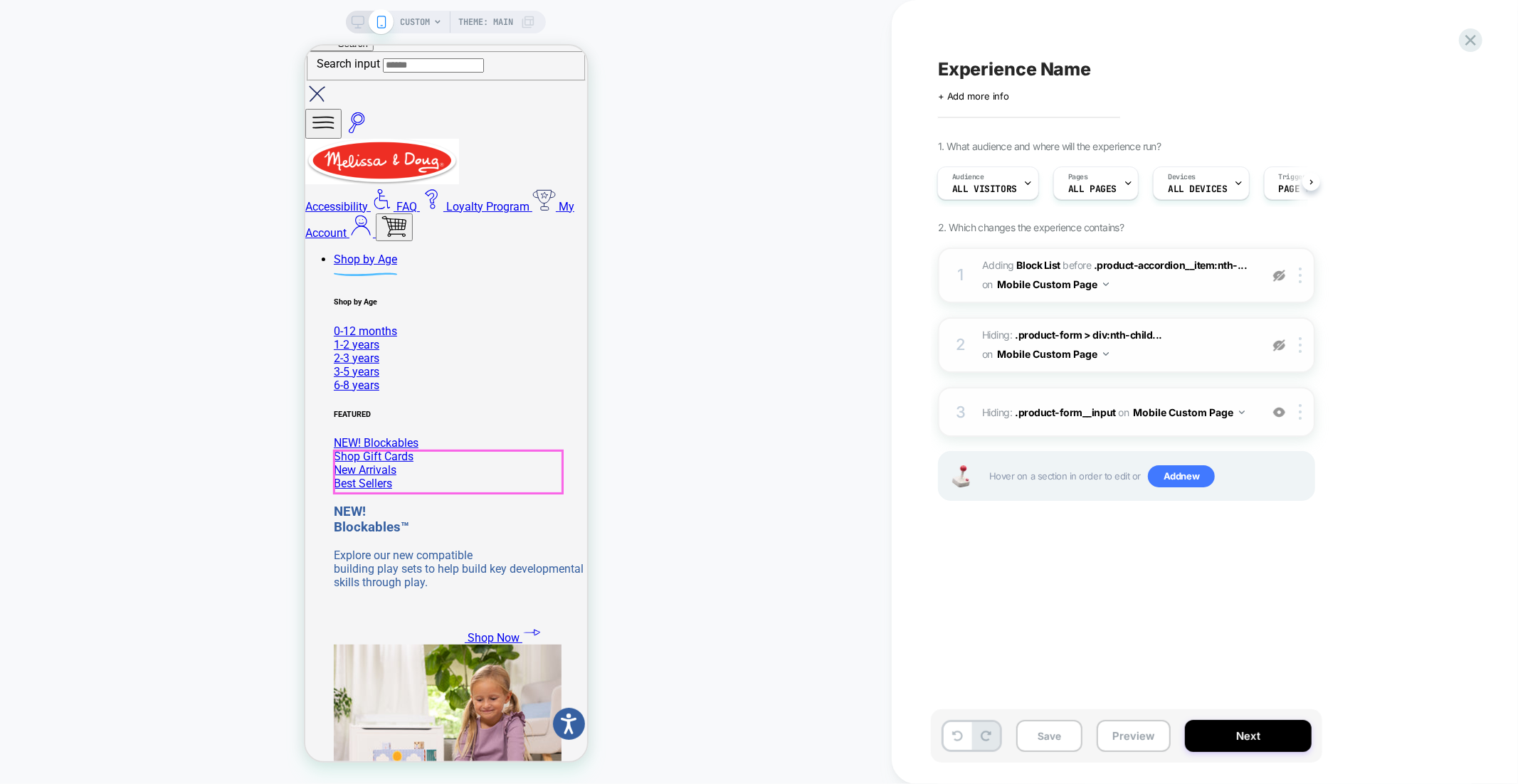 scroll, scrollTop: 107, scrollLeft: 0, axis: vertical 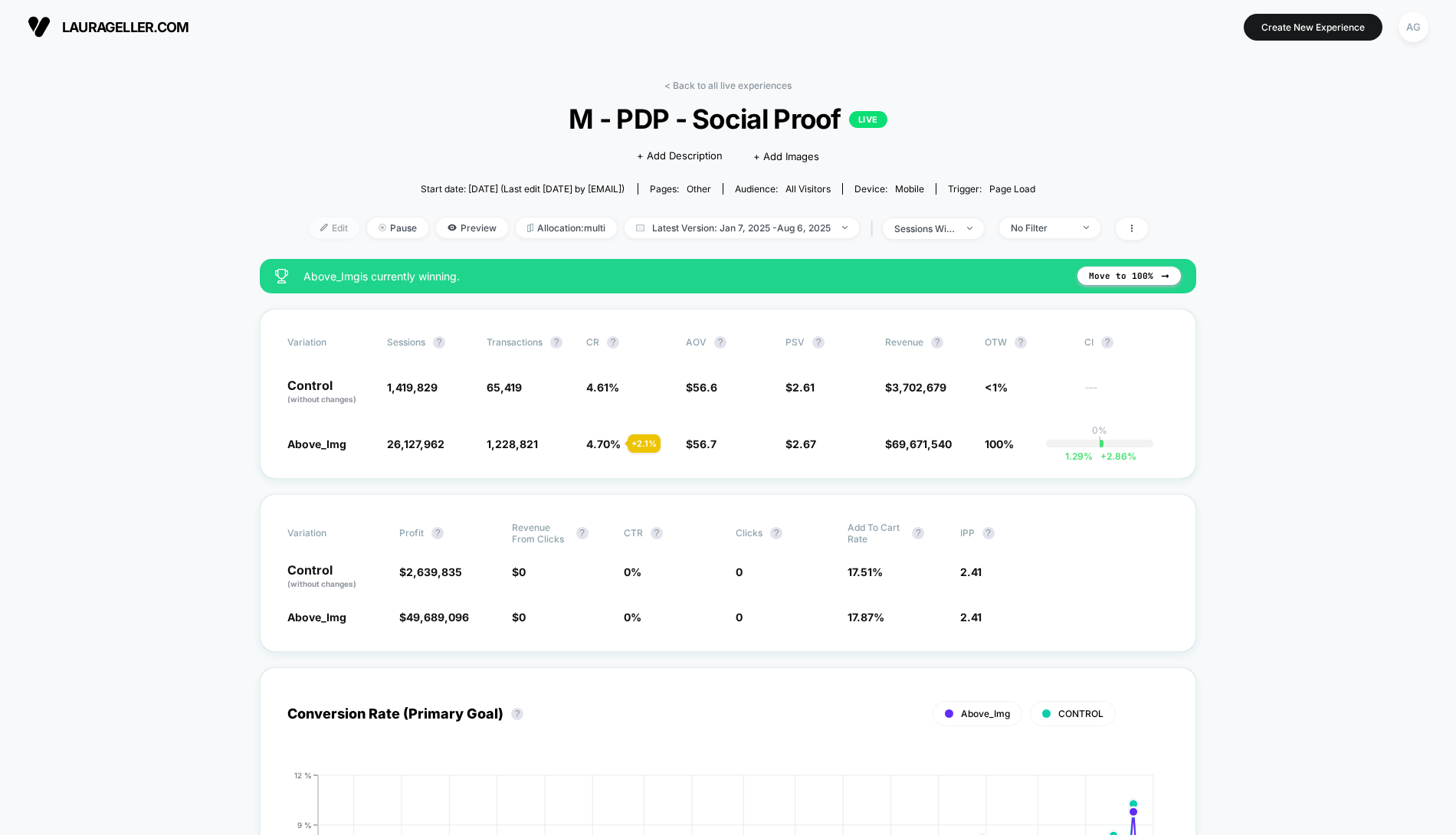 click at bounding box center [324, 228] 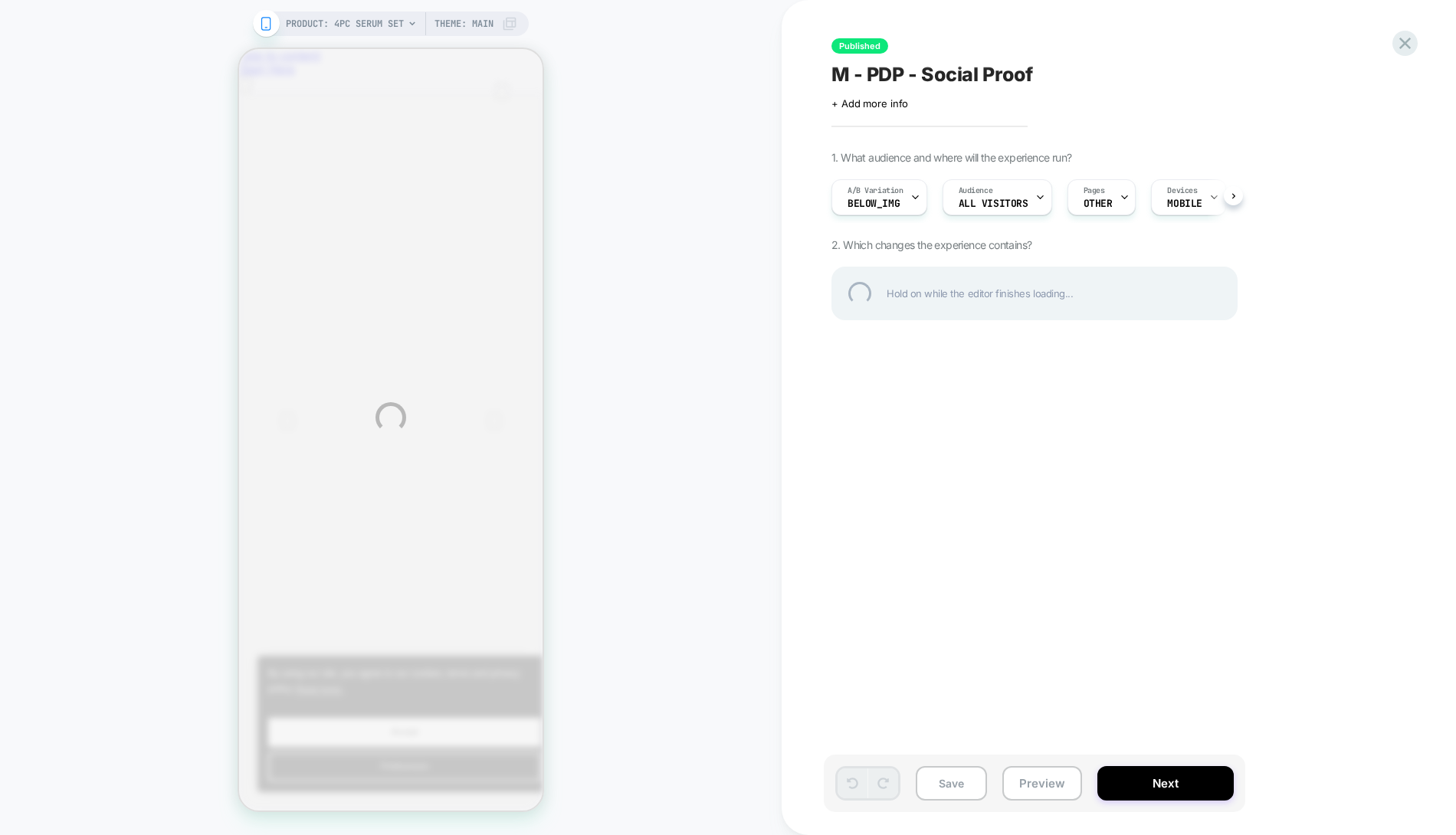 scroll, scrollTop: 0, scrollLeft: 0, axis: both 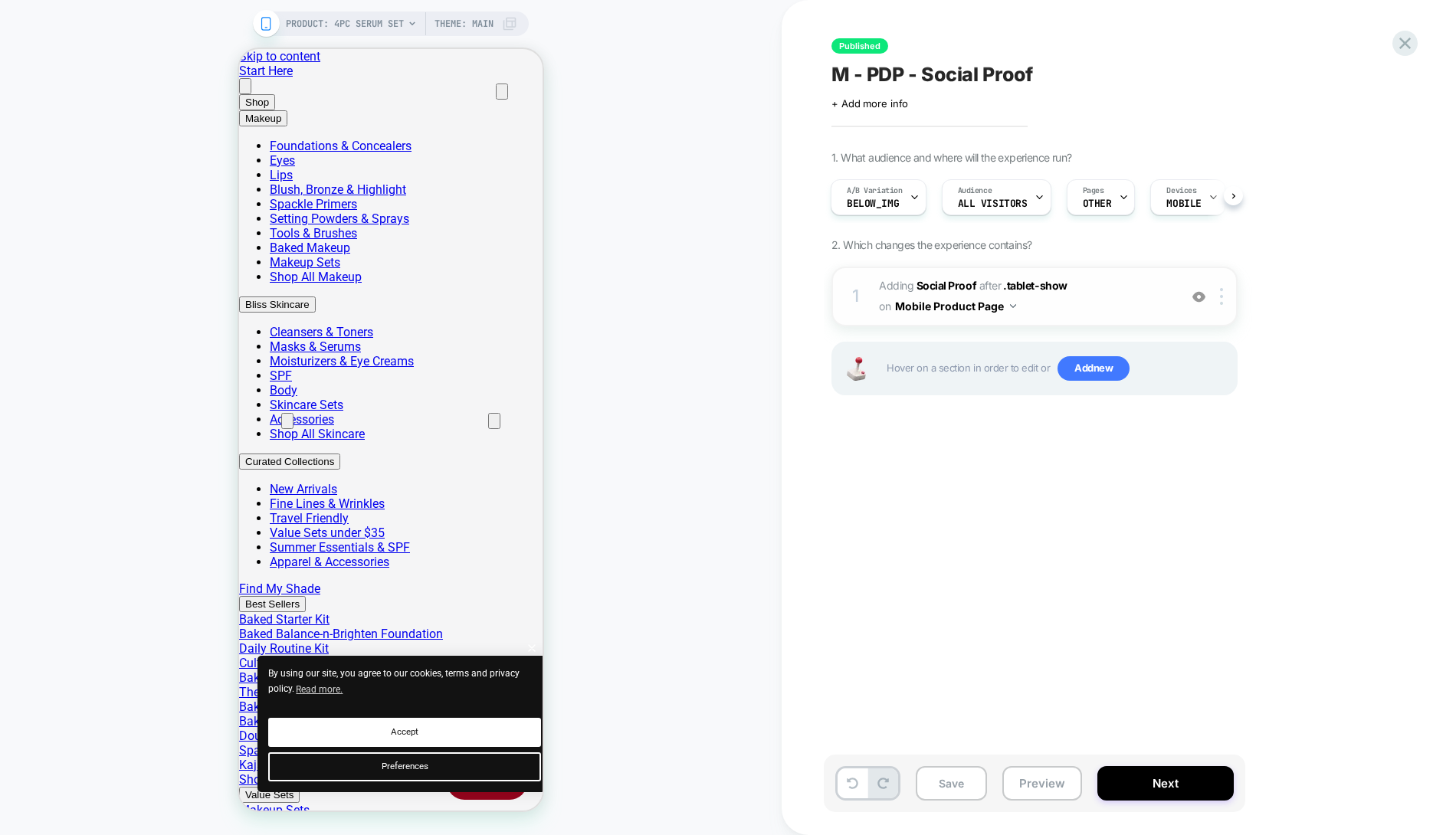 click at bounding box center [1199, 296] 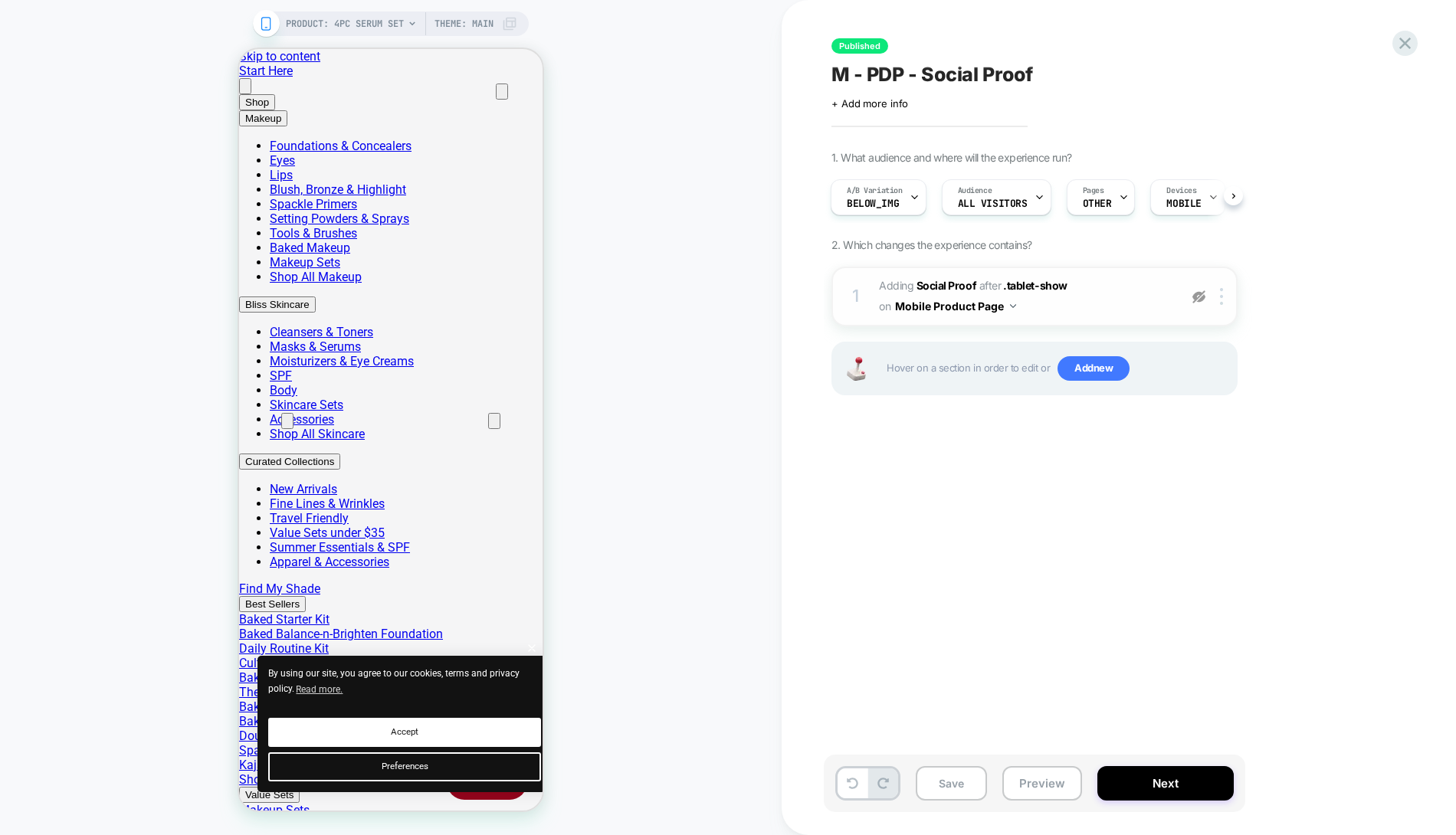 click at bounding box center (1199, 296) 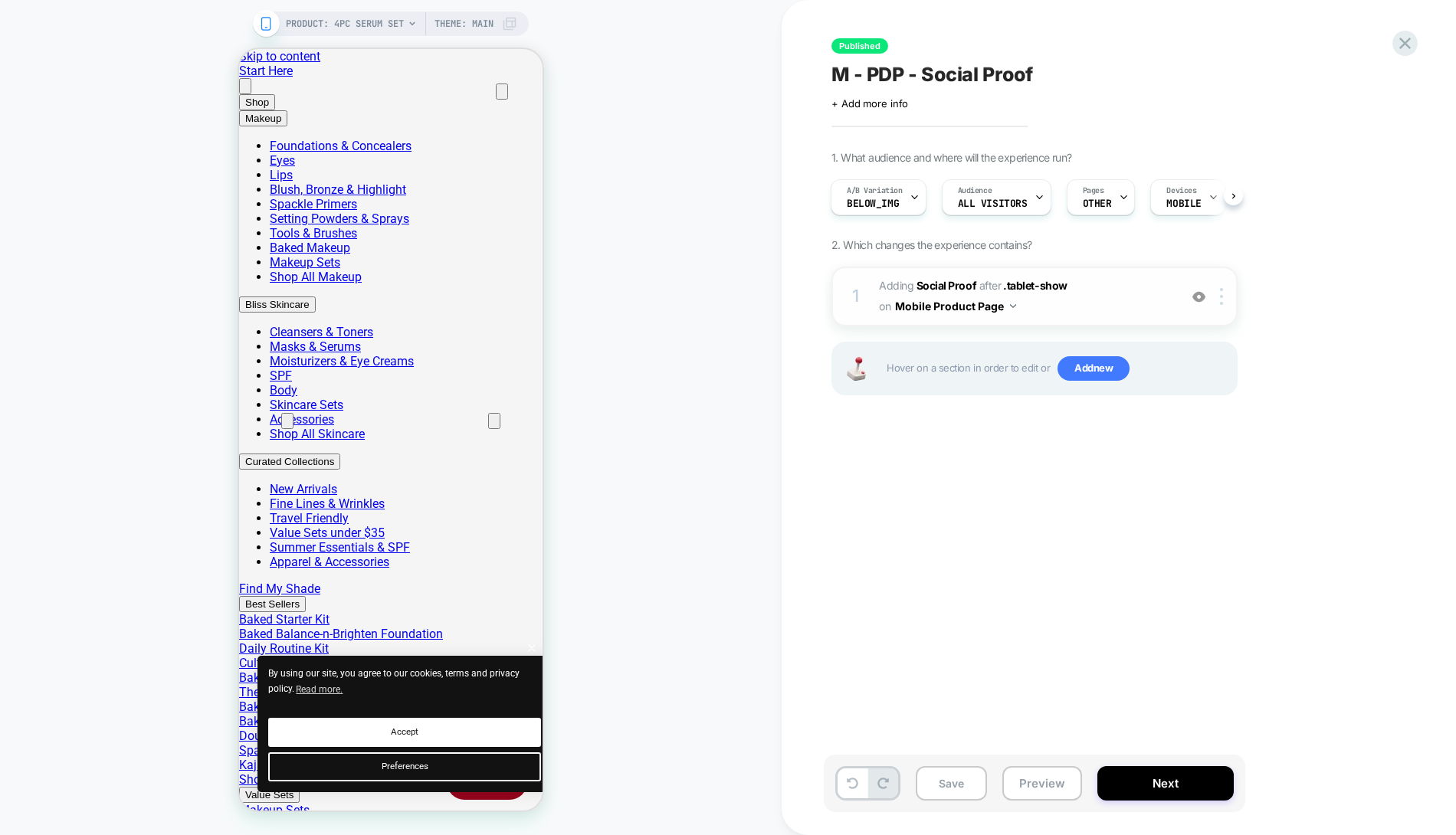 click at bounding box center [1199, 296] 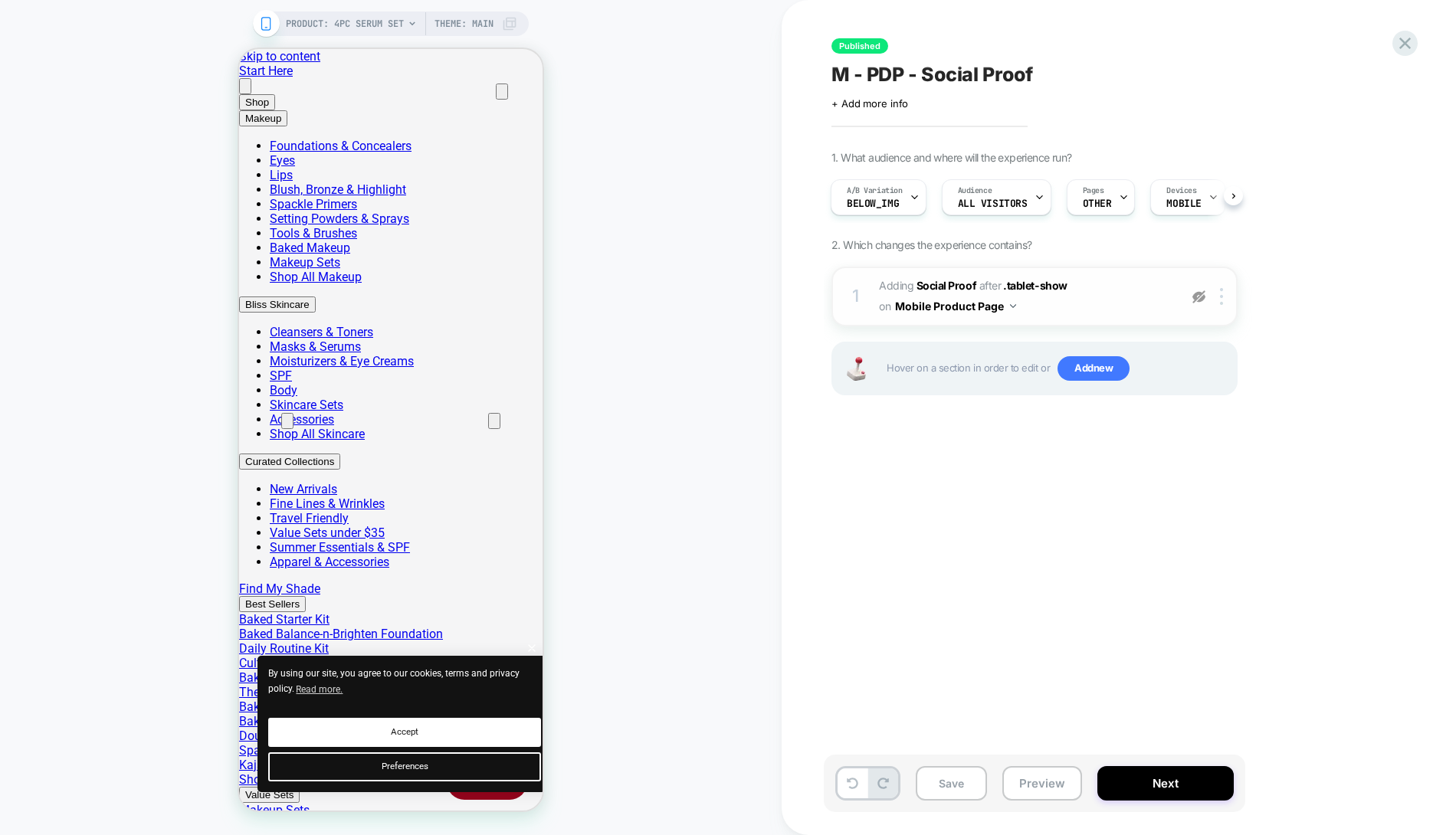 click at bounding box center [1199, 296] 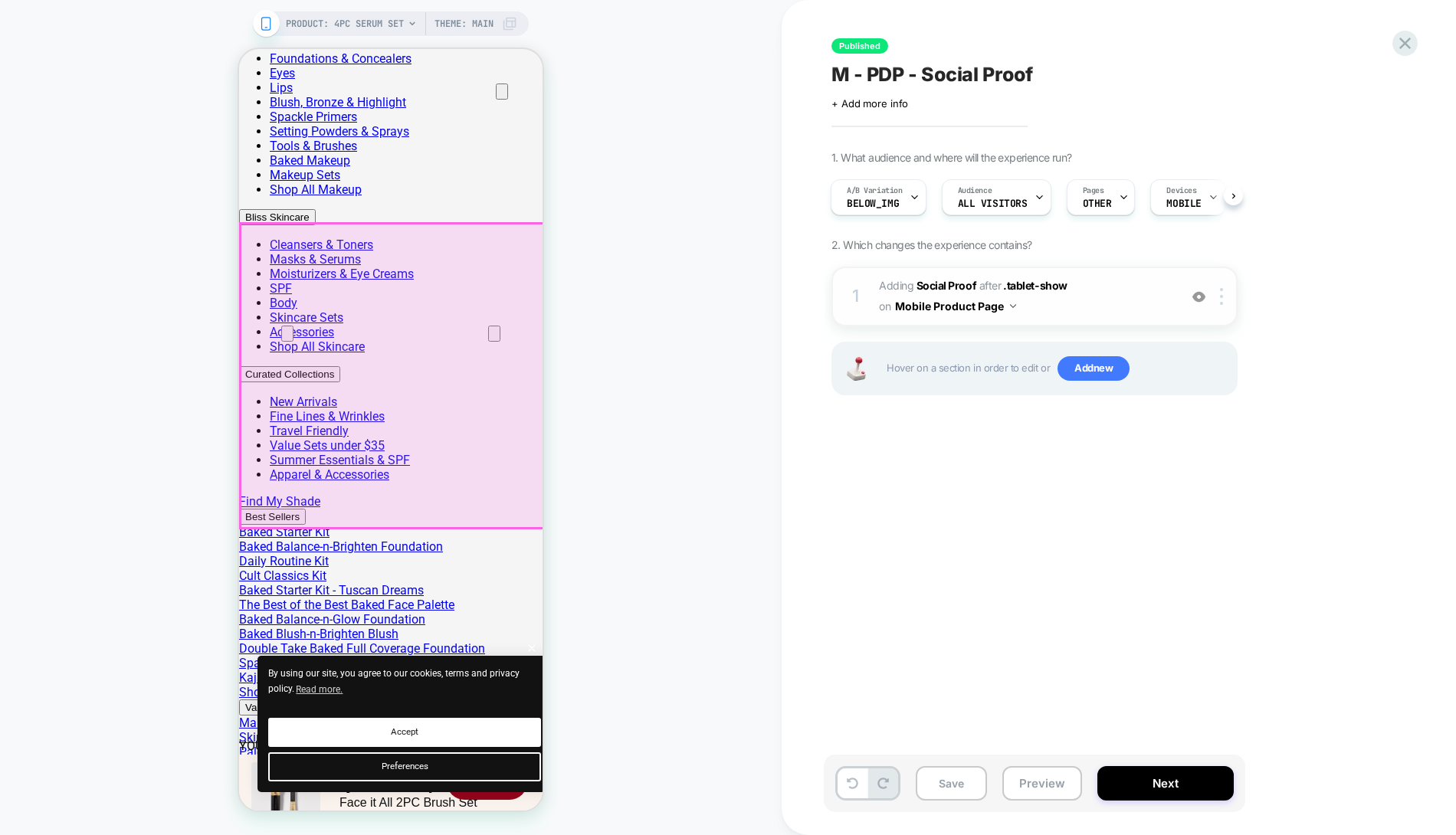 scroll, scrollTop: 103, scrollLeft: 0, axis: vertical 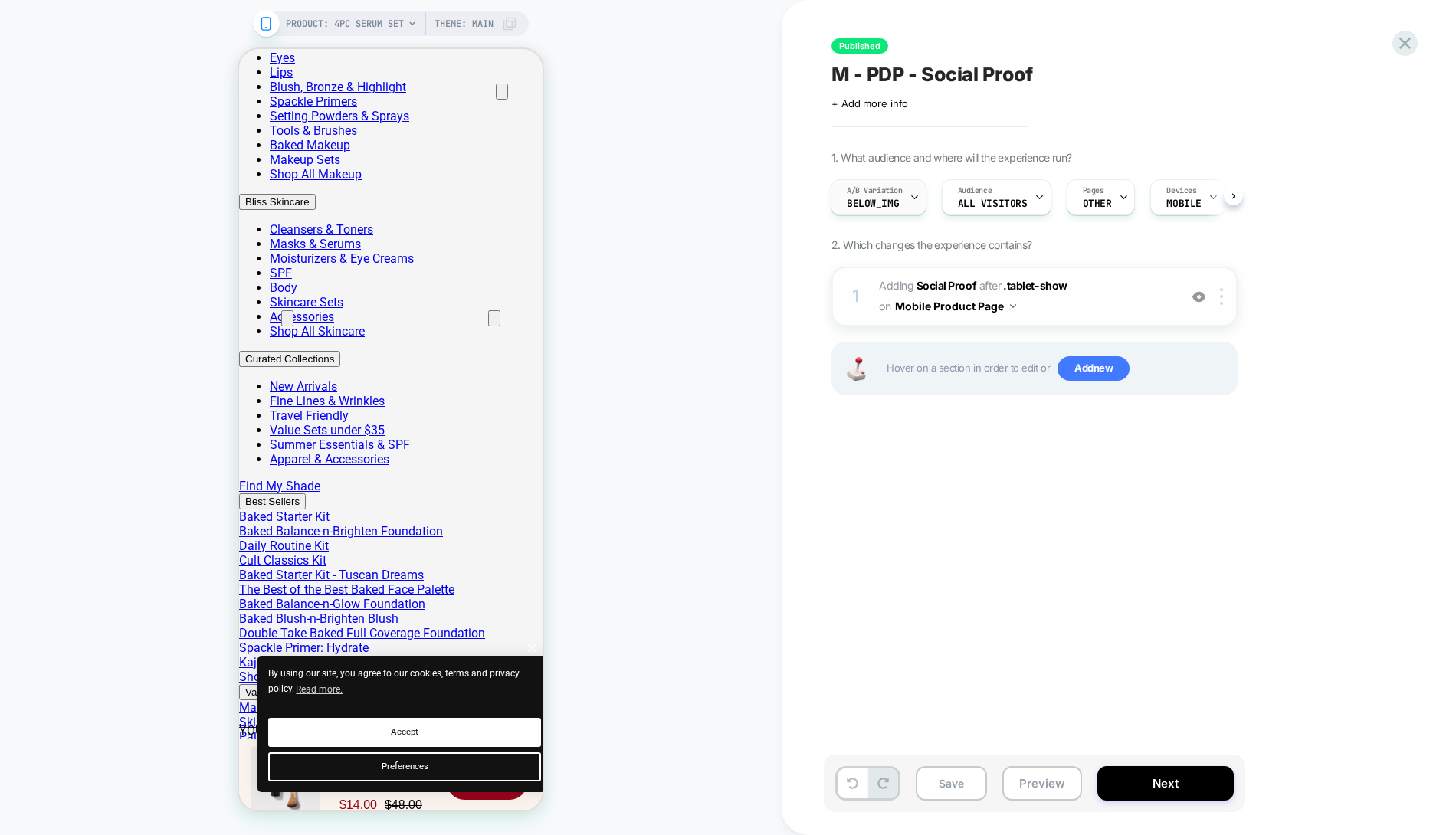 click on "Below_Img" at bounding box center (873, 204) 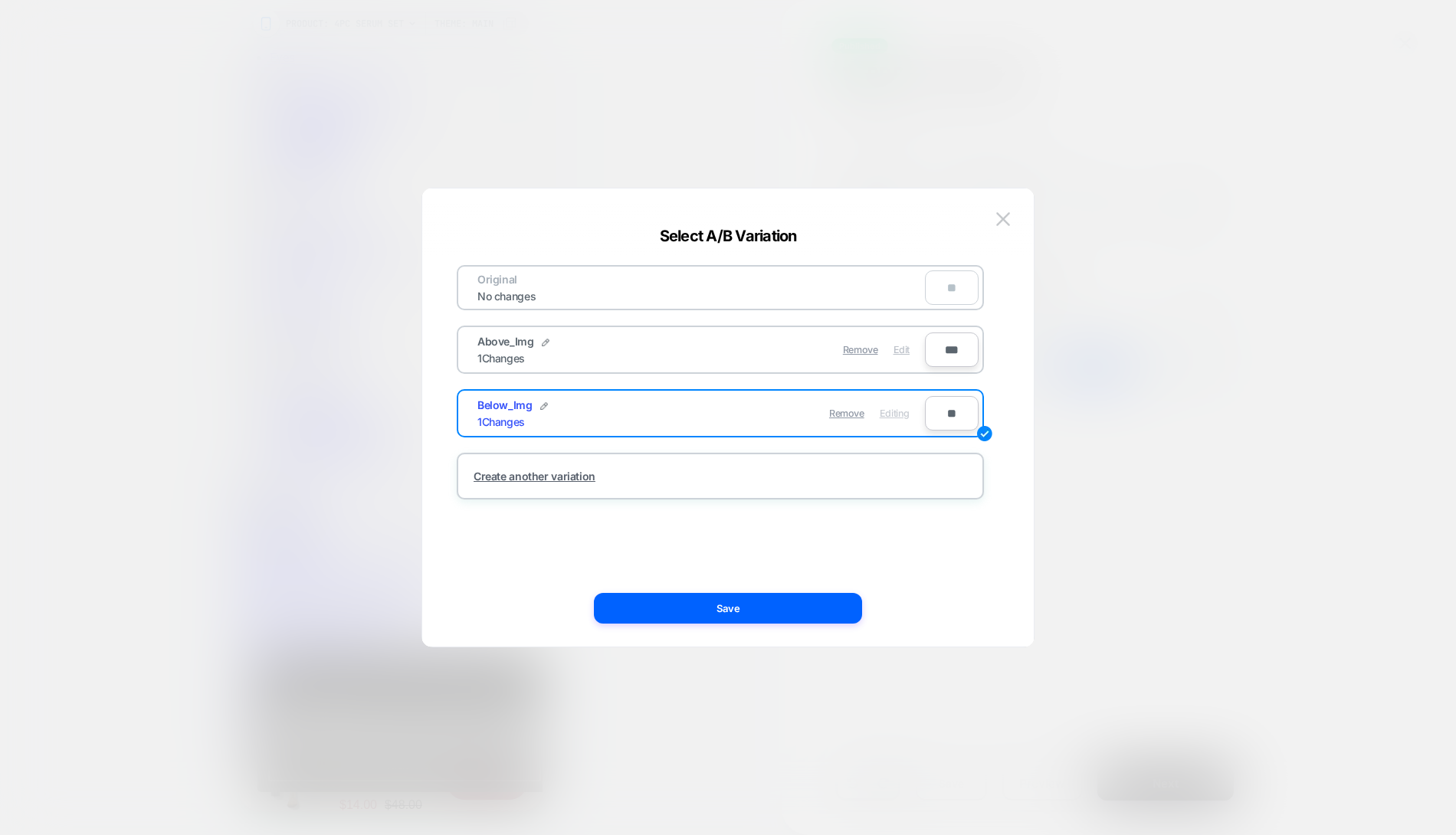 click on "Edit" at bounding box center [901, 349] 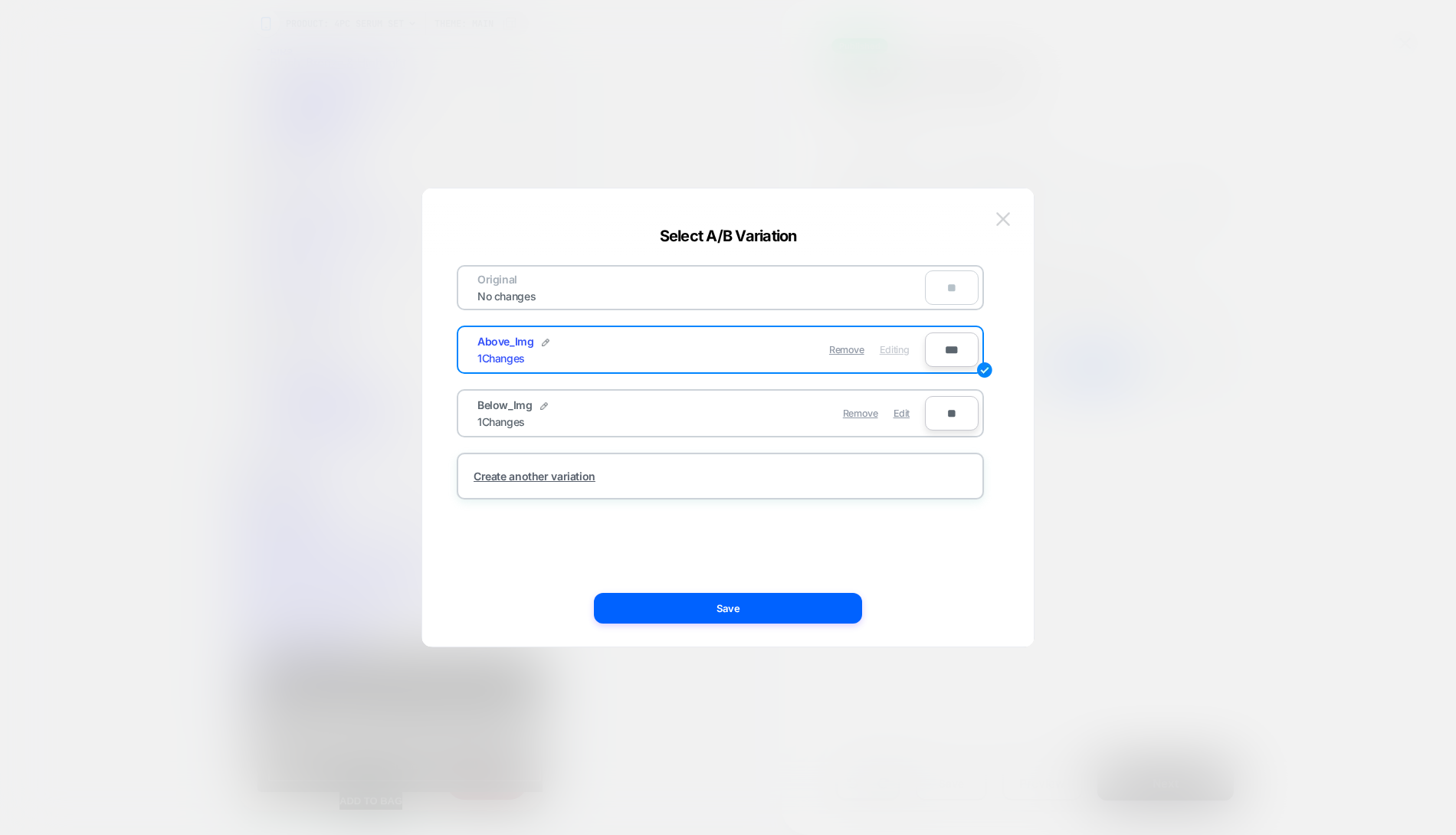 click at bounding box center [1003, 218] 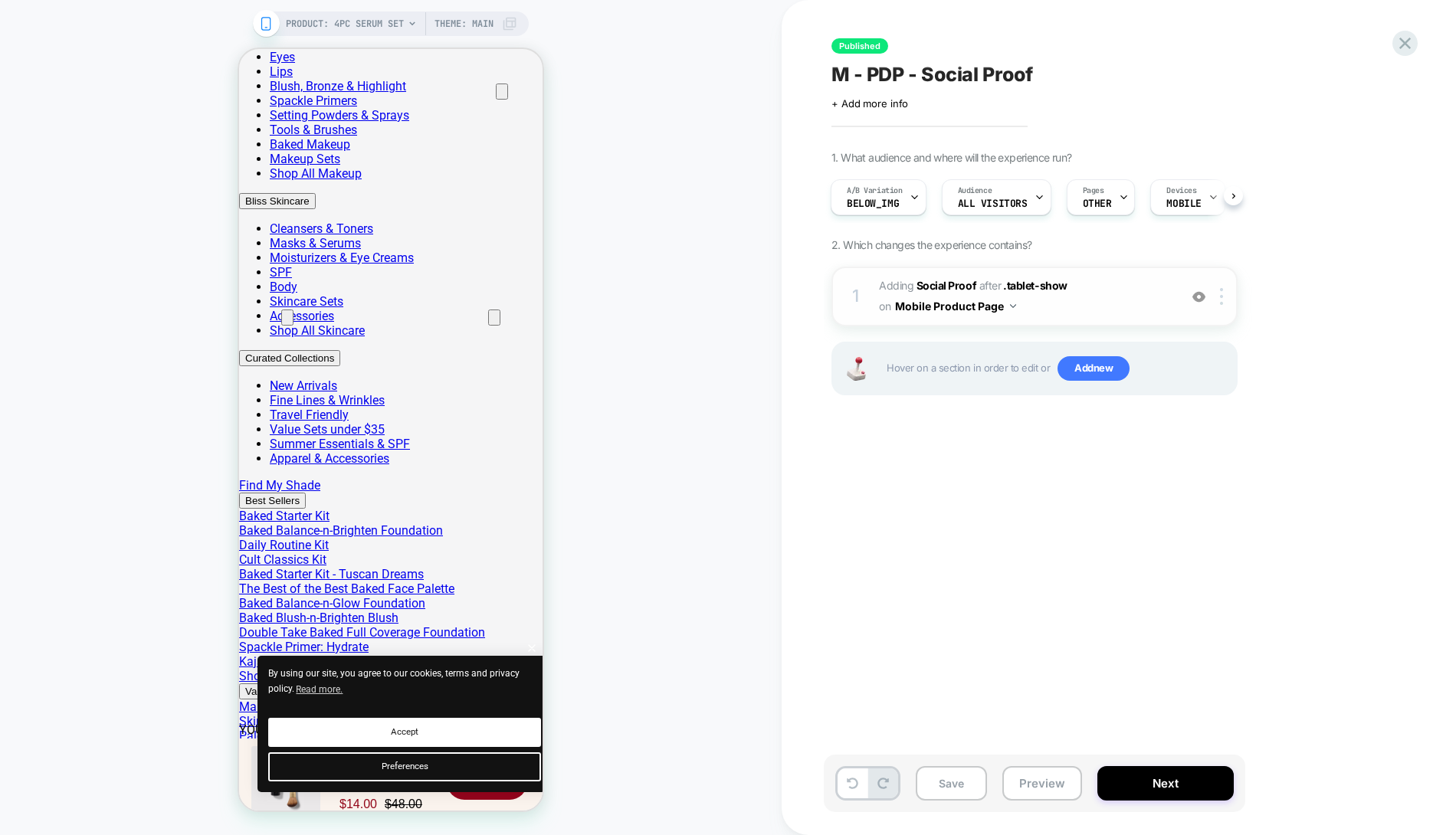 scroll, scrollTop: 103, scrollLeft: 0, axis: vertical 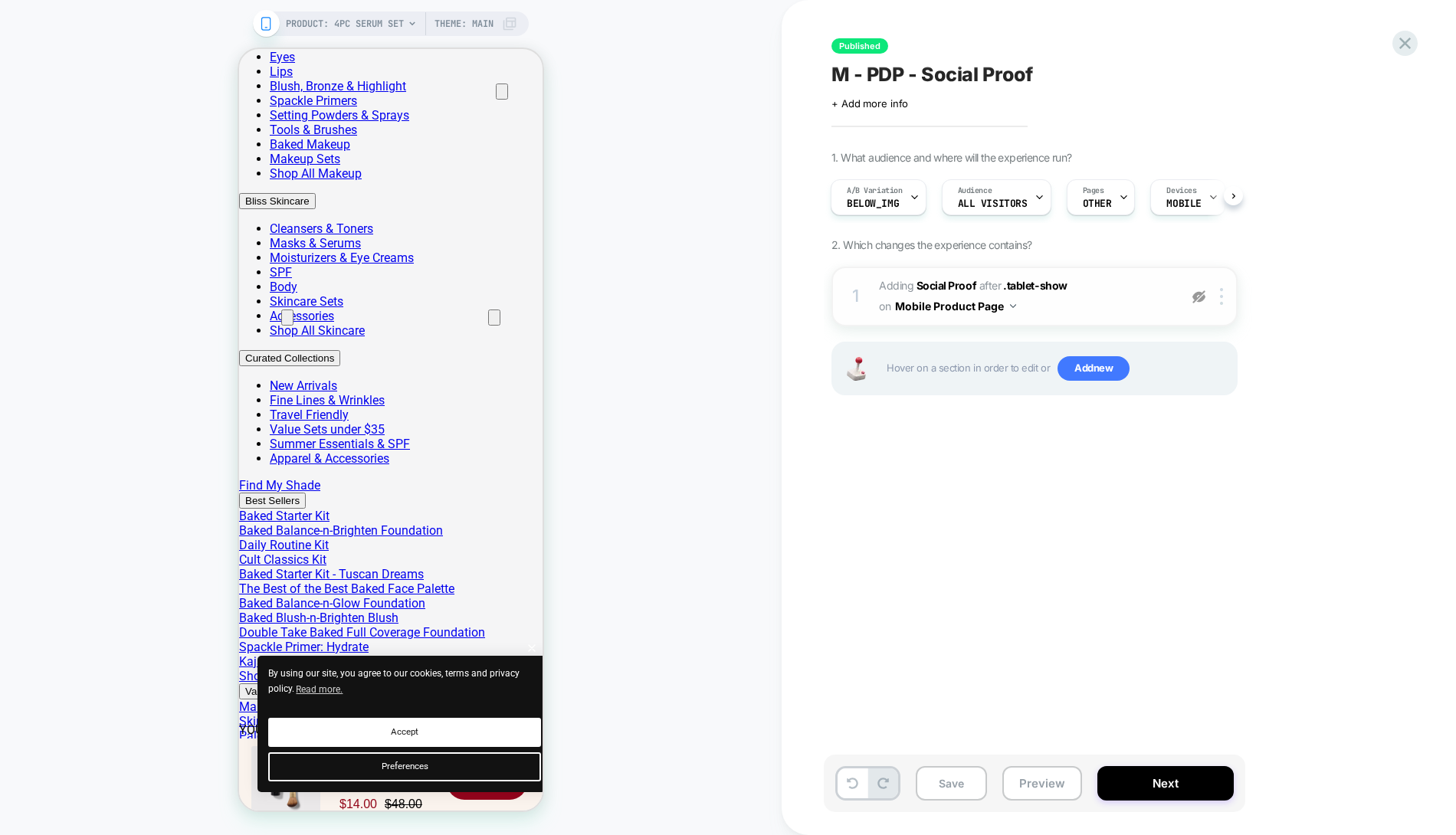 click at bounding box center [1199, 296] 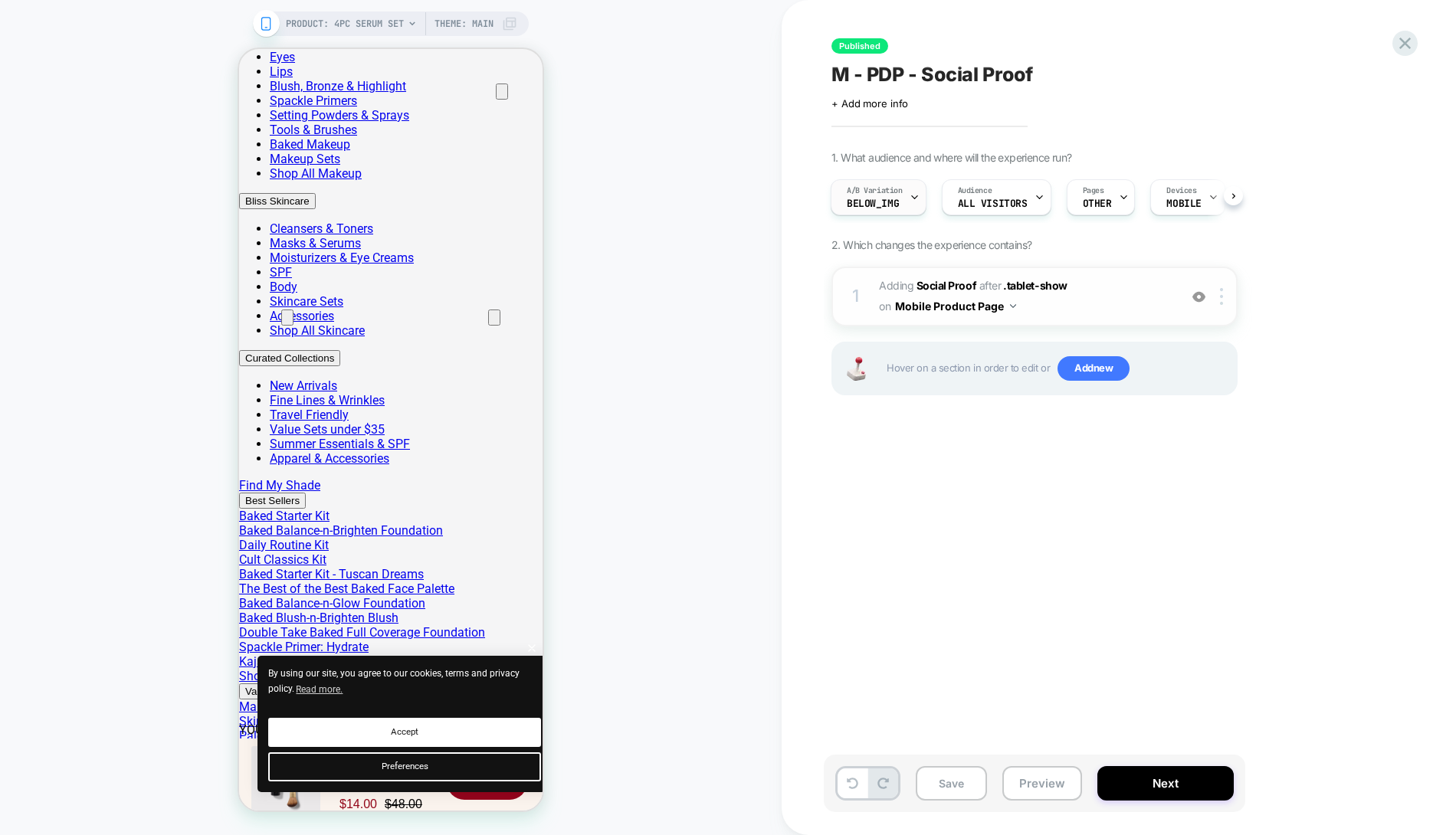 click on "A/B Variation Below_Img" at bounding box center [874, 197] 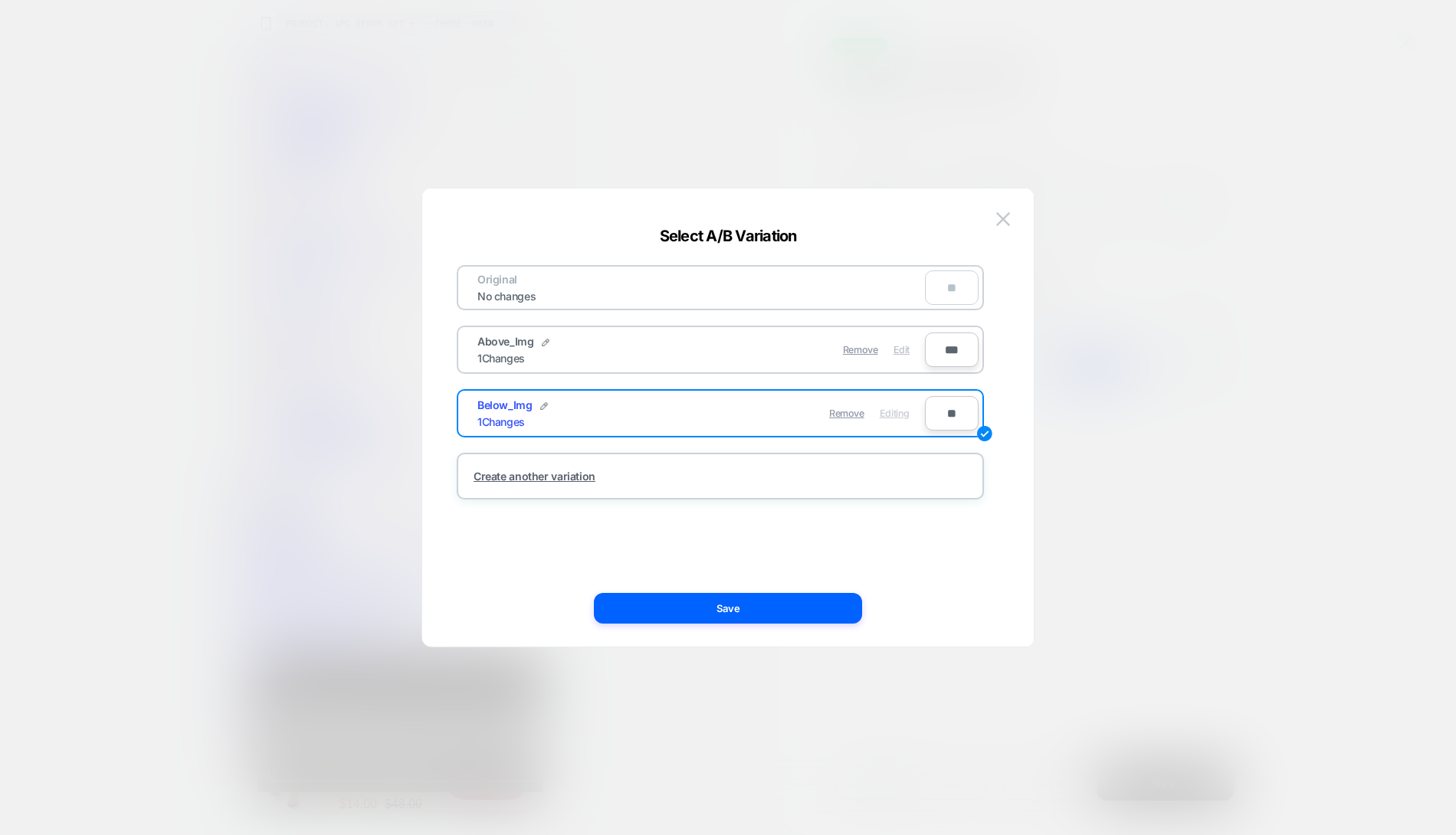 click on "Edit" at bounding box center (901, 349) 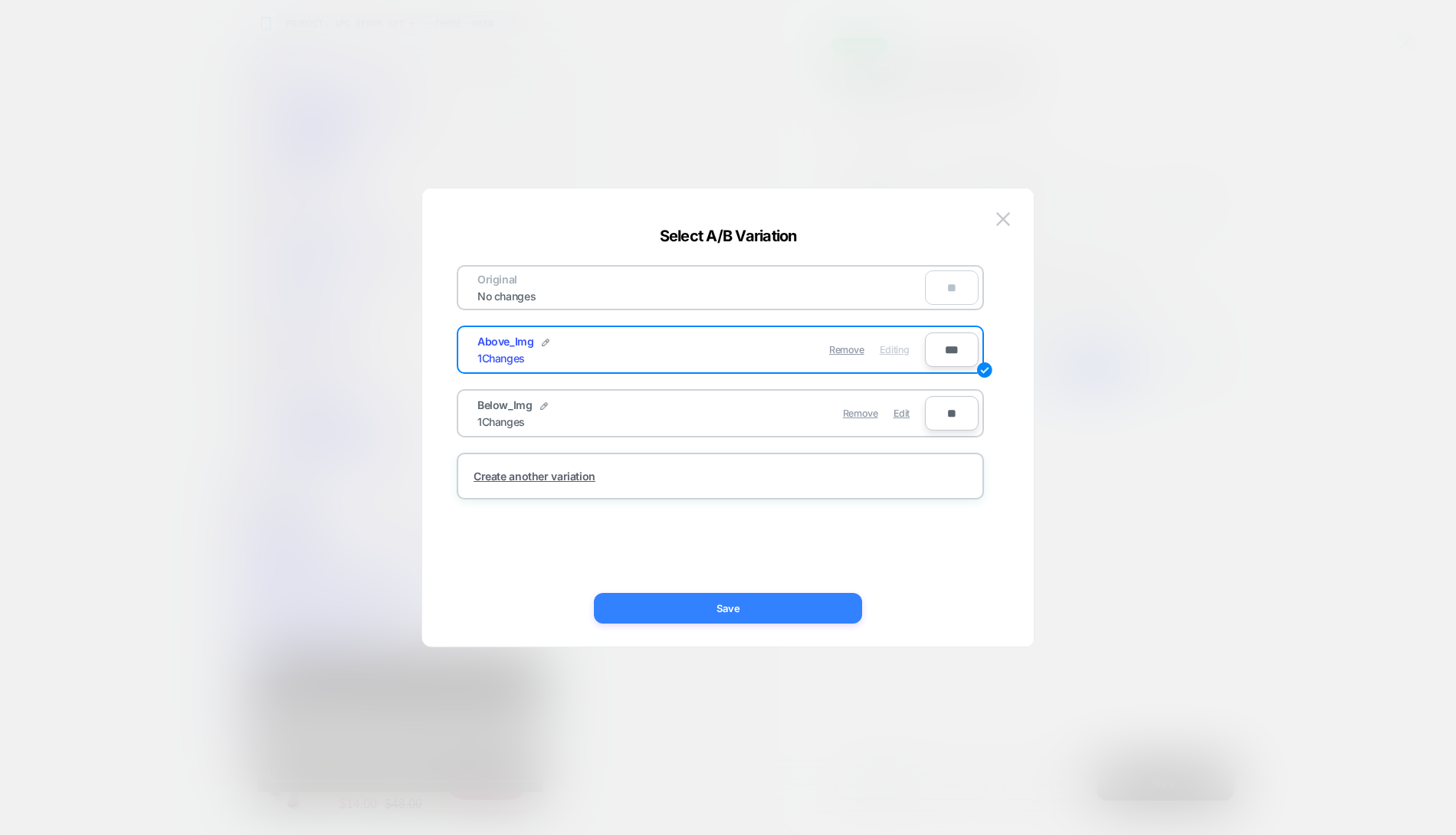 click on "Save" at bounding box center (728, 608) 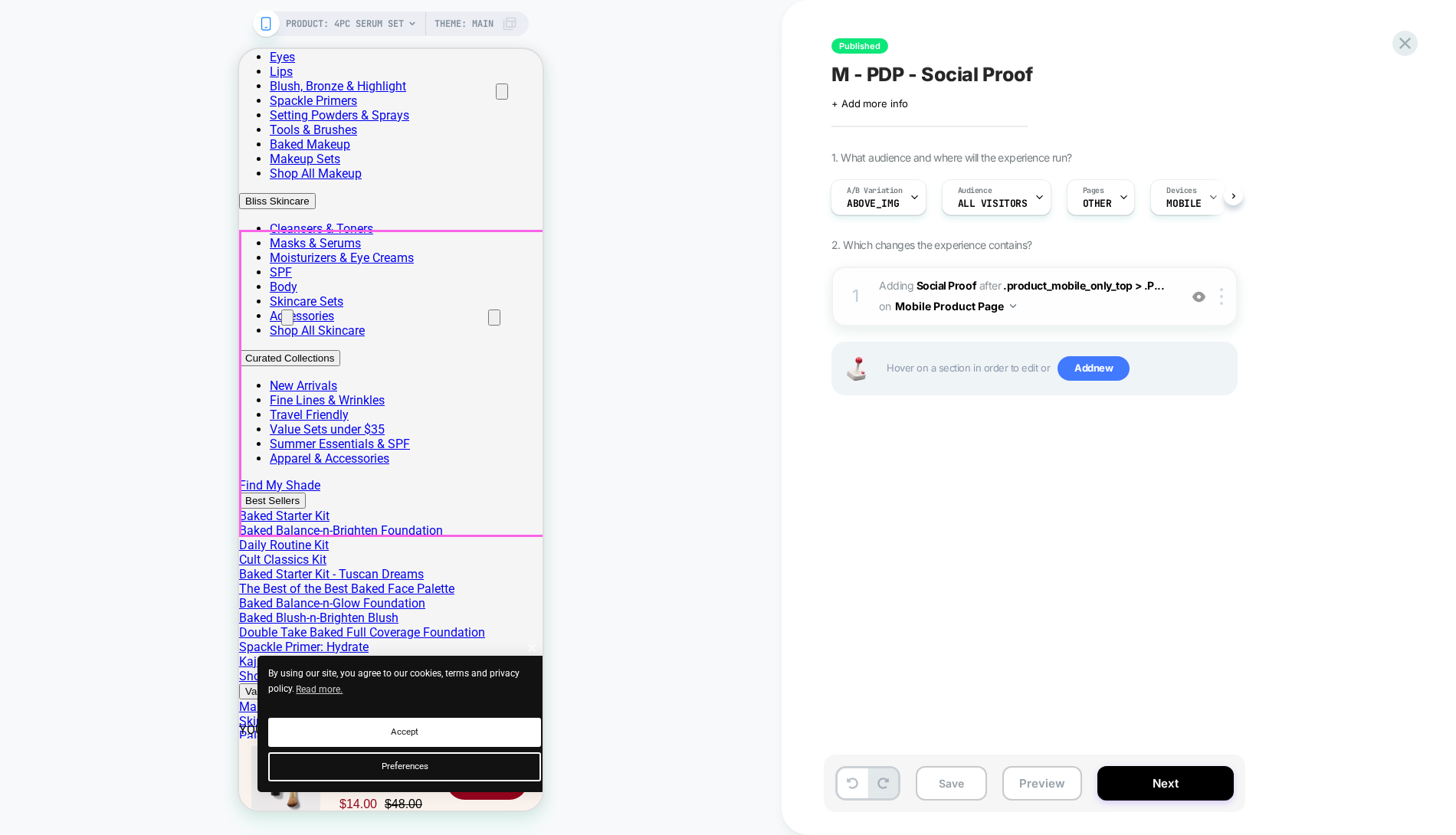 scroll, scrollTop: 0, scrollLeft: 0, axis: both 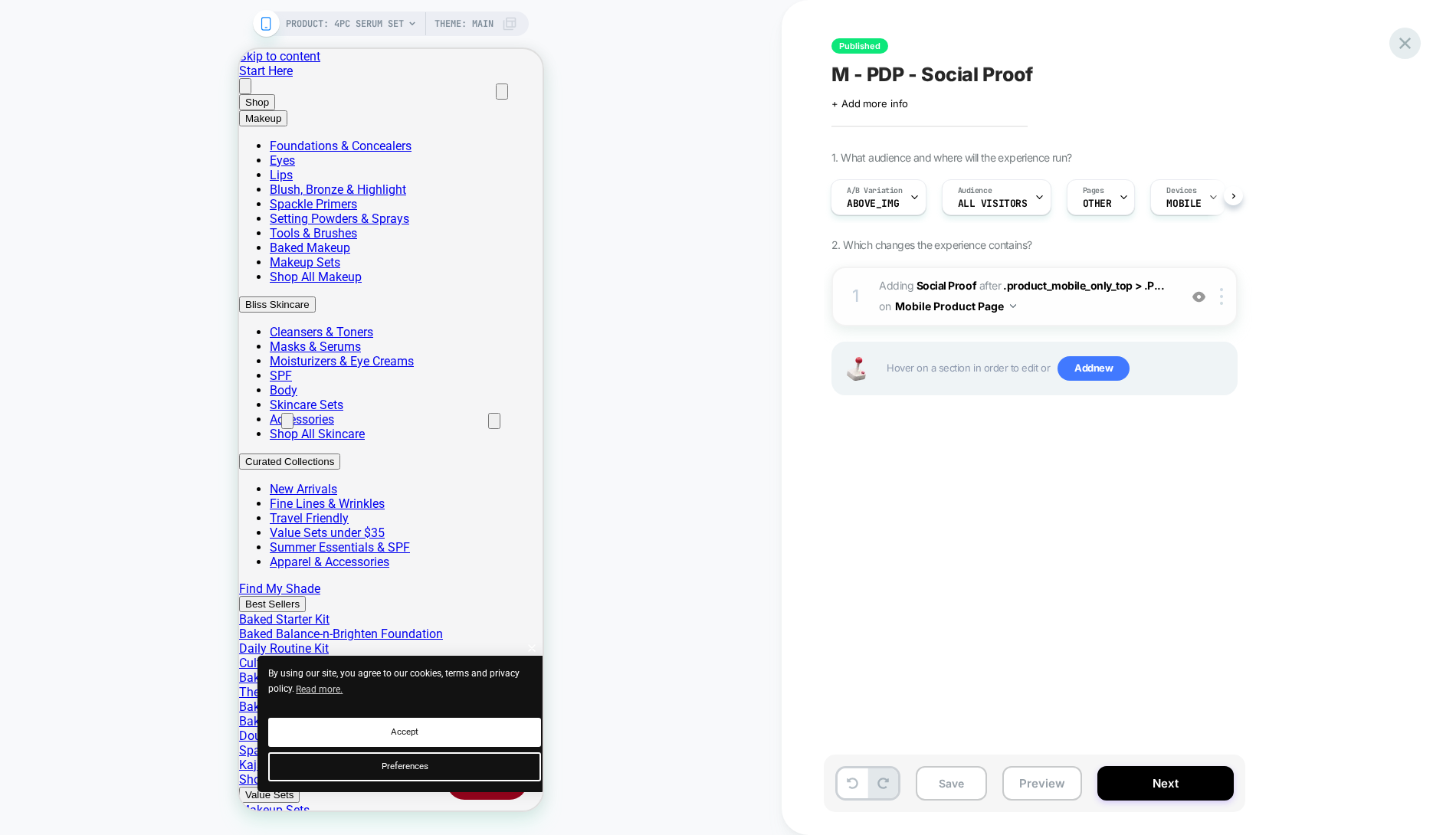 click 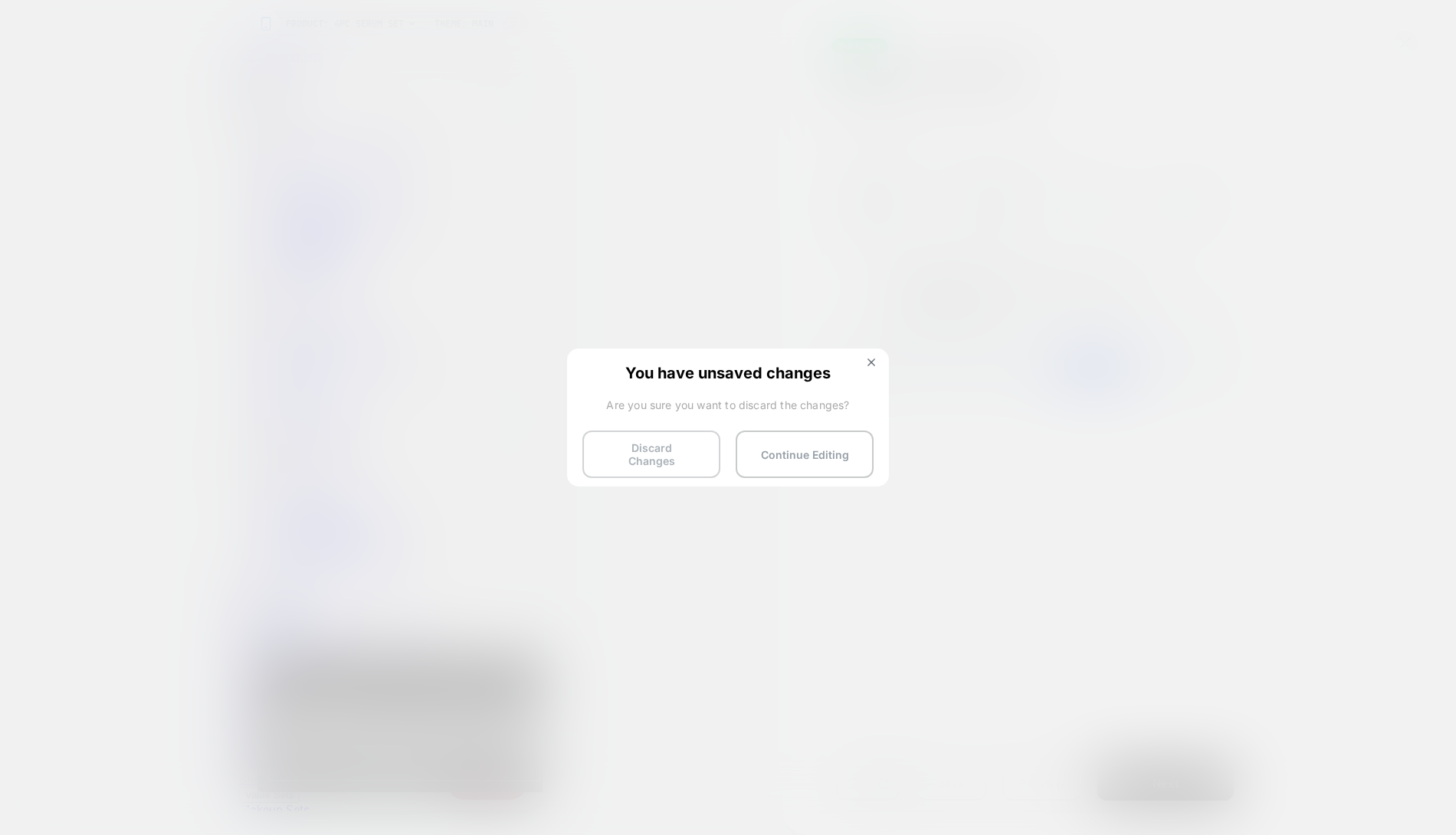 click on "Discard Changes" at bounding box center [651, 454] 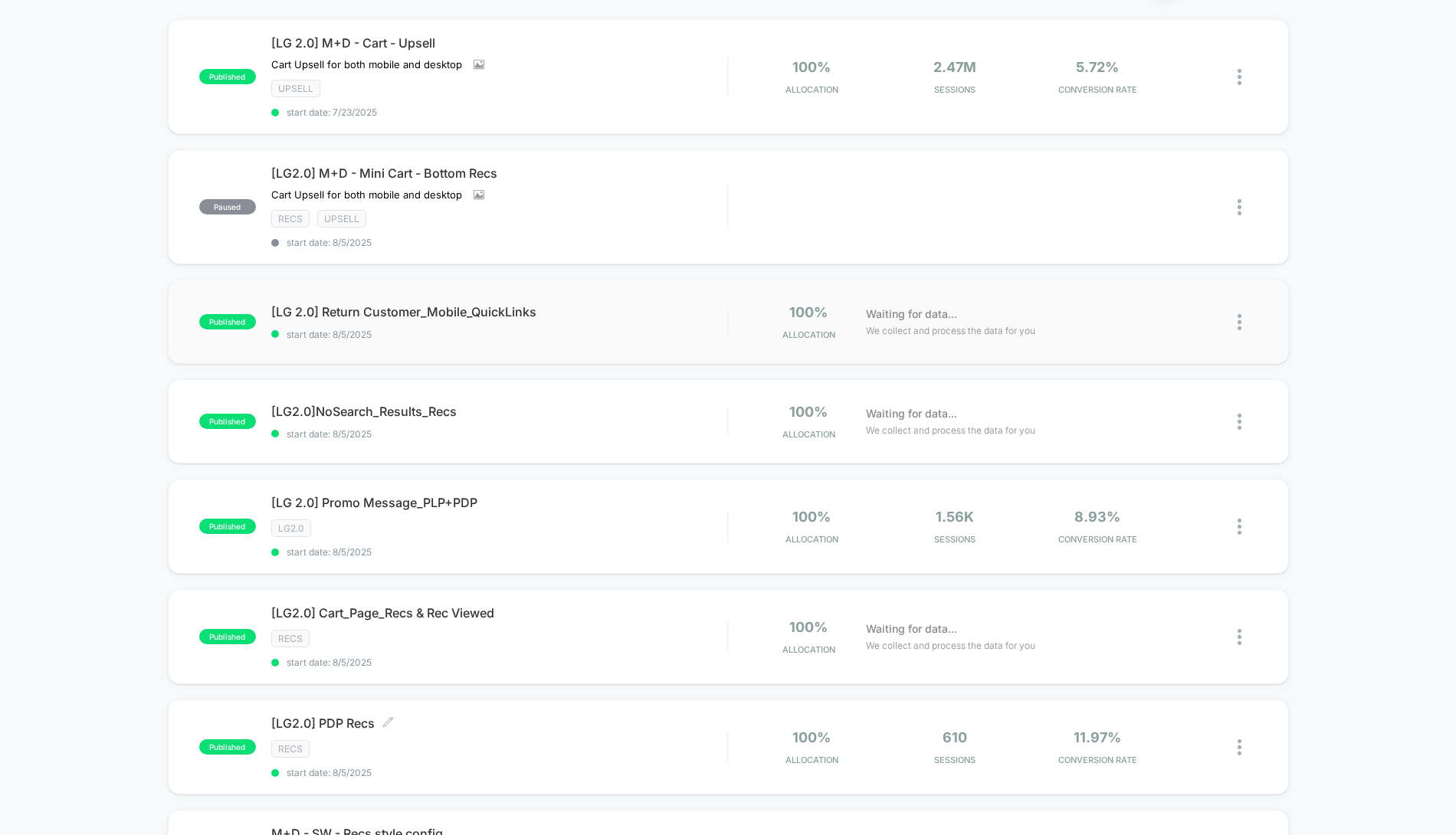 scroll, scrollTop: 0, scrollLeft: 0, axis: both 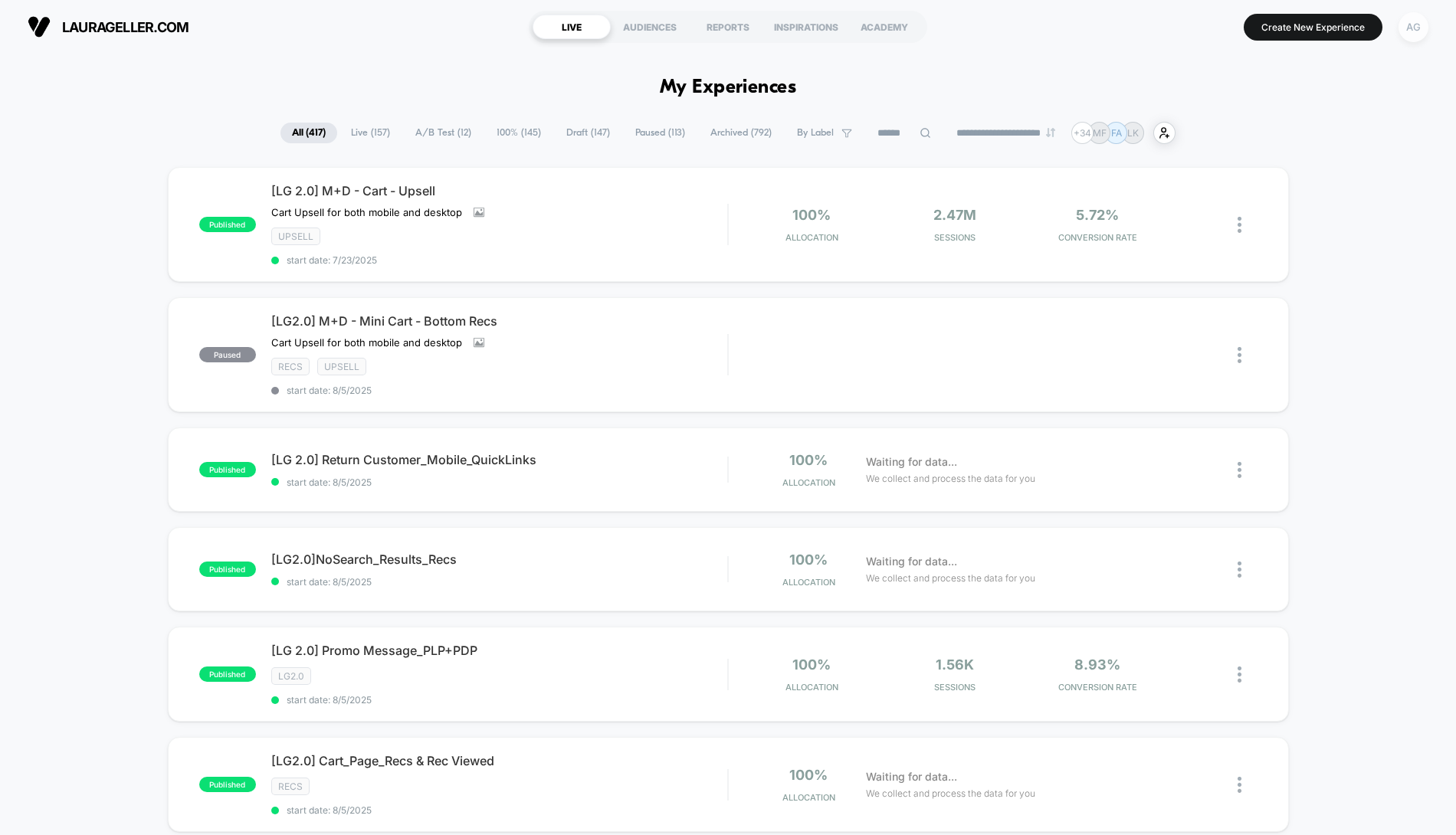 click on "AG" at bounding box center (1413, 27) 